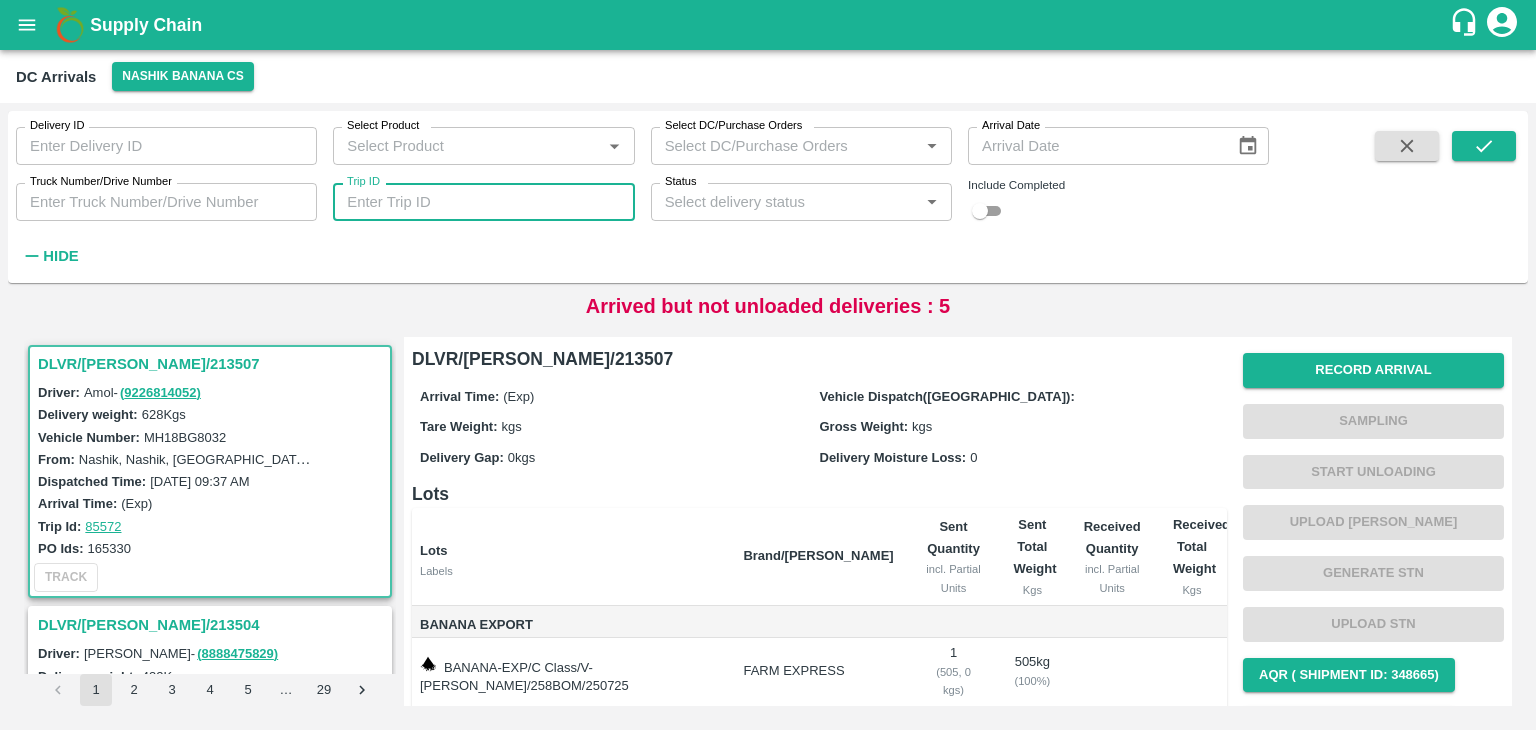 scroll, scrollTop: 0, scrollLeft: 0, axis: both 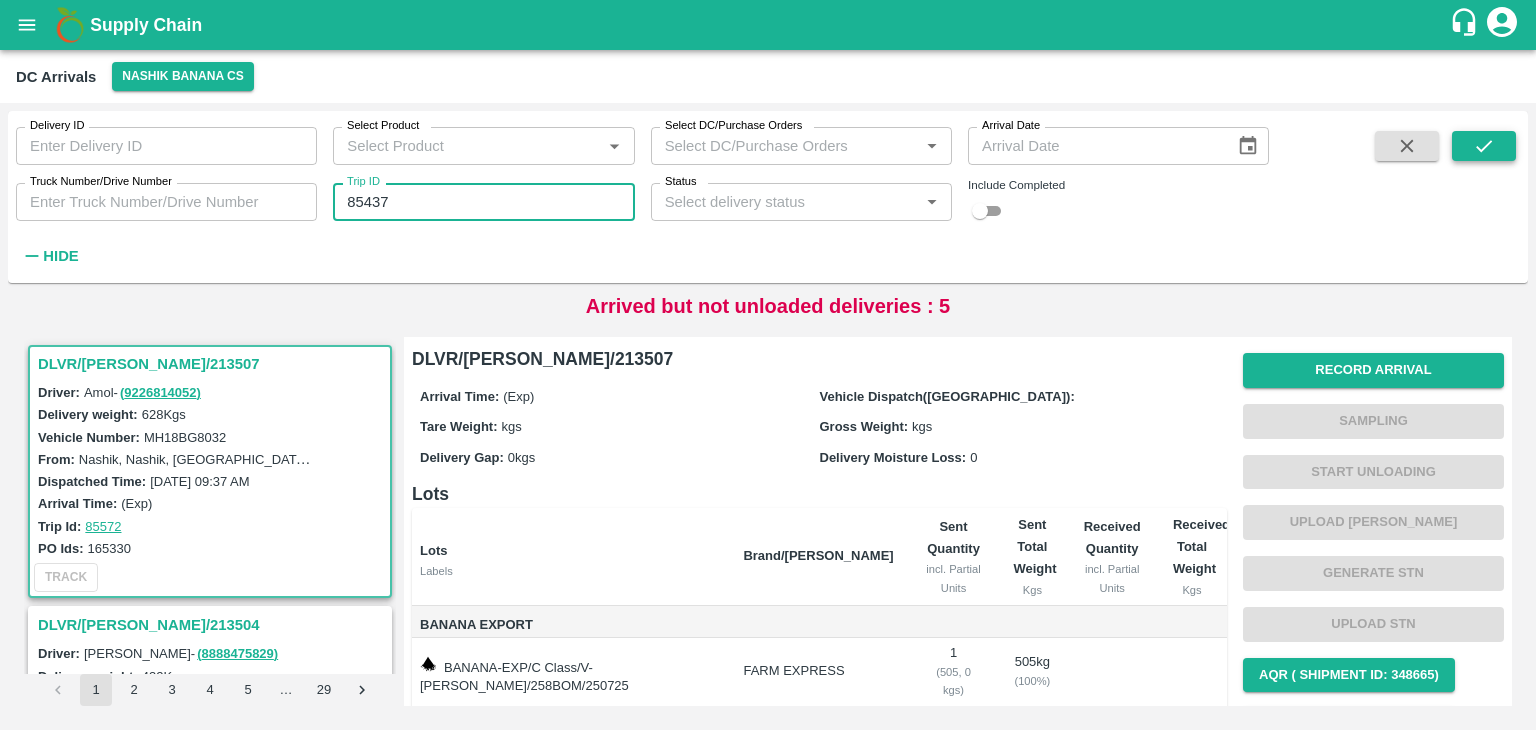 type on "85437" 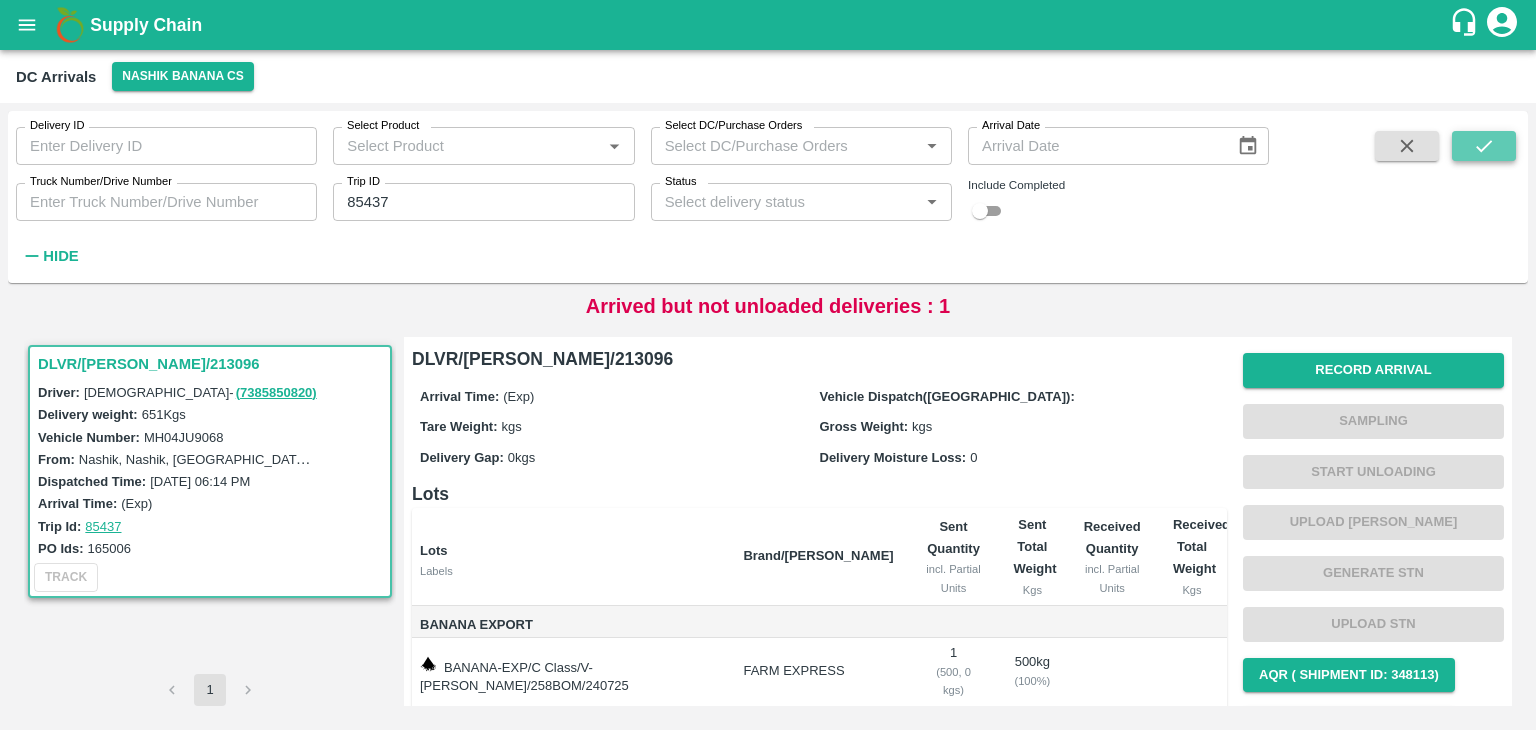 click at bounding box center (1484, 146) 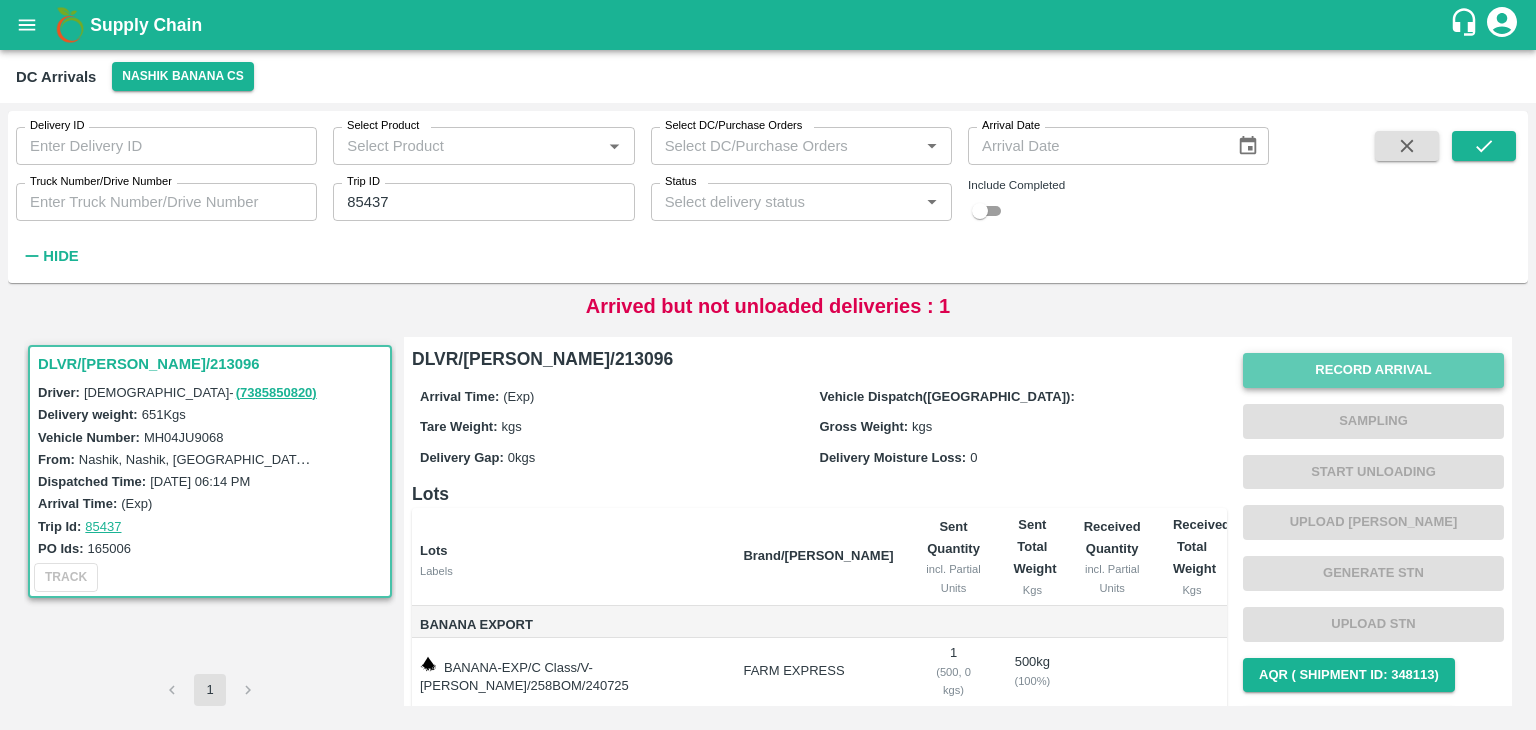 click on "Record Arrival" at bounding box center [1373, 370] 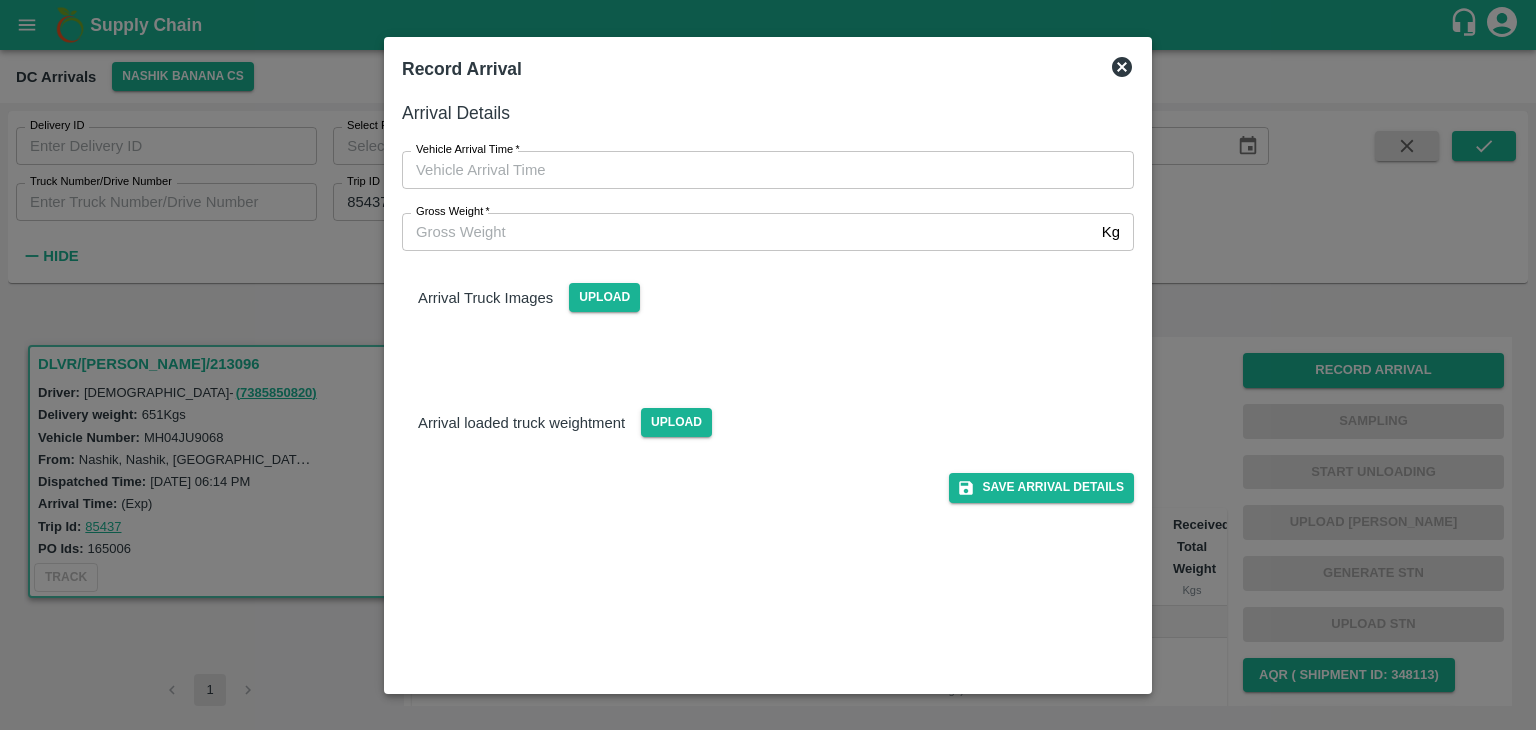 type on "DD/MM/YYYY hh:mm aa" 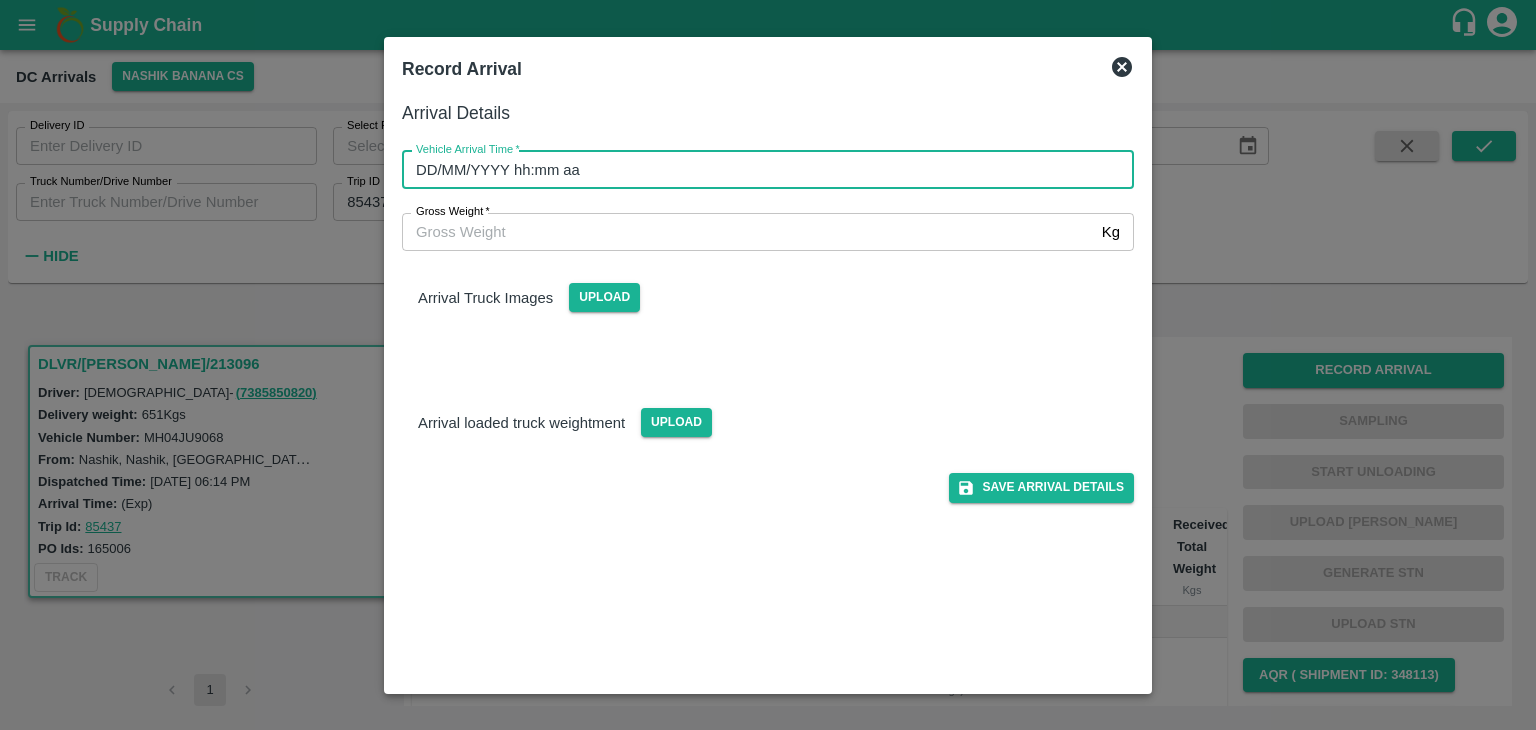 click on "DD/MM/YYYY hh:mm aa" at bounding box center [761, 170] 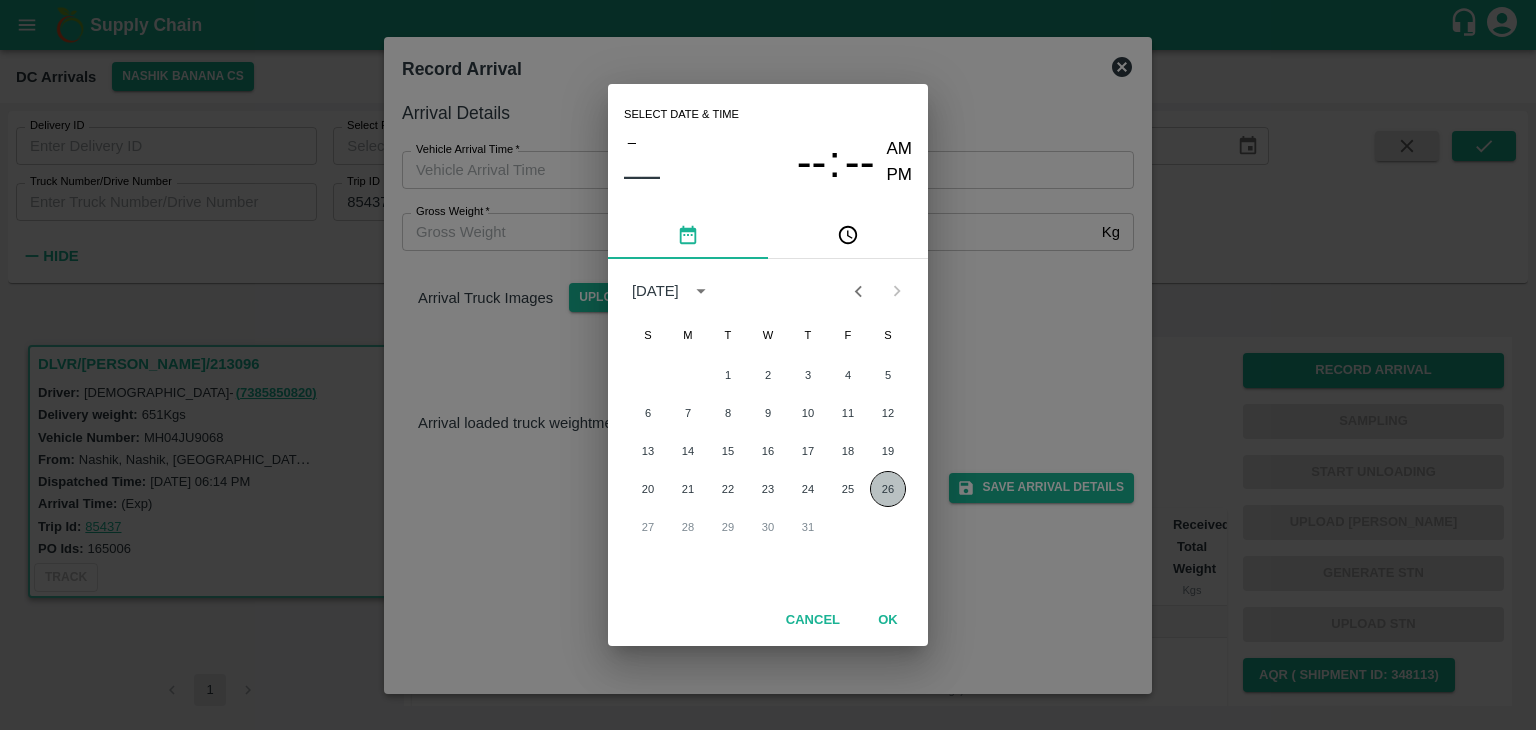 click on "26" at bounding box center [888, 489] 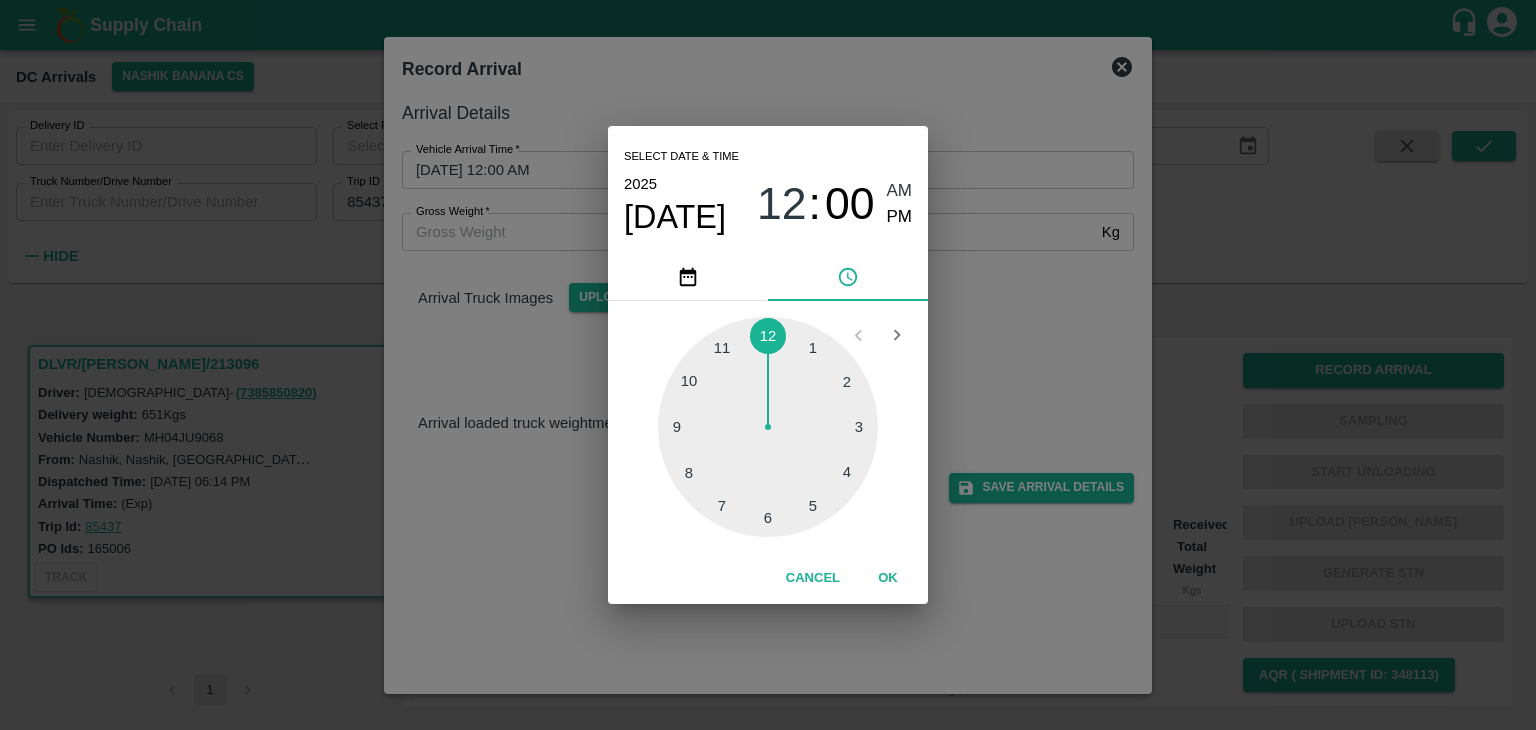 click at bounding box center [768, 427] 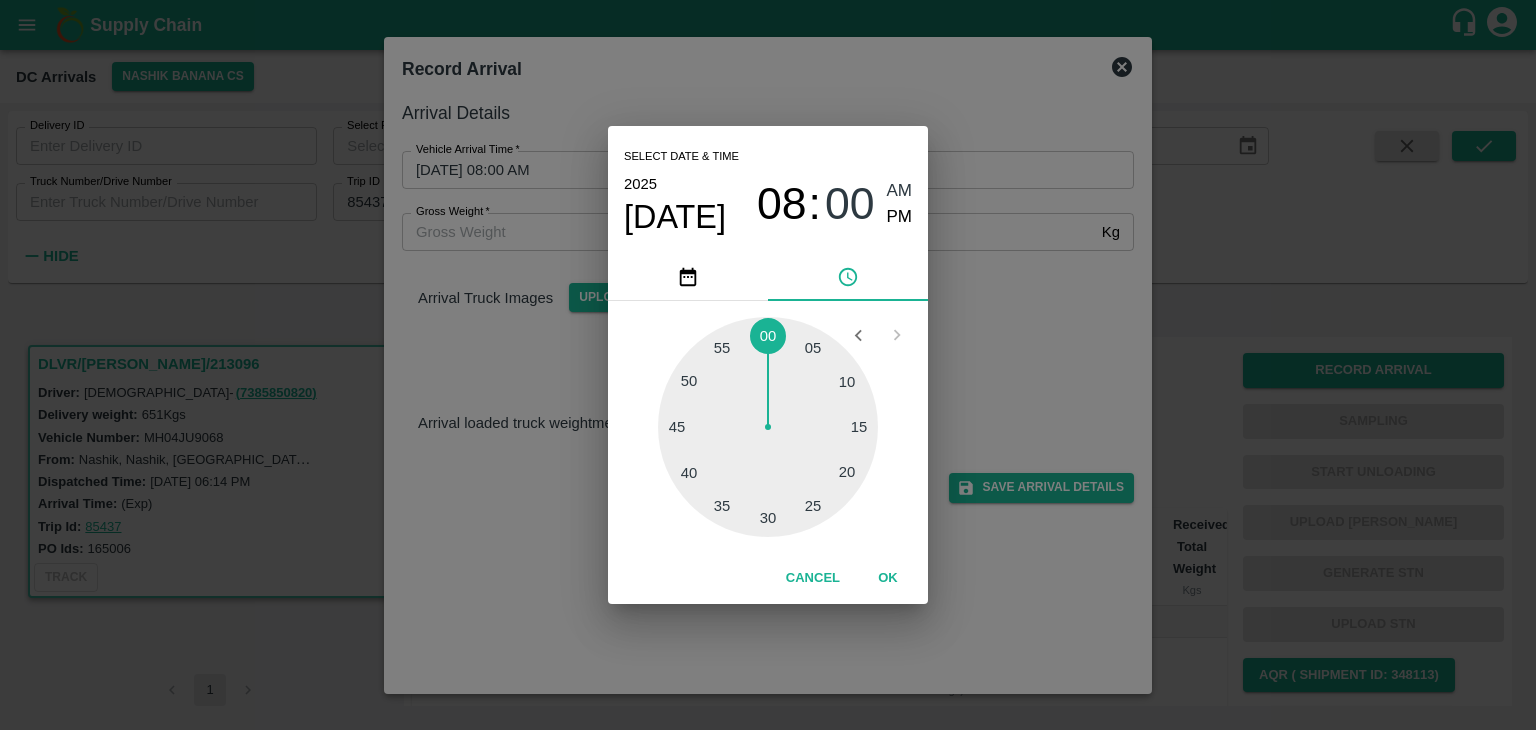 type on "26/07/2025 08:41 AM" 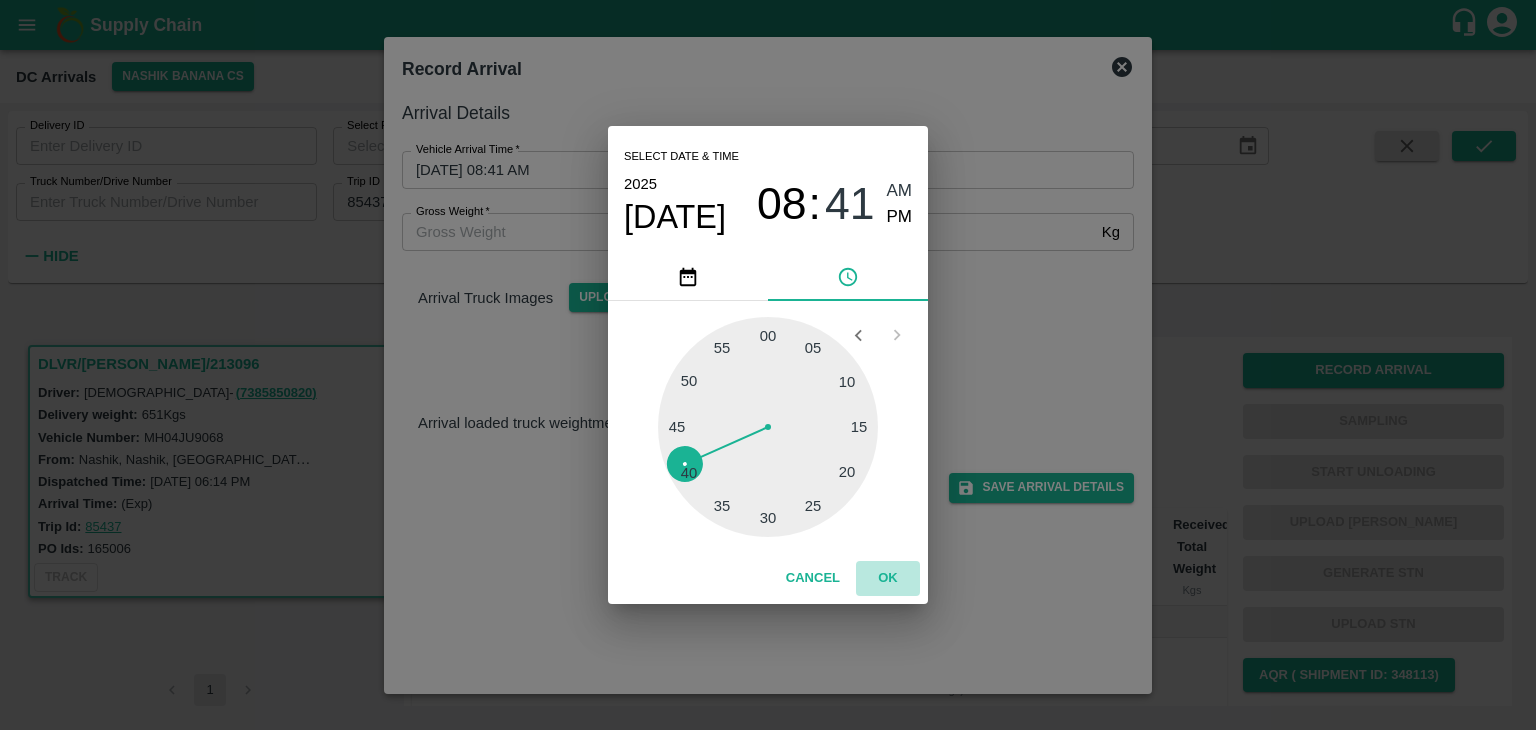 drag, startPoint x: 672, startPoint y: 472, endPoint x: 884, endPoint y: 573, distance: 234.82973 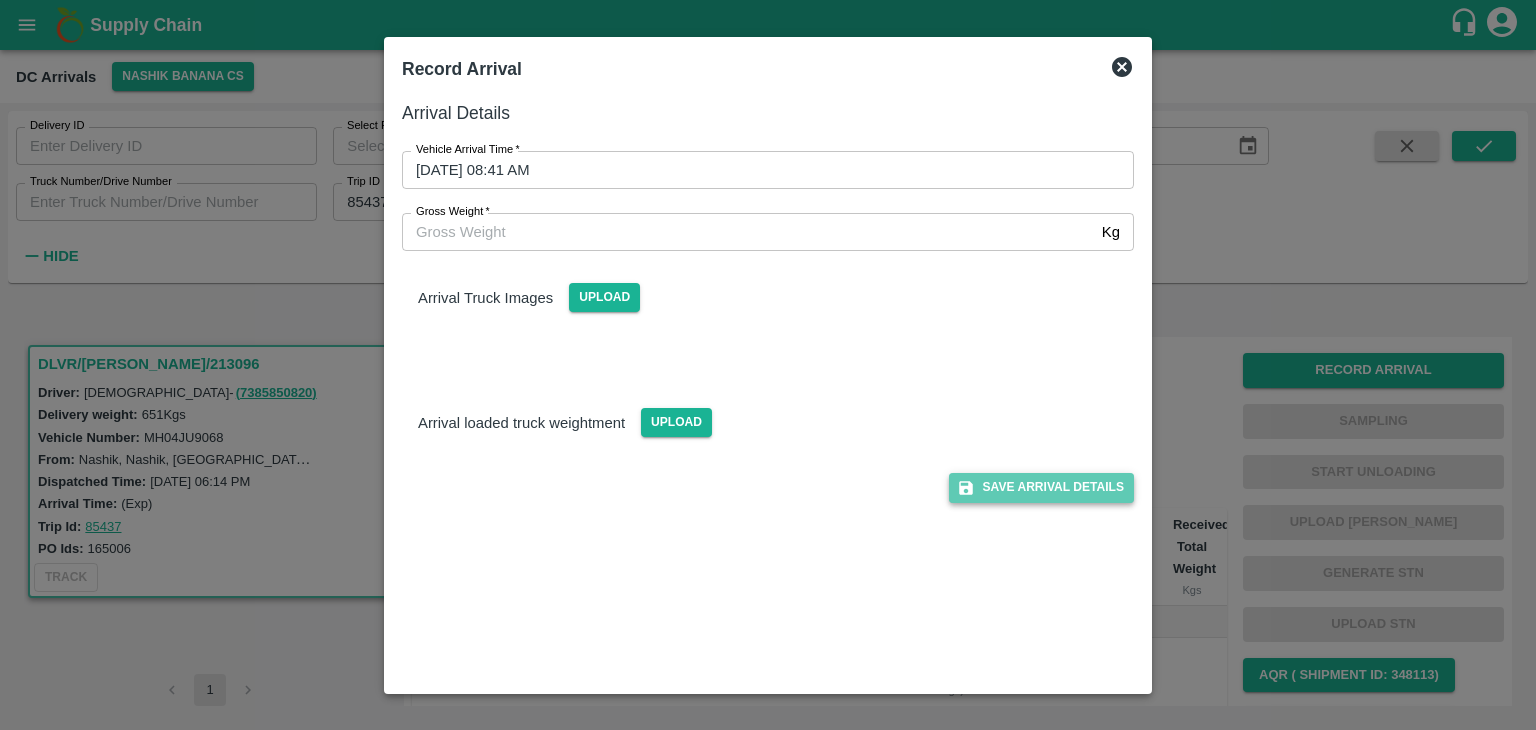 click on "Save Arrival Details" at bounding box center (1041, 487) 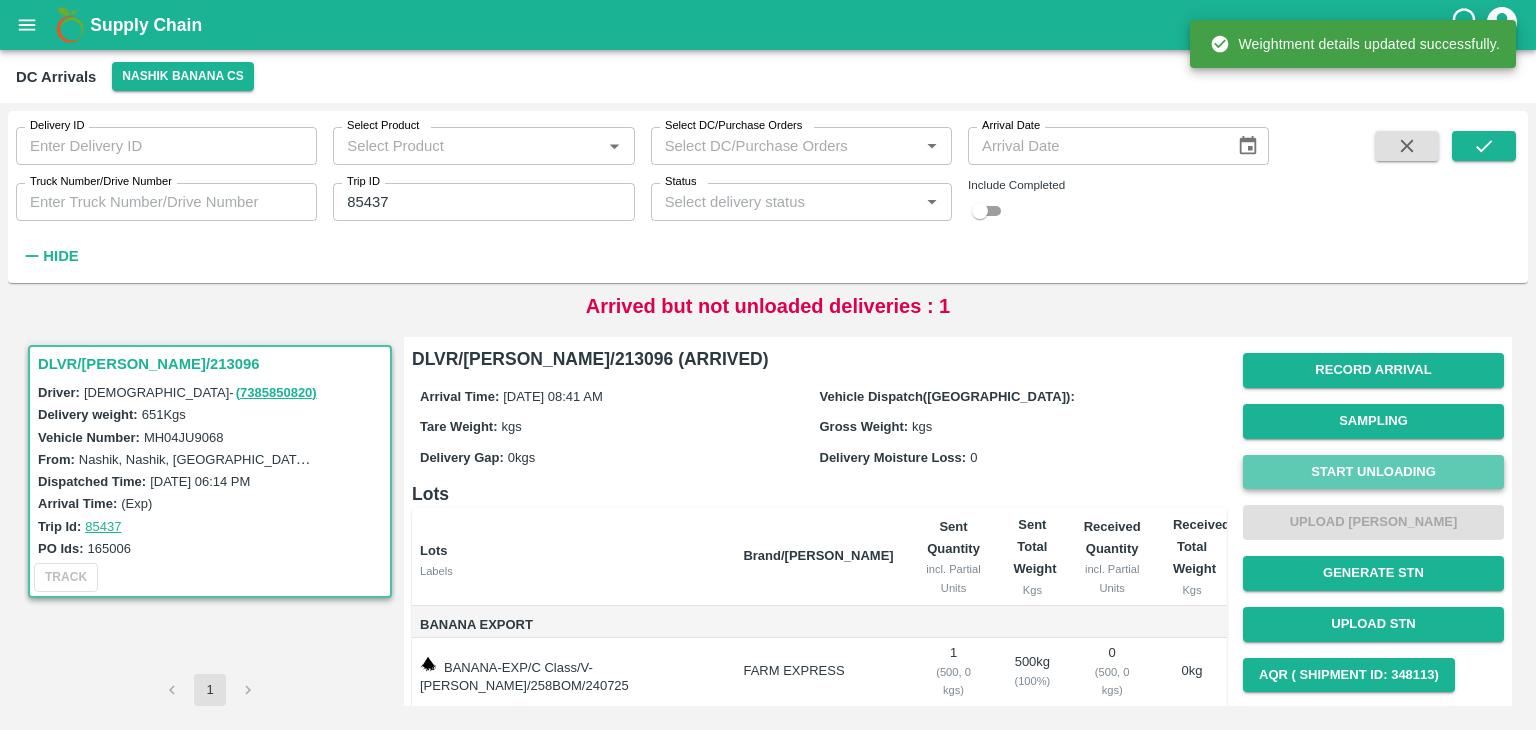 click on "Start Unloading" at bounding box center (1373, 472) 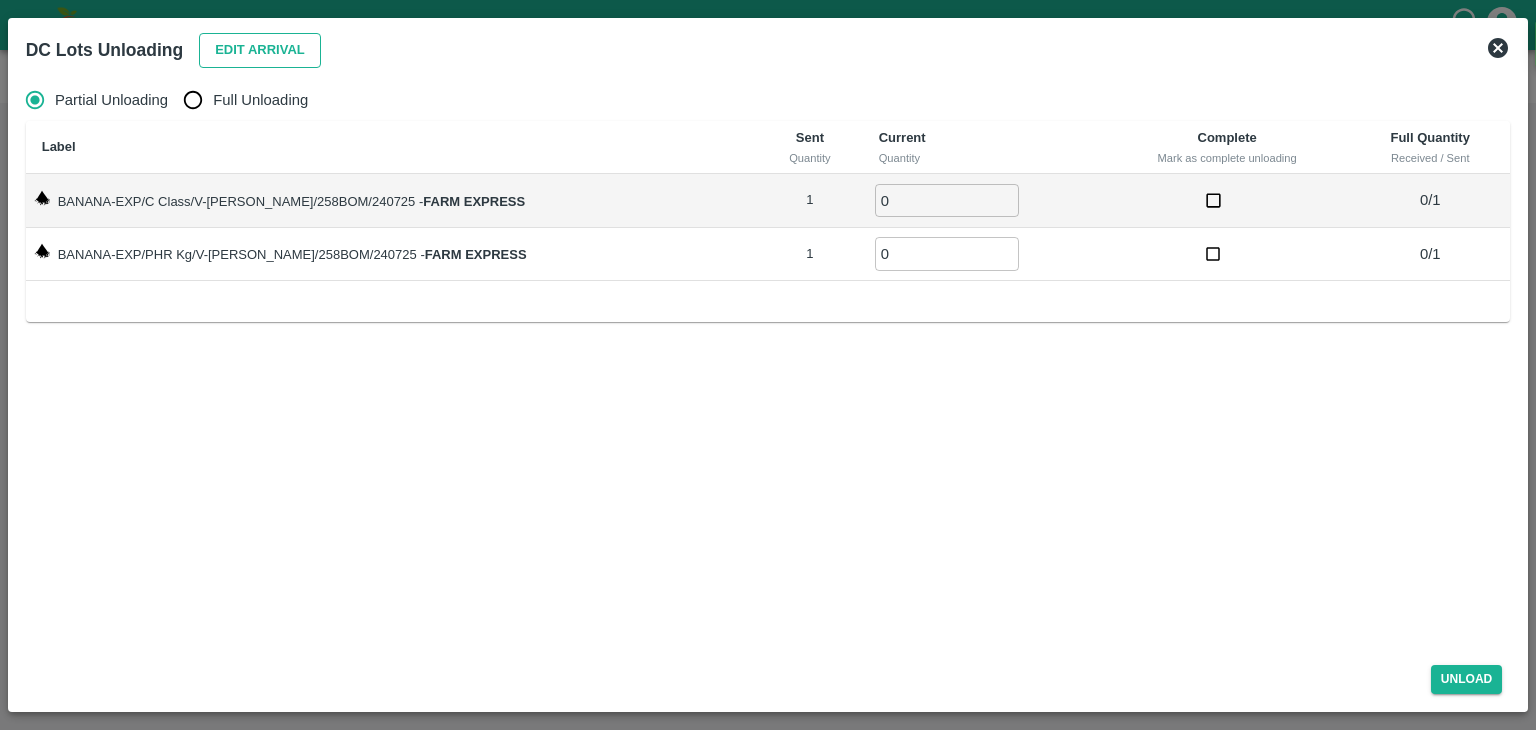 click on "Edit Arrival" at bounding box center [260, 50] 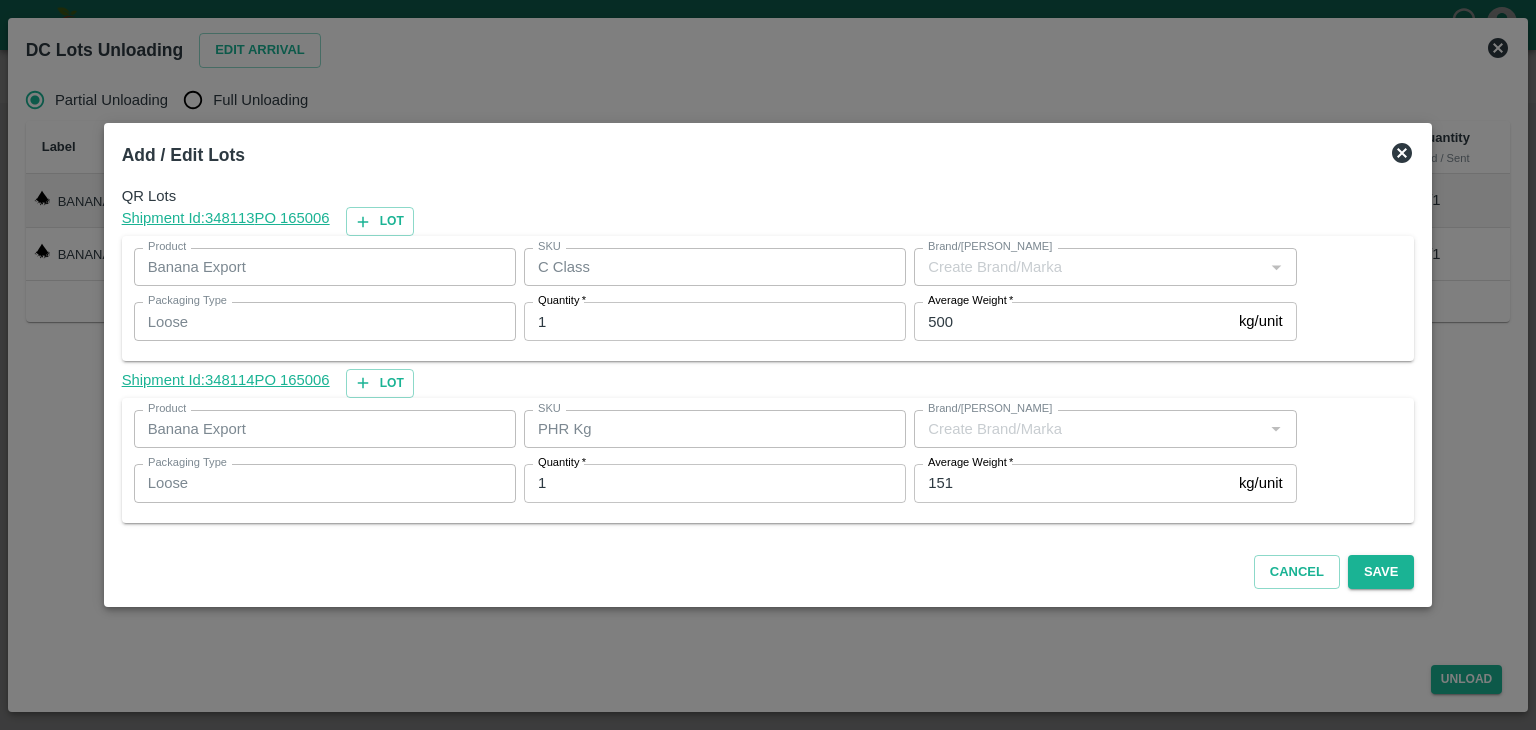 type on "FARM EXPRESS" 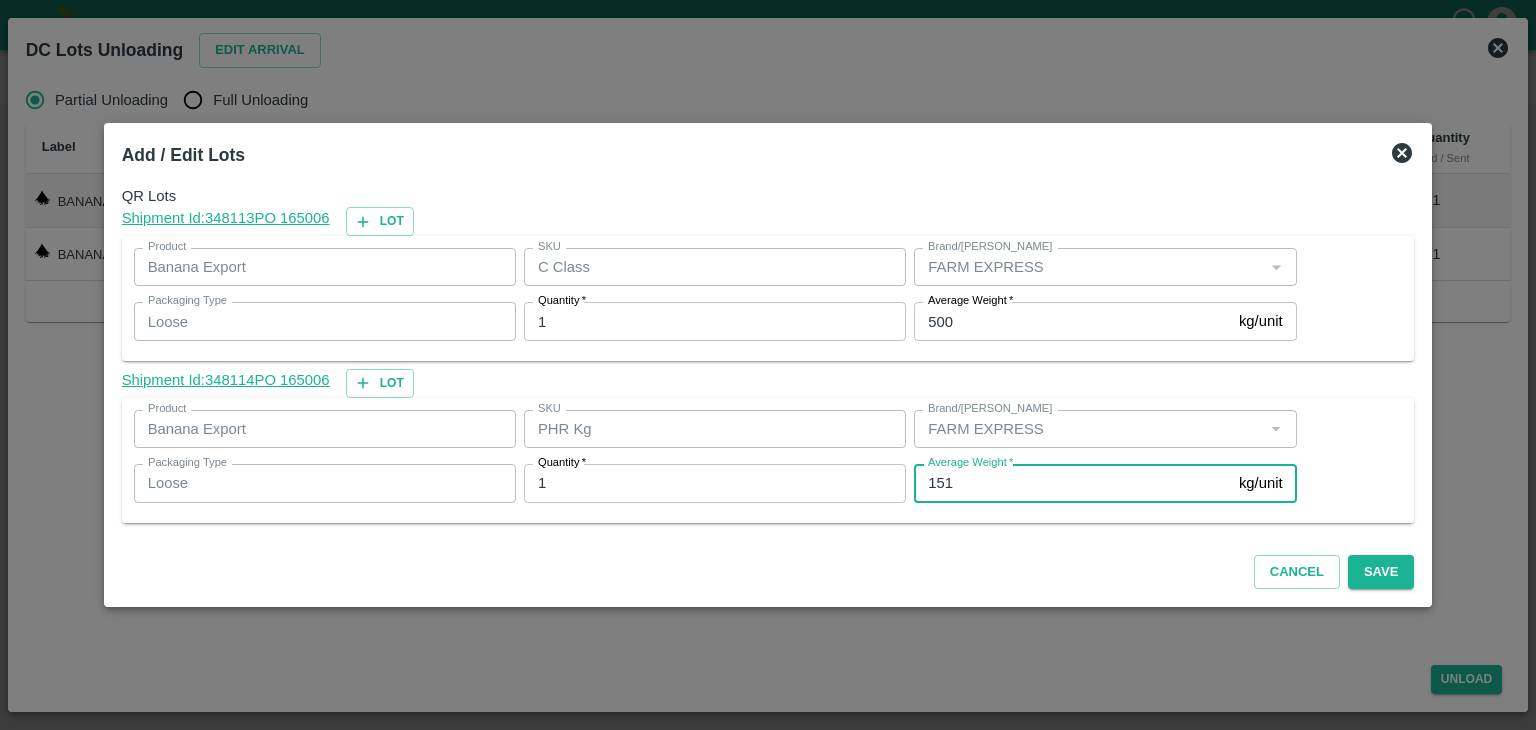 click on "151" at bounding box center [1072, 483] 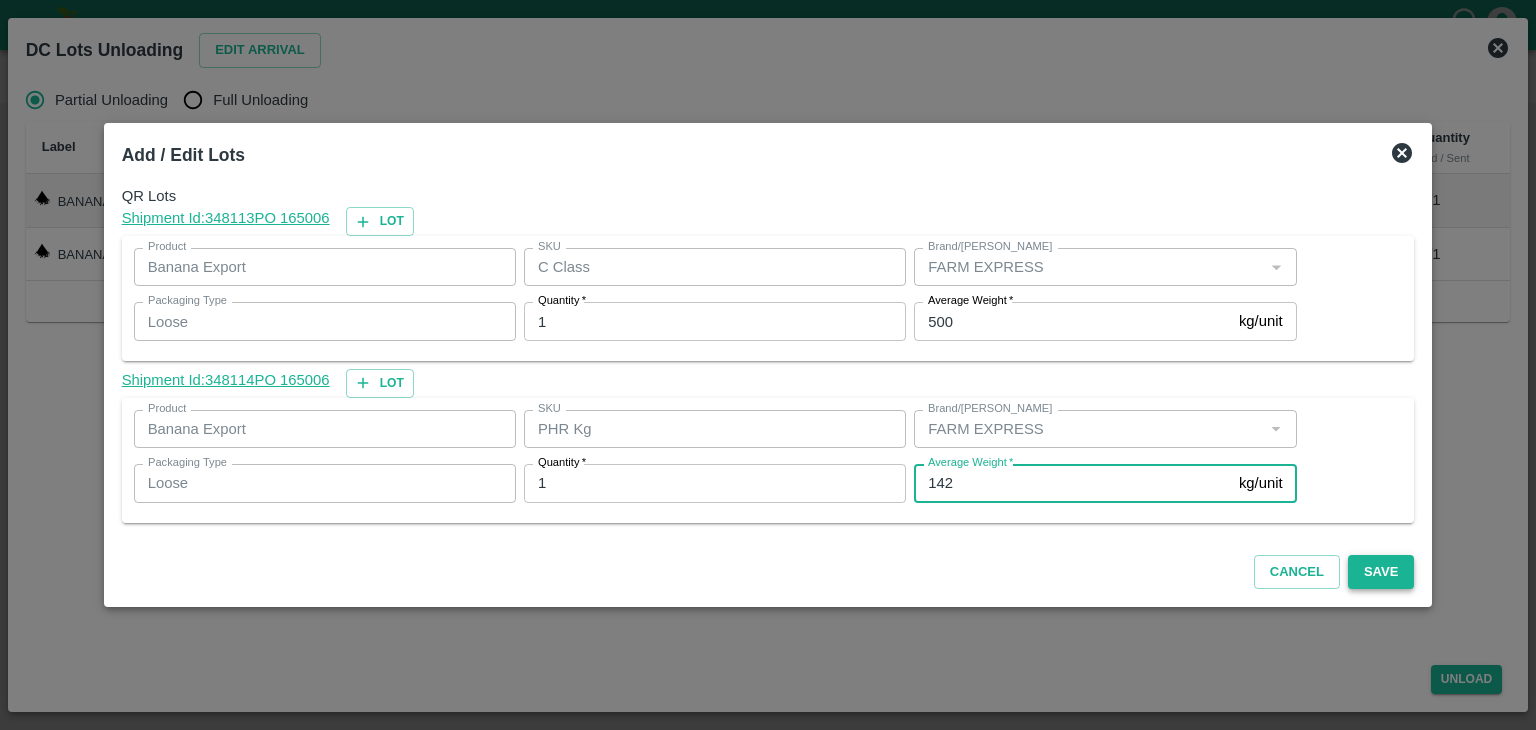 type on "142" 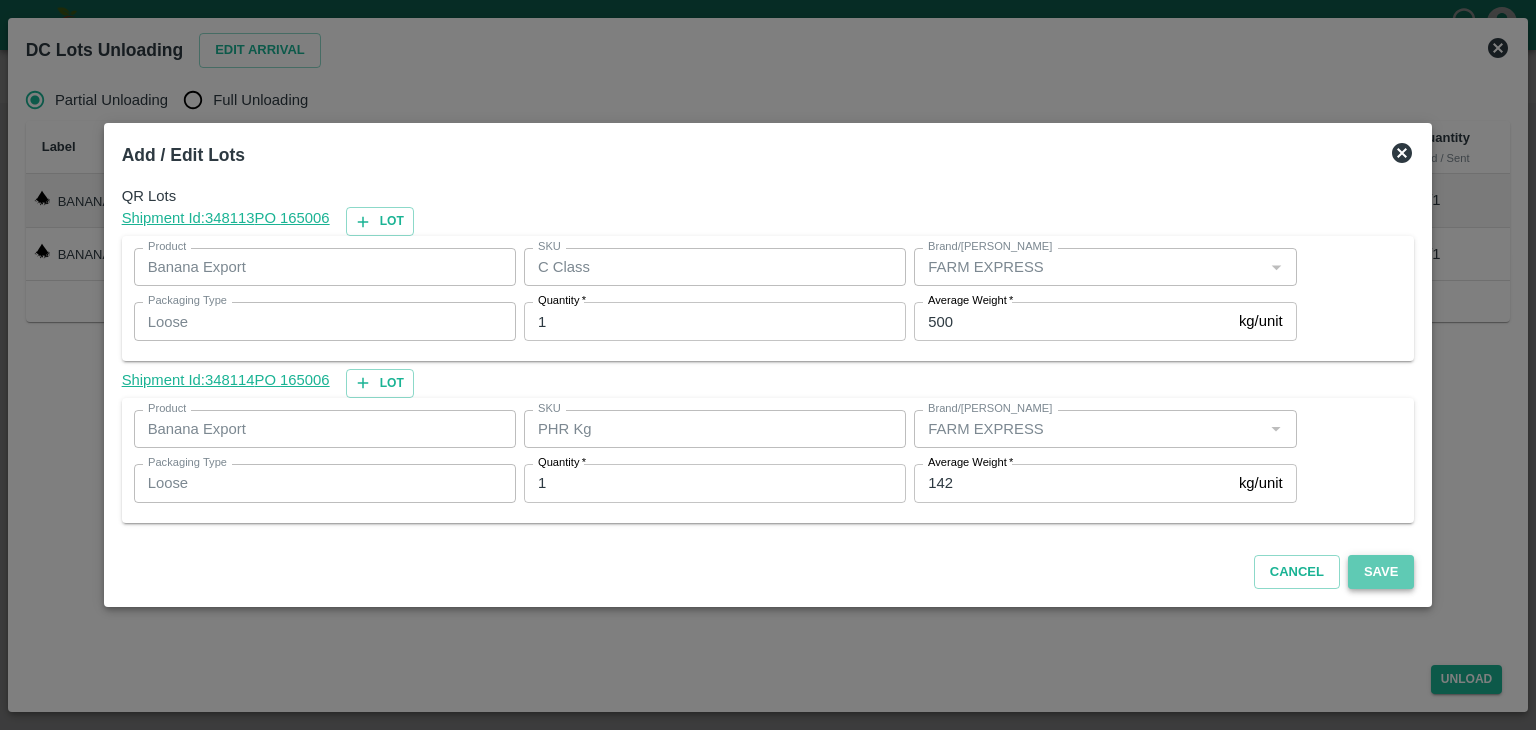 click on "Save" at bounding box center (1381, 572) 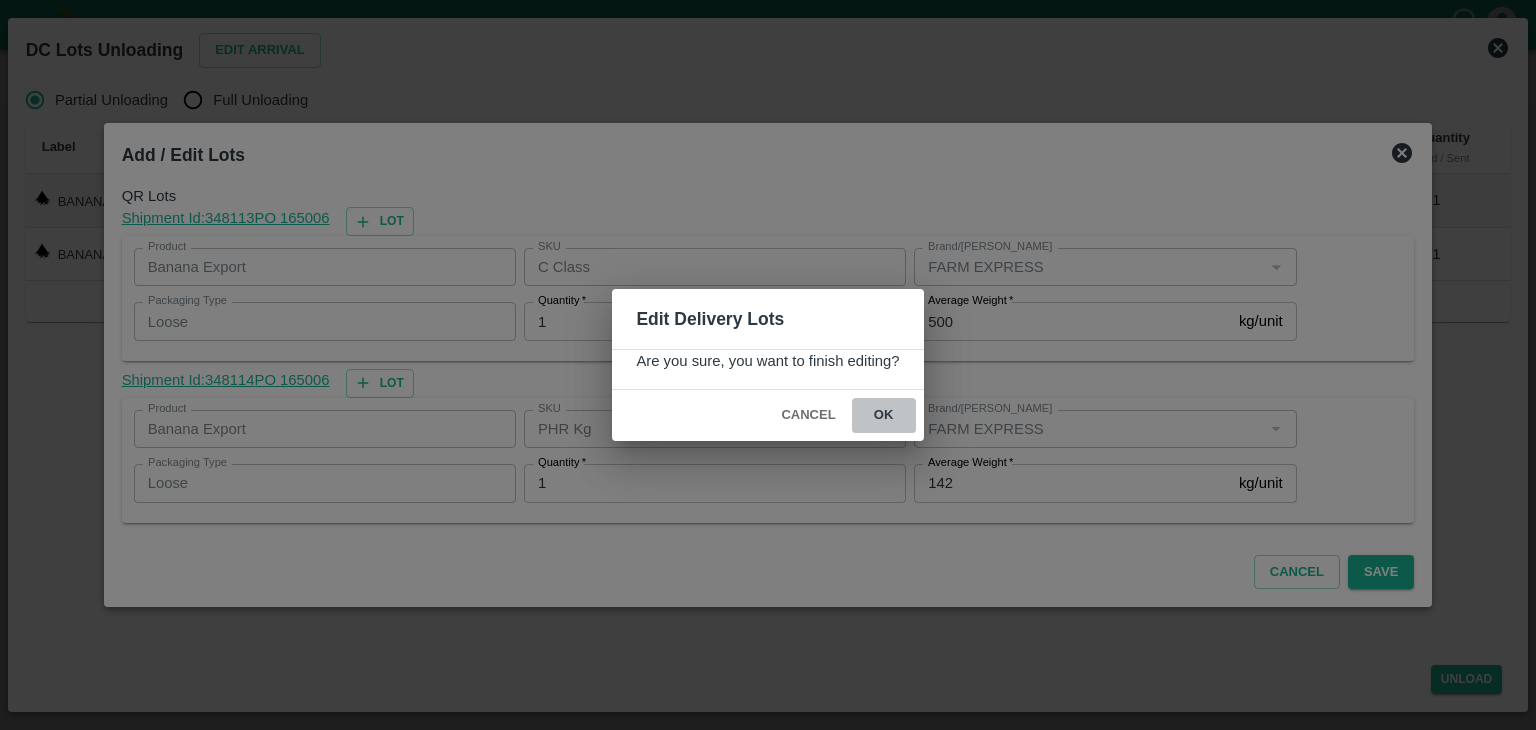 click on "ok" at bounding box center [884, 415] 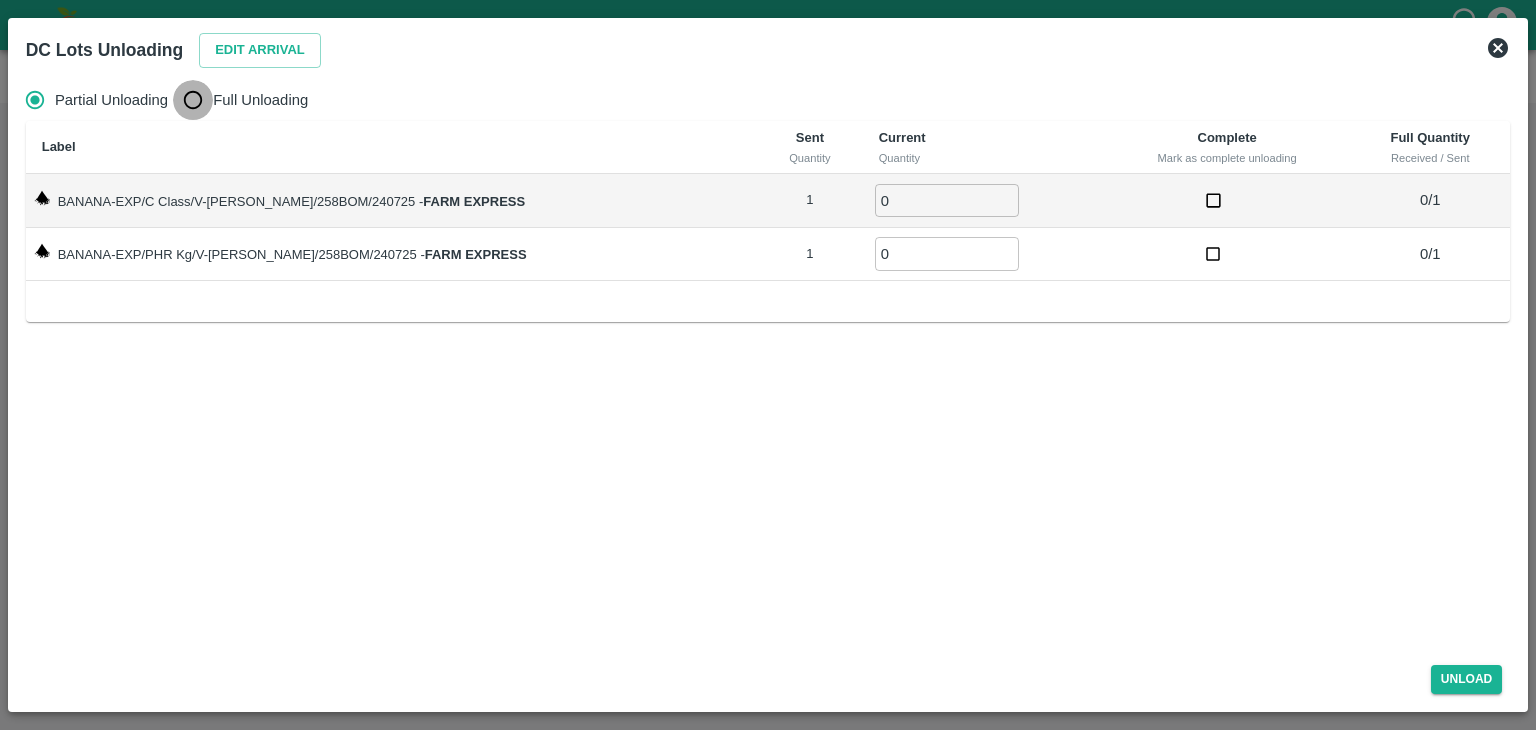 click on "Full Unloading" at bounding box center (193, 100) 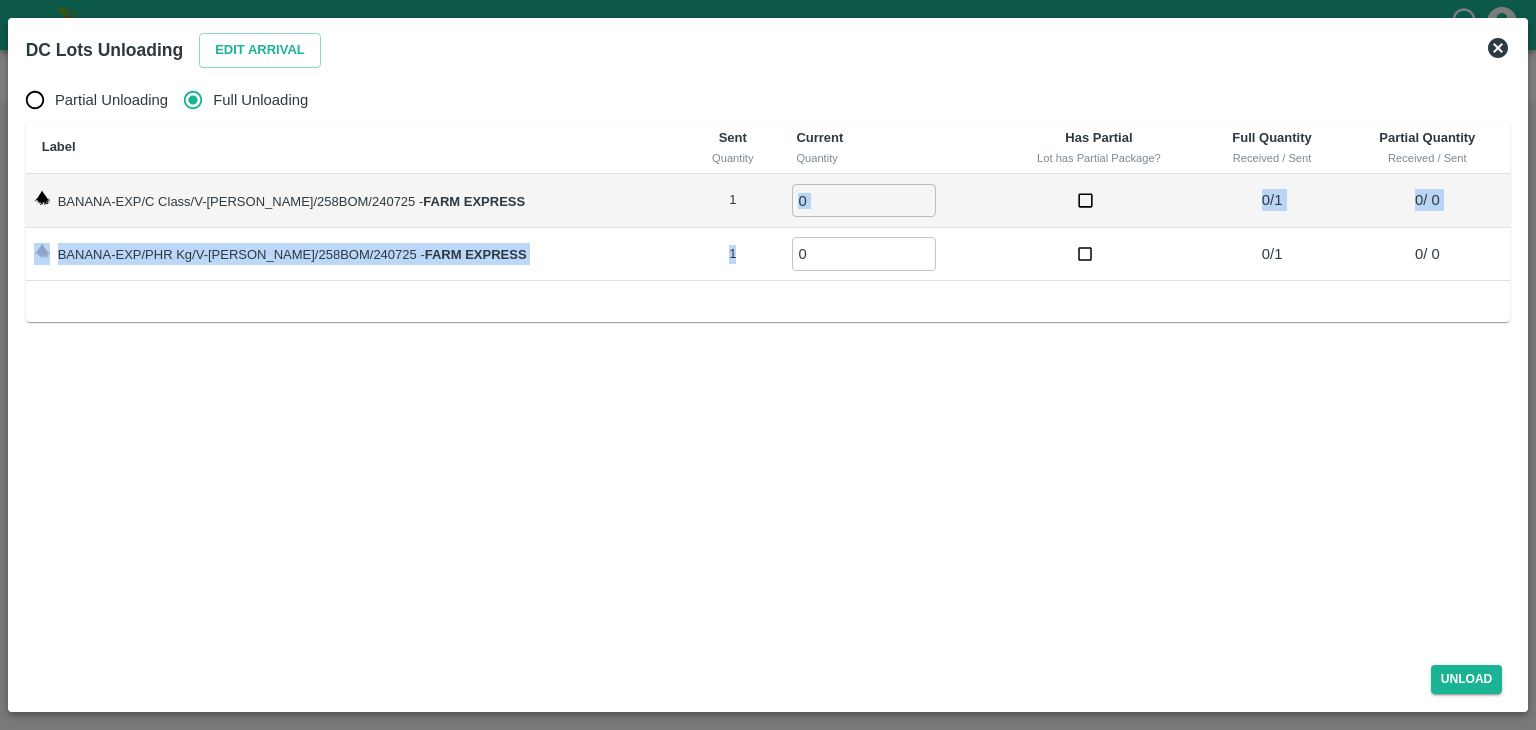 drag, startPoint x: 828, startPoint y: 232, endPoint x: 834, endPoint y: 208, distance: 24.738634 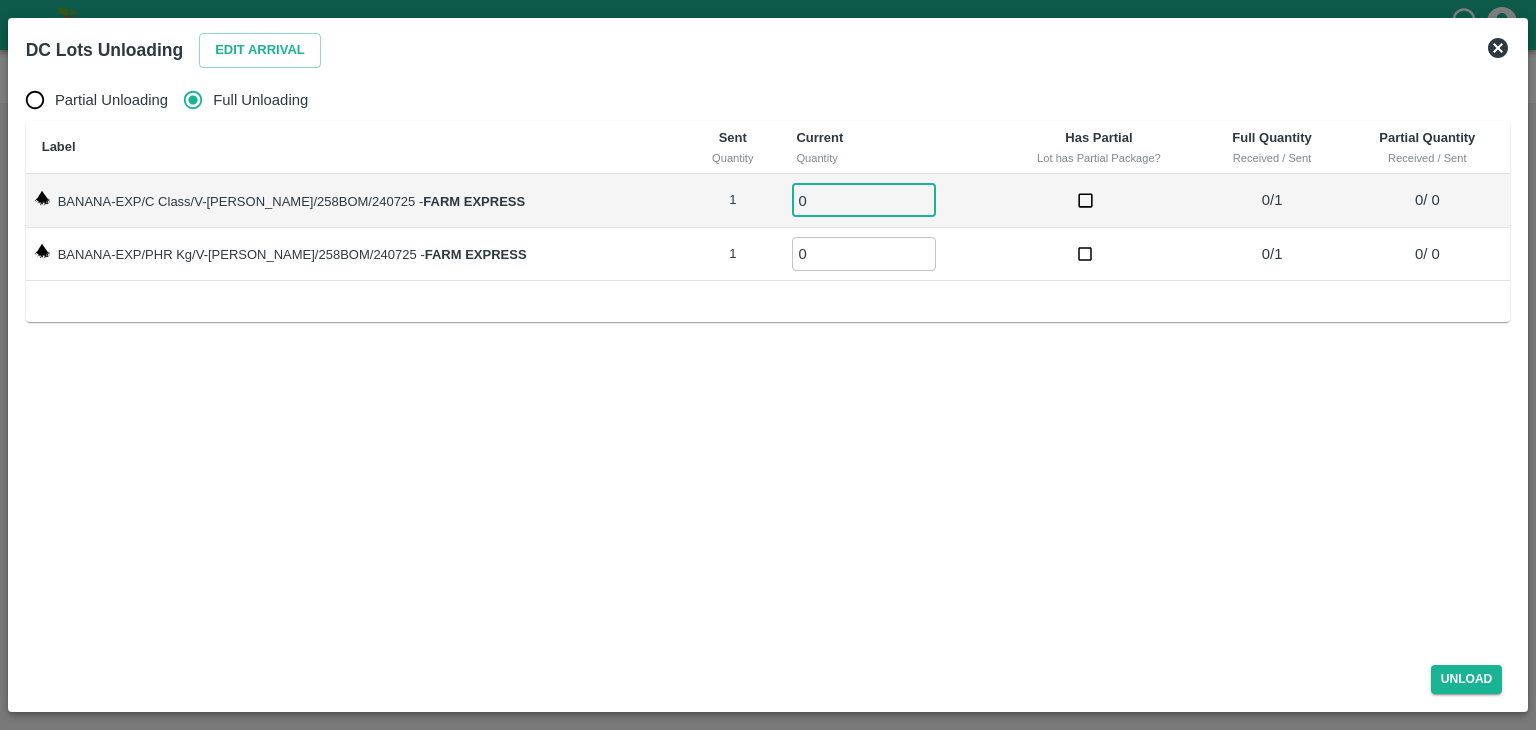 click on "0" at bounding box center (864, 200) 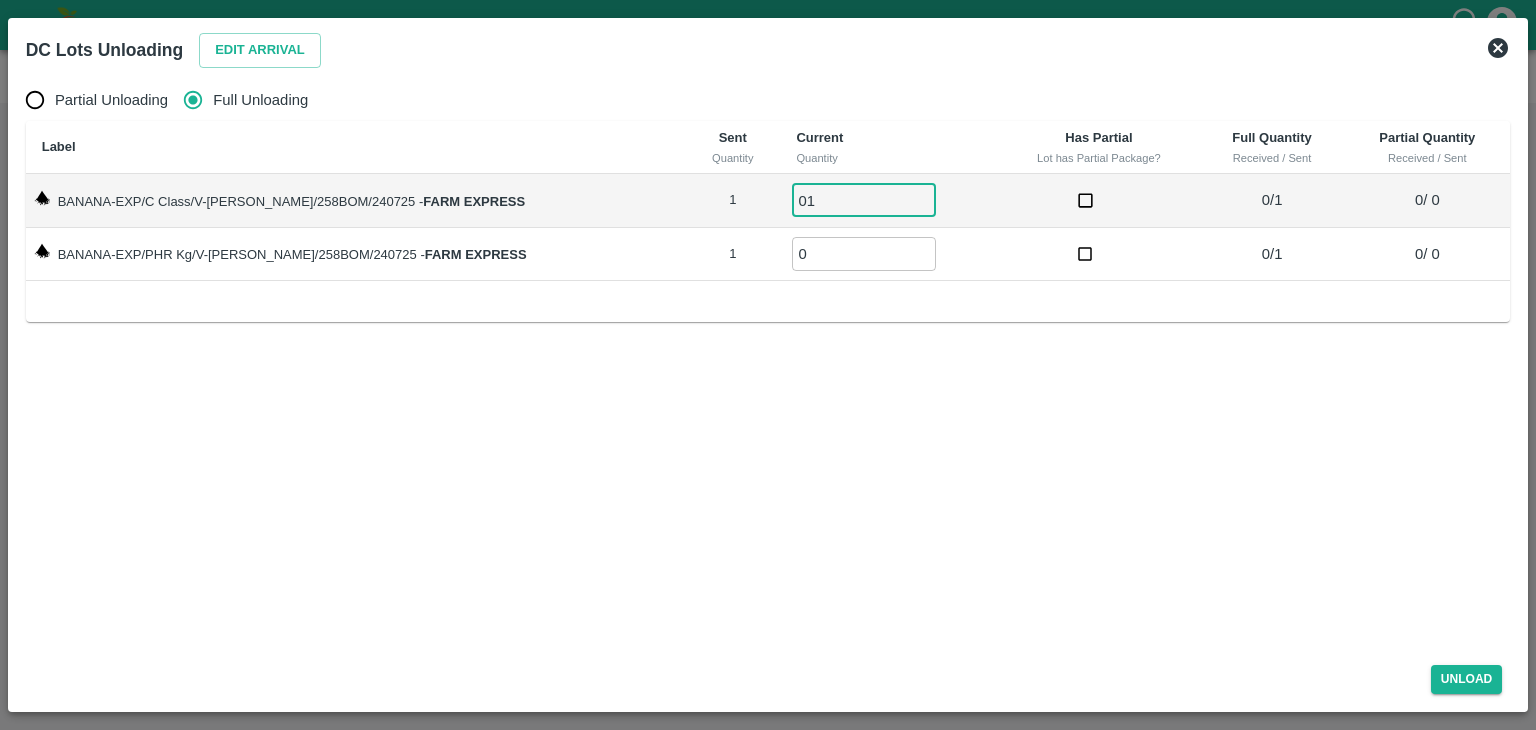 type on "01" 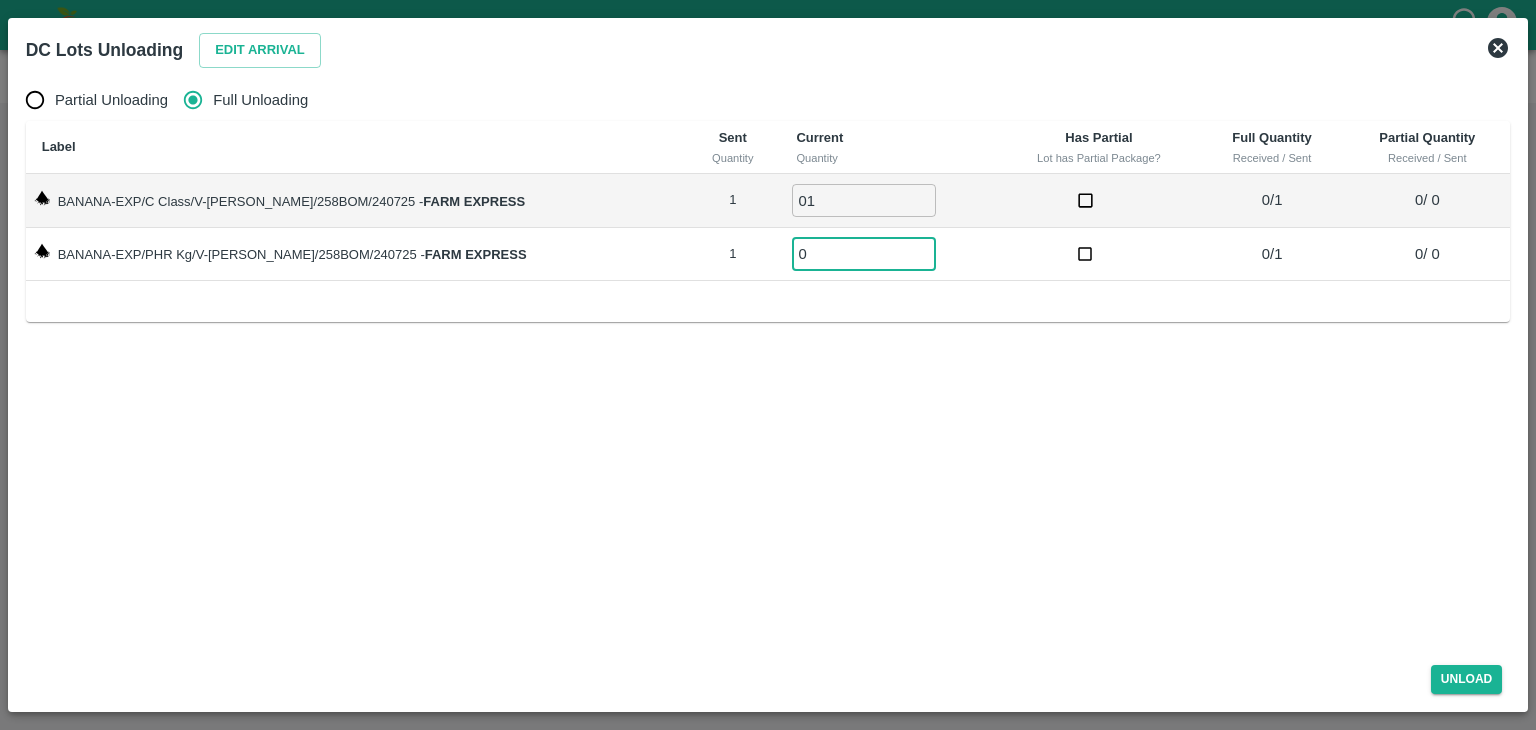 click on "0" at bounding box center [864, 253] 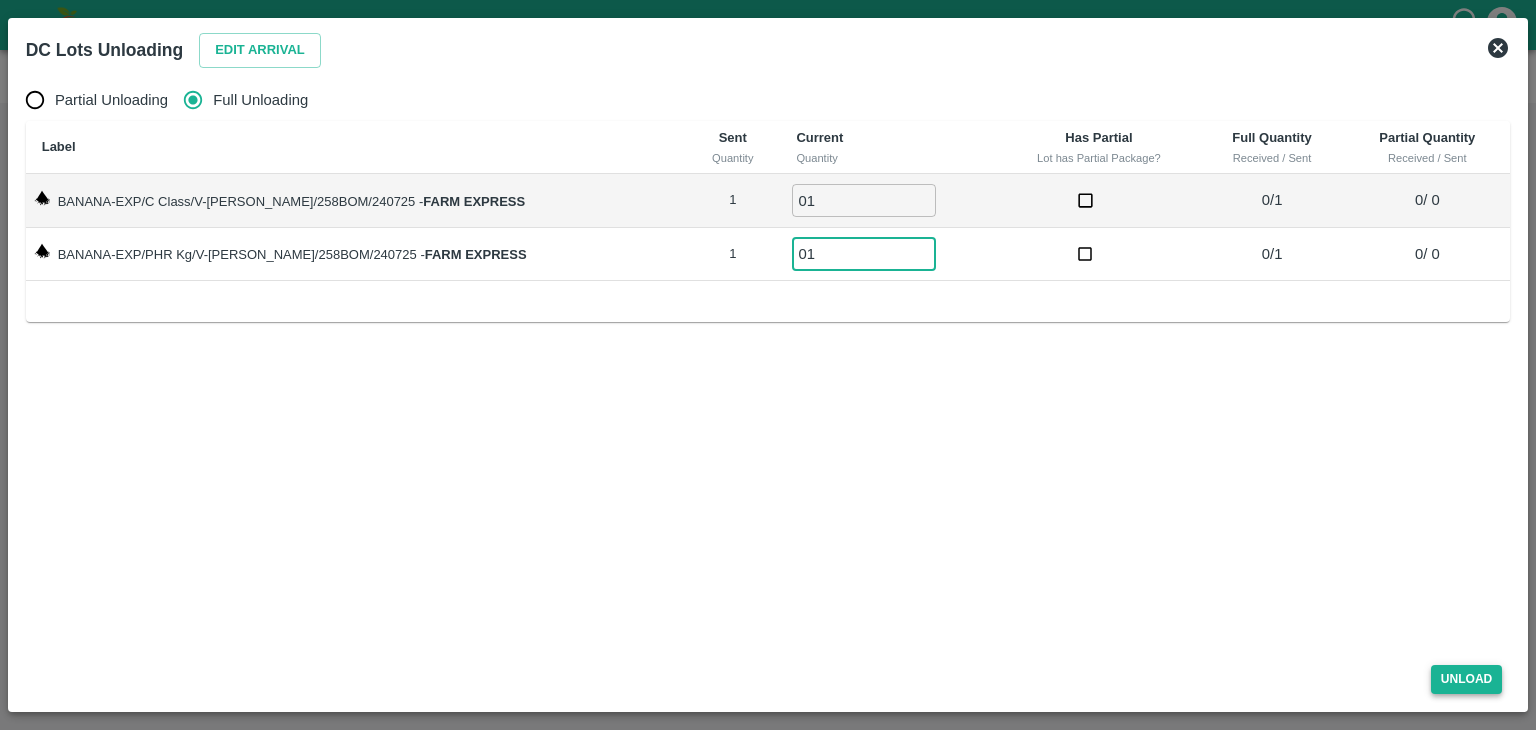 type on "01" 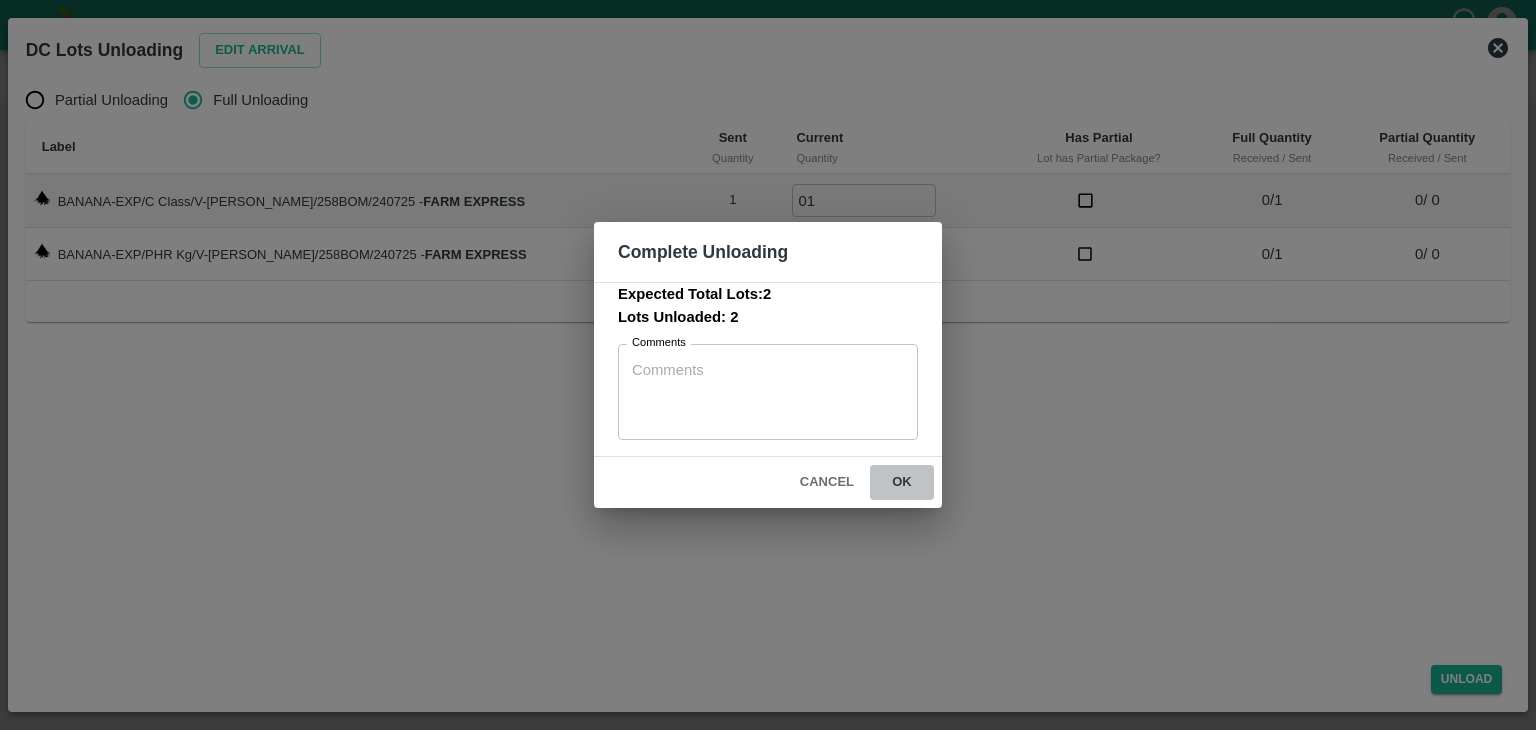 click on "ok" at bounding box center (902, 482) 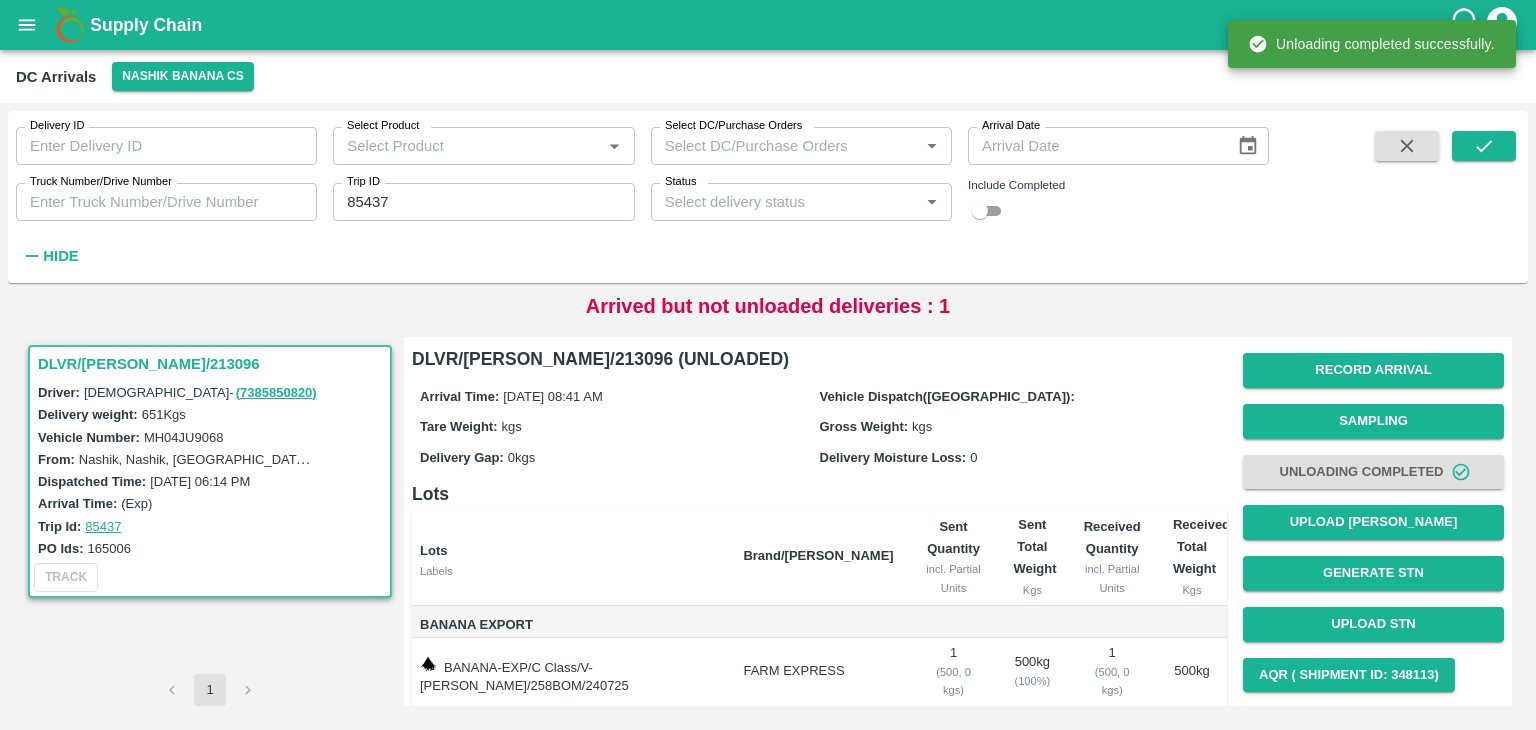 scroll, scrollTop: 143, scrollLeft: 0, axis: vertical 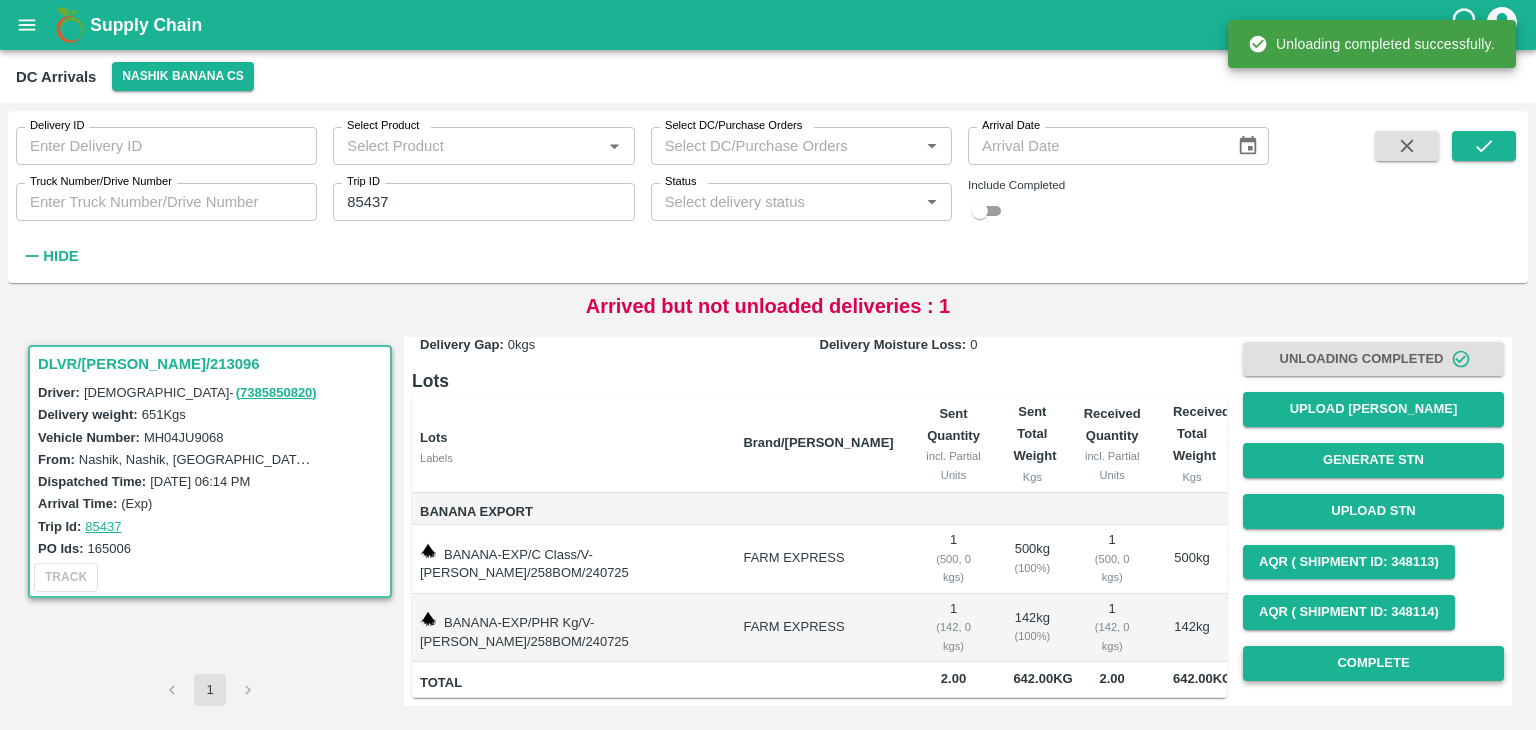 click on "Complete" at bounding box center (1373, 663) 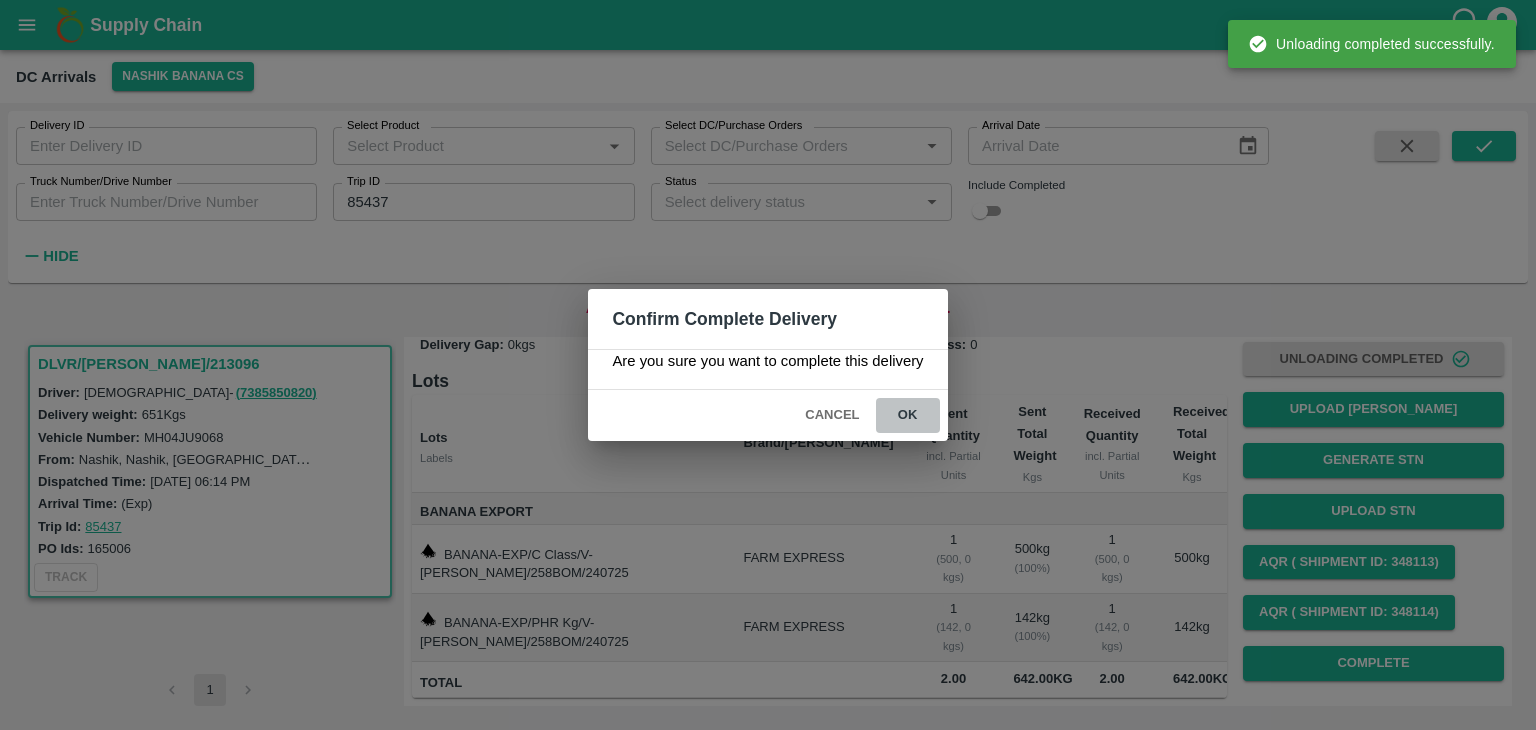 click on "ok" at bounding box center [908, 415] 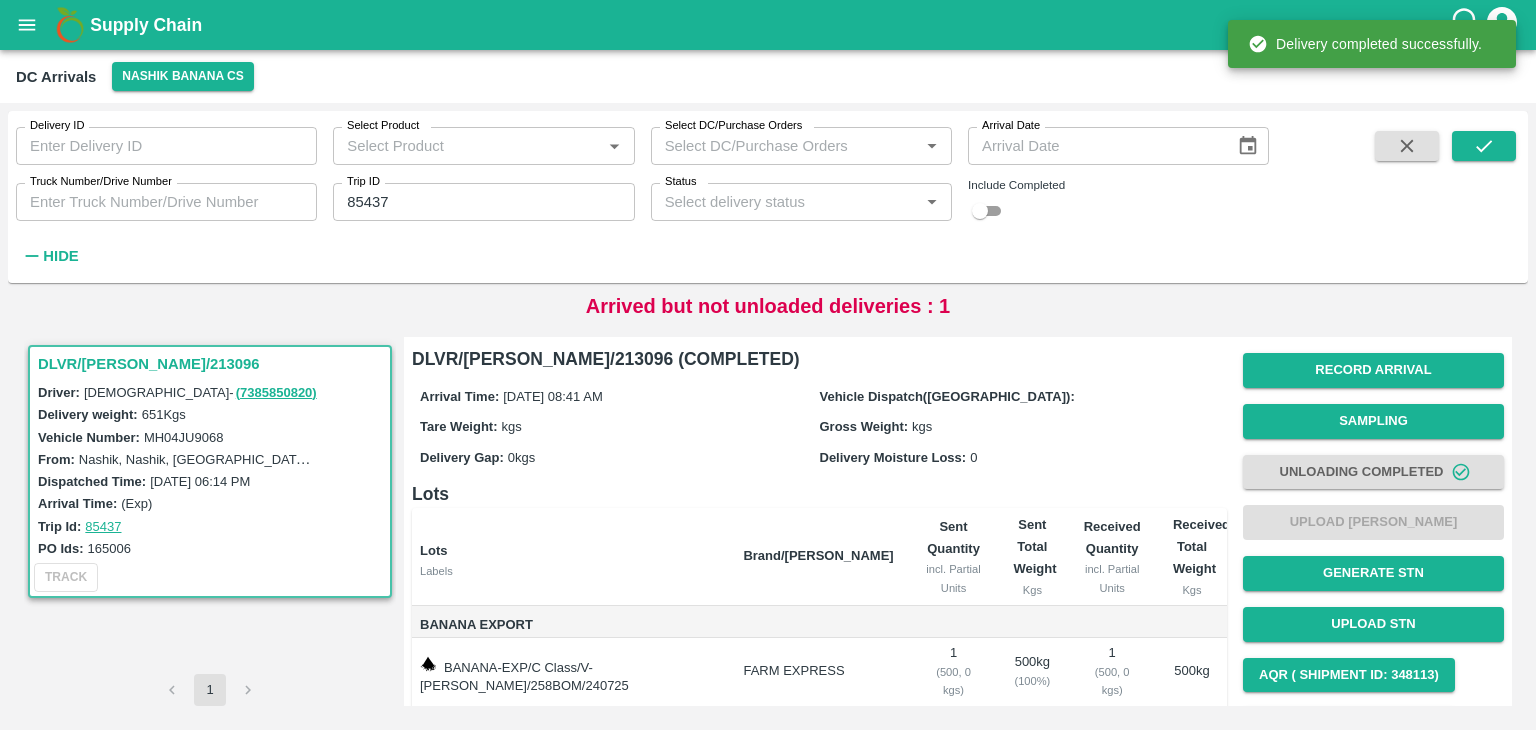 scroll, scrollTop: 143, scrollLeft: 0, axis: vertical 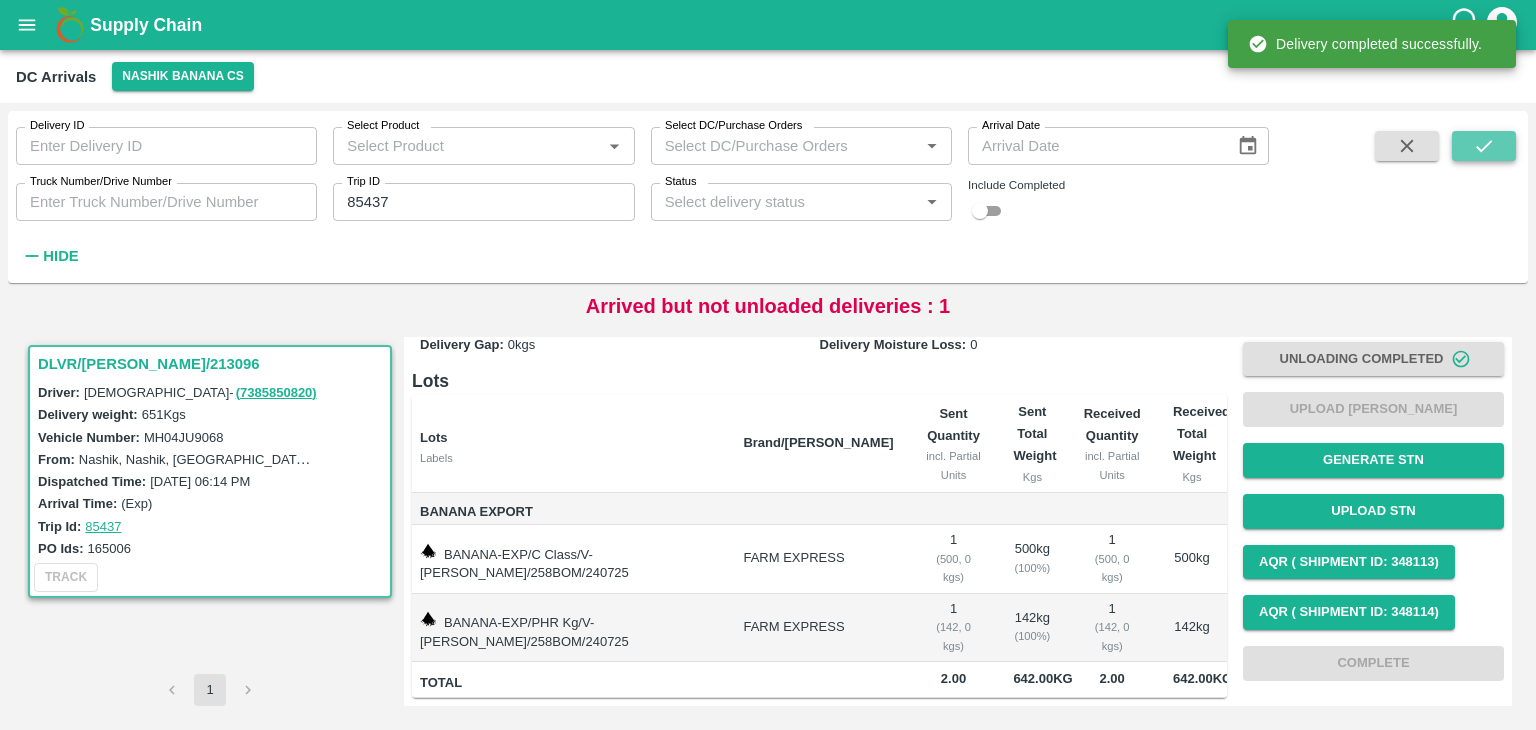 click at bounding box center [1484, 146] 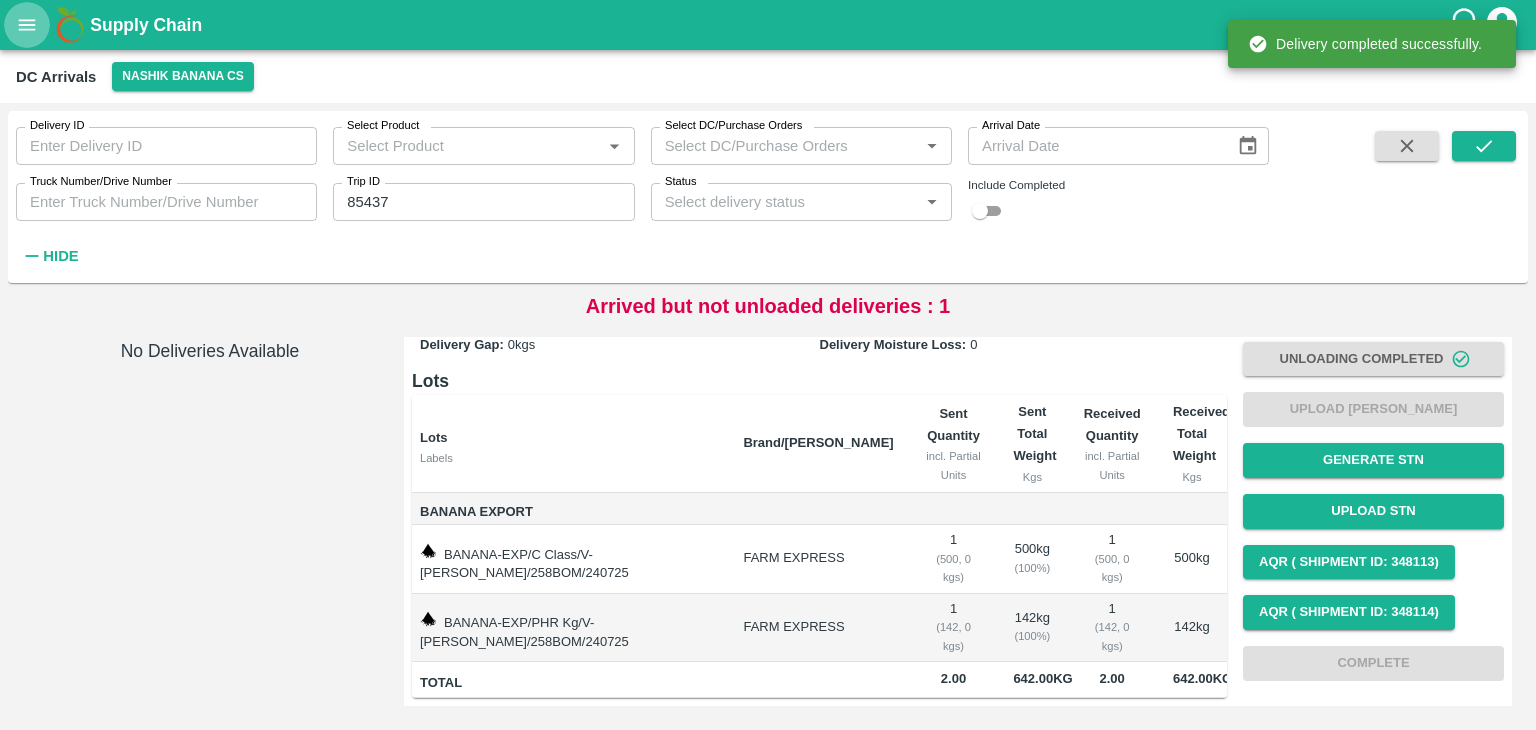 click 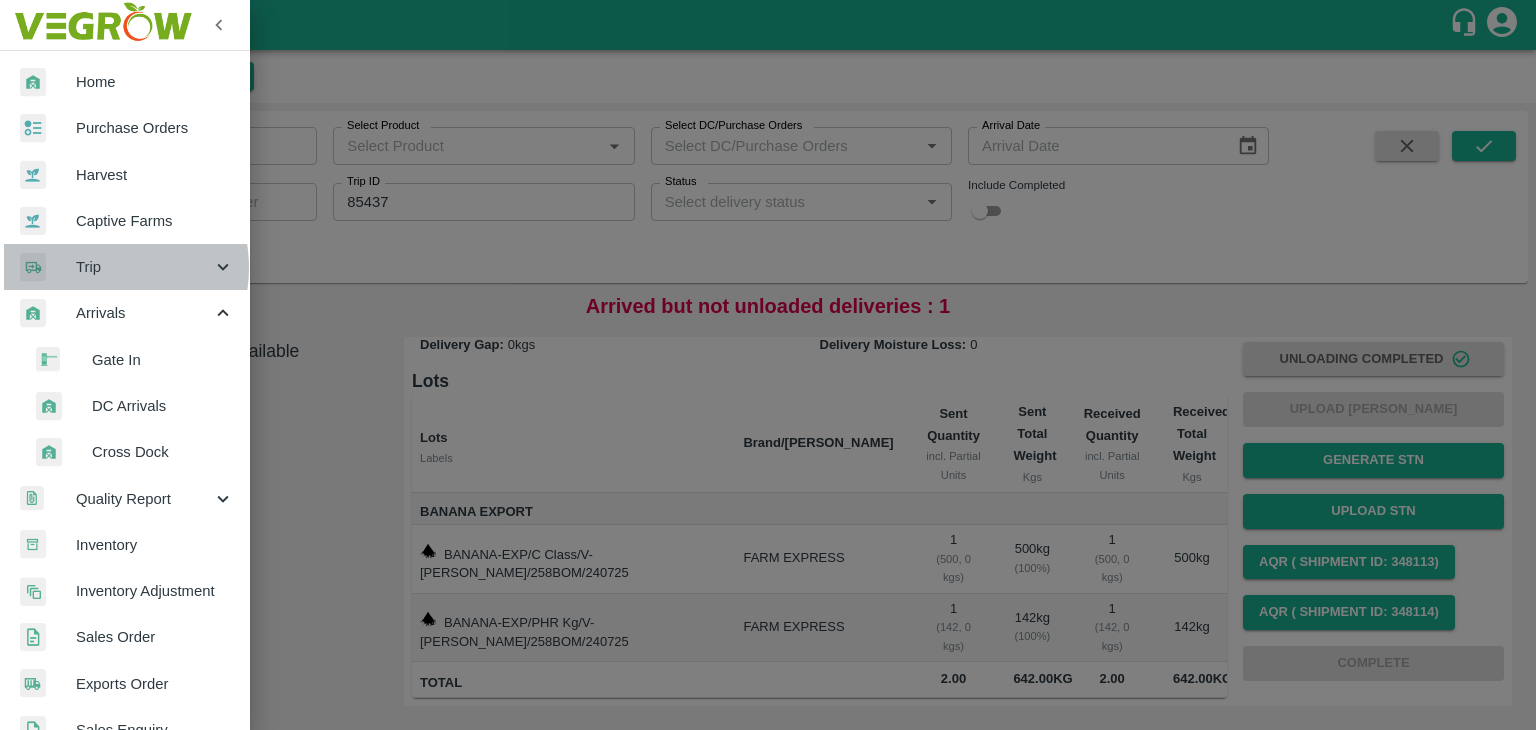 click on "Trip" at bounding box center (144, 267) 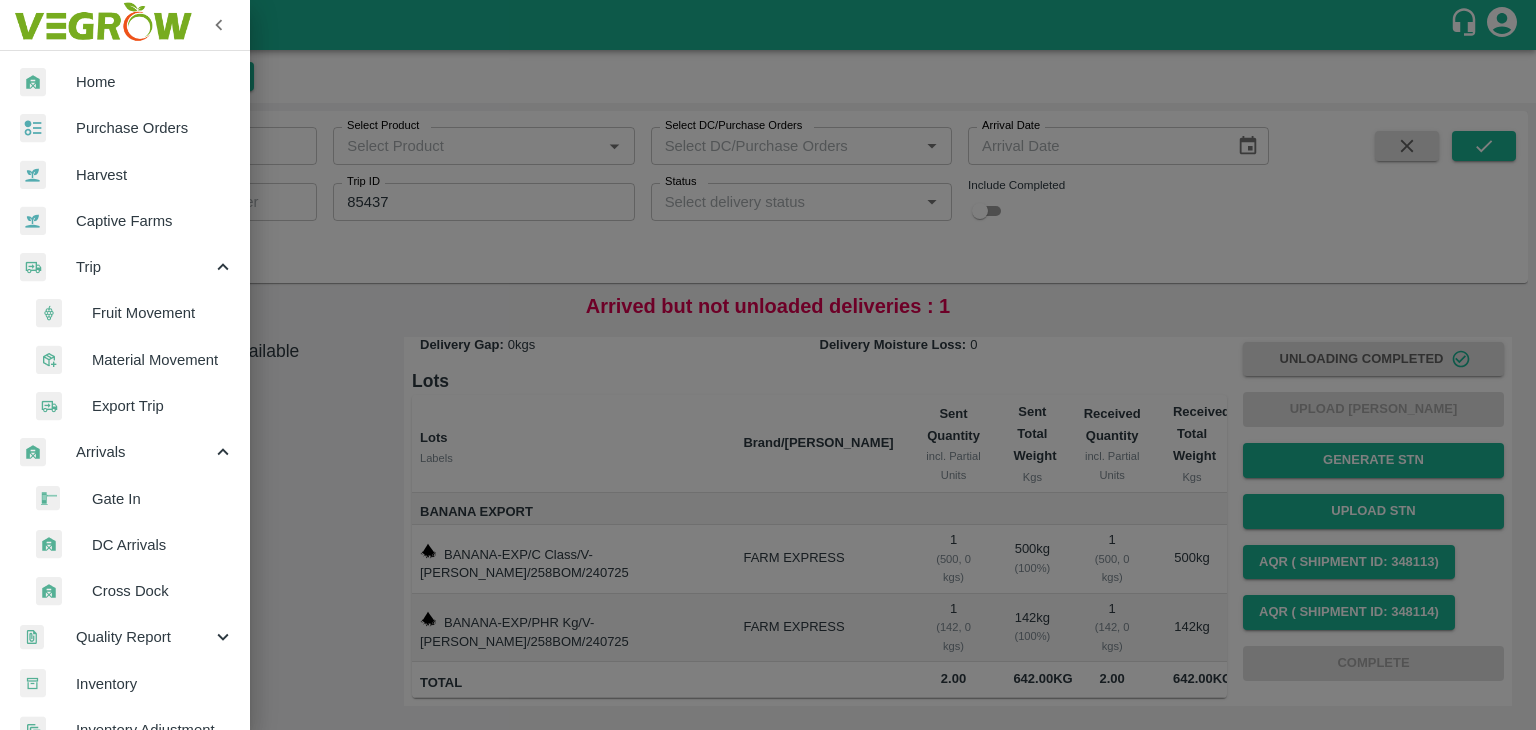 click on "Fruit Movement" at bounding box center (133, 313) 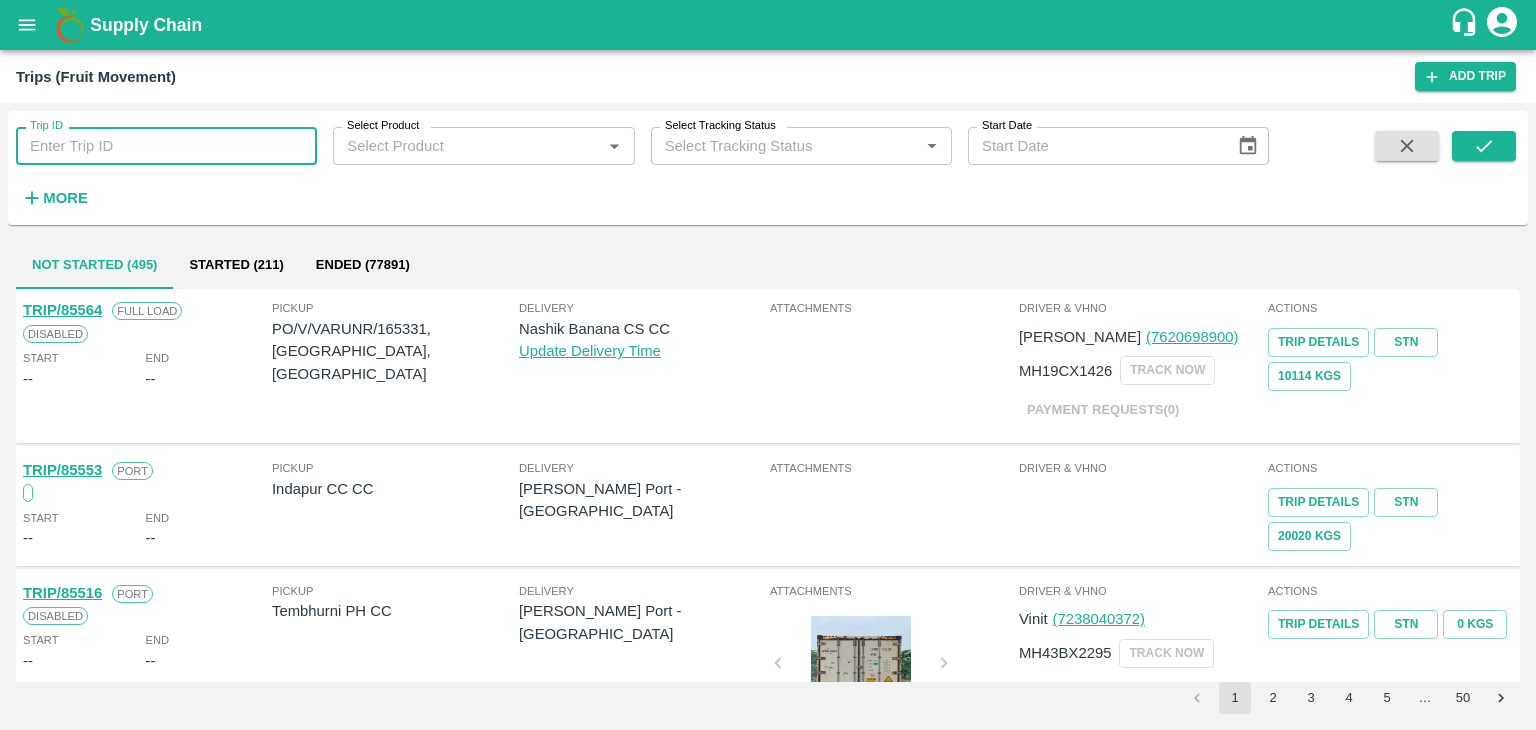 click on "Trip ID" at bounding box center [166, 146] 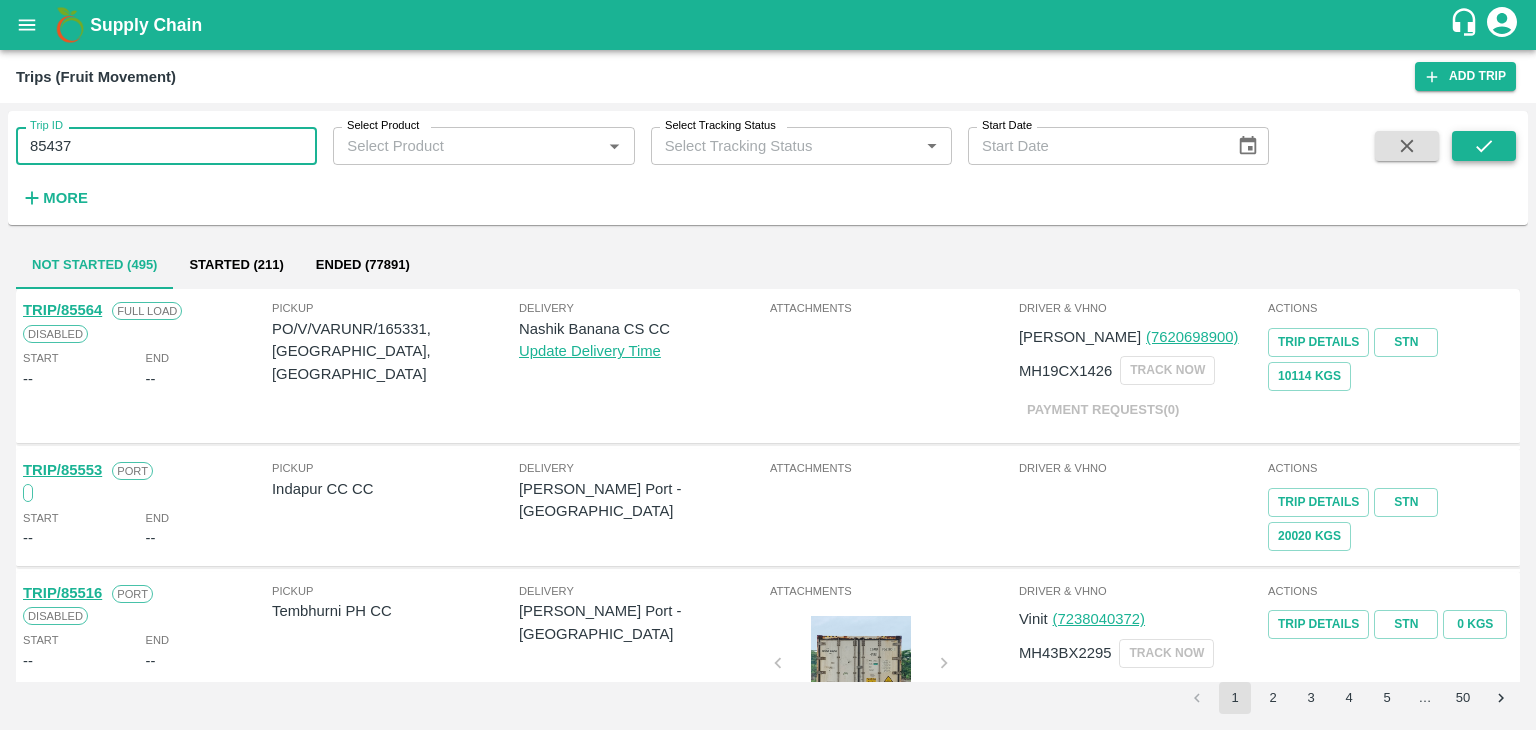 type on "85437" 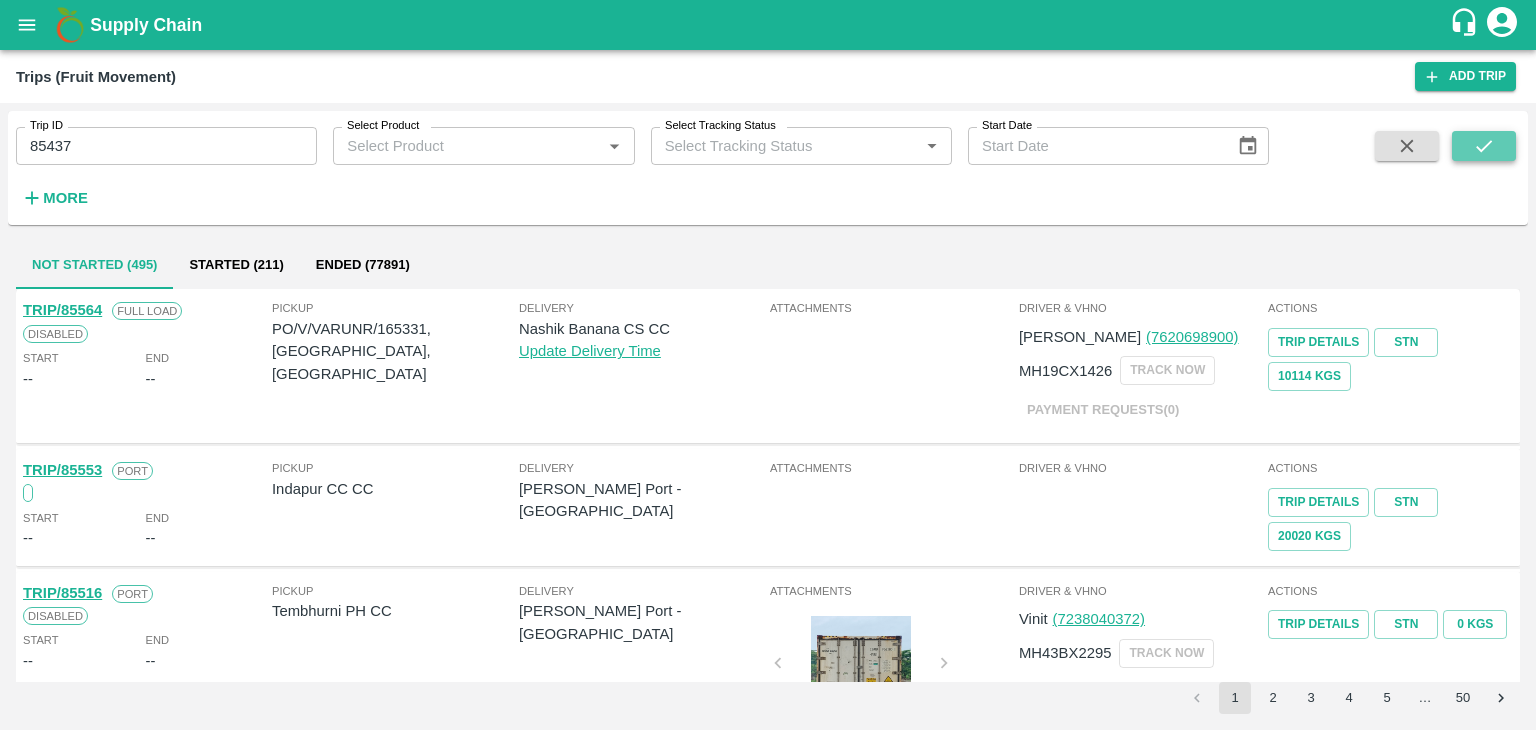click 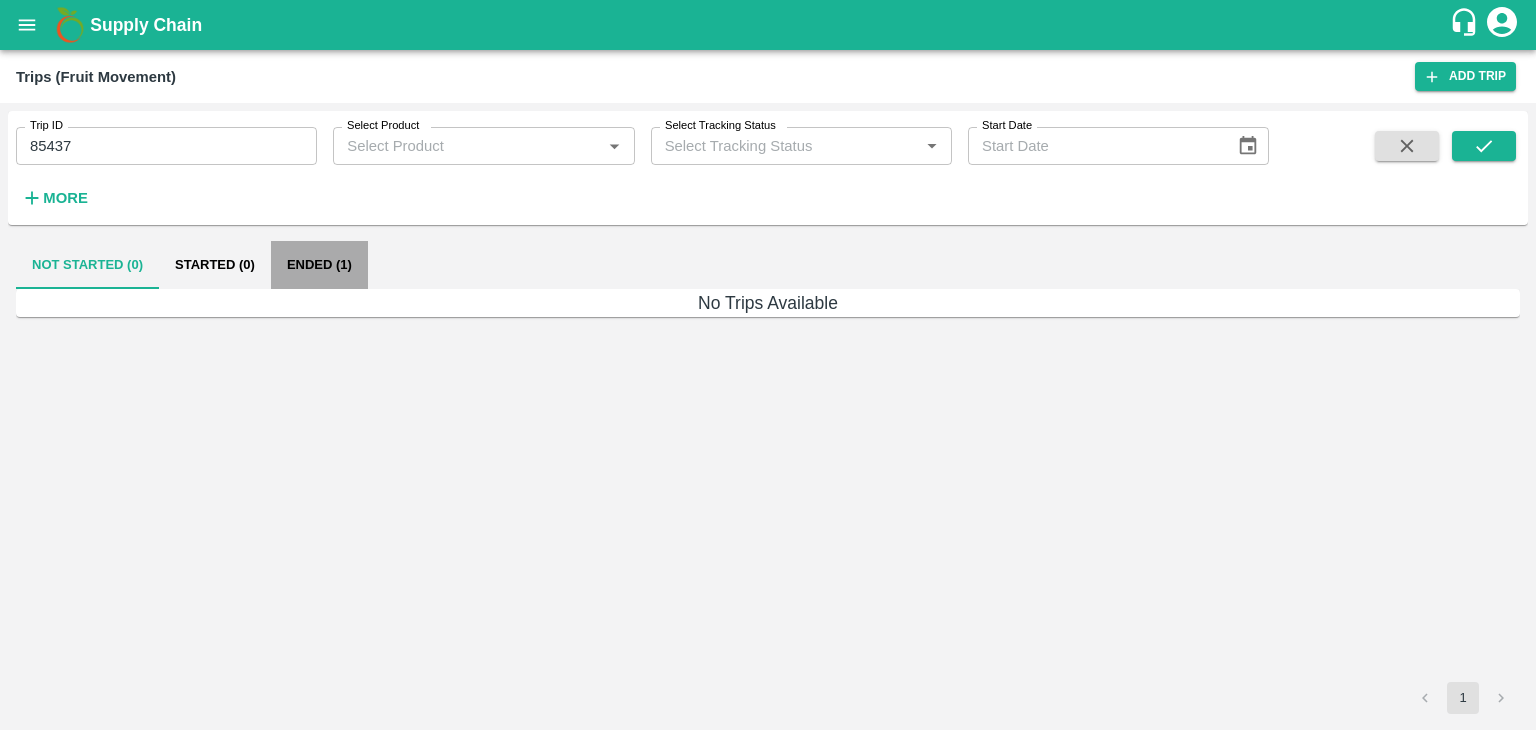 click on "Ended (1)" at bounding box center (319, 265) 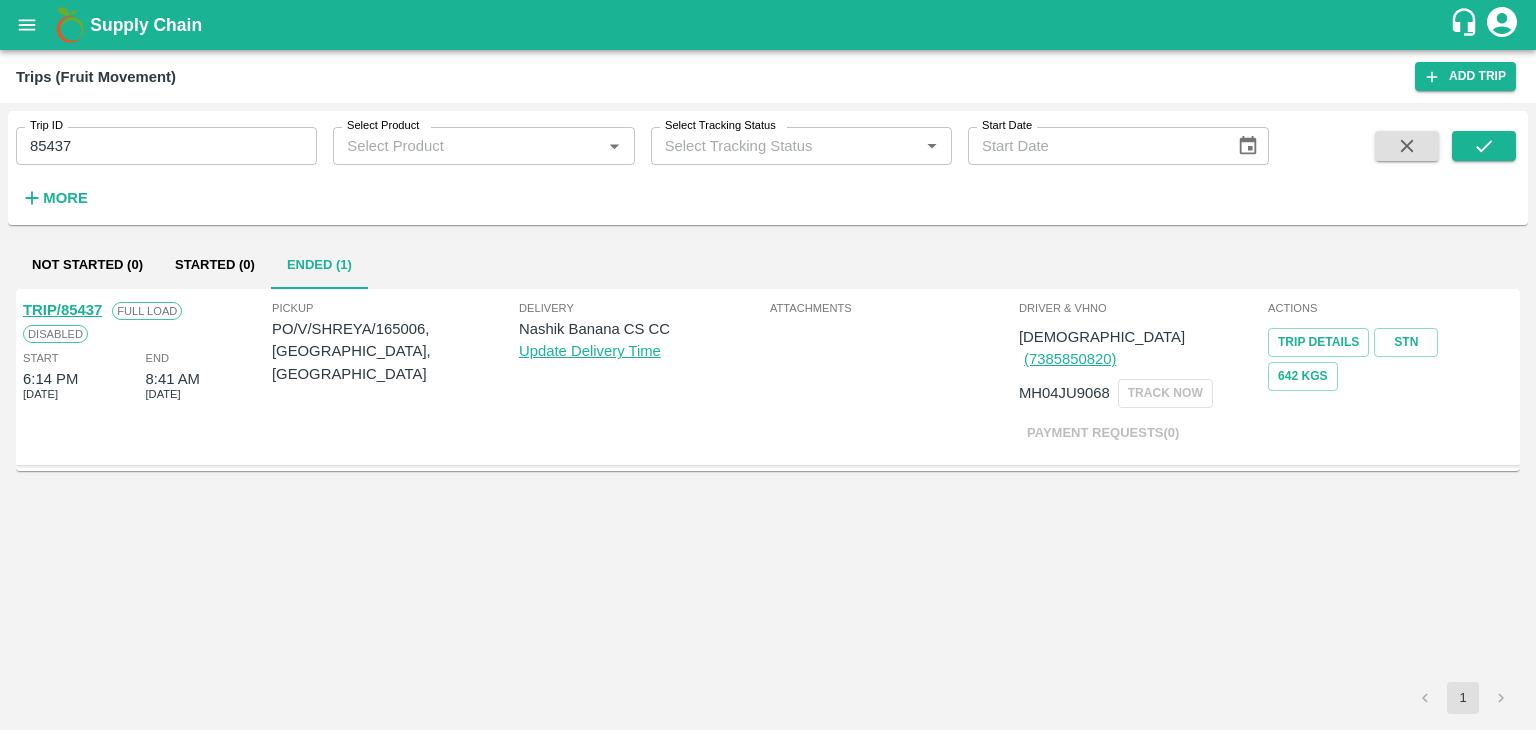 click on "TRIP/85437" at bounding box center (62, 310) 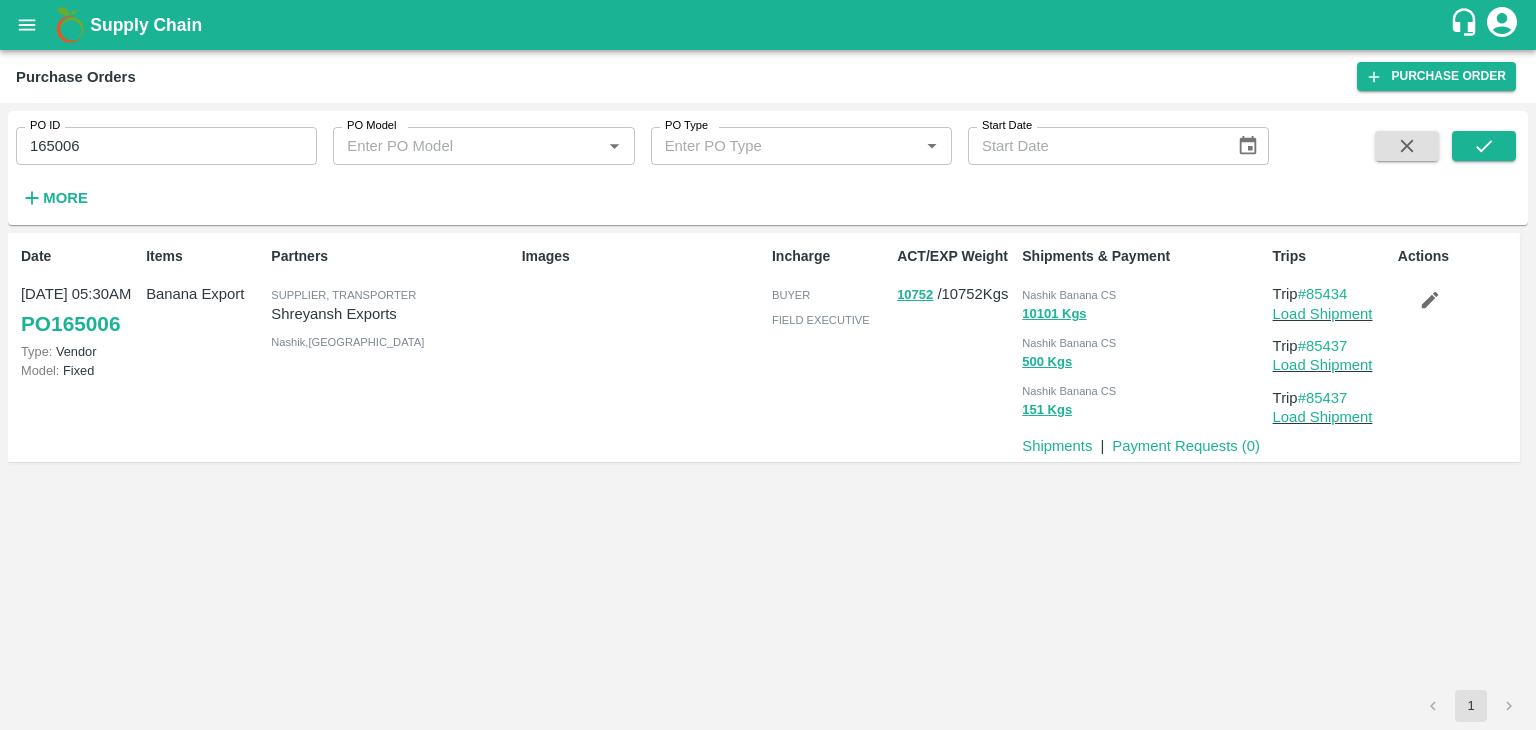 scroll, scrollTop: 0, scrollLeft: 0, axis: both 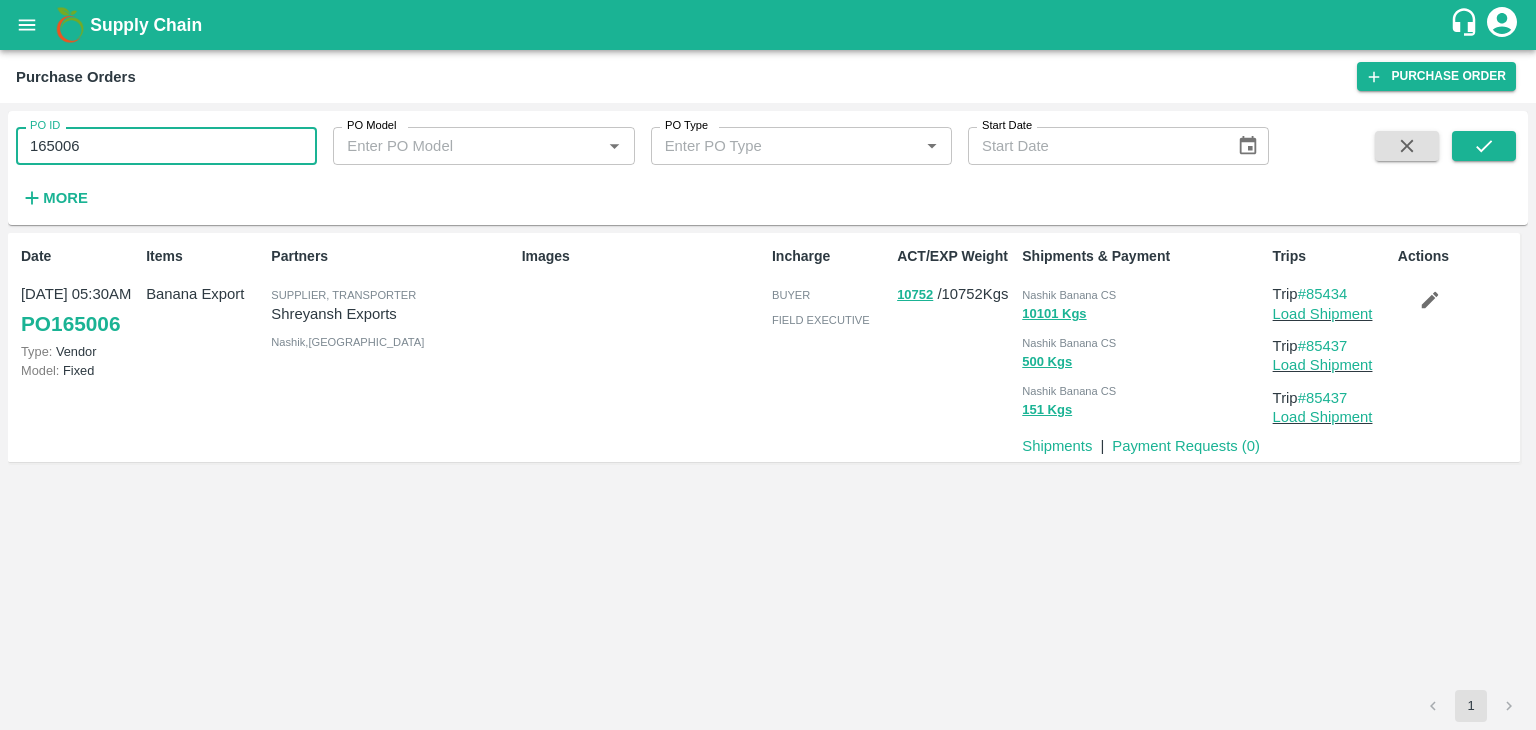 click on "165006" at bounding box center [166, 146] 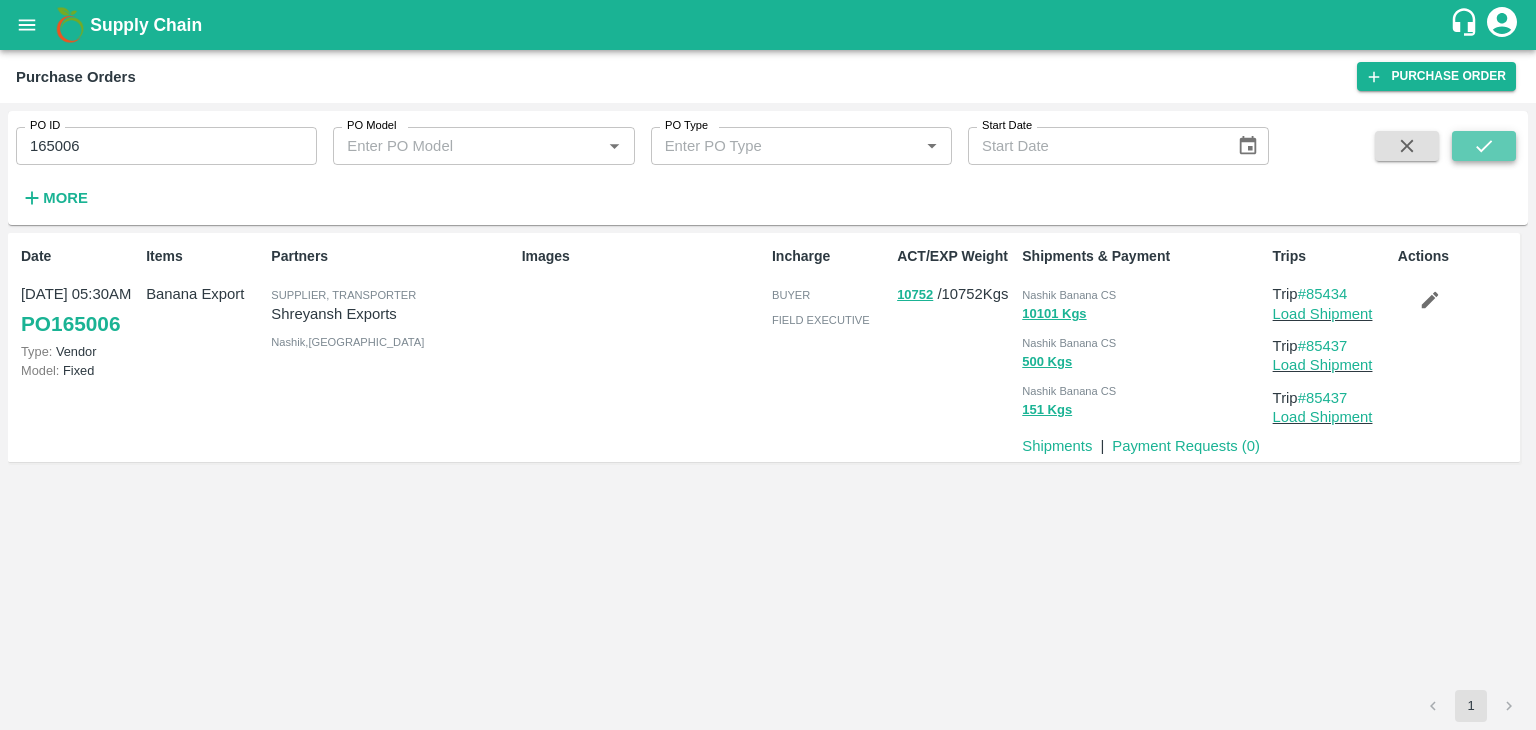 click at bounding box center [1484, 146] 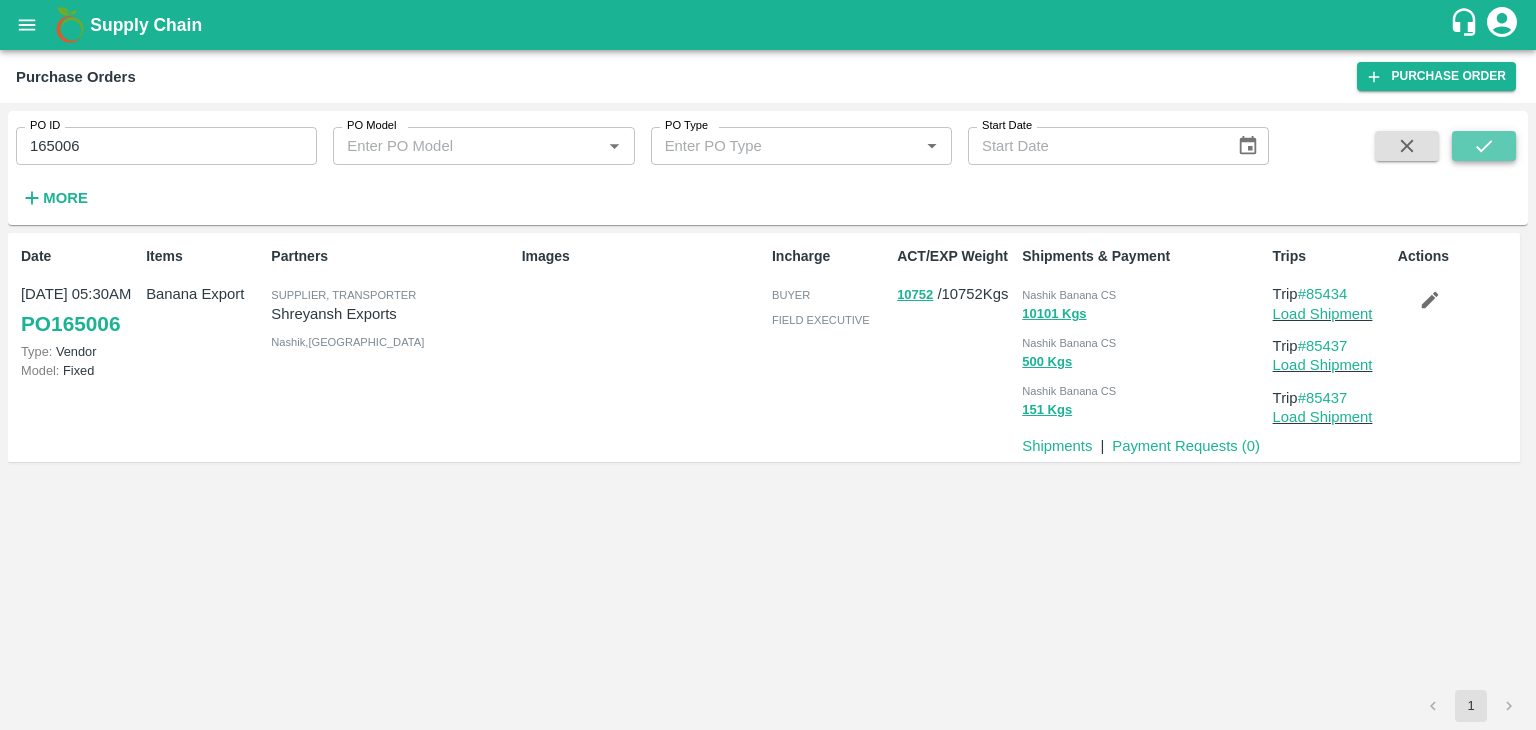 click 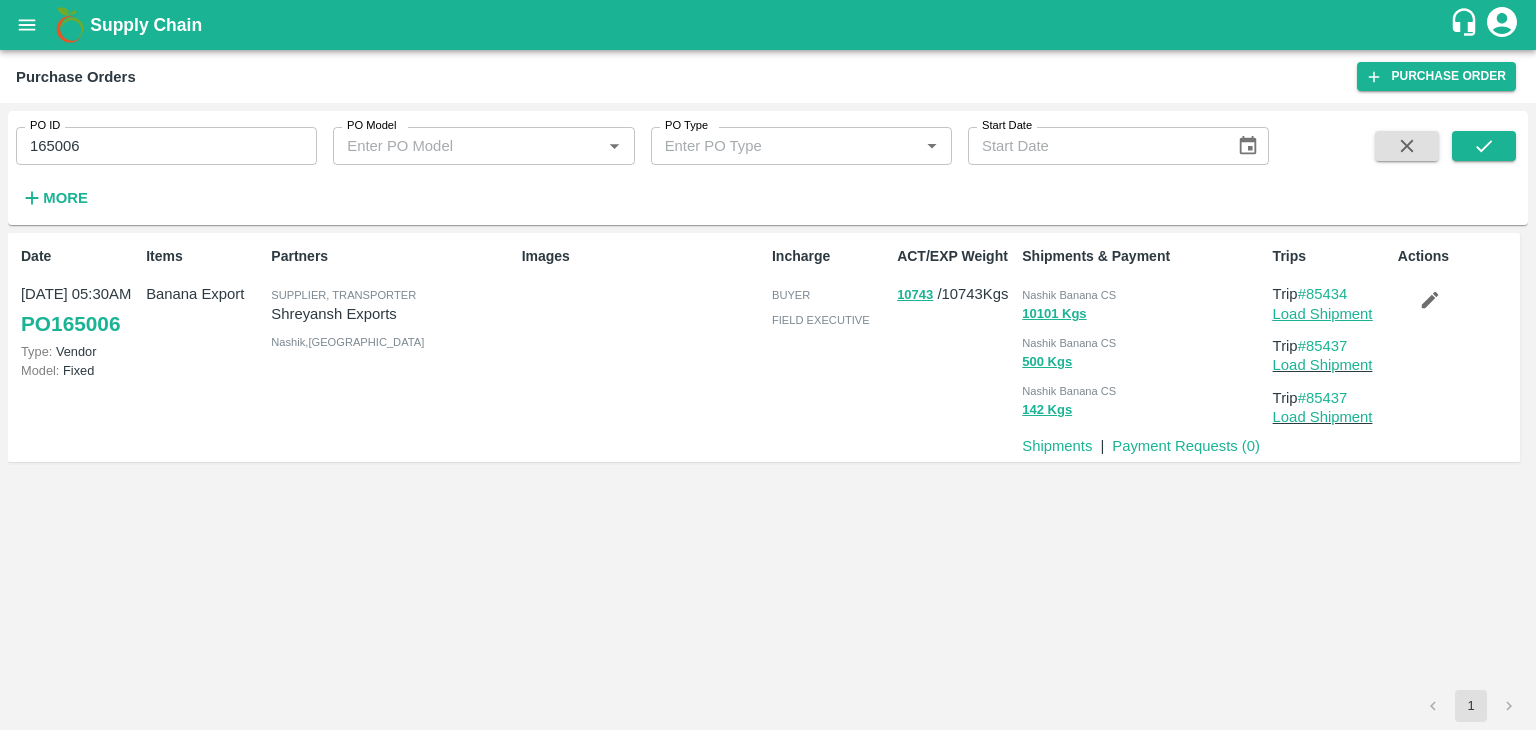 click on "Load Shipment" at bounding box center (1323, 314) 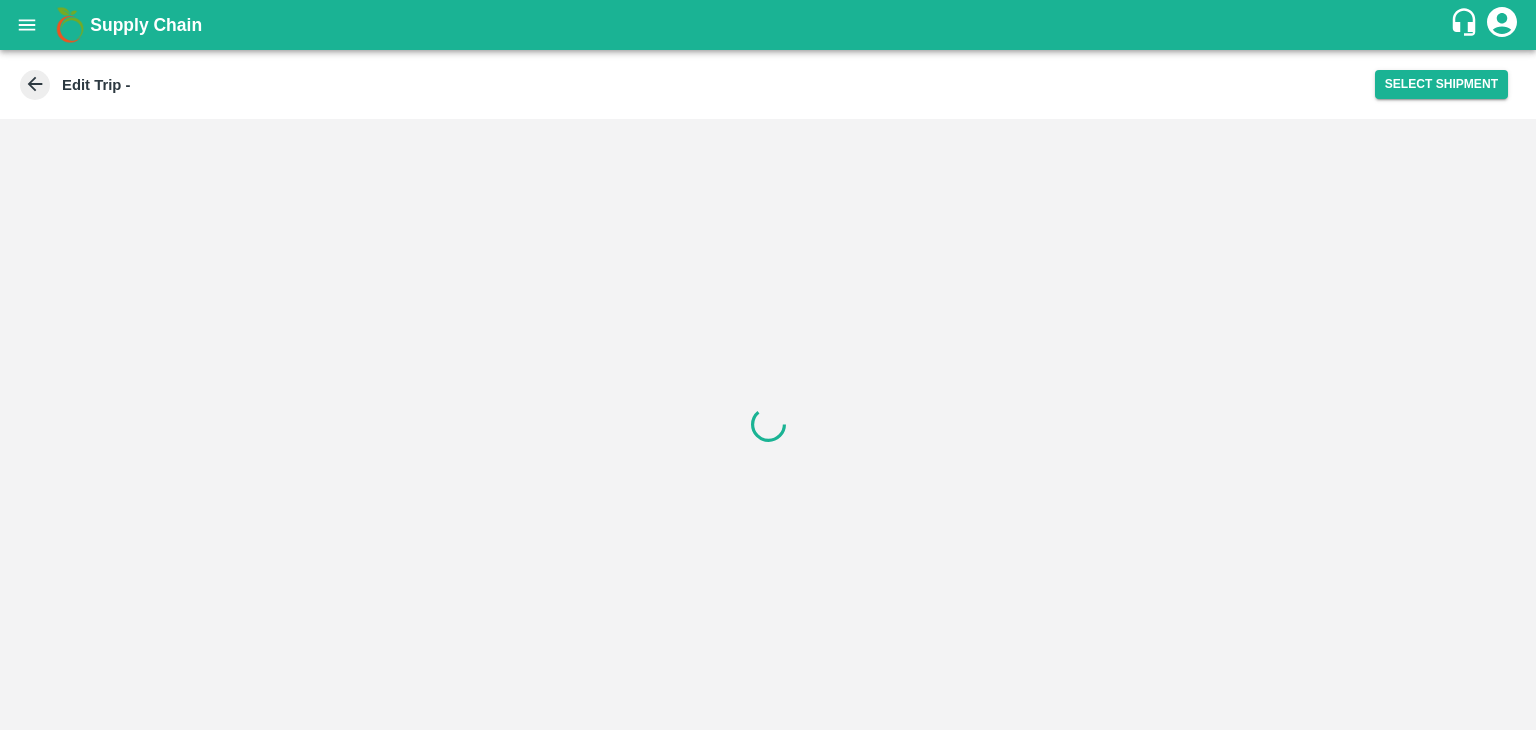 scroll, scrollTop: 0, scrollLeft: 0, axis: both 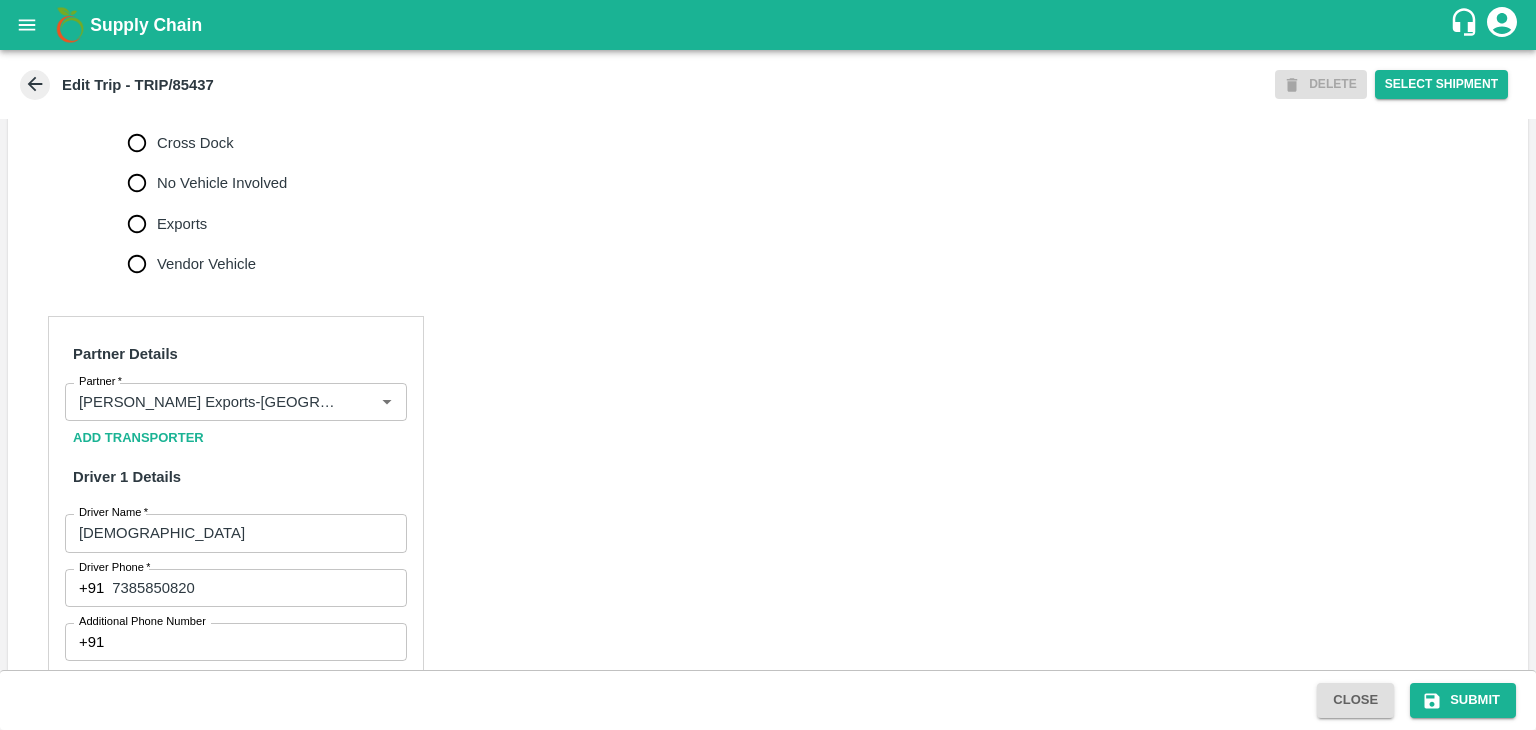 click on "No Vehicle Involved" at bounding box center [222, 183] 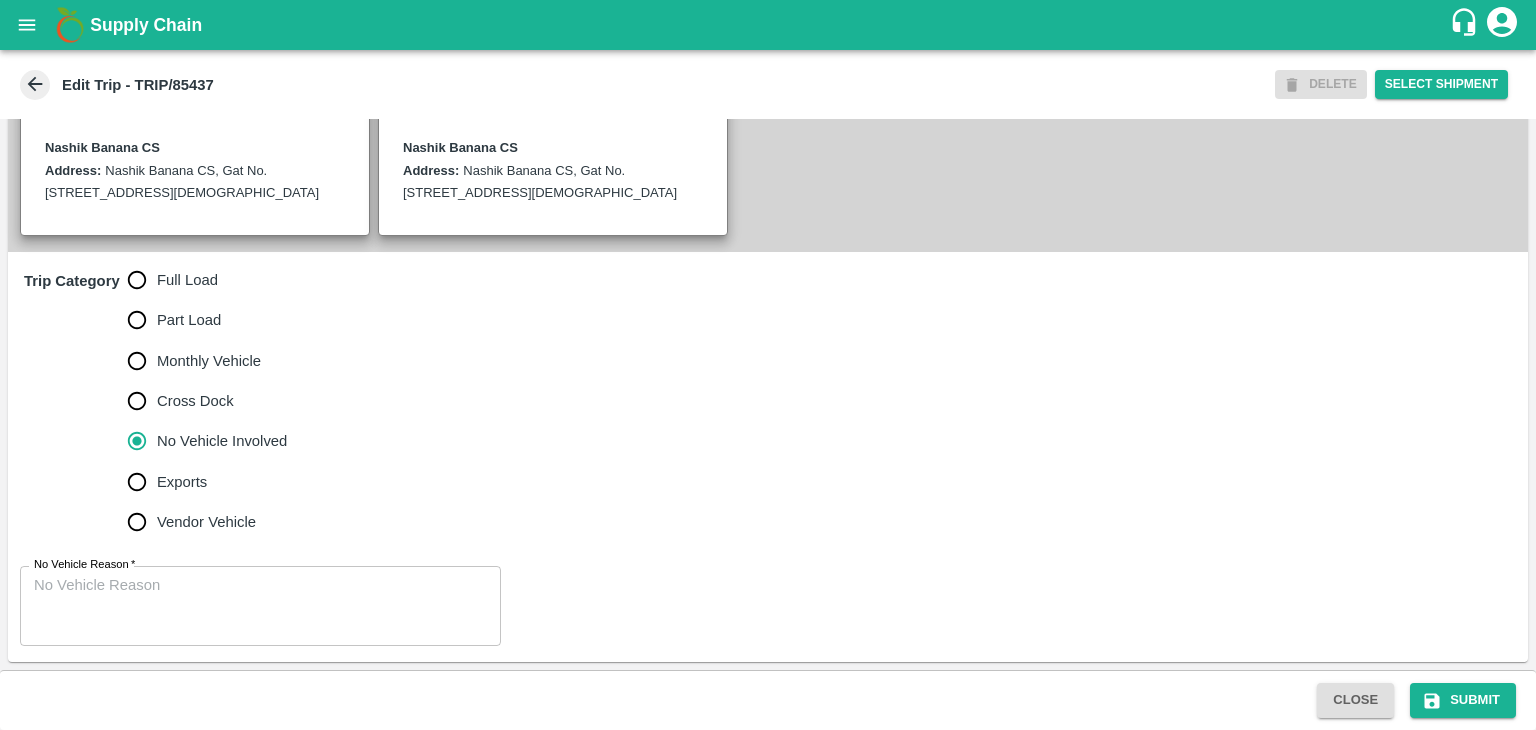 scroll, scrollTop: 491, scrollLeft: 0, axis: vertical 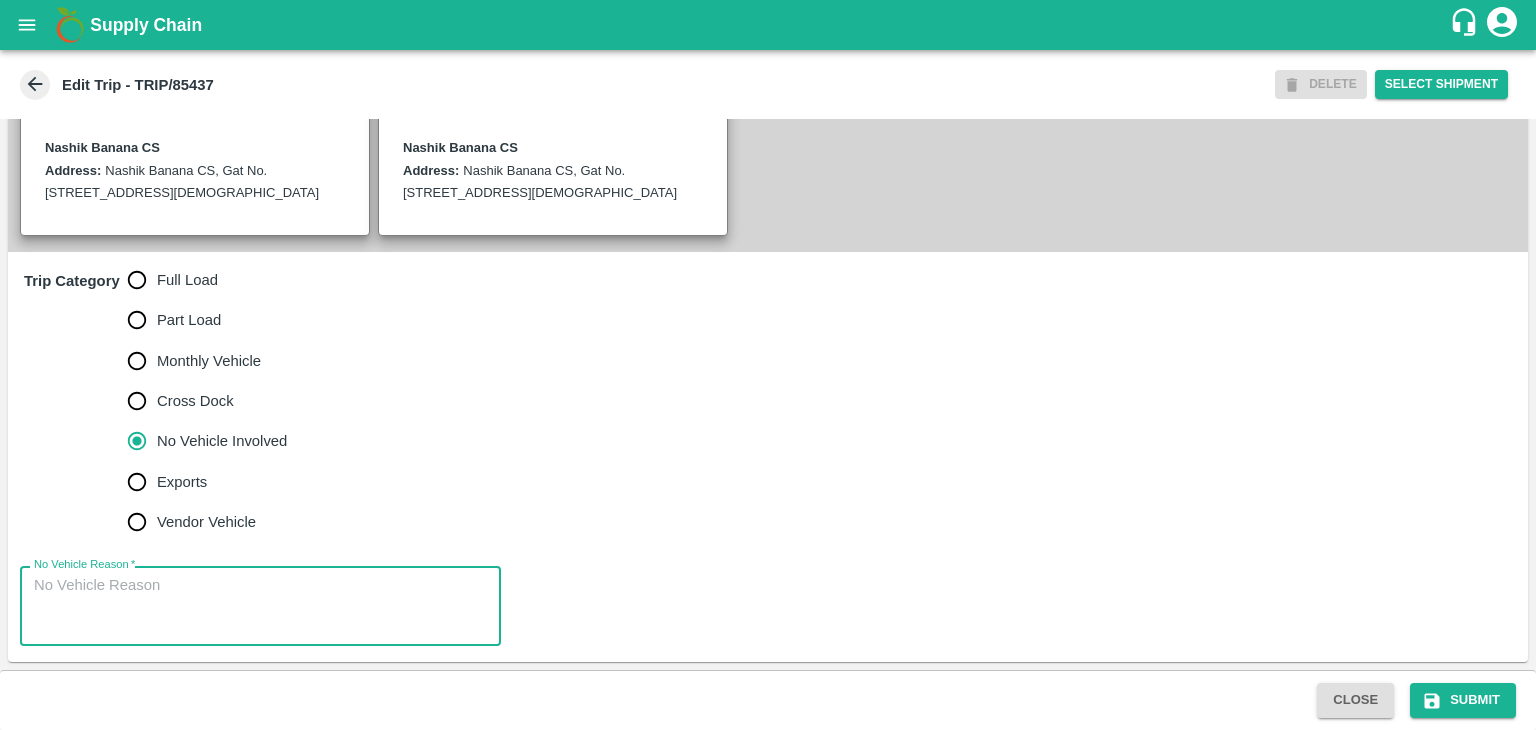 click on "No Vehicle Reason   *" at bounding box center (260, 606) 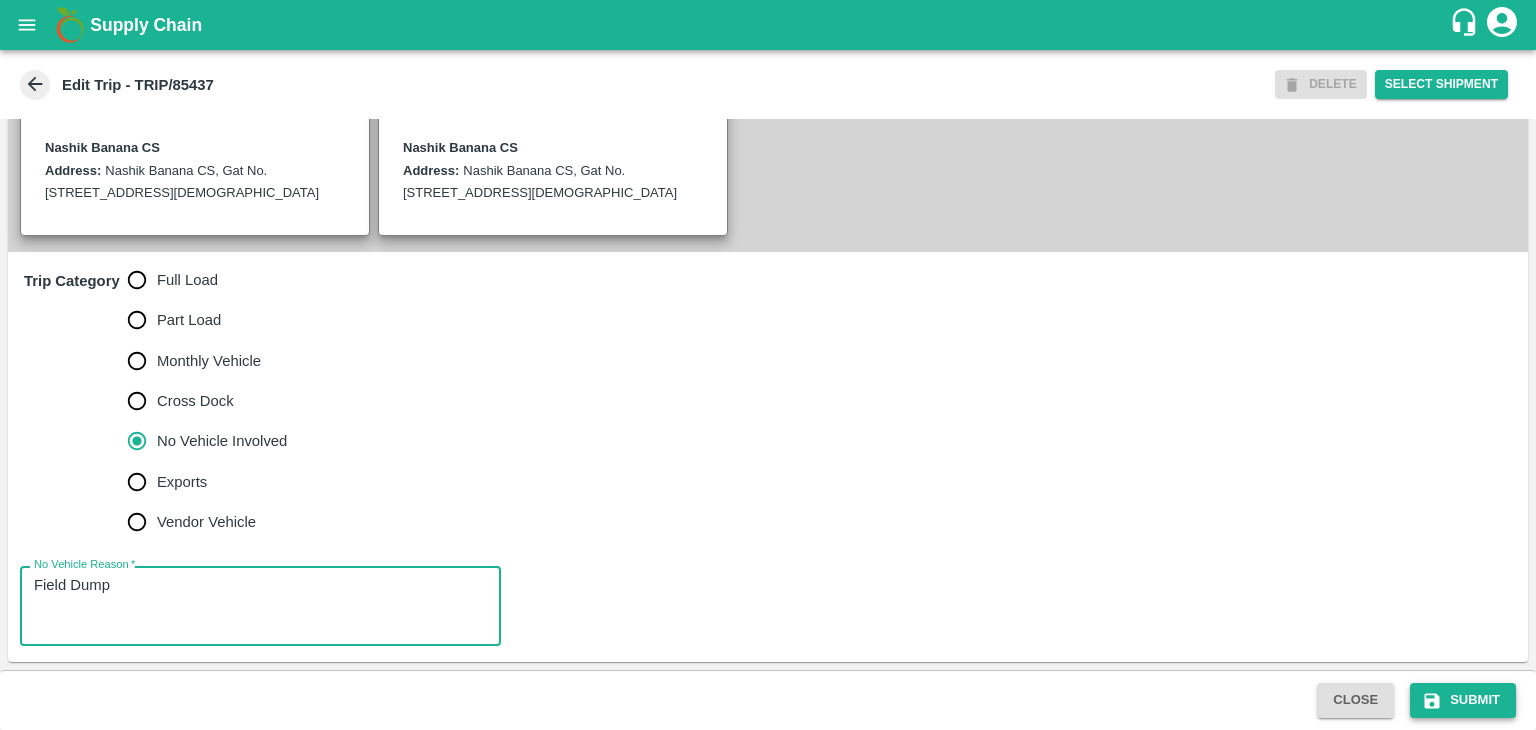 type on "Field Dump" 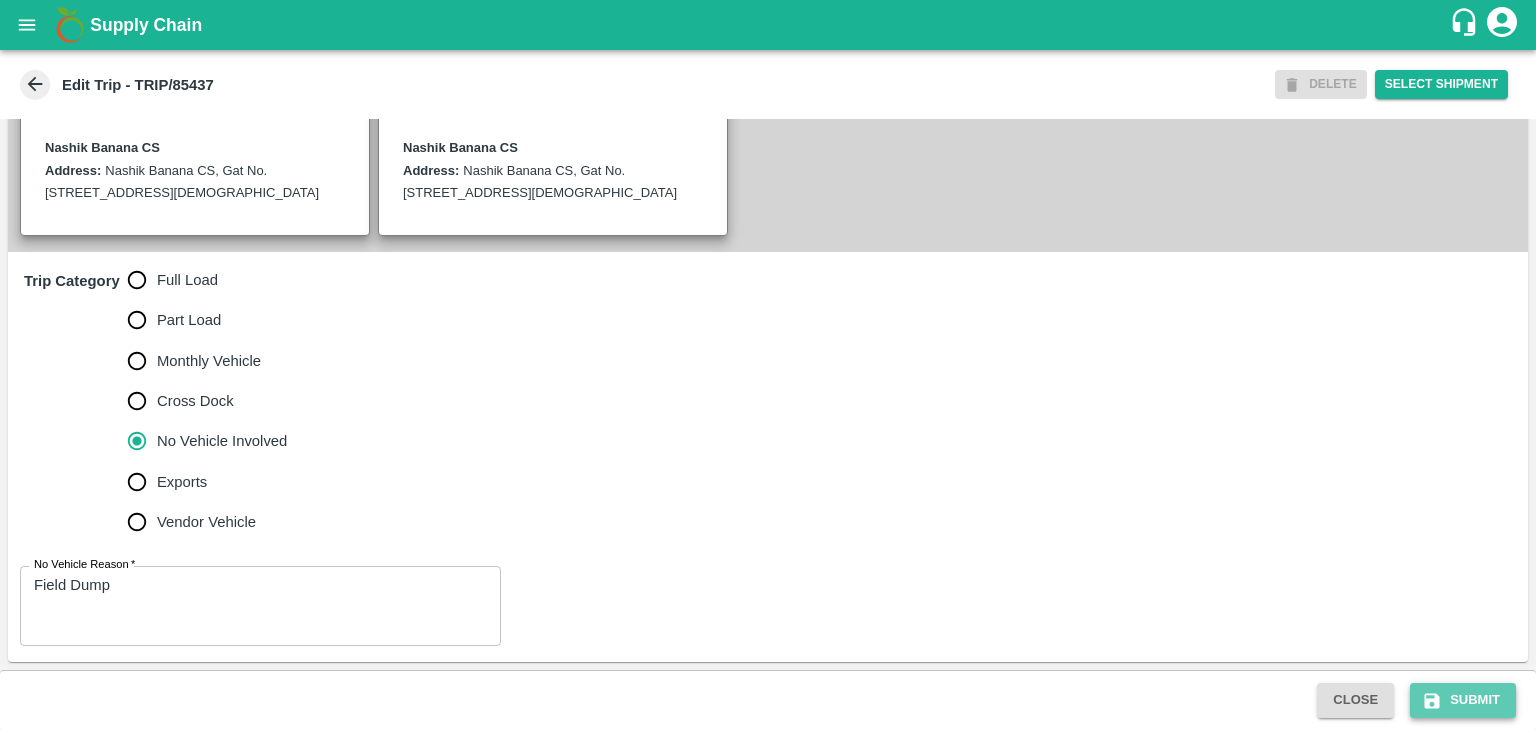 click on "Submit" at bounding box center [1463, 700] 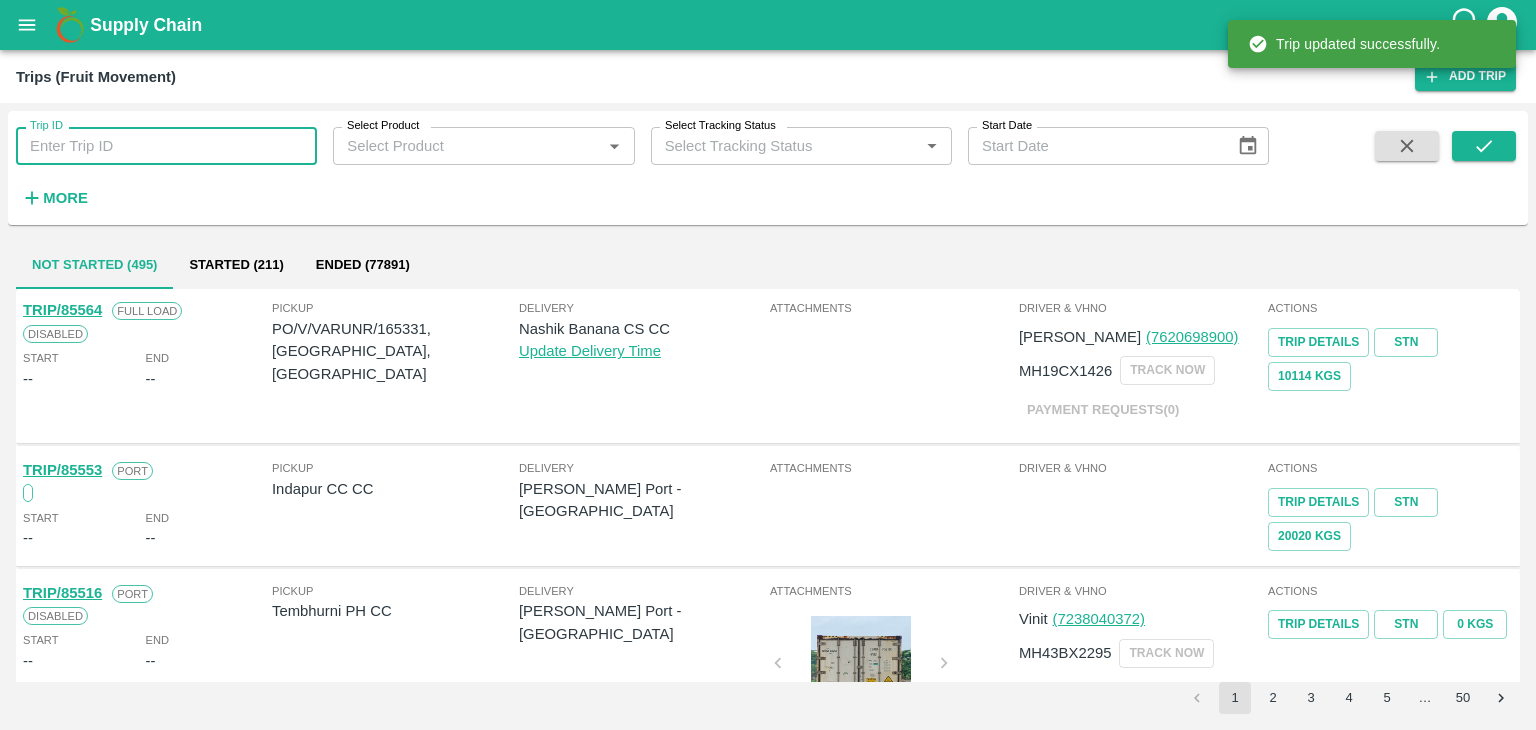 click on "Trip ID" at bounding box center [166, 146] 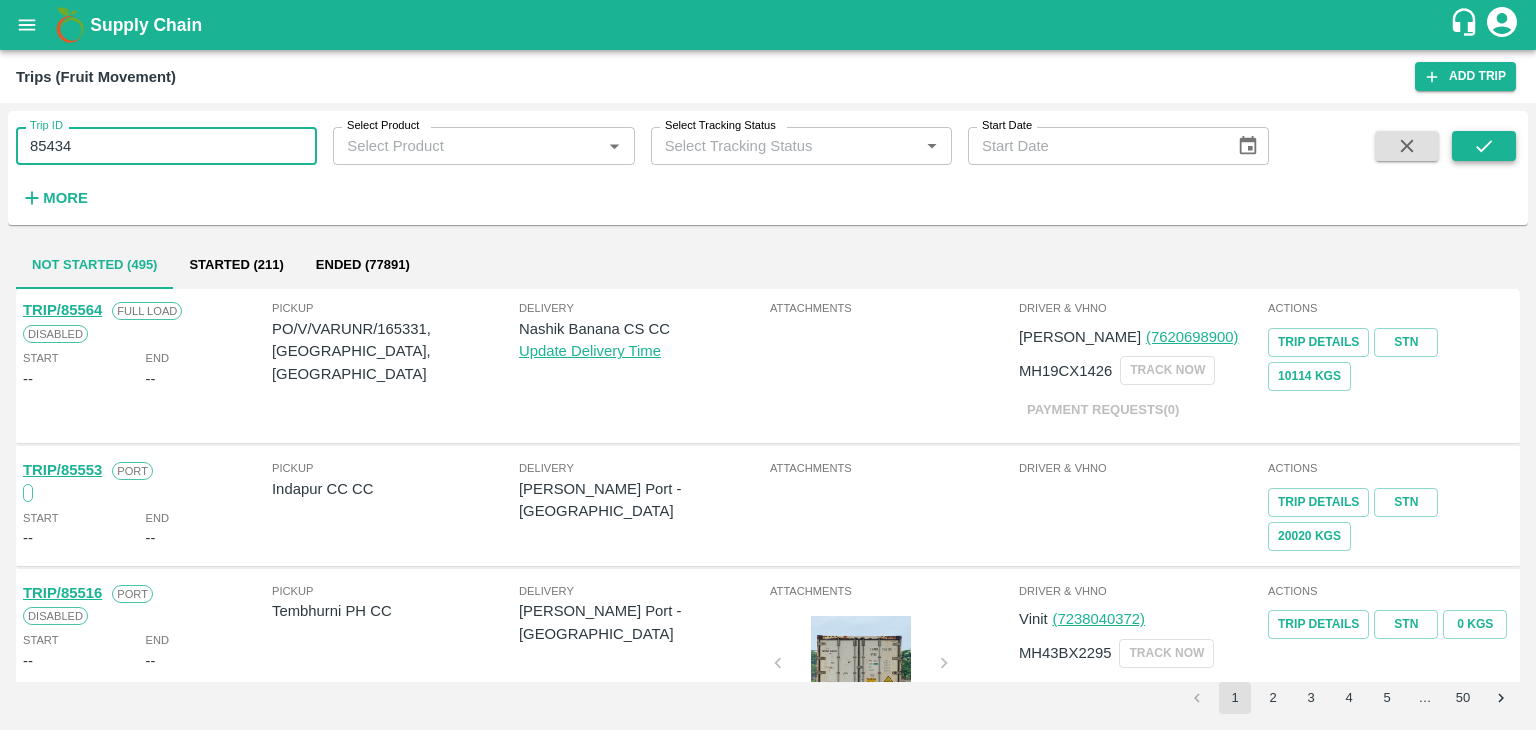 type on "85434" 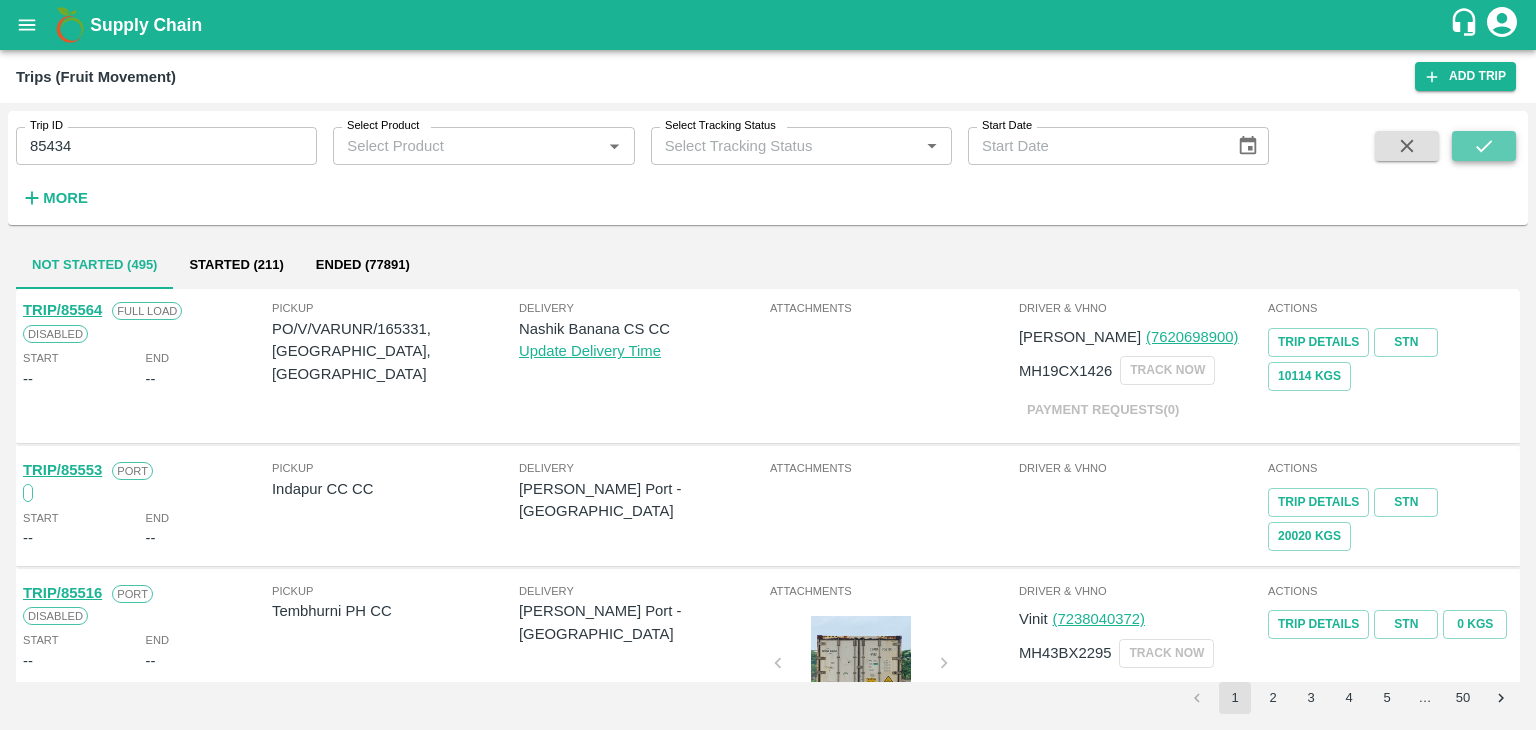 click 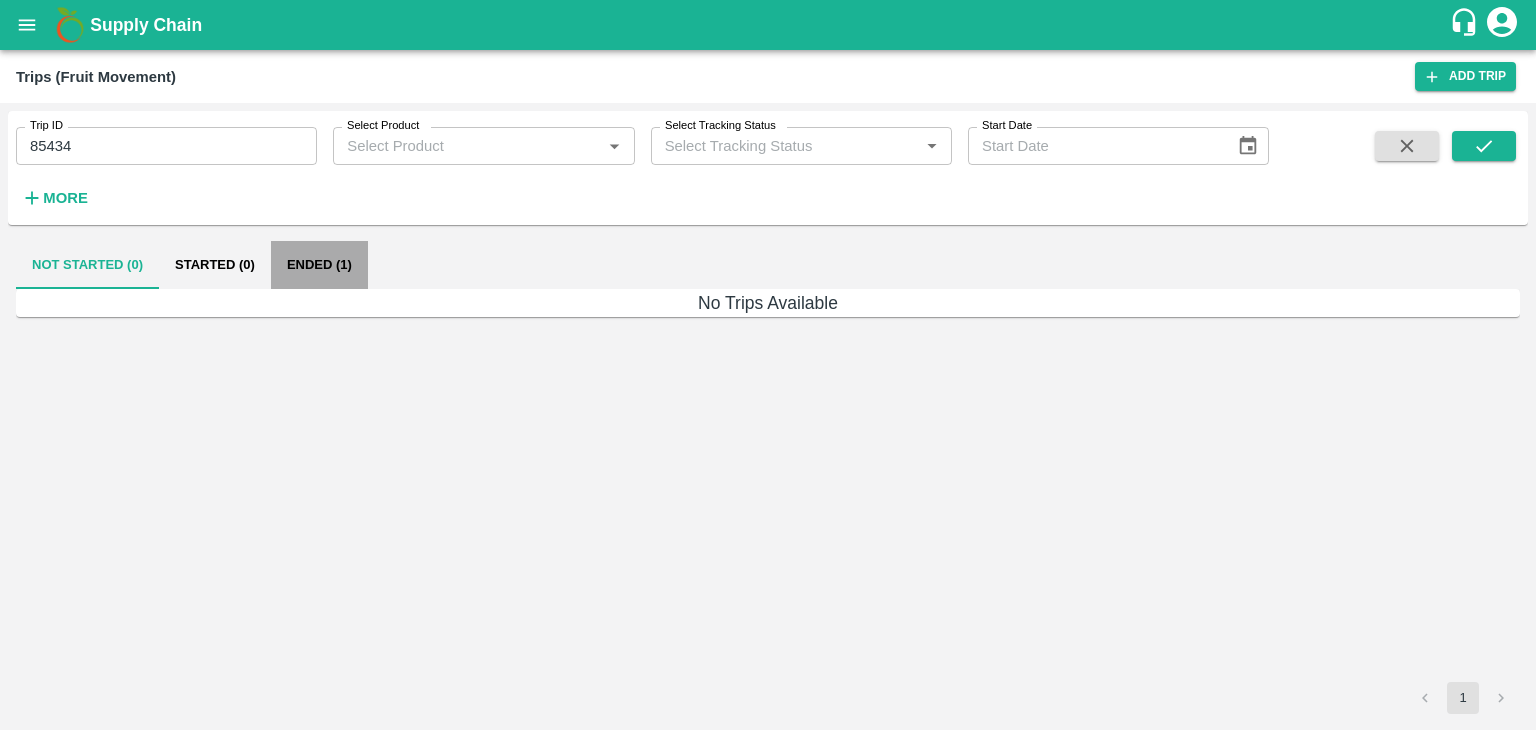 click on "Ended (1)" at bounding box center (319, 265) 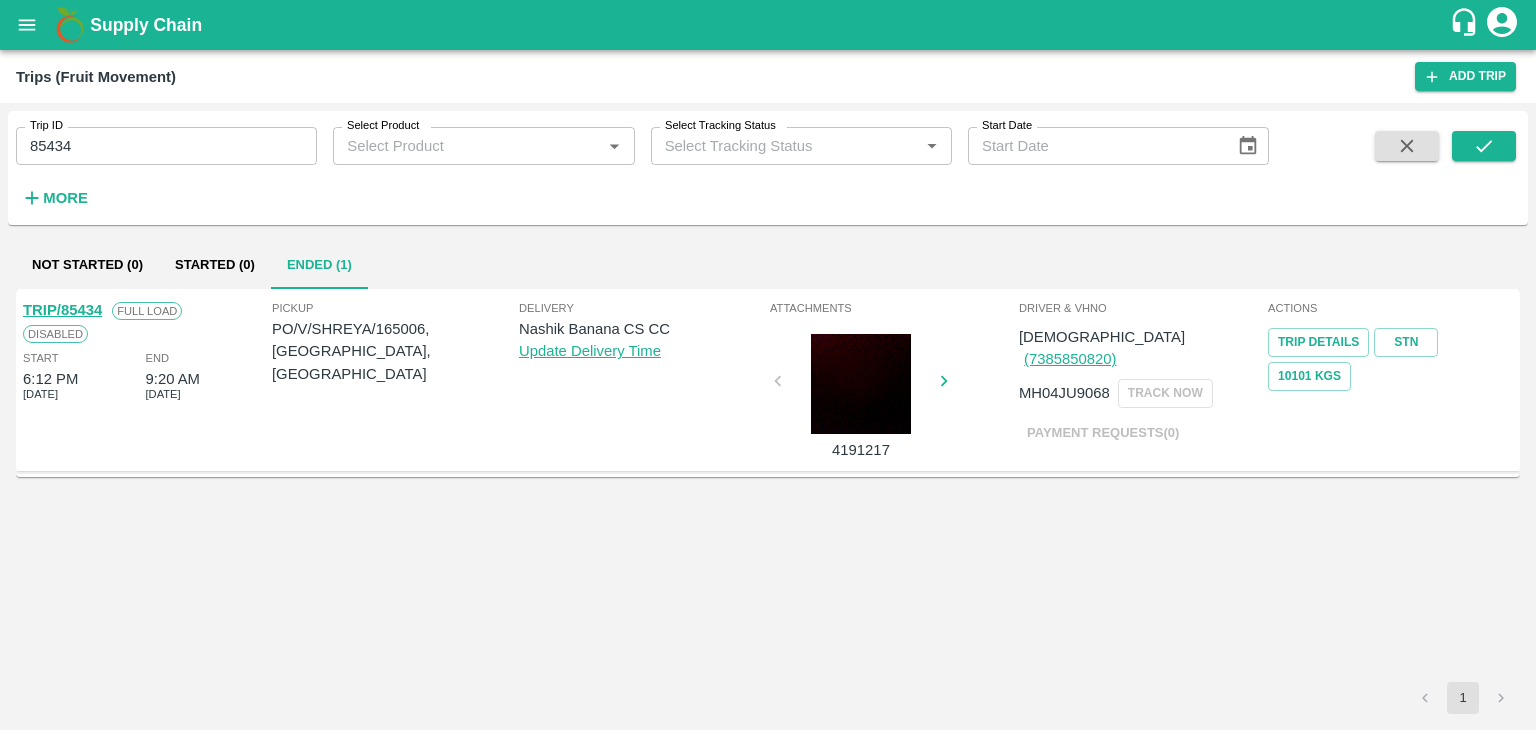 click on "TRIP/85434" at bounding box center (62, 310) 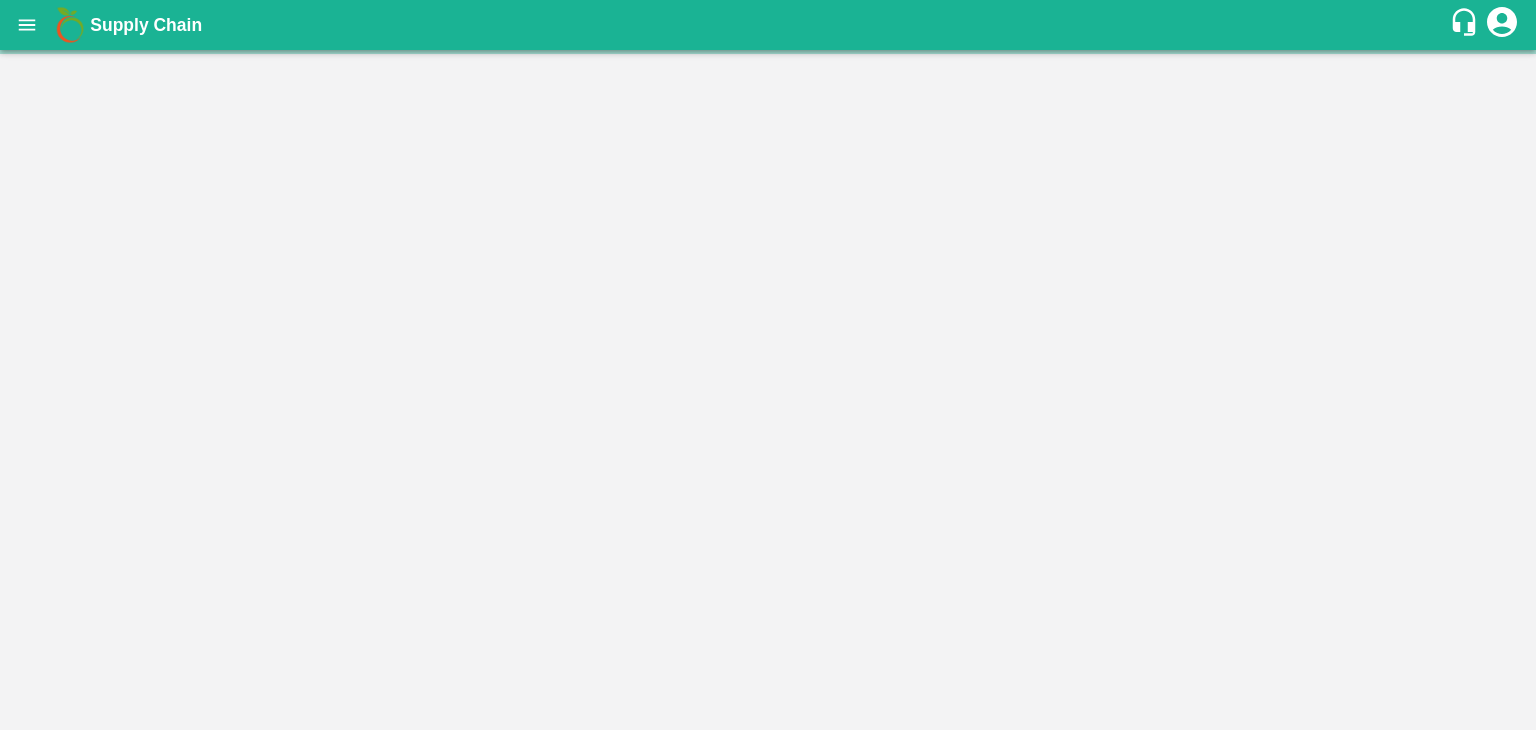 scroll, scrollTop: 0, scrollLeft: 0, axis: both 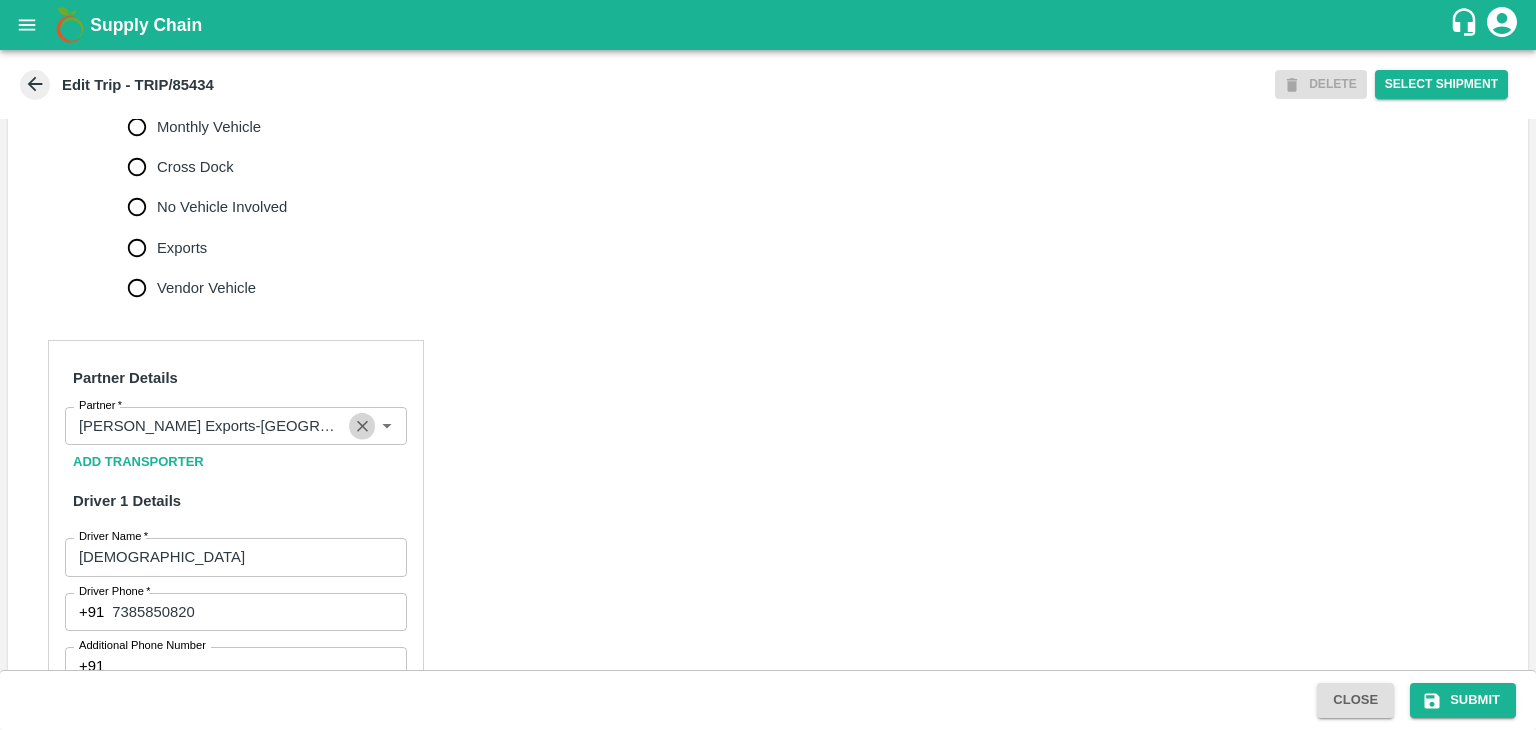 click 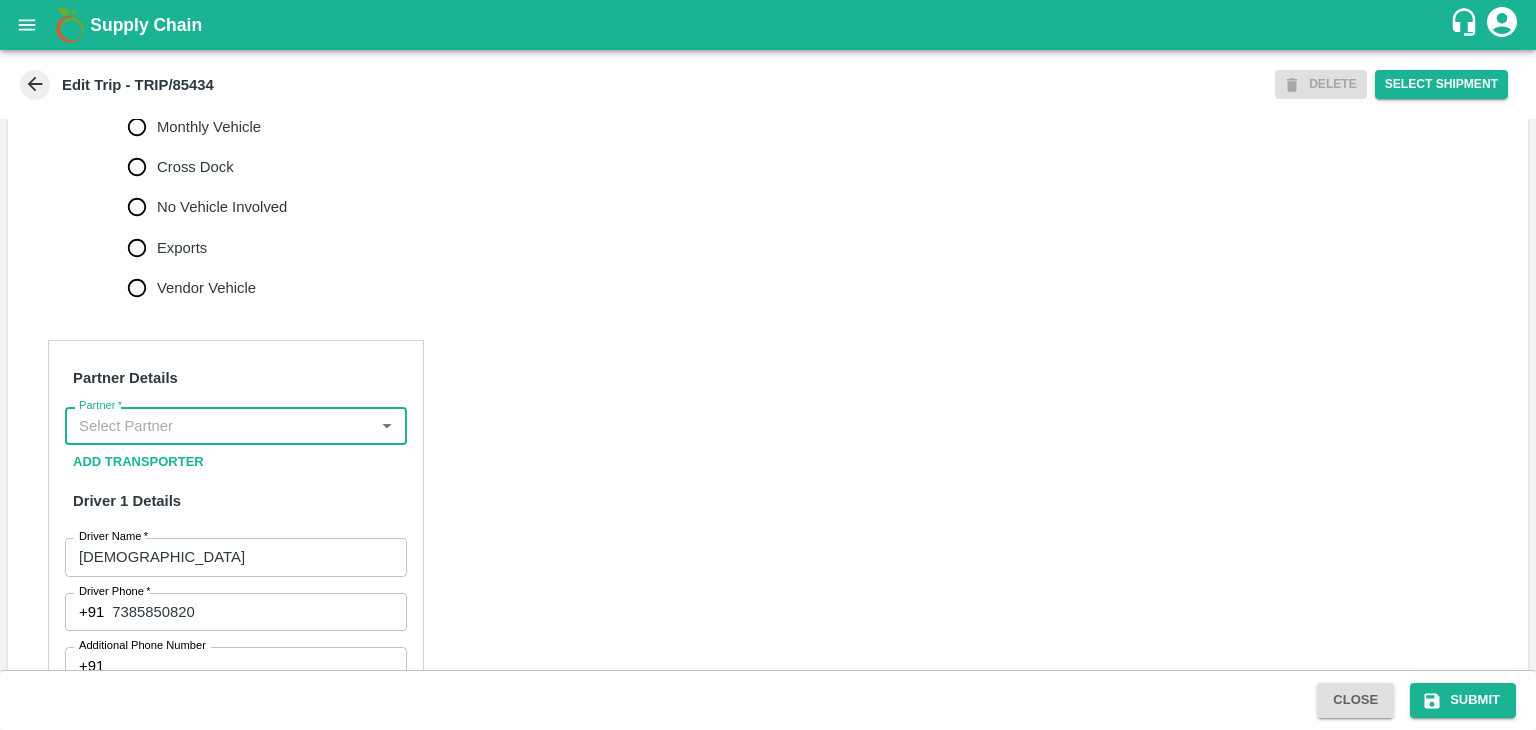 scroll, scrollTop: 0, scrollLeft: 0, axis: both 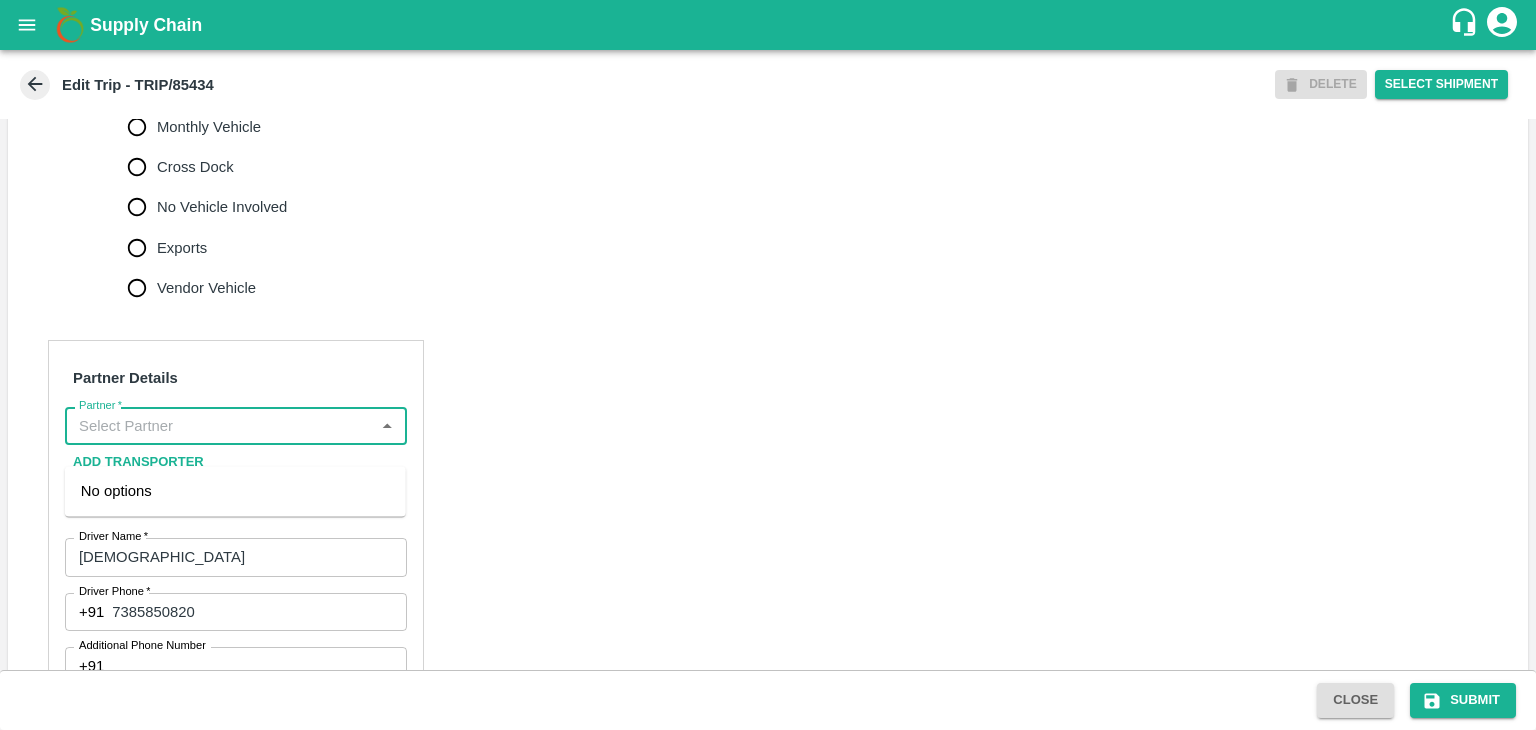 click on "Partner   *" at bounding box center [219, 426] 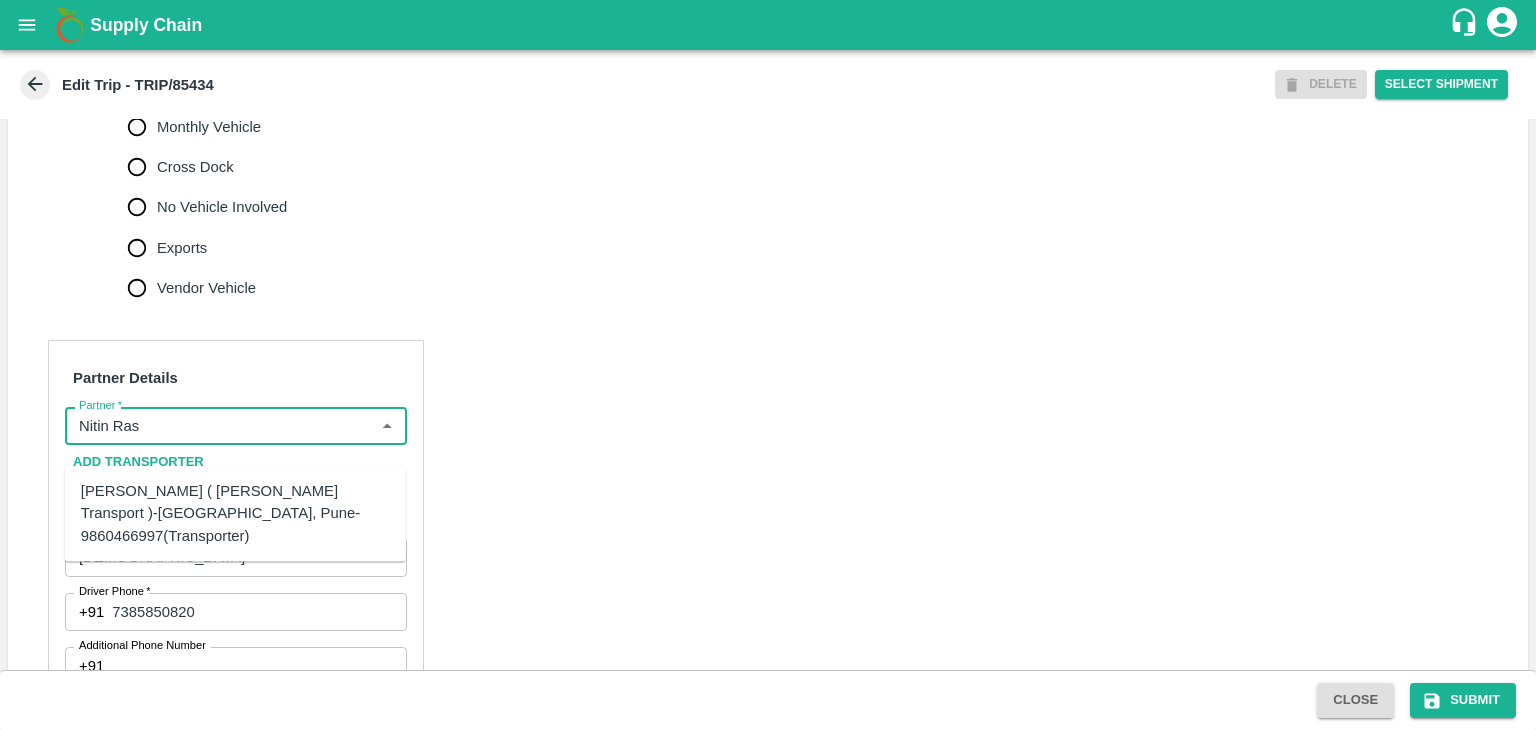 click on "[PERSON_NAME] ( [PERSON_NAME] Transport )-[GEOGRAPHIC_DATA], Pune-9860466997(Transporter)" at bounding box center (235, 513) 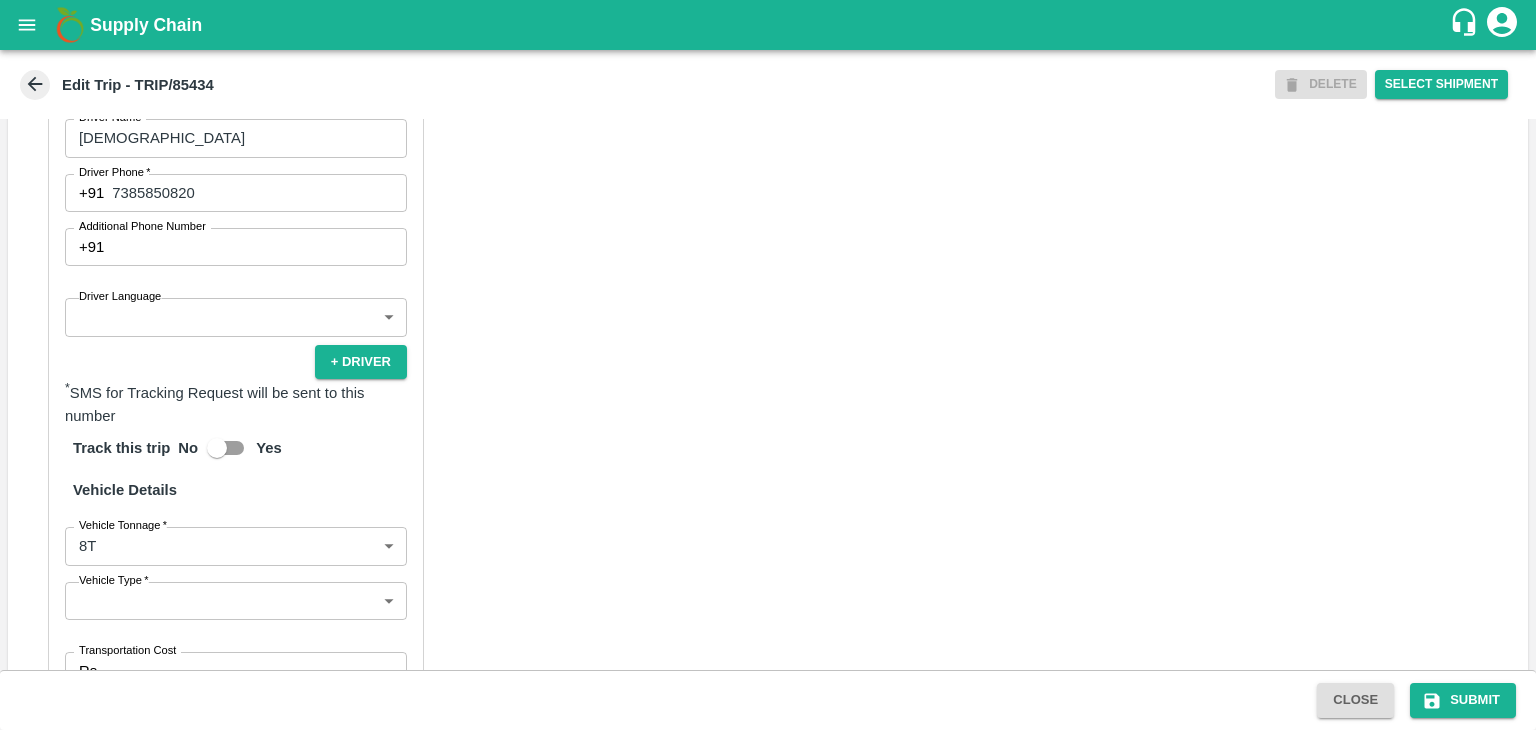 scroll, scrollTop: 1124, scrollLeft: 0, axis: vertical 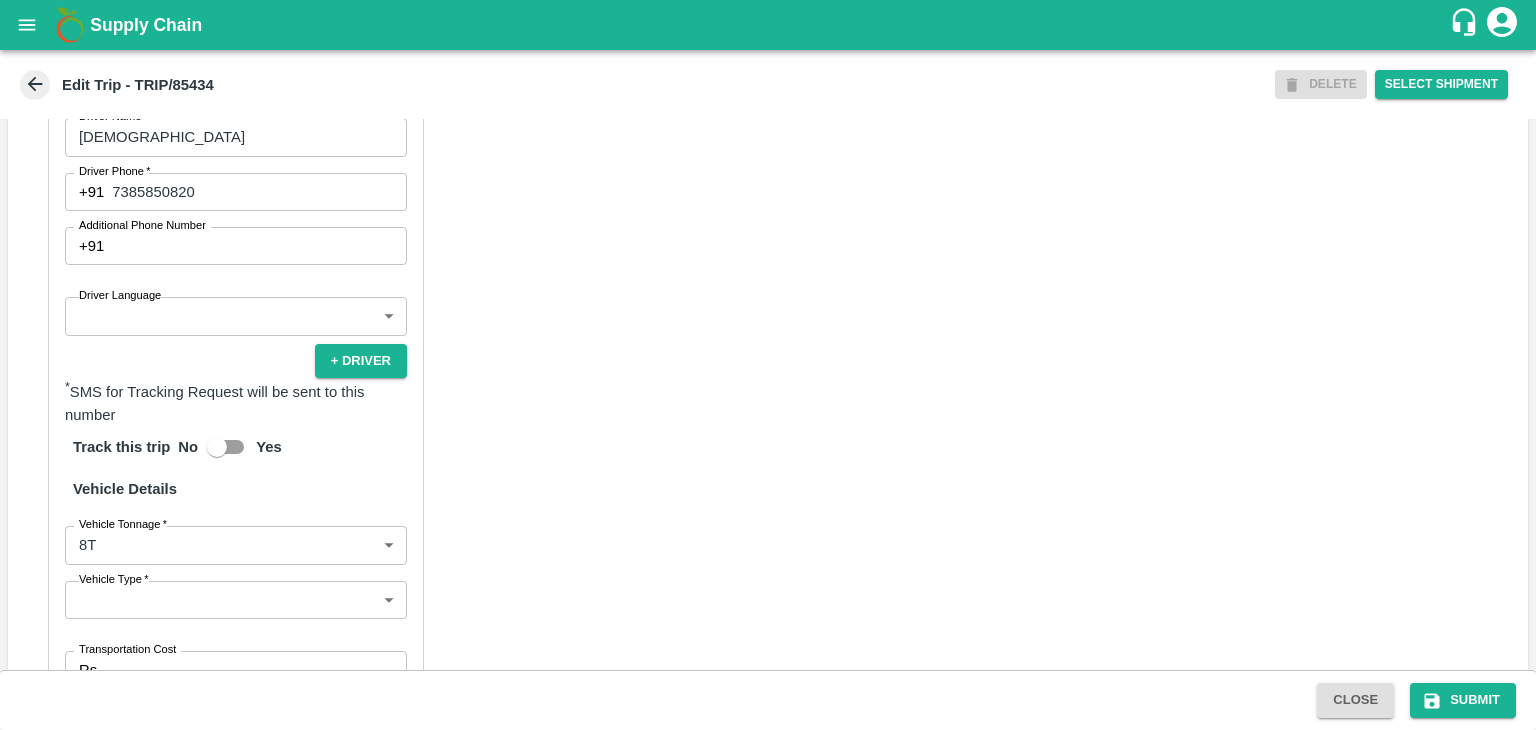 type on "[PERSON_NAME] ( [PERSON_NAME] Transport )-[GEOGRAPHIC_DATA], Pune-9860466997(Transporter)" 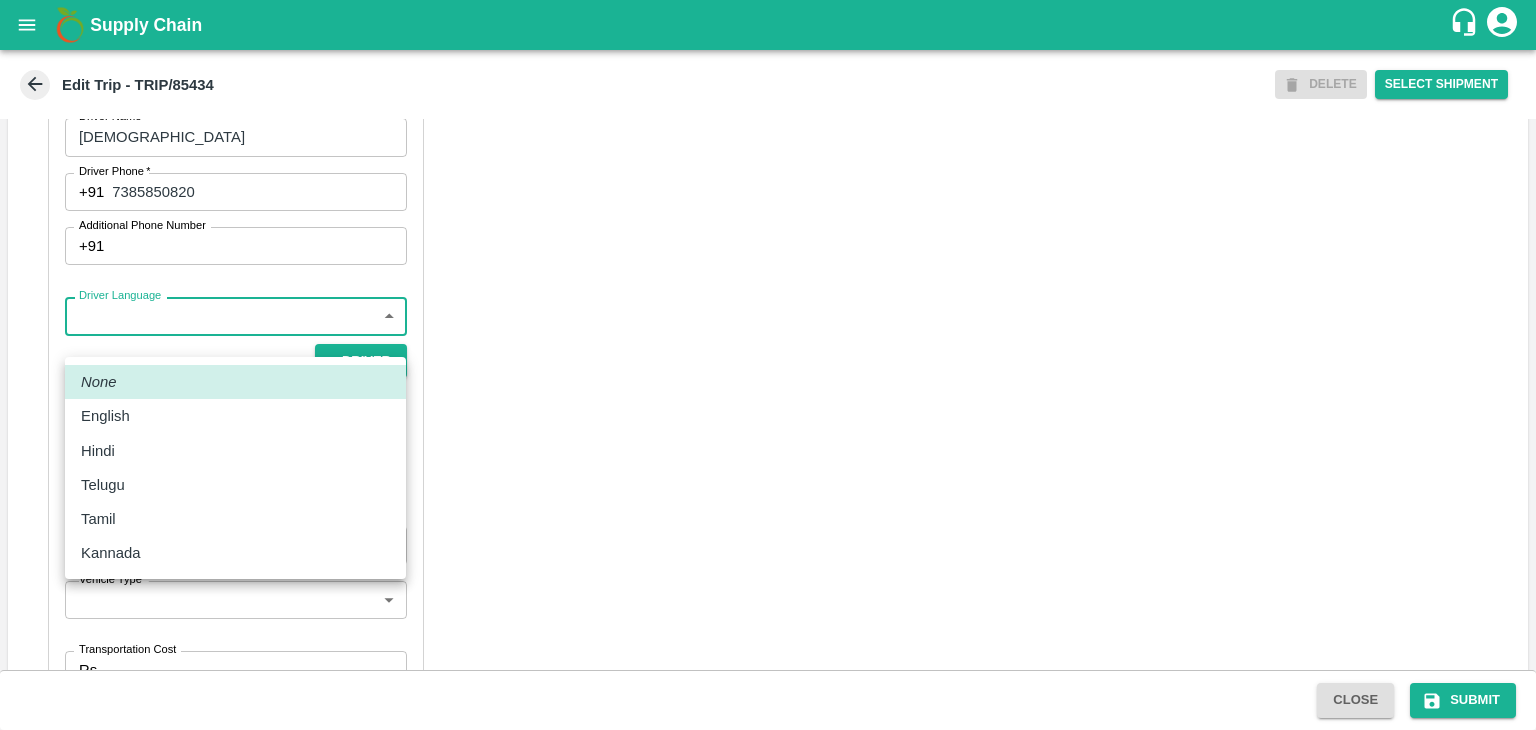 drag, startPoint x: 143, startPoint y: 339, endPoint x: 156, endPoint y: 429, distance: 90.934044 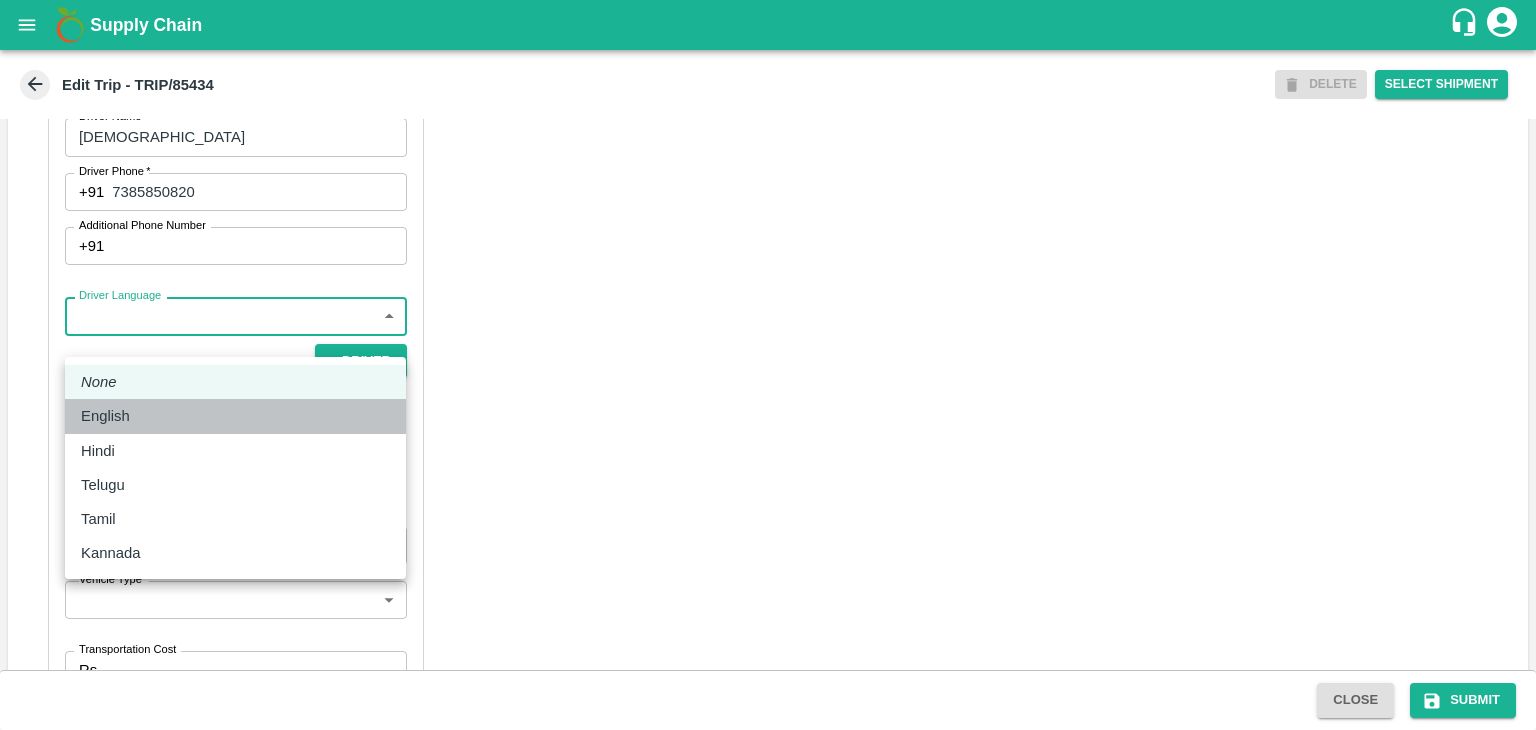 drag, startPoint x: 156, startPoint y: 429, endPoint x: 158, endPoint y: 440, distance: 11.18034 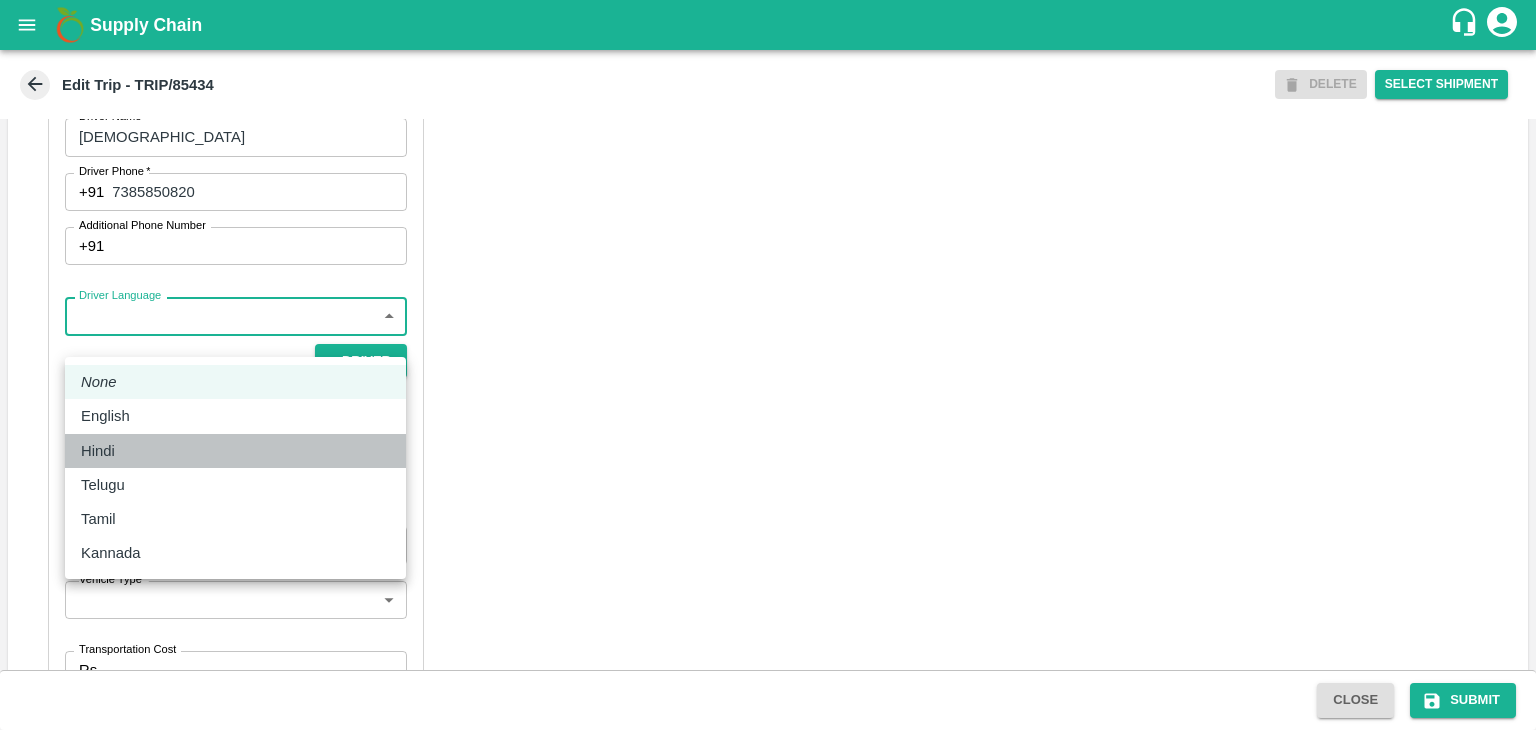 click on "Hindi" at bounding box center (235, 451) 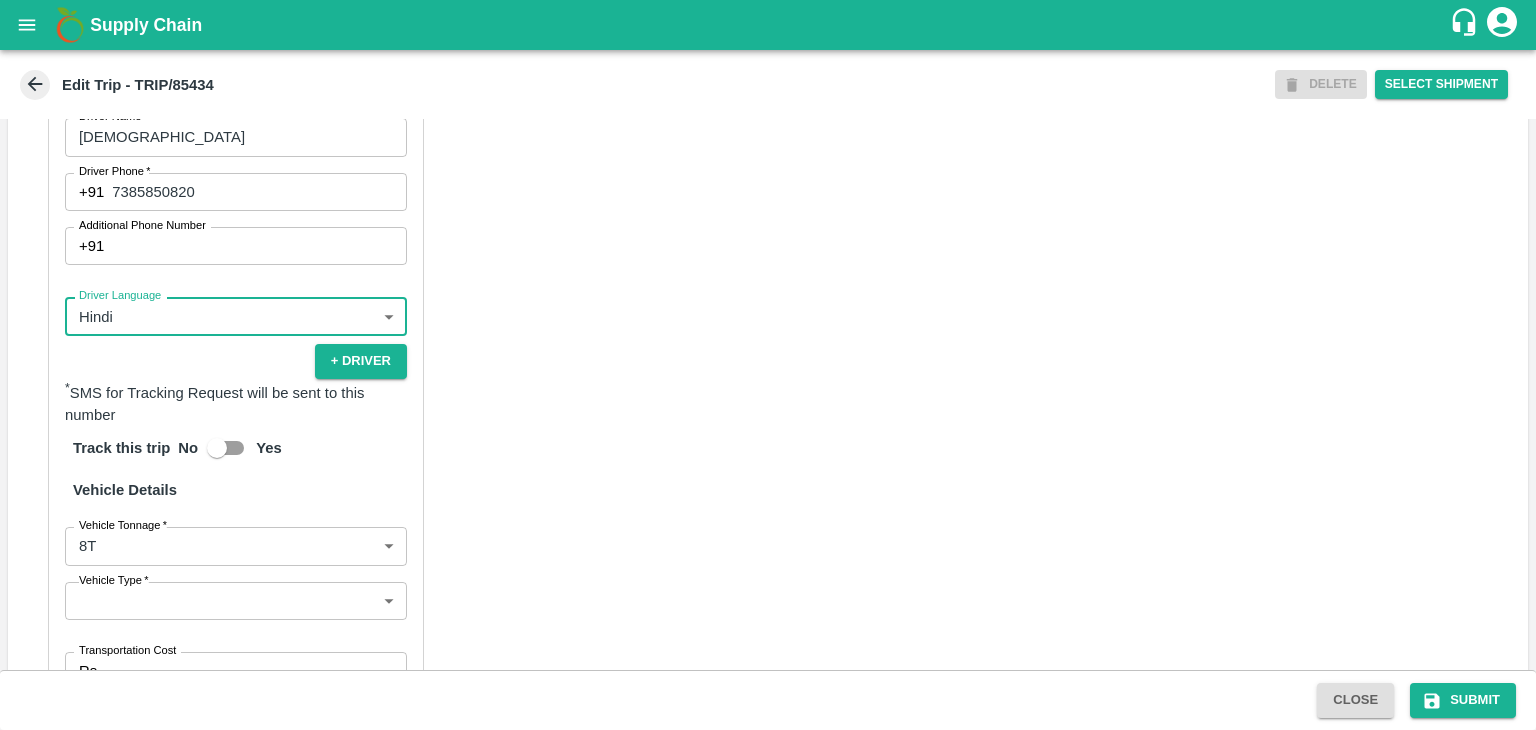 scroll, scrollTop: 1352, scrollLeft: 0, axis: vertical 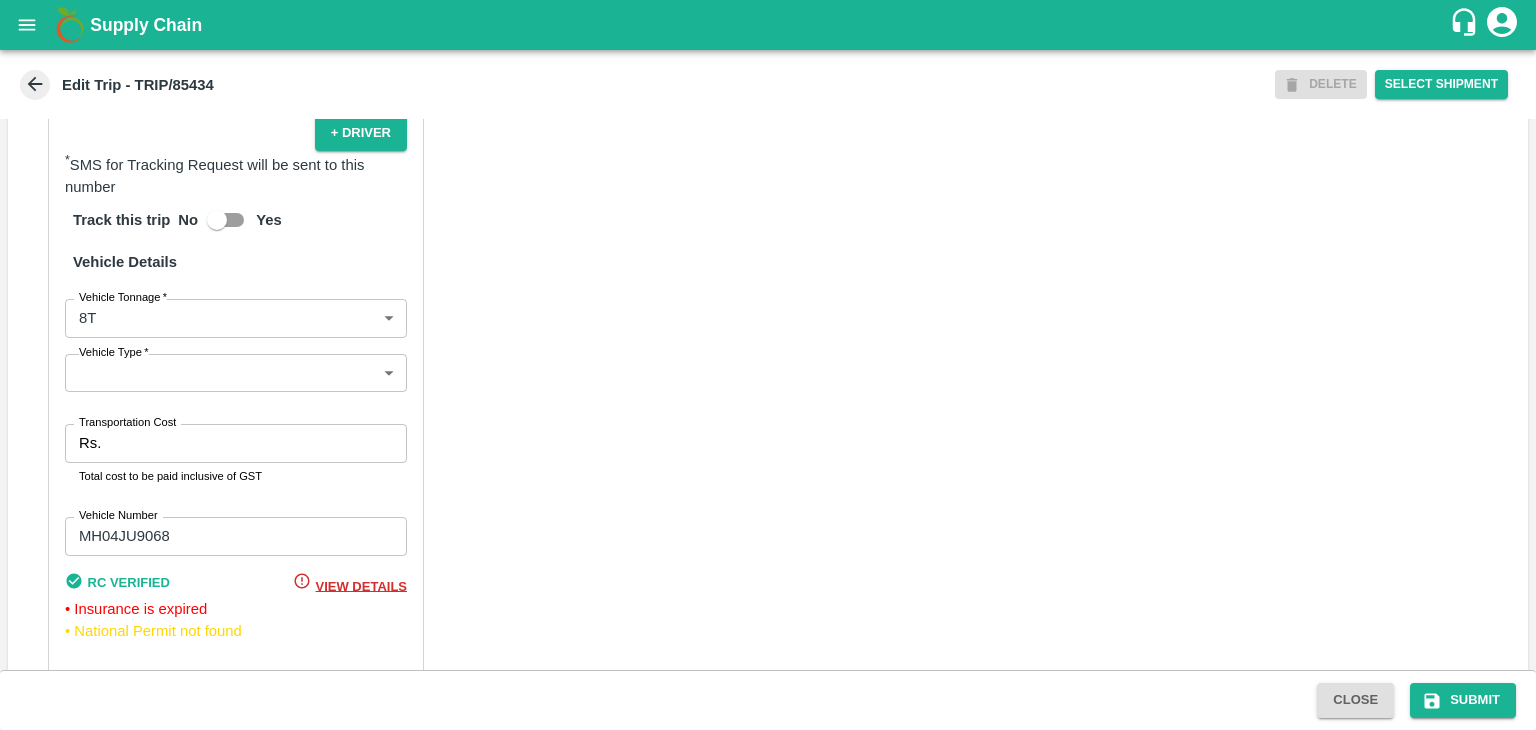 click on "Supply Chain Edit Trip - TRIP/85434 DELETE Select Shipment Trip Details Trip Type Fruit Movement 1 Trip Type Trip Pickup Order SHIP/NASH/348110 PO/V/SHREYA/165006 Address: Nashik, Nashik, Nashik, Maharashtra, India Trip Delivery Order SHIP/NASH/348110 Nashik Banana CS Address:  Nashik Banana CS, Gat No. 314/2/1, A/p- Mohadi, Tal- Dindori, Dist- Nashik 422207, Maharashtra, India., India Trip Category  Full Load Part Load Monthly Vehicle Cross Dock No Vehicle Involved Exports Vendor Vehicle Partner Details Partner   * Partner Add   Transporter Driver 1 Details Driver Name   * Krishna Driver Name Driver Phone   * +91 7385850820 Driver Phone Additional Phone Number +91 Additional Phone Number Driver Language Hindi hi Driver Language + Driver * SMS for Tracking Request will be sent to this number Track this trip No Yes Vehicle Details Vehicle Tonnage   * 8T 8000 Vehicle Tonnage Vehicle Type   * ​ Vehicle Type Transportation Cost Rs. Transportation Cost Total cost to be paid inclusive of GST MH04JU9068" at bounding box center [768, 365] 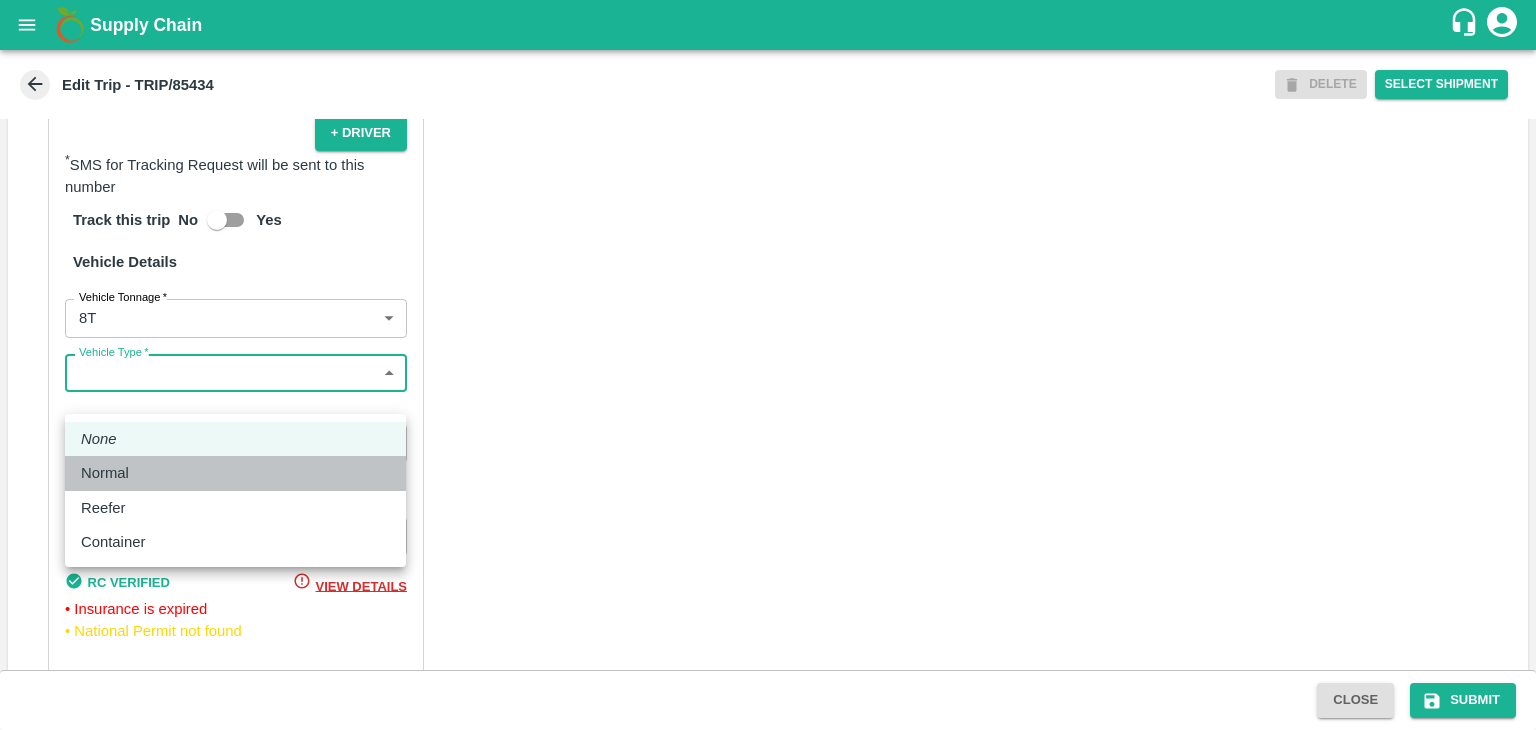 click on "Normal" at bounding box center [235, 473] 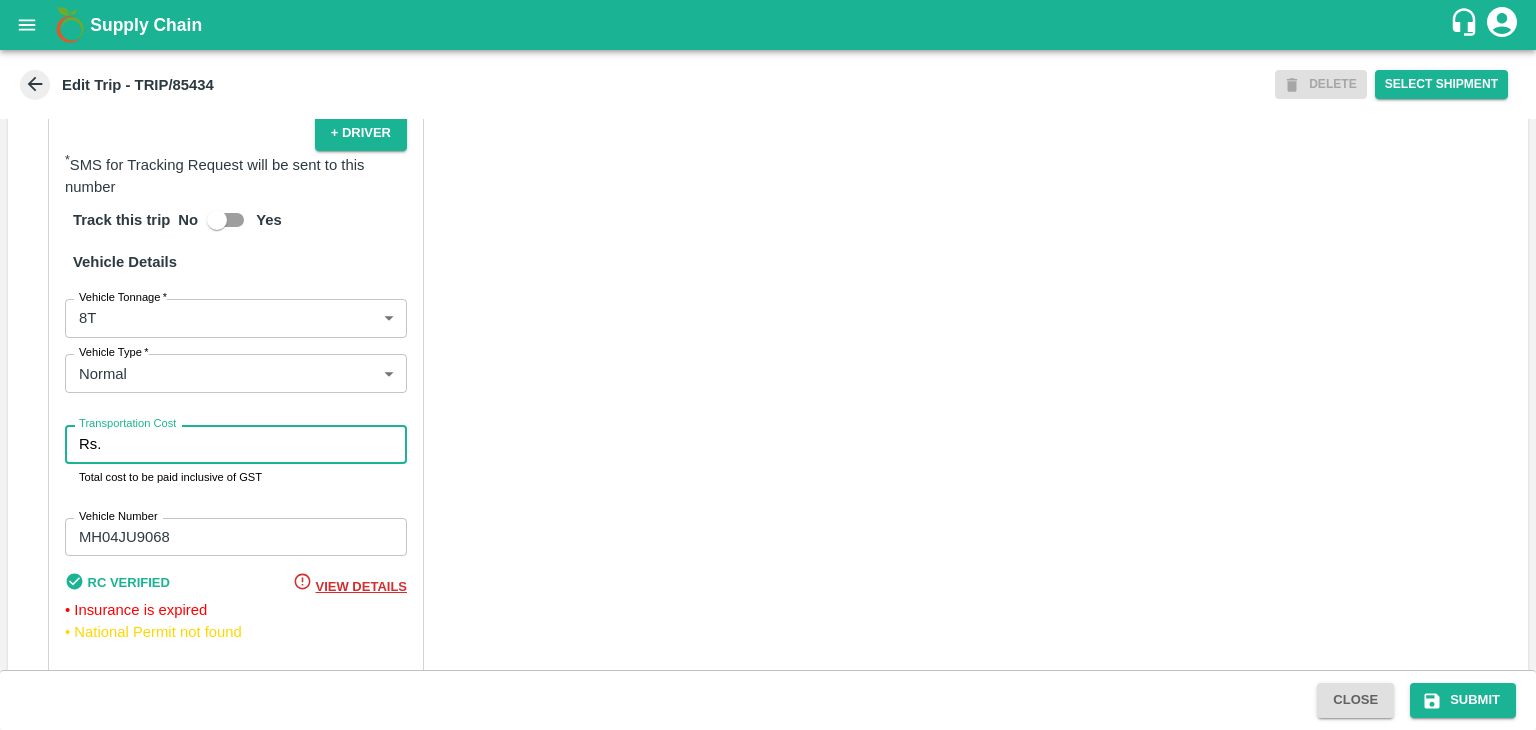 click on "Transportation Cost" at bounding box center (258, 444) 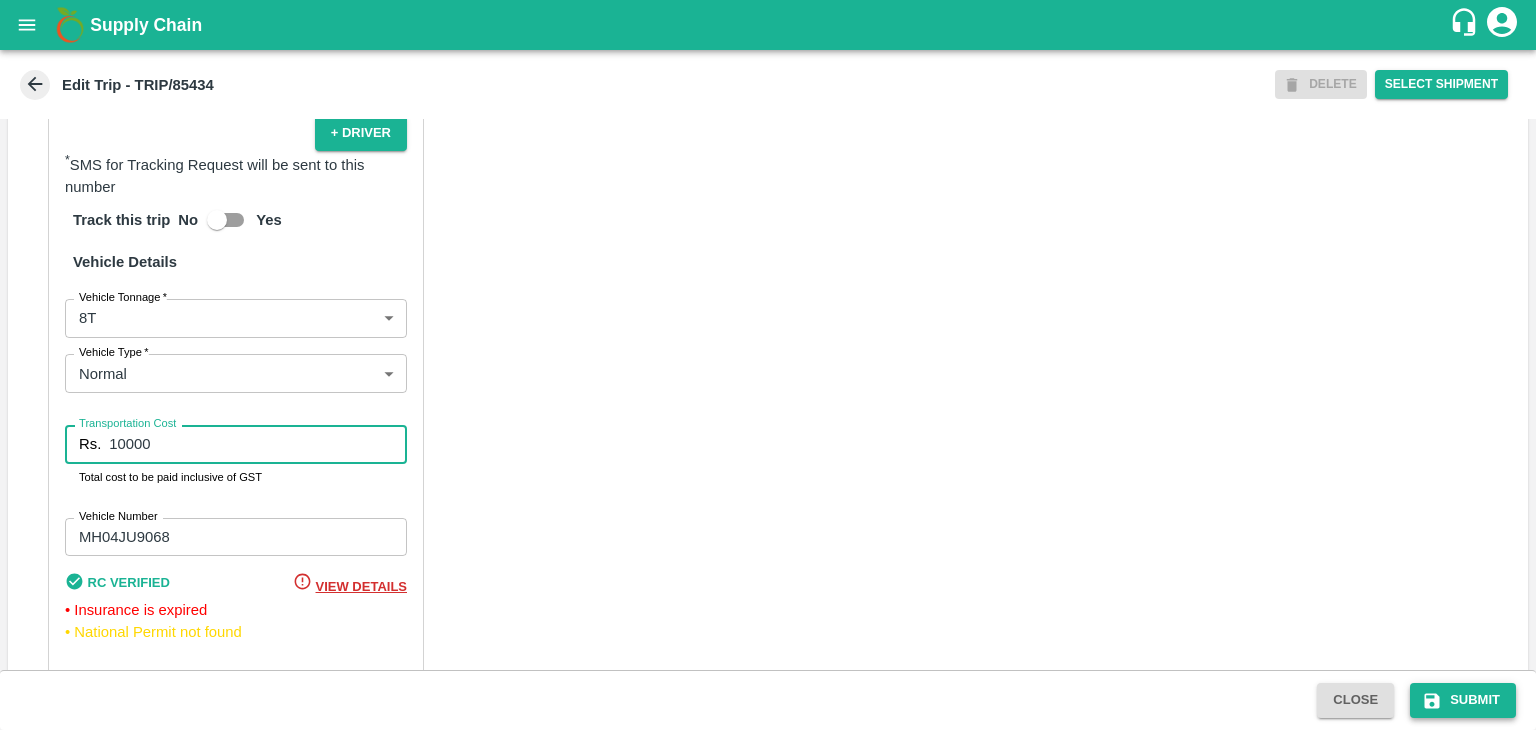 type on "10000" 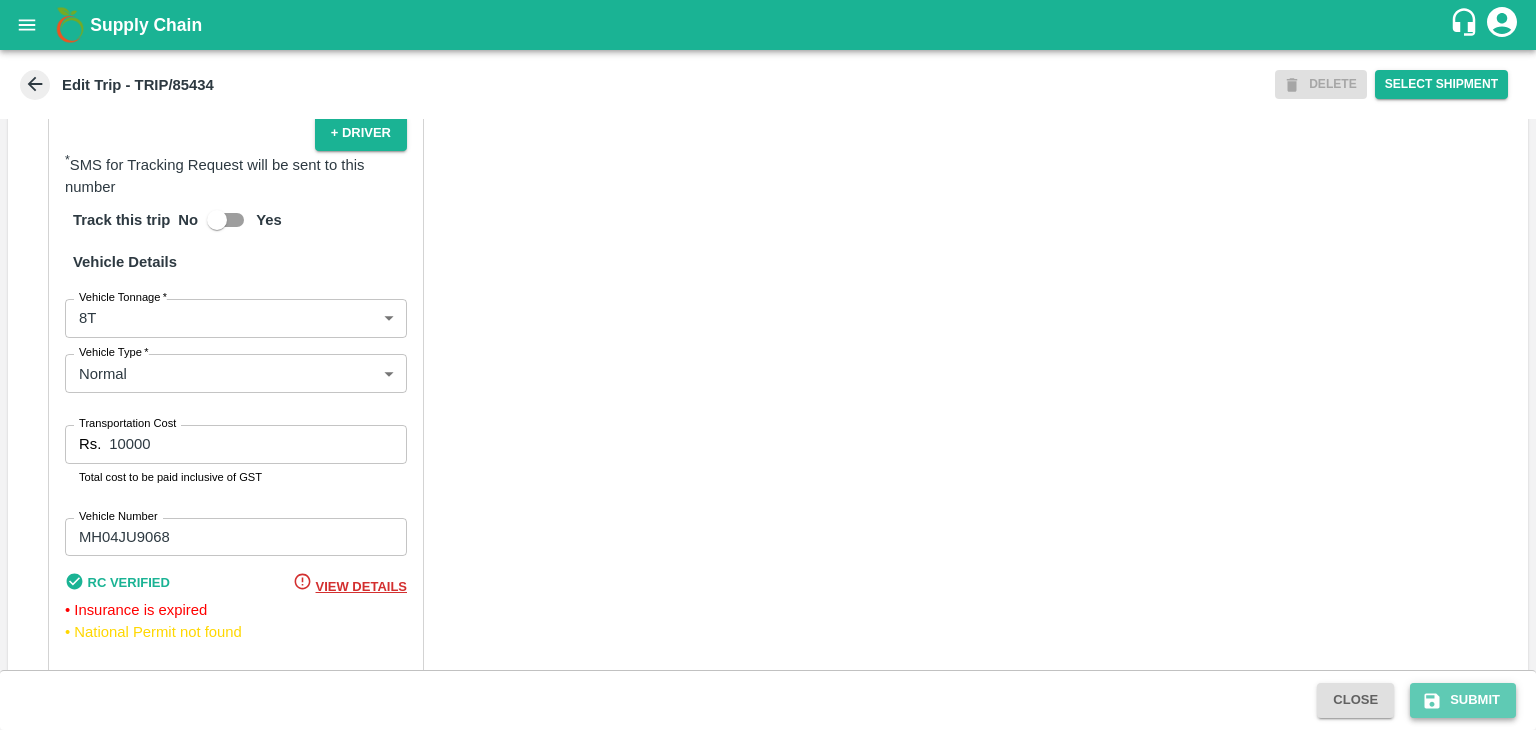 click on "Submit" at bounding box center [1463, 700] 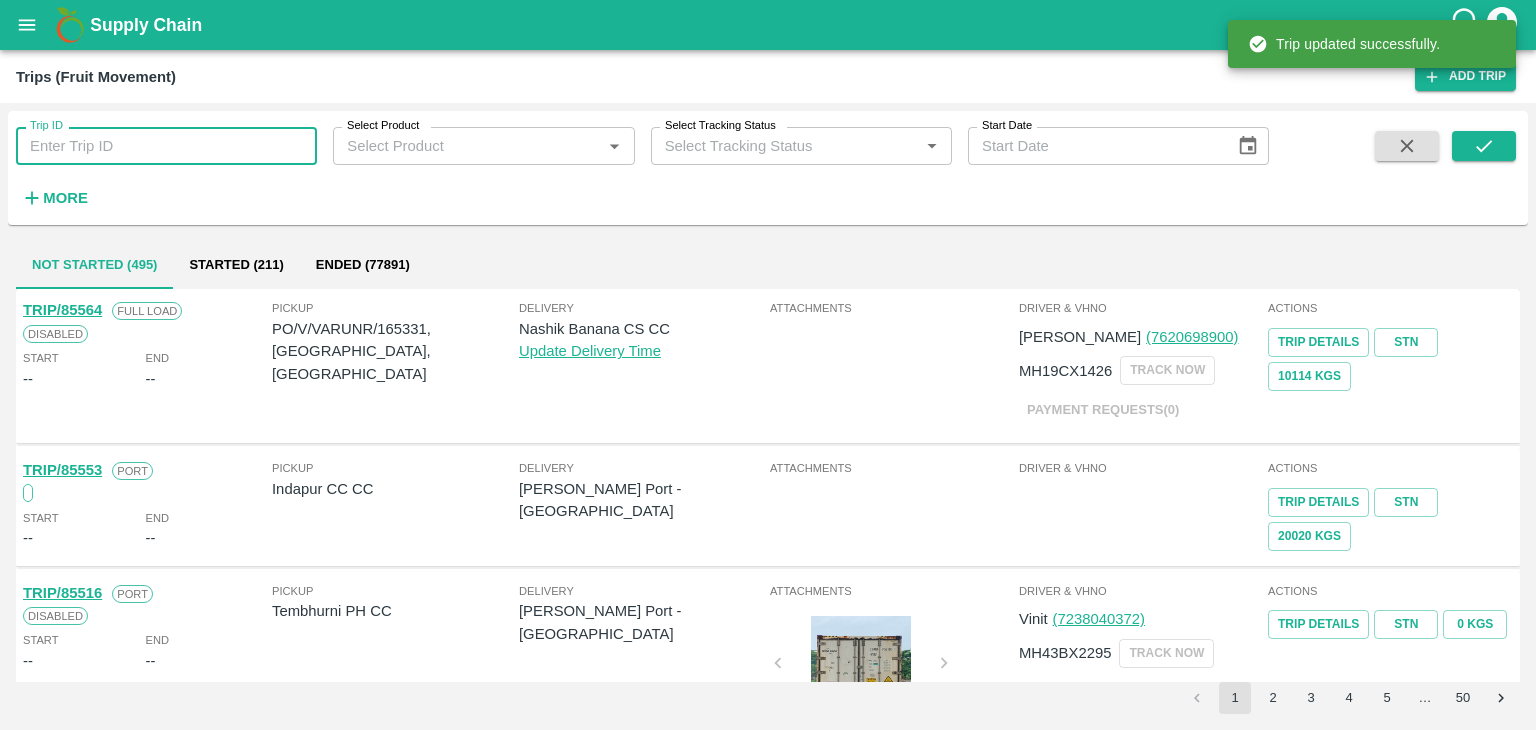 click on "Trip ID" at bounding box center [166, 146] 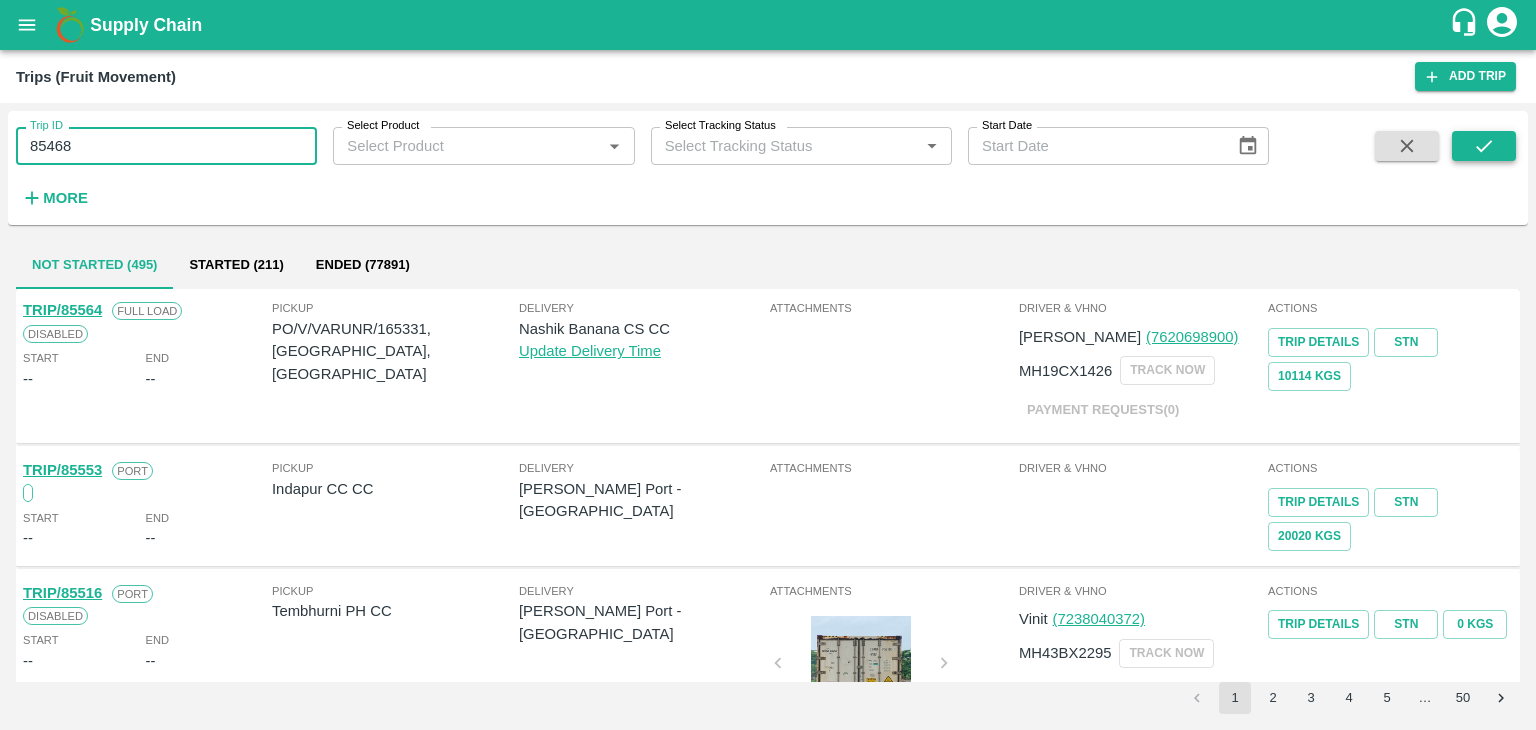type on "85468" 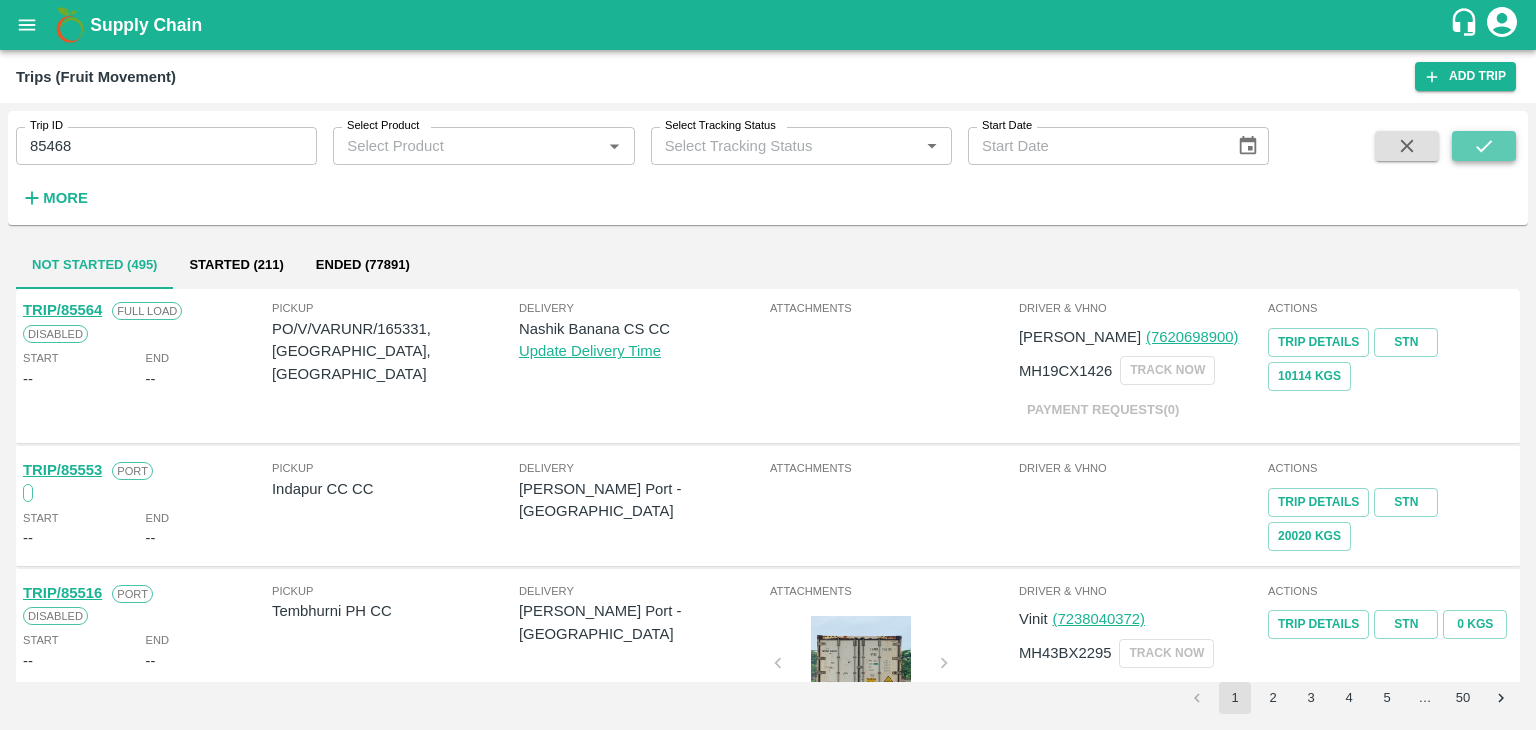 click 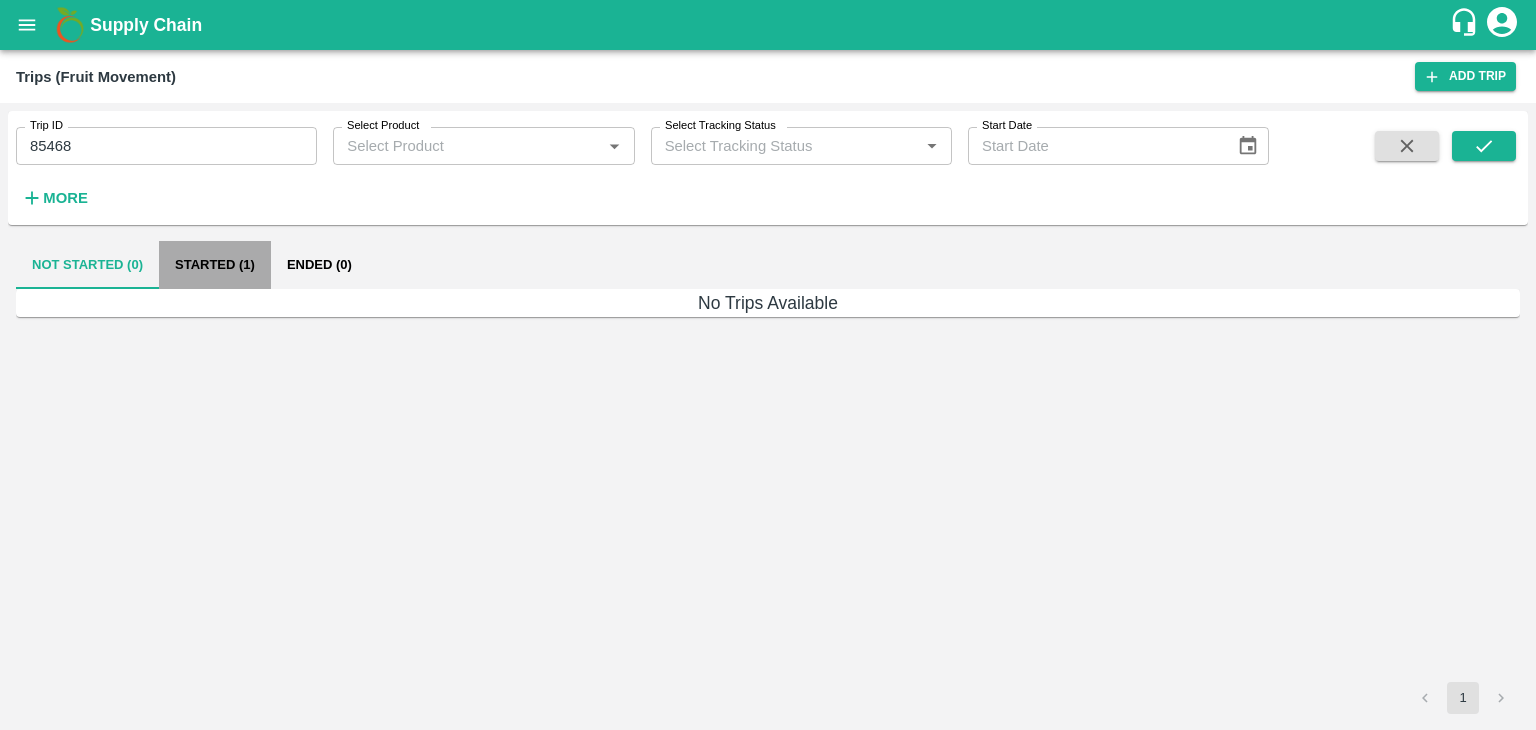 click on "Started (1)" at bounding box center [215, 265] 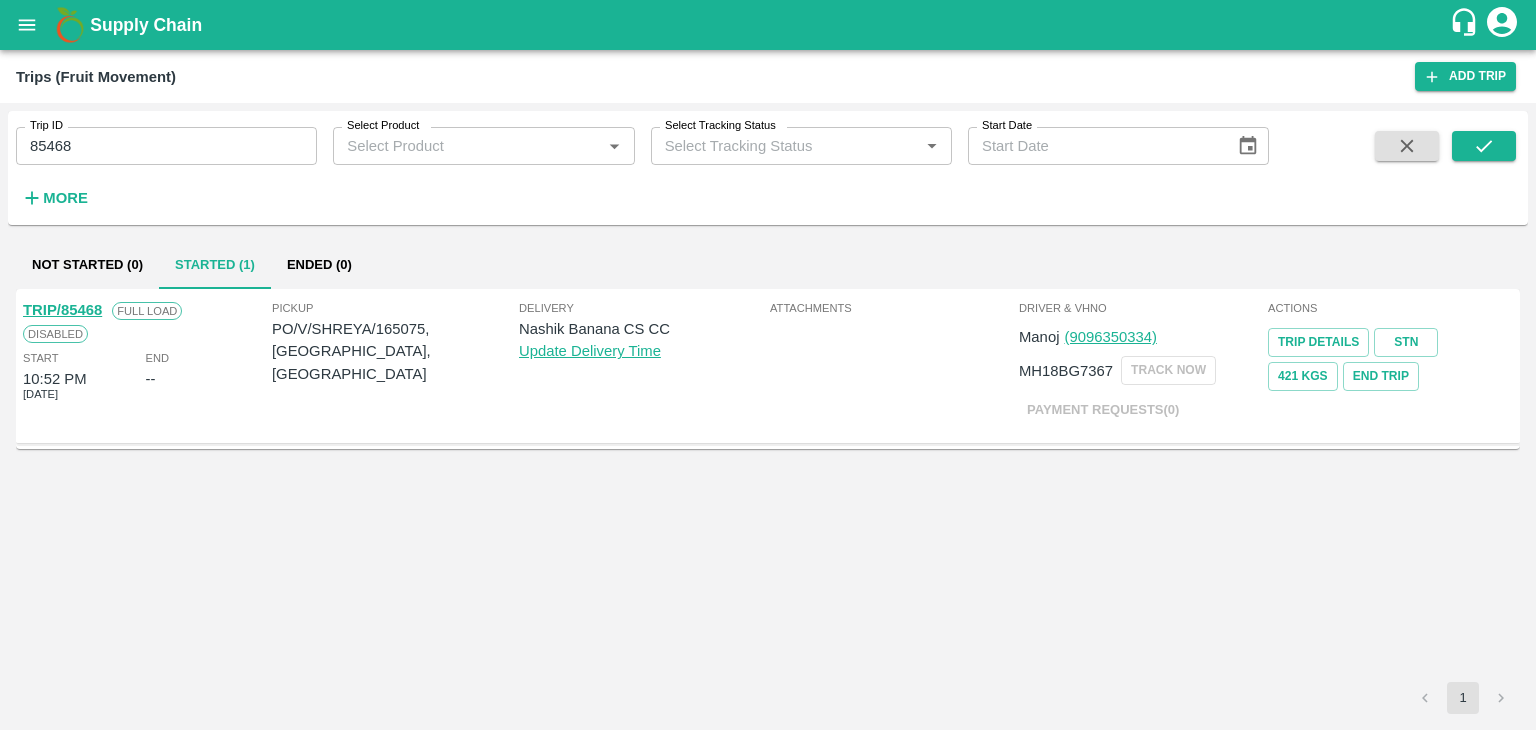 click on "TRIP/85468" at bounding box center (62, 310) 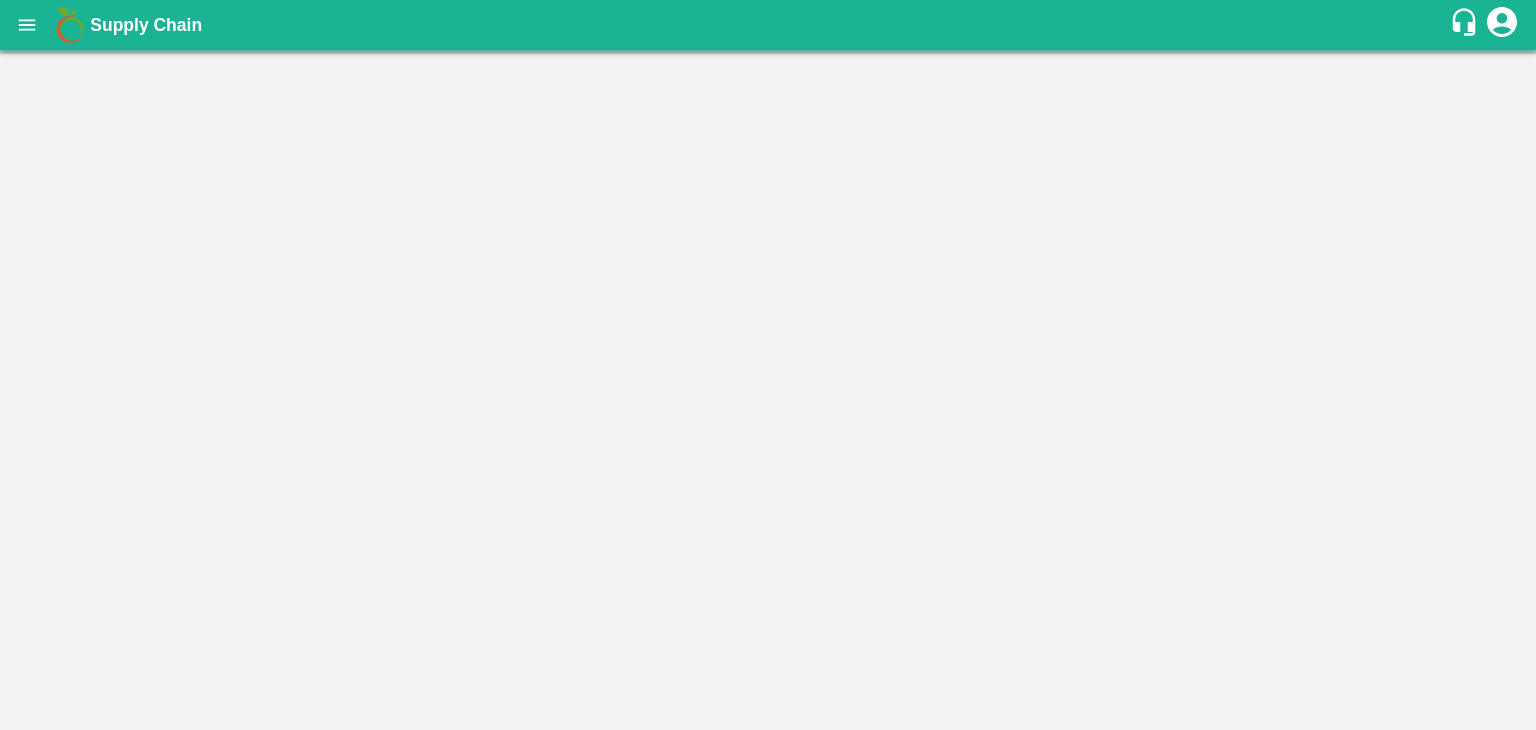 scroll, scrollTop: 0, scrollLeft: 0, axis: both 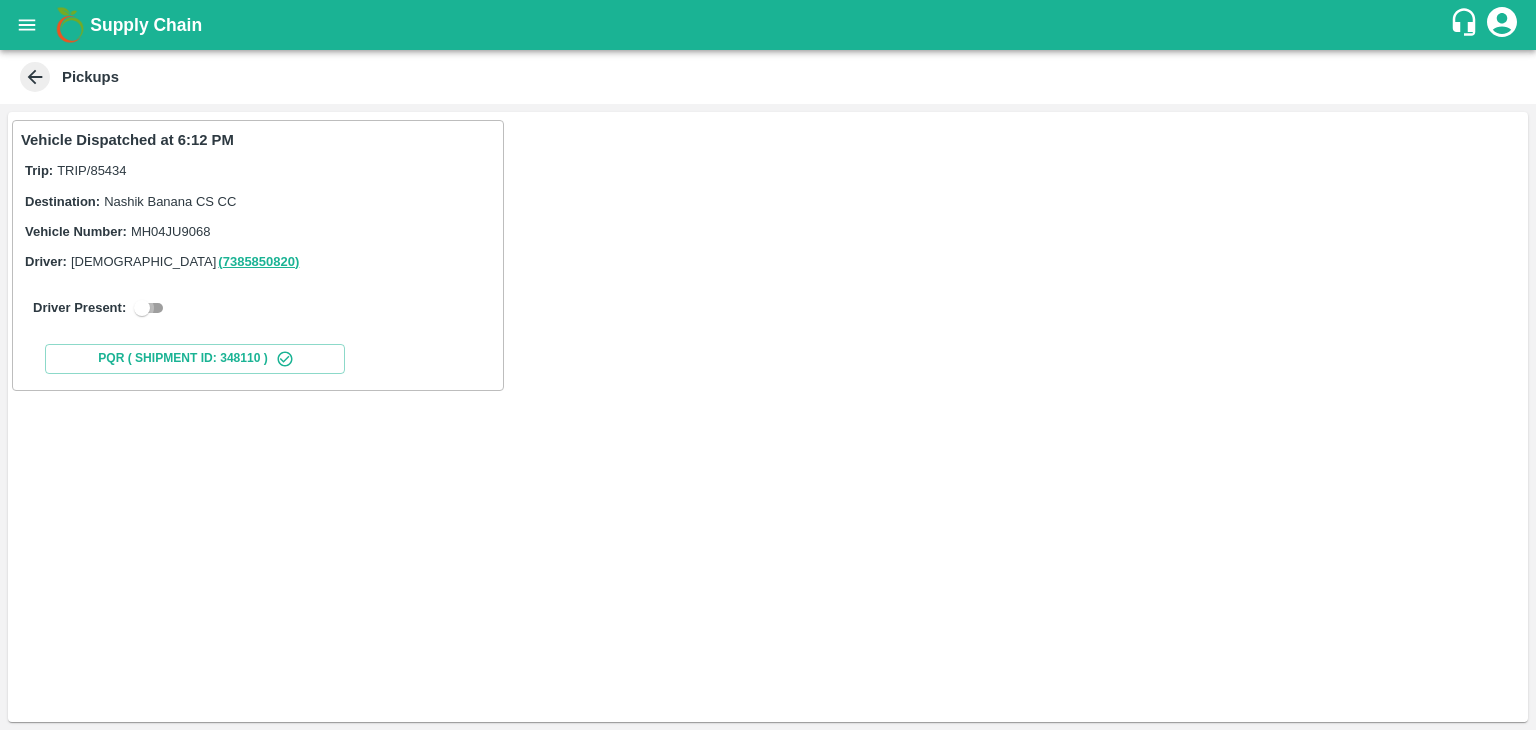 click at bounding box center (142, 308) 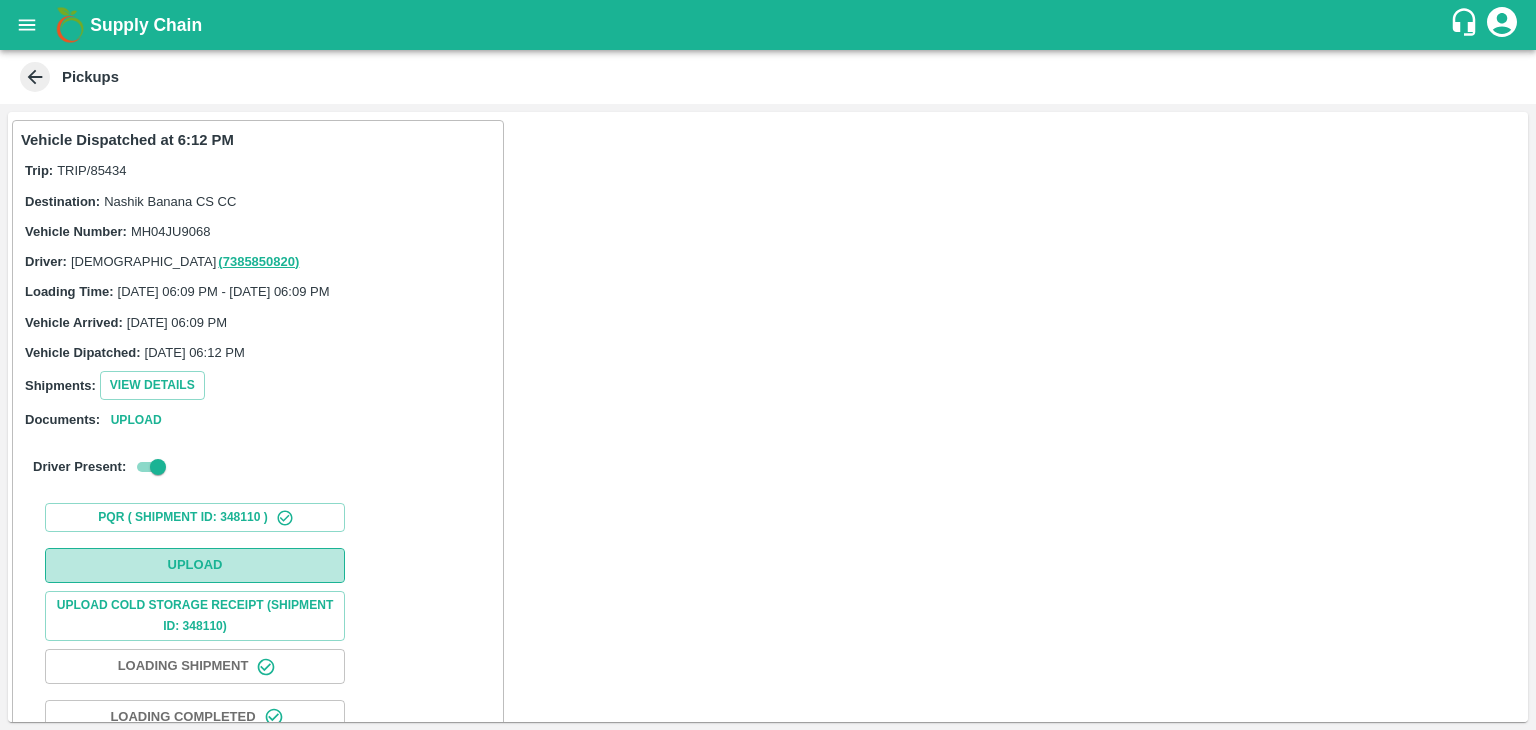 click on "Upload" at bounding box center [195, 565] 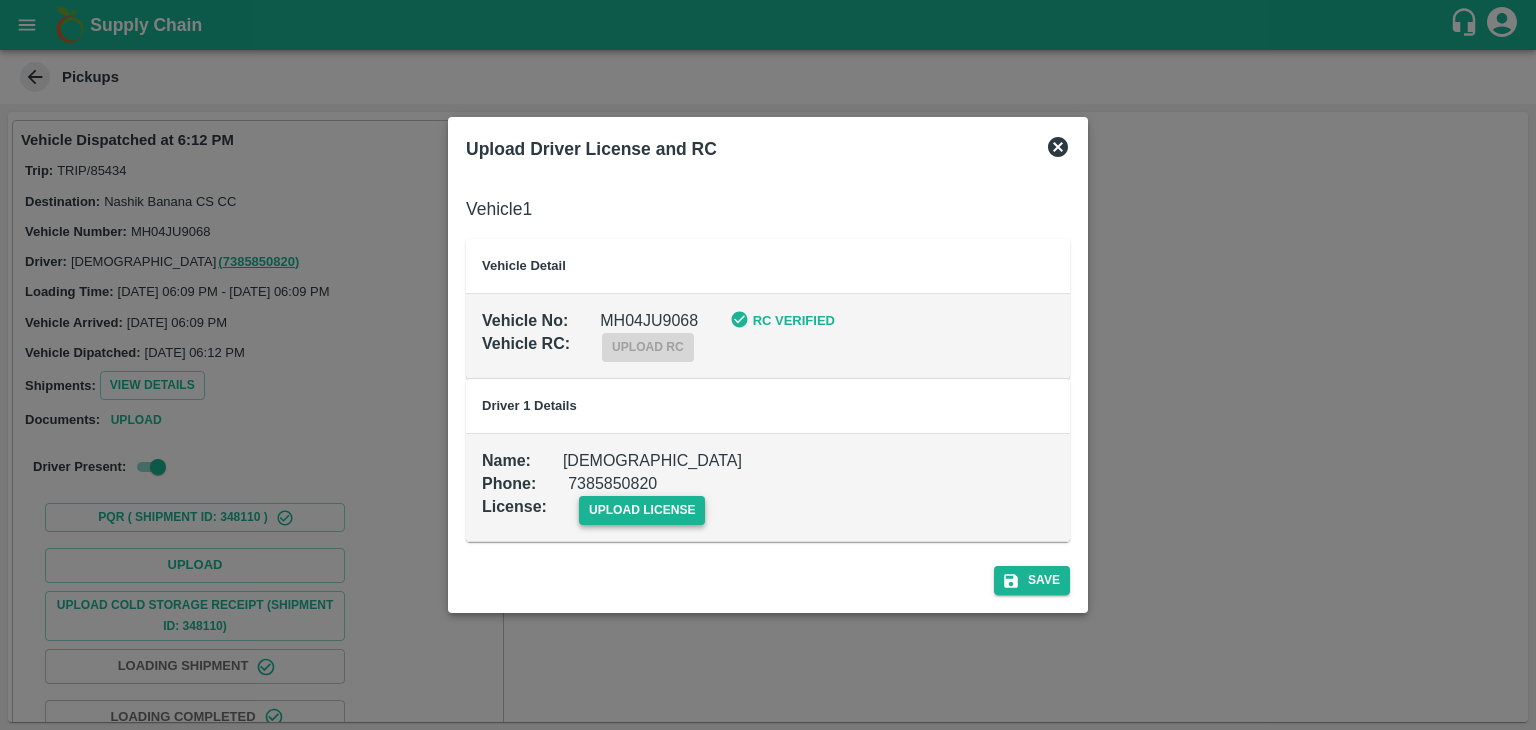 click on "upload license" at bounding box center [642, 510] 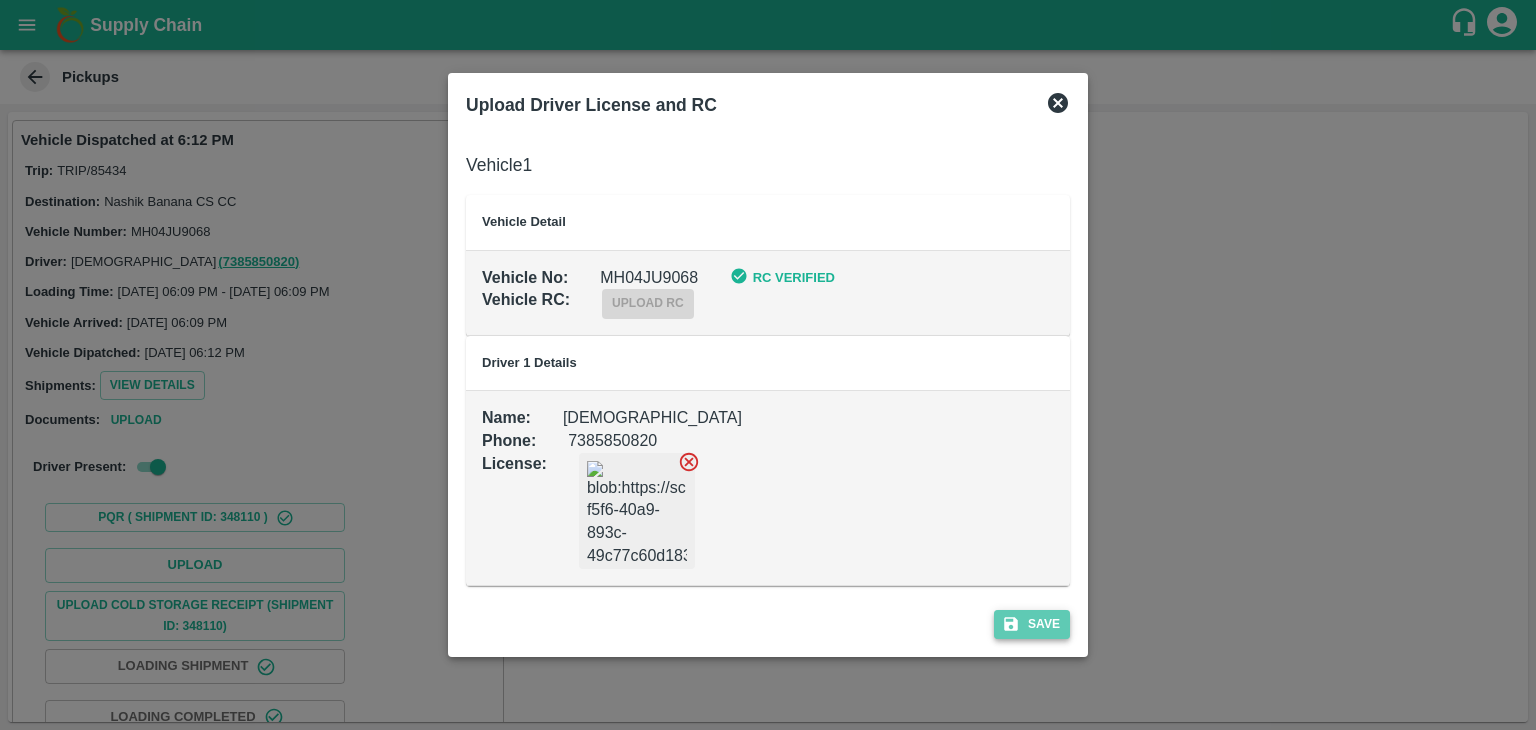 click on "Save" at bounding box center (1032, 624) 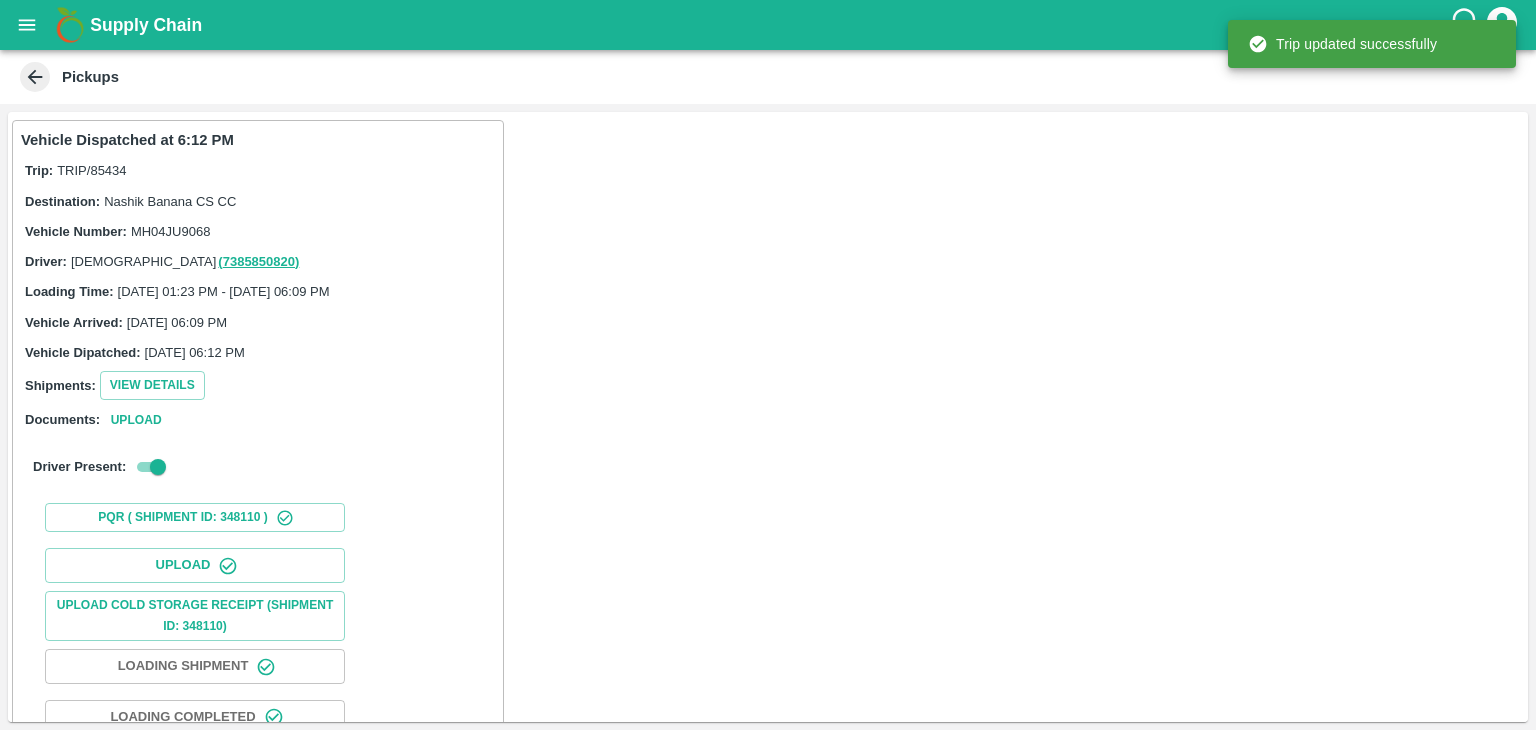 scroll, scrollTop: 209, scrollLeft: 0, axis: vertical 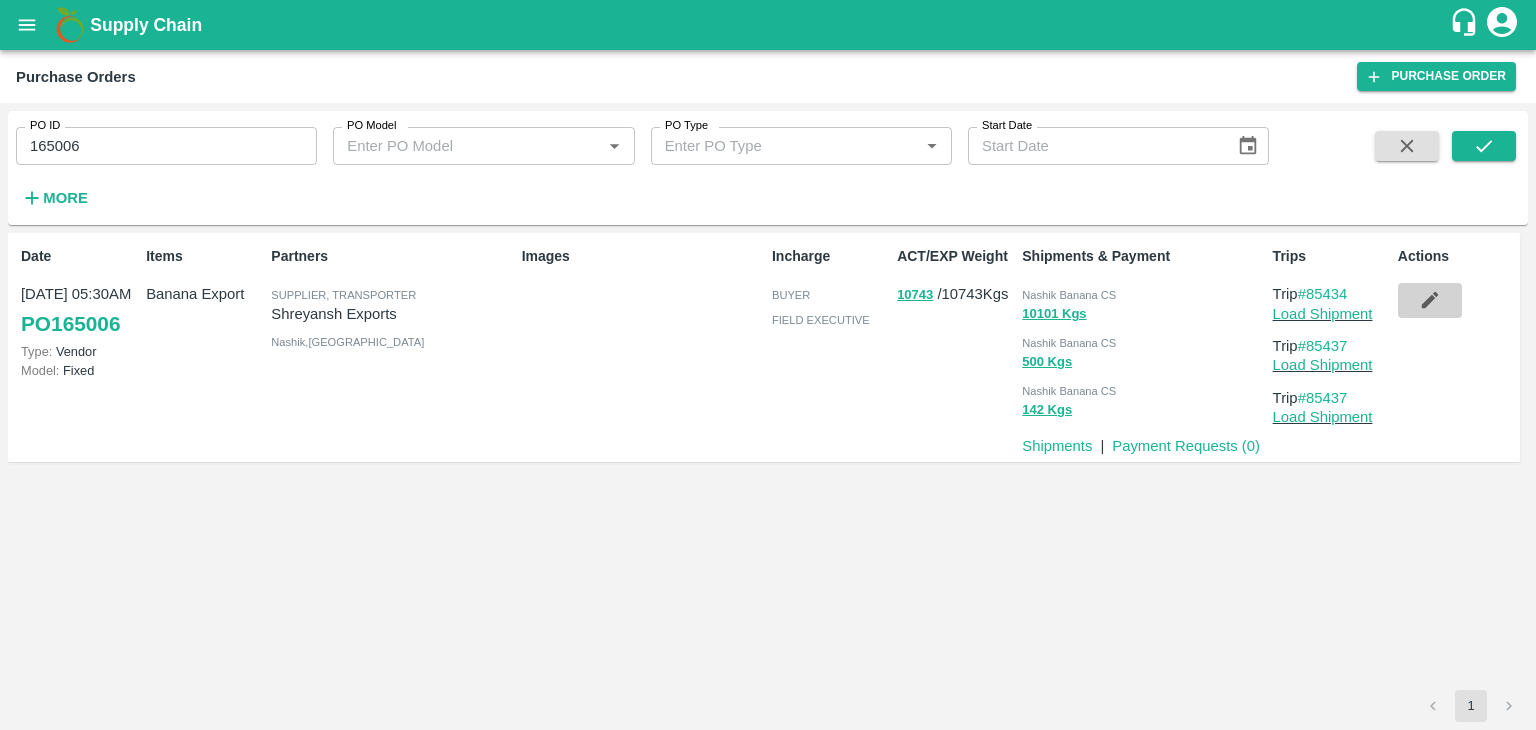 click 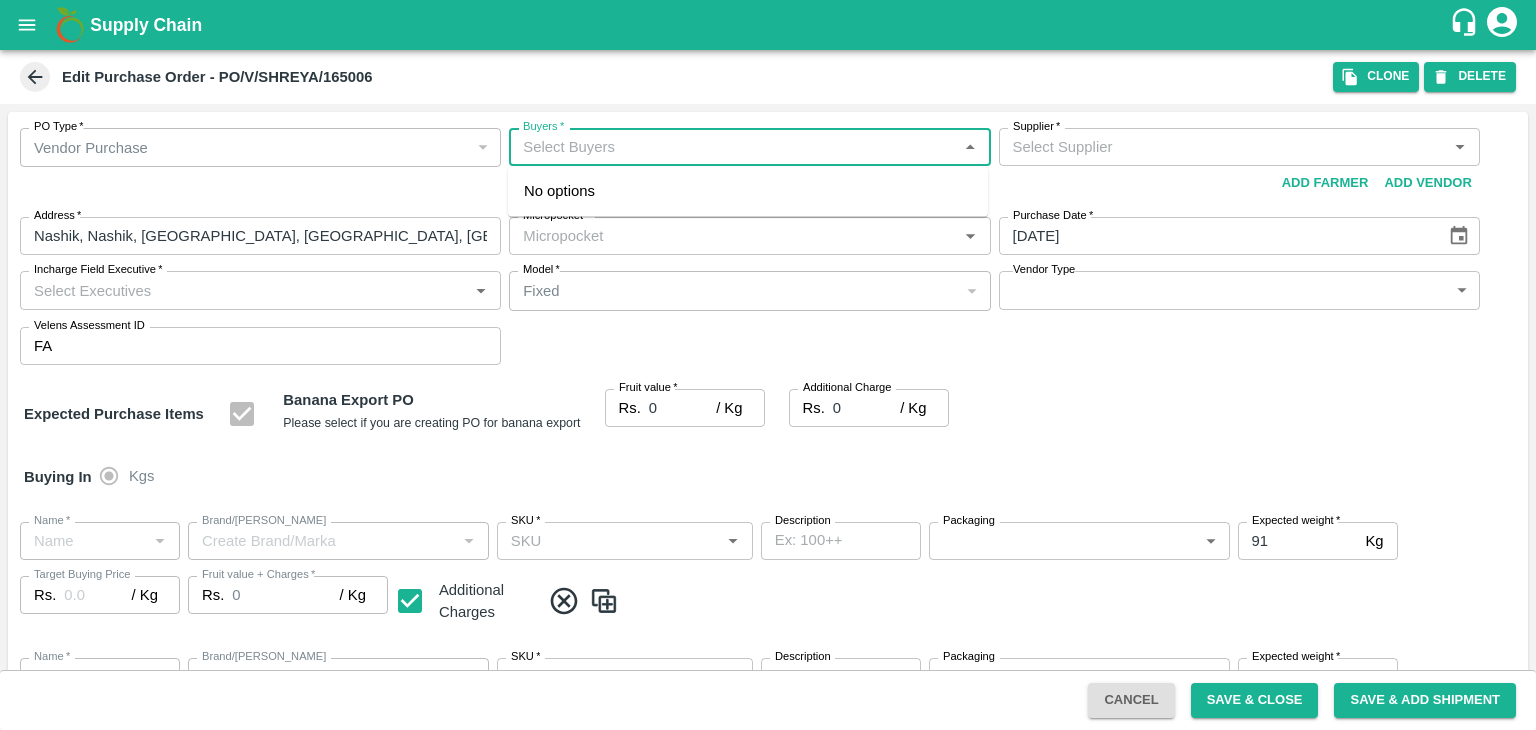 click on "Buyers   *" at bounding box center [733, 147] 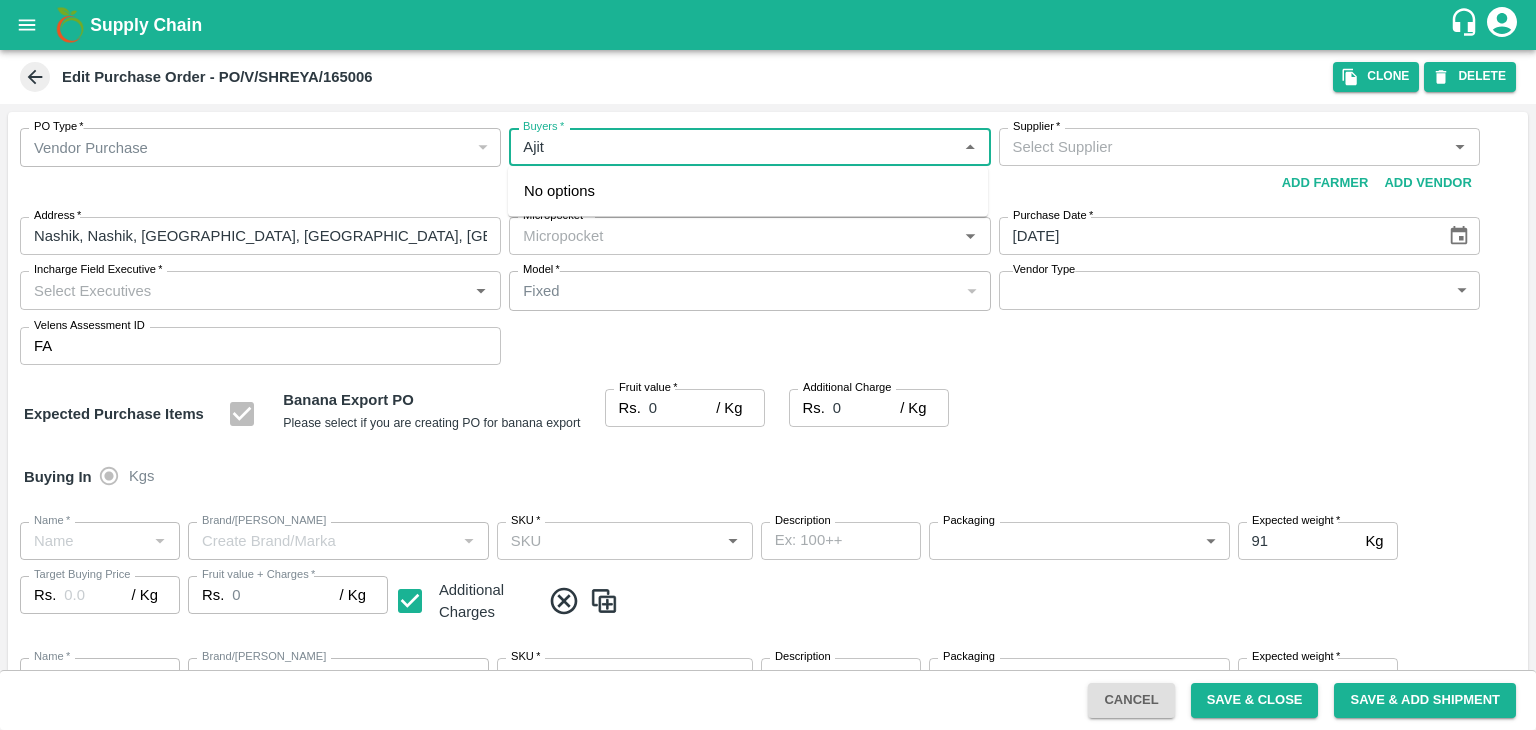 type on "Ajit" 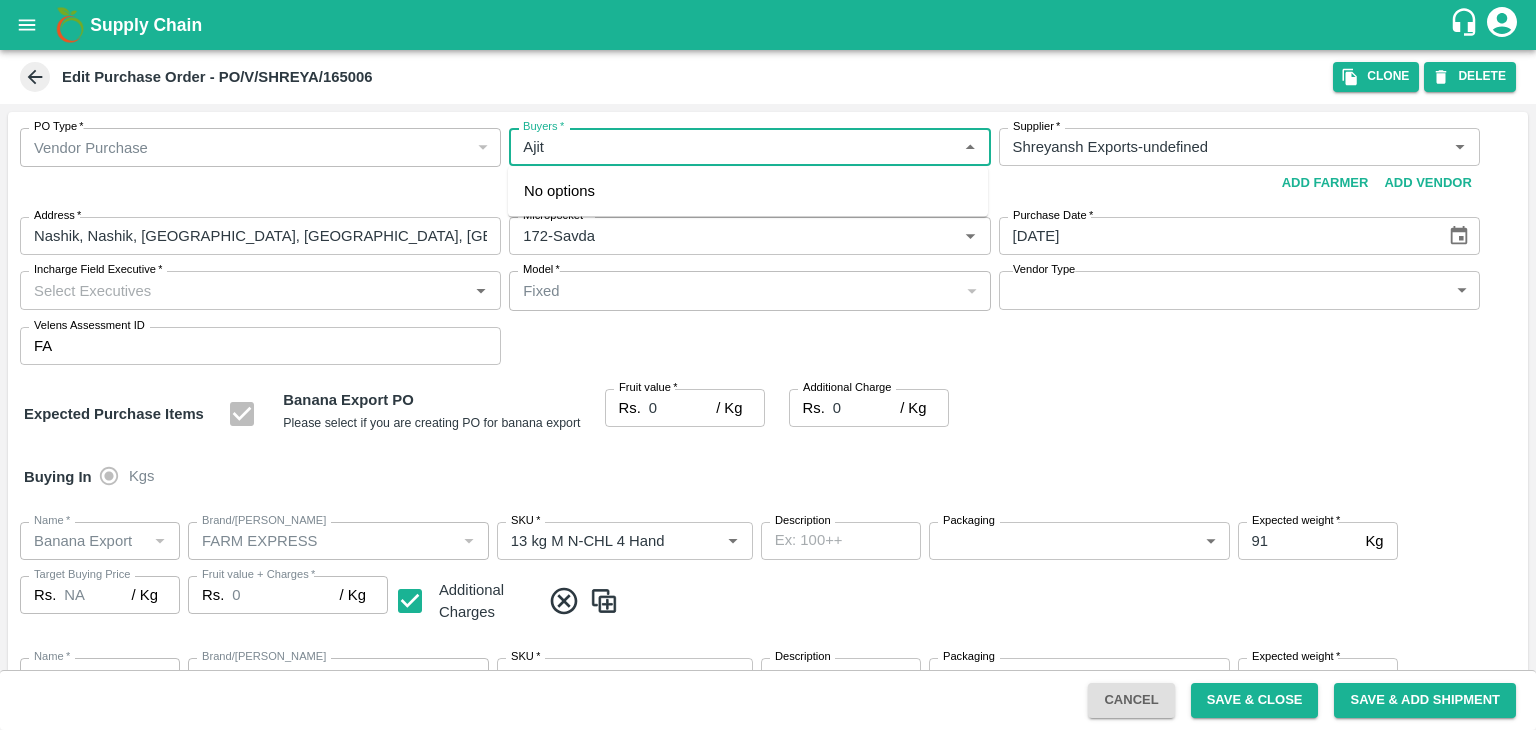 type on "Shreyansh Exports-undefined" 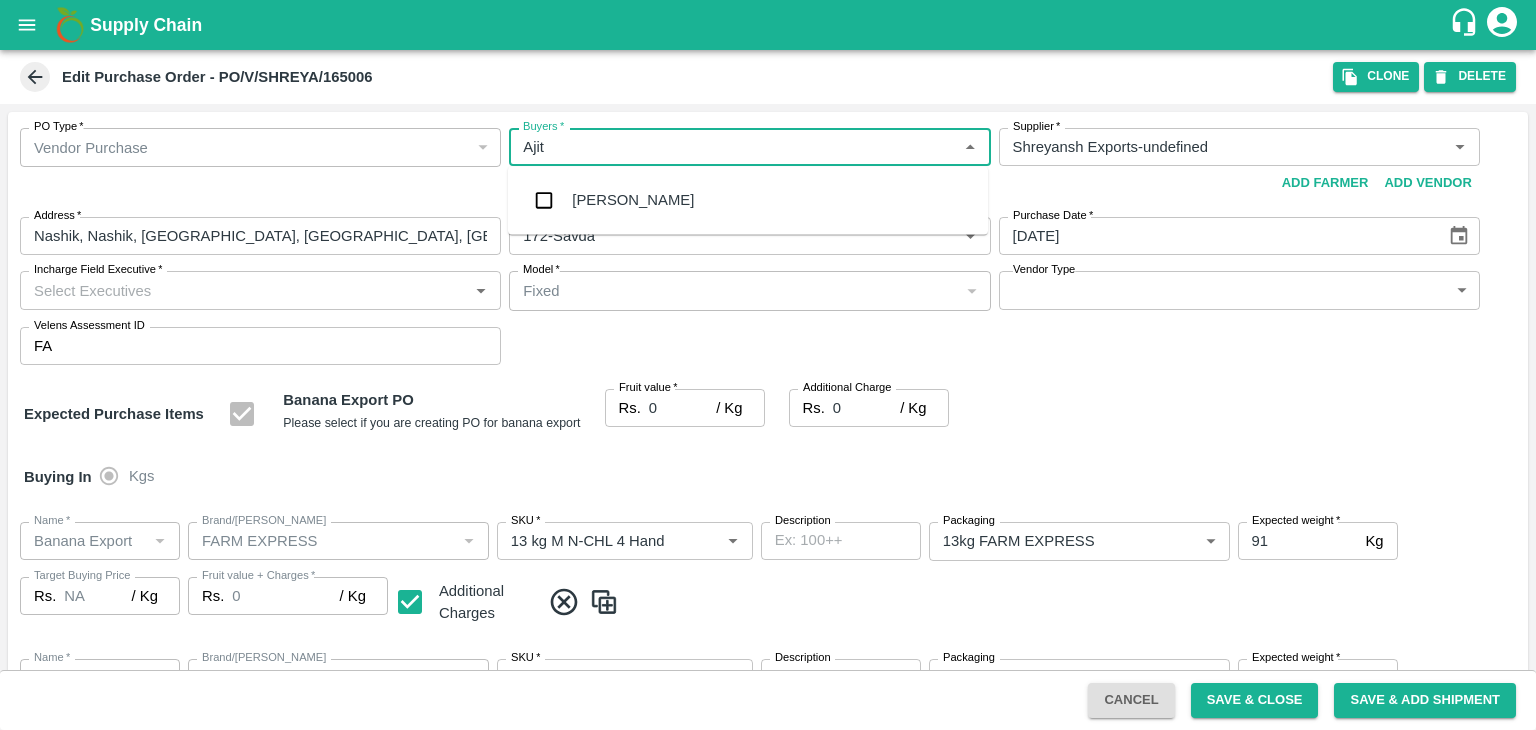 click on "[PERSON_NAME]" at bounding box center [633, 200] 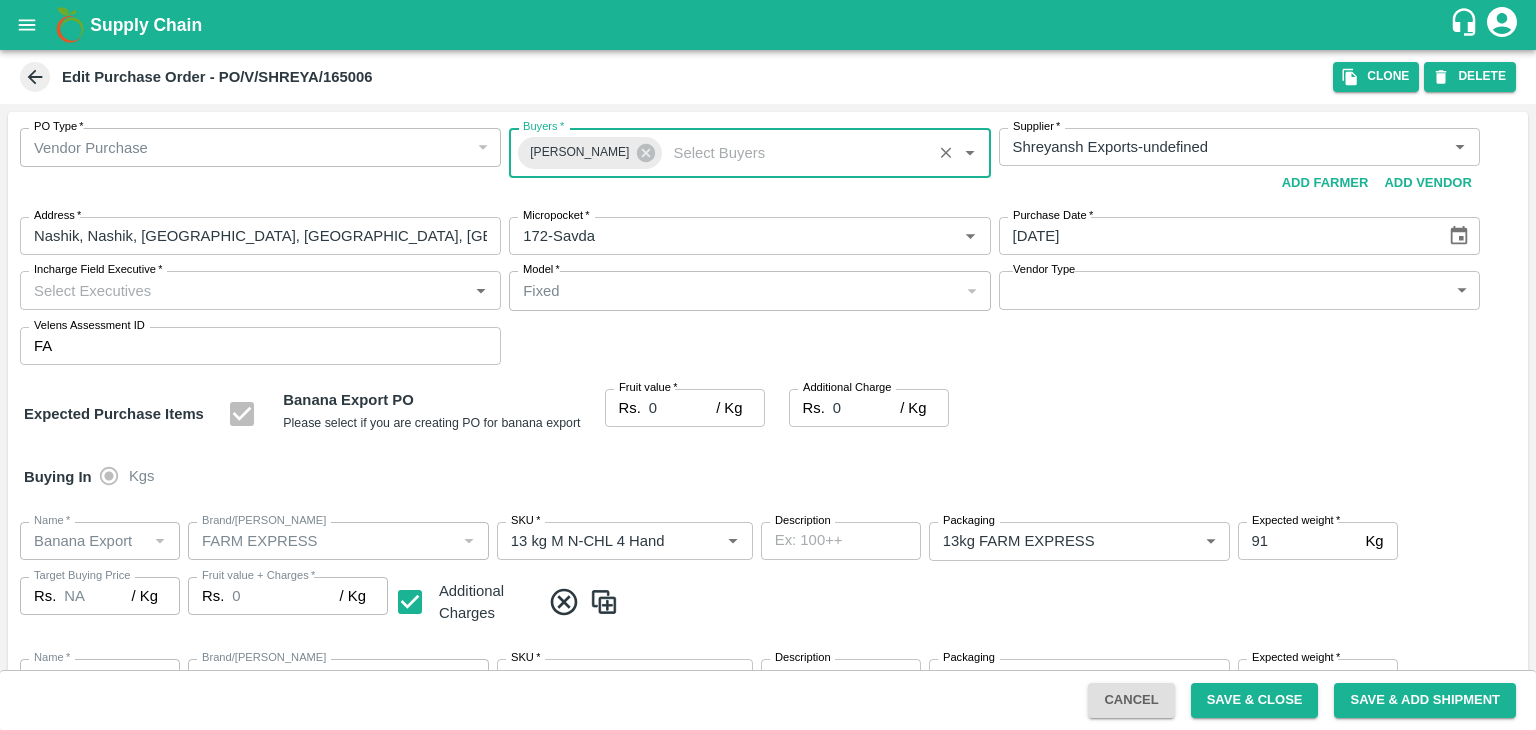 click on "Incharge Field Executive   *" at bounding box center [244, 290] 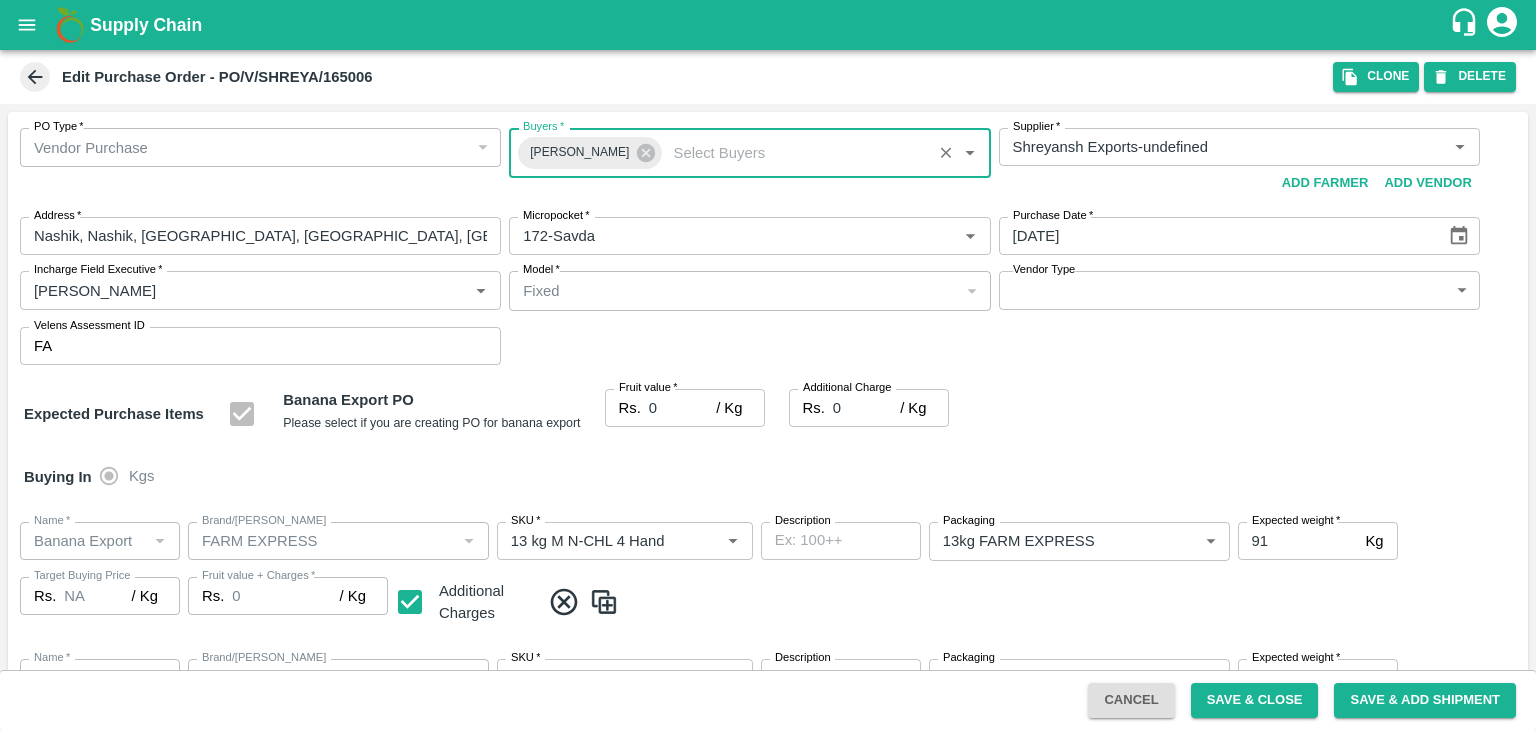 type on "Jay" 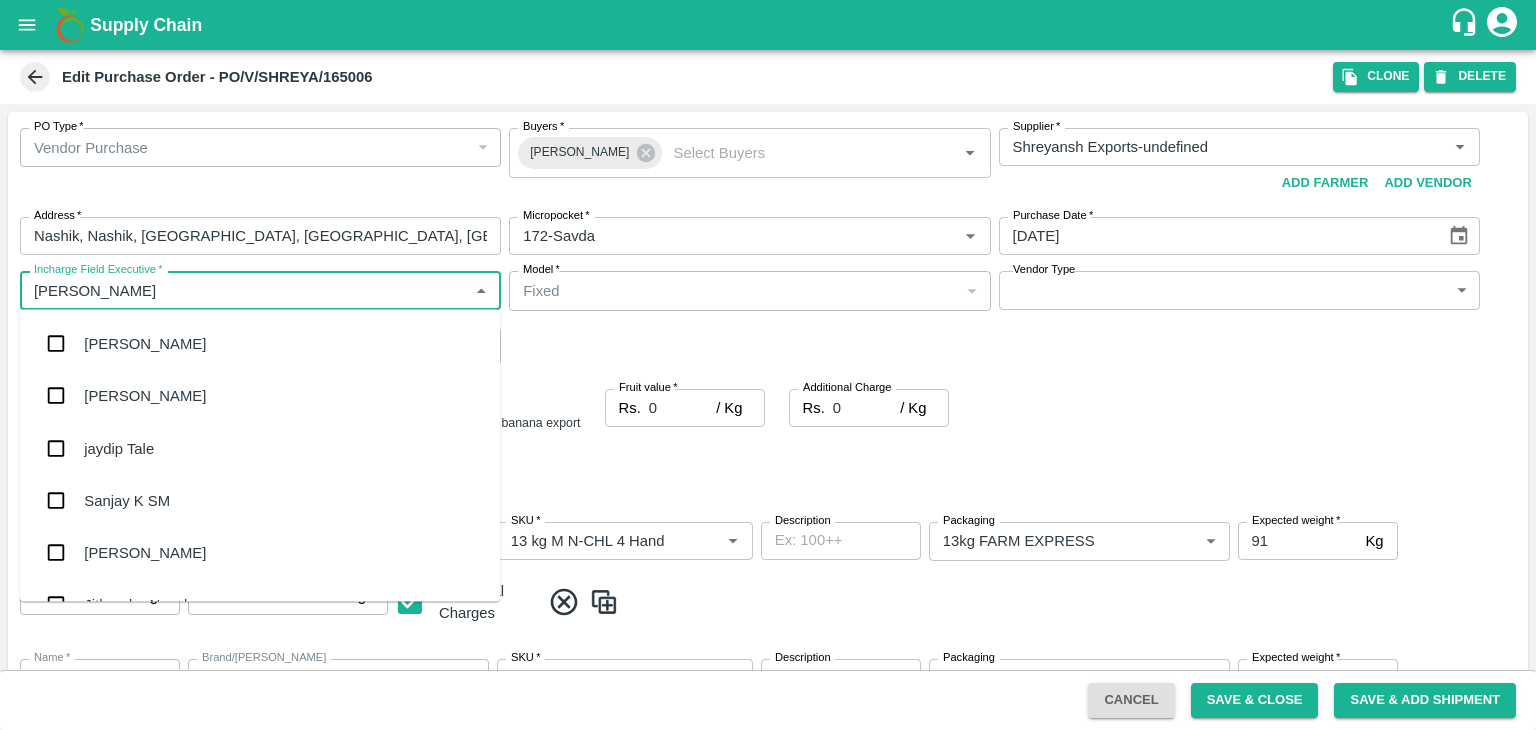 click on "jaydip Tale" at bounding box center (260, 448) 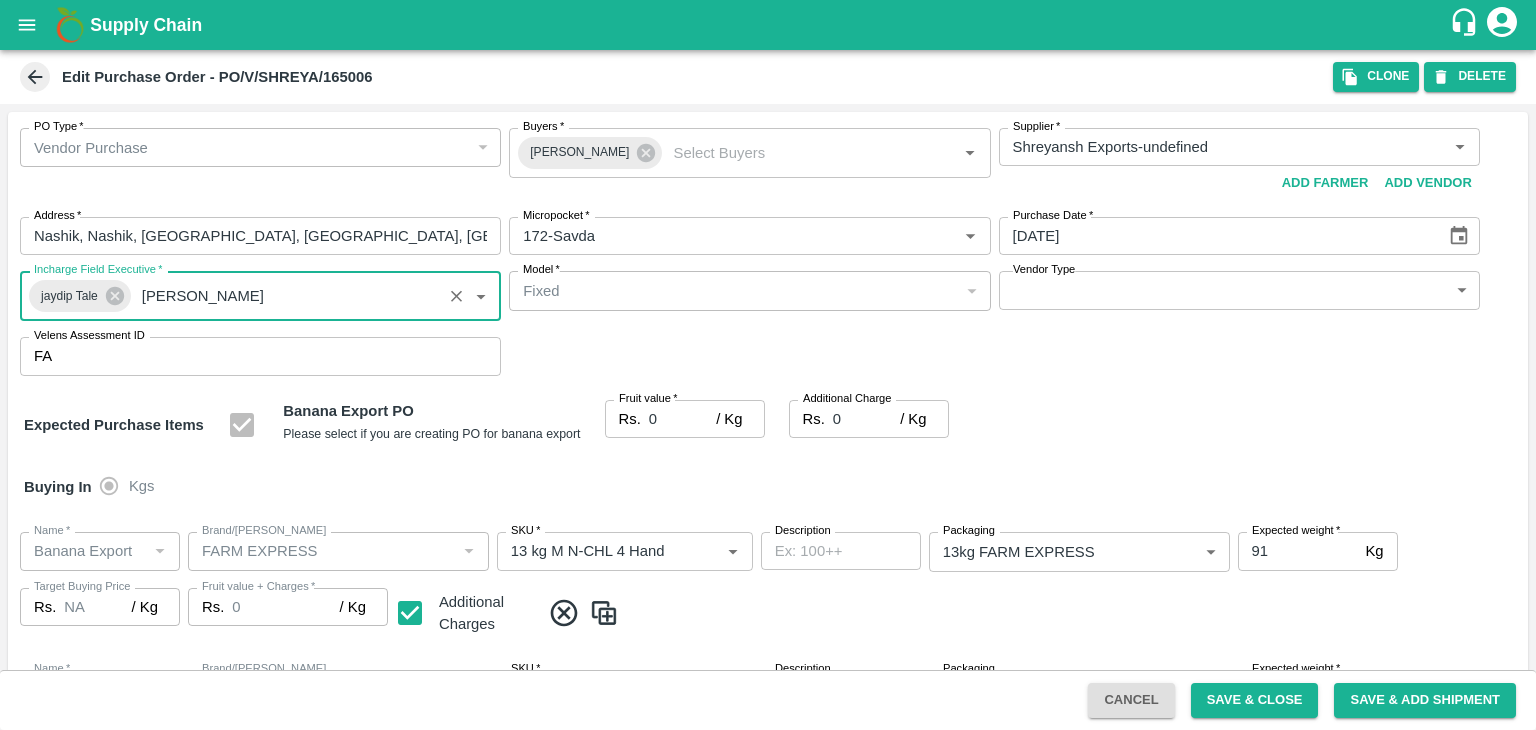 type 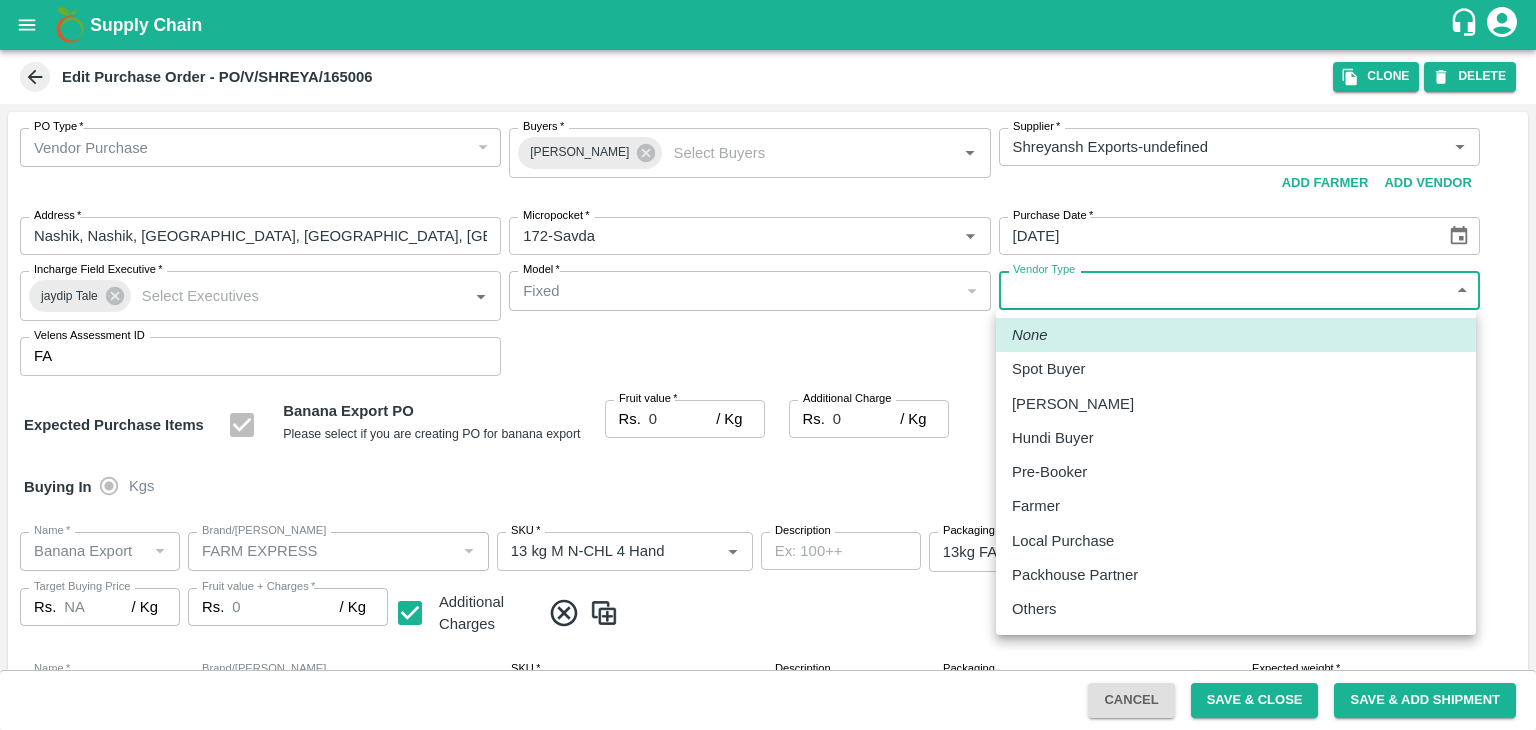 click on "Supply Chain Edit Purchase Order - PO/V/SHREYA/165006 Clone DELETE PO Type   * Vendor Purchase 2 PO Type Buyers   * Ajit Otari Buyers   * Supplier   * Supplier   * Add Vendor Add Farmer Address   * Nashik, Nashik, Nashik, Maharashtra, India Address Micropocket   * Micropocket   * Purchase Date   * 24/07/2025 Purchase Date Incharge Field Executive   * jaydip Tale Incharge Field Executive   * Model   * Fixed Fixed Model Vendor Type ​ Vendor Type Velens Assessment ID FA Velens Assessment ID Expected Purchase Items Banana Export PO Please select if you are creating PO for banana export Fruit value   * Rs. 0 / Kg Fruit value Additional Charge Rs. 0 / Kg Additional Charge Buying In Kgs Name   * Name   * Brand/Marka Brand/Marka SKU   * SKU   * Description x Description Packaging 13kg FARM EXPRESS 468 Packaging Expected weight   * 91 Kg Expected weight Target Buying Price Rs. NA / Kg Target Buying Price Fruit value + Charges   * Rs. 0 / Kg Fruit value + Charges Name   * Name" at bounding box center [768, 365] 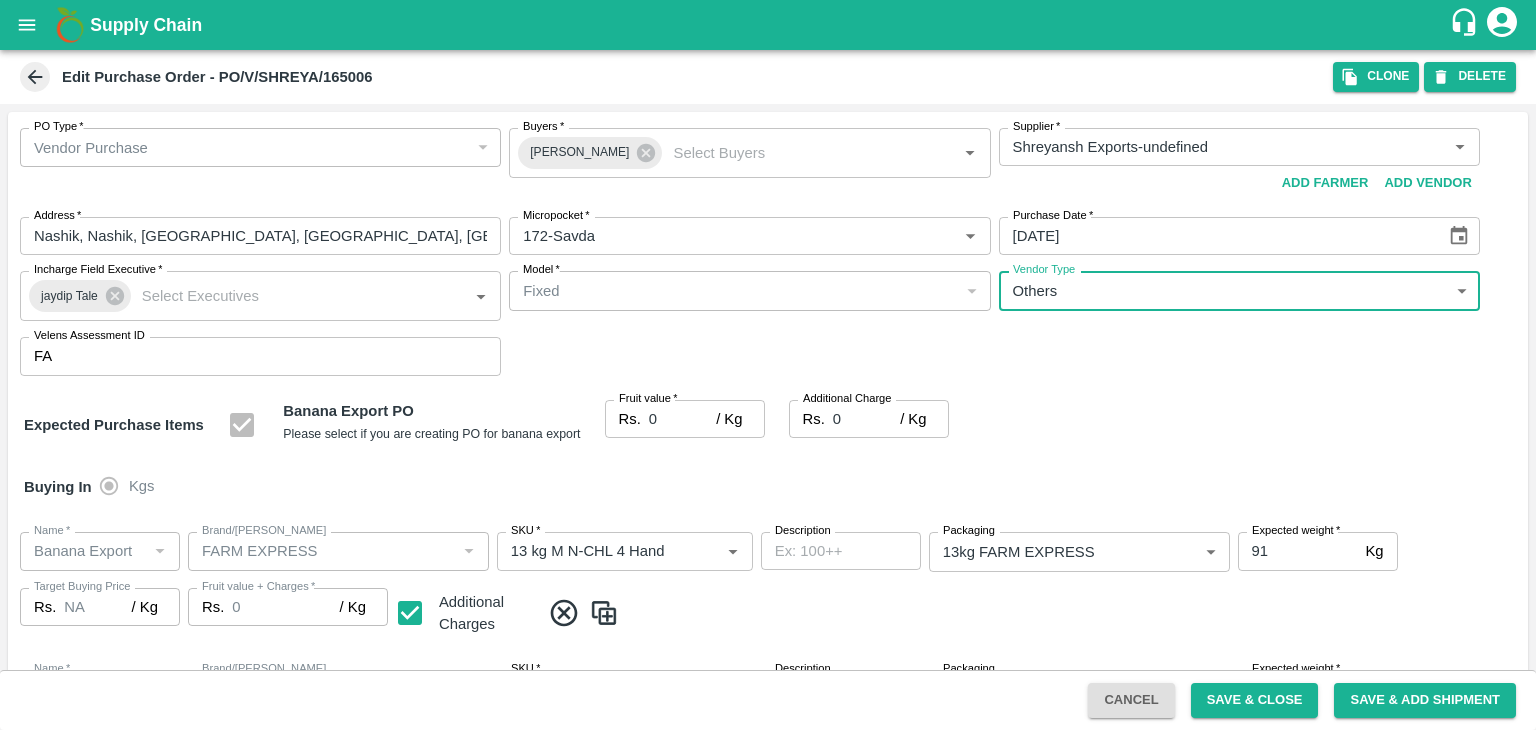 type on "OTHER" 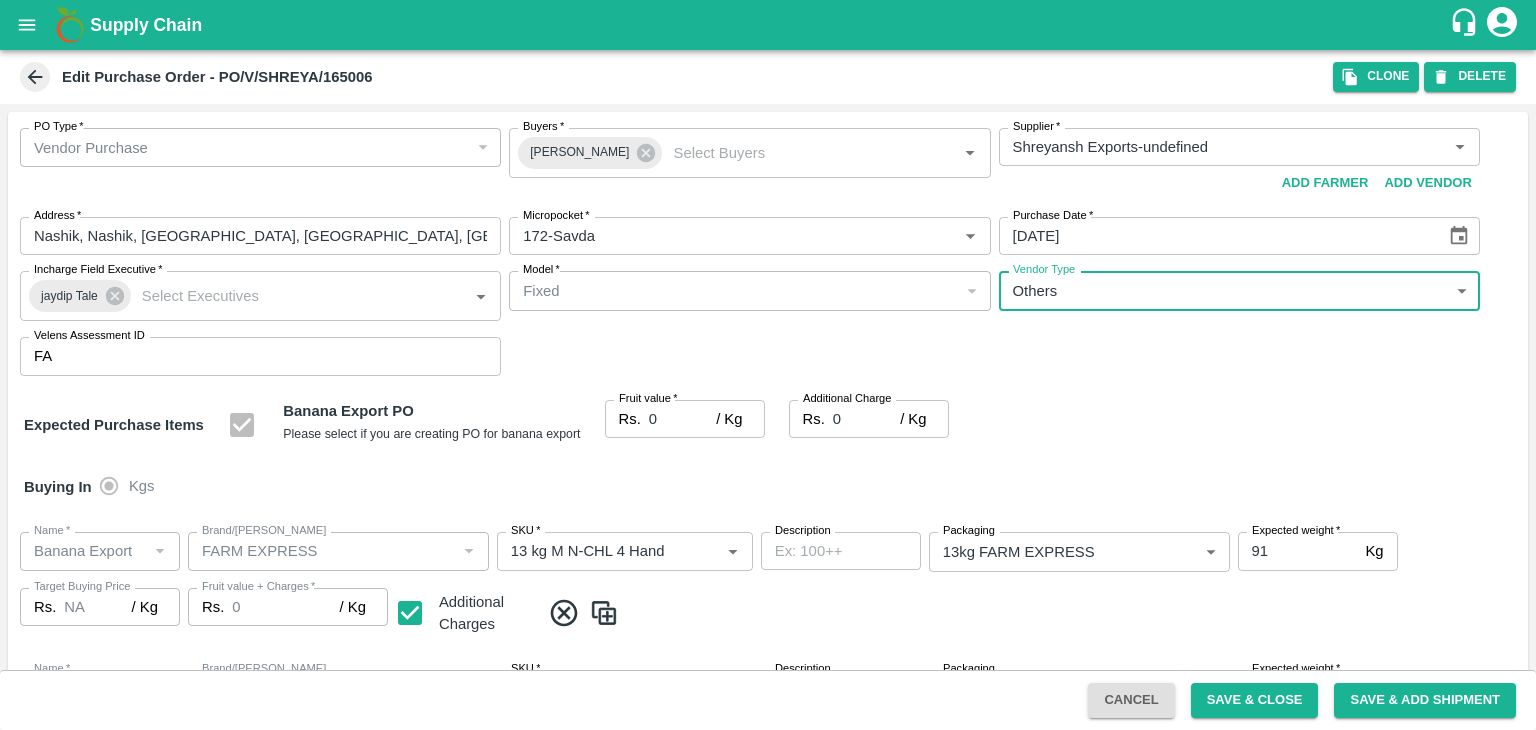 click at bounding box center (768, 365) 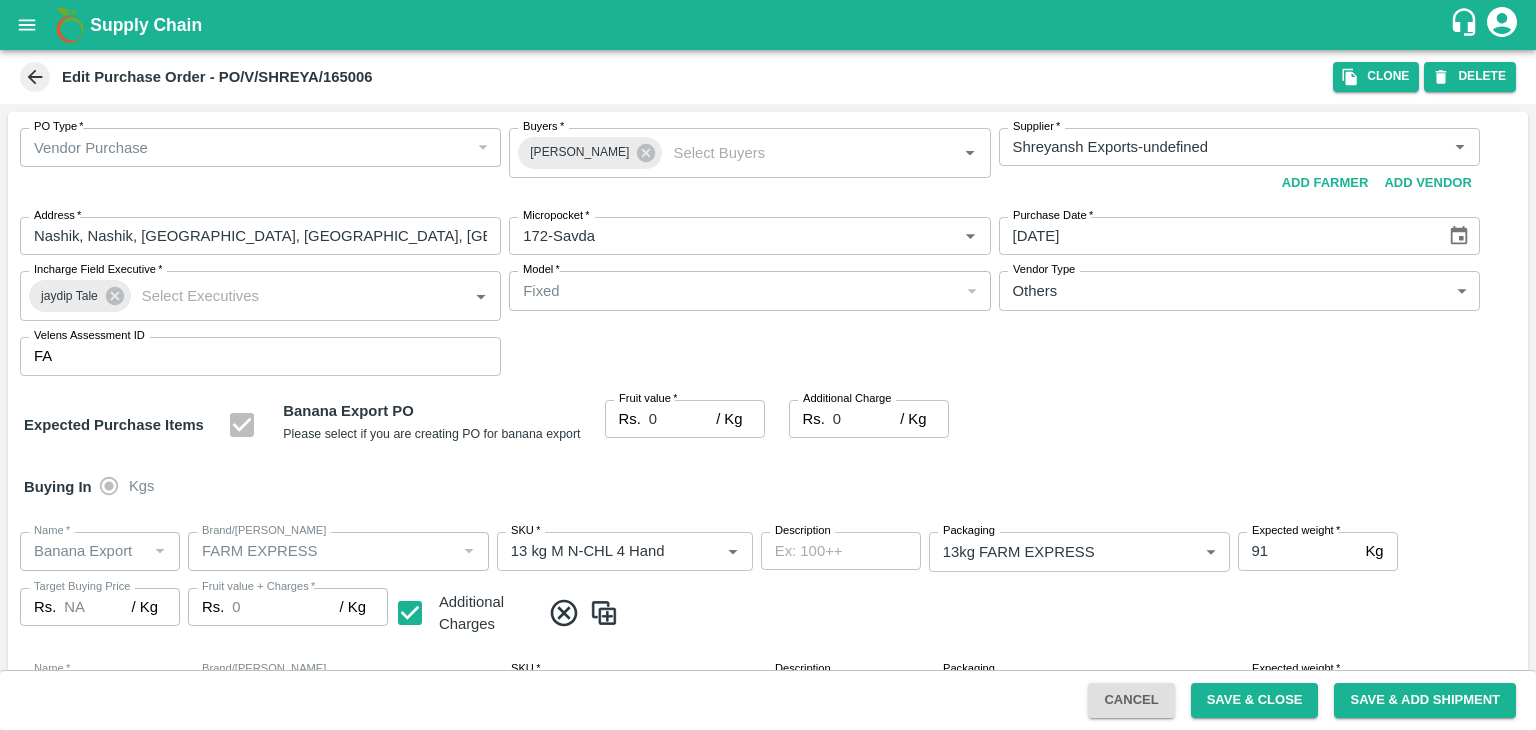 click at bounding box center [768, 365] 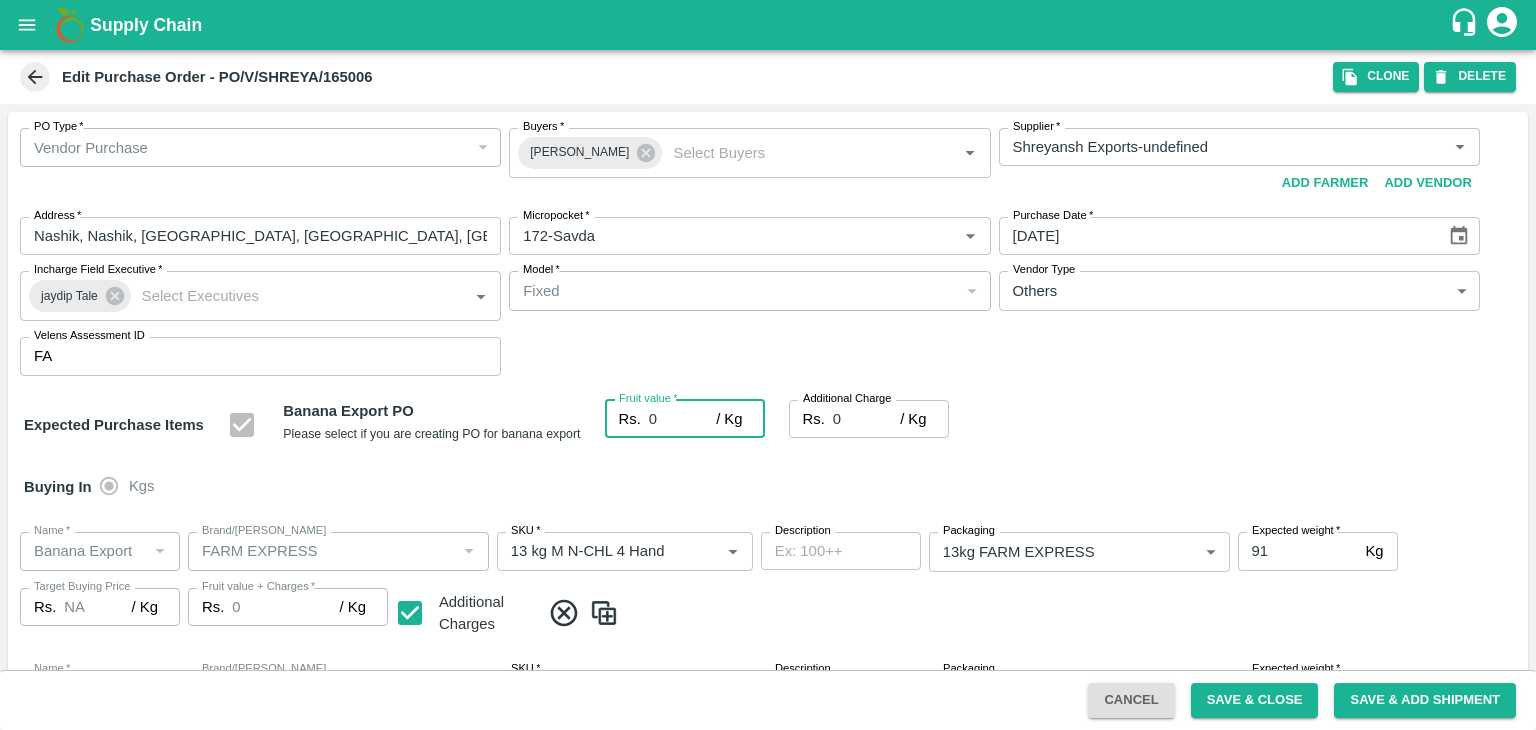 drag, startPoint x: 663, startPoint y: 405, endPoint x: 664, endPoint y: 422, distance: 17.029387 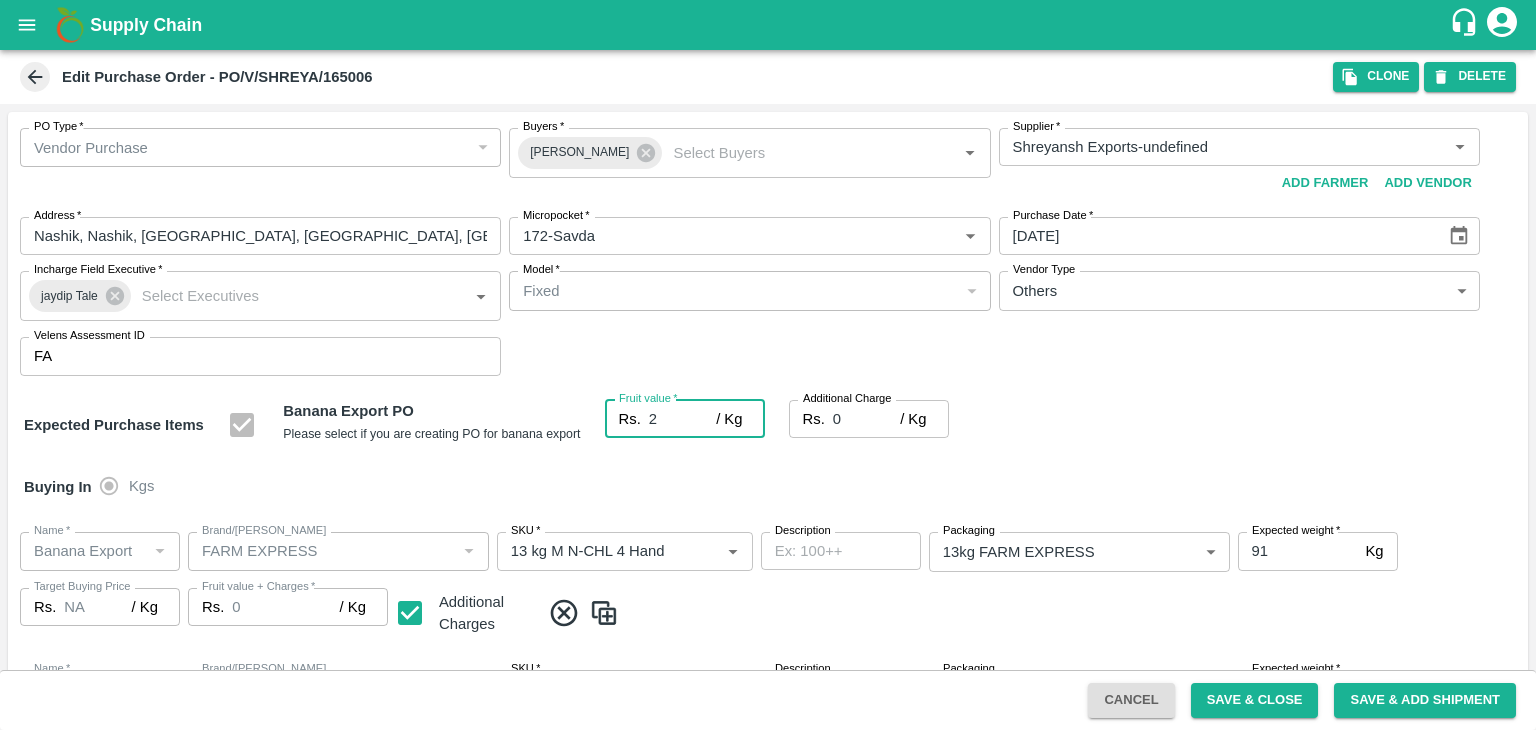 type on "22" 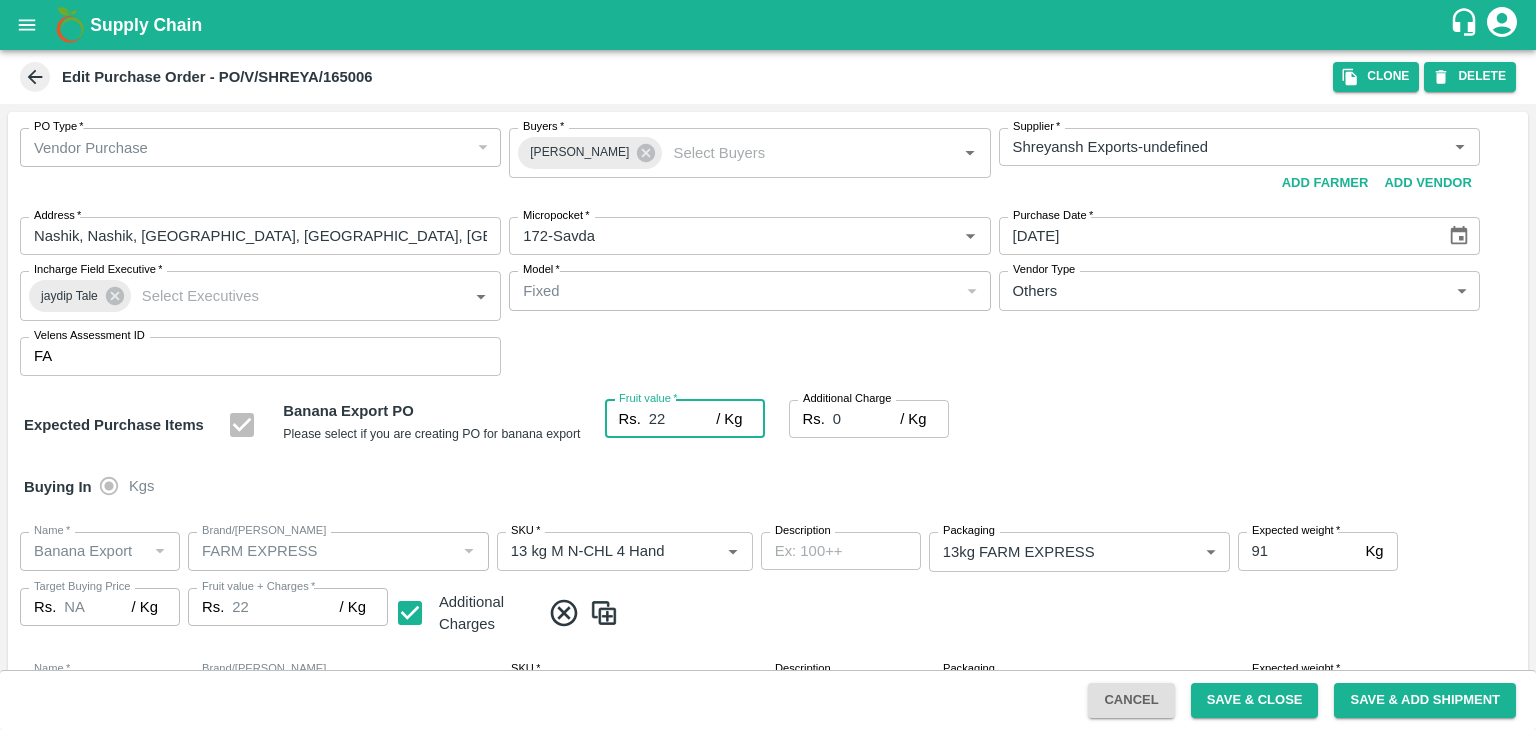 type on "22" 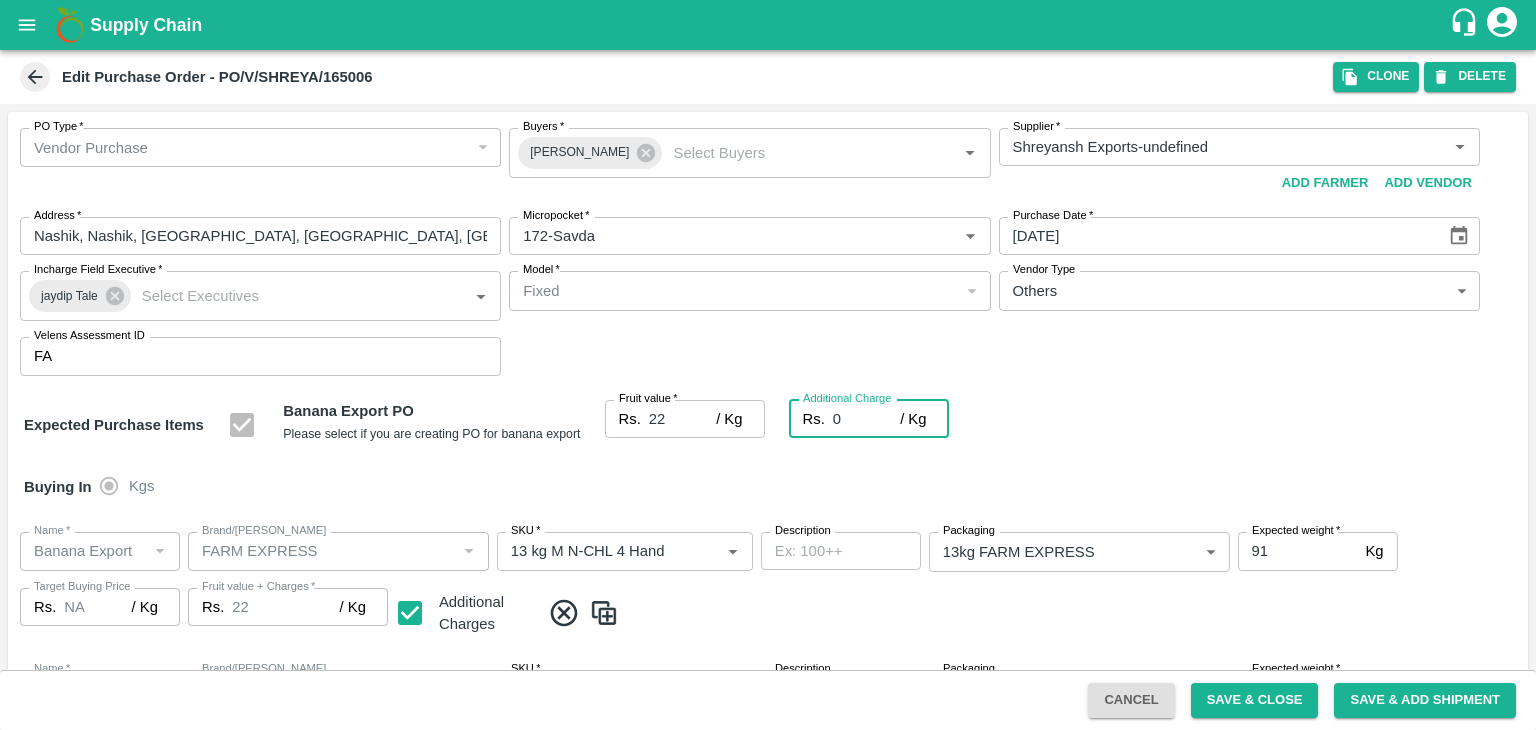 type on "2" 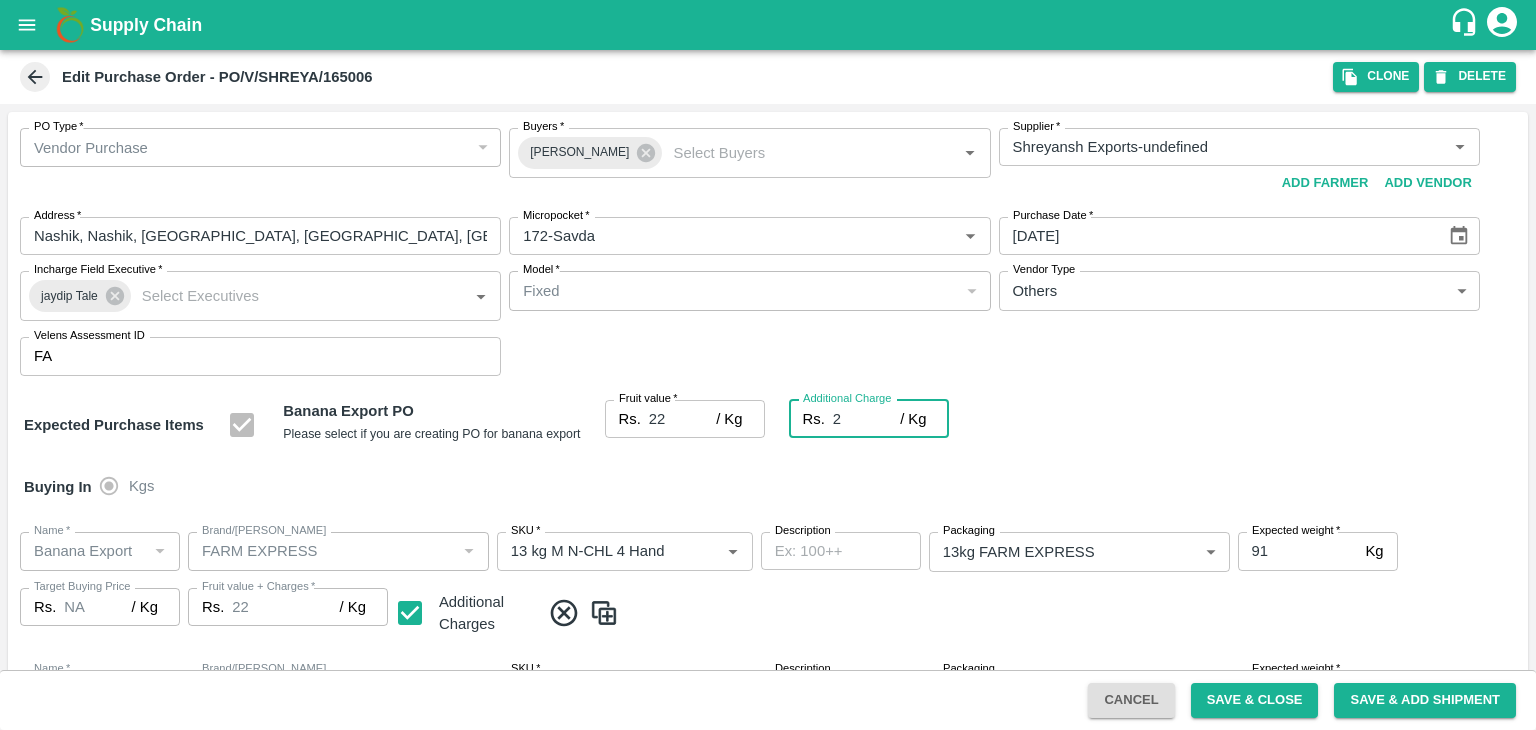 type on "24" 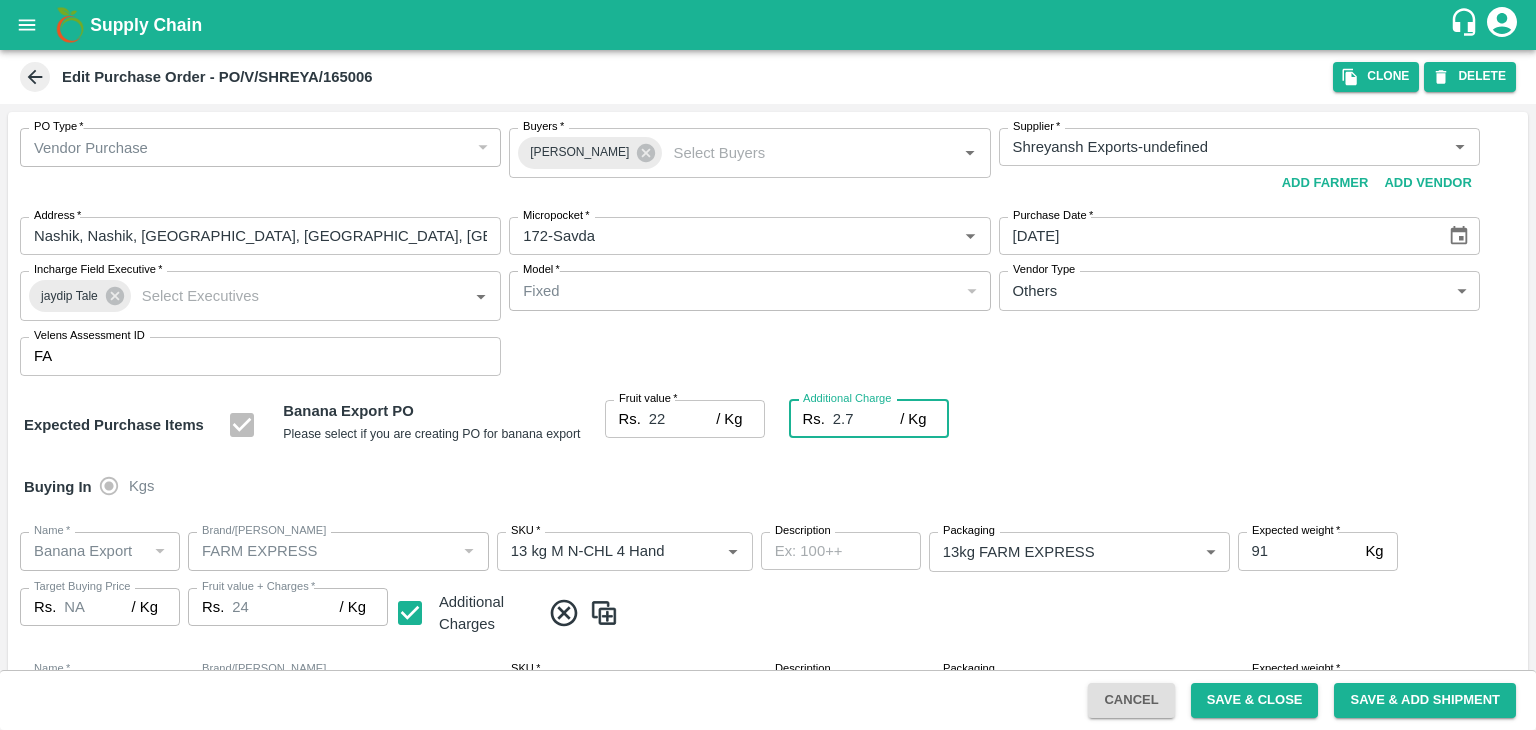 type on "2.75" 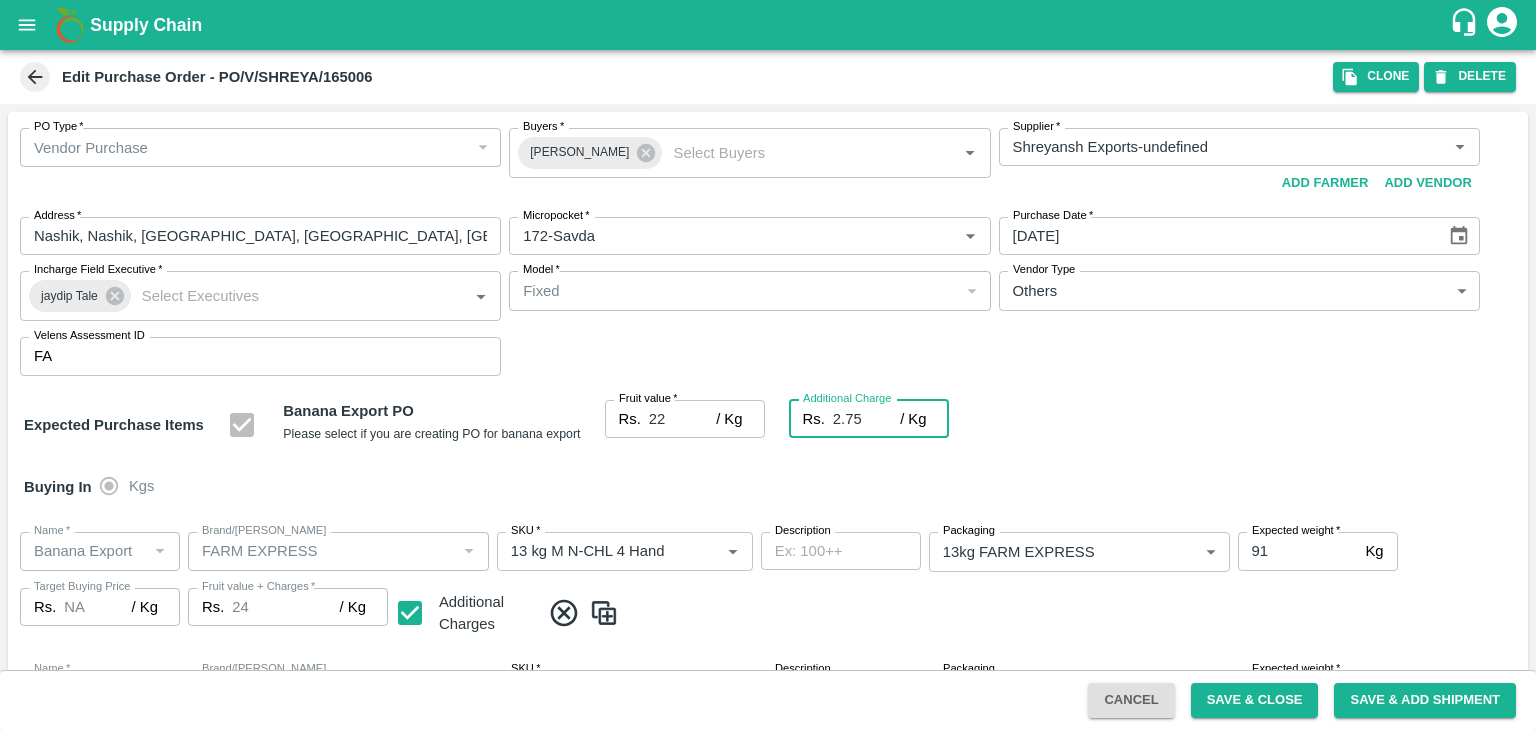type on "24.75" 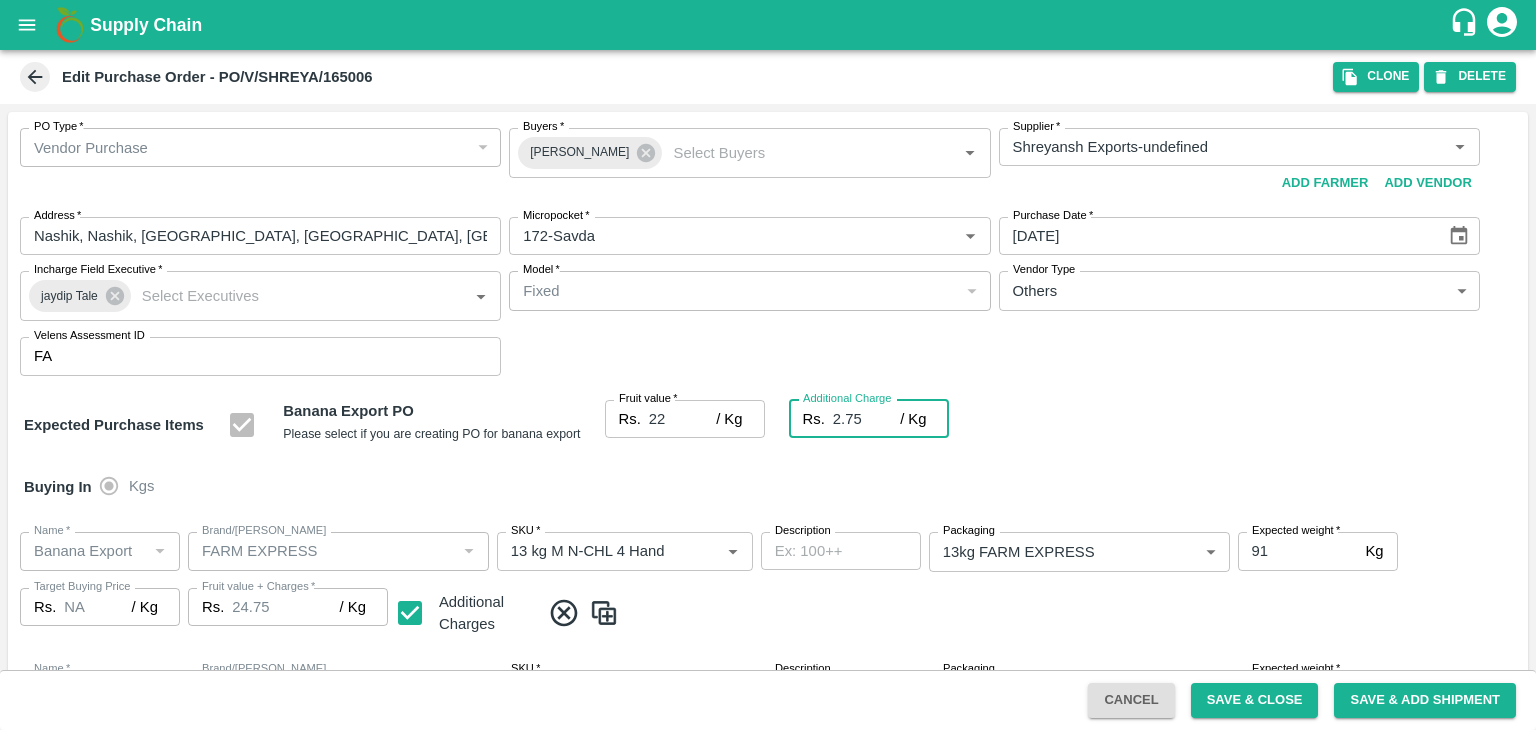 type on "2.75" 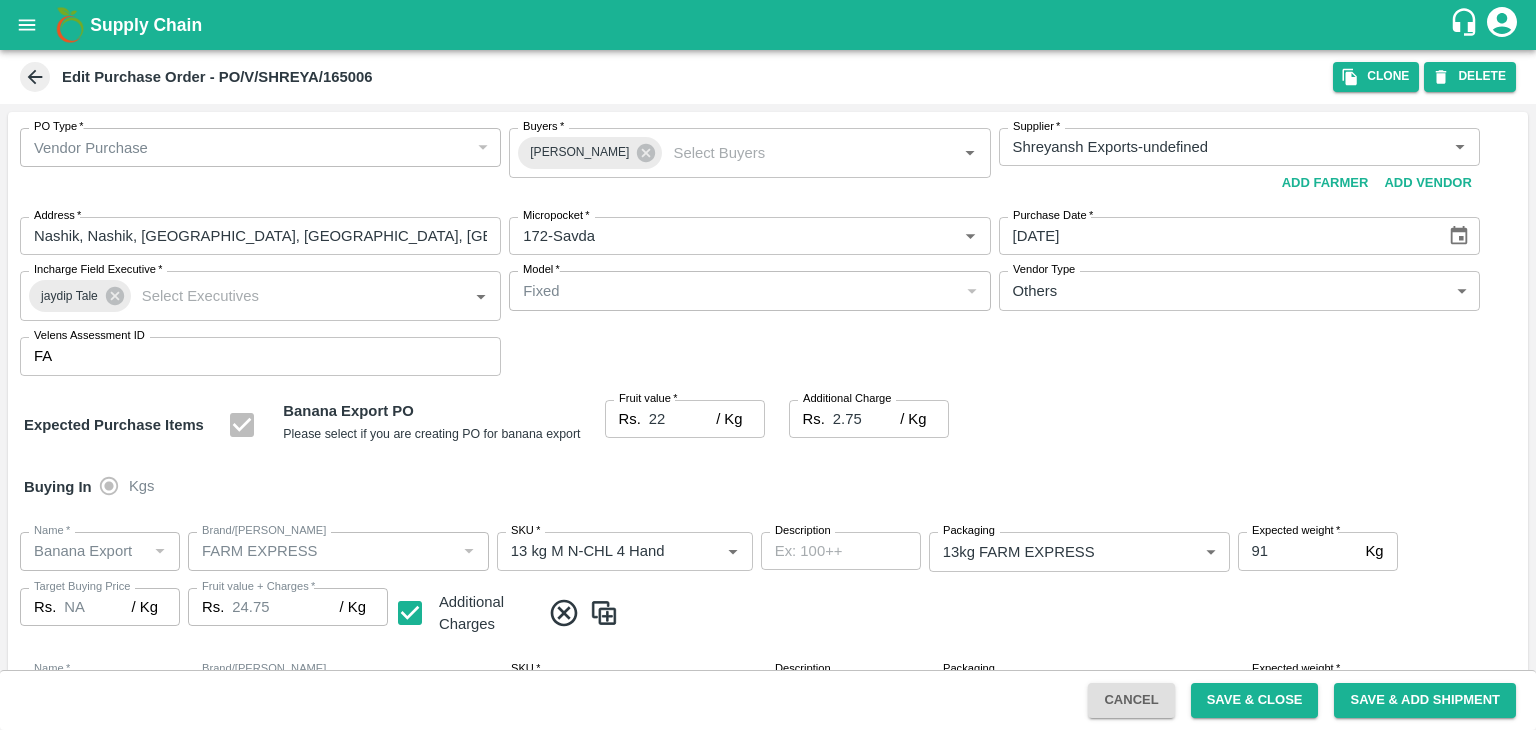 scroll, scrollTop: 1060, scrollLeft: 0, axis: vertical 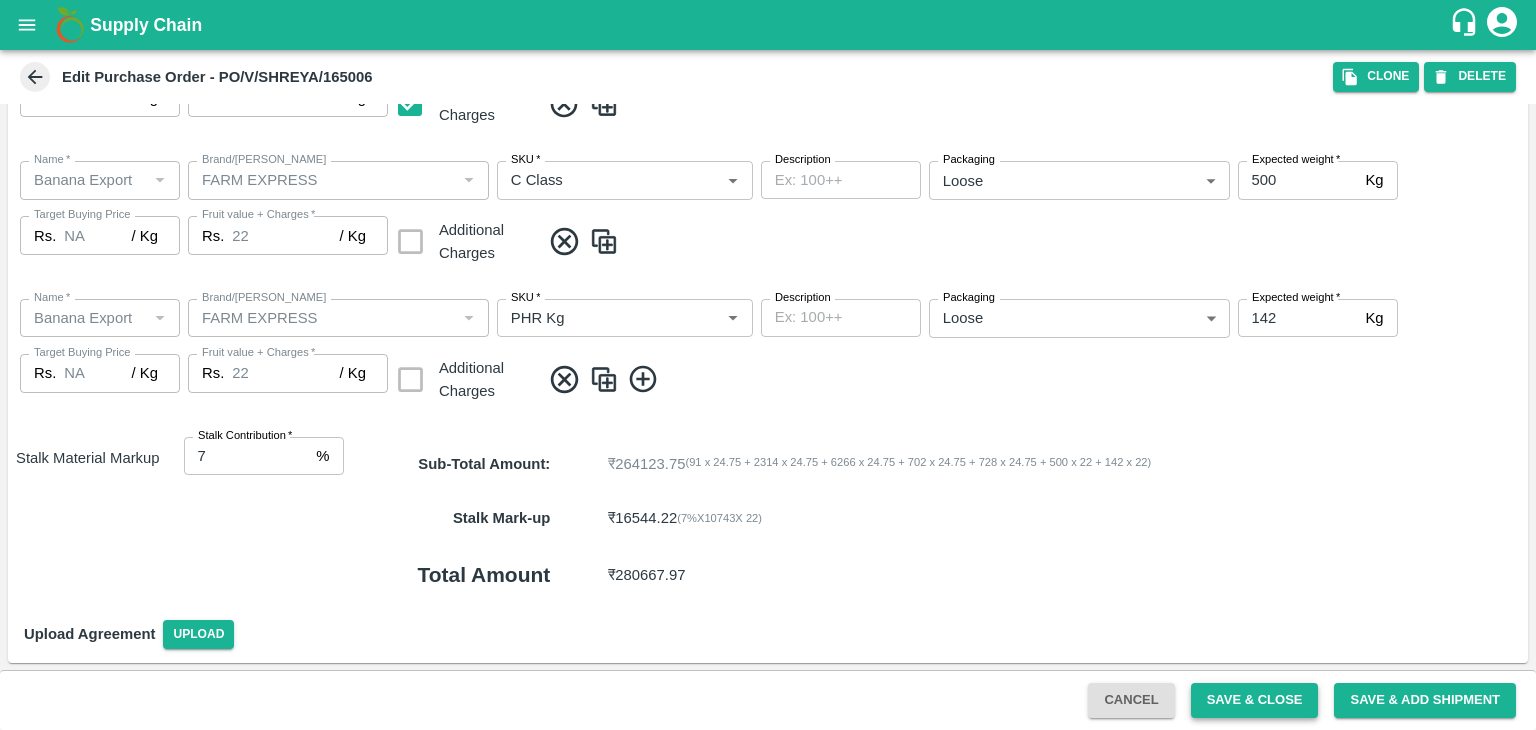 click on "Save & Close" at bounding box center [1255, 700] 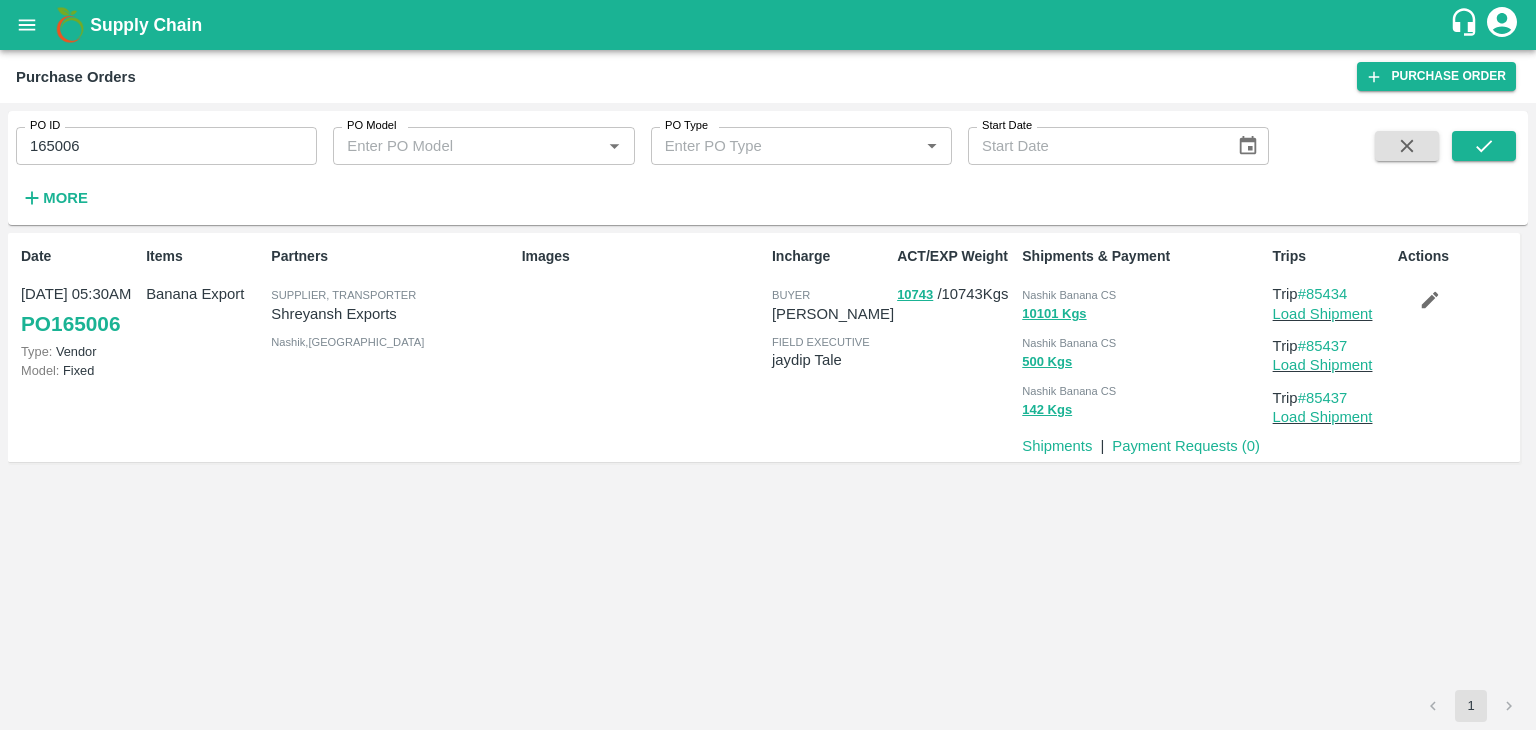 click on "165006" at bounding box center (166, 146) 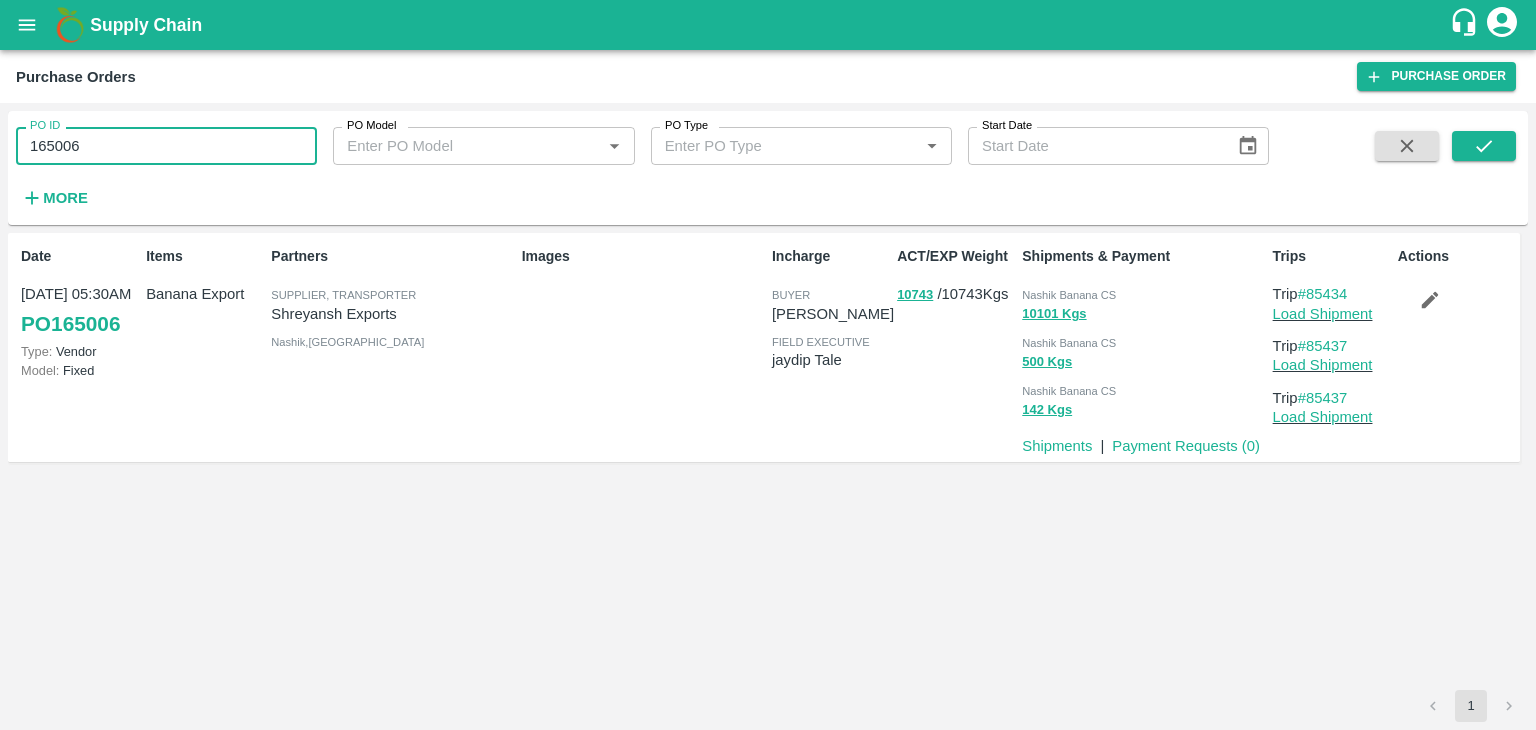 click on "165006" at bounding box center [166, 146] 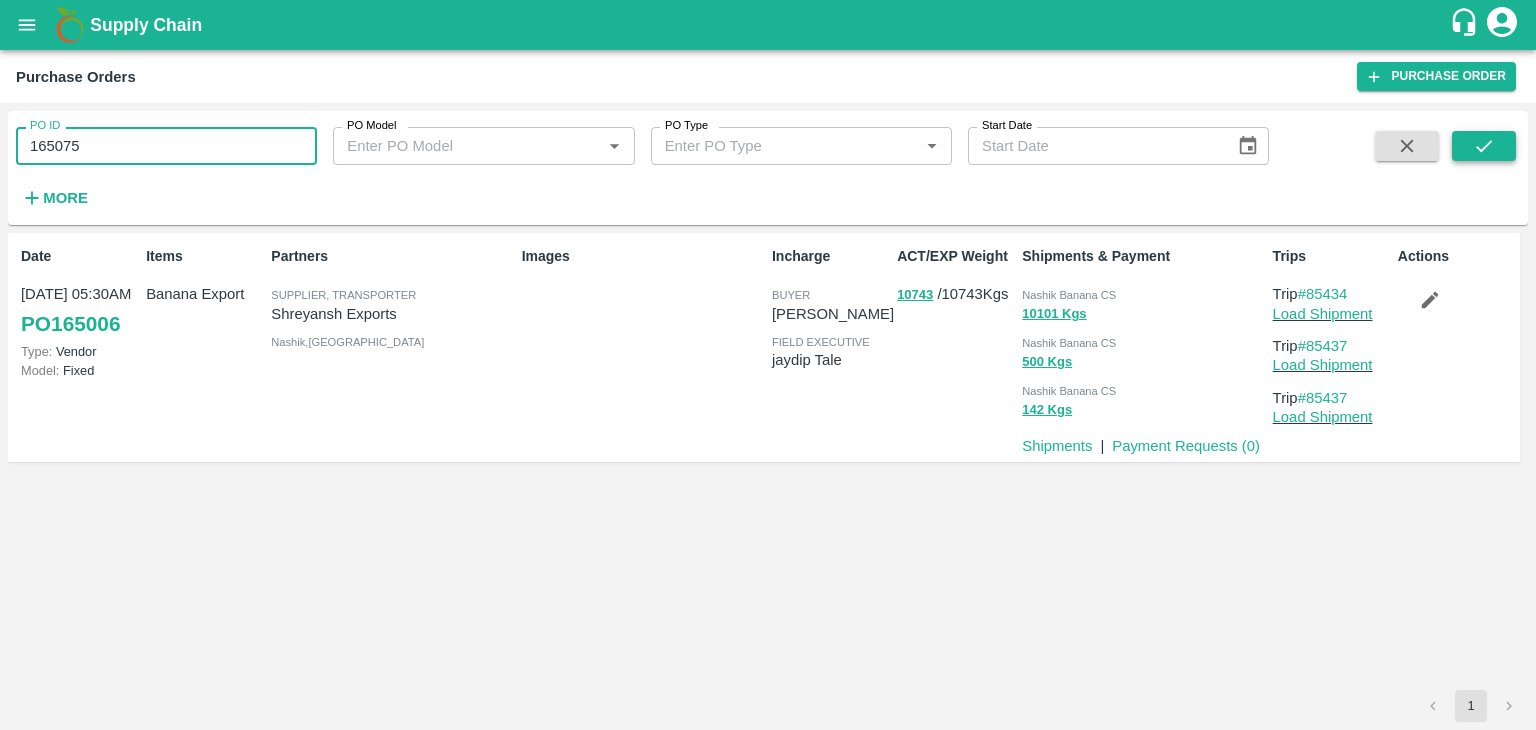 type on "165075" 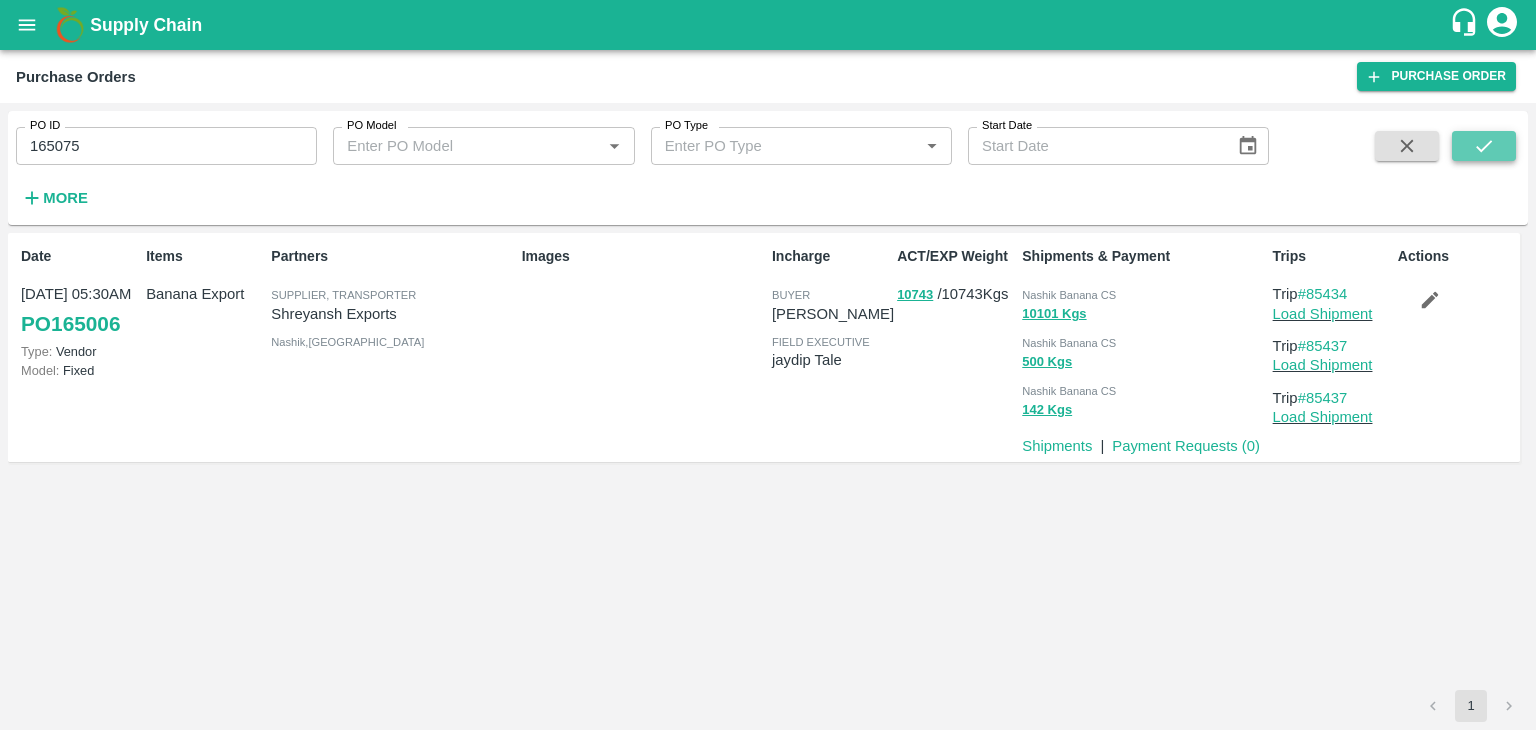 click at bounding box center (1484, 146) 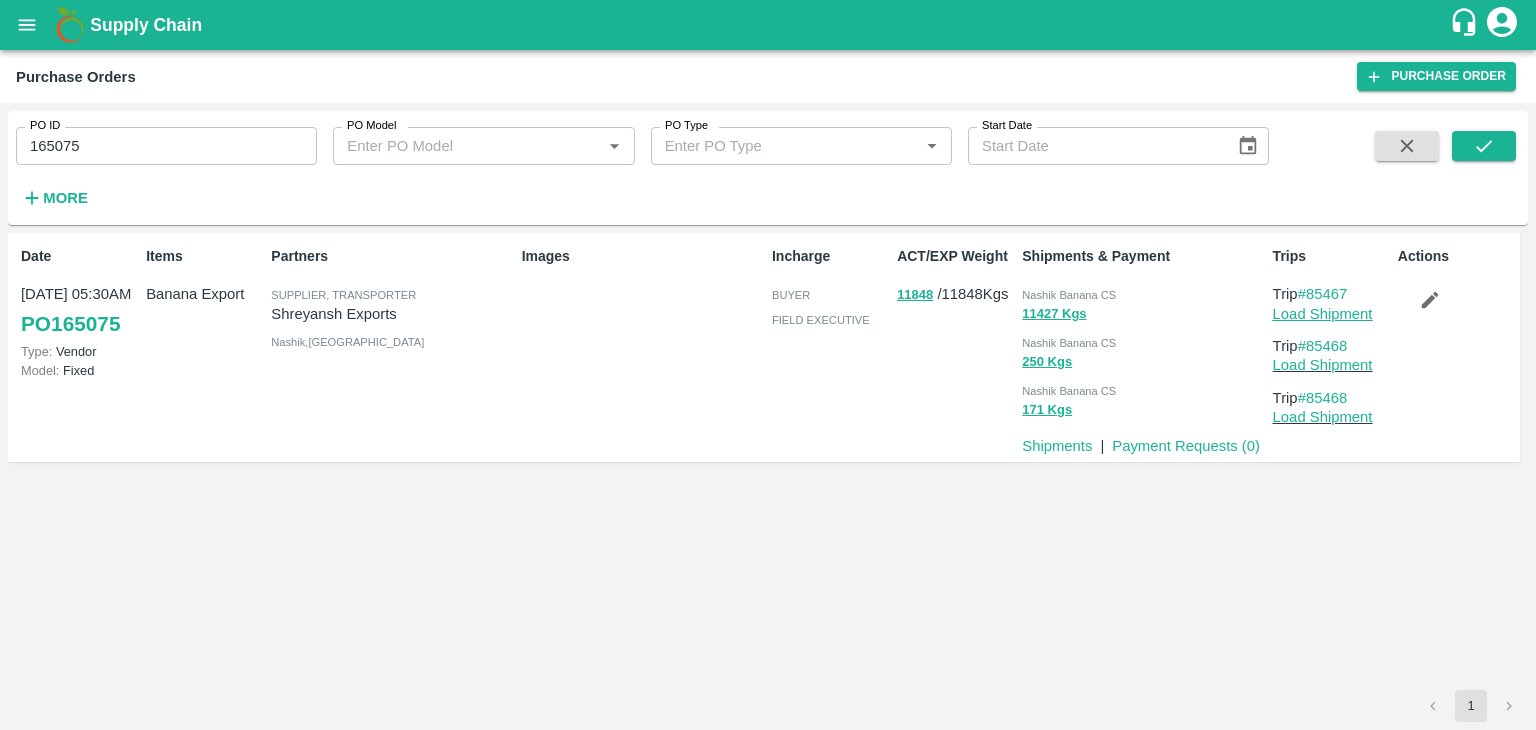 click on "Load Shipment" at bounding box center (1323, 314) 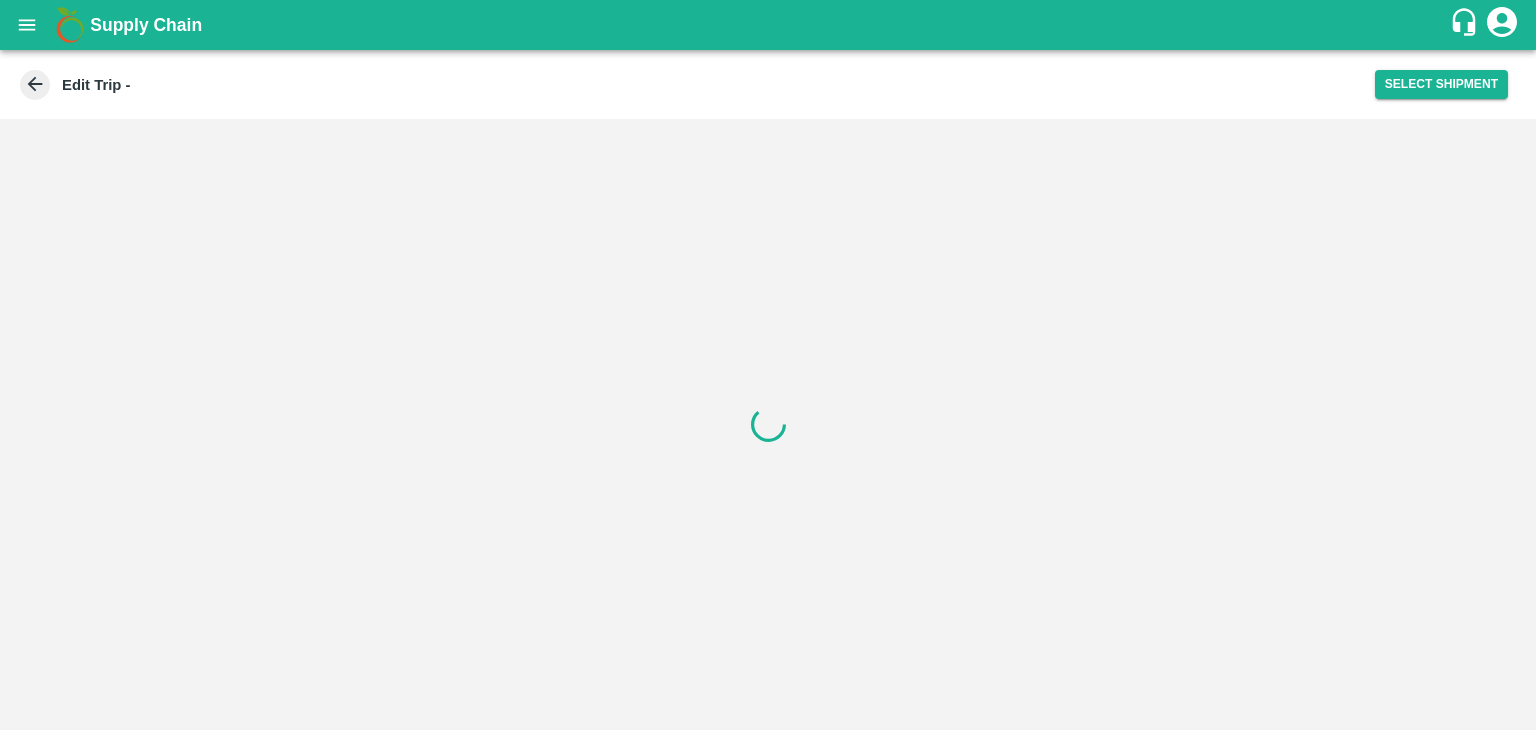scroll, scrollTop: 0, scrollLeft: 0, axis: both 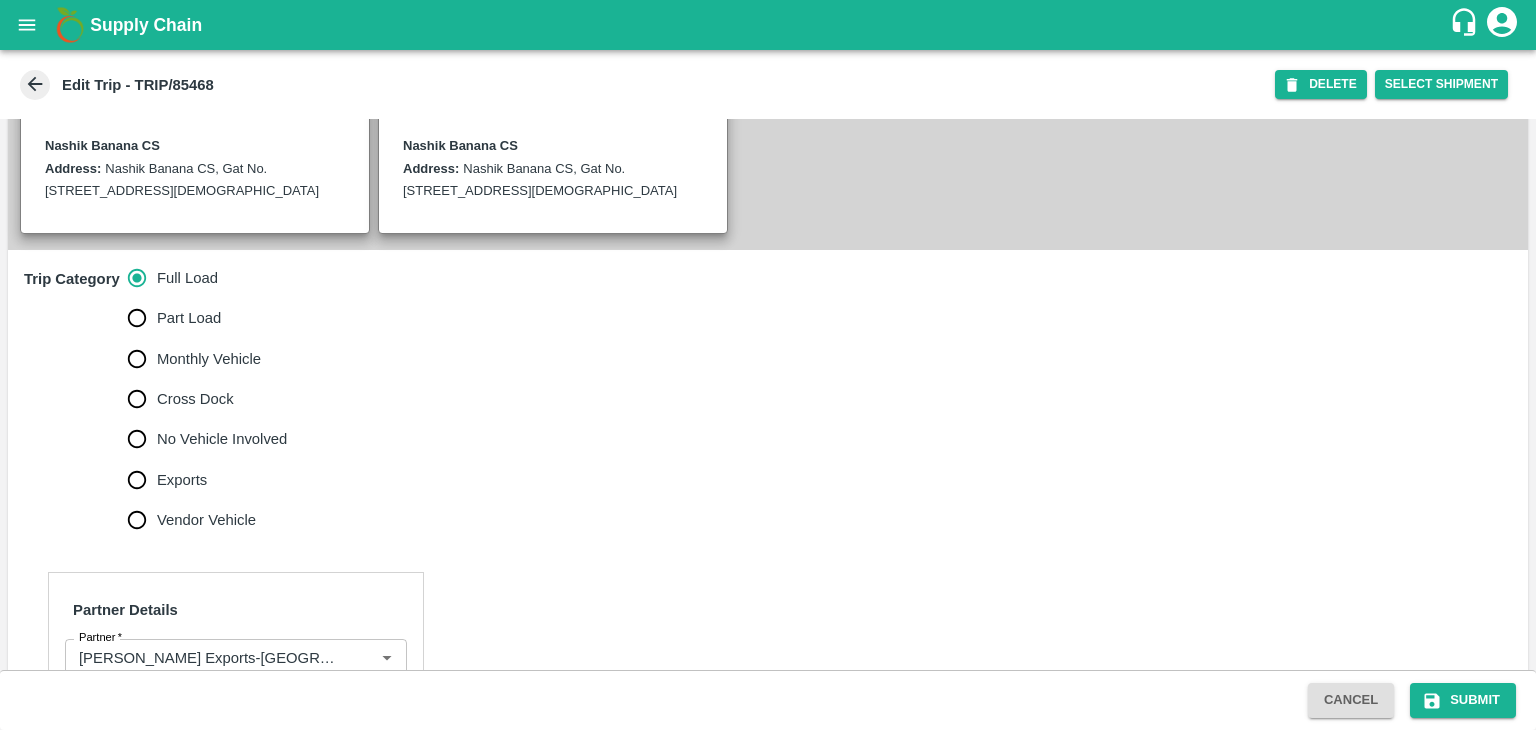 click on "No Vehicle Involved" at bounding box center (222, 439) 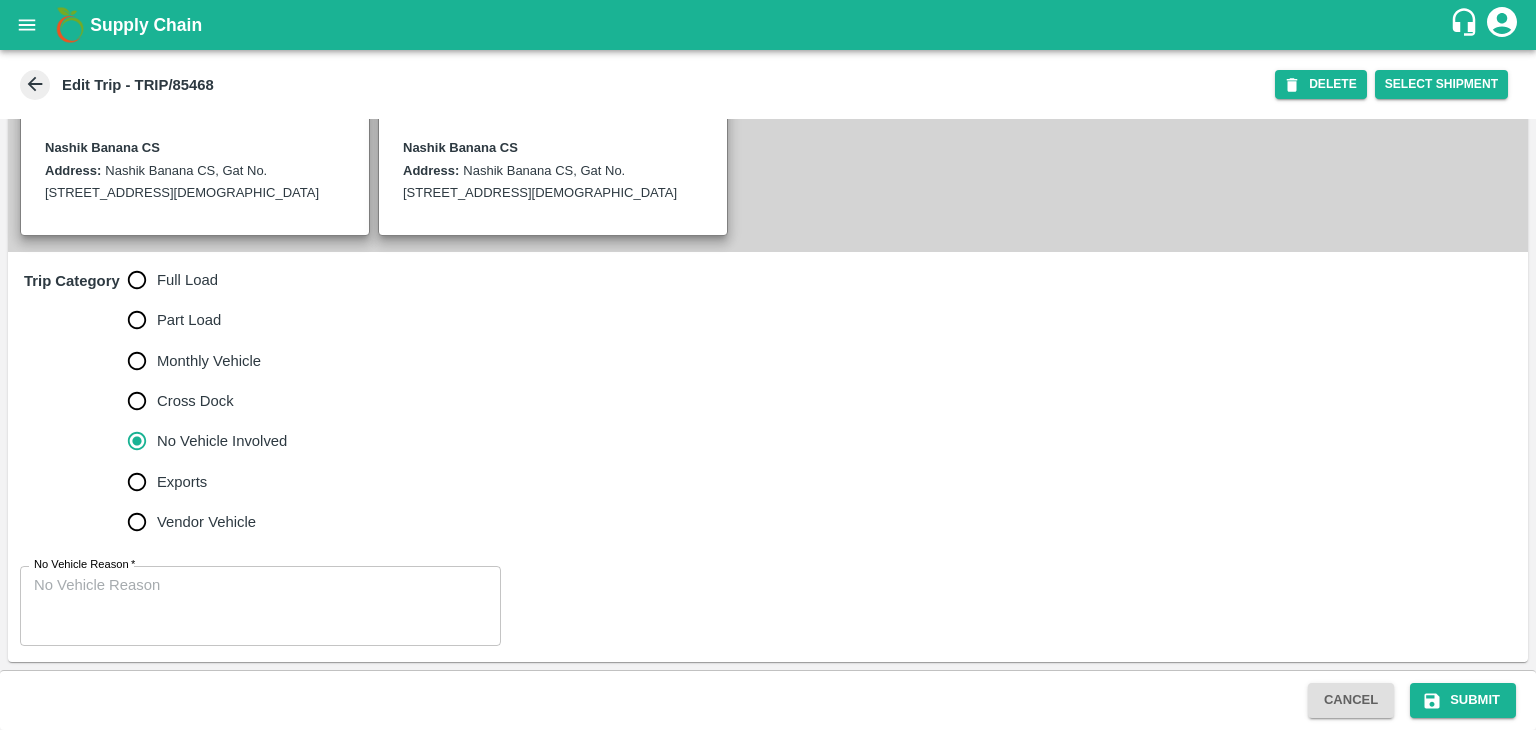 scroll, scrollTop: 491, scrollLeft: 0, axis: vertical 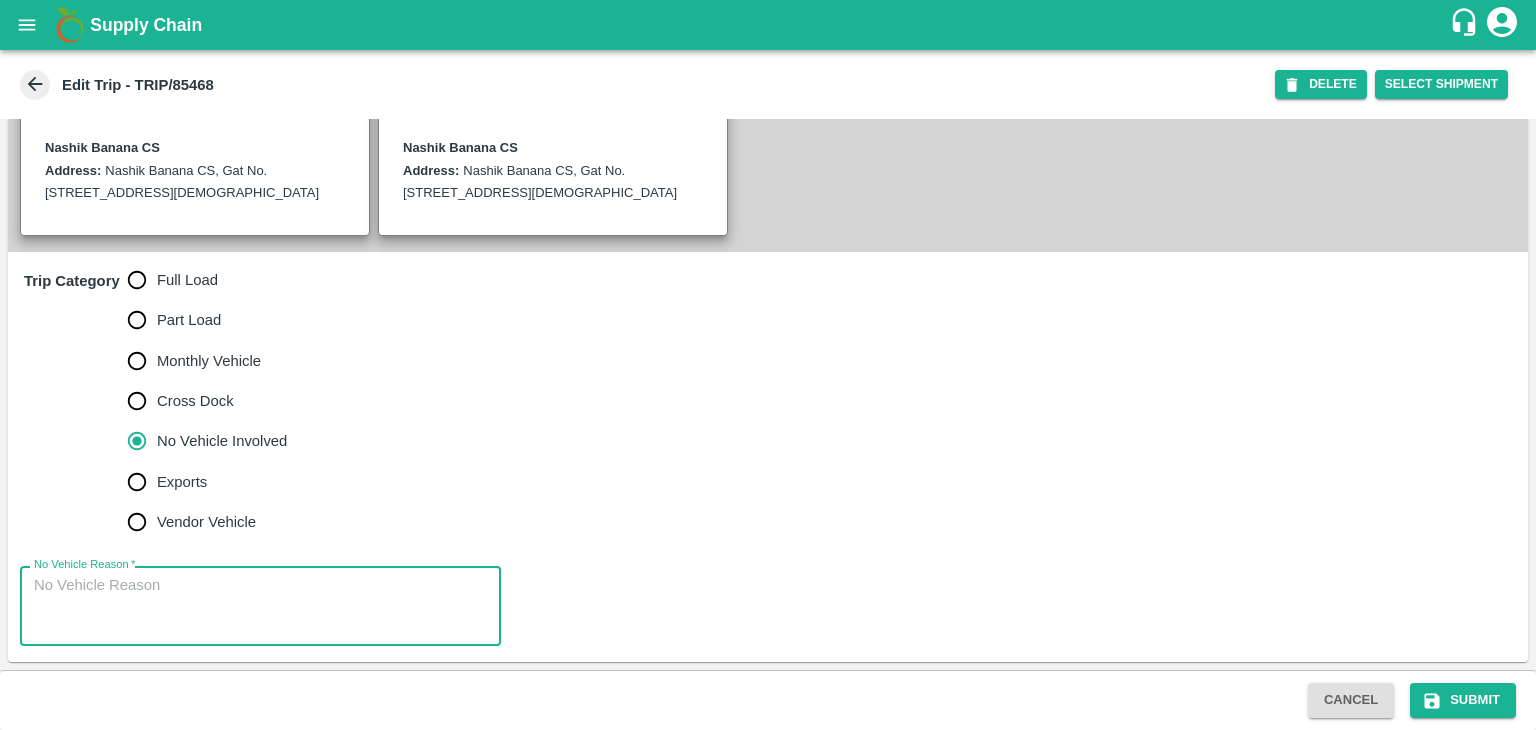 click on "No Vehicle Reason   *" at bounding box center (260, 606) 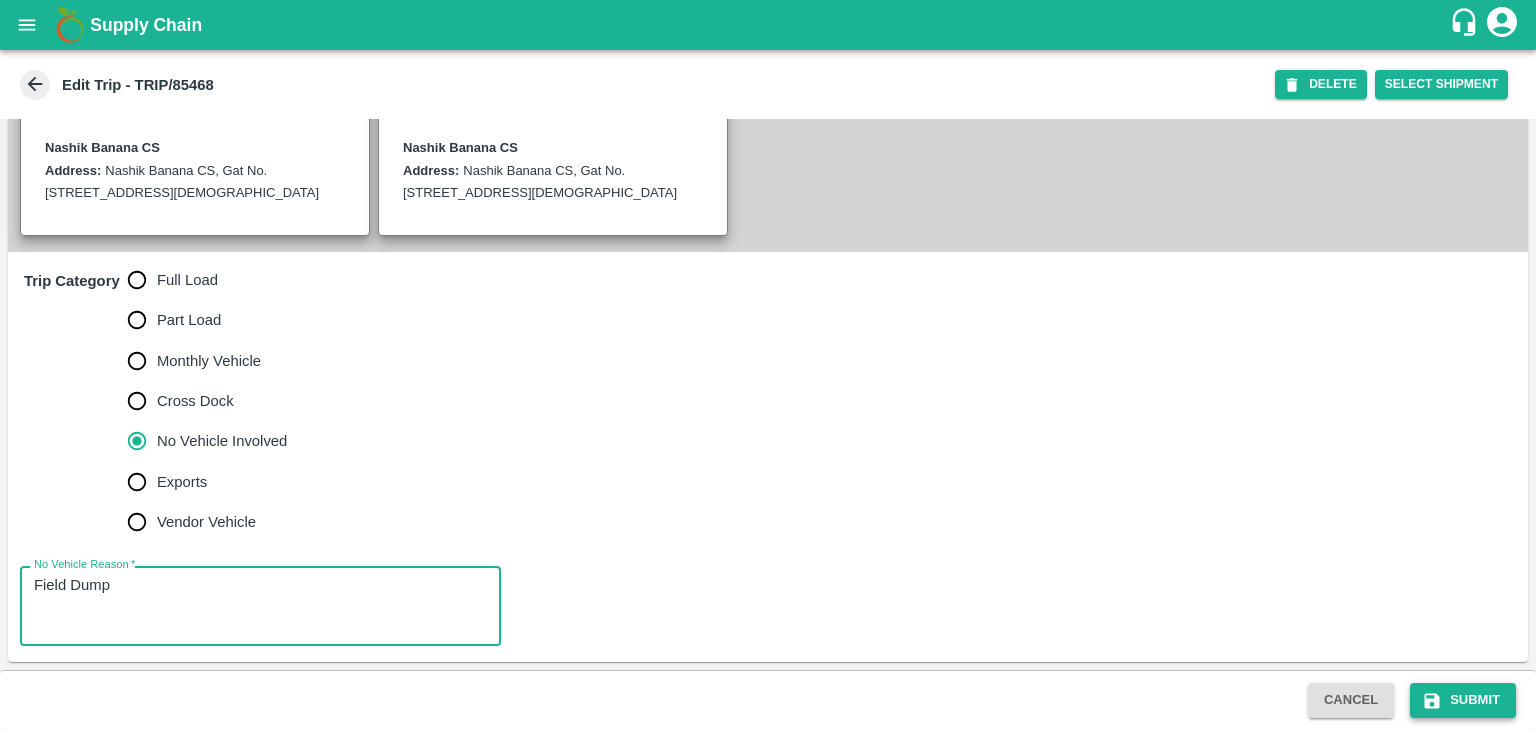 type on "Field Dump" 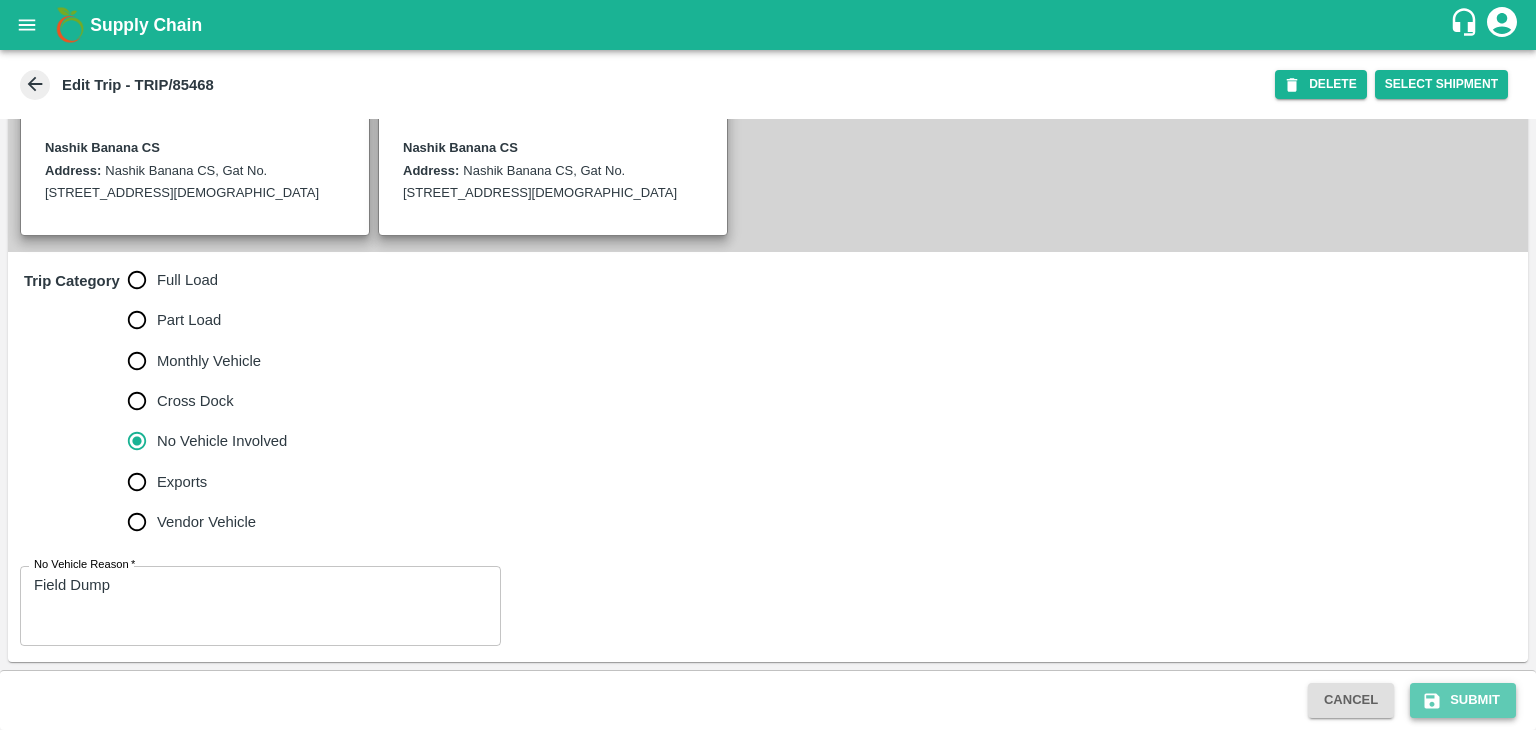 click on "Submit" at bounding box center [1463, 700] 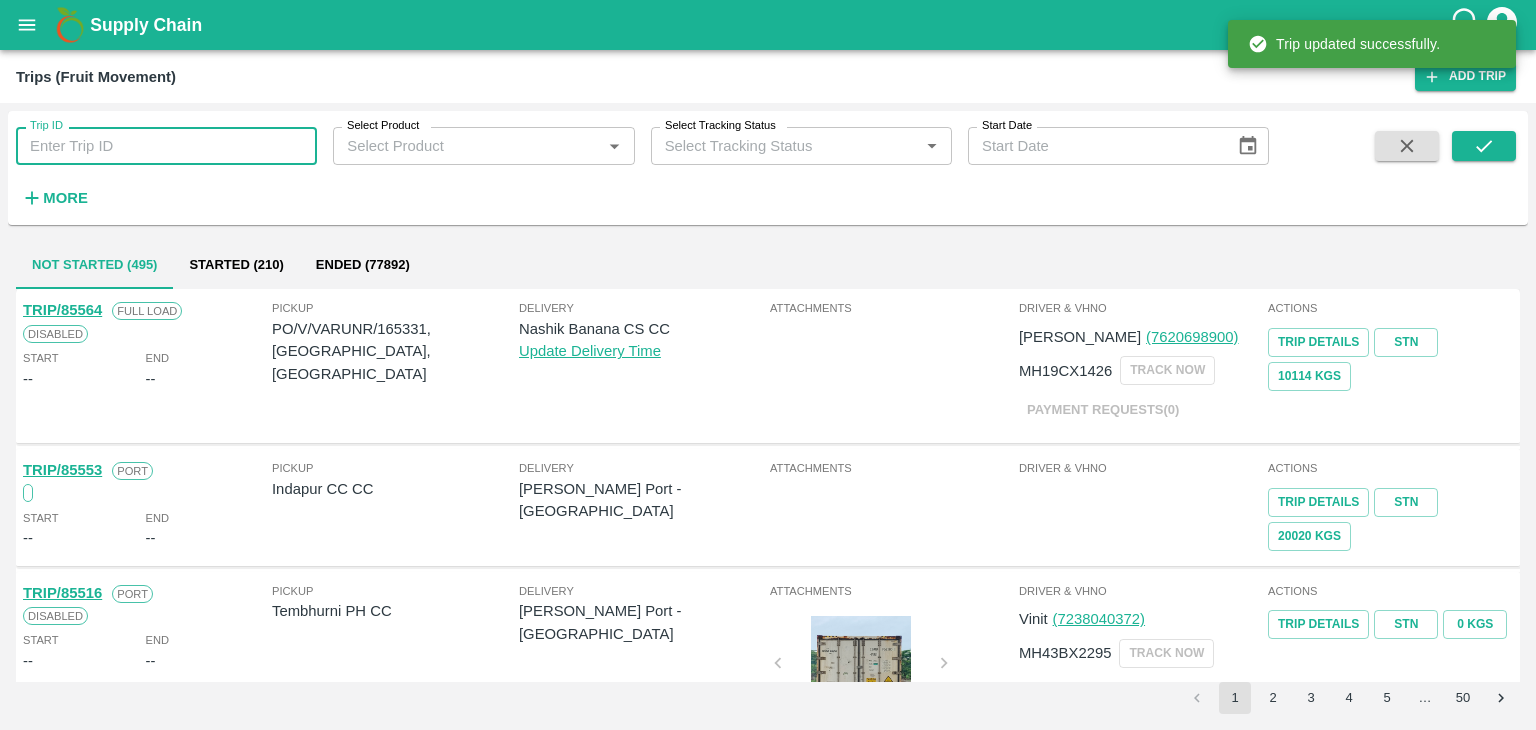 click on "Trip ID" at bounding box center [166, 146] 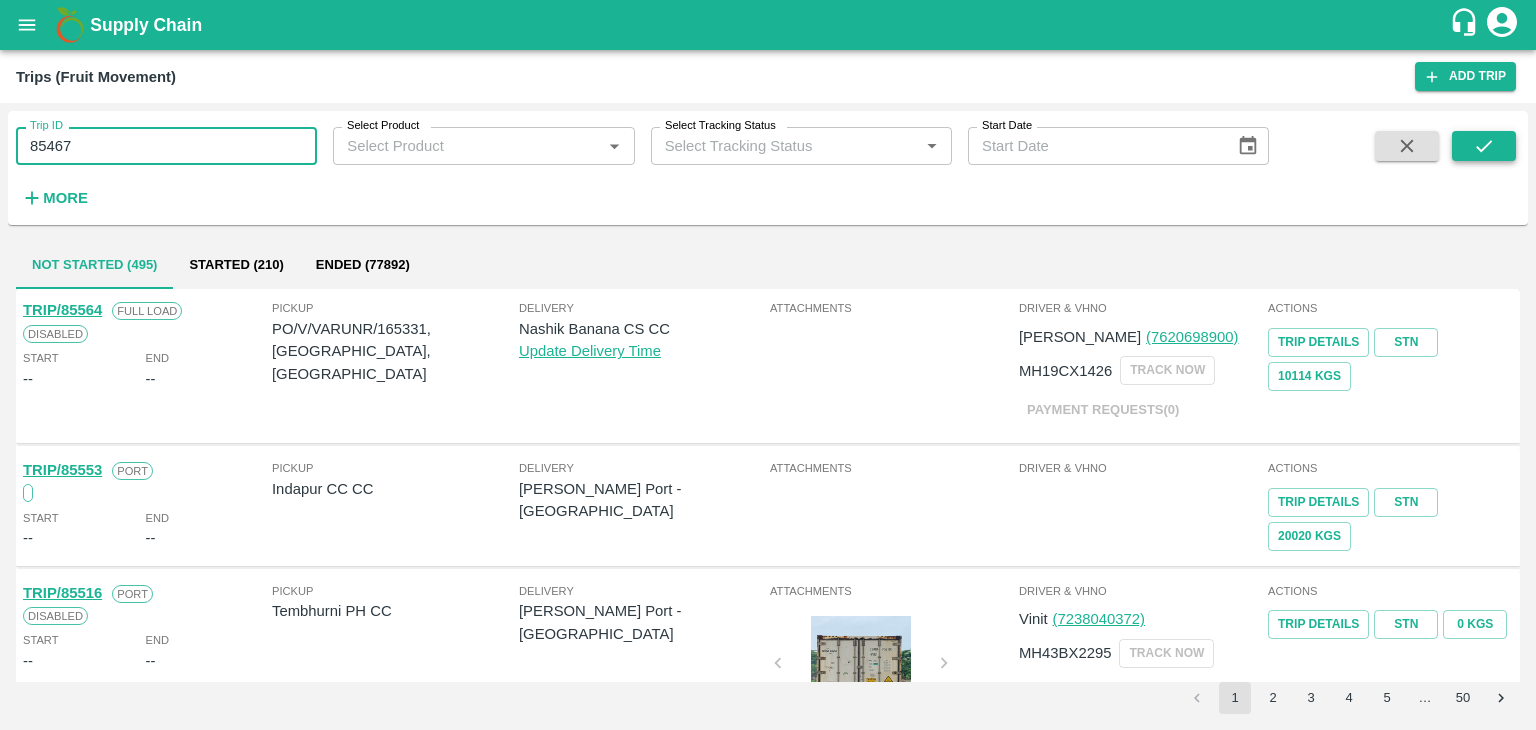 type on "85467" 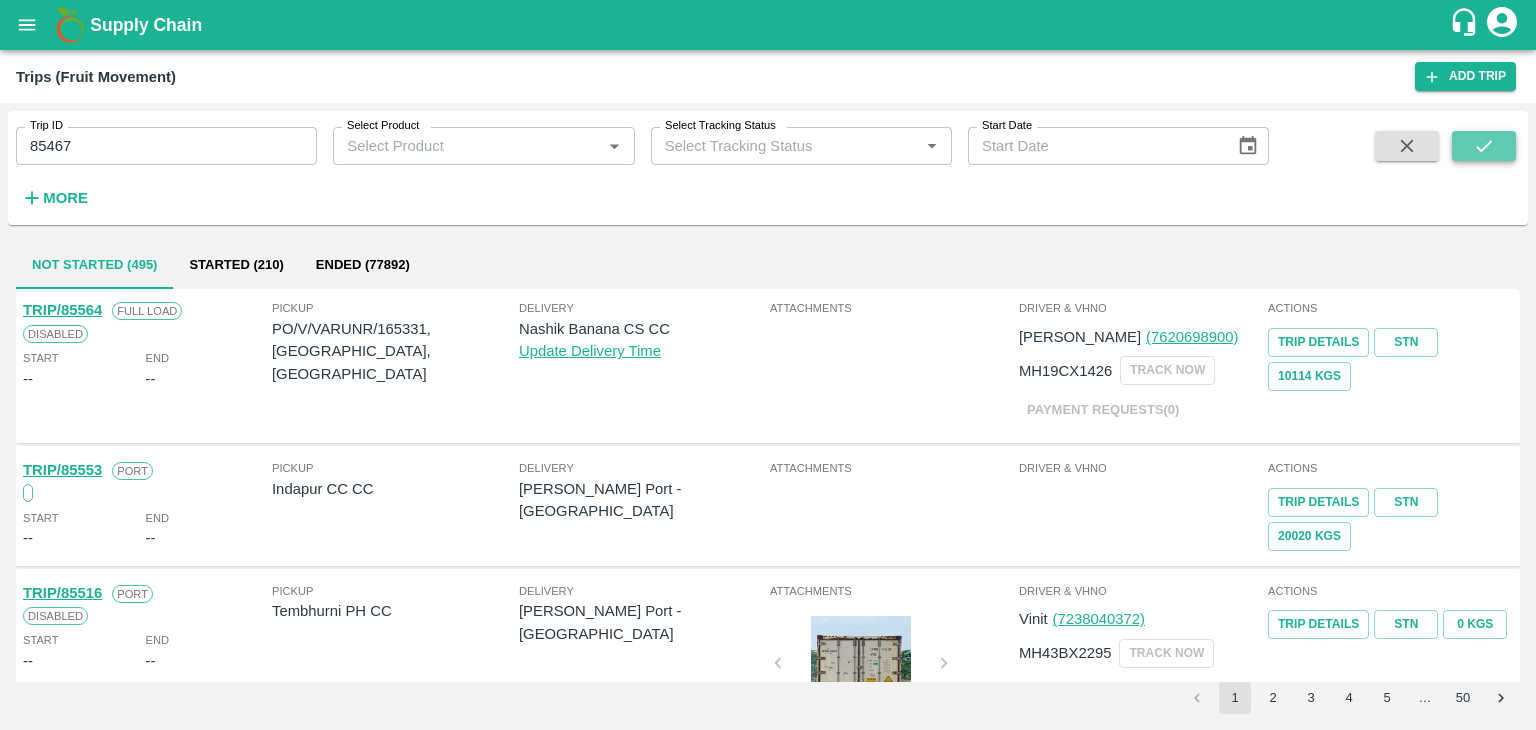 click 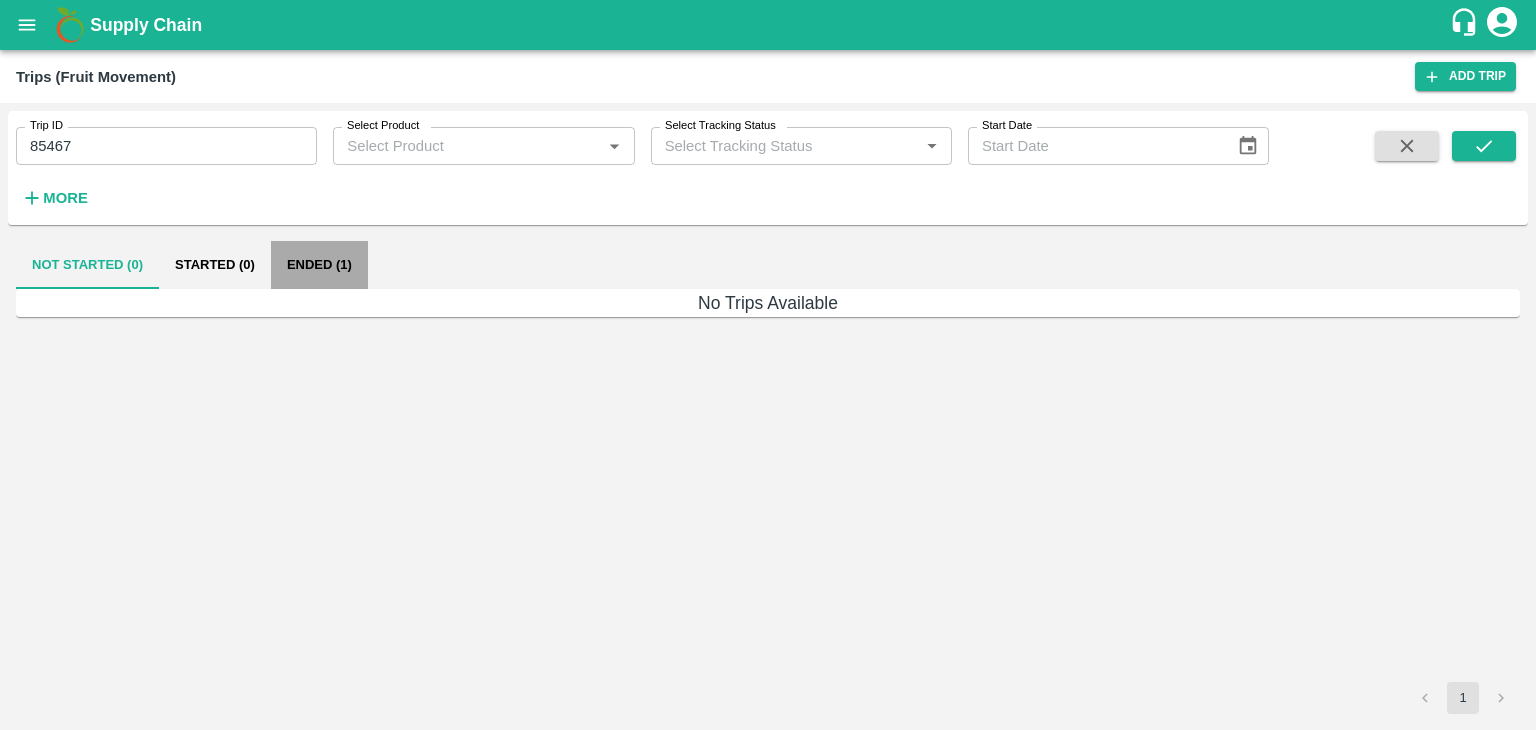 click on "Ended (1)" at bounding box center (319, 265) 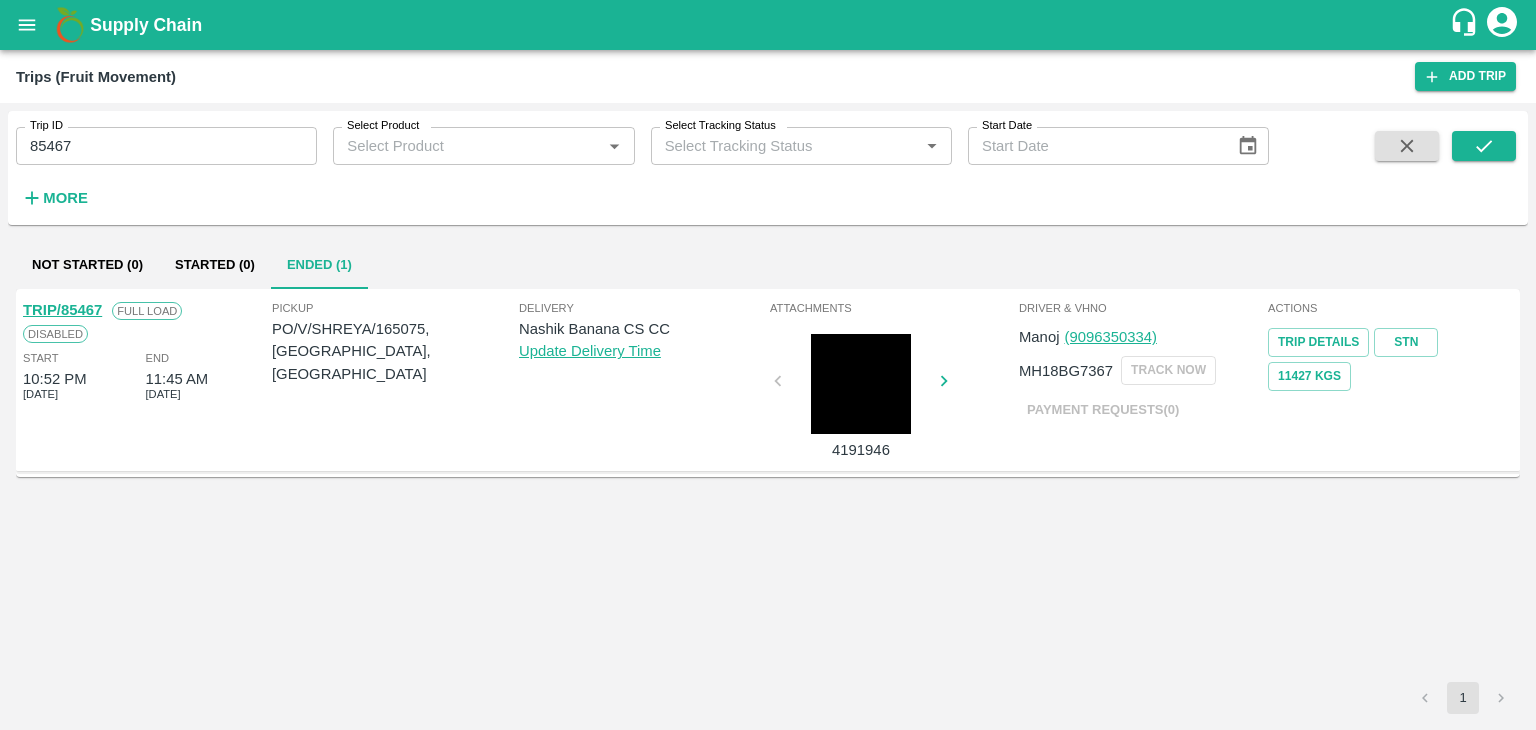 click on "TRIP/85467" at bounding box center [62, 310] 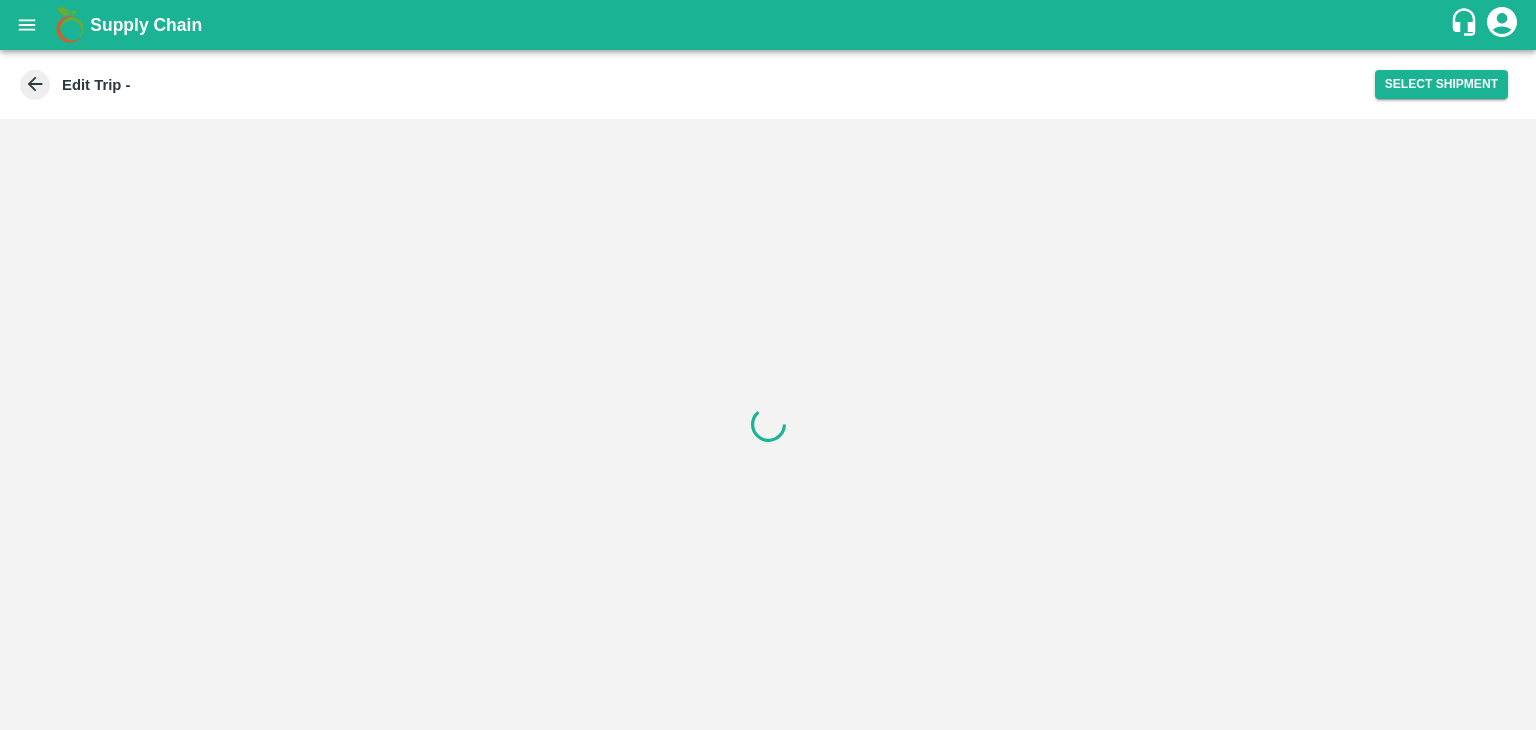 scroll, scrollTop: 0, scrollLeft: 0, axis: both 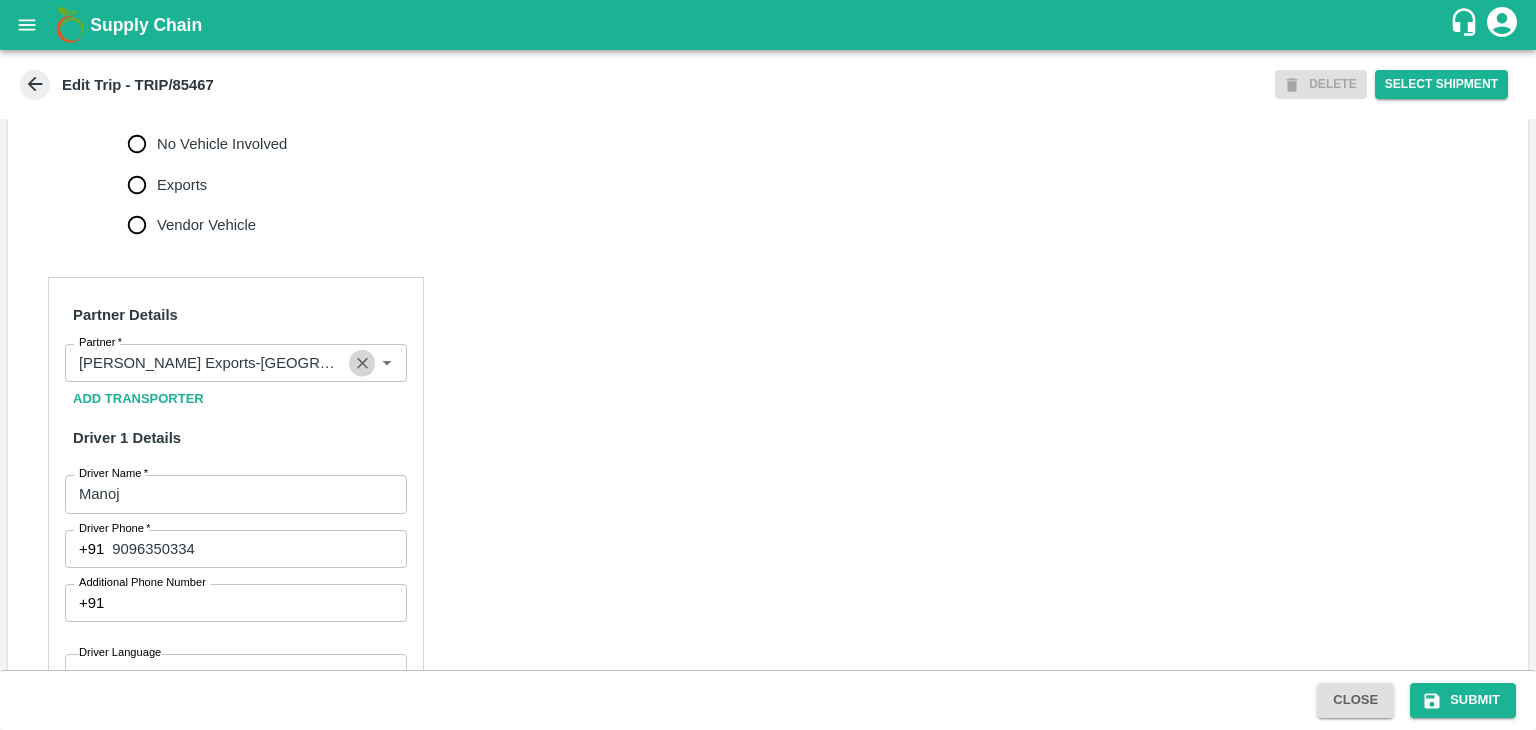 click 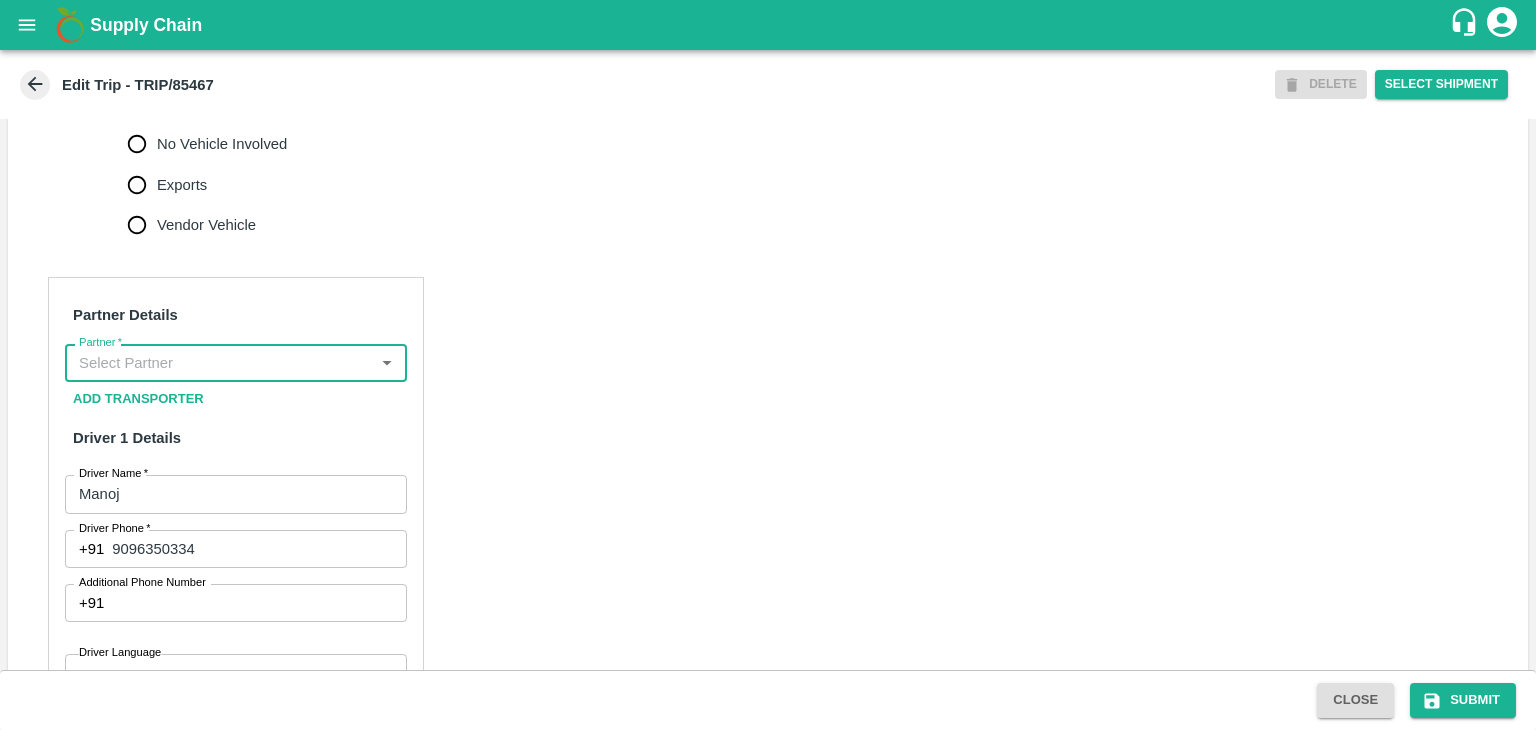 scroll, scrollTop: 0, scrollLeft: 0, axis: both 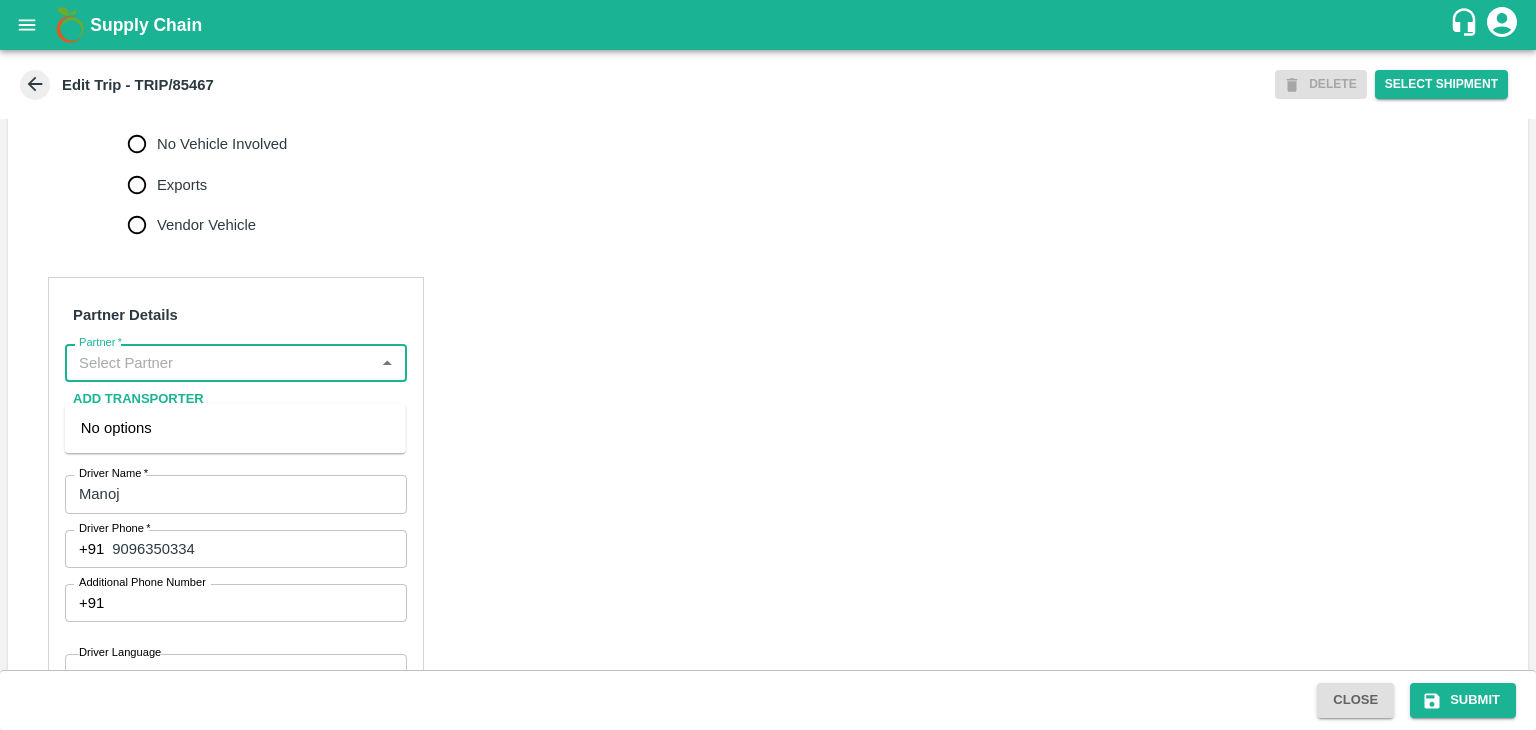 click on "Partner   *" at bounding box center (219, 363) 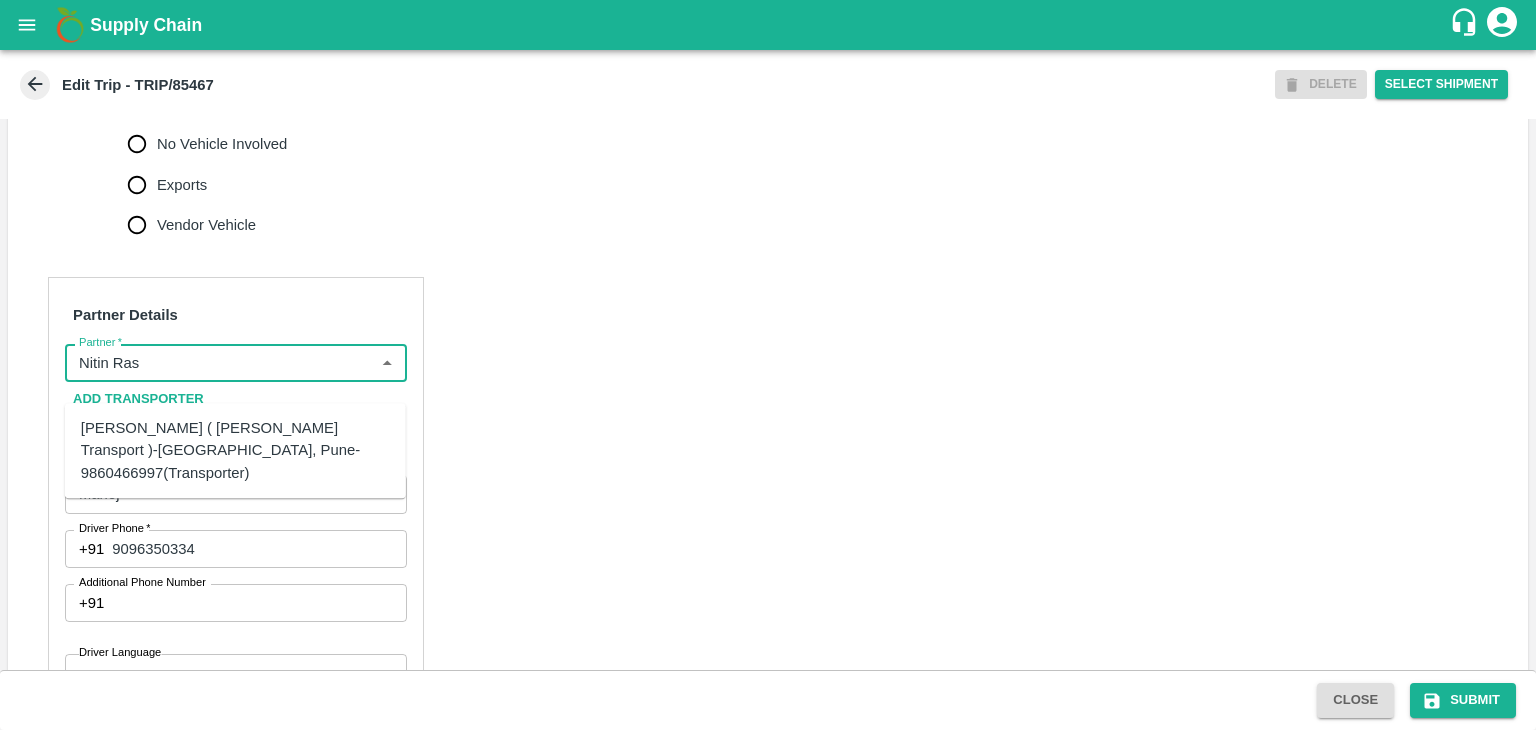 click on "[PERSON_NAME] ( [PERSON_NAME] Transport )-[GEOGRAPHIC_DATA], Pune-9860466997(Transporter)" at bounding box center (235, 450) 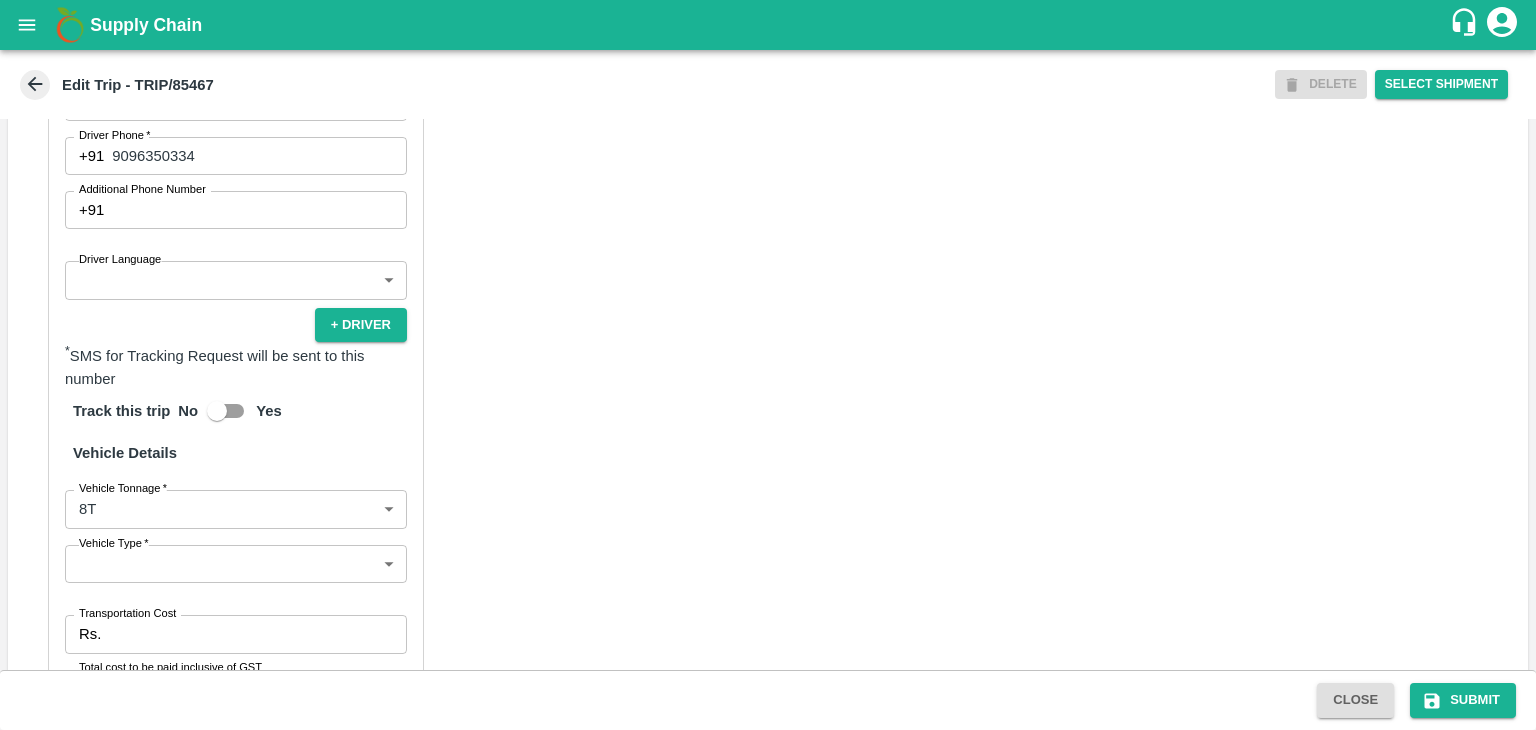 scroll, scrollTop: 1171, scrollLeft: 0, axis: vertical 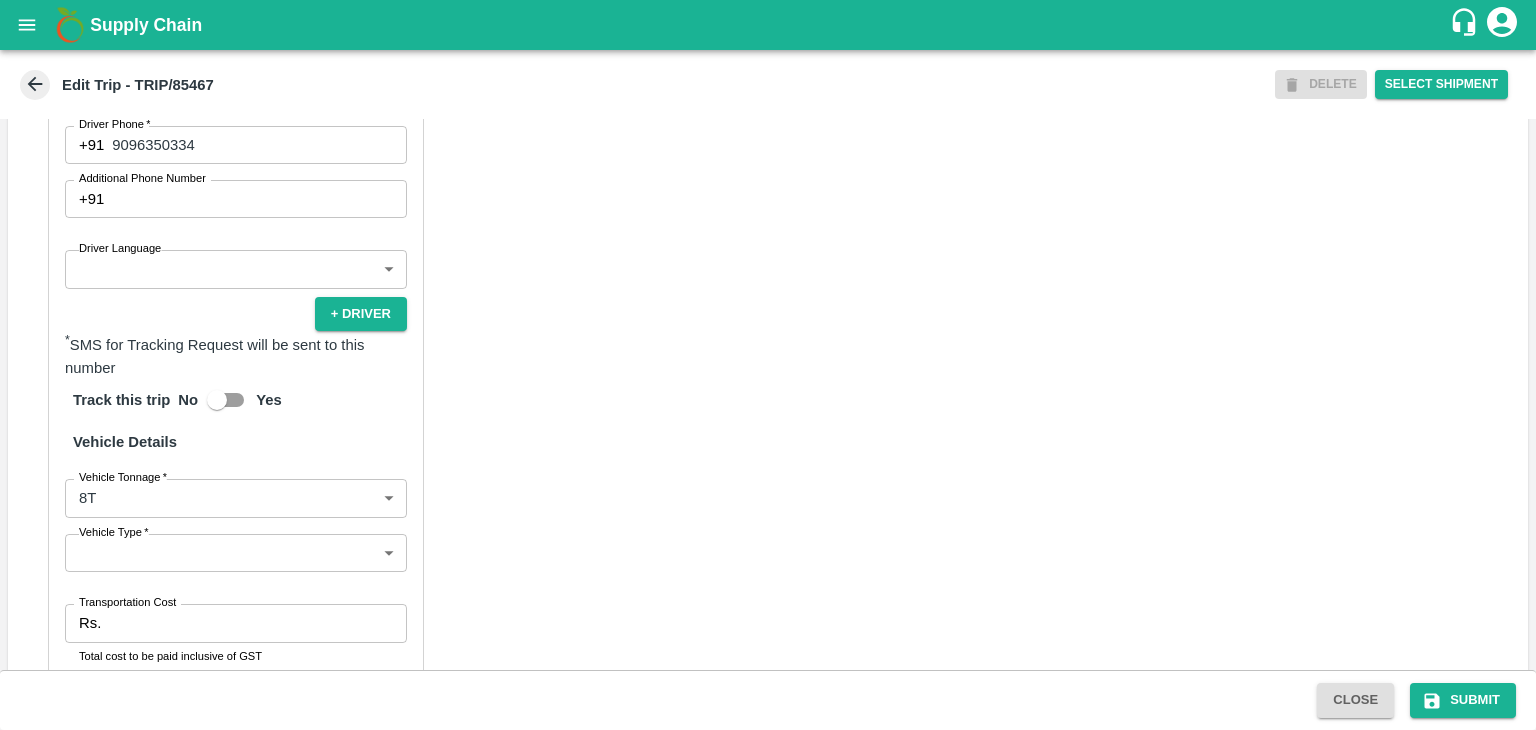 type on "[PERSON_NAME] ( [PERSON_NAME] Transport )-[GEOGRAPHIC_DATA], Pune-9860466997(Transporter)" 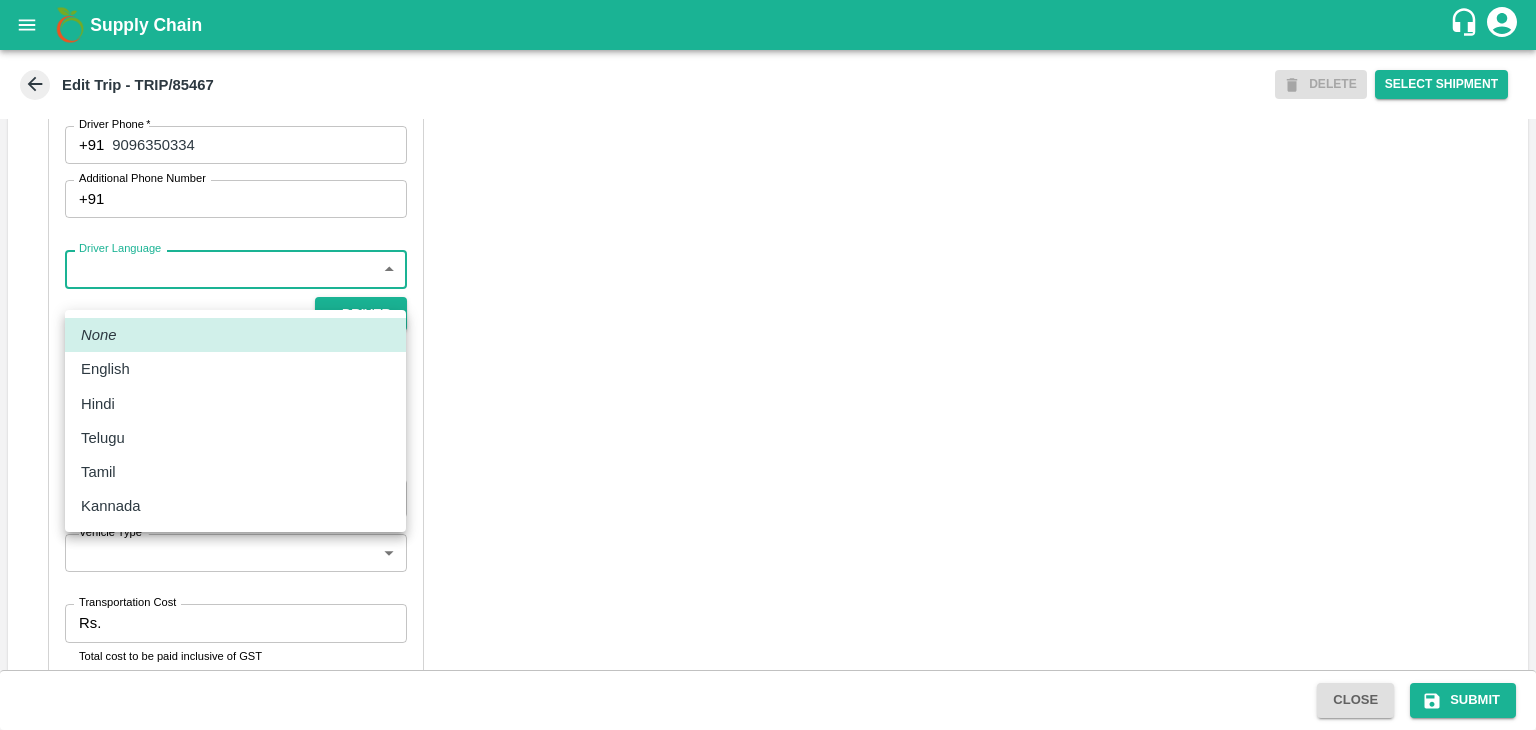 click on "Supply Chain Edit Trip - TRIP/85467 DELETE Select Shipment Trip Details Trip Type Fruit Movement 1 Trip Type Trip Pickup Order SHIP/[PERSON_NAME]/348291 PO/V/SHREYA/165075 Address: [GEOGRAPHIC_DATA], [GEOGRAPHIC_DATA] Trip Delivery Order SHIP/[PERSON_NAME]/348291 Nashik Banana CS Address:  [GEOGRAPHIC_DATA] No. 314/2/1, A/p- Mohadi, Tal- Dindori, Dist- Nashik 422207, [GEOGRAPHIC_DATA], [GEOGRAPHIC_DATA], [GEOGRAPHIC_DATA] Trip Category  Full Load Part Load Monthly Vehicle Cross Dock No Vehicle Involved Exports Vendor Vehicle Partner Details Partner   * Partner Add   Transporter Driver 1 Details Driver Name   * Manoj Driver Name Driver Phone   * [PHONE_NUMBER] Driver Phone Additional Phone Number +91 Additional Phone Number Driver Language ​ Driver Language + Driver * SMS for Tracking Request will be sent to this number Track this trip No Yes Vehicle Details Vehicle Tonnage   * 8T 8000 Vehicle Tonnage Vehicle Type   * ​ Vehicle Type Transportation Cost Rs. Transportation Cost Total cost to be paid inclusive of GST Vehicle Number" at bounding box center [768, 365] 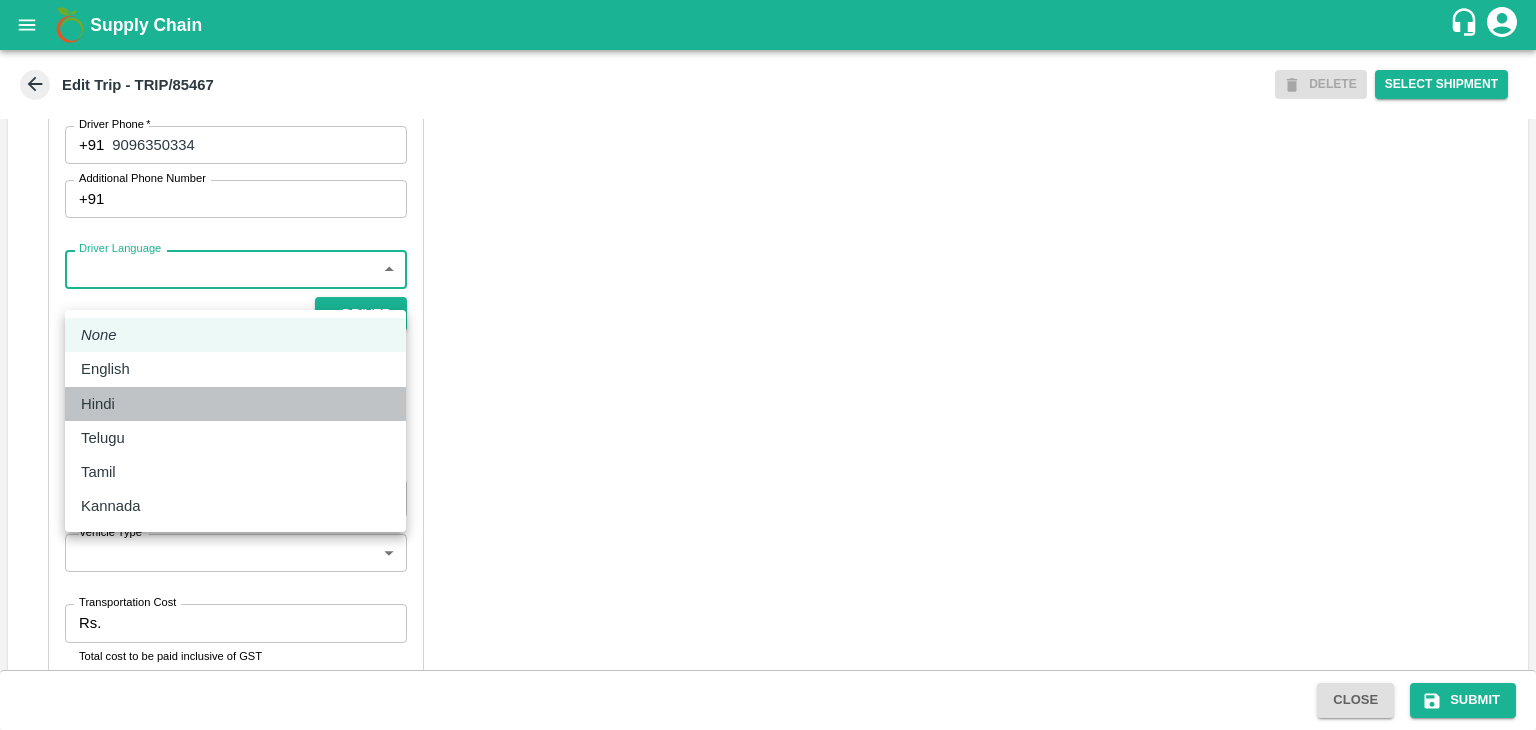 click on "Hindi" at bounding box center [235, 404] 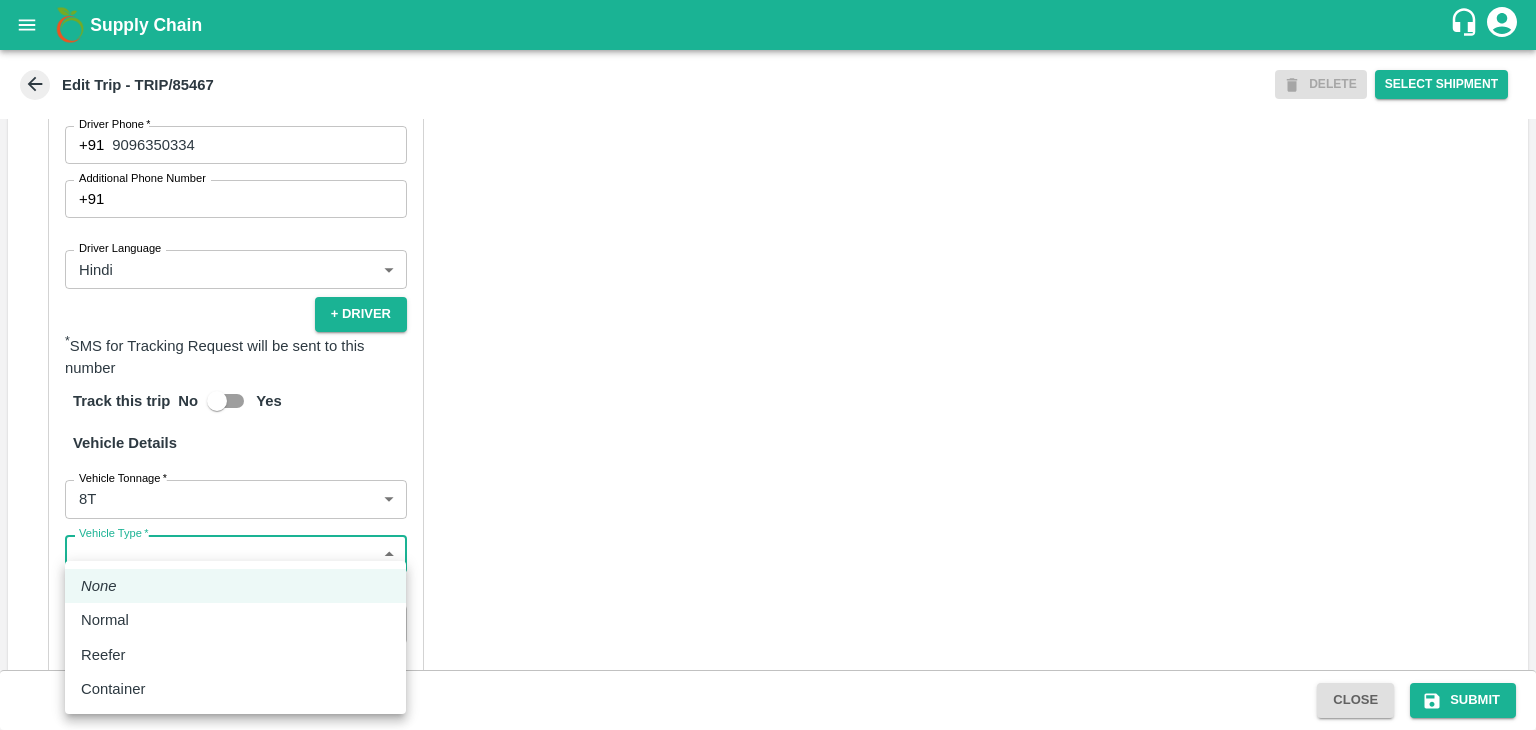 click on "Supply Chain Edit Trip - TRIP/85467 DELETE Select Shipment Trip Details Trip Type Fruit Movement 1 Trip Type Trip Pickup Order SHIP/[PERSON_NAME]/348291 PO/V/SHREYA/165075 Address: [GEOGRAPHIC_DATA], [GEOGRAPHIC_DATA] Trip Delivery Order SHIP/[PERSON_NAME]/348291 Nashik Banana CS Address:  [GEOGRAPHIC_DATA] No. 314/2/1, A/p- Mohadi, Tal- Dindori, Dist- Nashik 422207, [GEOGRAPHIC_DATA], [GEOGRAPHIC_DATA], [GEOGRAPHIC_DATA] Trip Category  Full Load Part Load Monthly Vehicle Cross Dock No Vehicle Involved Exports Vendor Vehicle Partner Details Partner   * Partner Add   Transporter Driver 1 Details Driver Name   * Manoj Driver Name Driver Phone   * [PHONE_NUMBER] Driver Phone Additional Phone Number +91 Additional Phone Number Driver Language Hindi hi Driver Language + Driver * SMS for Tracking Request will be sent to this number Track this trip No Yes Vehicle Details Vehicle Tonnage   * 8T 8000 Vehicle Tonnage Vehicle Type   * ​ Vehicle Type Transportation Cost Rs. Transportation Cost Total cost to be paid inclusive of GST MH18BG7367" at bounding box center [768, 365] 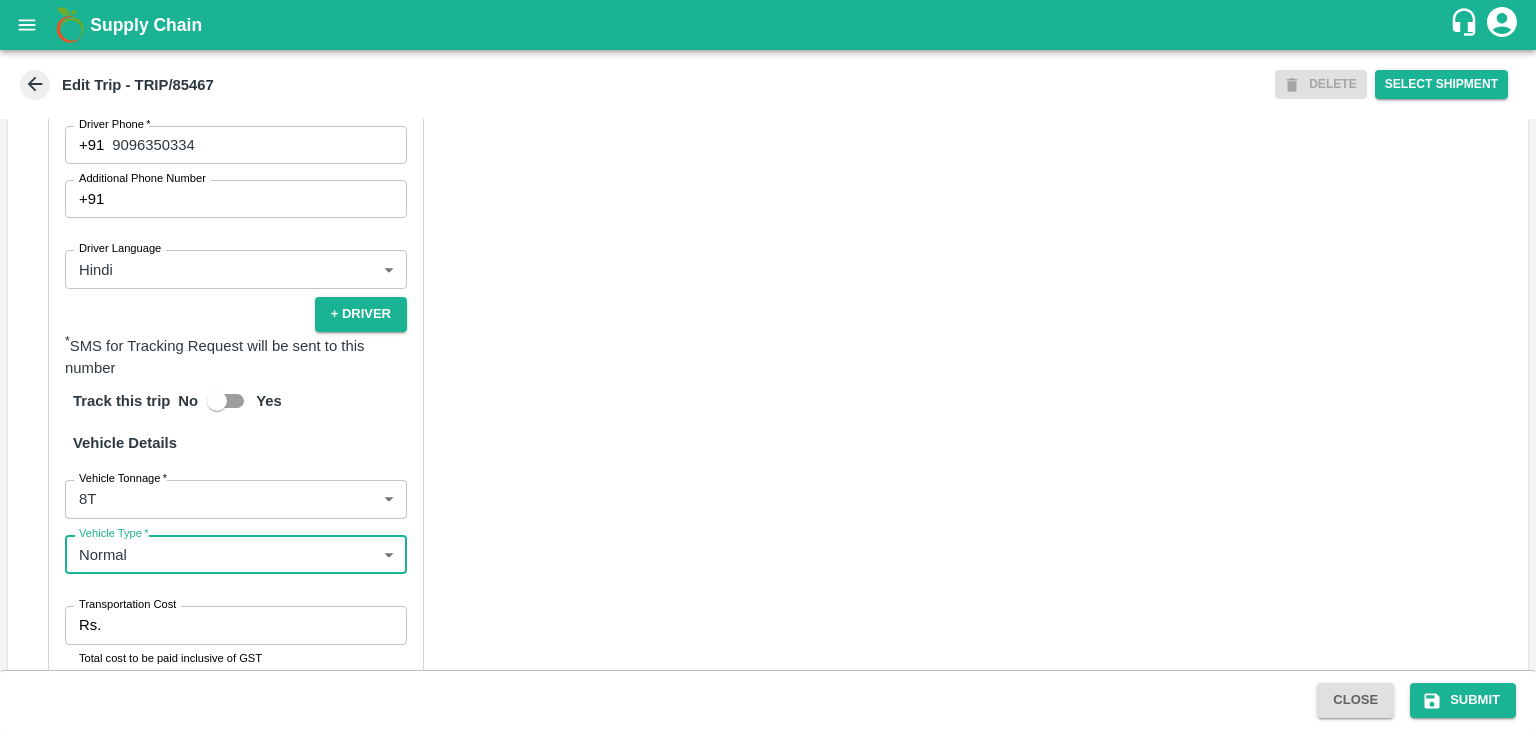 scroll, scrollTop: 1426, scrollLeft: 0, axis: vertical 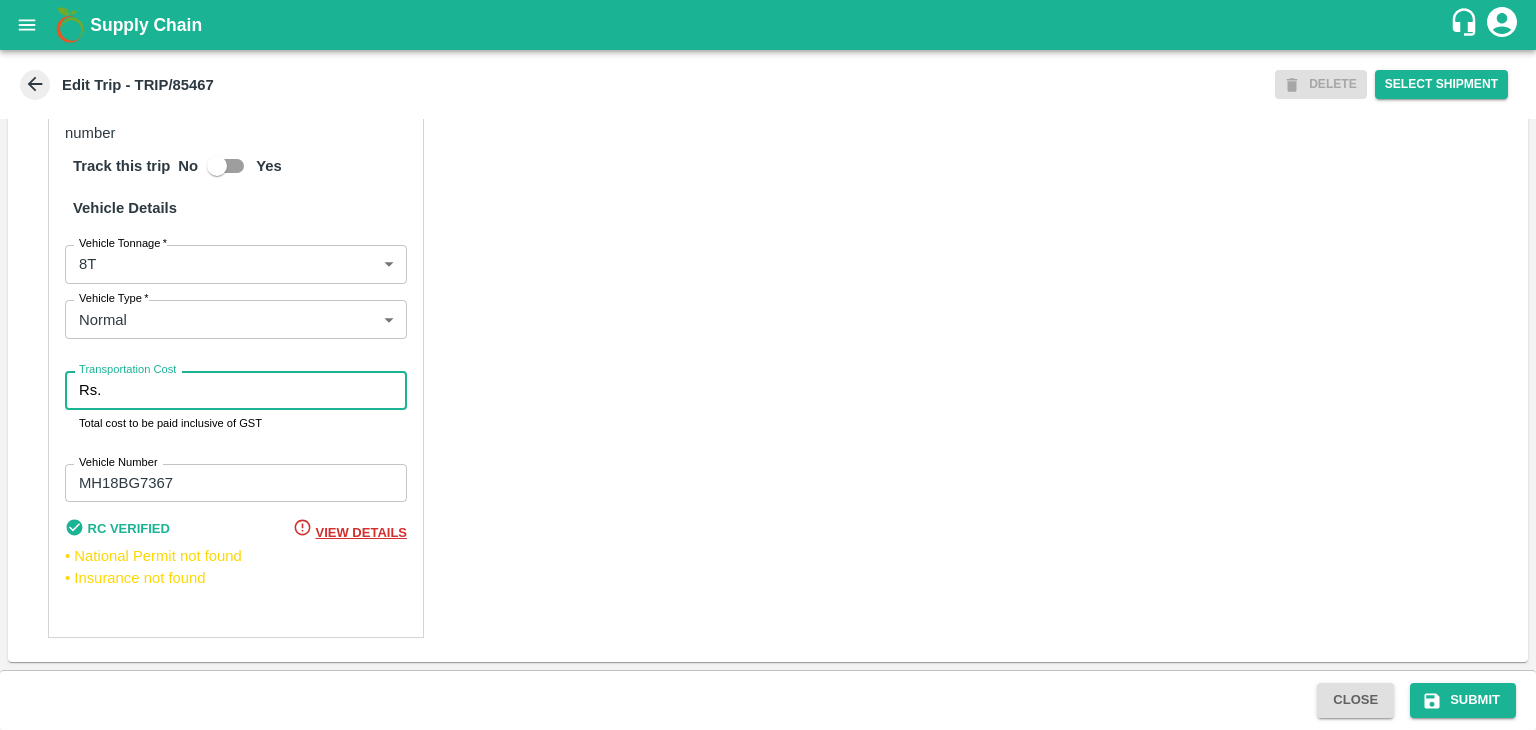 click on "Transportation Cost" at bounding box center (258, 390) 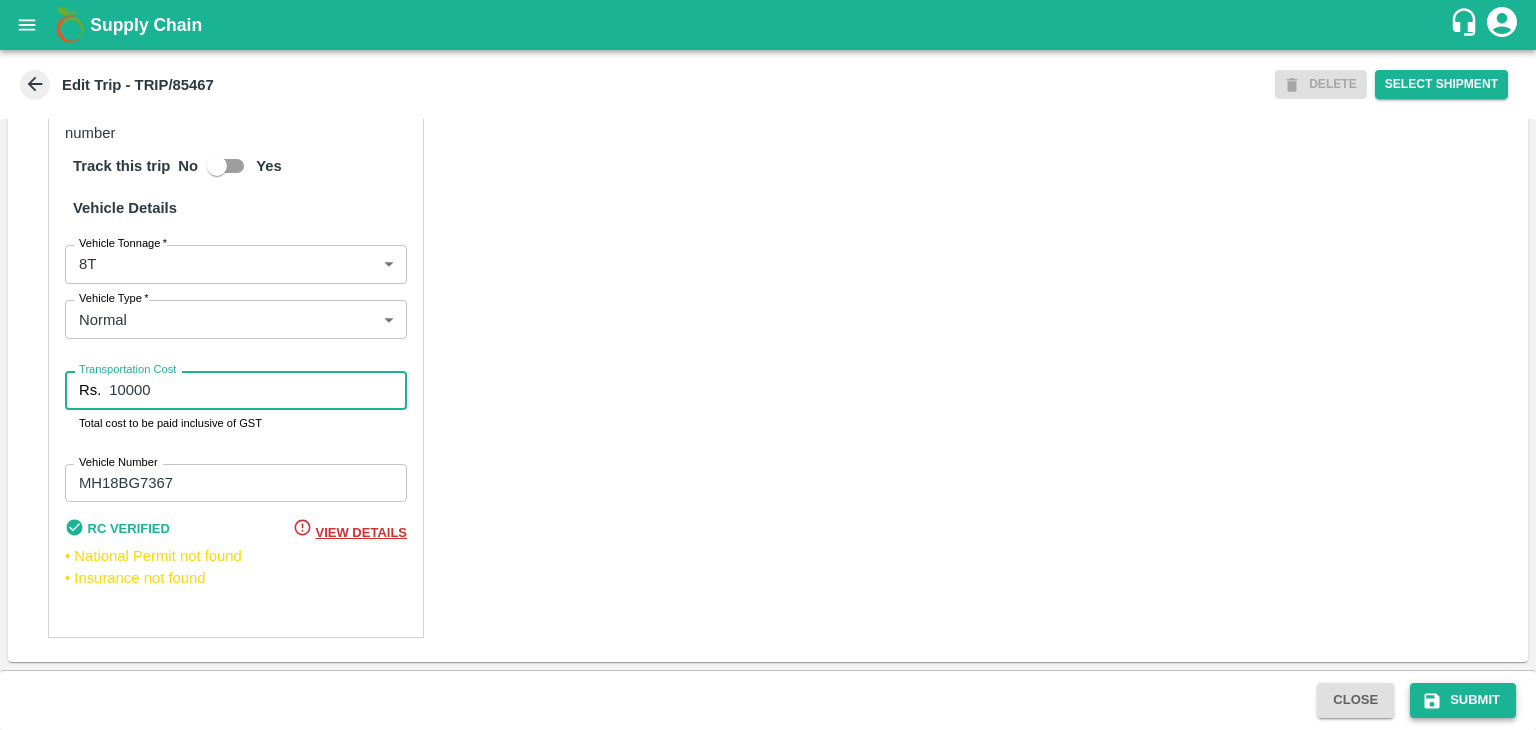 type on "10000" 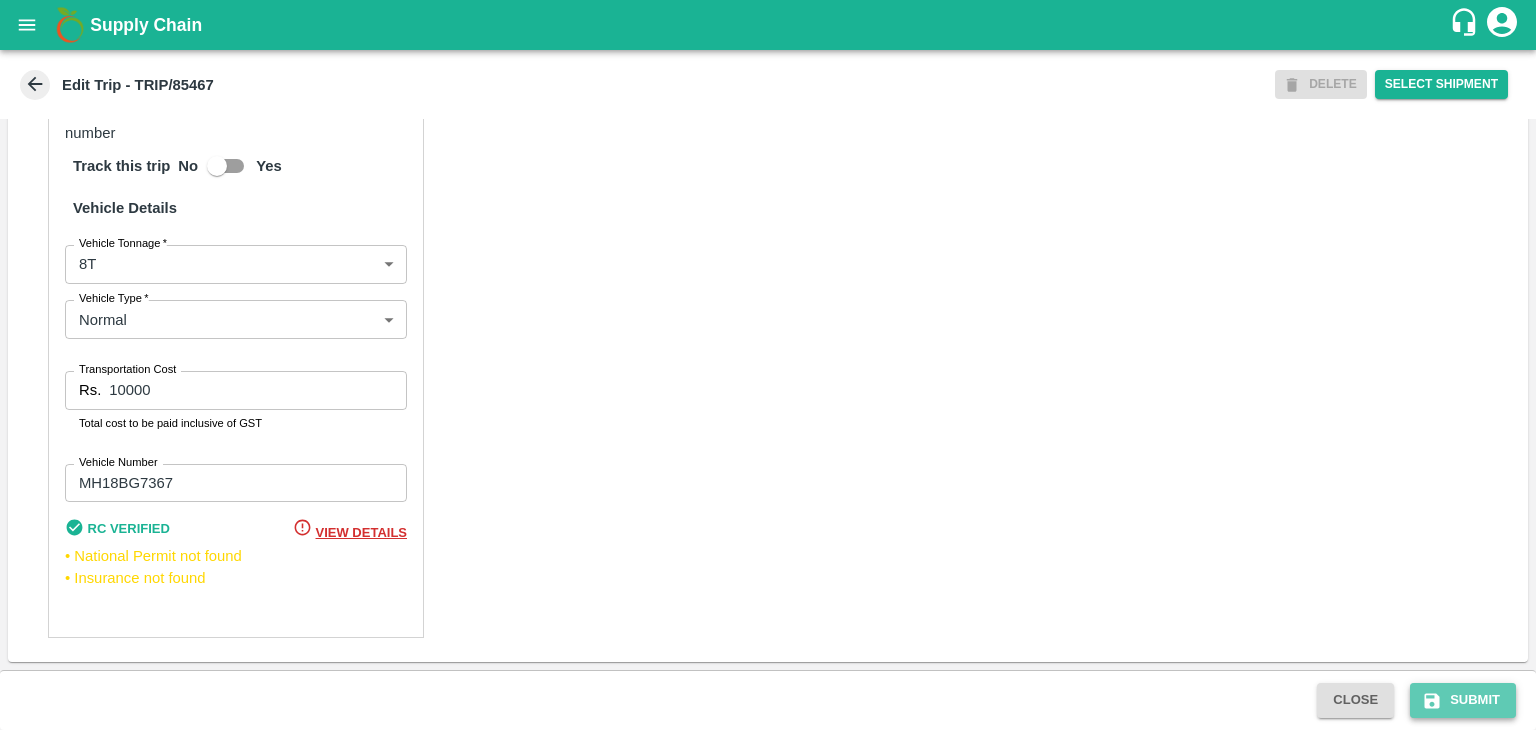 click on "Submit" at bounding box center (1463, 700) 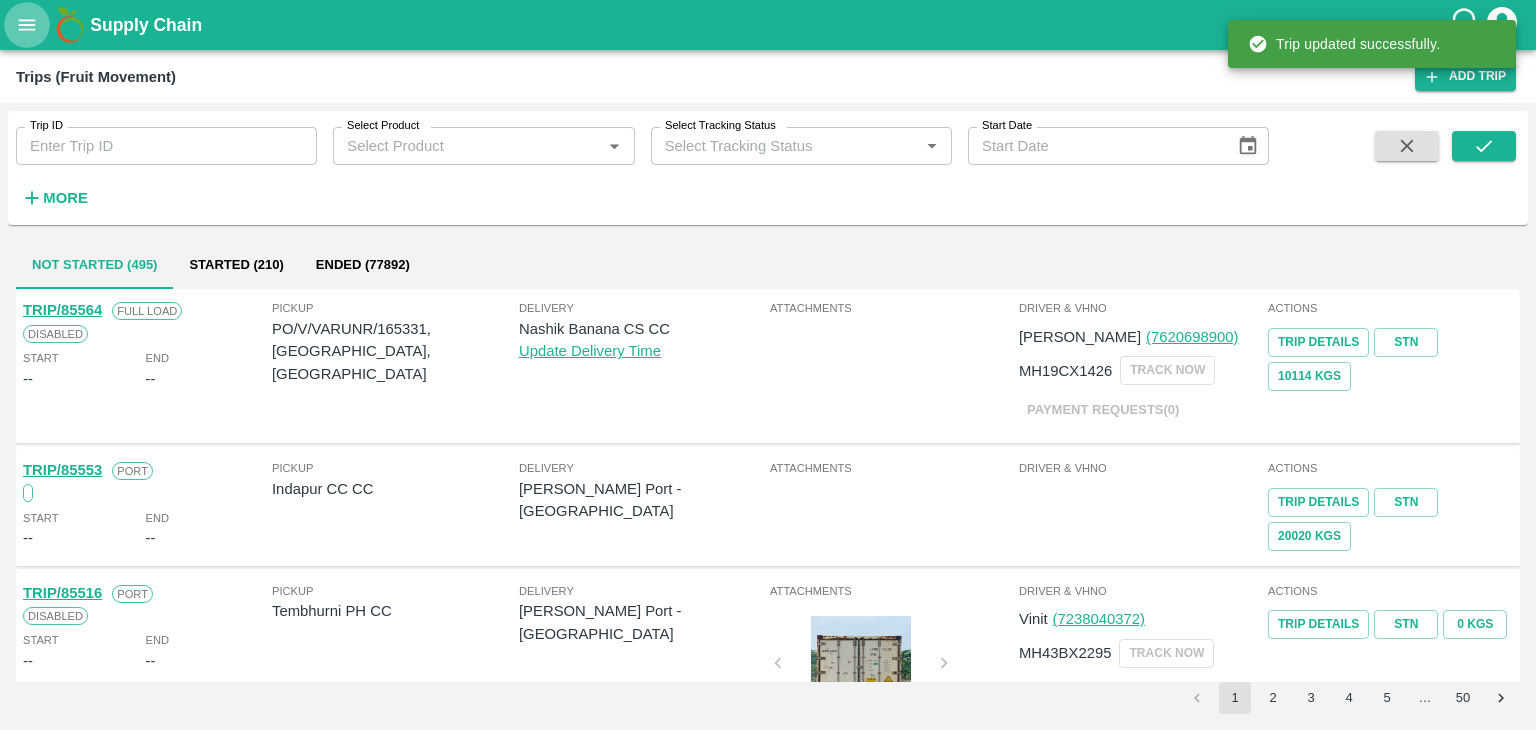 click 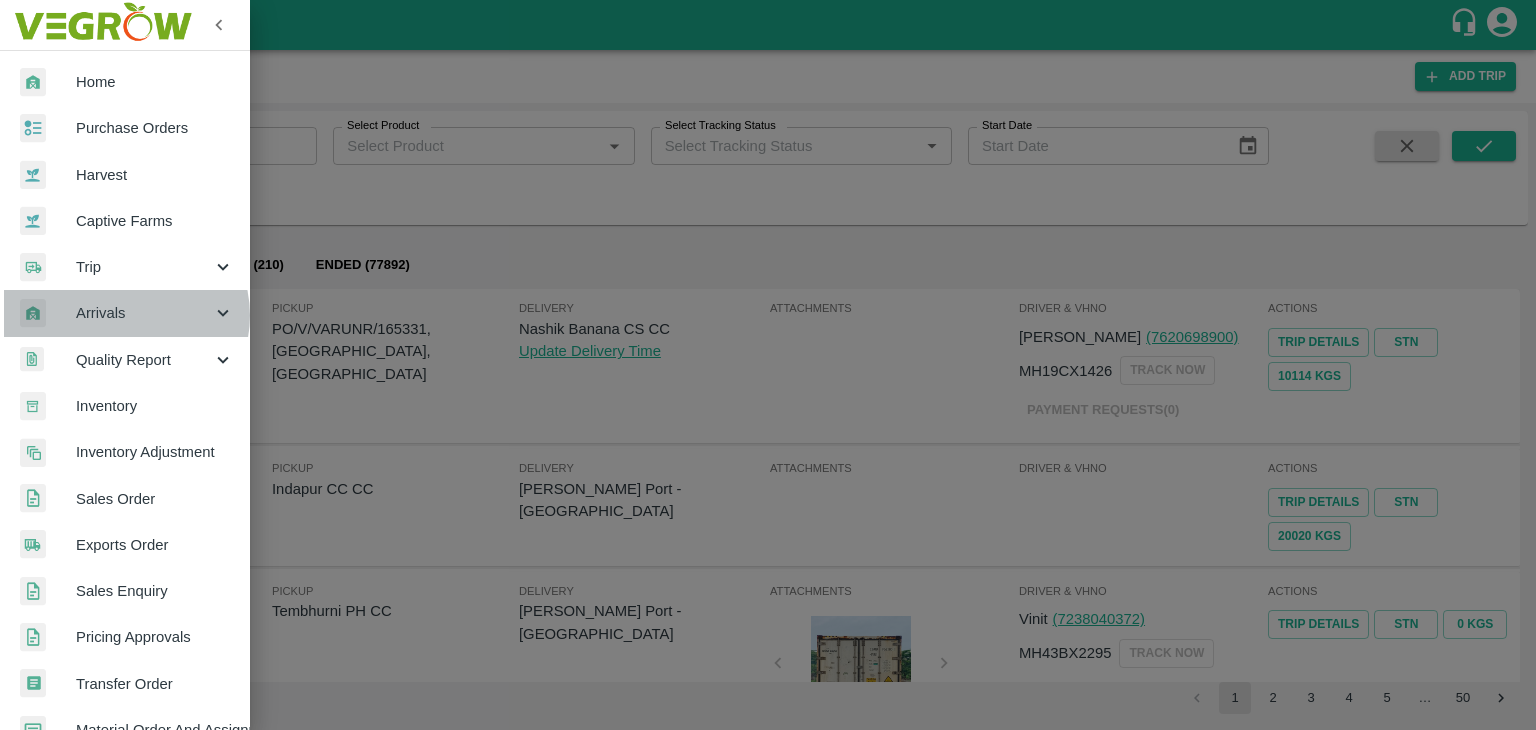 click on "Arrivals" at bounding box center [144, 313] 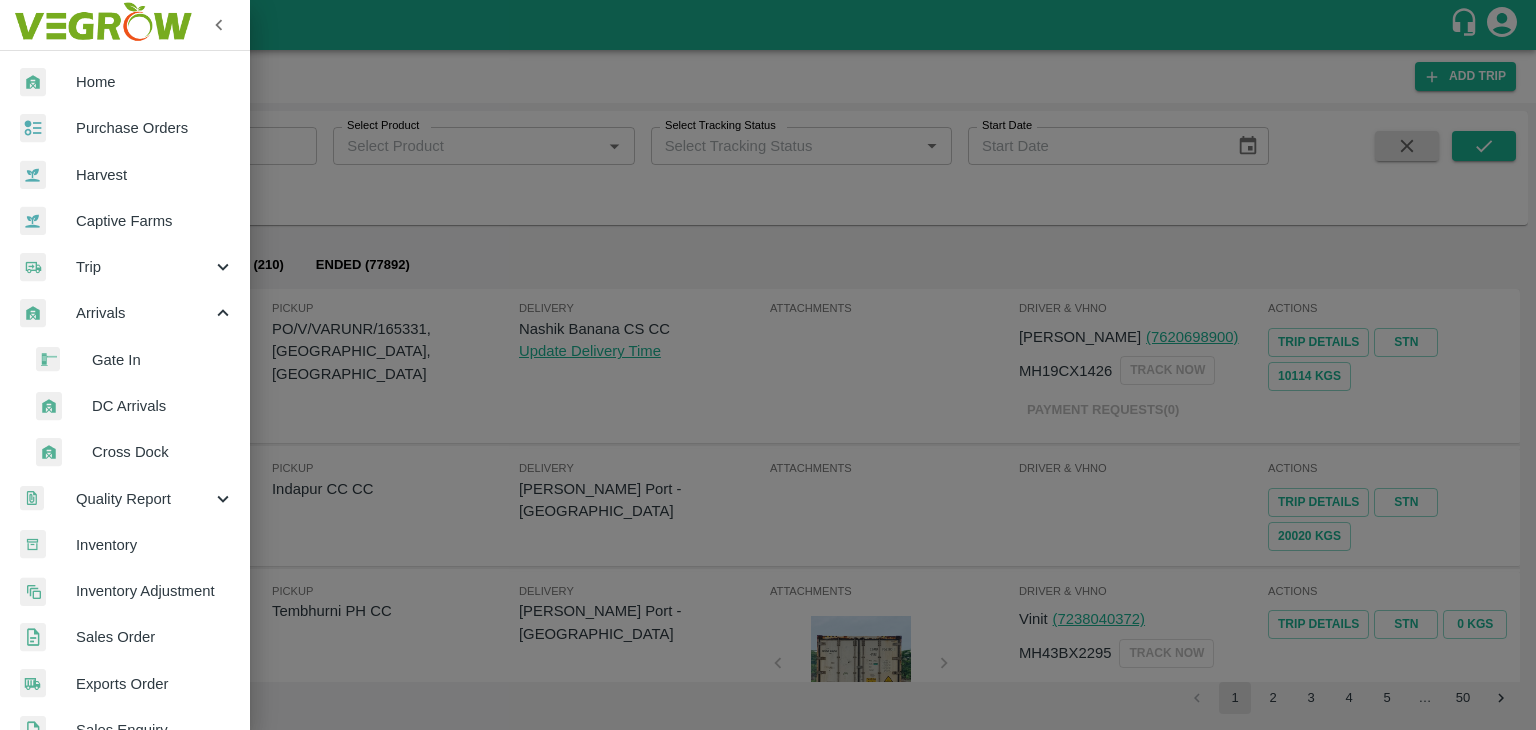 click on "DC Arrivals" at bounding box center [163, 406] 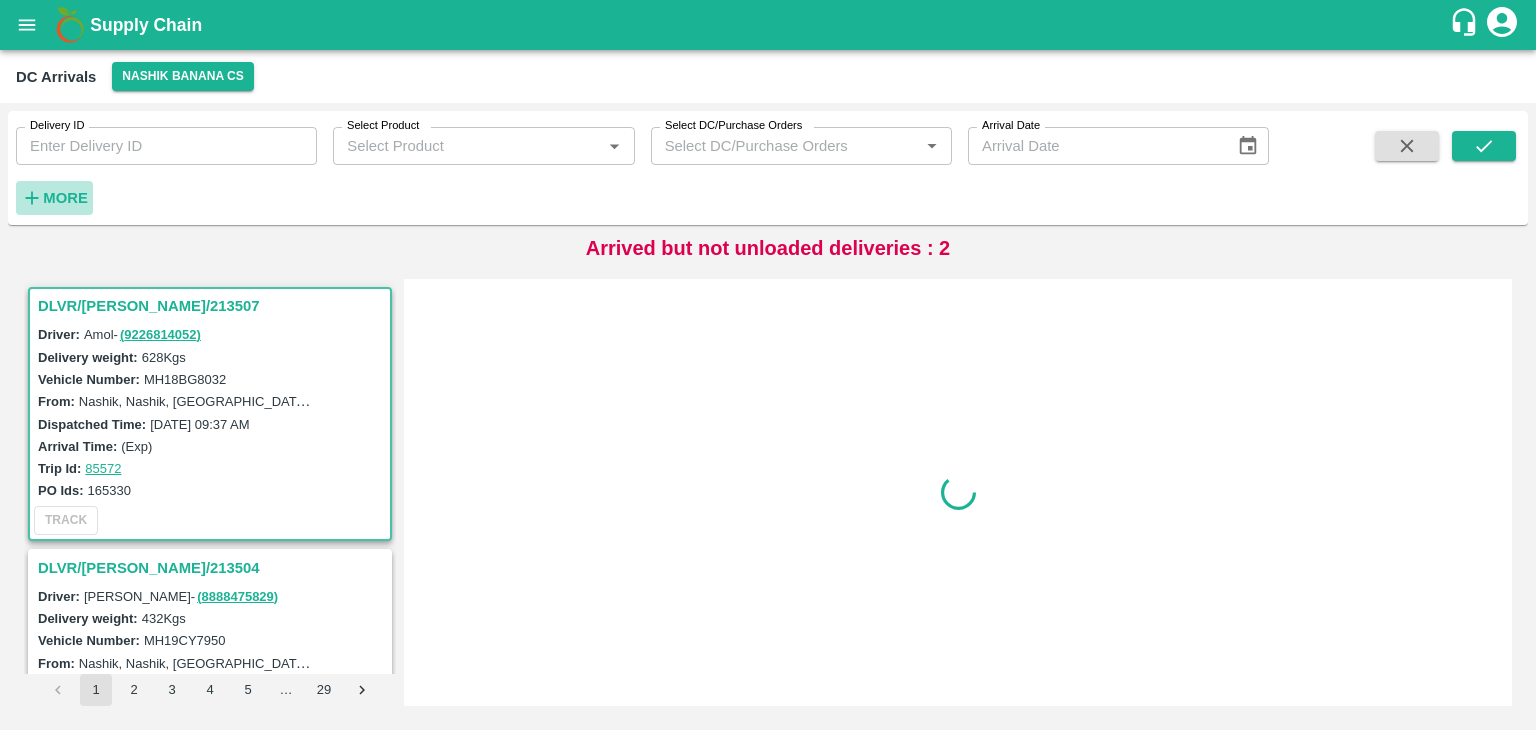 click on "More" at bounding box center (65, 198) 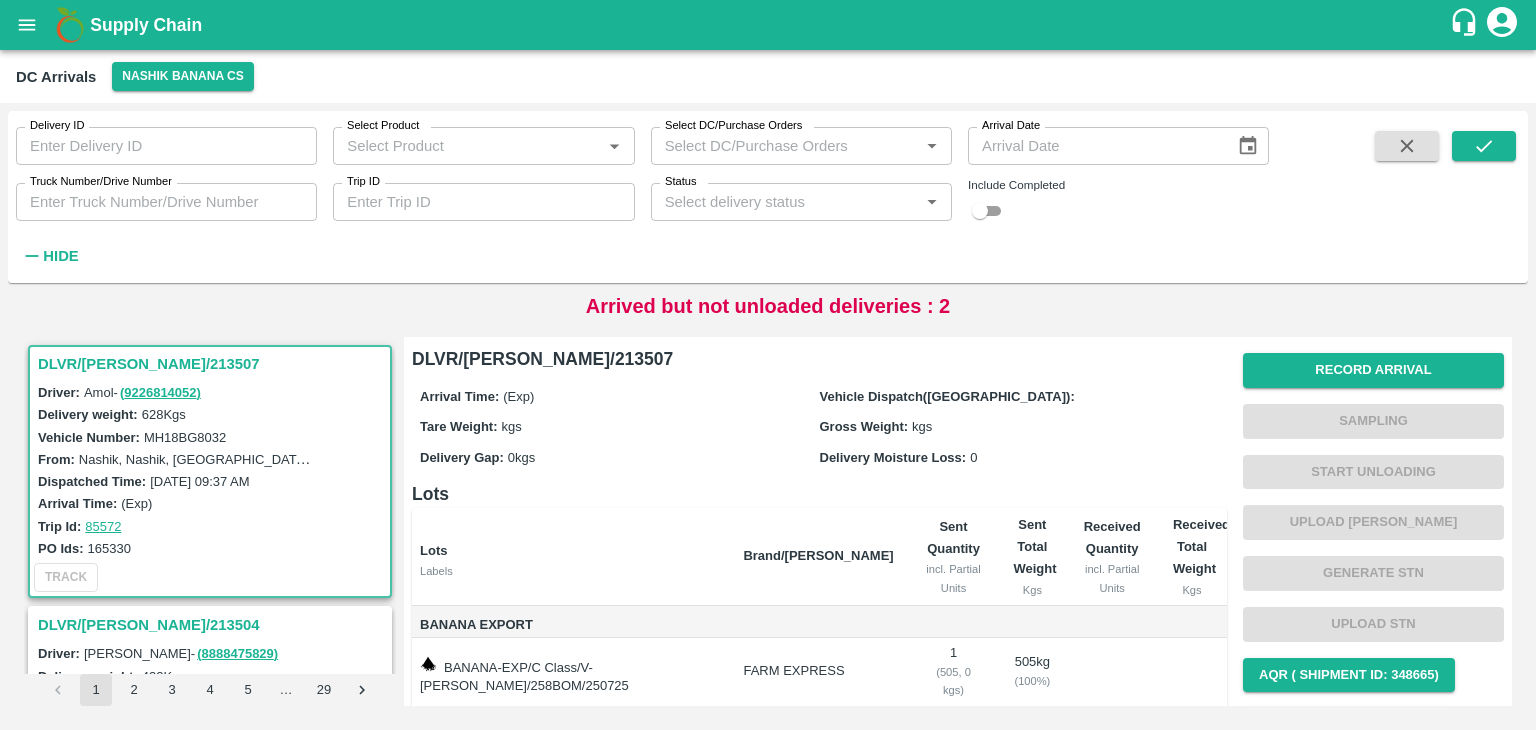 click on "Trip ID" at bounding box center (483, 202) 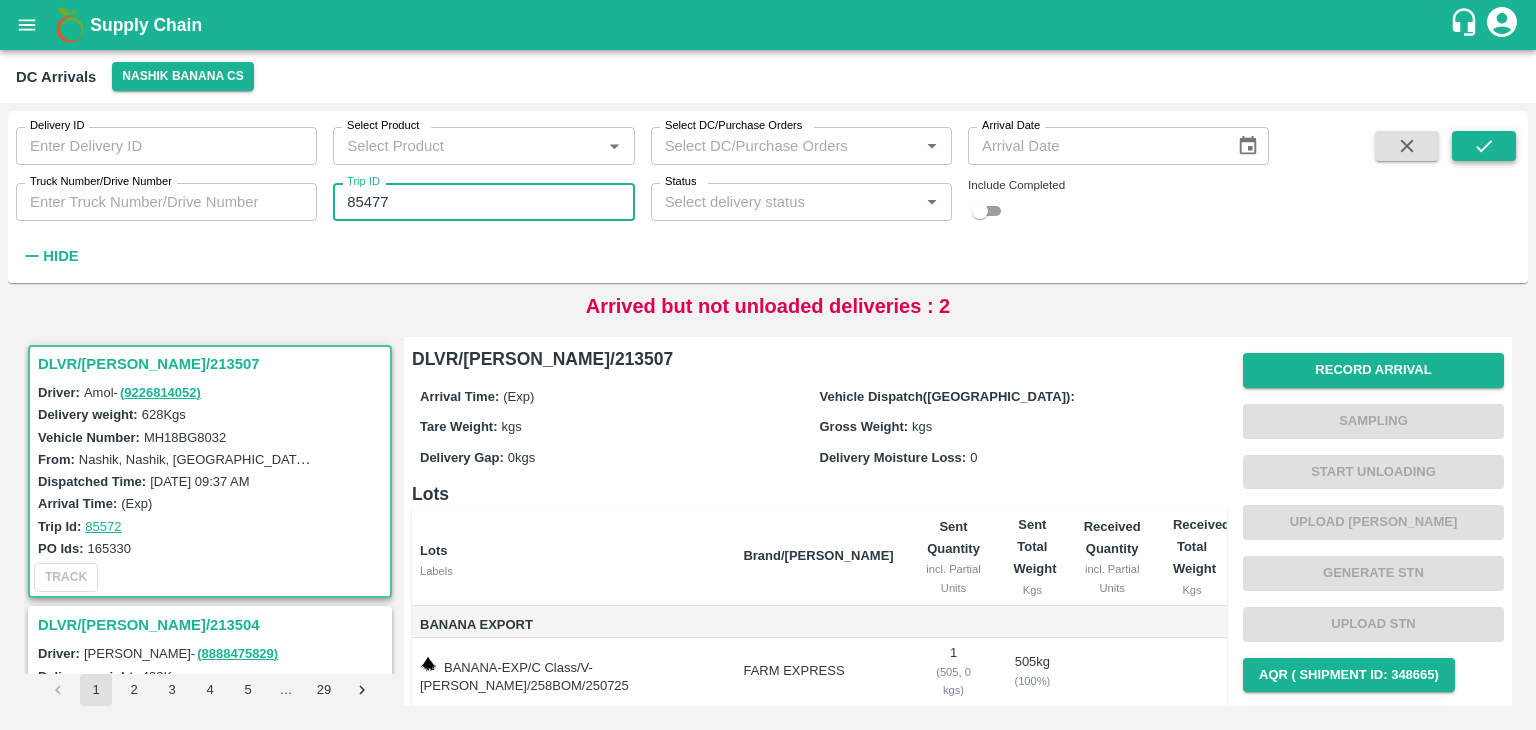 type on "85477" 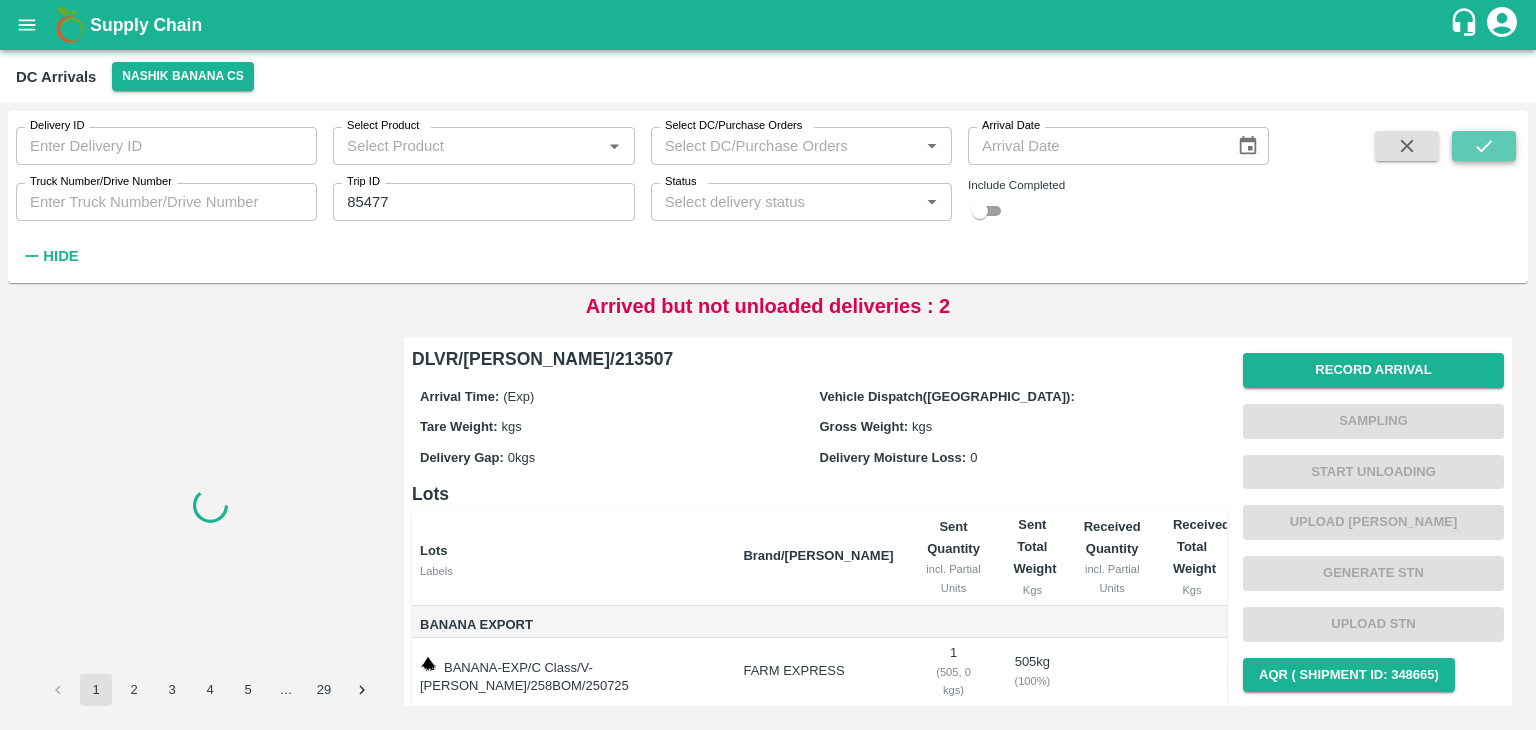 click at bounding box center (1484, 146) 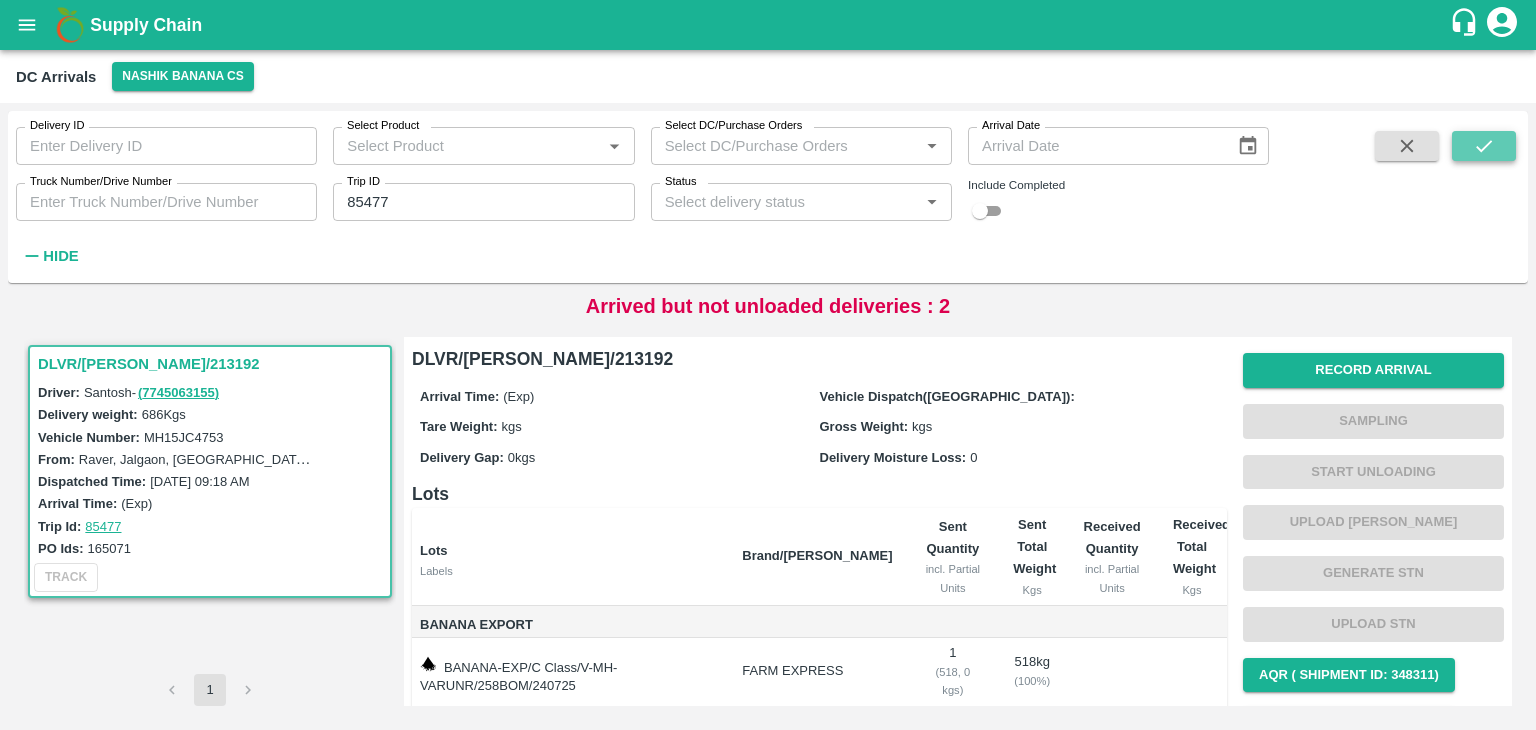 click at bounding box center [1484, 146] 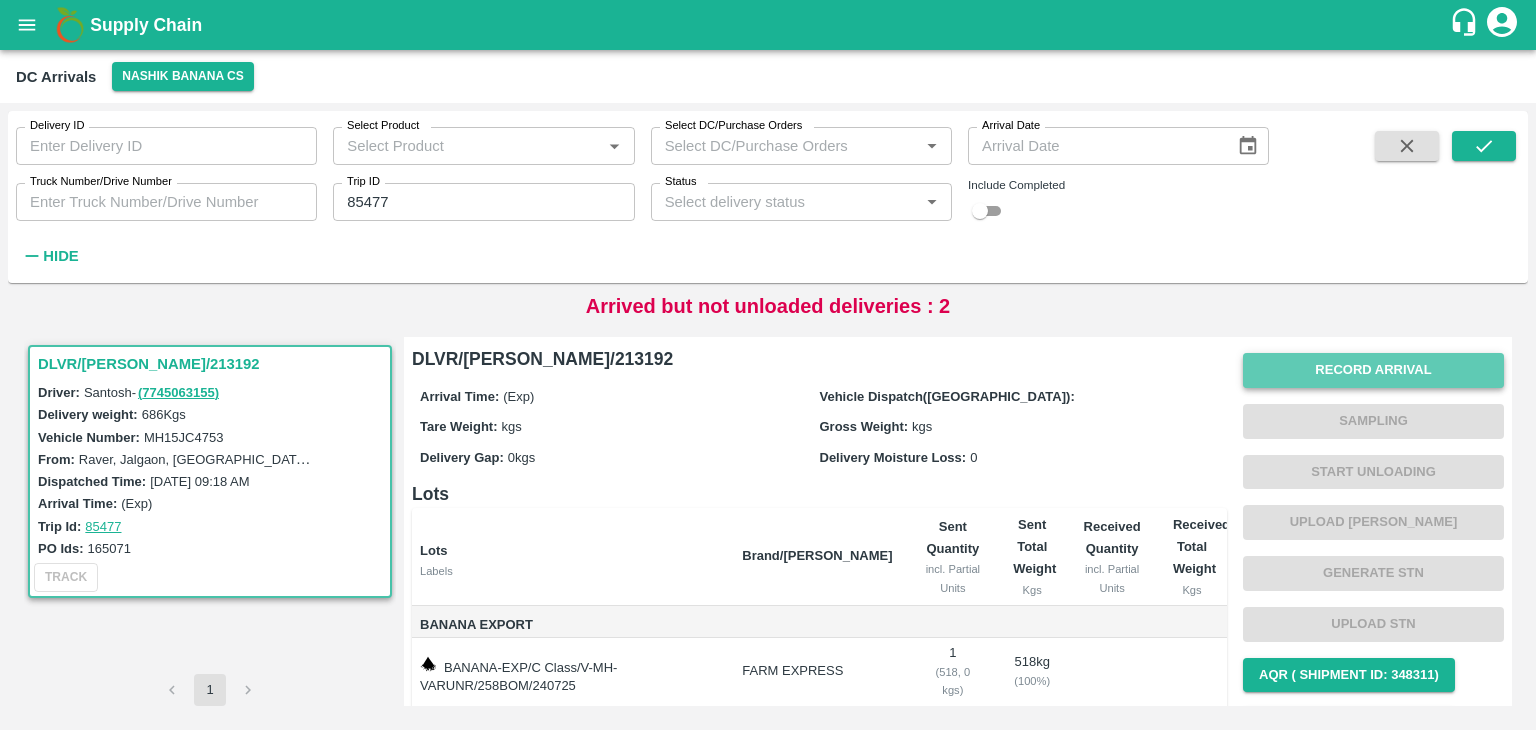click on "Record Arrival" at bounding box center (1373, 370) 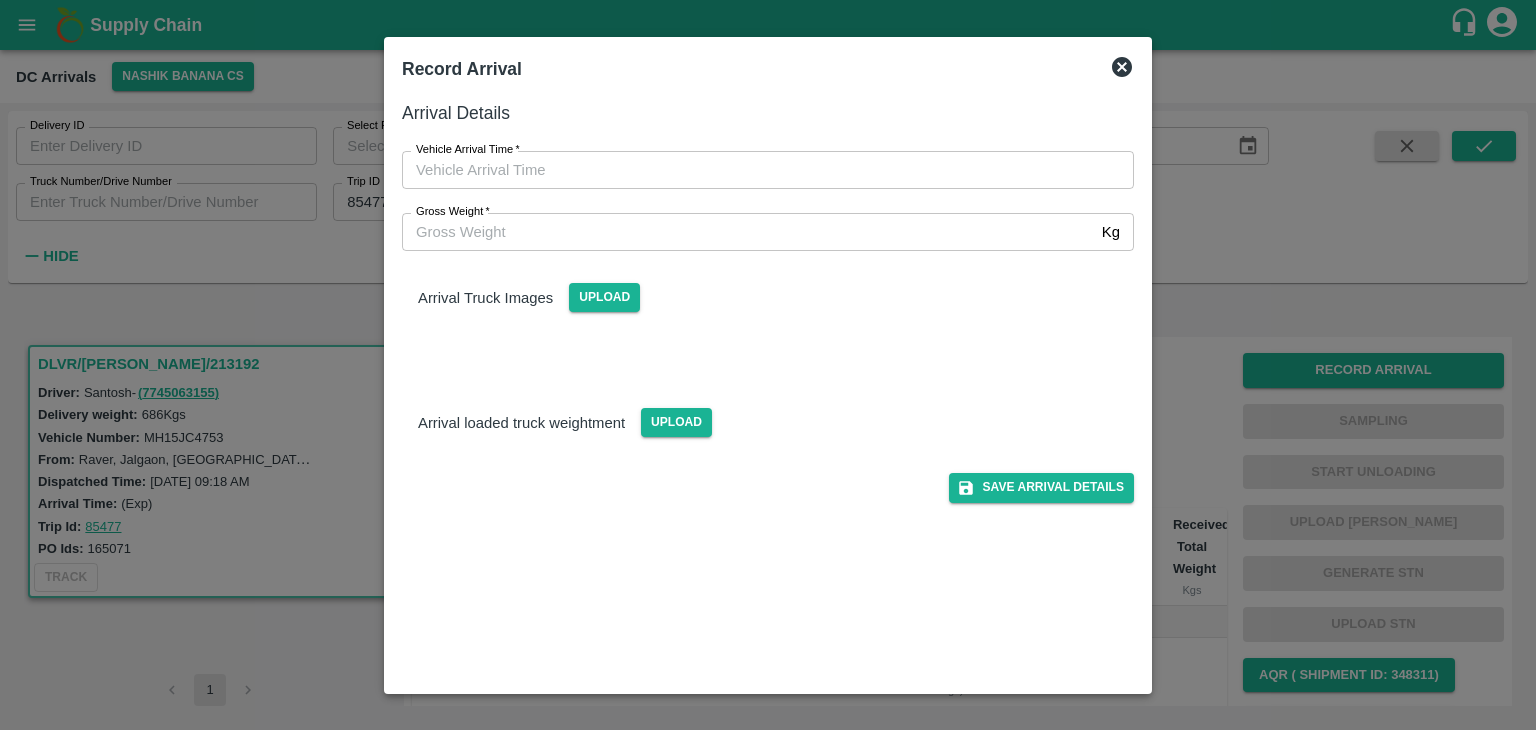 type on "DD/MM/YYYY hh:mm aa" 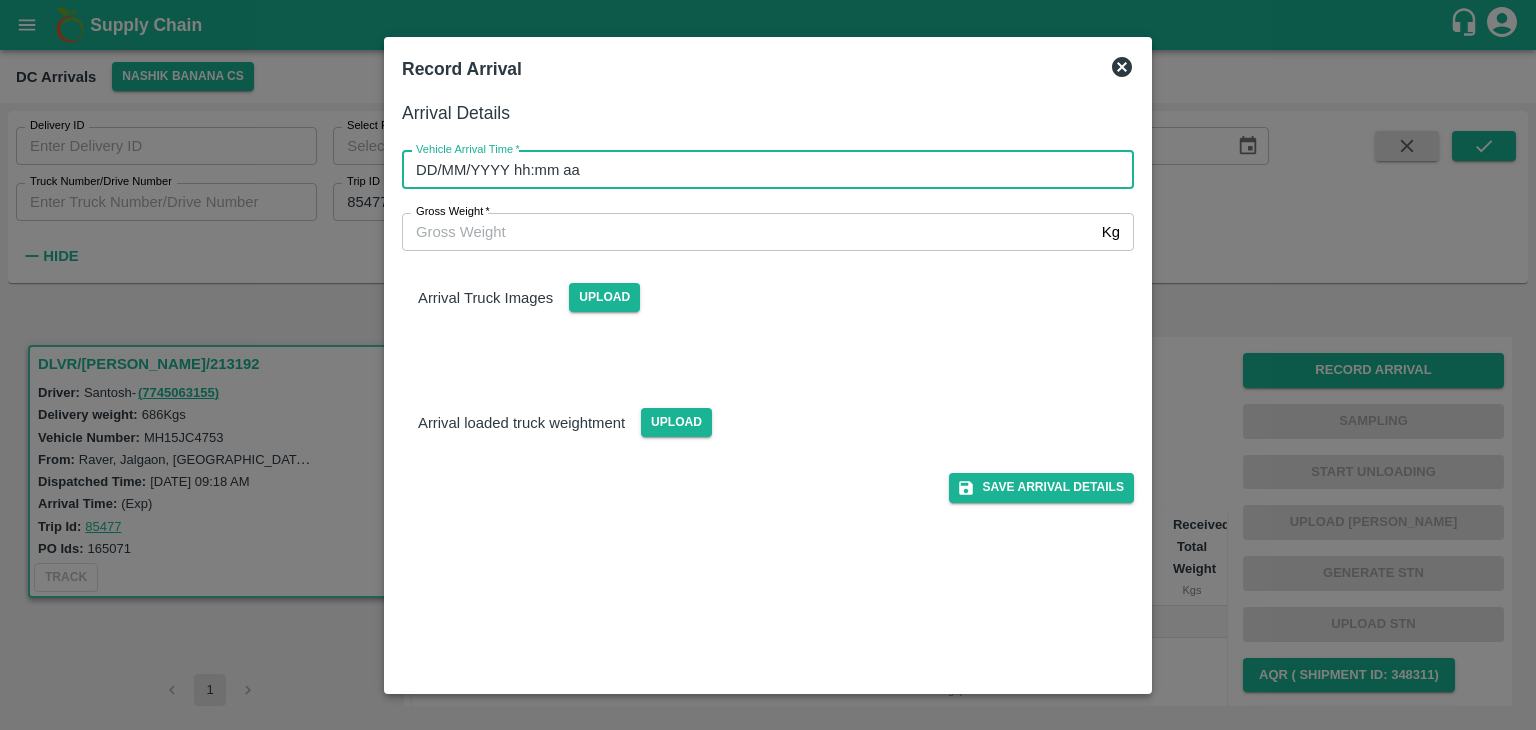 click on "DD/MM/YYYY hh:mm aa" at bounding box center (761, 170) 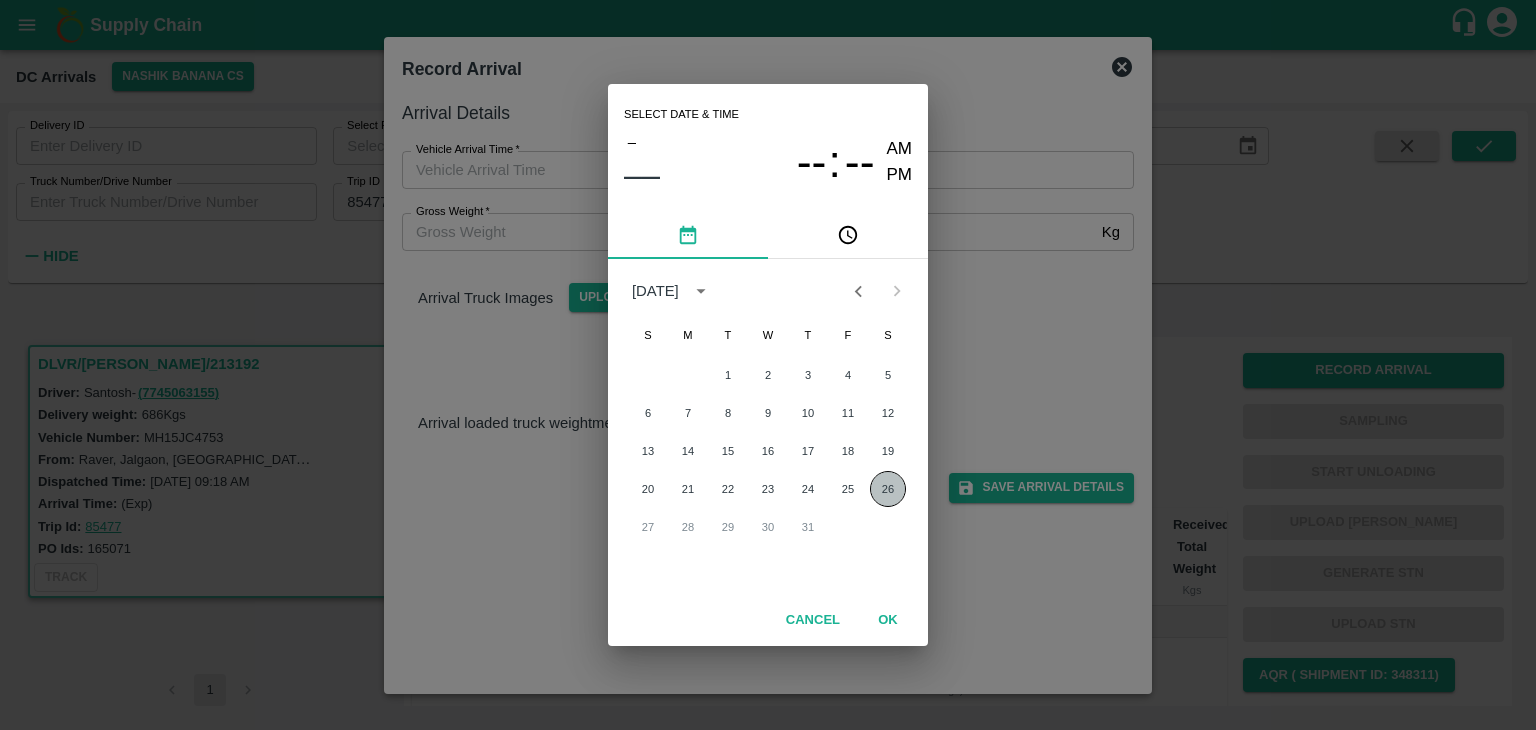 click on "26" at bounding box center [888, 489] 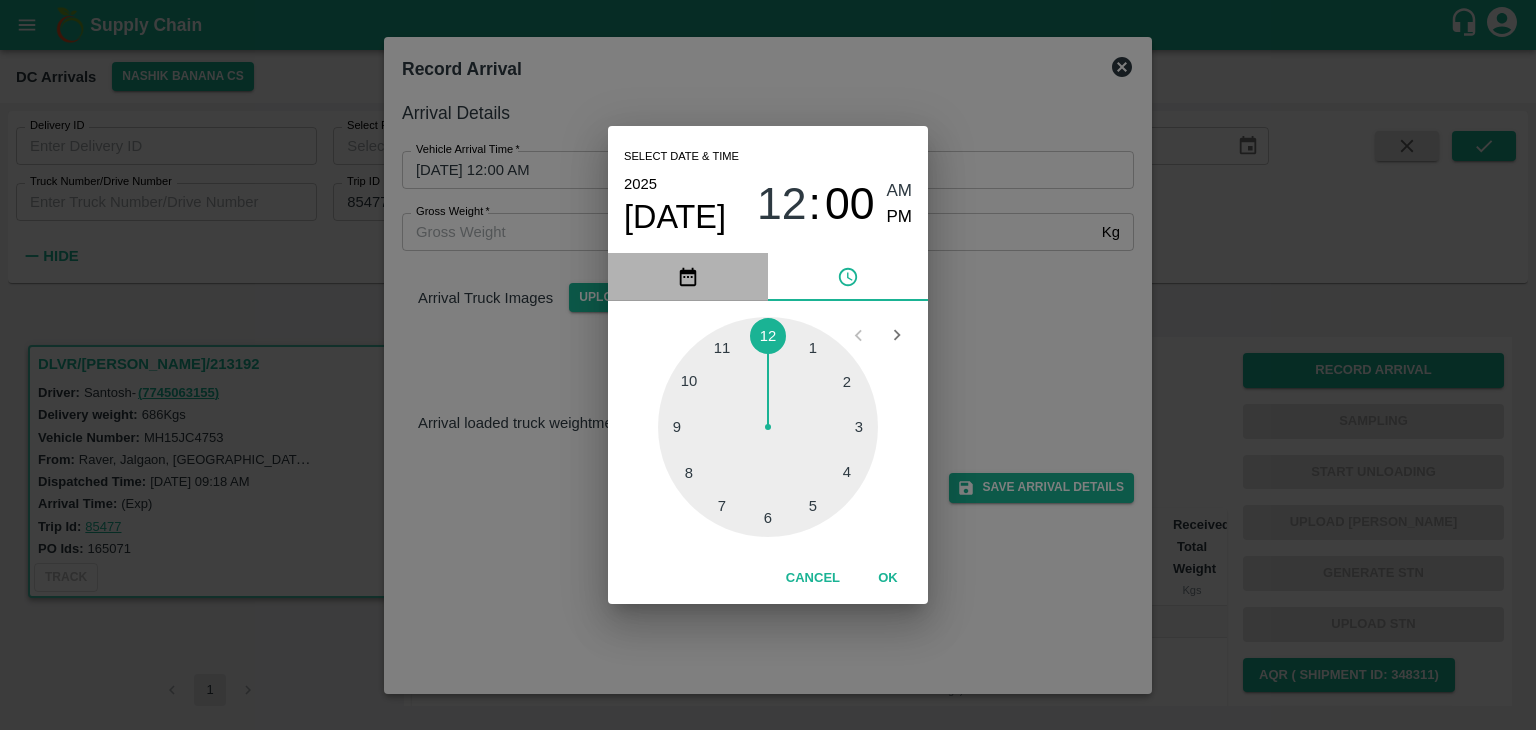 click 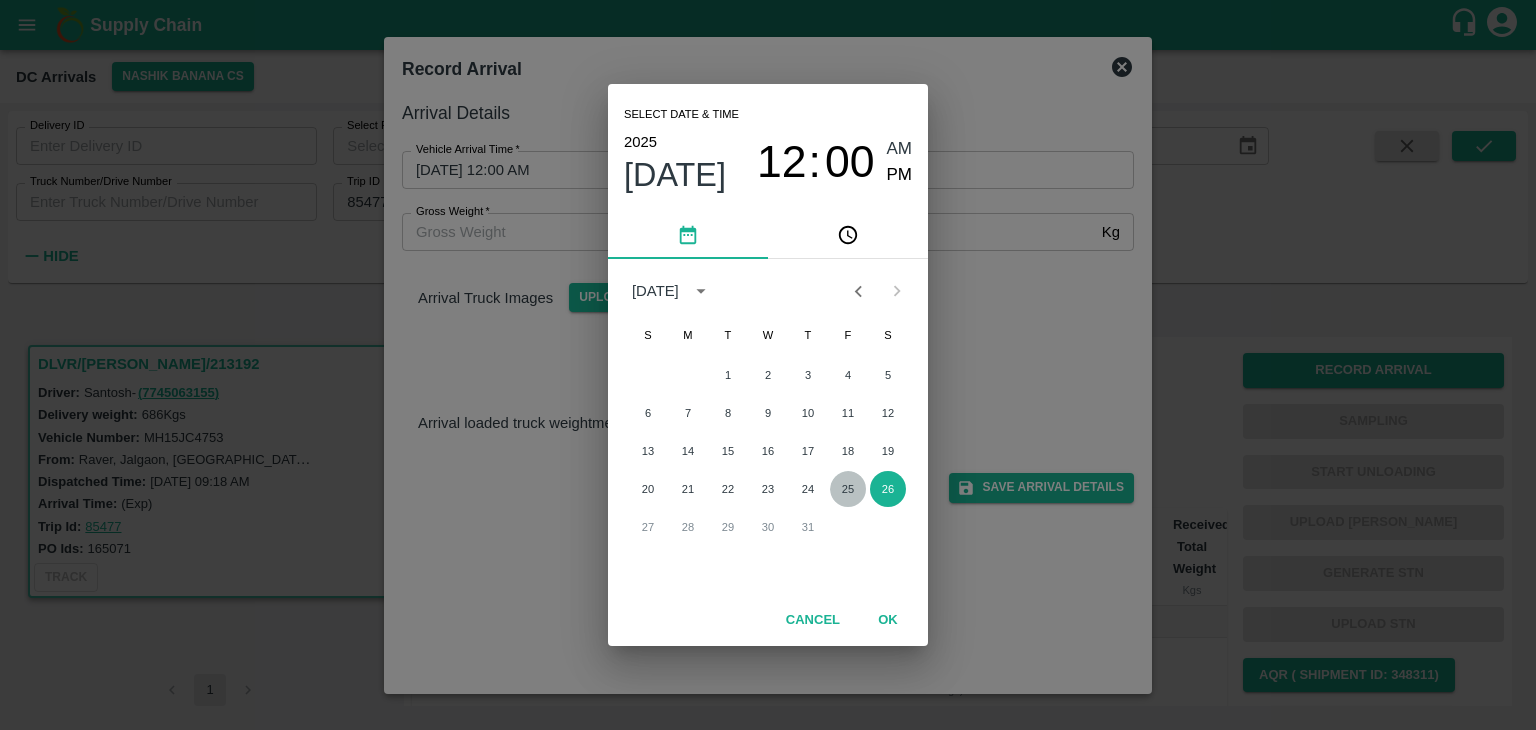 click on "25" at bounding box center (848, 489) 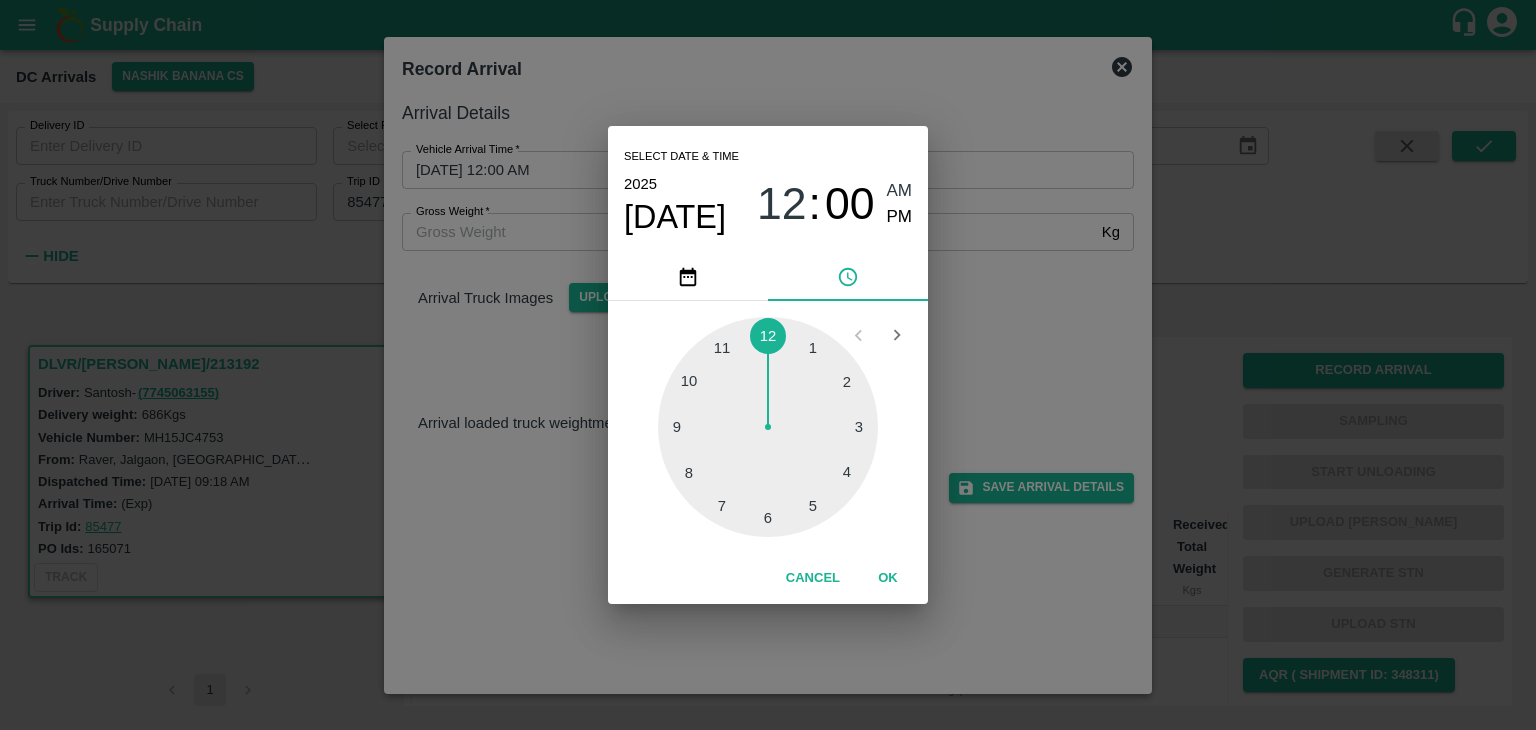 click at bounding box center [768, 427] 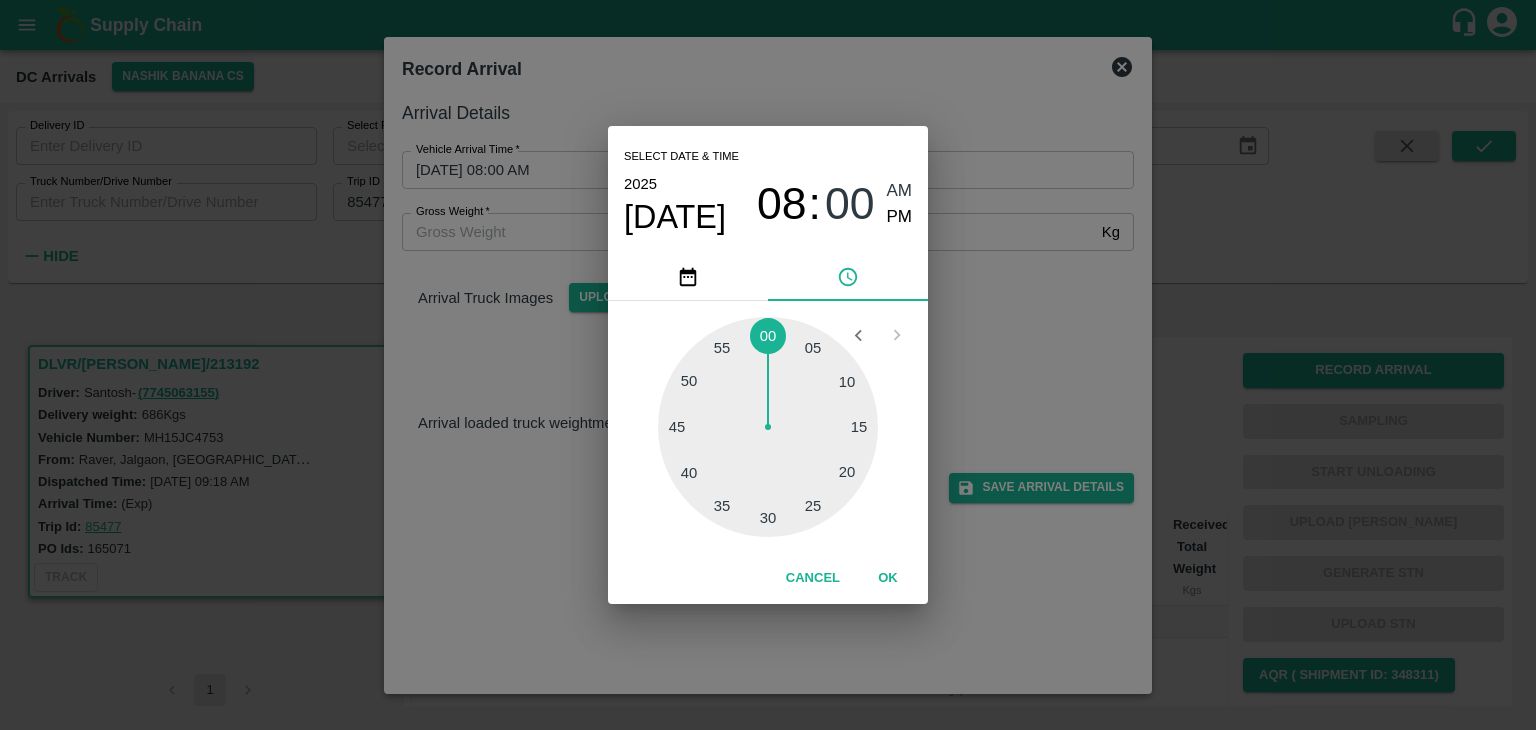 click at bounding box center [768, 427] 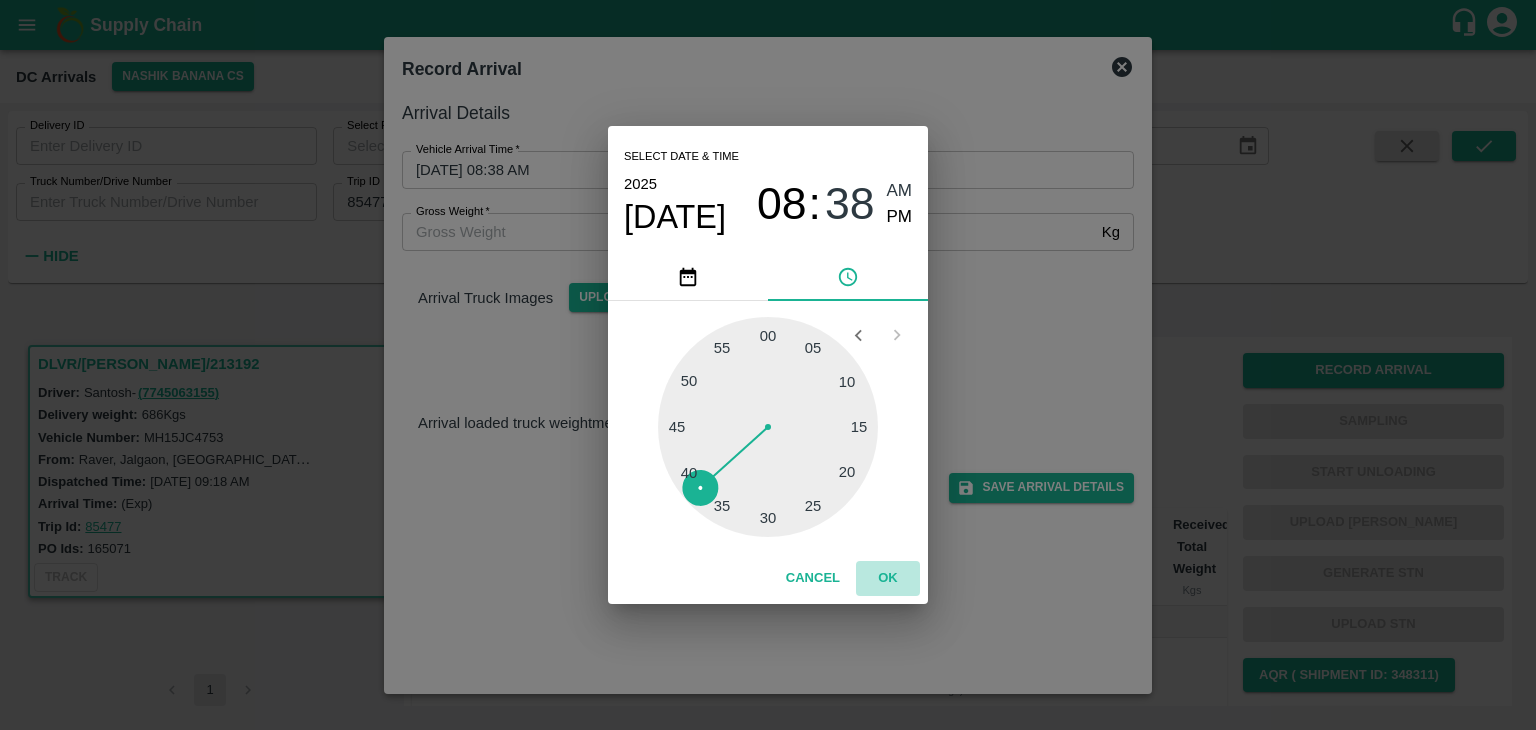 click on "OK" at bounding box center [888, 578] 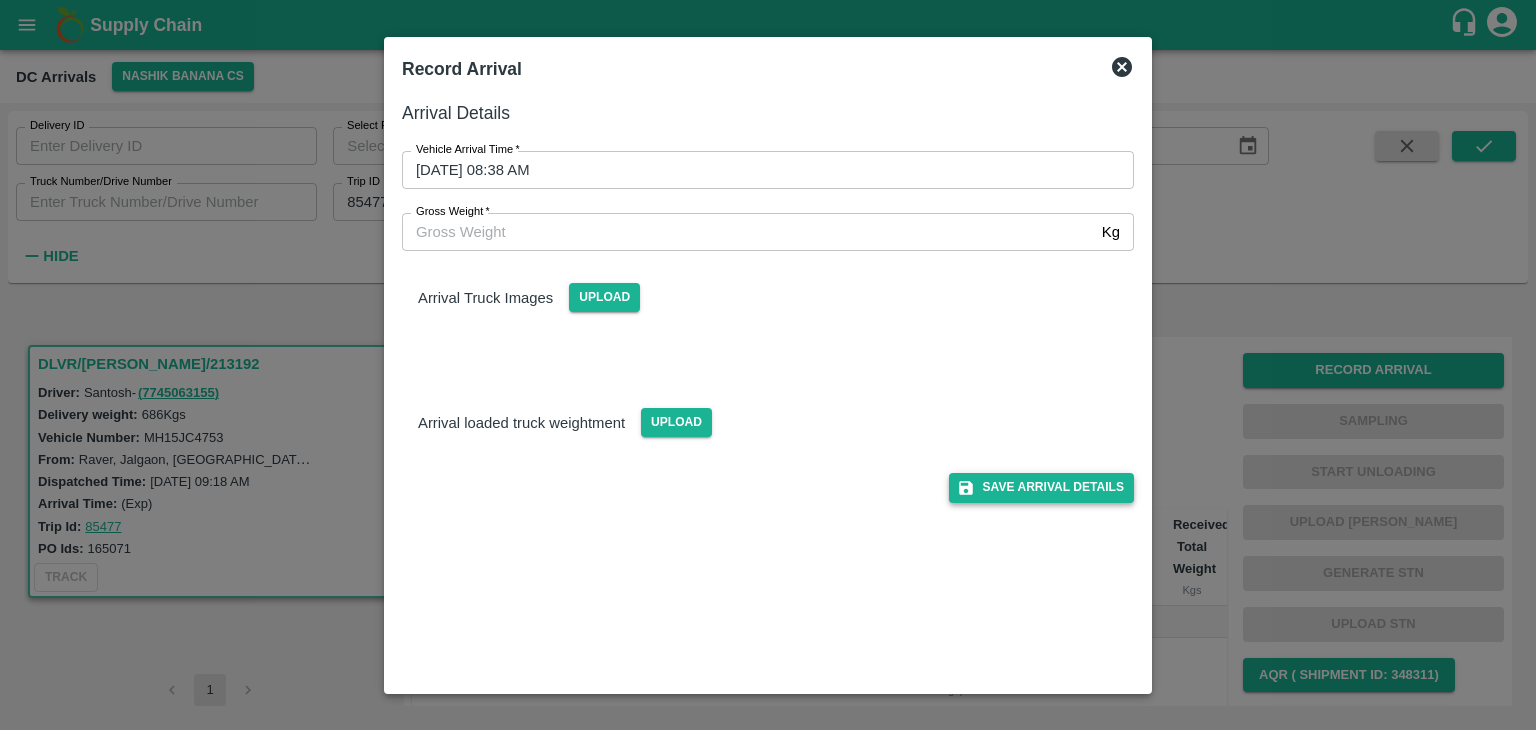 drag, startPoint x: 1054, startPoint y: 507, endPoint x: 1060, endPoint y: 498, distance: 10.816654 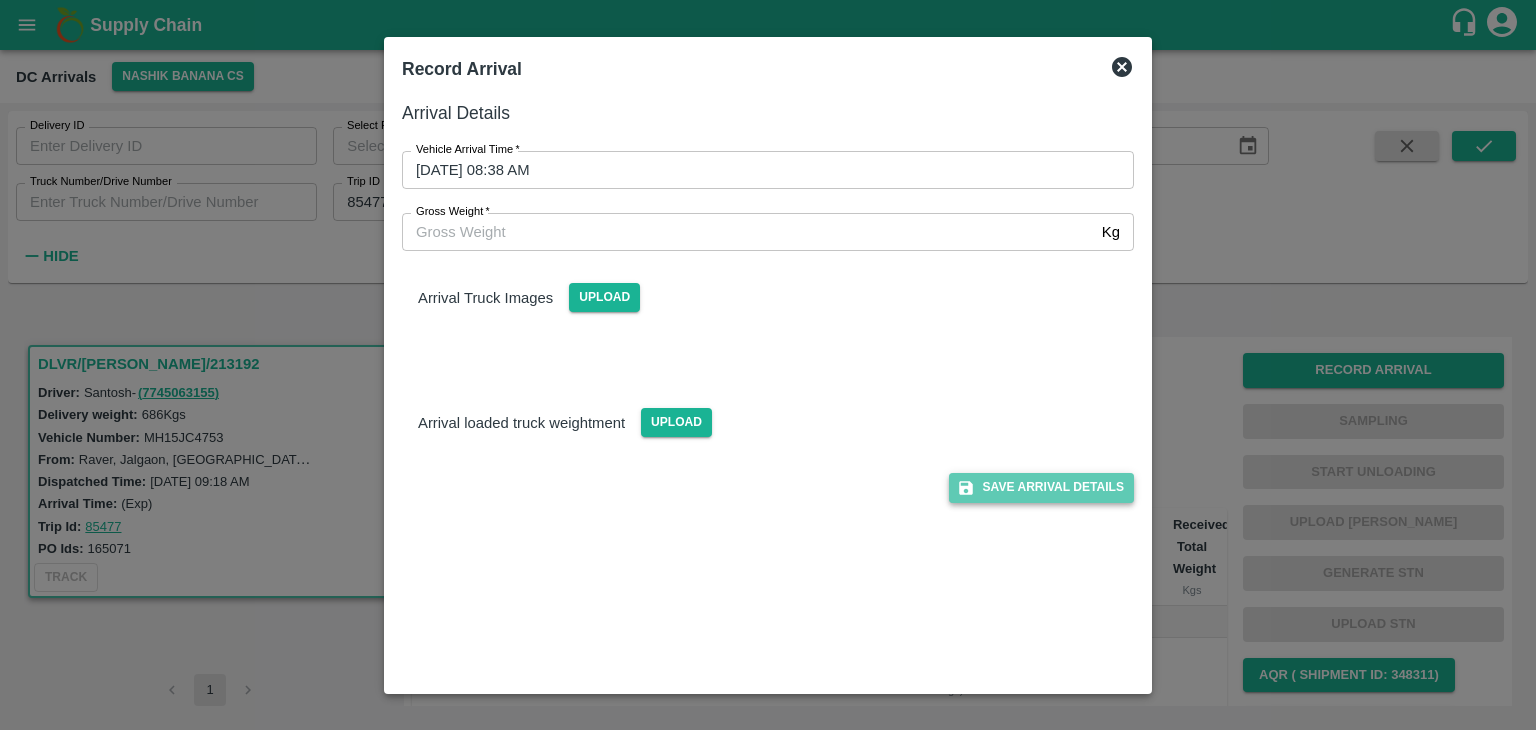 click on "Save Arrival Details" at bounding box center (1041, 487) 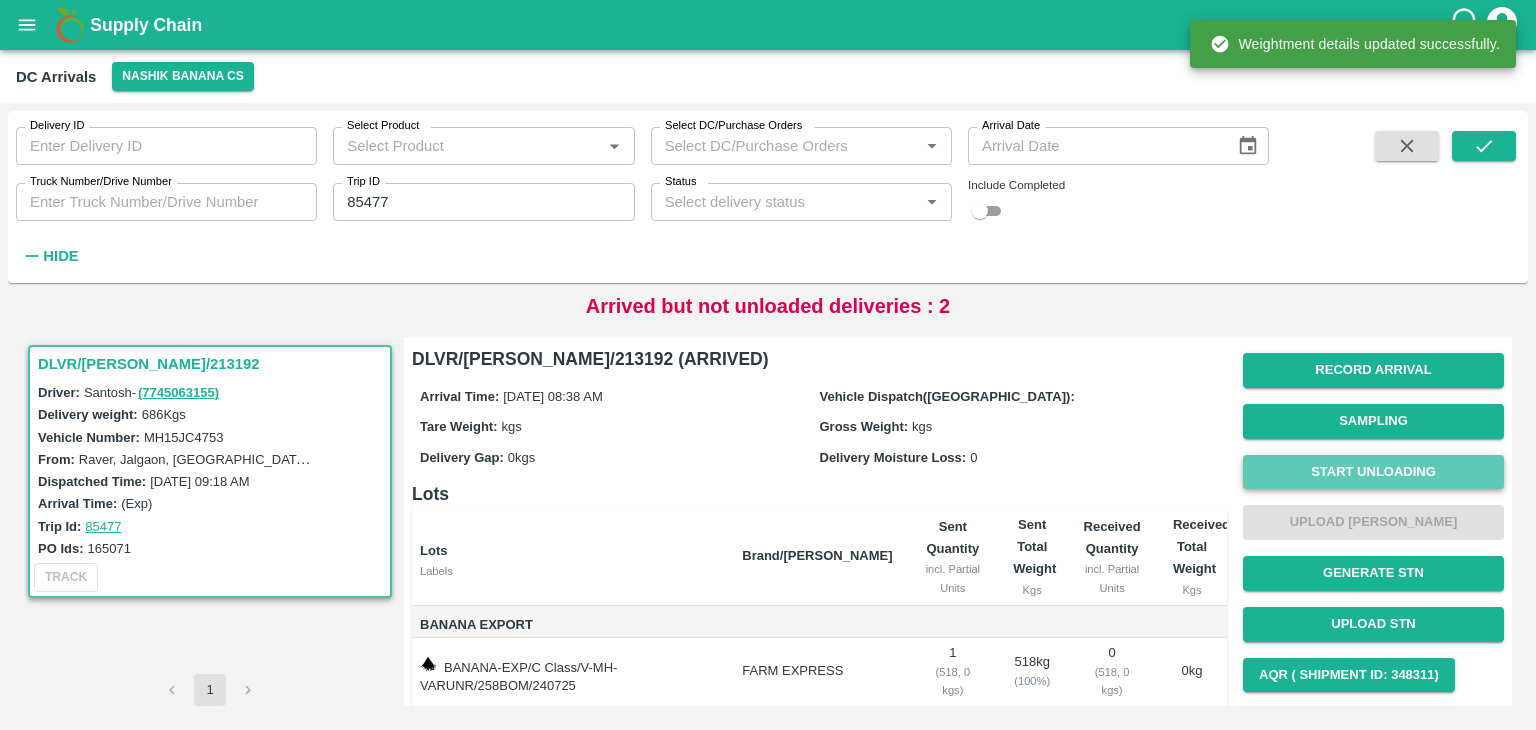 click on "Start Unloading" at bounding box center (1373, 472) 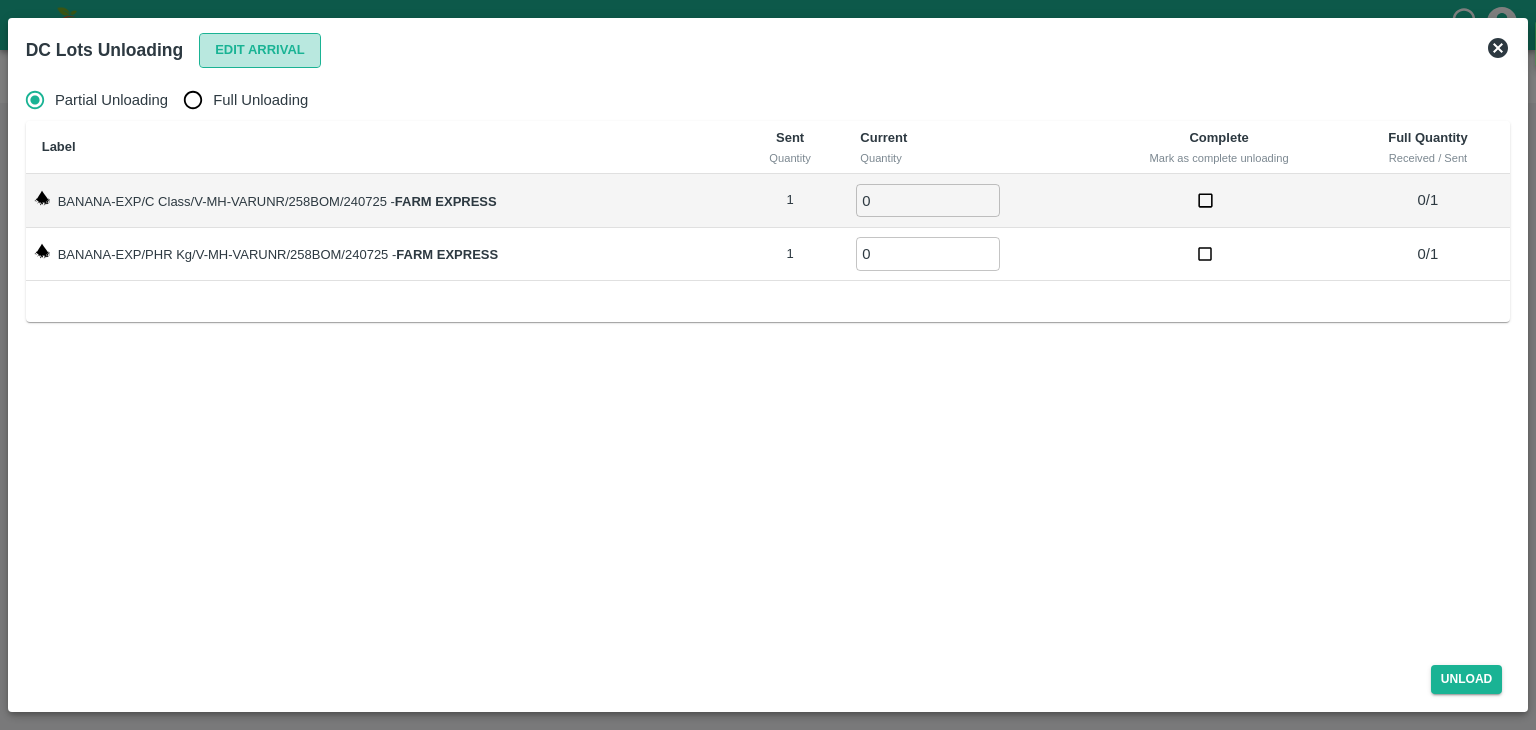 click on "Edit Arrival" at bounding box center [260, 50] 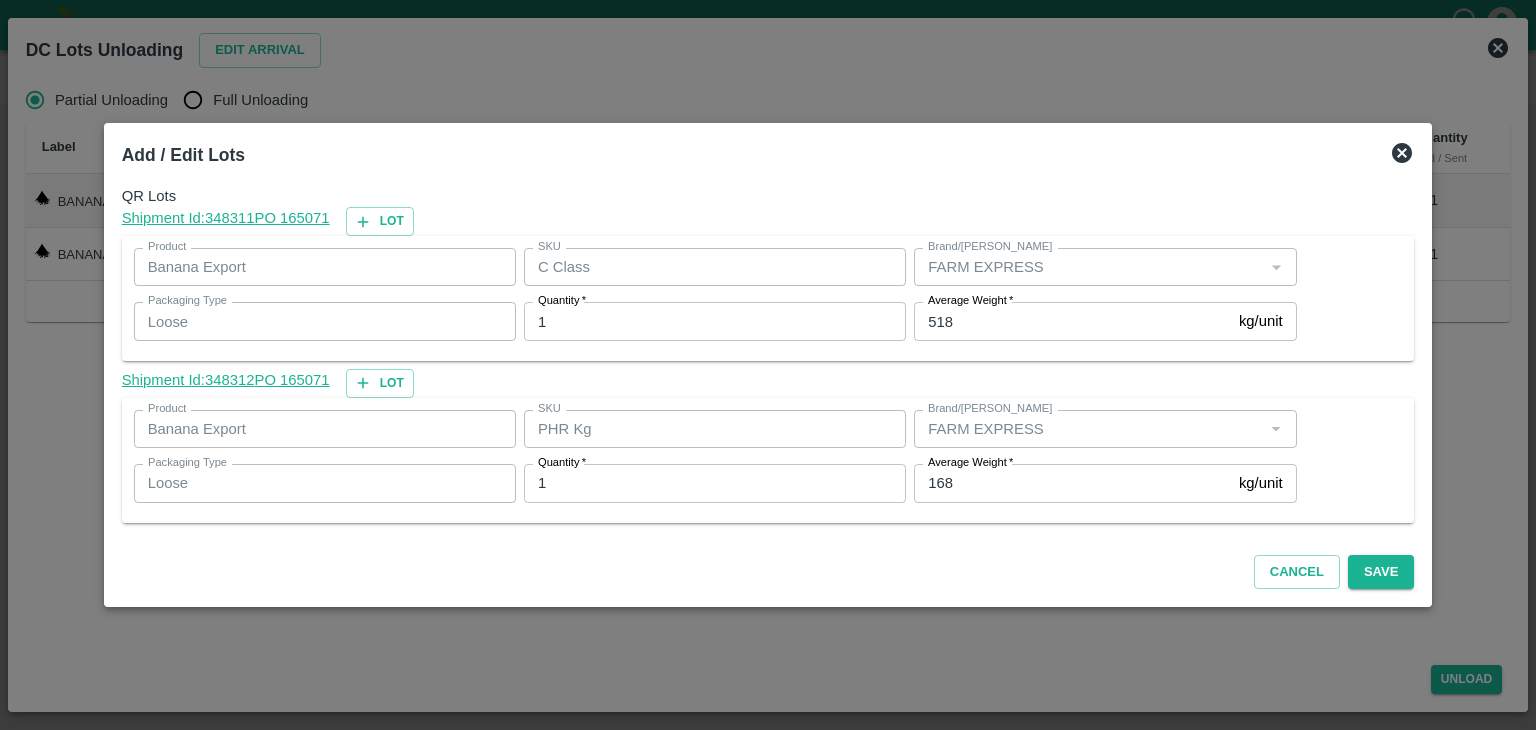 click on "168" at bounding box center [1072, 483] 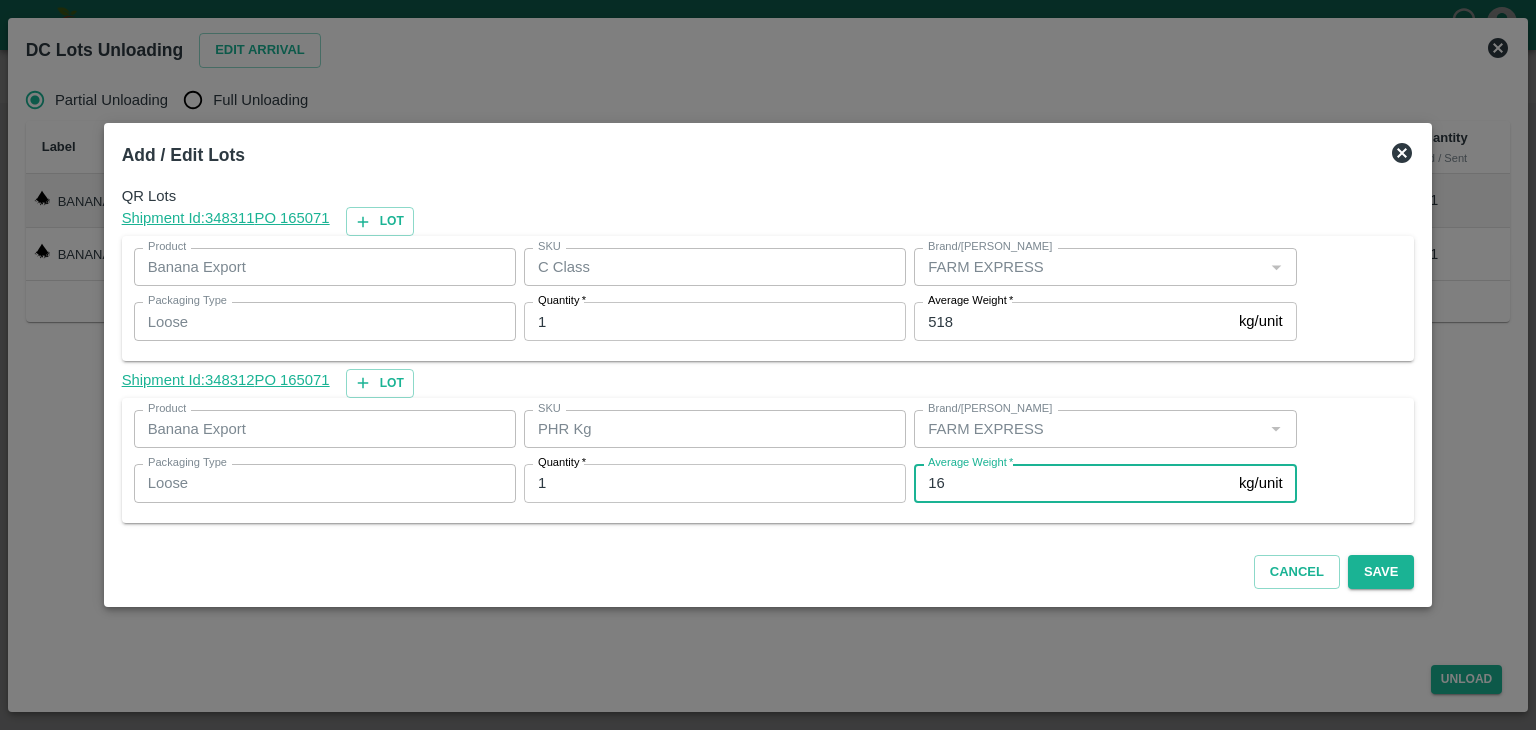 type on "1" 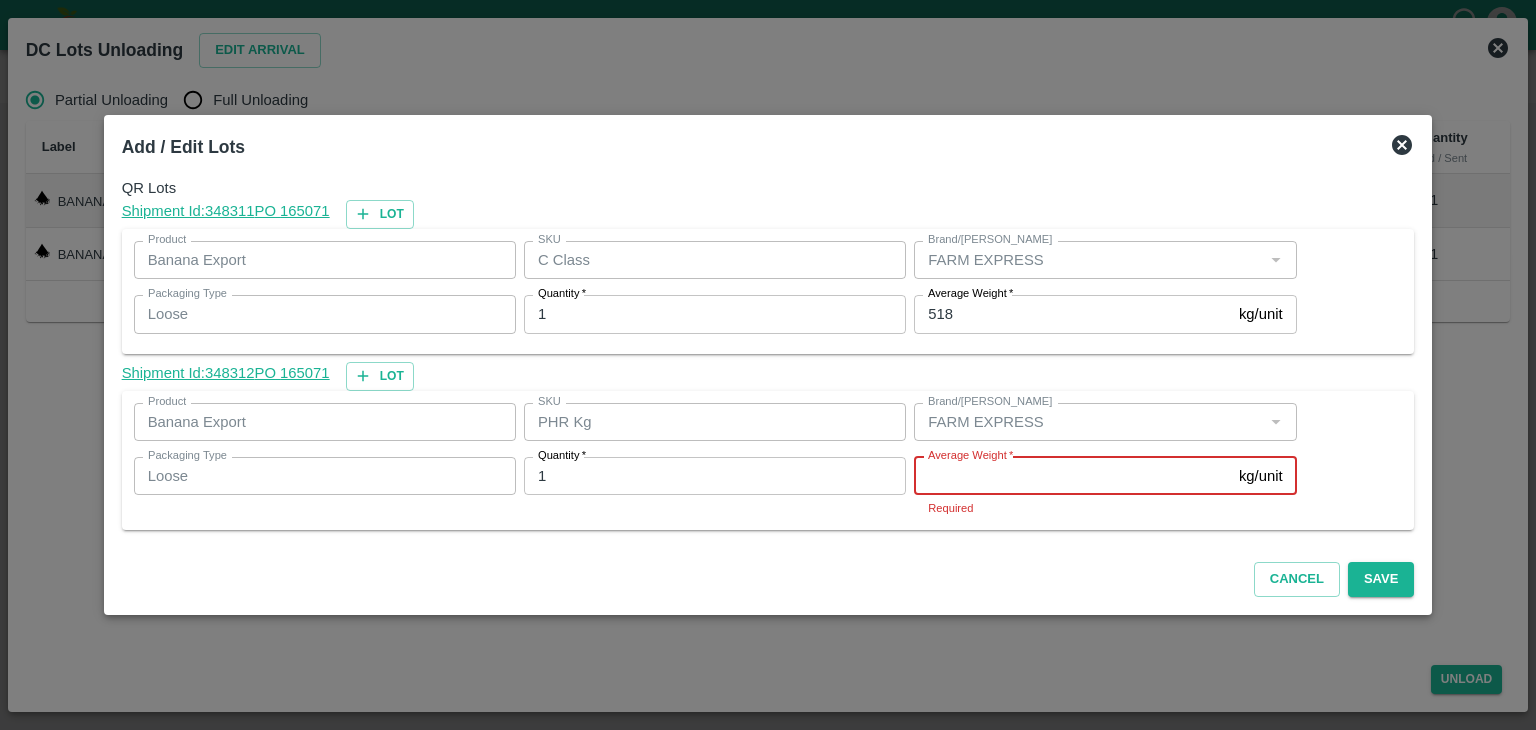 click on "Average Weight   *" at bounding box center [1072, 476] 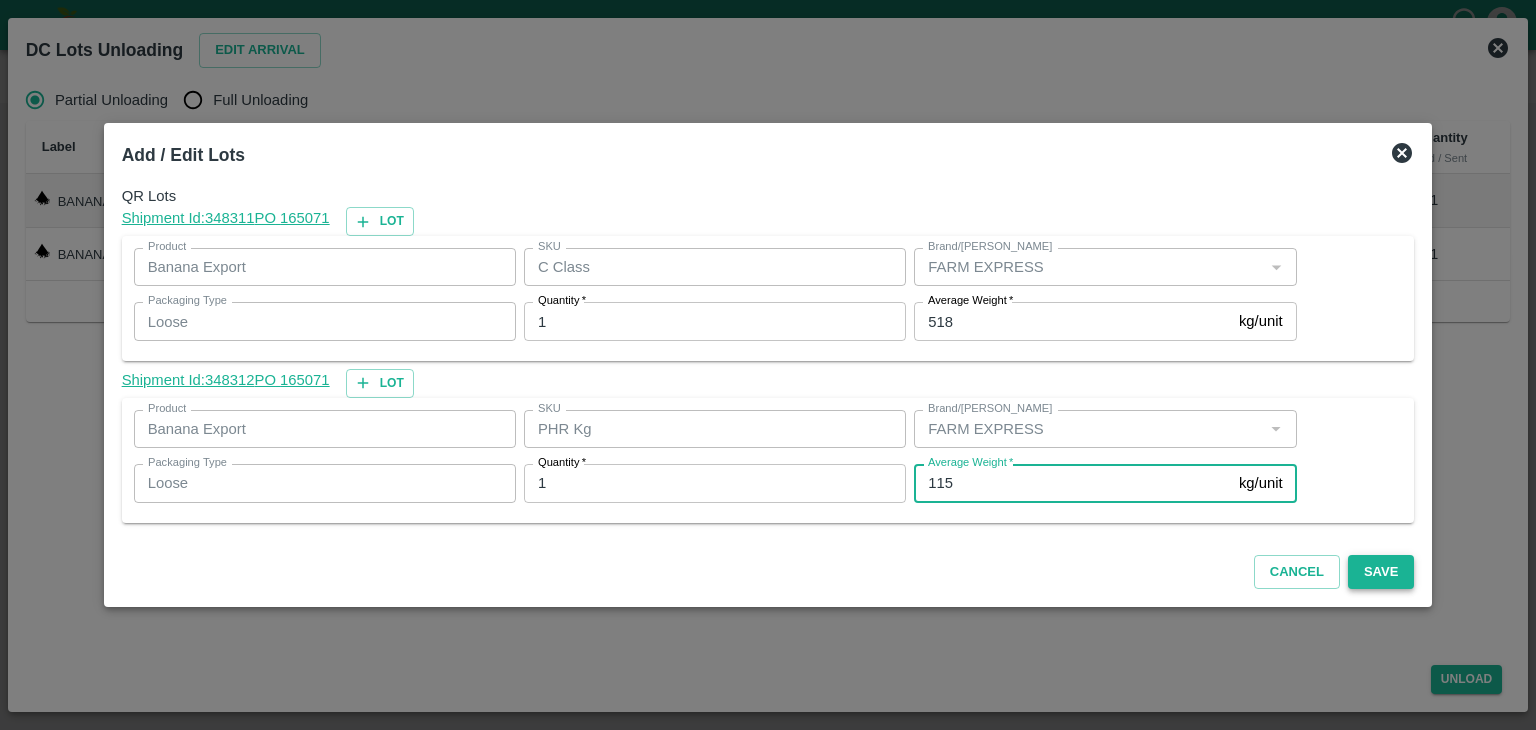 type on "115" 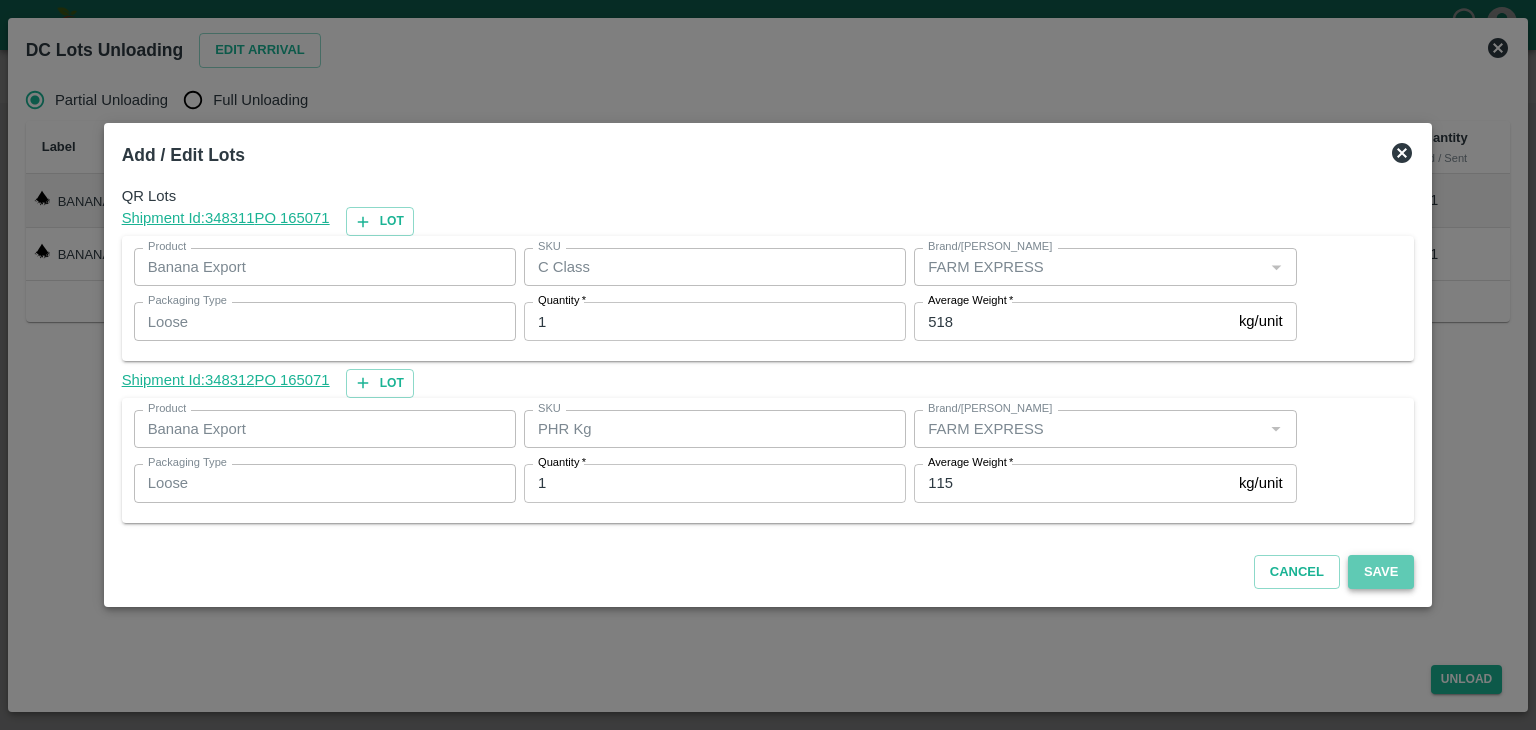 click on "Save" at bounding box center [1381, 572] 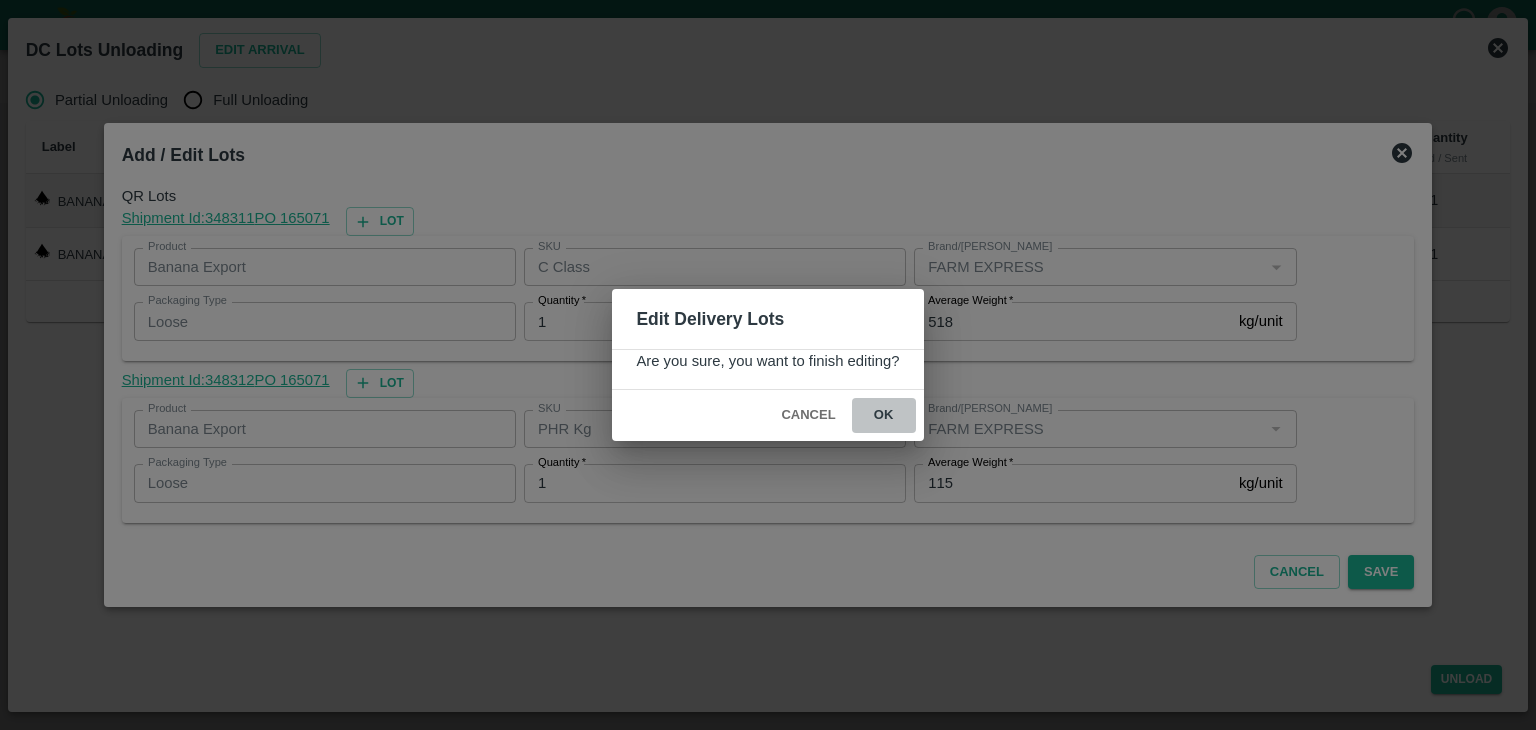 click on "ok" at bounding box center [884, 415] 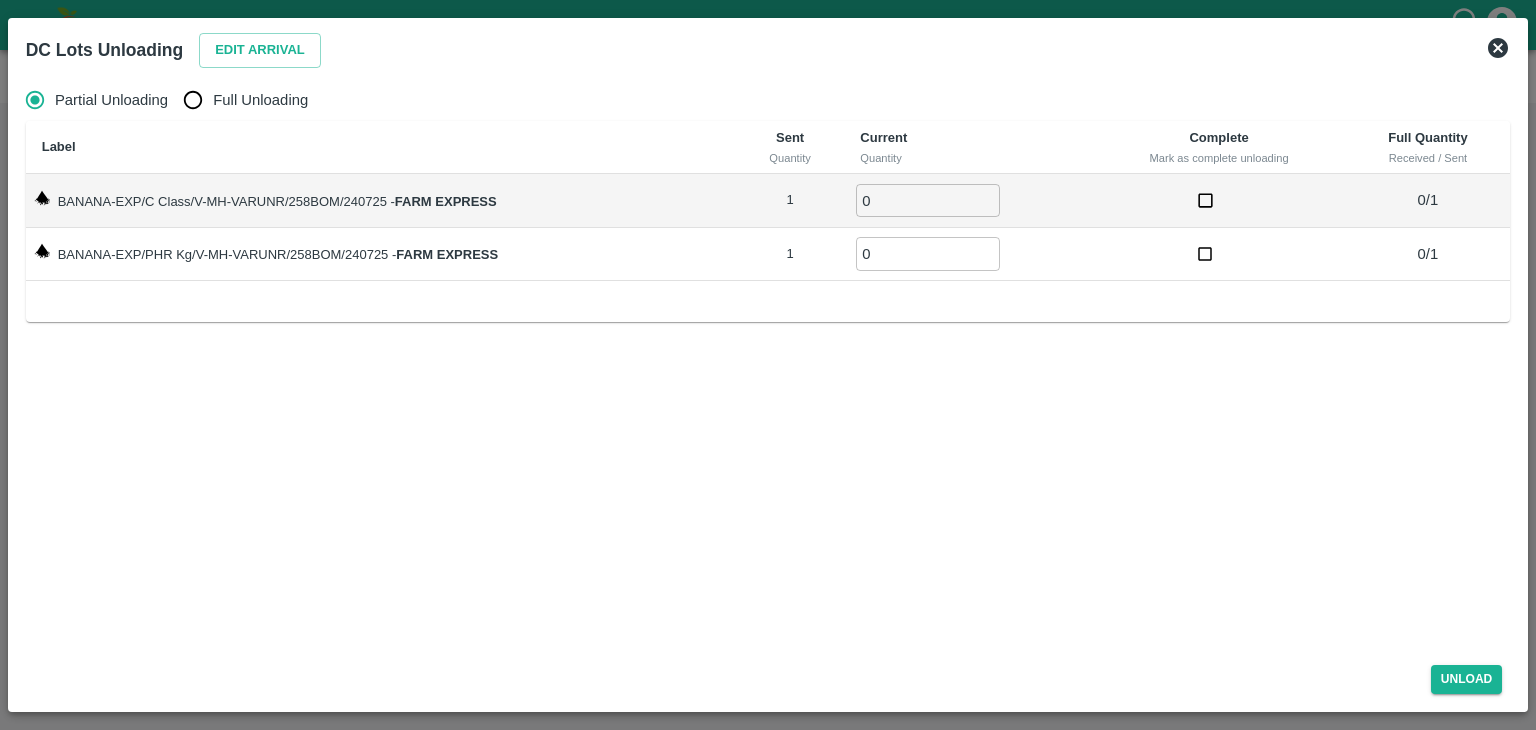 click on "Full Unloading" at bounding box center [260, 100] 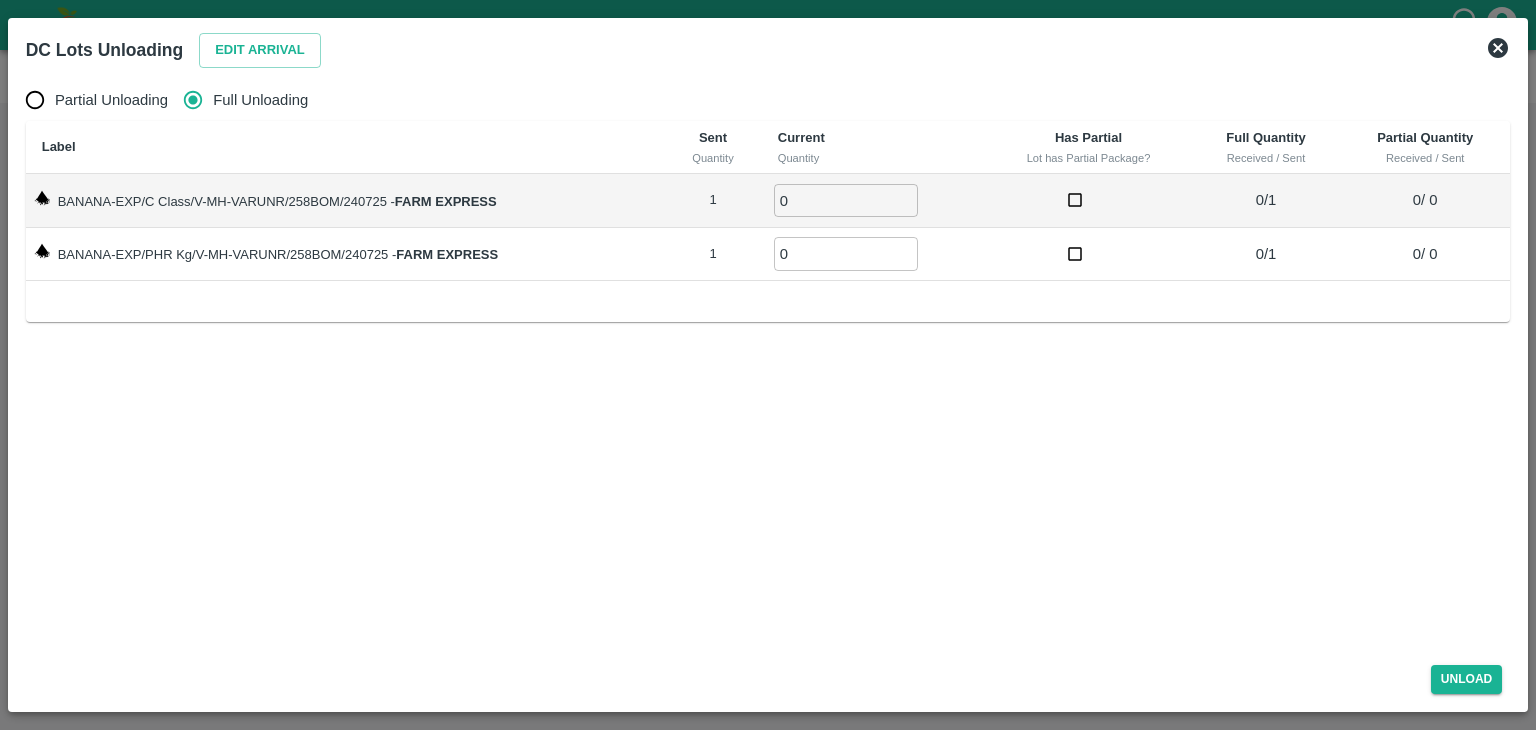 click on "0" at bounding box center (846, 200) 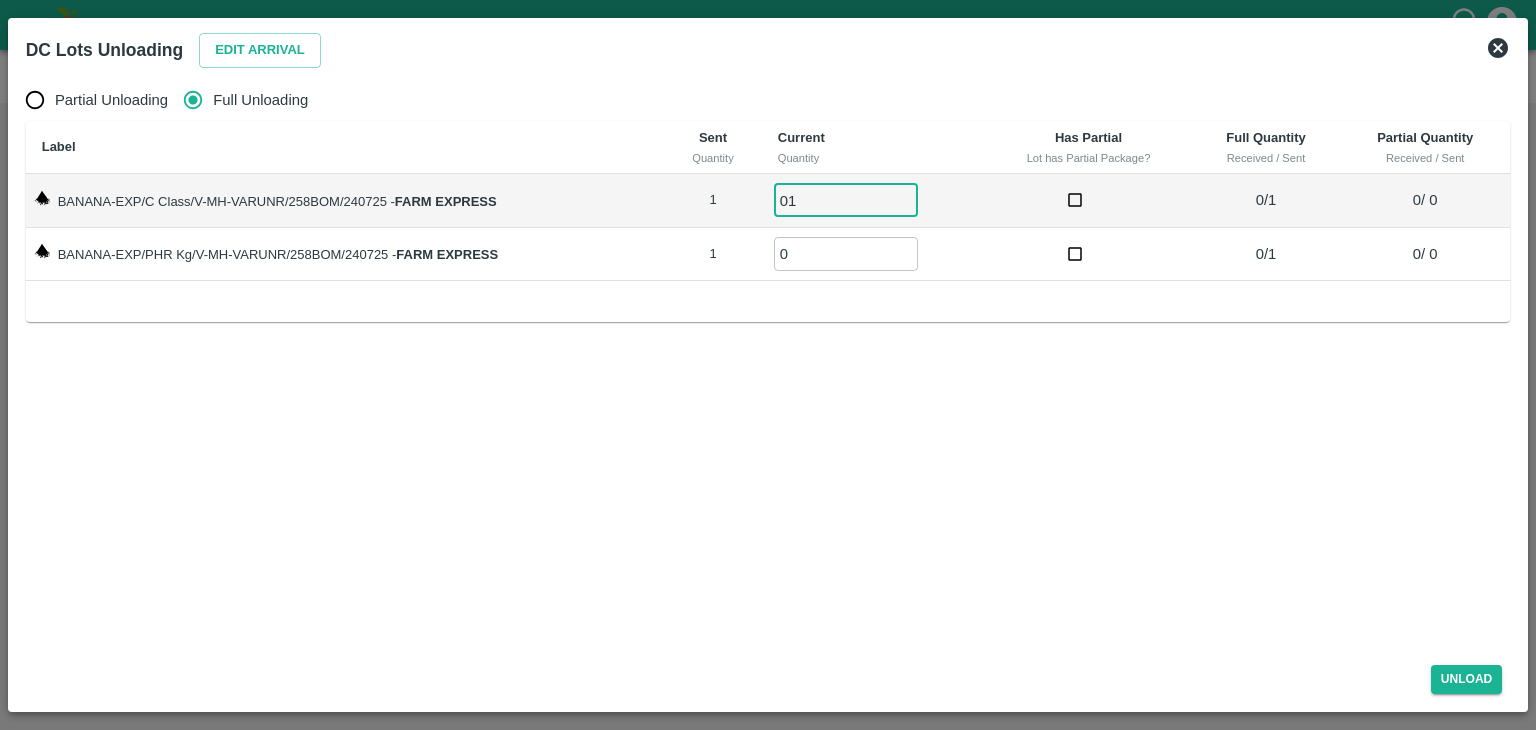 type on "01" 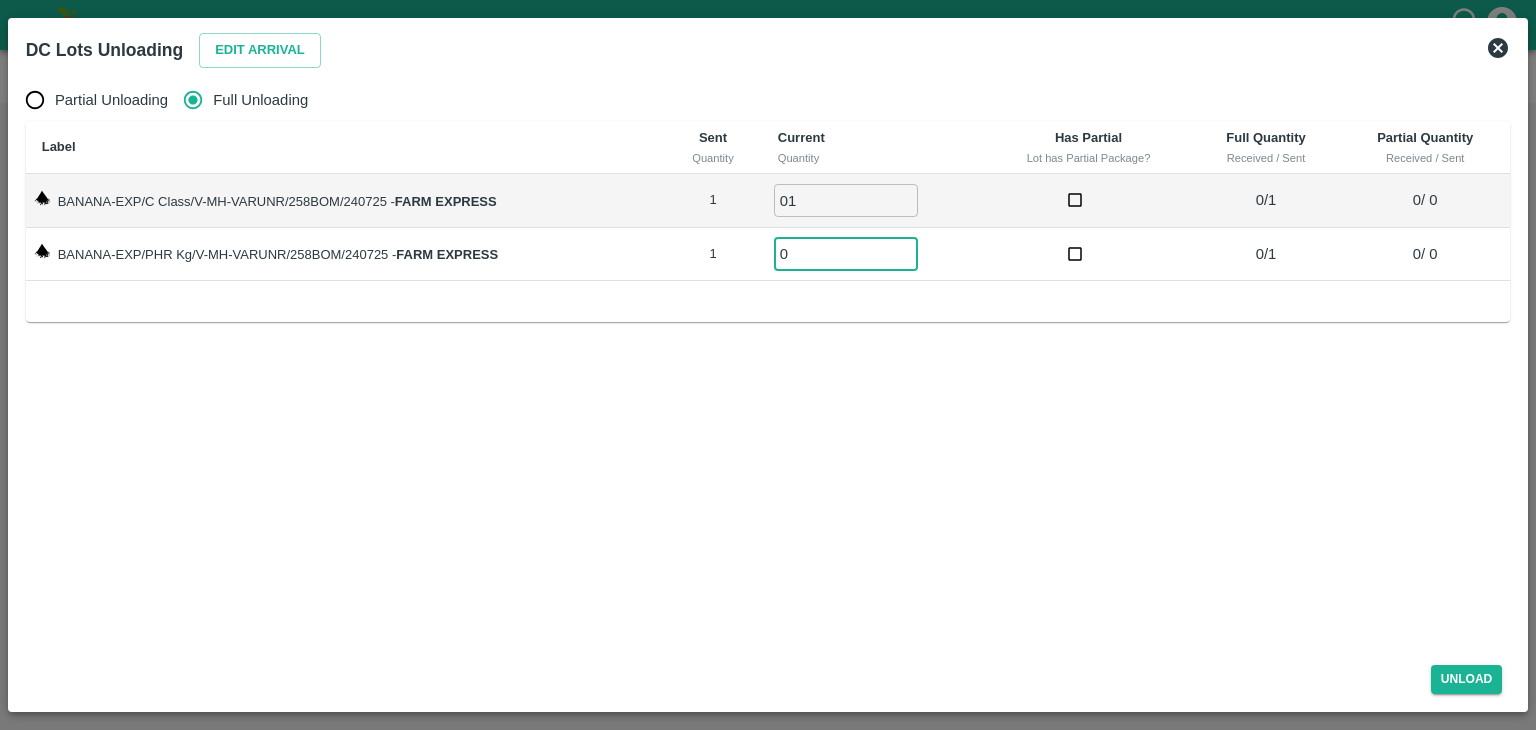 click on "0" at bounding box center (846, 253) 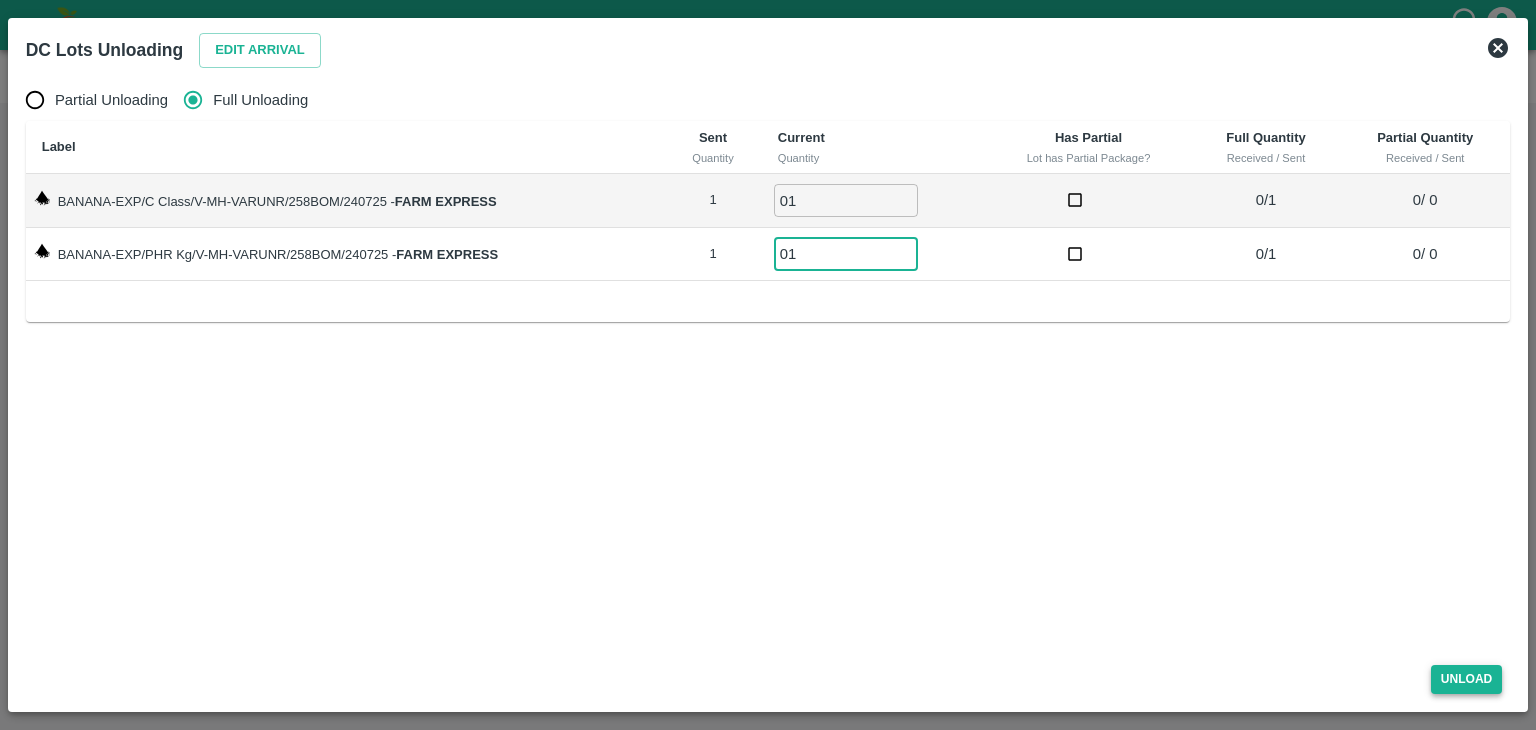 type on "01" 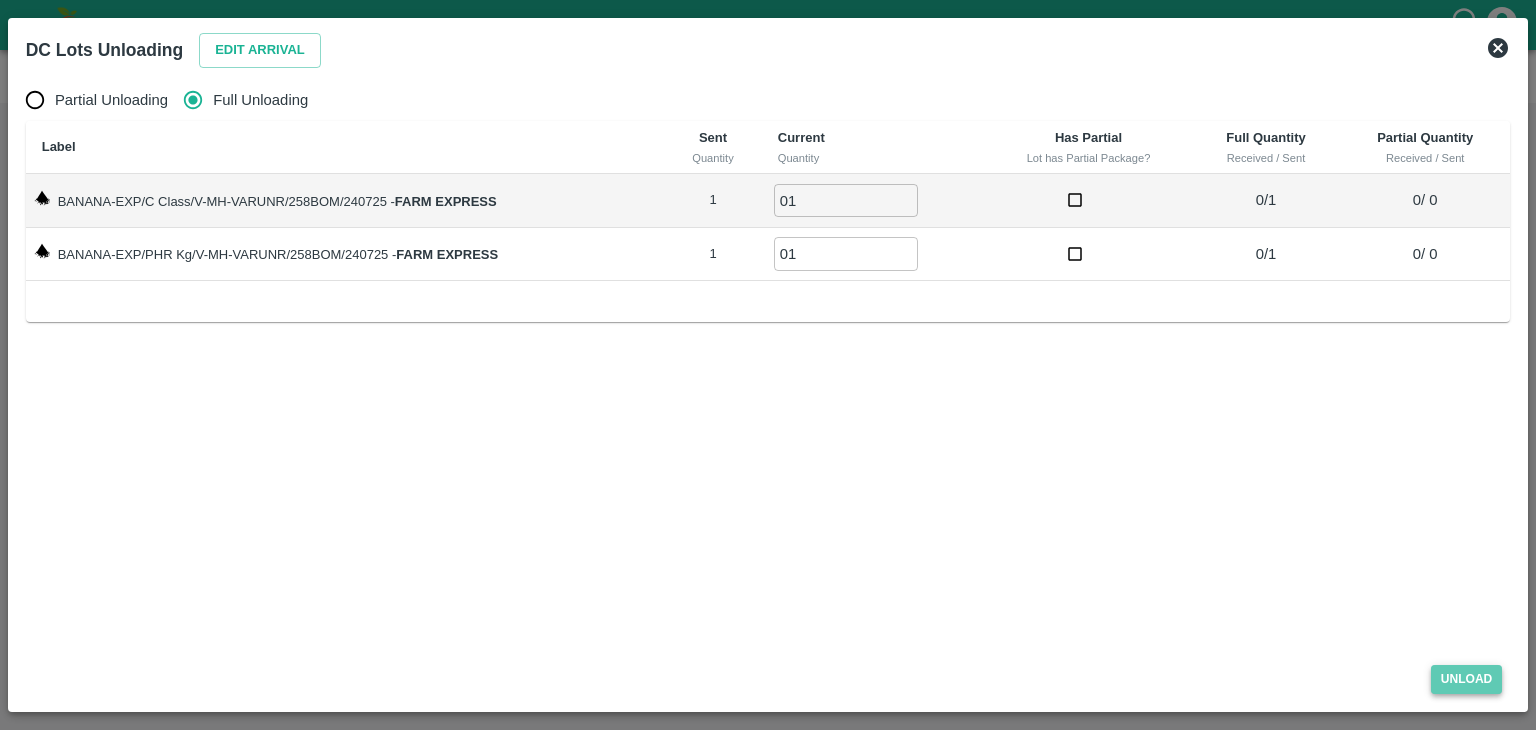 click on "Unload" at bounding box center (1467, 679) 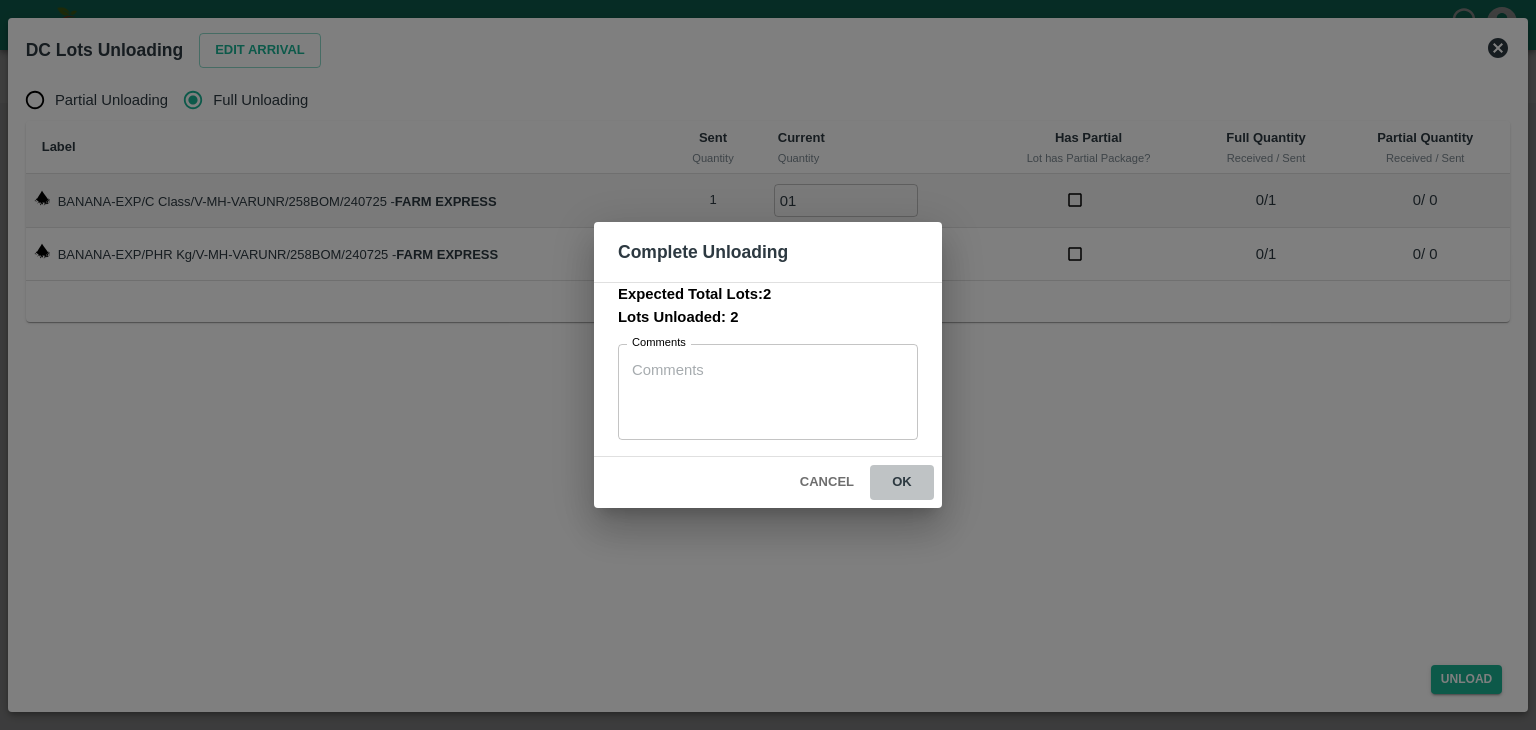 click on "ok" at bounding box center (902, 482) 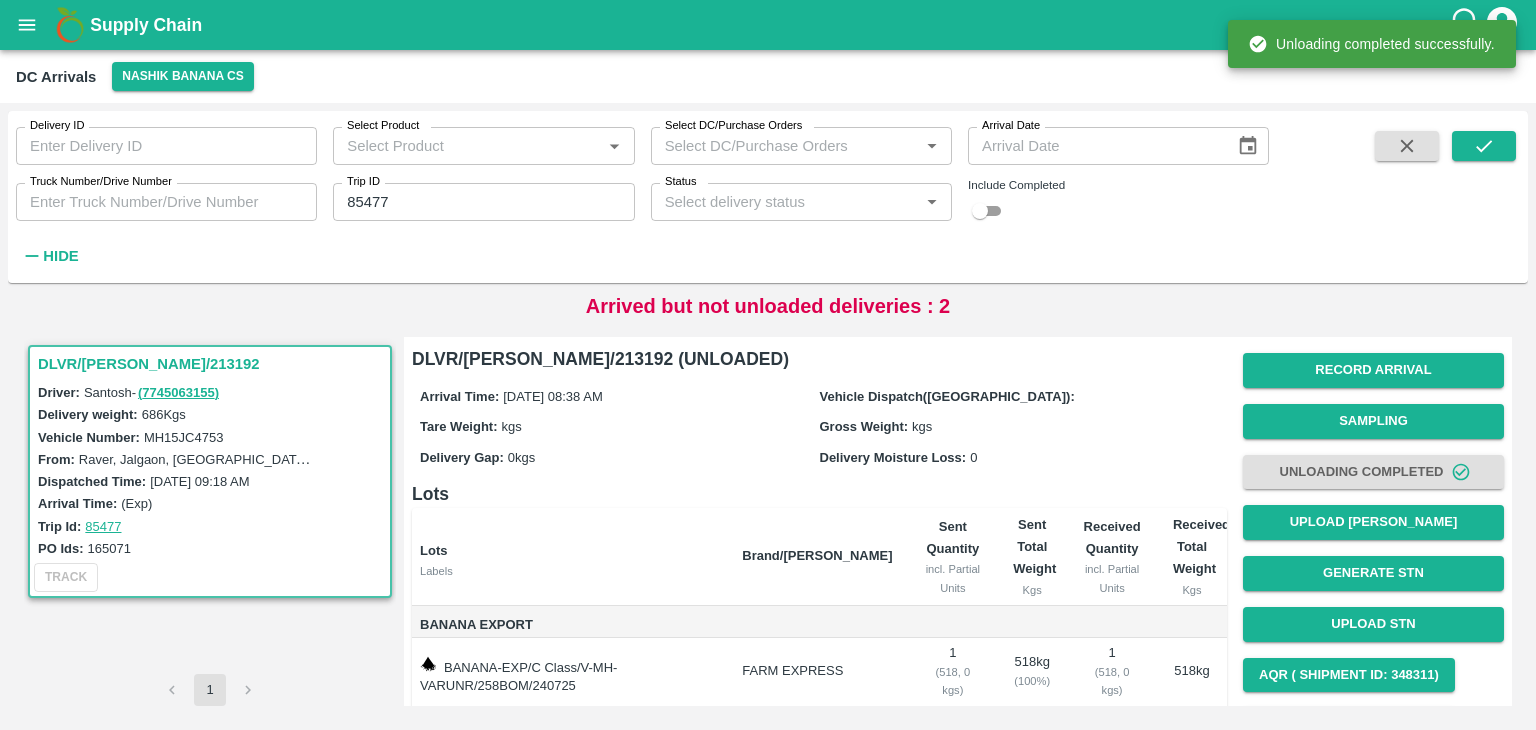 scroll, scrollTop: 143, scrollLeft: 0, axis: vertical 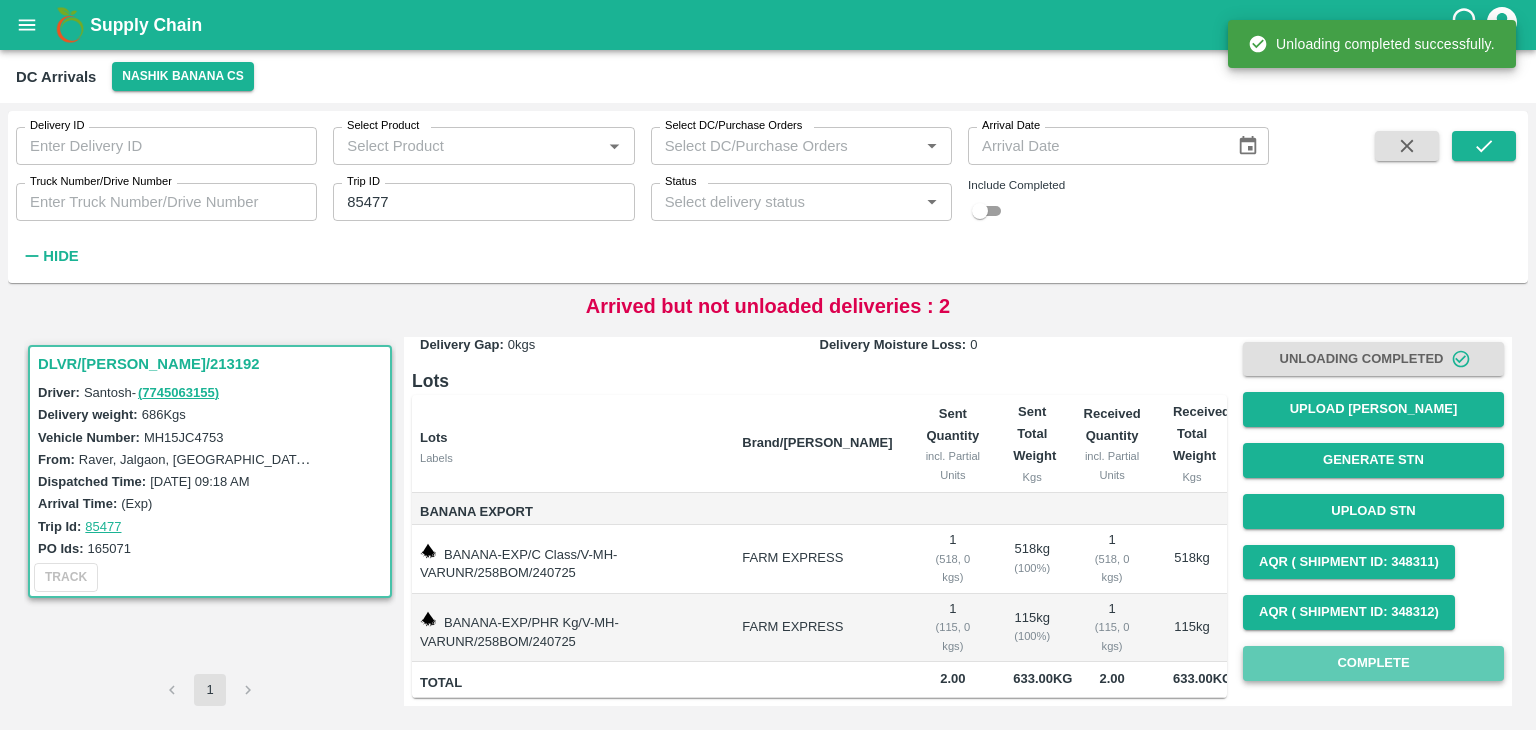 click on "Complete" at bounding box center [1373, 663] 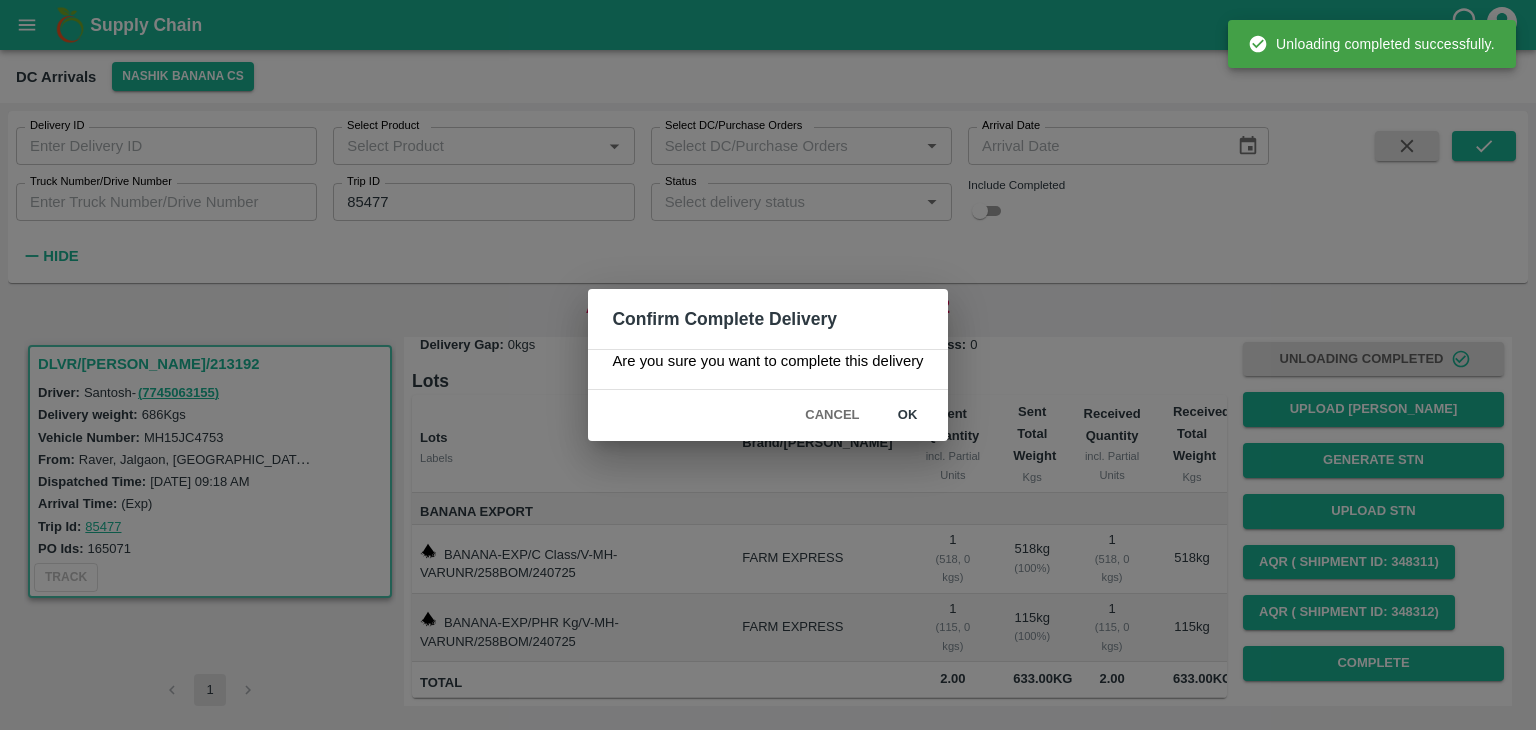 click on "ok" at bounding box center (908, 415) 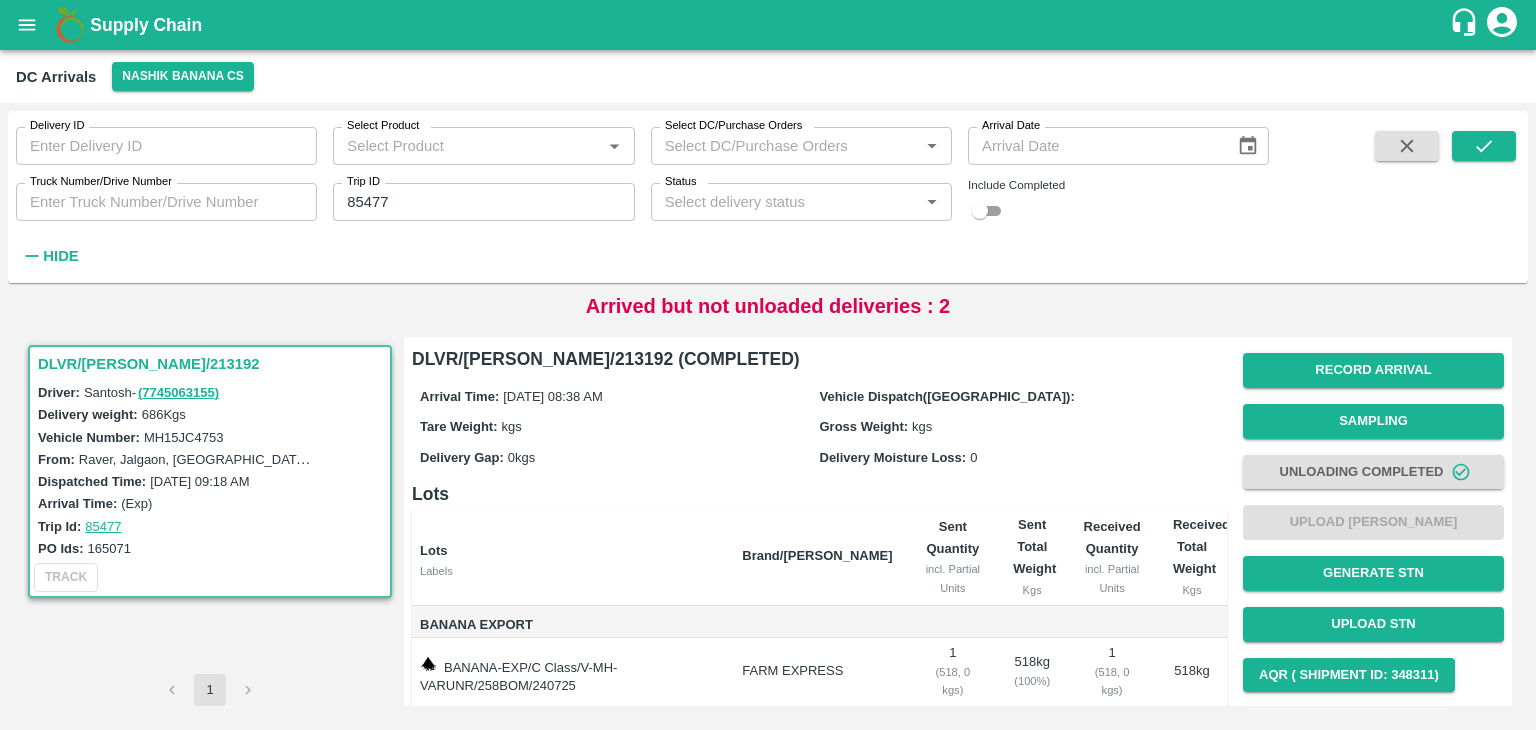 scroll, scrollTop: 143, scrollLeft: 0, axis: vertical 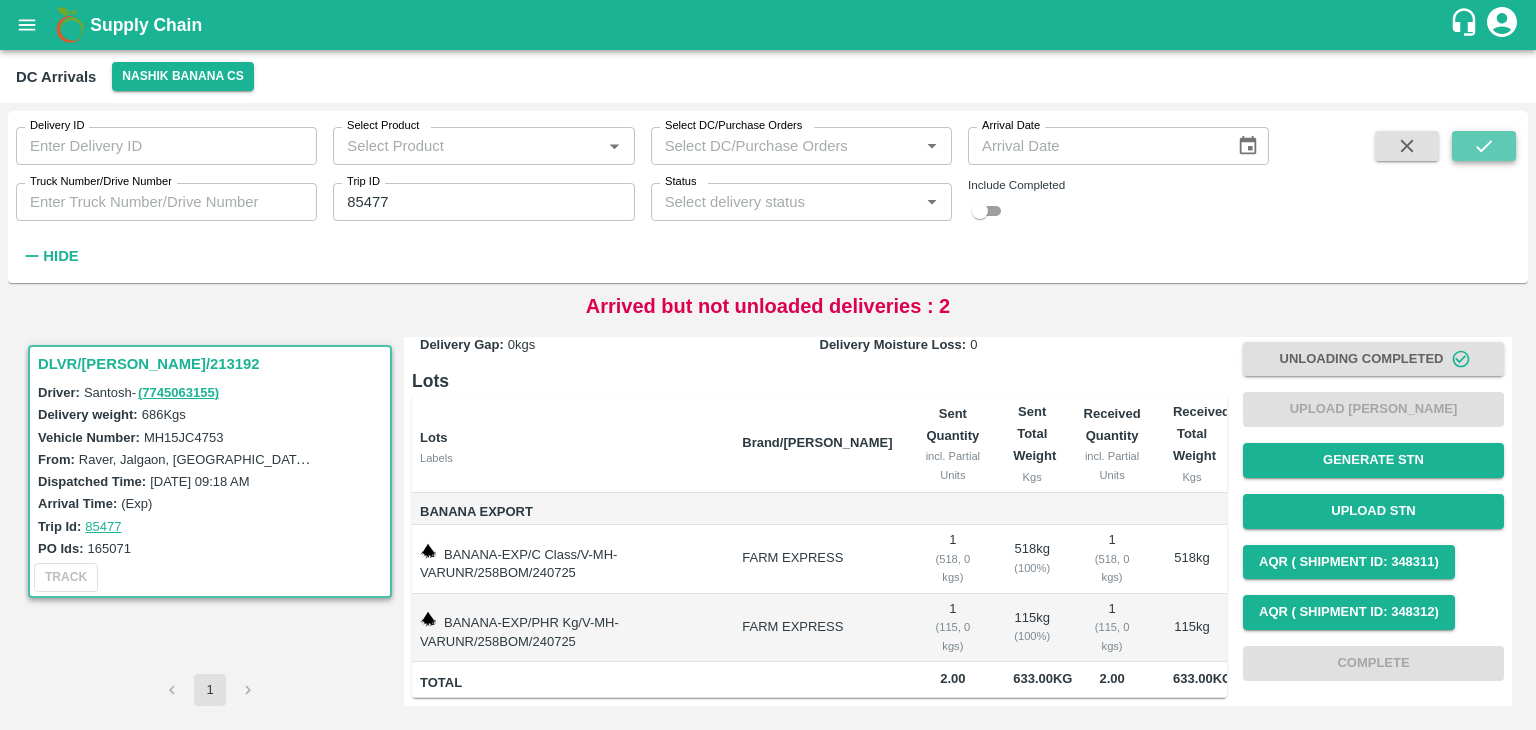 click at bounding box center [1484, 146] 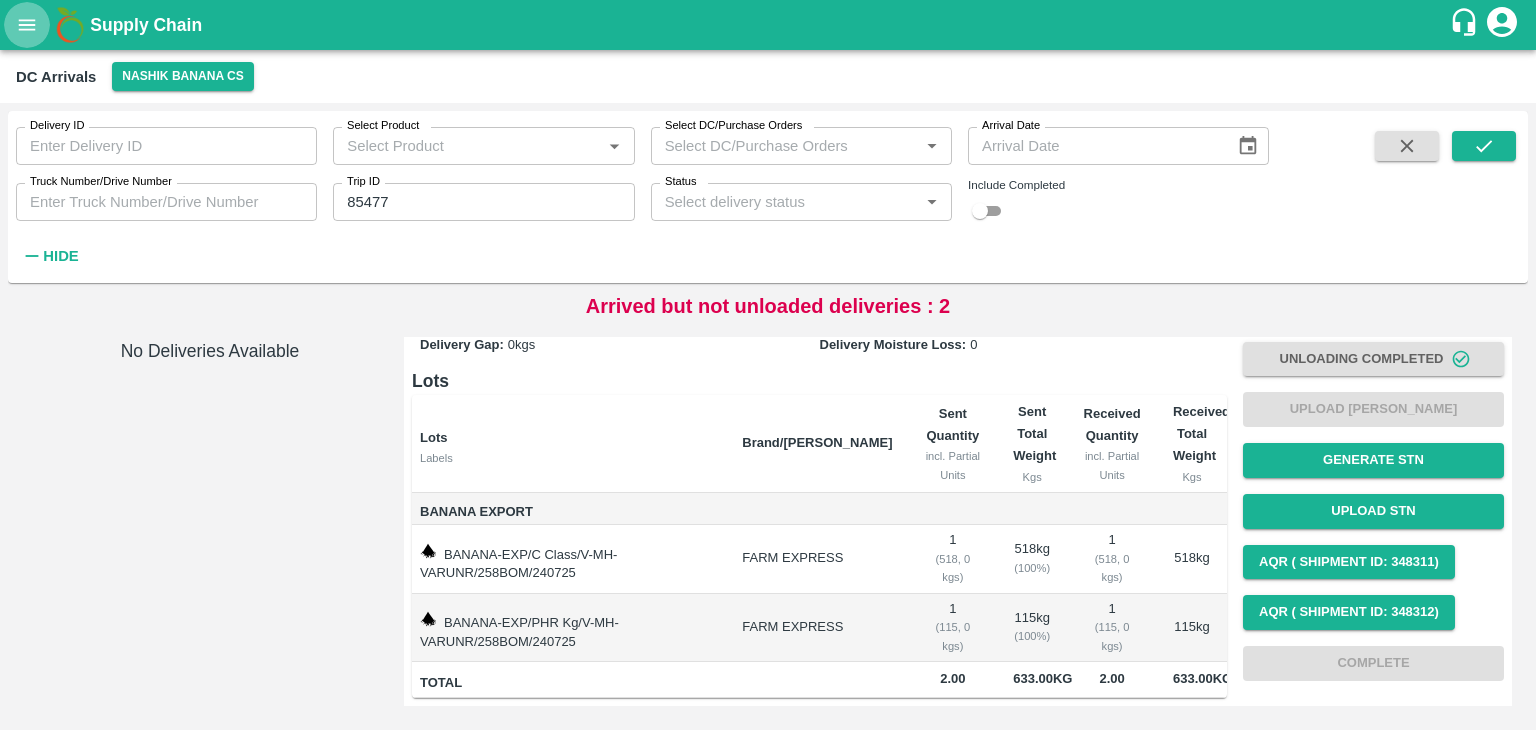 click 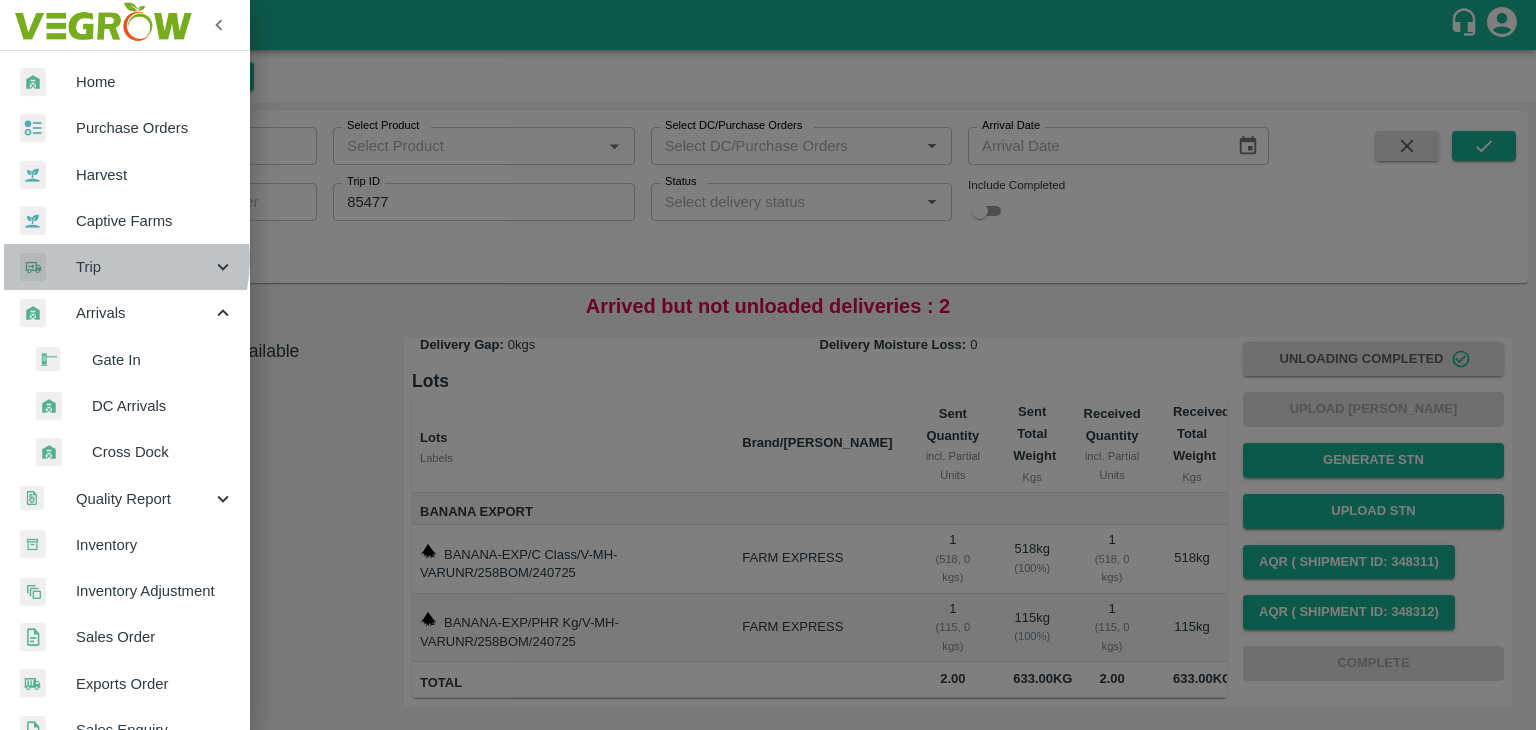 click on "Trip" at bounding box center (144, 267) 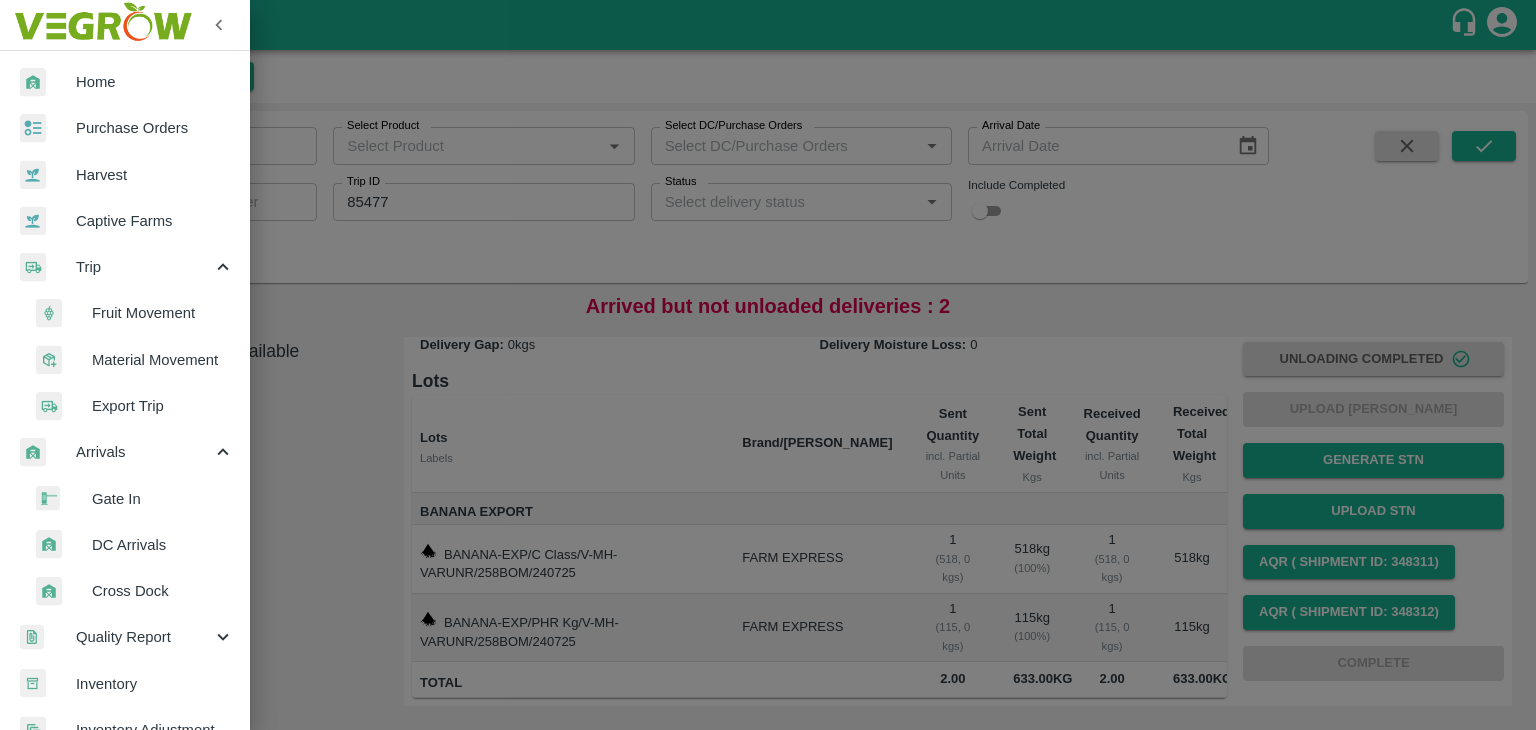 click on "Fruit Movement" at bounding box center (163, 313) 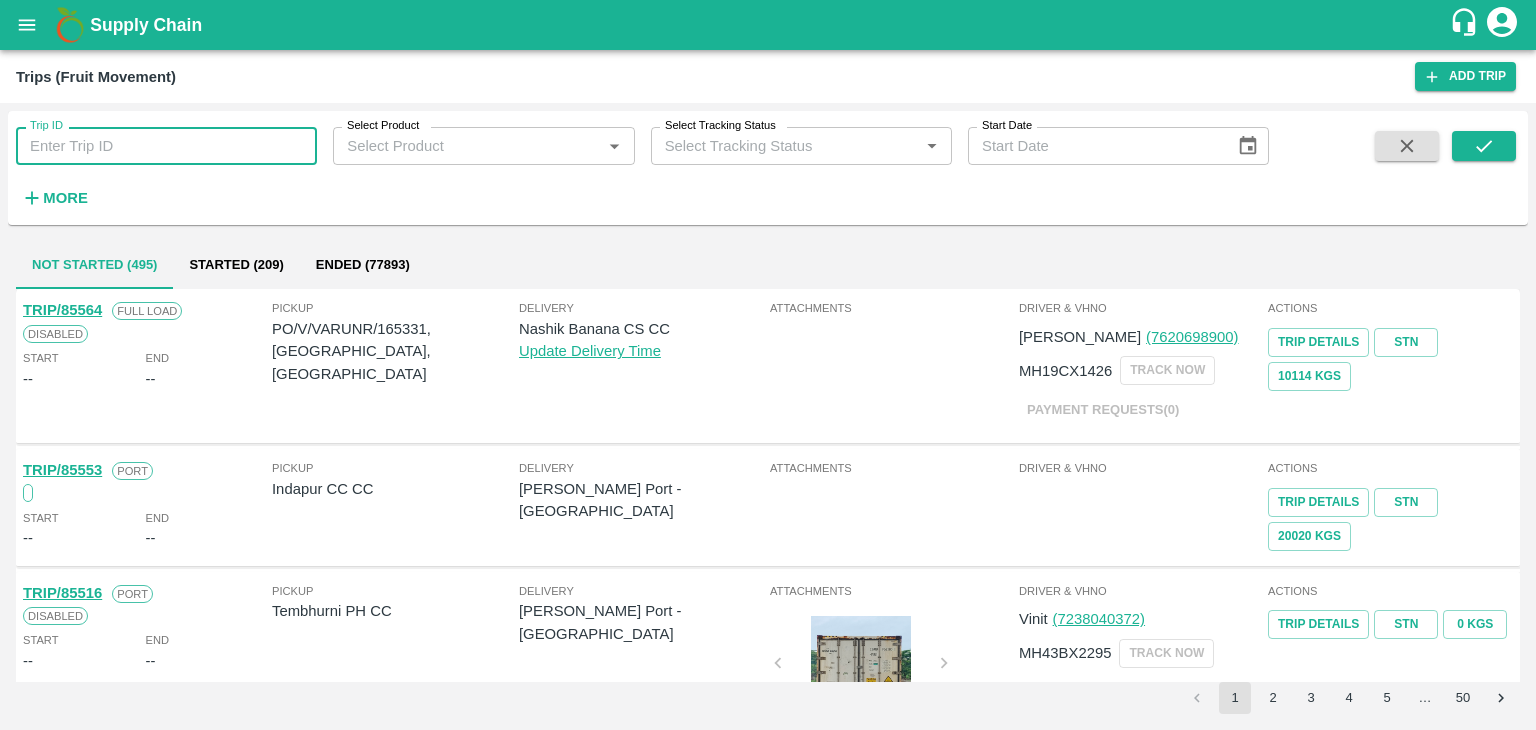 click on "Trip ID" at bounding box center [166, 146] 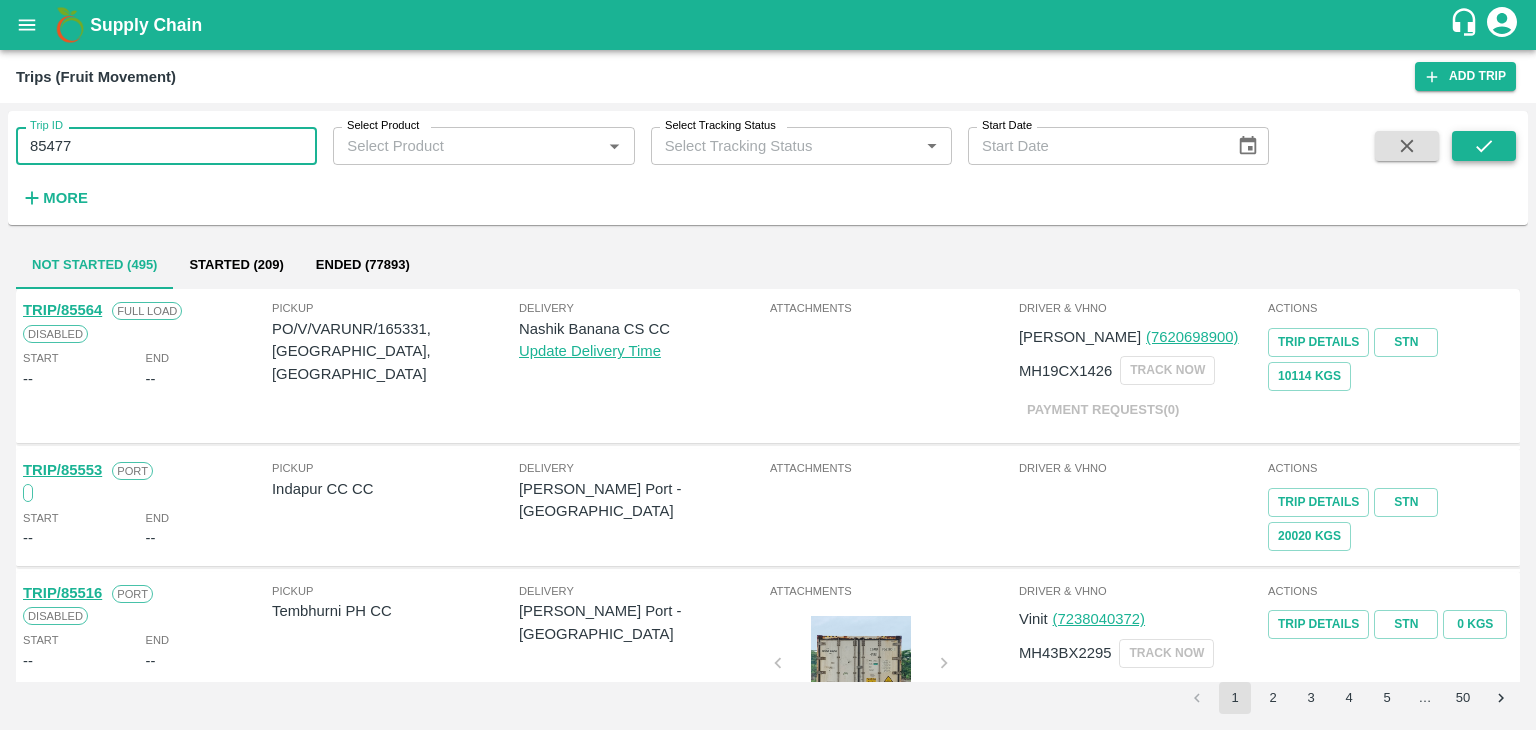 type on "85477" 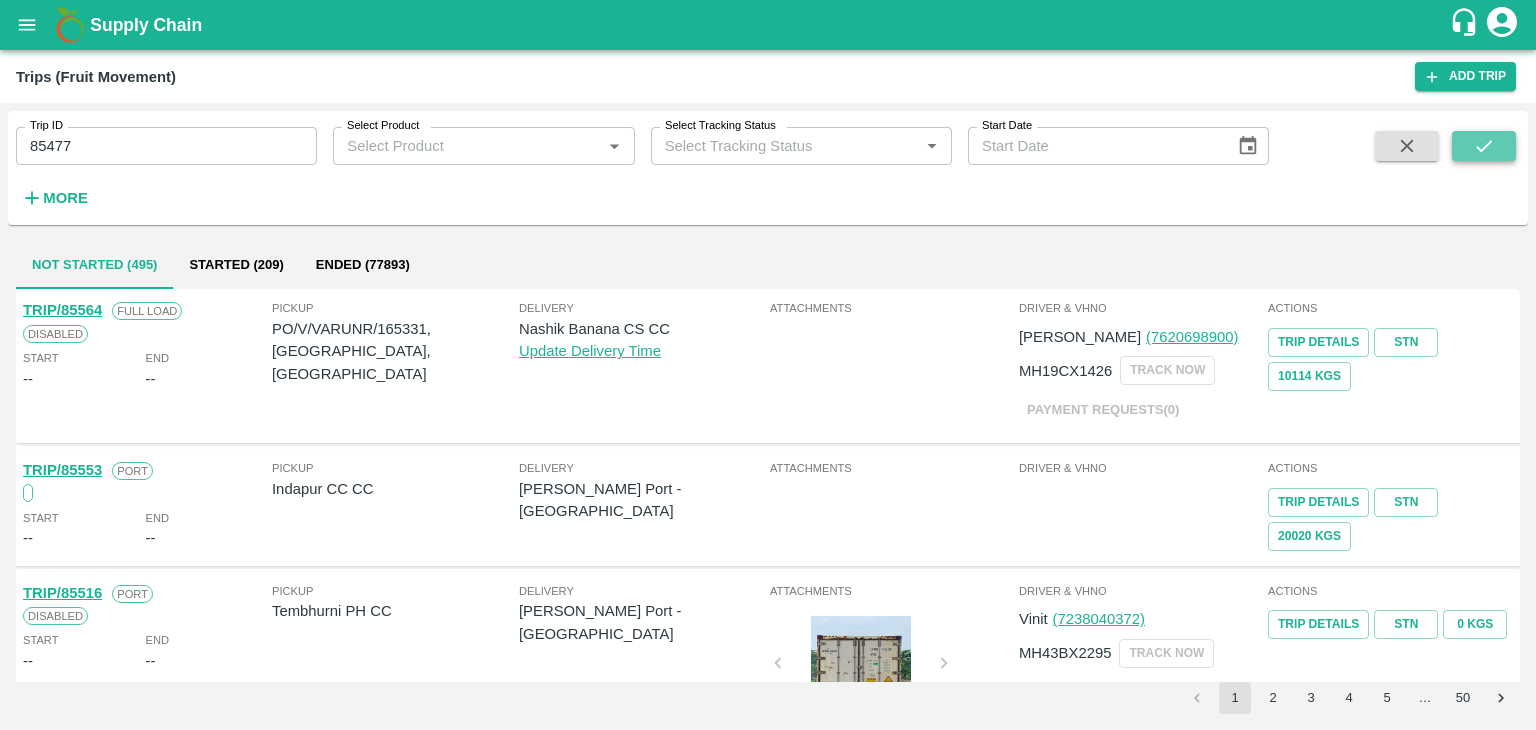 click at bounding box center (1484, 146) 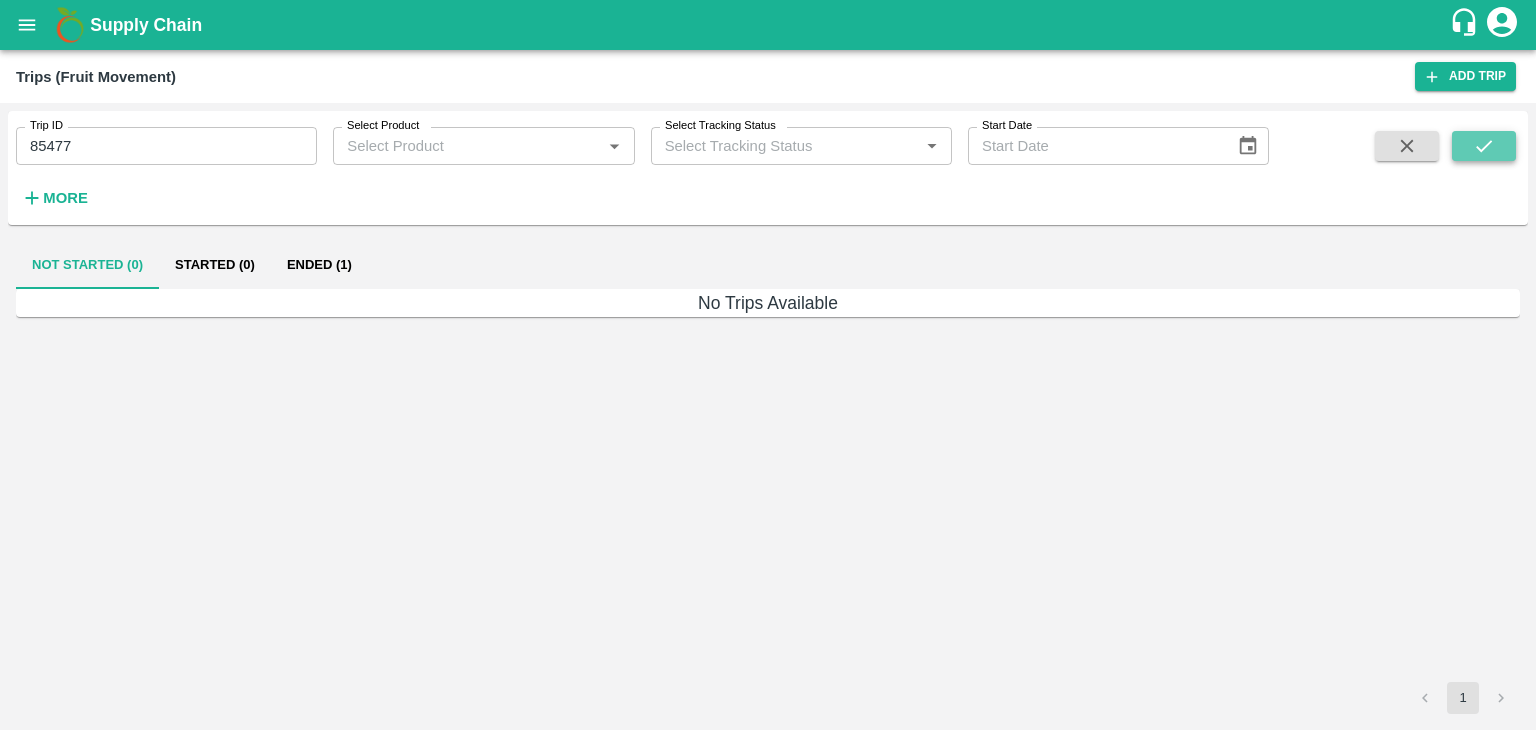 click at bounding box center (1484, 146) 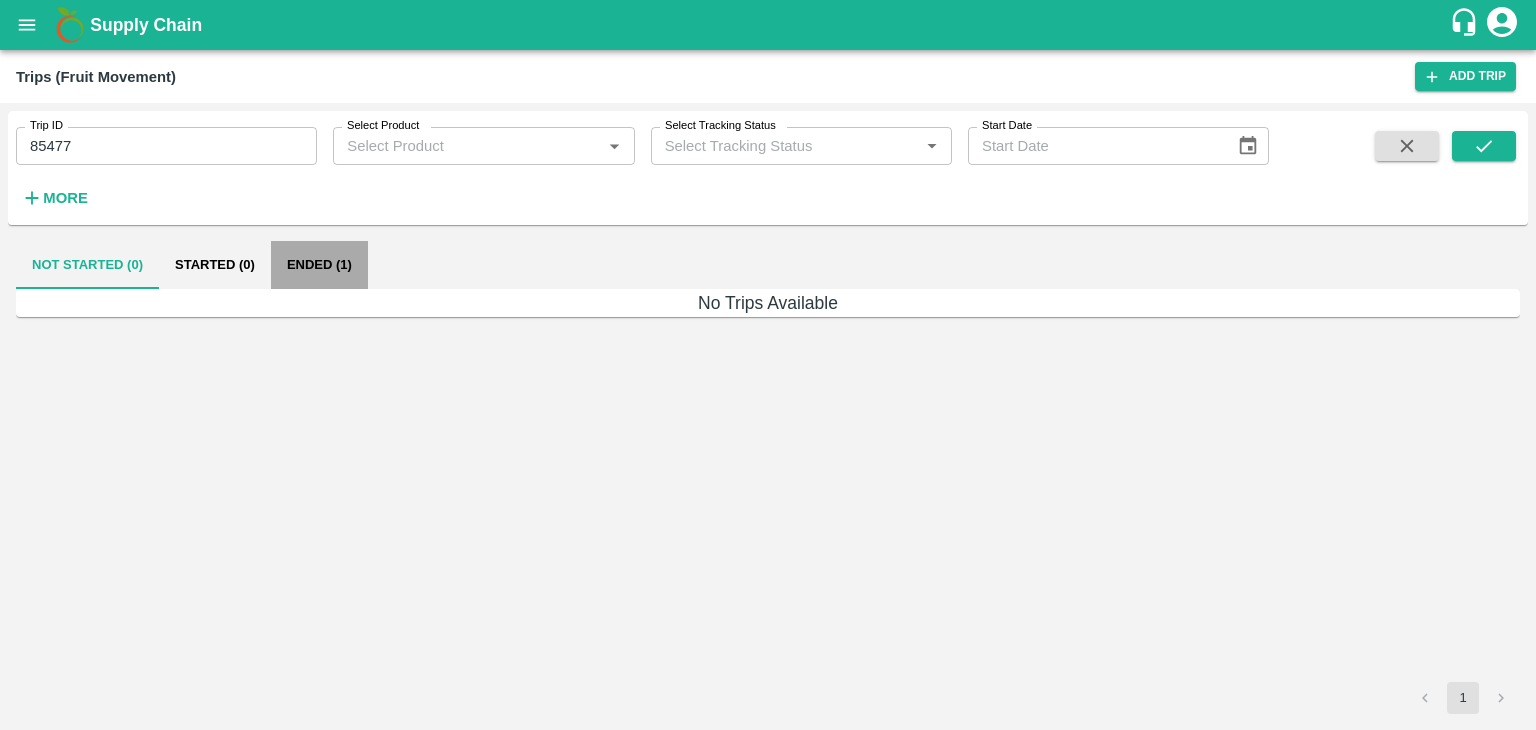 click on "Ended (1)" at bounding box center (319, 265) 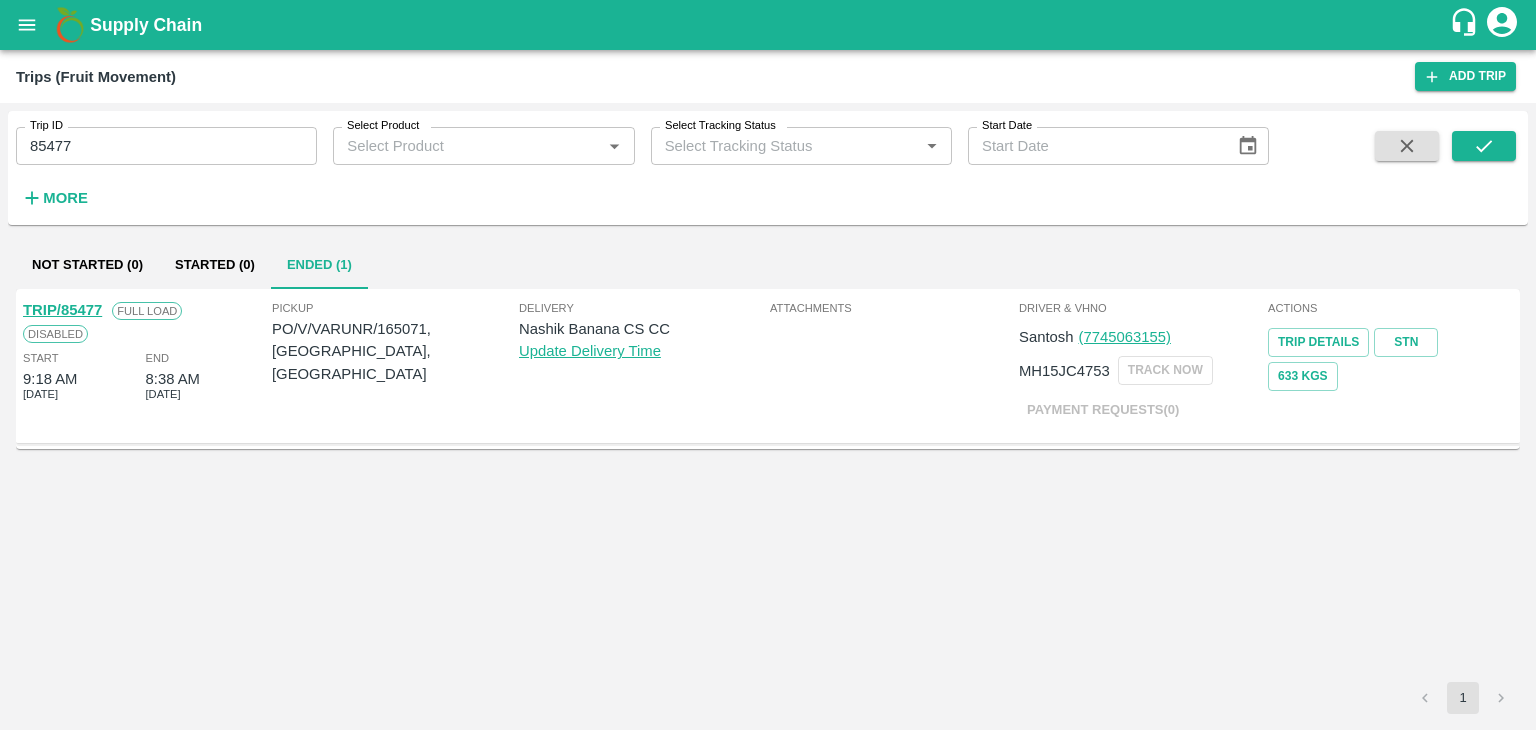 click on "TRIP/85477" at bounding box center [62, 310] 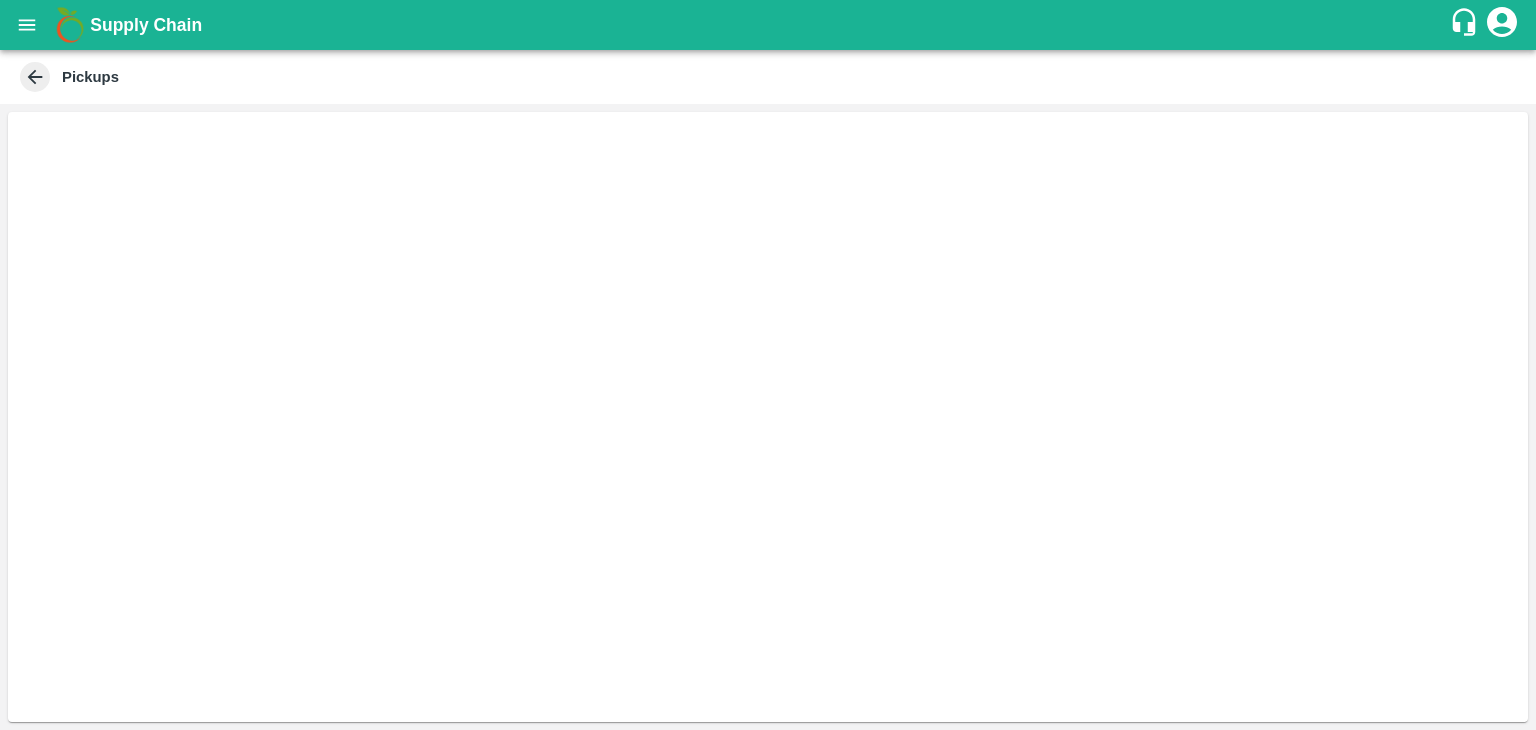 scroll, scrollTop: 0, scrollLeft: 0, axis: both 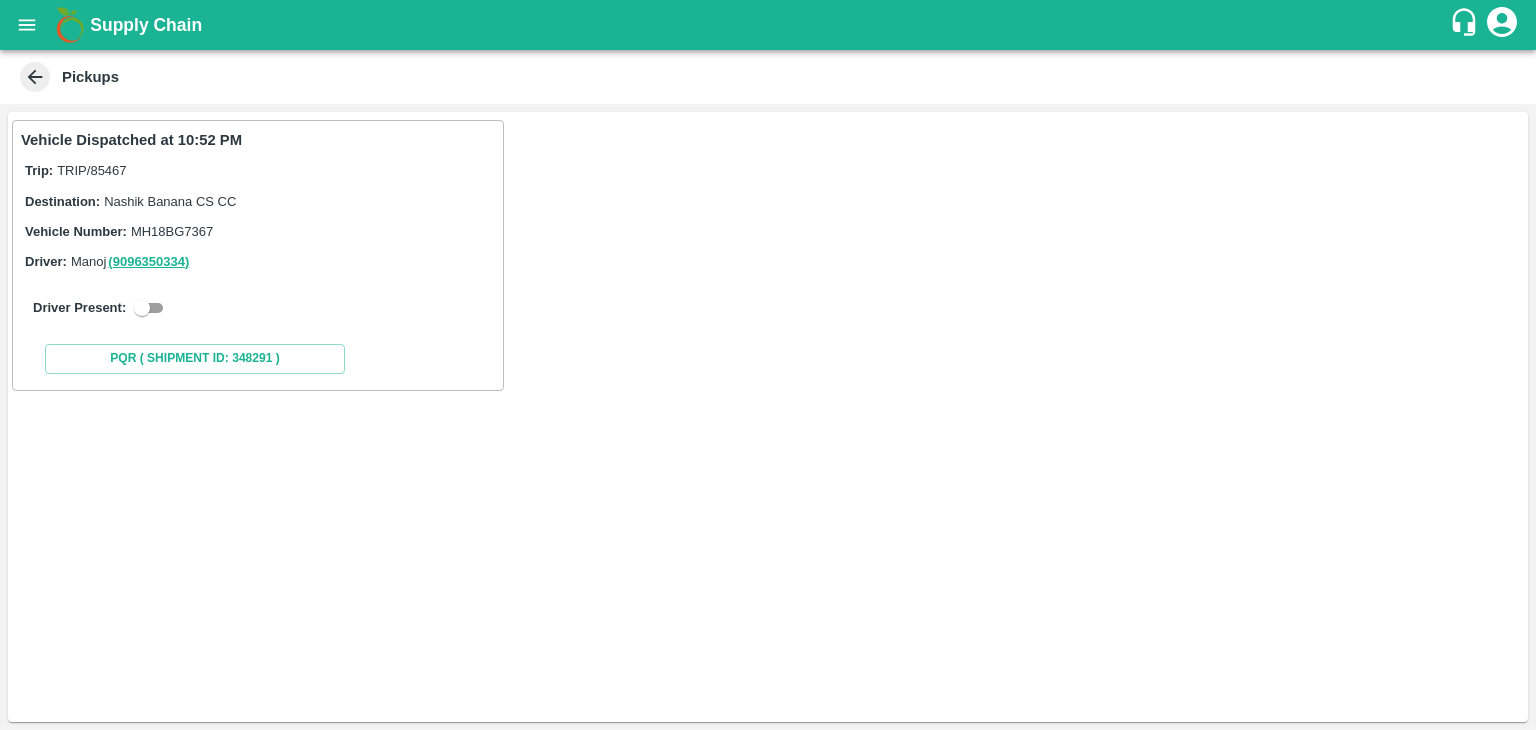 click on "Driver Present:" at bounding box center (258, 308) 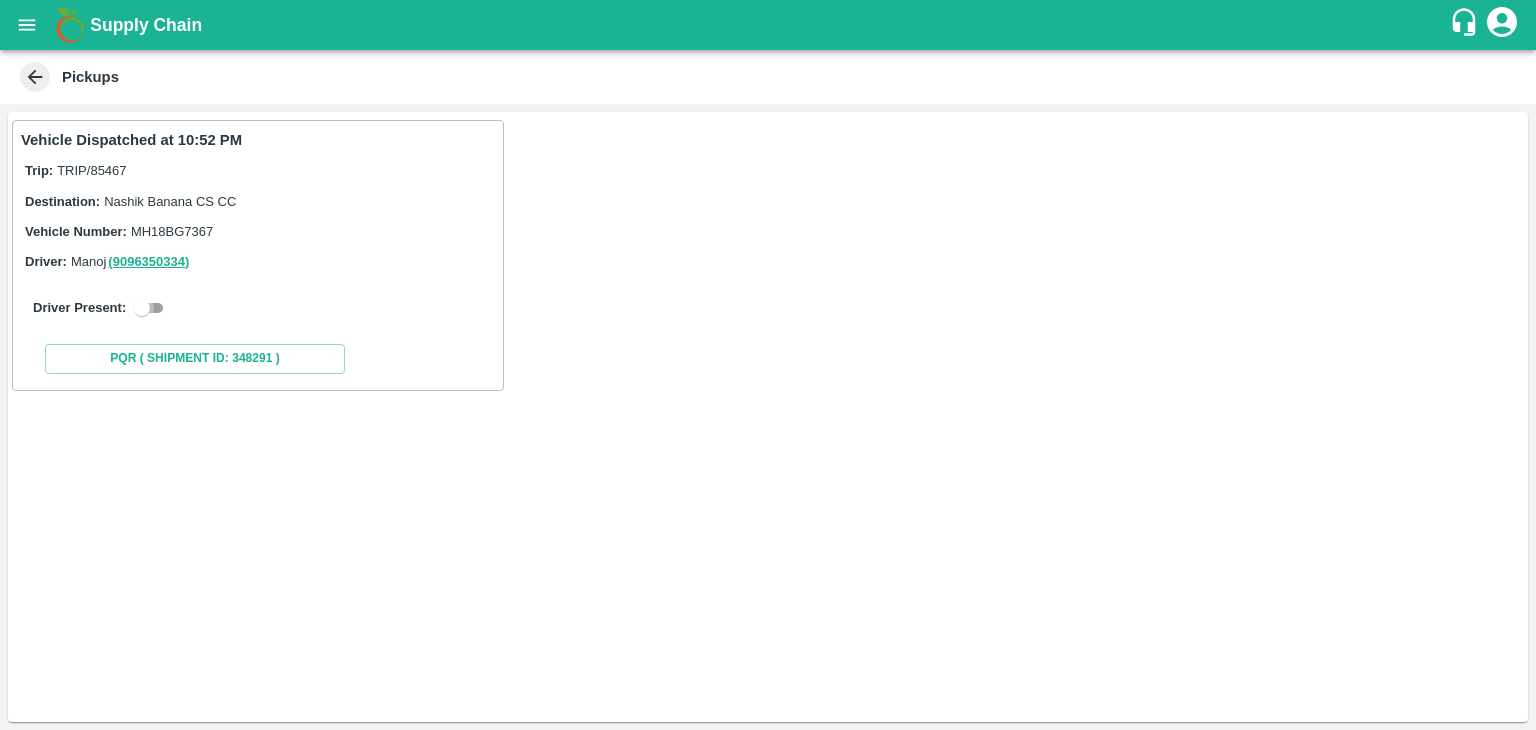 click at bounding box center [142, 308] 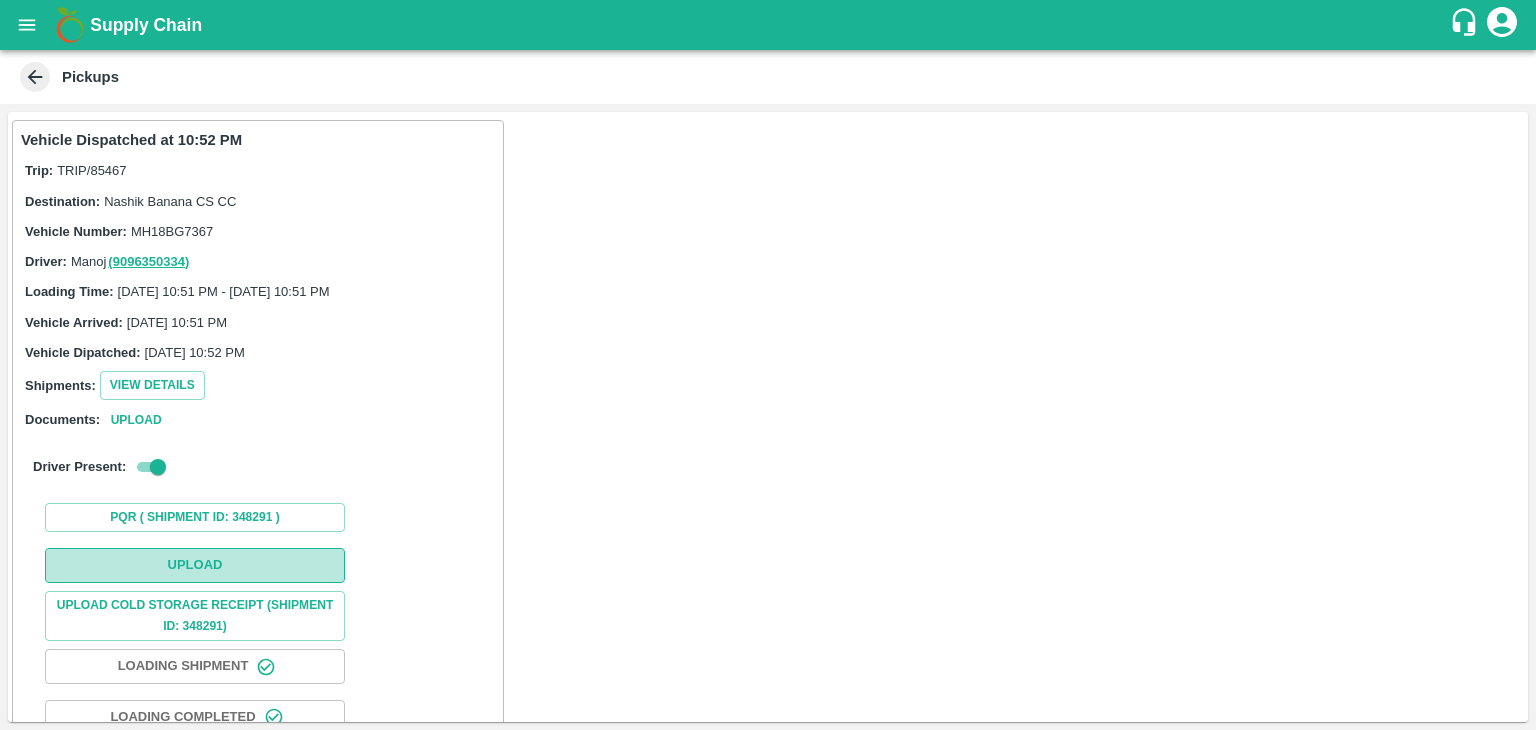 click on "Upload" at bounding box center [195, 565] 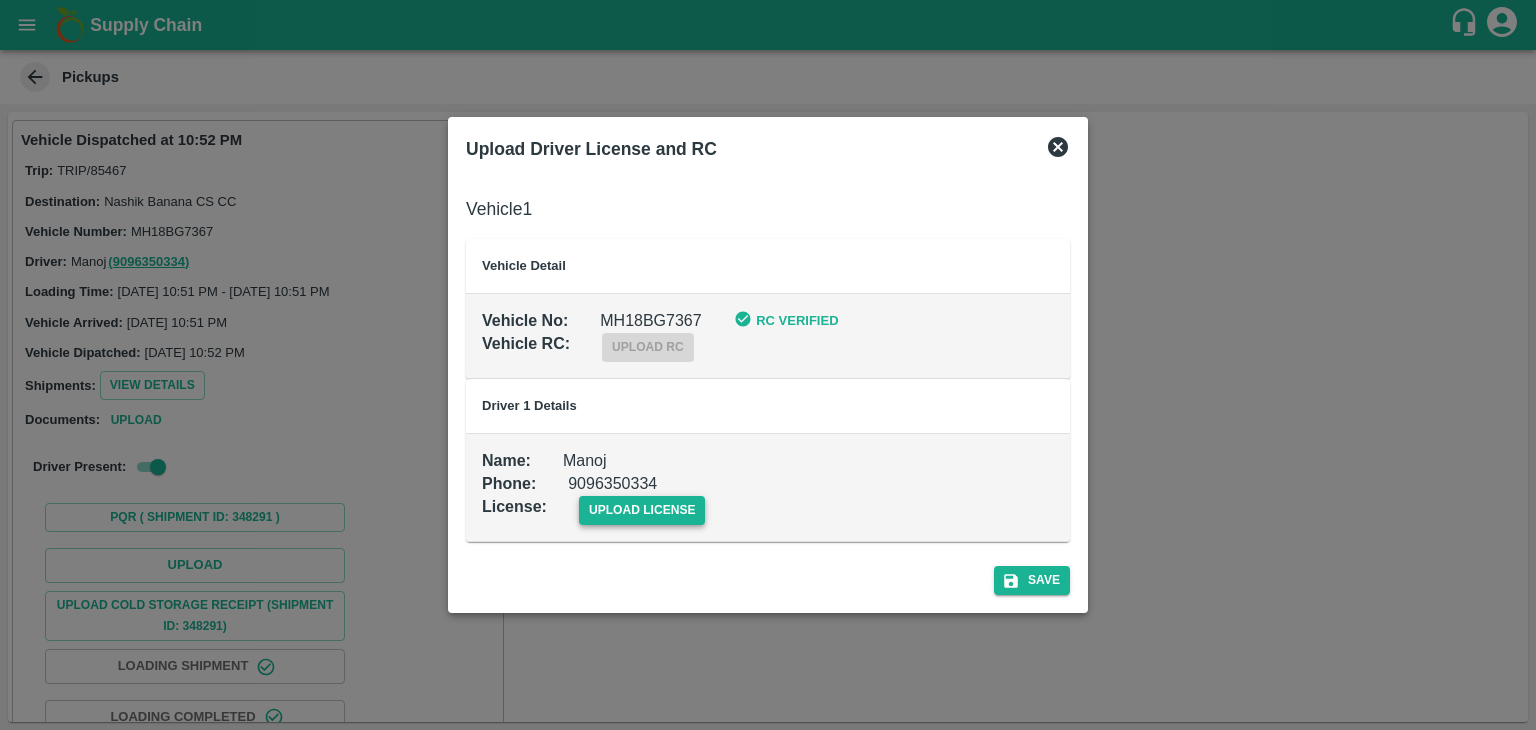 click on "upload license" at bounding box center (642, 510) 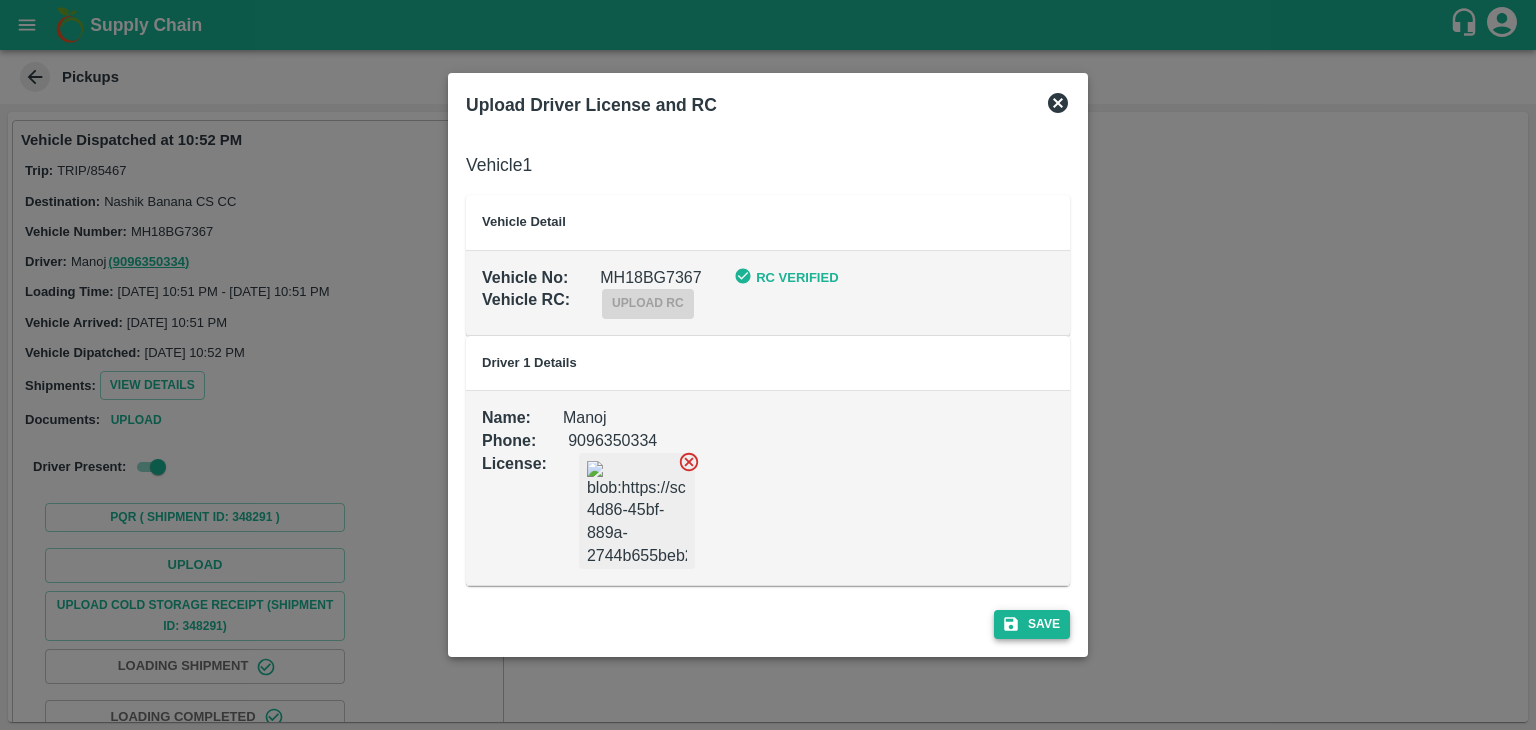 click 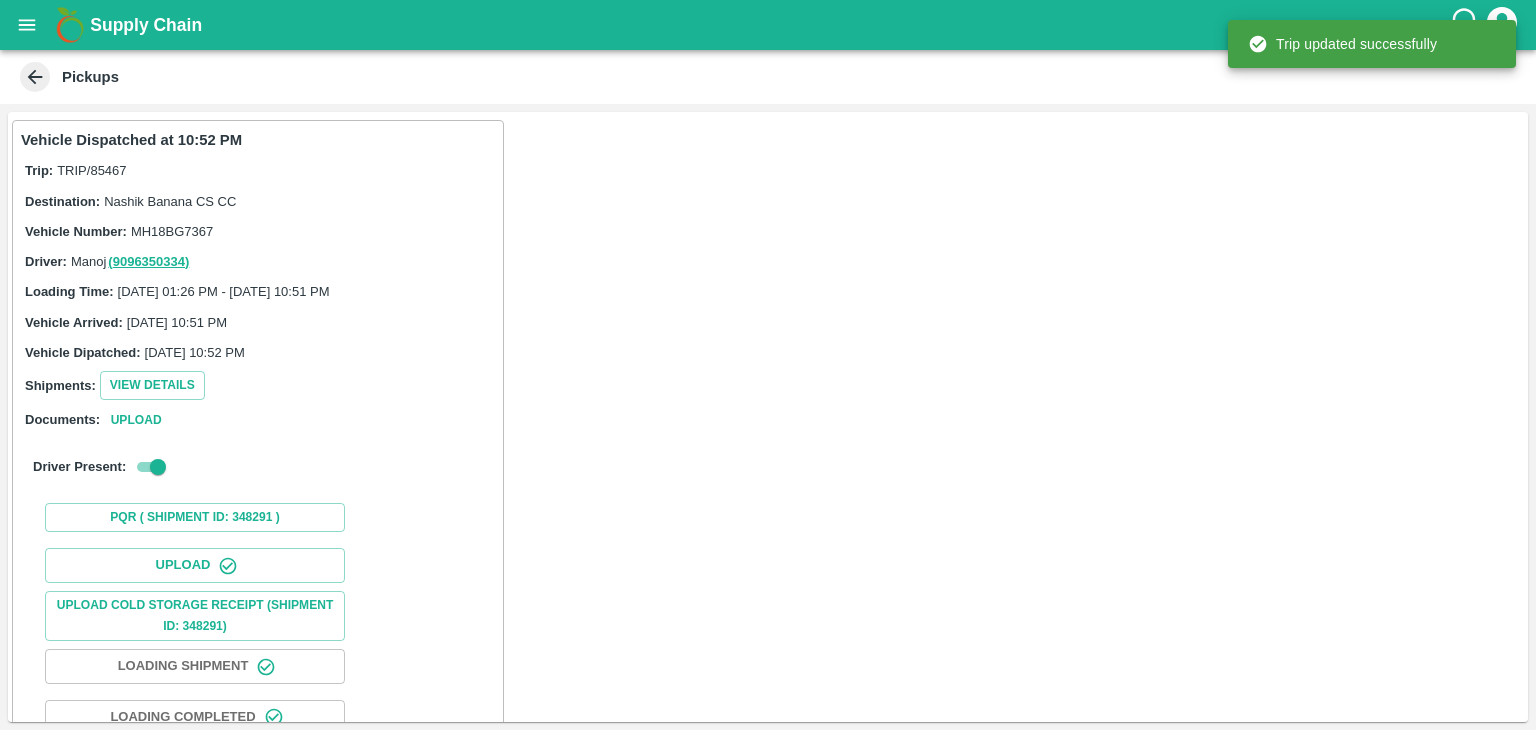 scroll, scrollTop: 209, scrollLeft: 0, axis: vertical 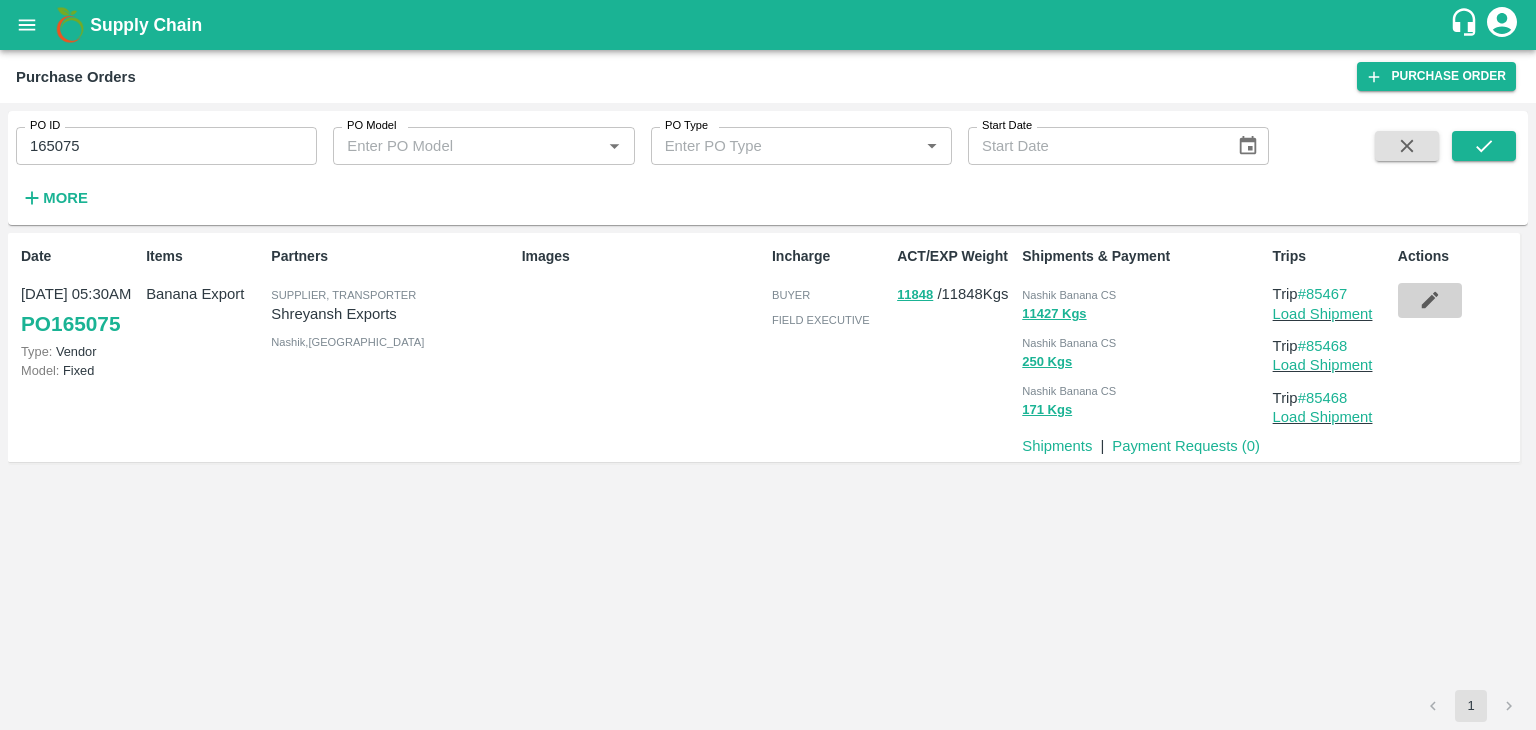 click at bounding box center (1430, 300) 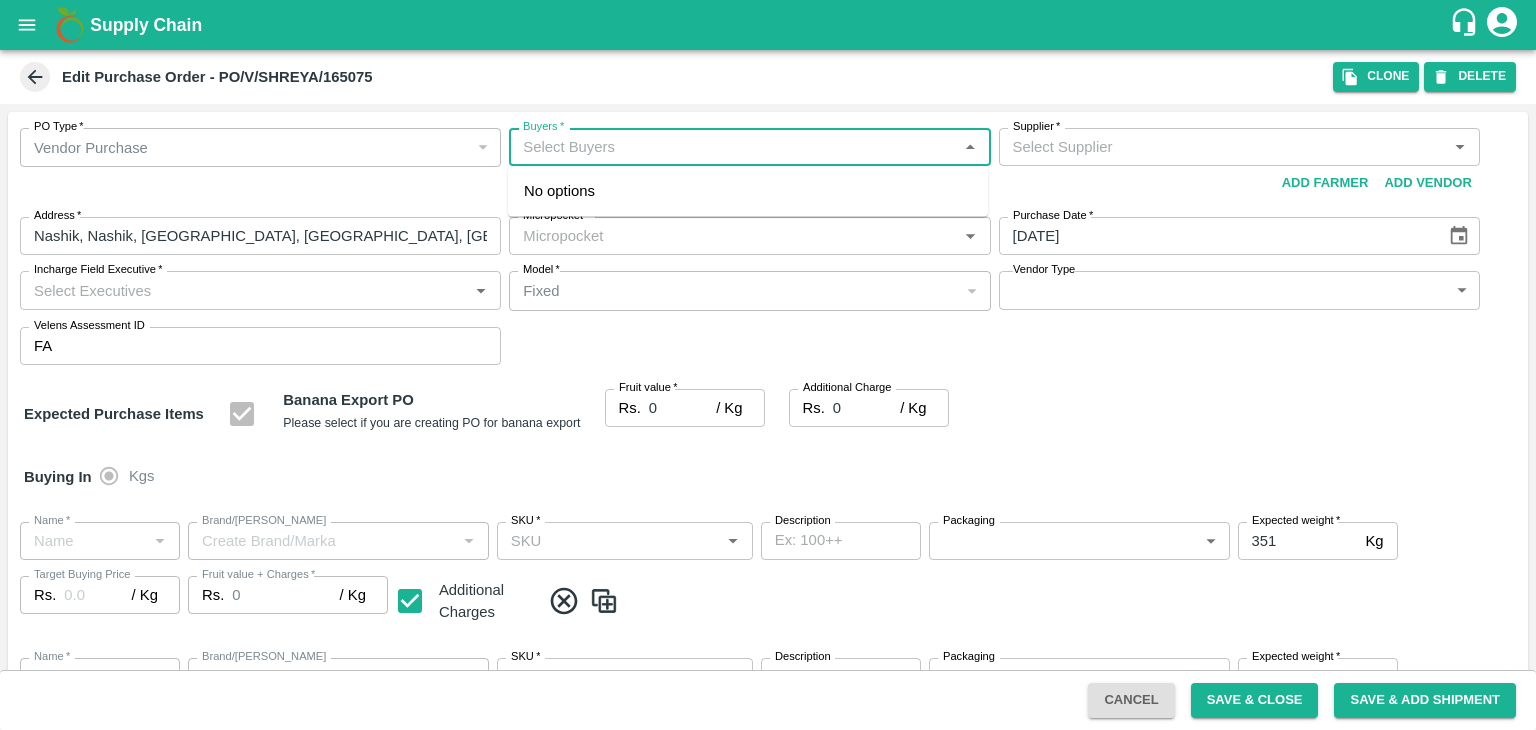click on "Buyers   *" at bounding box center (733, 147) 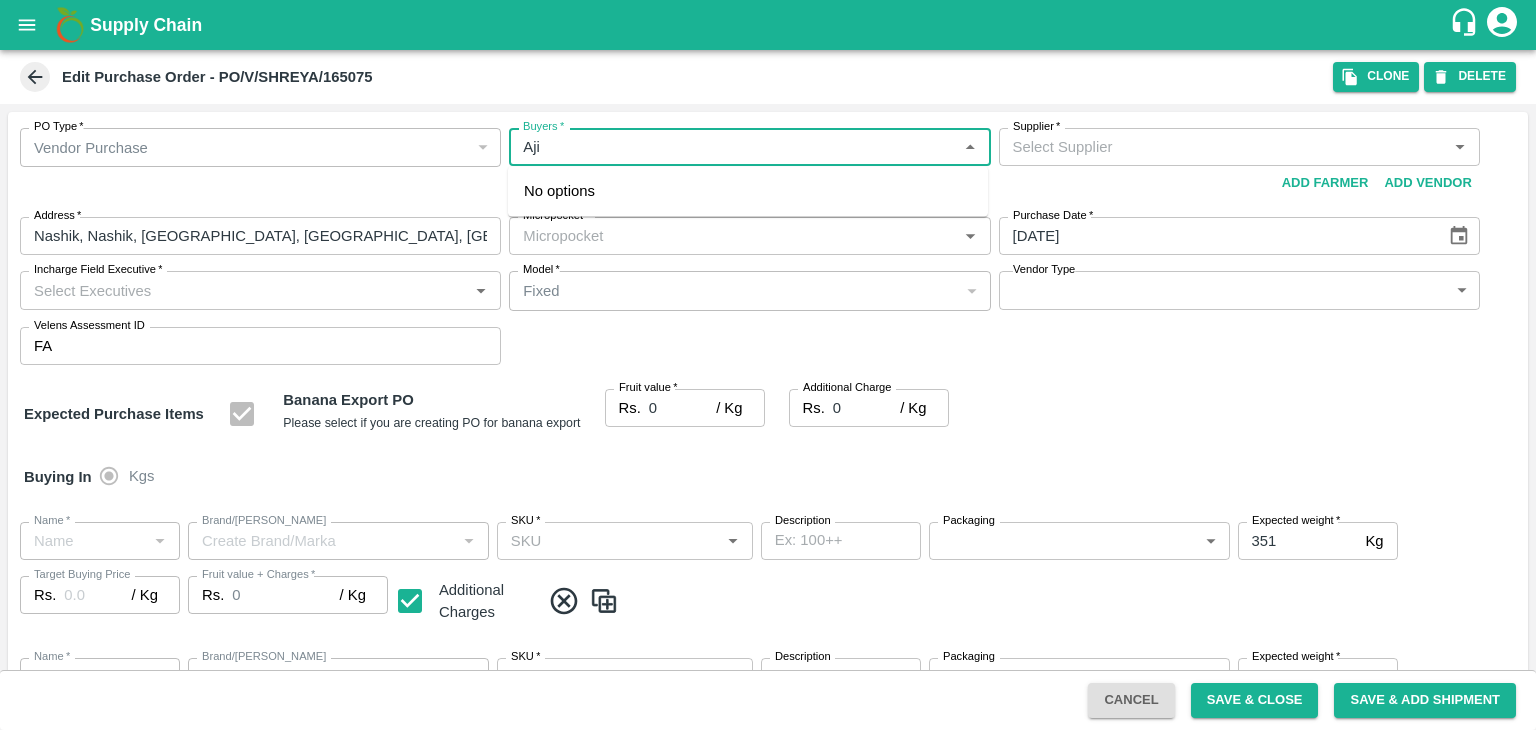 type on "Ajit" 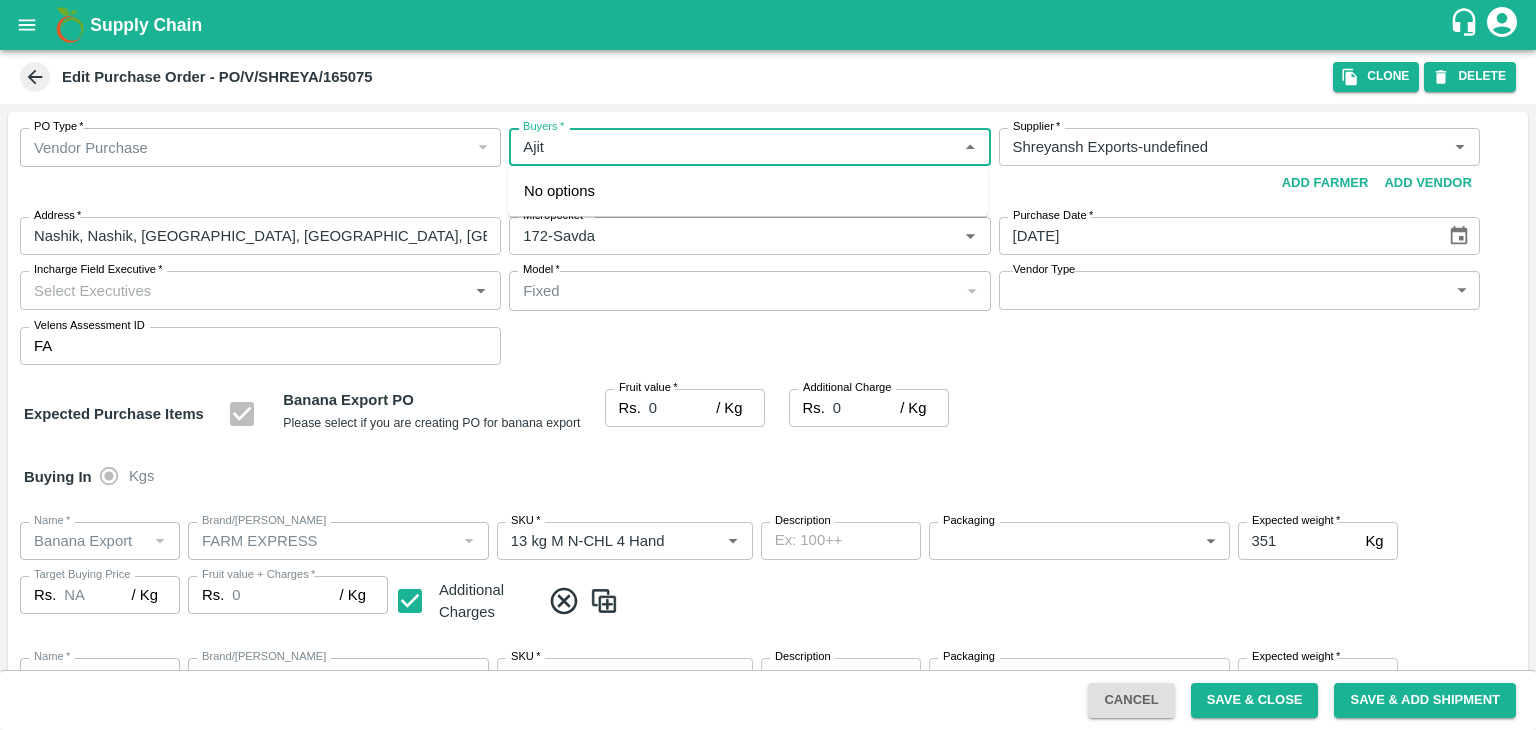 type on "Shreyansh Exports-undefined" 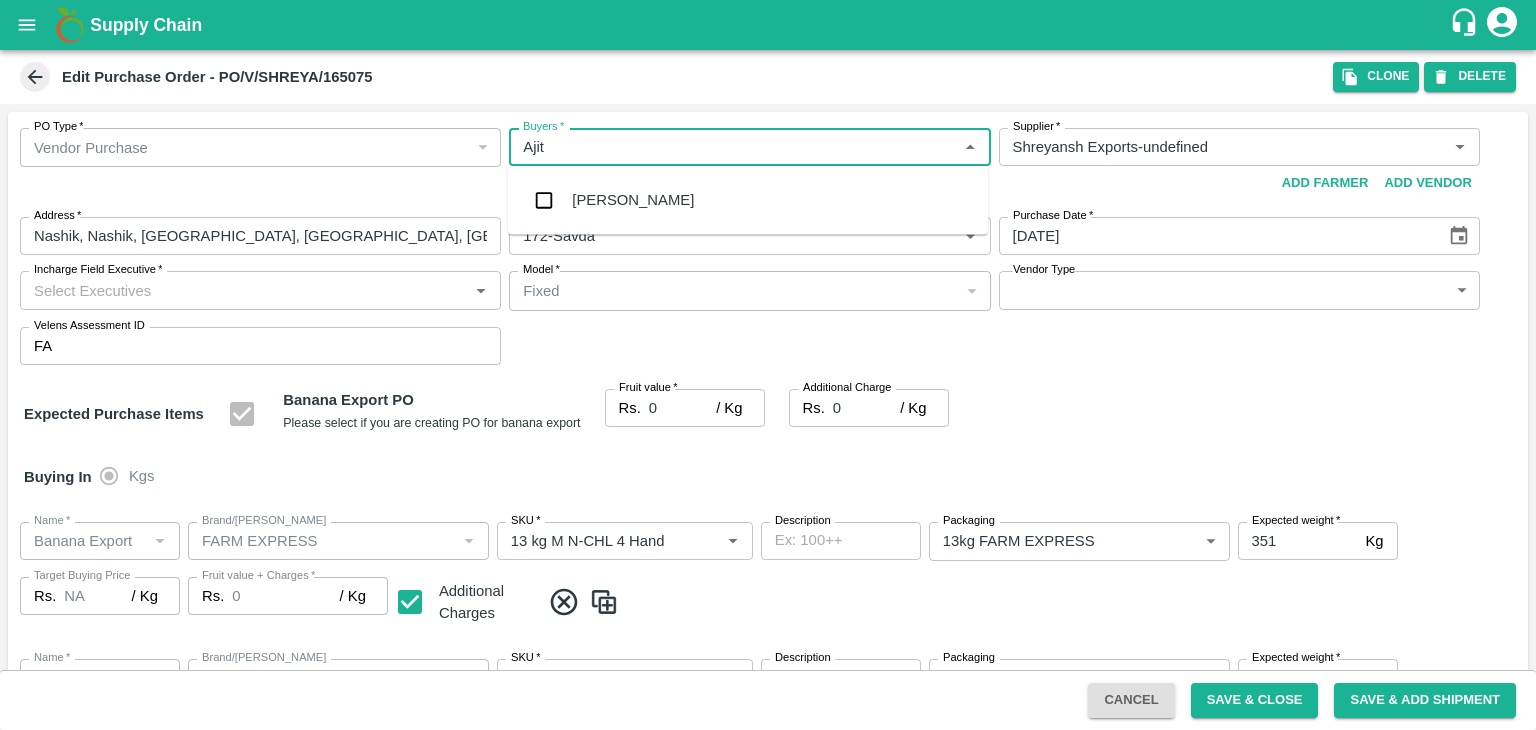 click on "Ajit Otari" at bounding box center [633, 200] 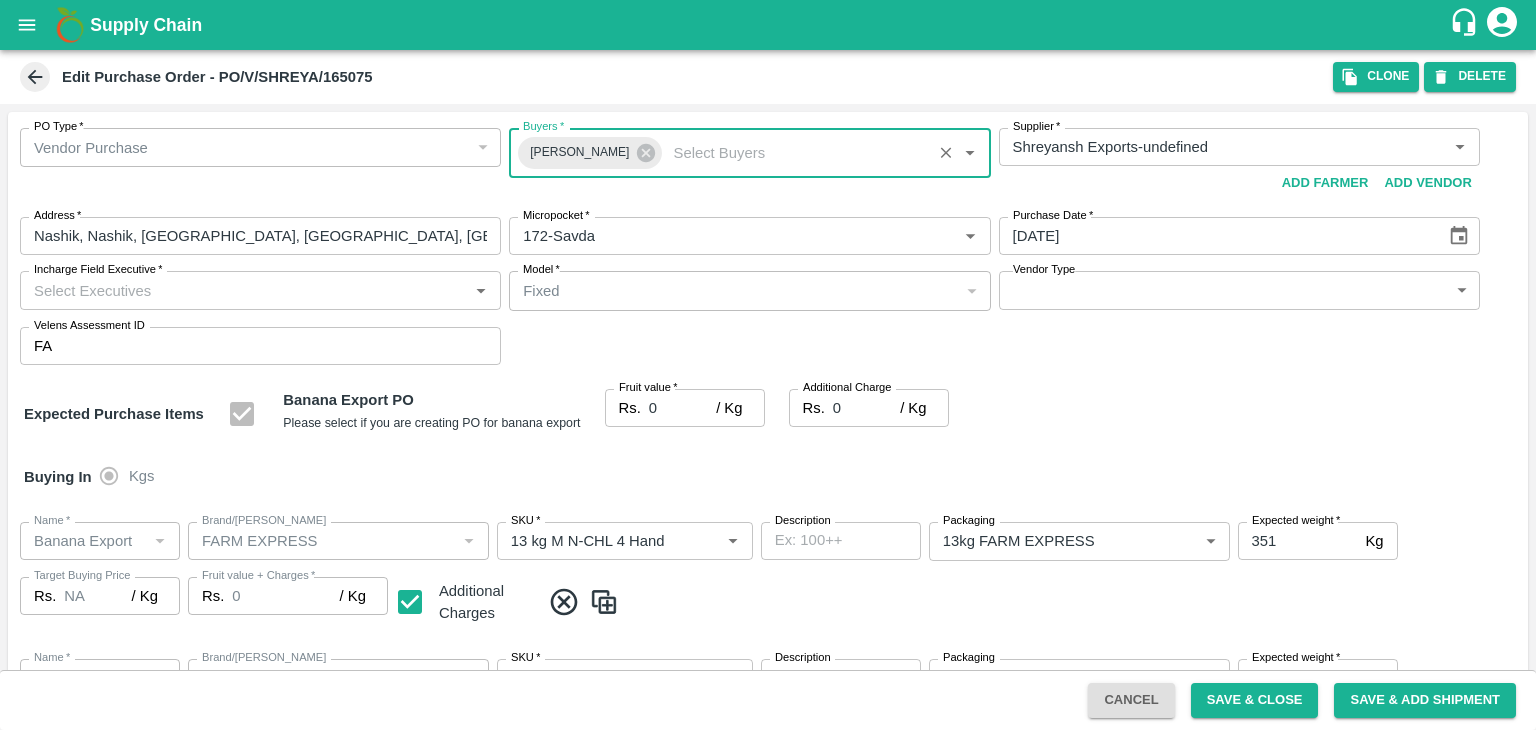 click on "Incharge Field Executive   *" at bounding box center [244, 290] 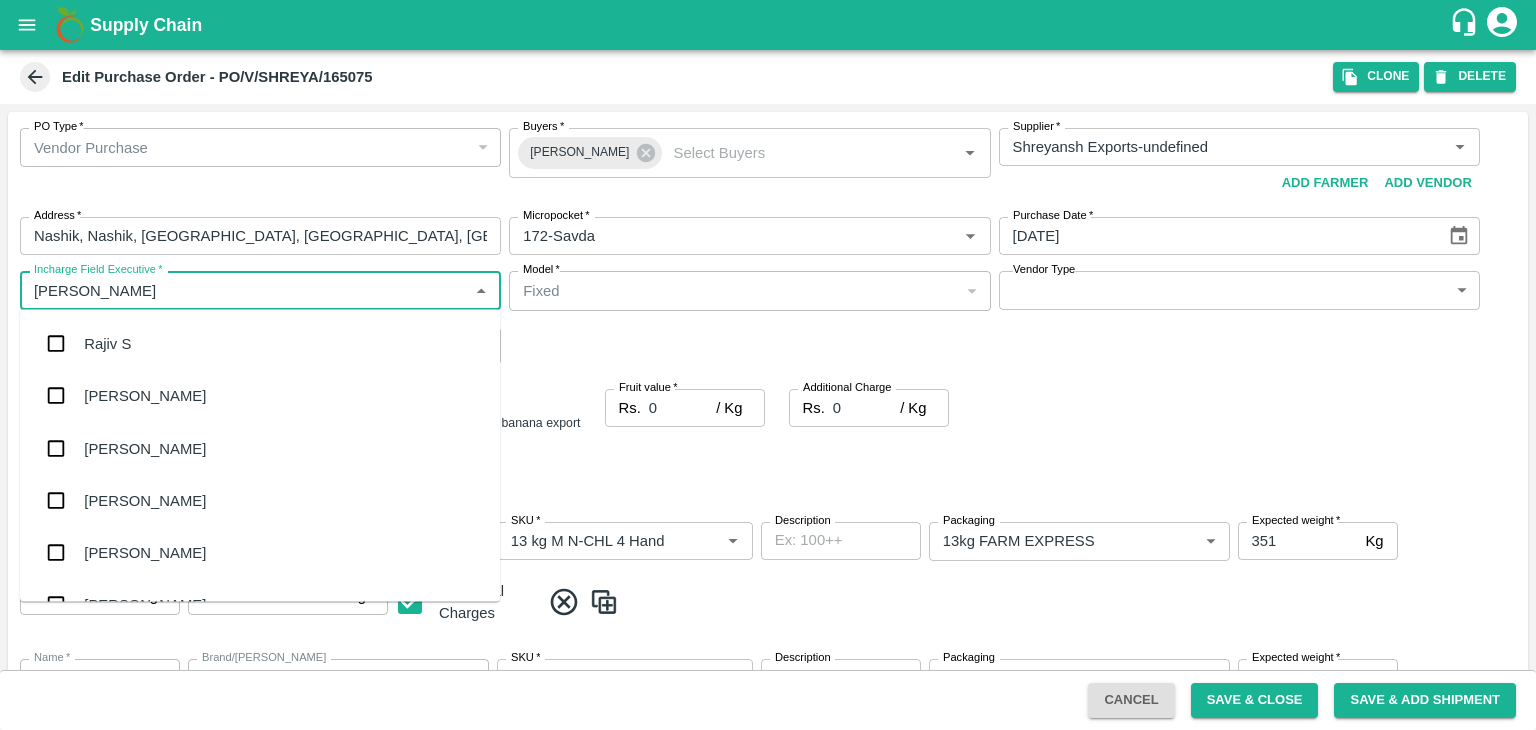 type on "Jay" 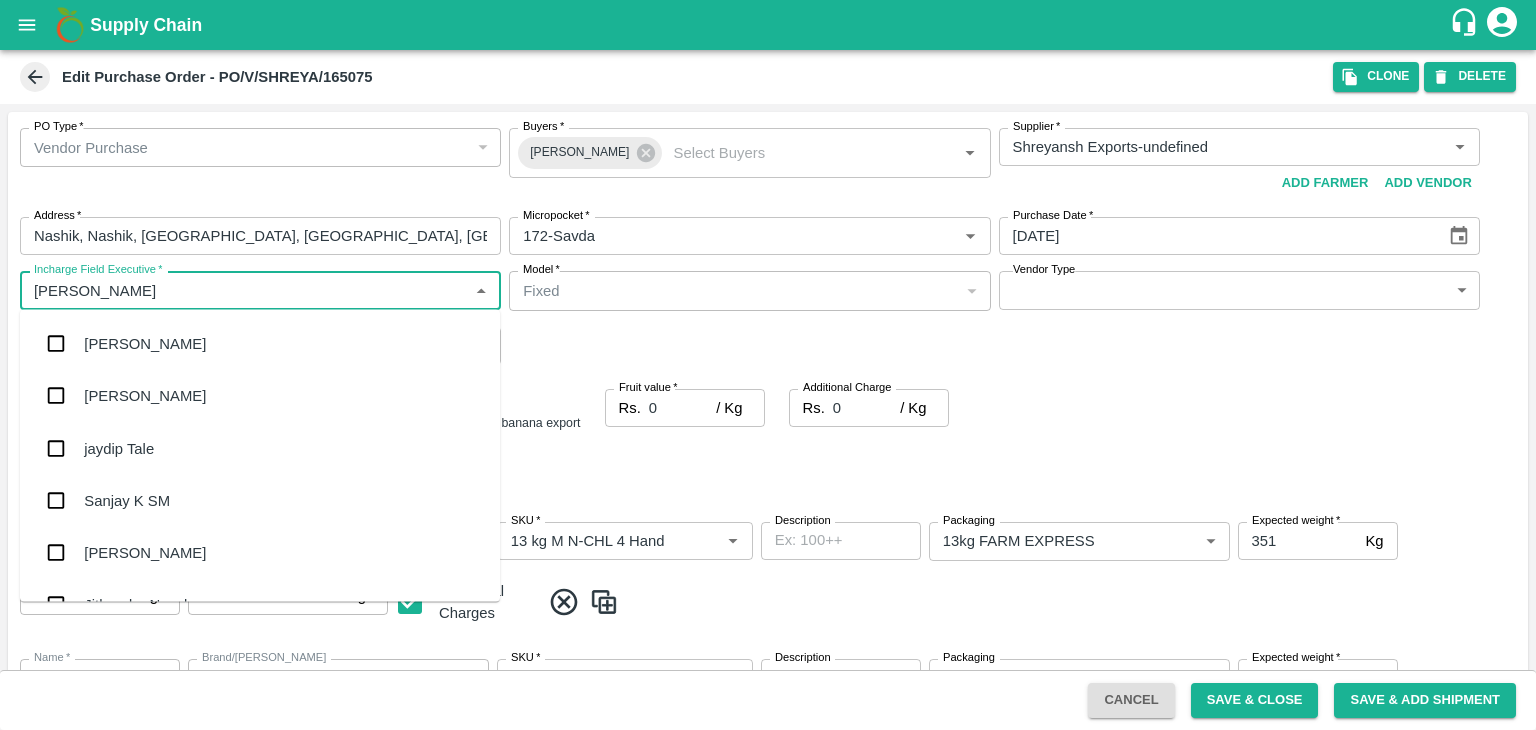 click on "jaydip Tale" at bounding box center [260, 448] 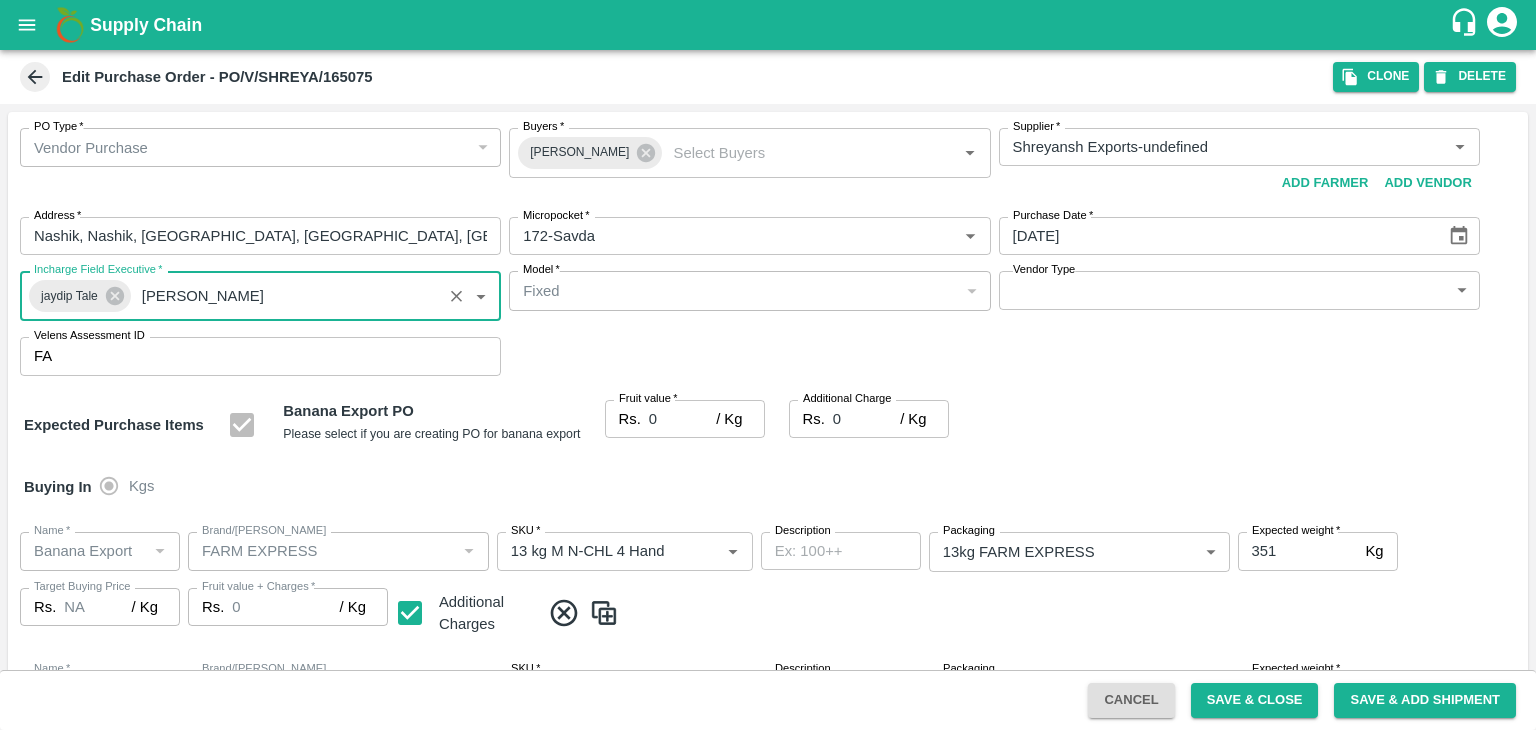 type 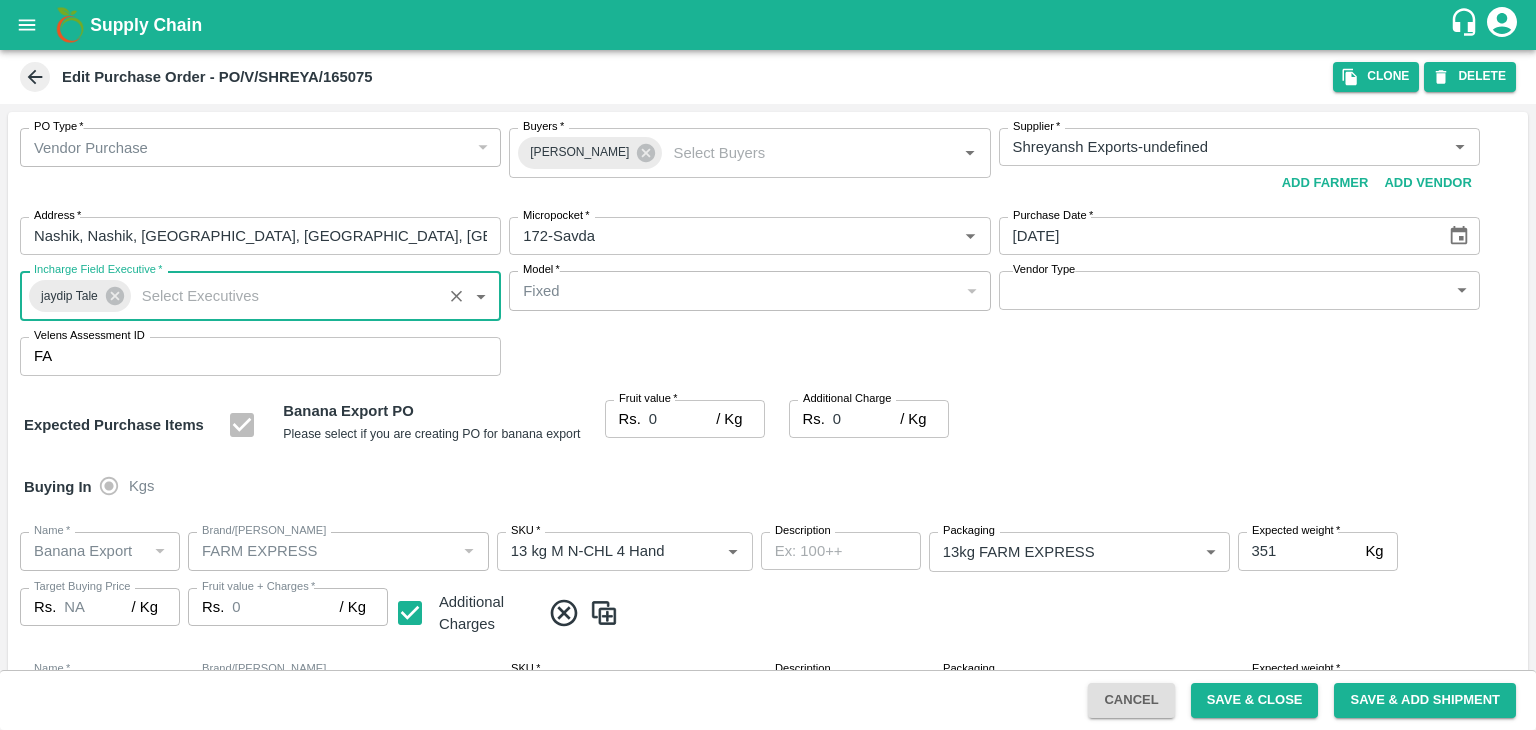 click on "Supply Chain Edit Purchase Order - PO/V/SHREYA/165075 Clone DELETE PO Type   * Vendor Purchase 2 PO Type Buyers   * Ajit Otari Buyers   * Supplier   * Supplier   * Add Vendor Add Farmer Address   * Nashik, Nashik, Nashik, Maharashtra, India Address Micropocket   * Micropocket   * Purchase Date   * 24/07/2025 Purchase Date Incharge Field Executive   * jaydip Tale Incharge Field Executive   * Model   * Fixed Fixed Model Vendor Type ​ Vendor Type Velens Assessment ID FA Velens Assessment ID Expected Purchase Items Banana Export PO Please select if you are creating PO for banana export Fruit value   * Rs. 0 / Kg Fruit value Additional Charge Rs. 0 / Kg Additional Charge Buying In Kgs Name   * Name   * Brand/Marka Brand/Marka SKU   * SKU   * Description x Description Packaging 13kg FARM EXPRESS 468 Packaging Expected weight   * 351 Kg Expected weight Target Buying Price Rs. NA / Kg Target Buying Price Fruit value + Charges   * Rs. 0 / Kg Fruit value + Charges Name   * Name" at bounding box center (768, 365) 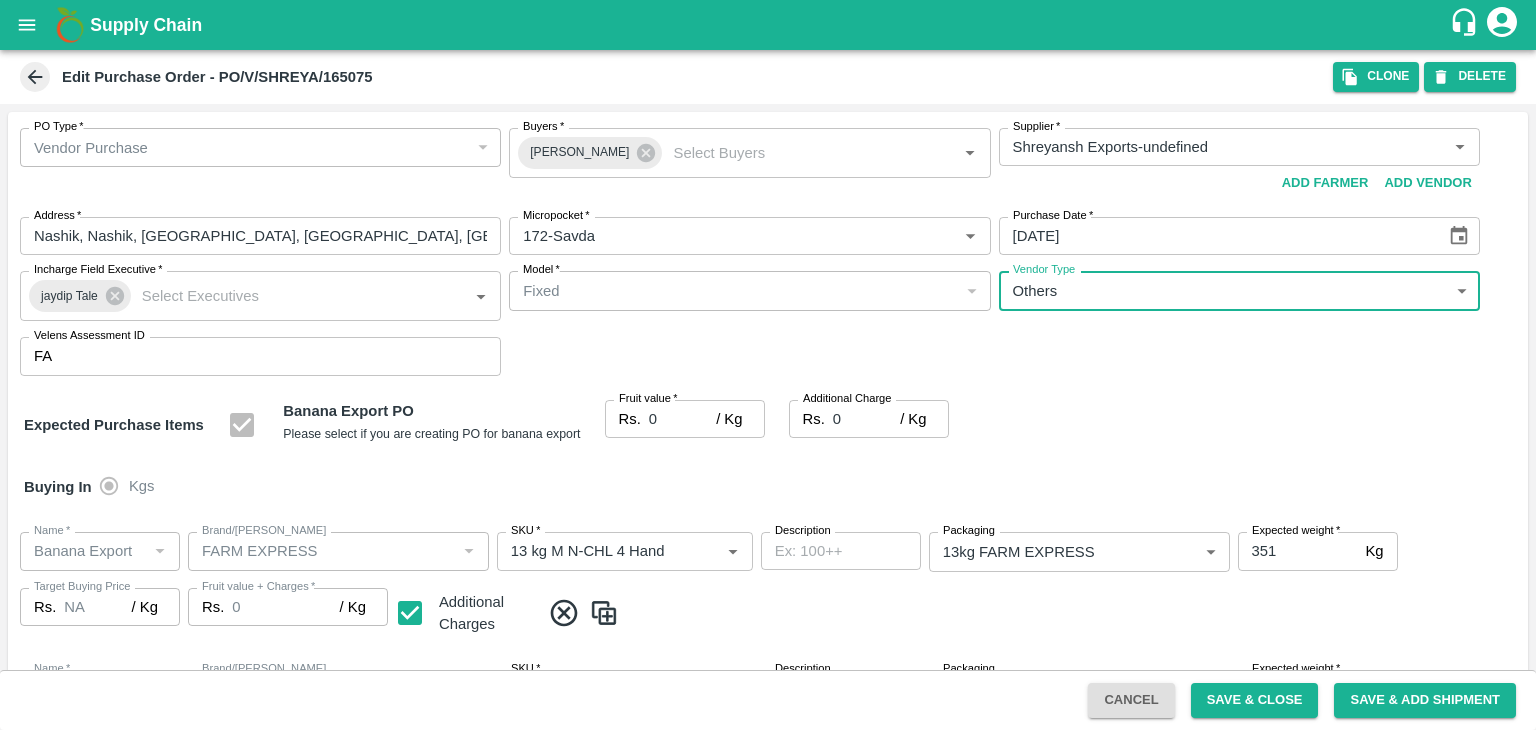 click at bounding box center (768, 365) 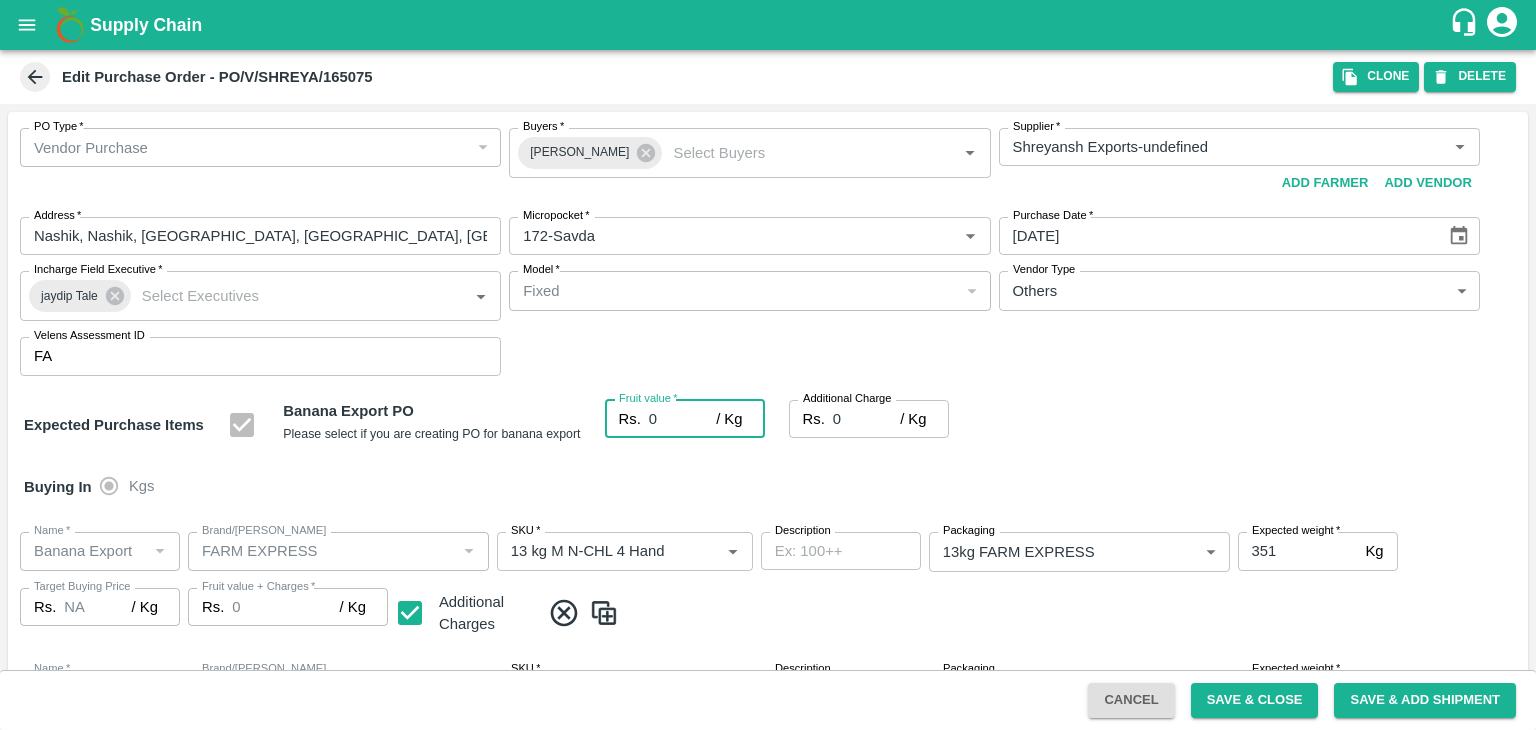 click on "0" at bounding box center [682, 419] 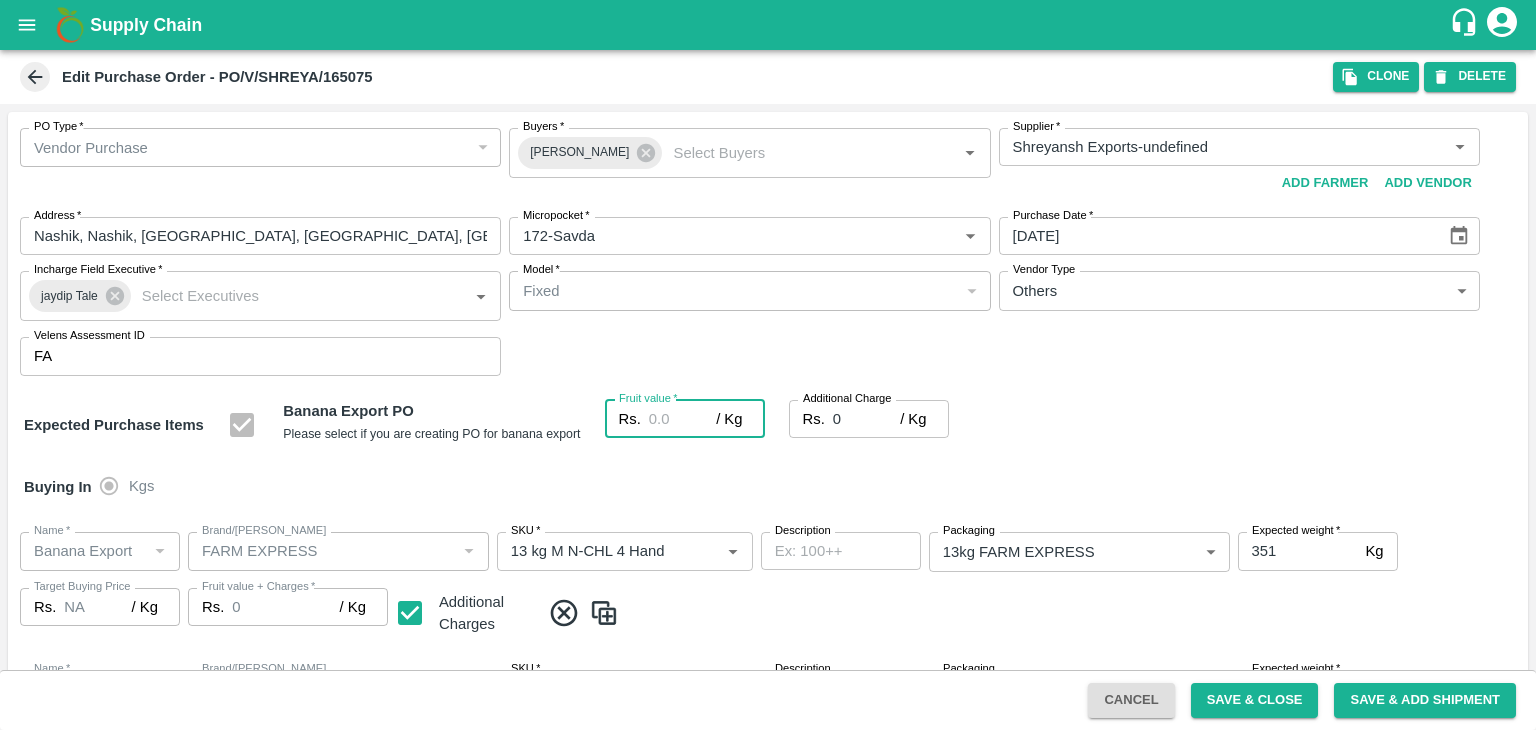 type on "2" 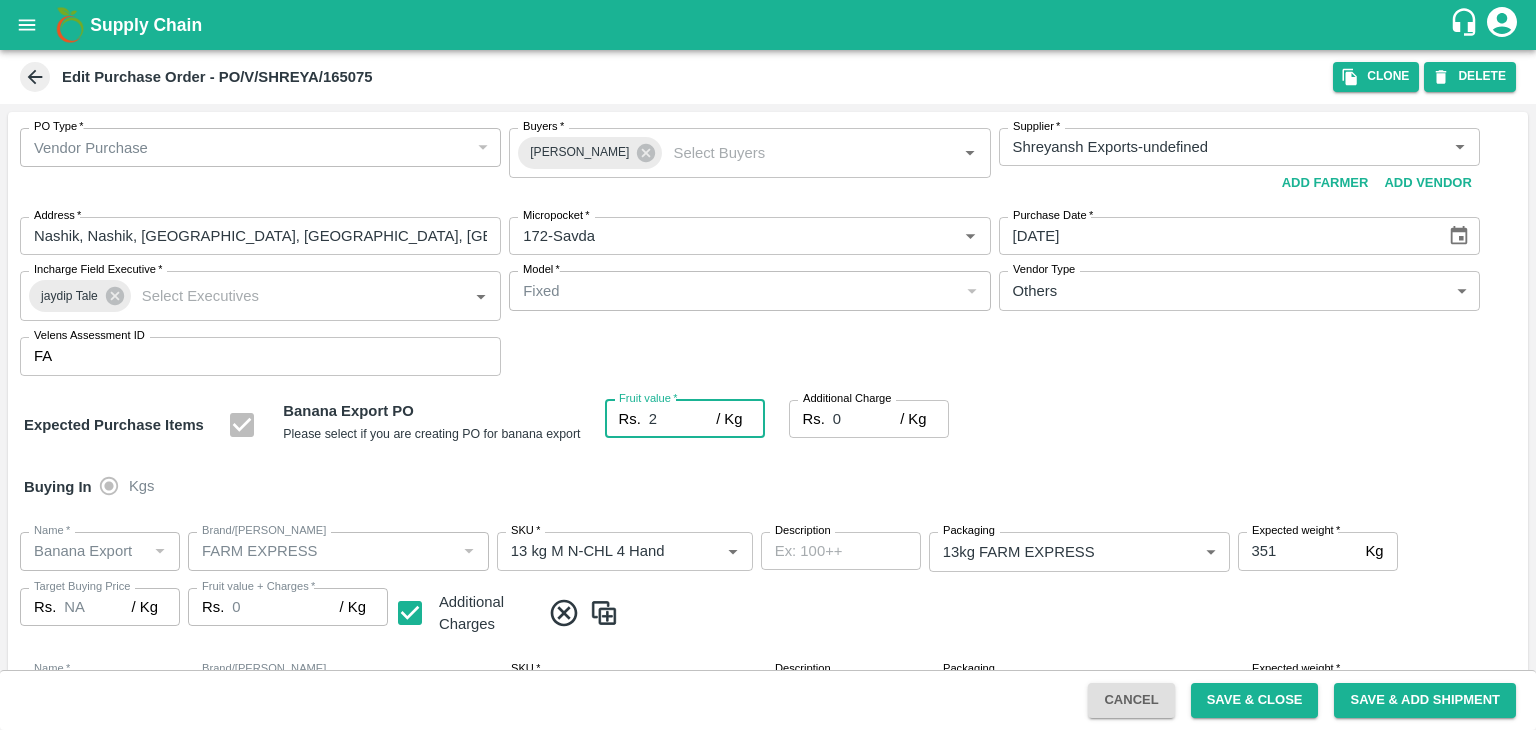 type on "2" 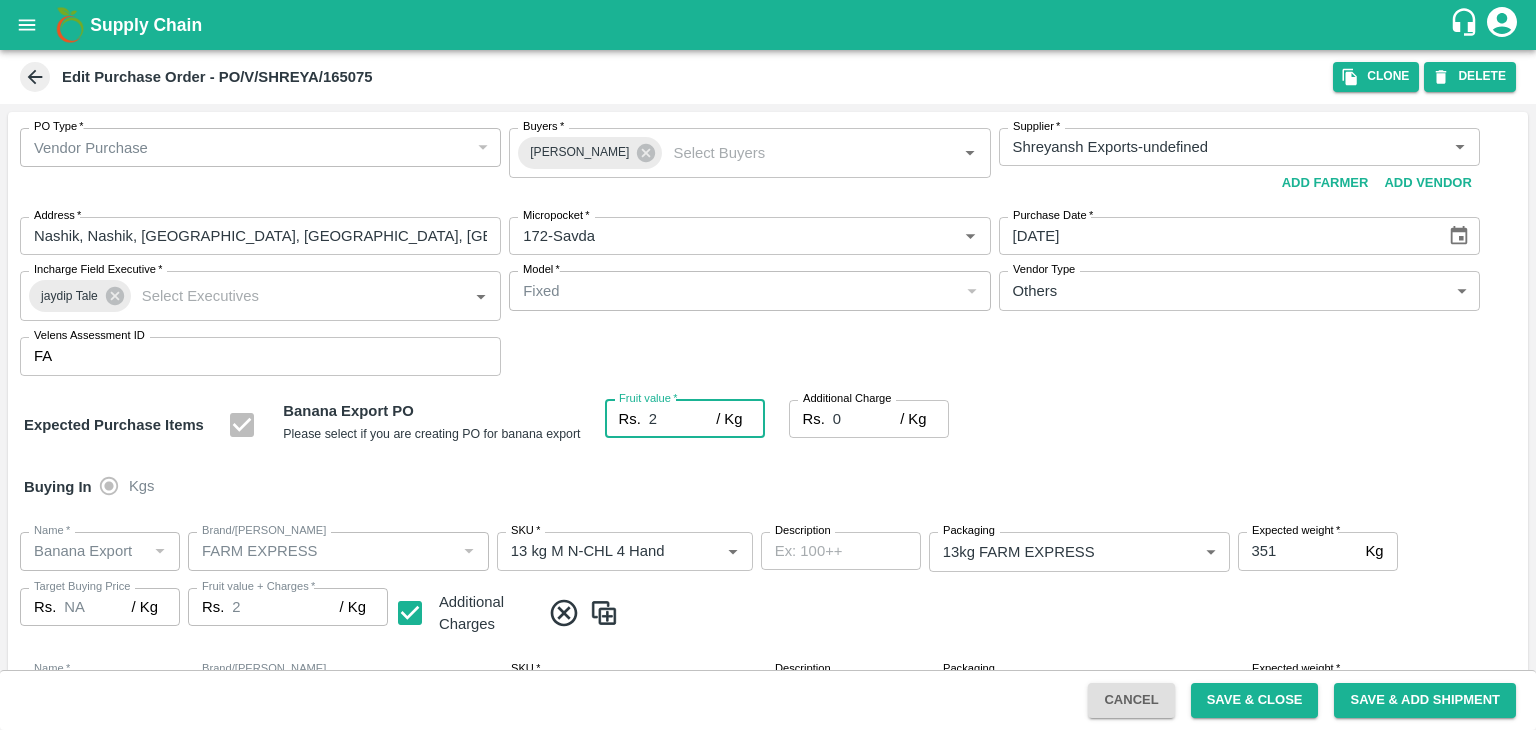 type on "2" 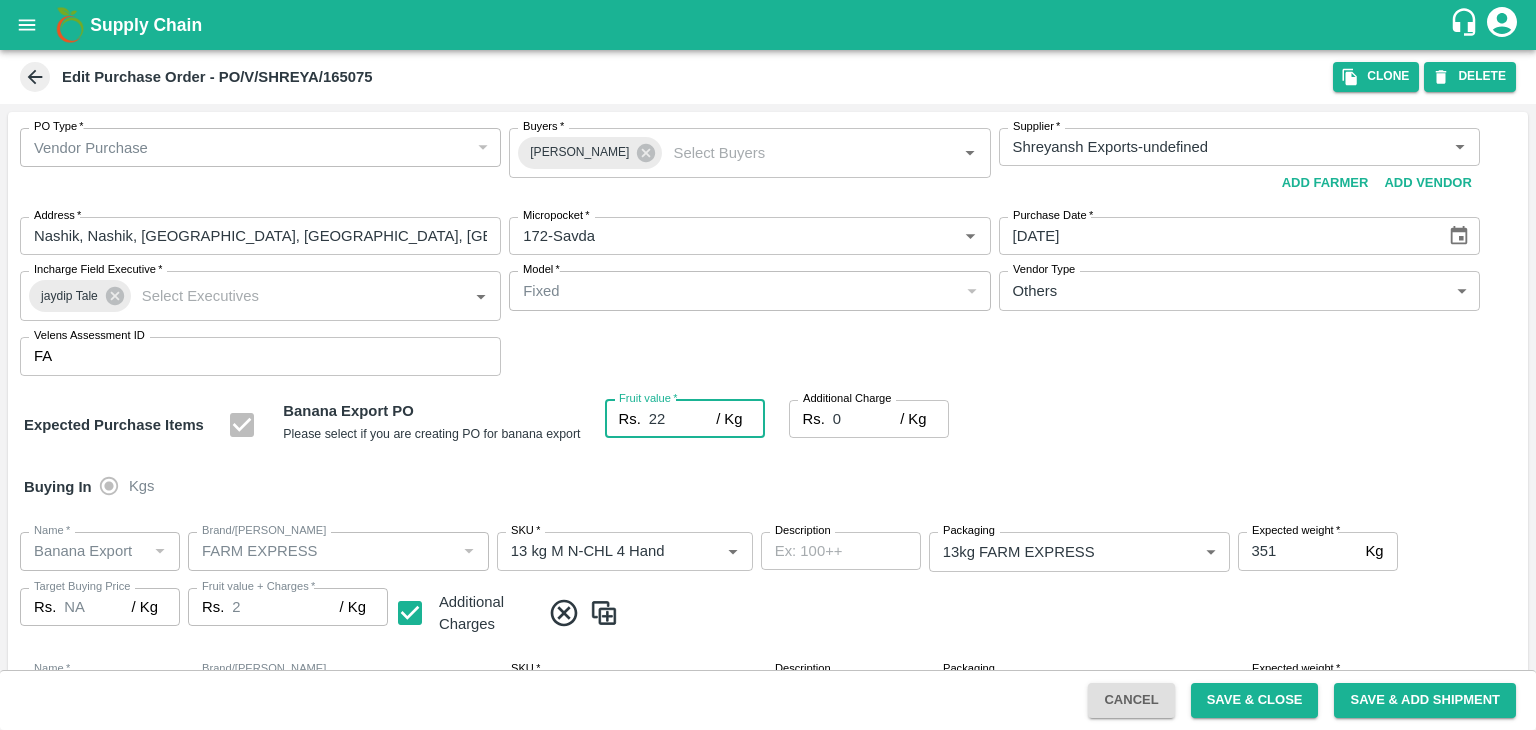 type on "22" 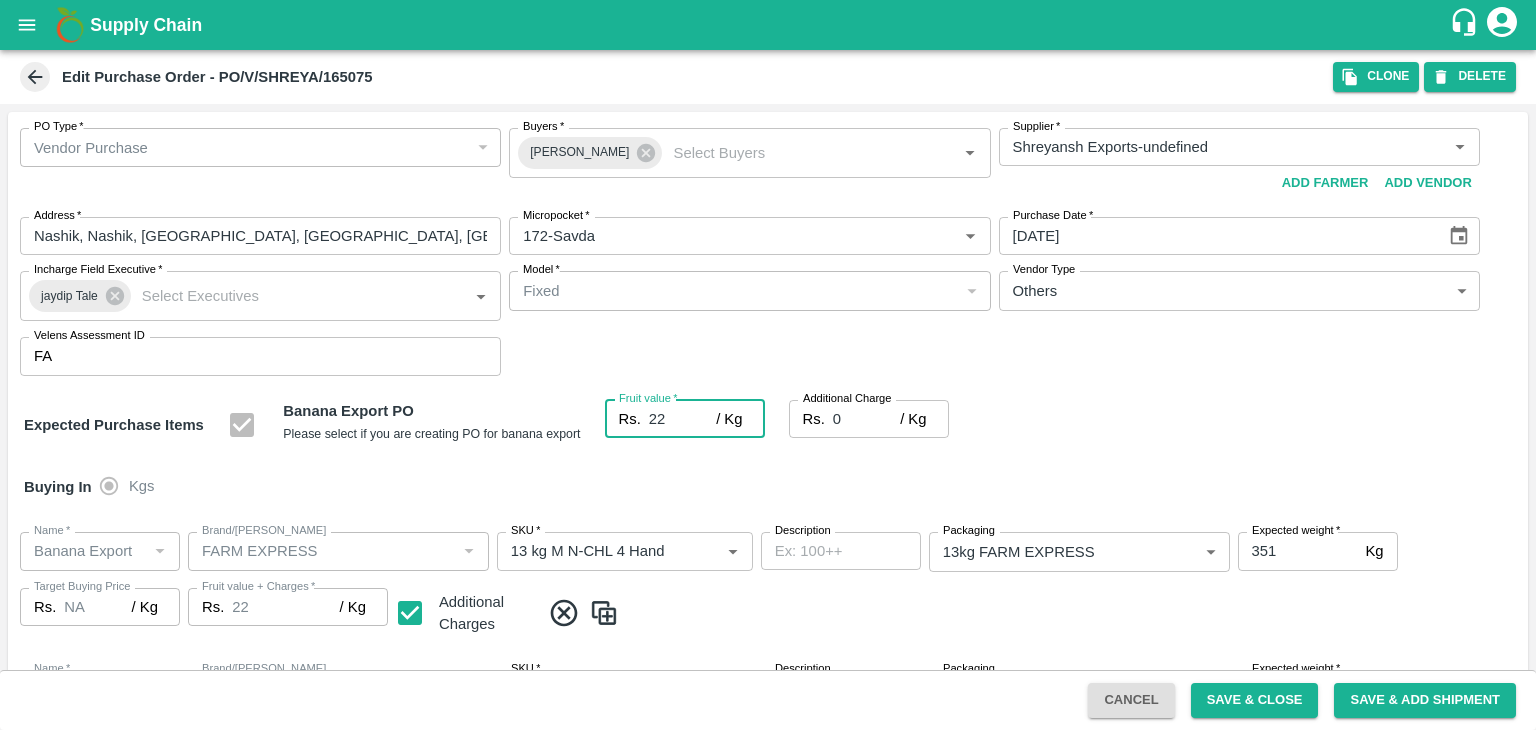 type on "22" 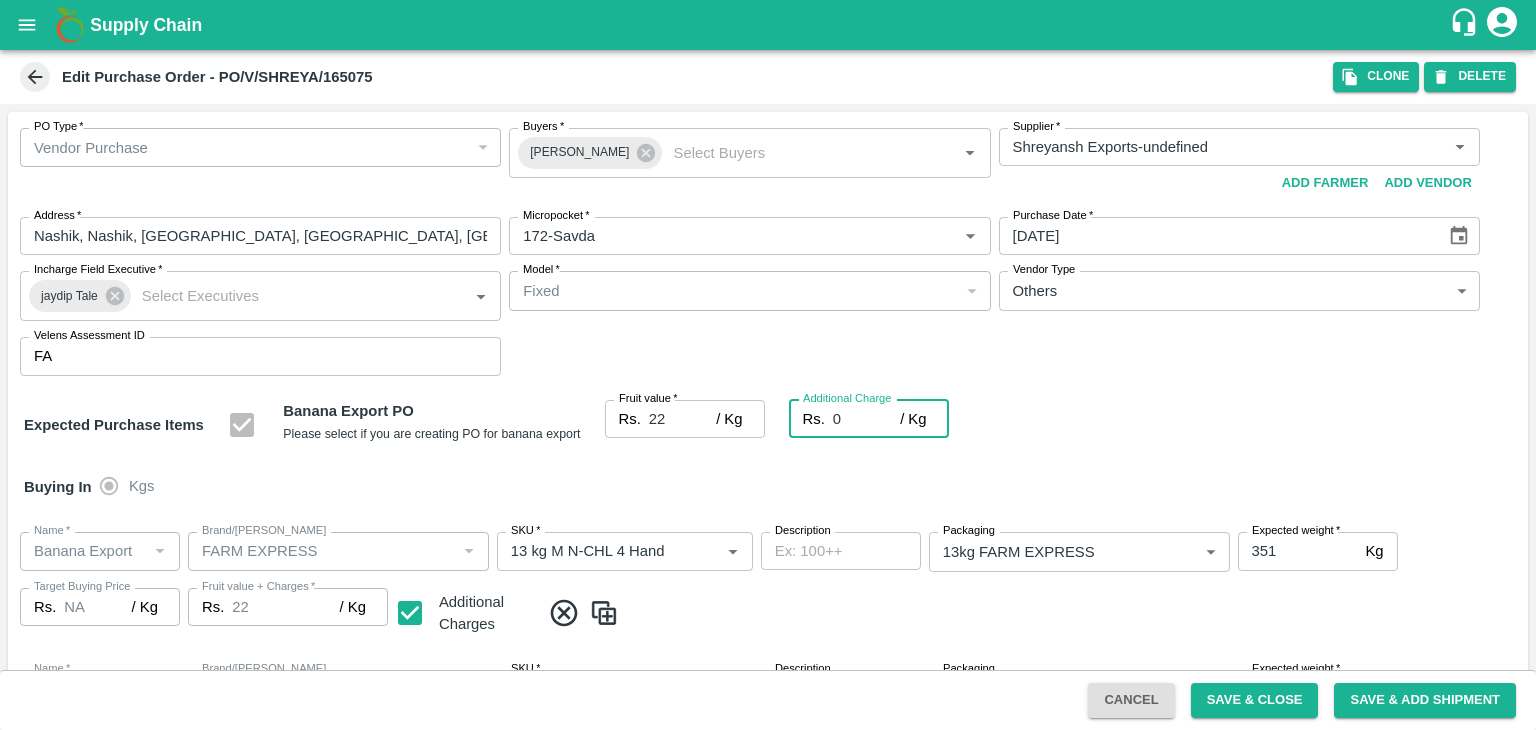 type on "2" 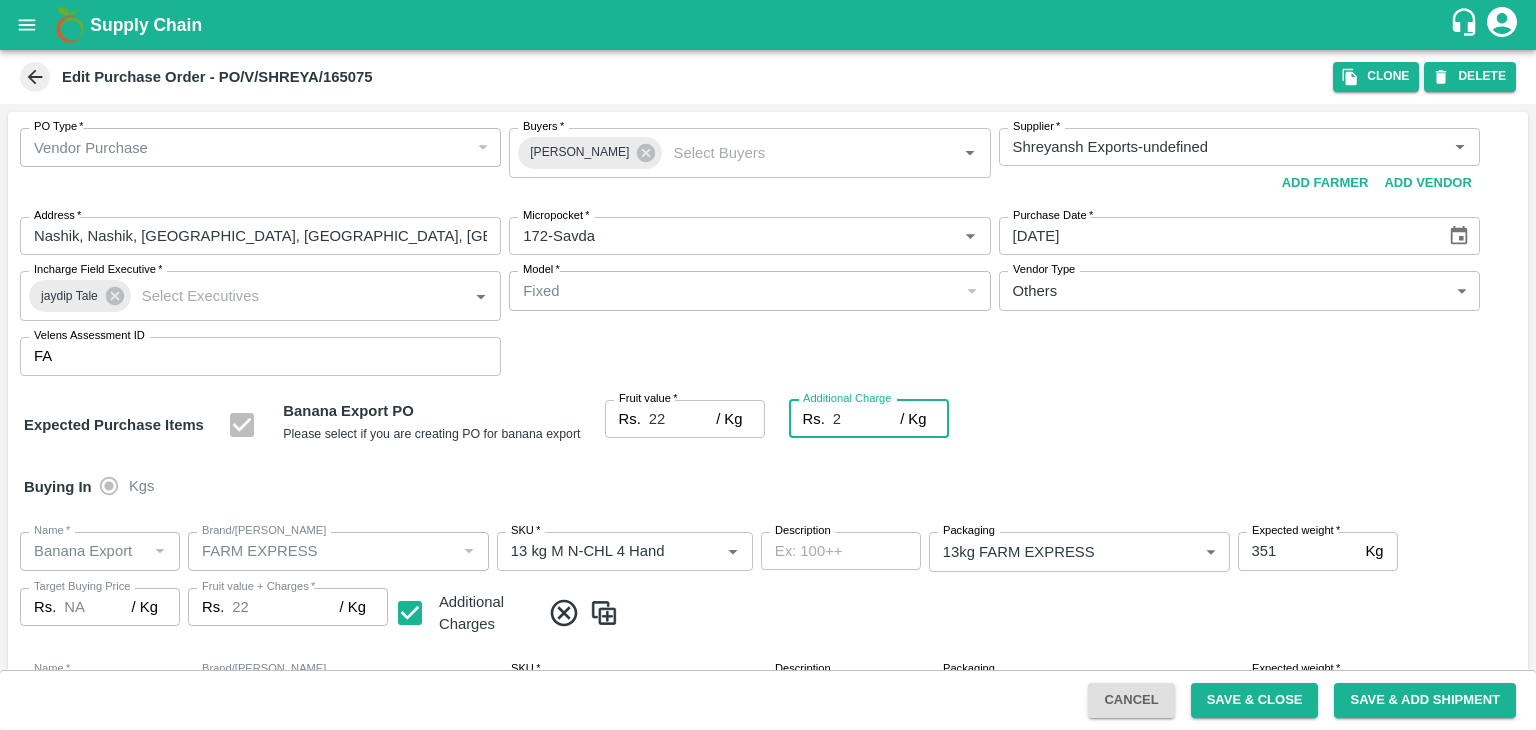 type on "24" 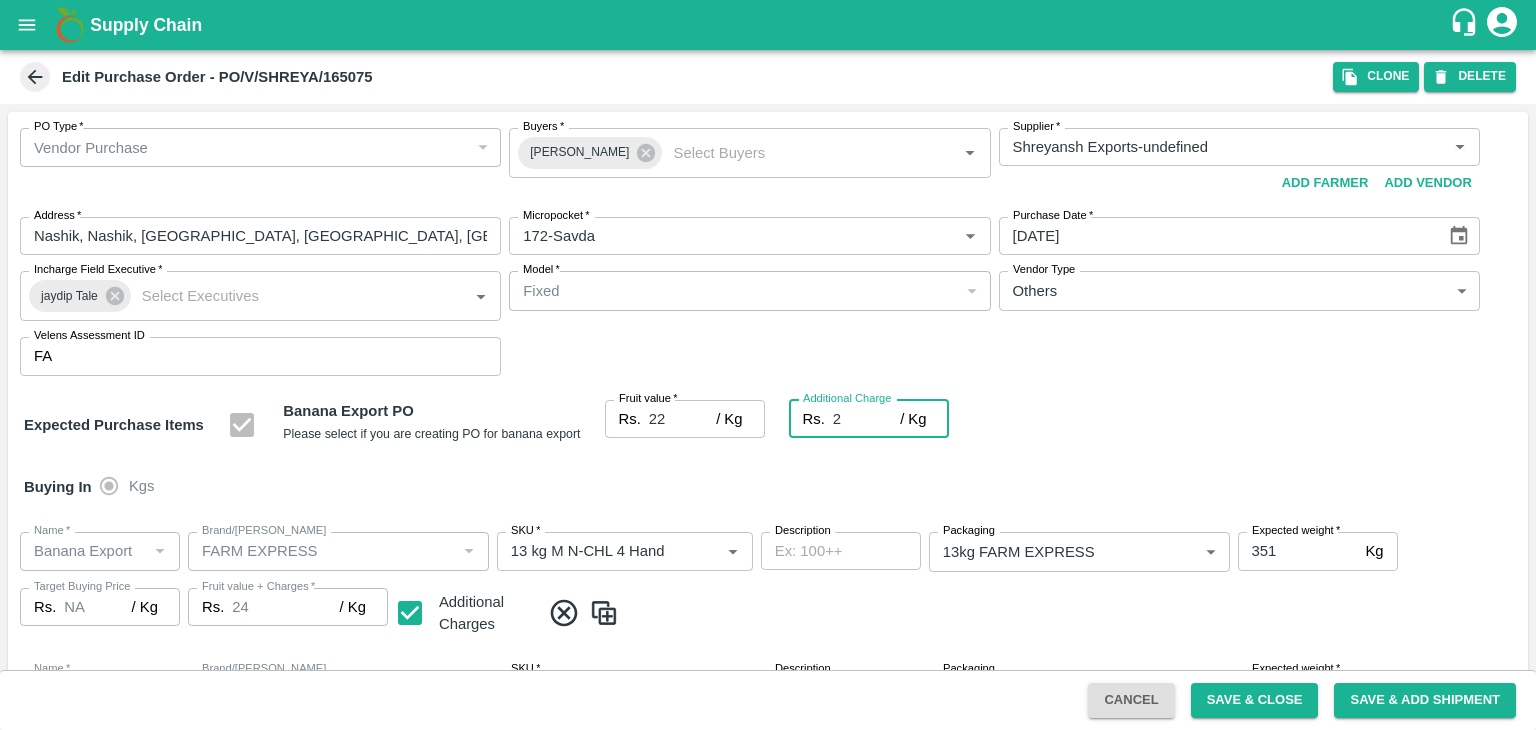 type on "2.7" 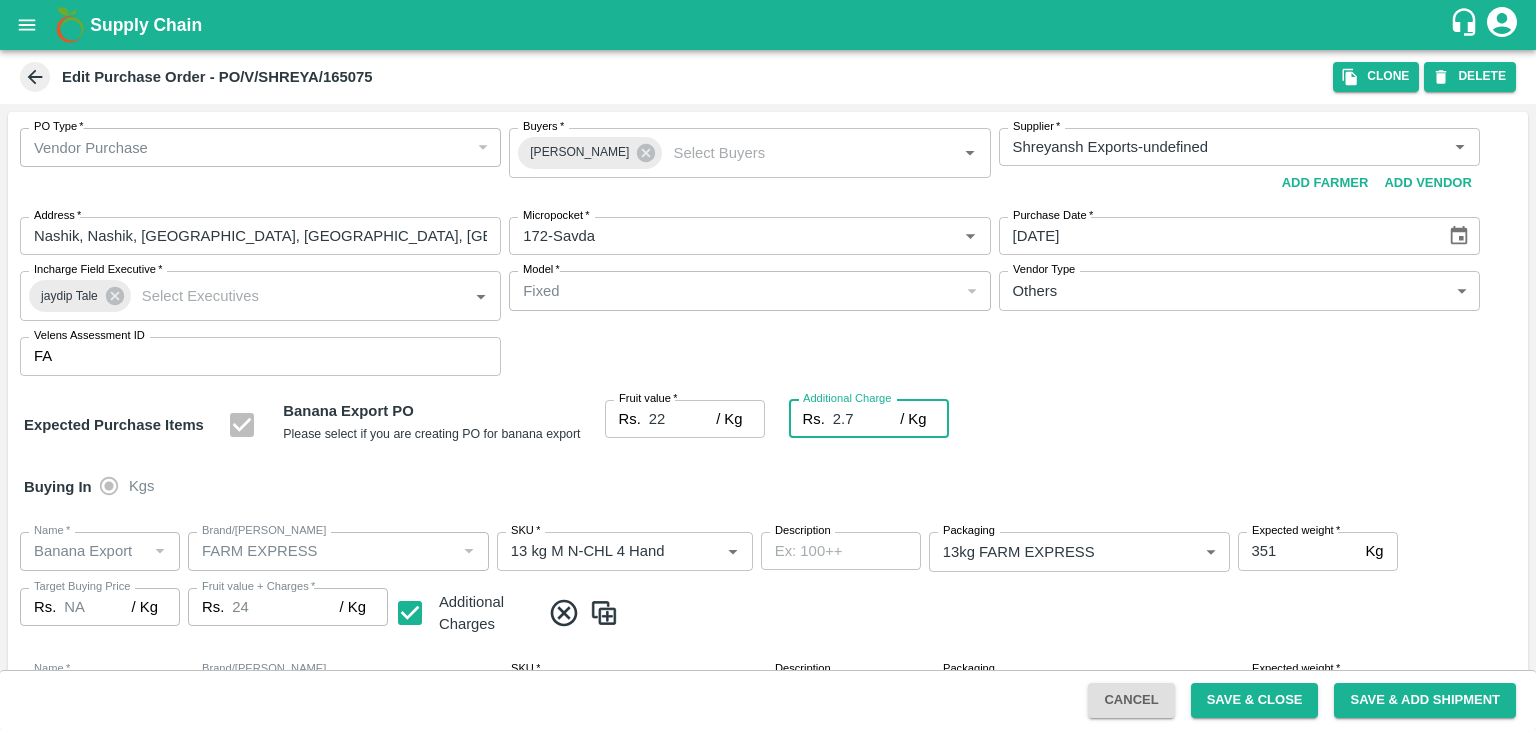 type on "24.7" 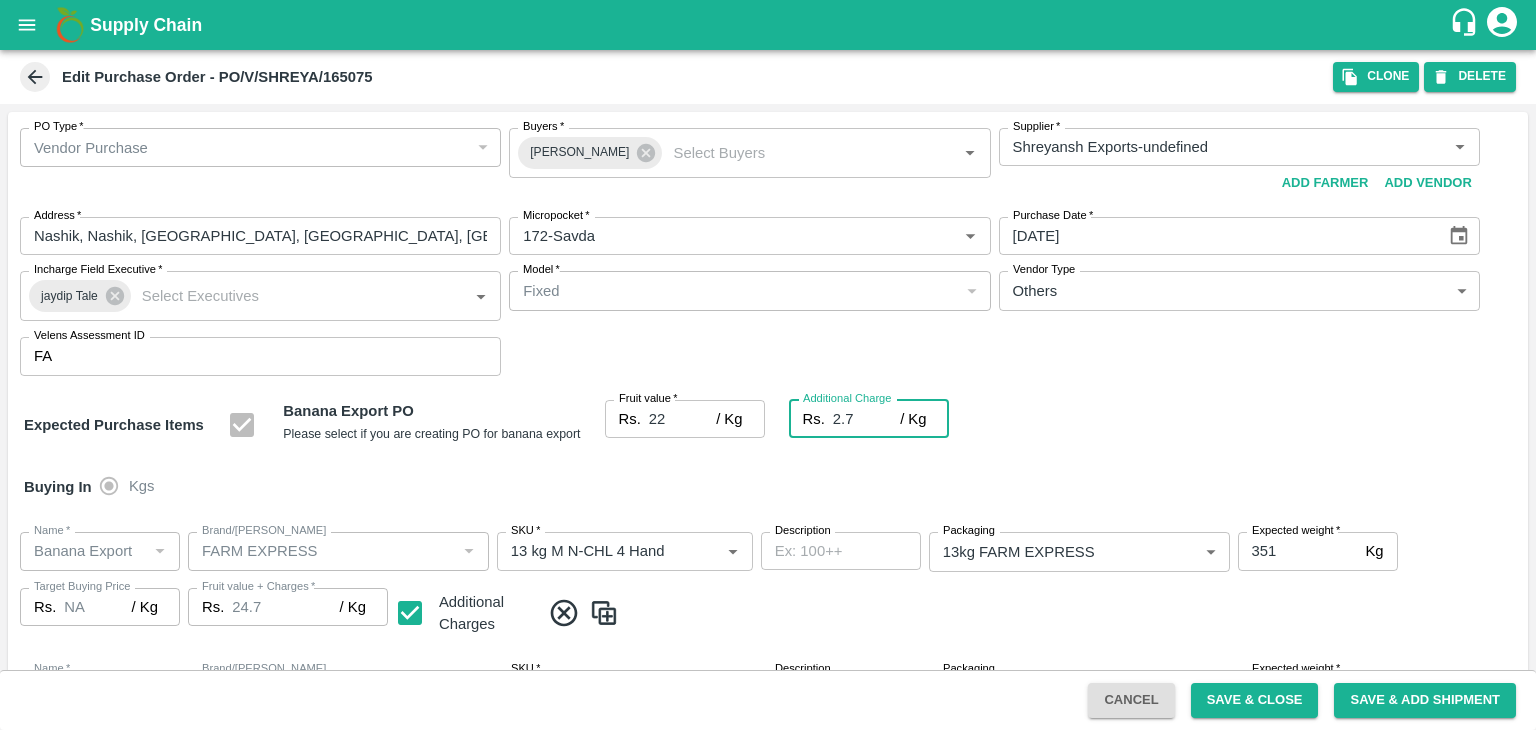 type on "2.75" 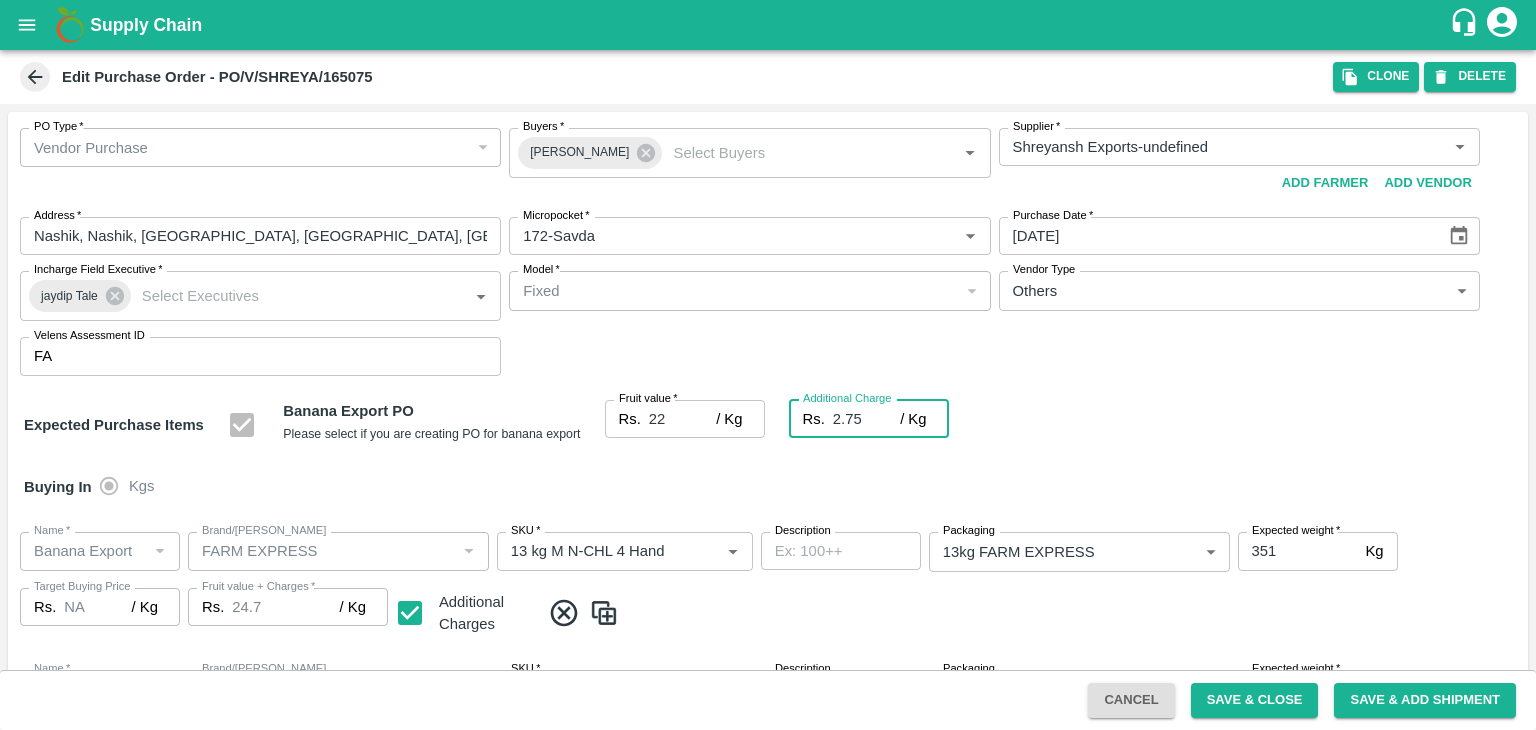 type on "24.75" 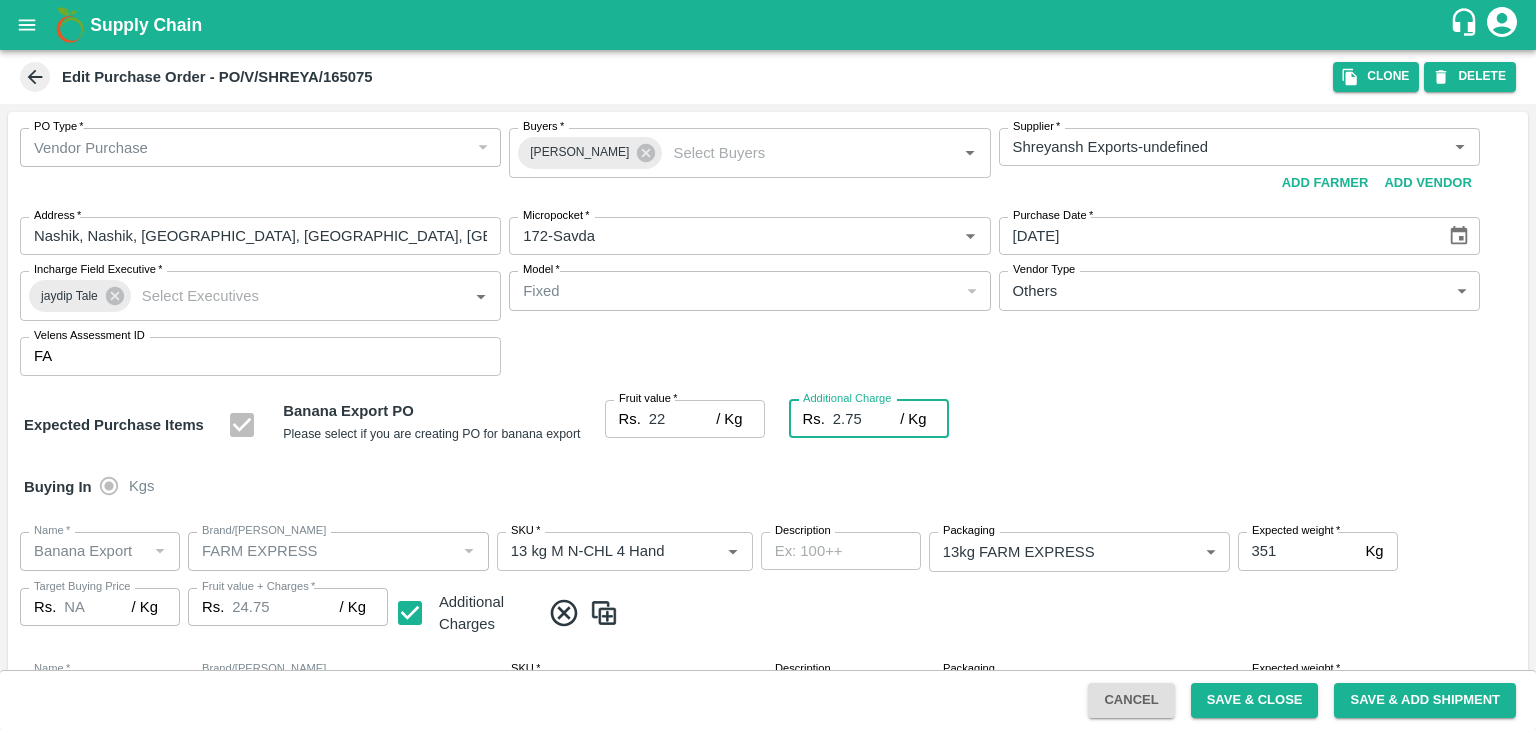 type on "2.75" 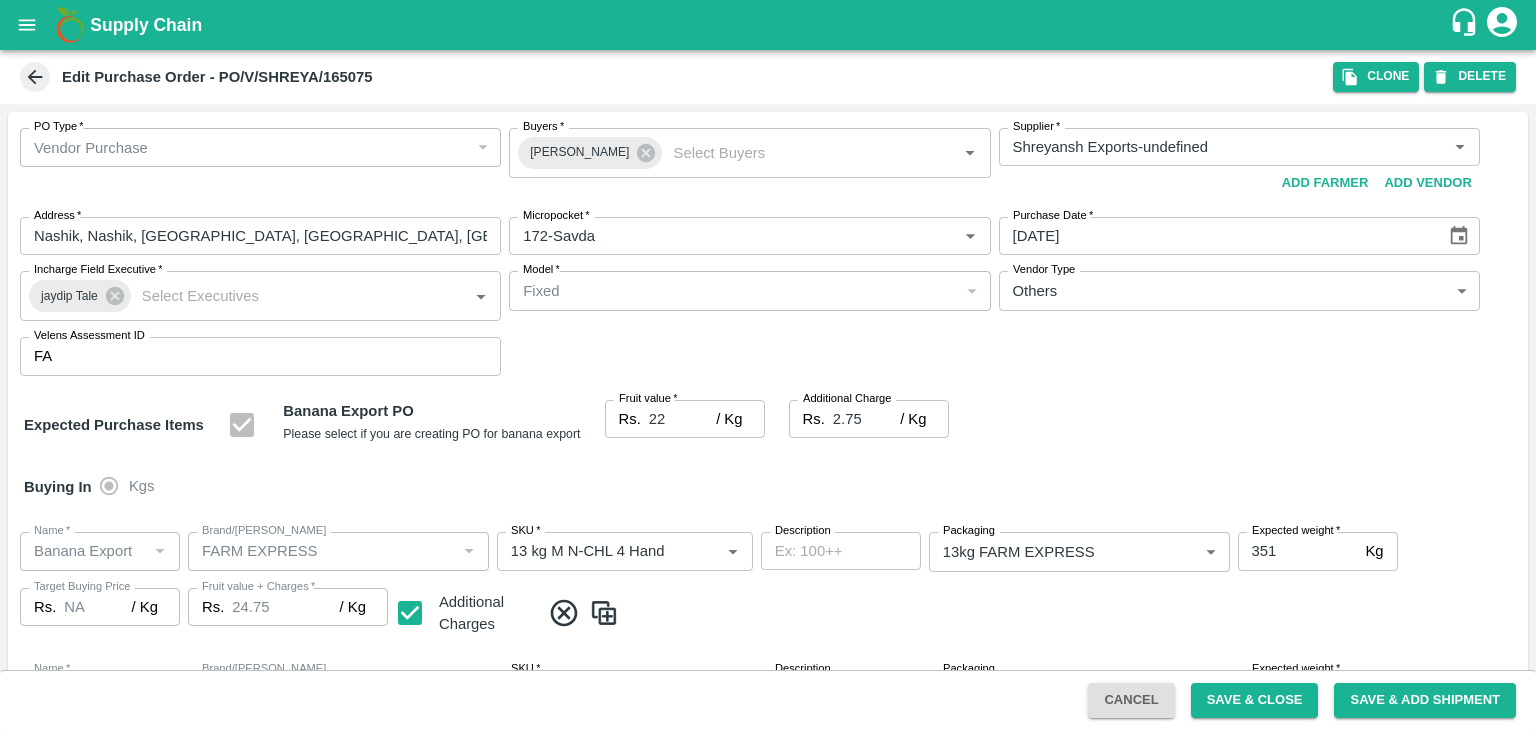 scroll, scrollTop: 1060, scrollLeft: 0, axis: vertical 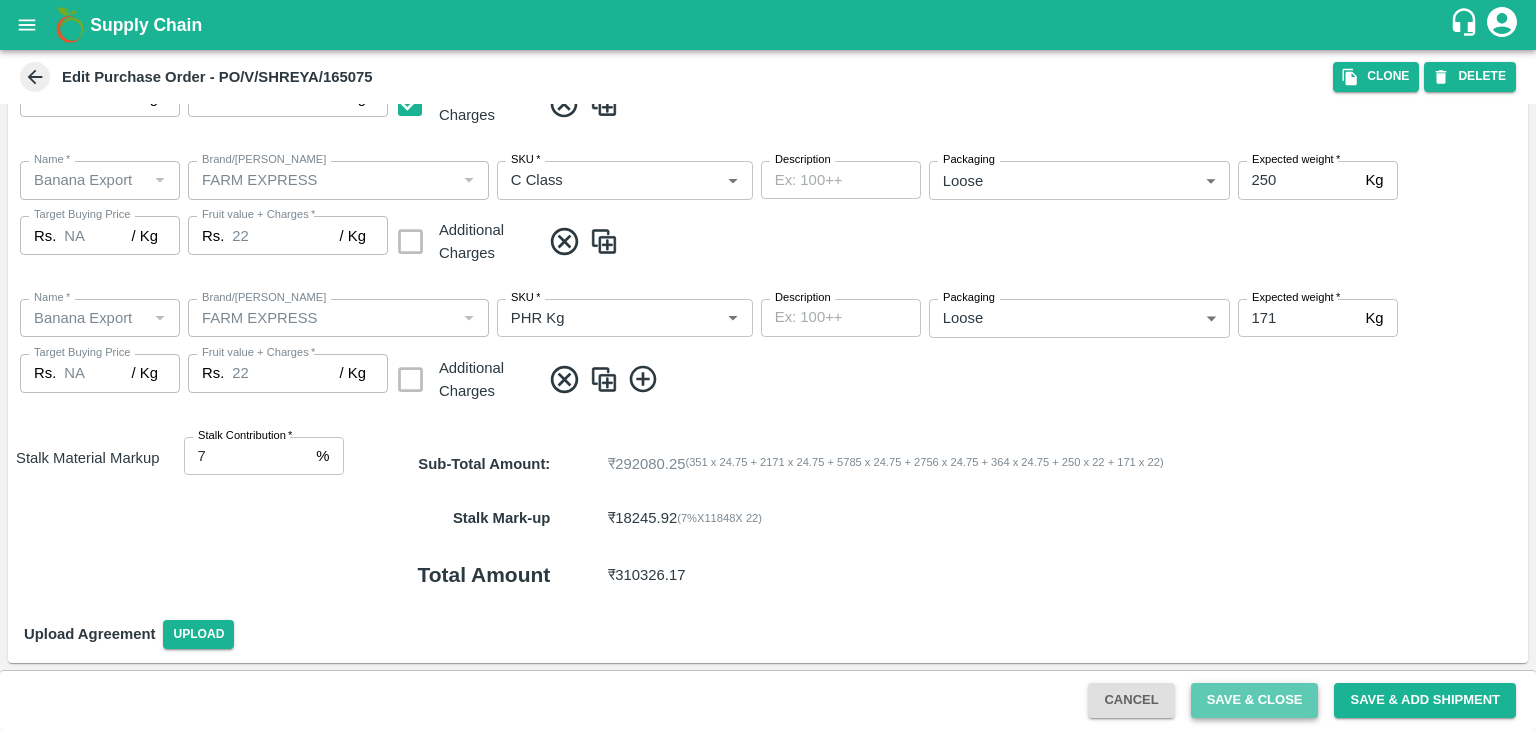 click on "Save & Close" at bounding box center (1255, 700) 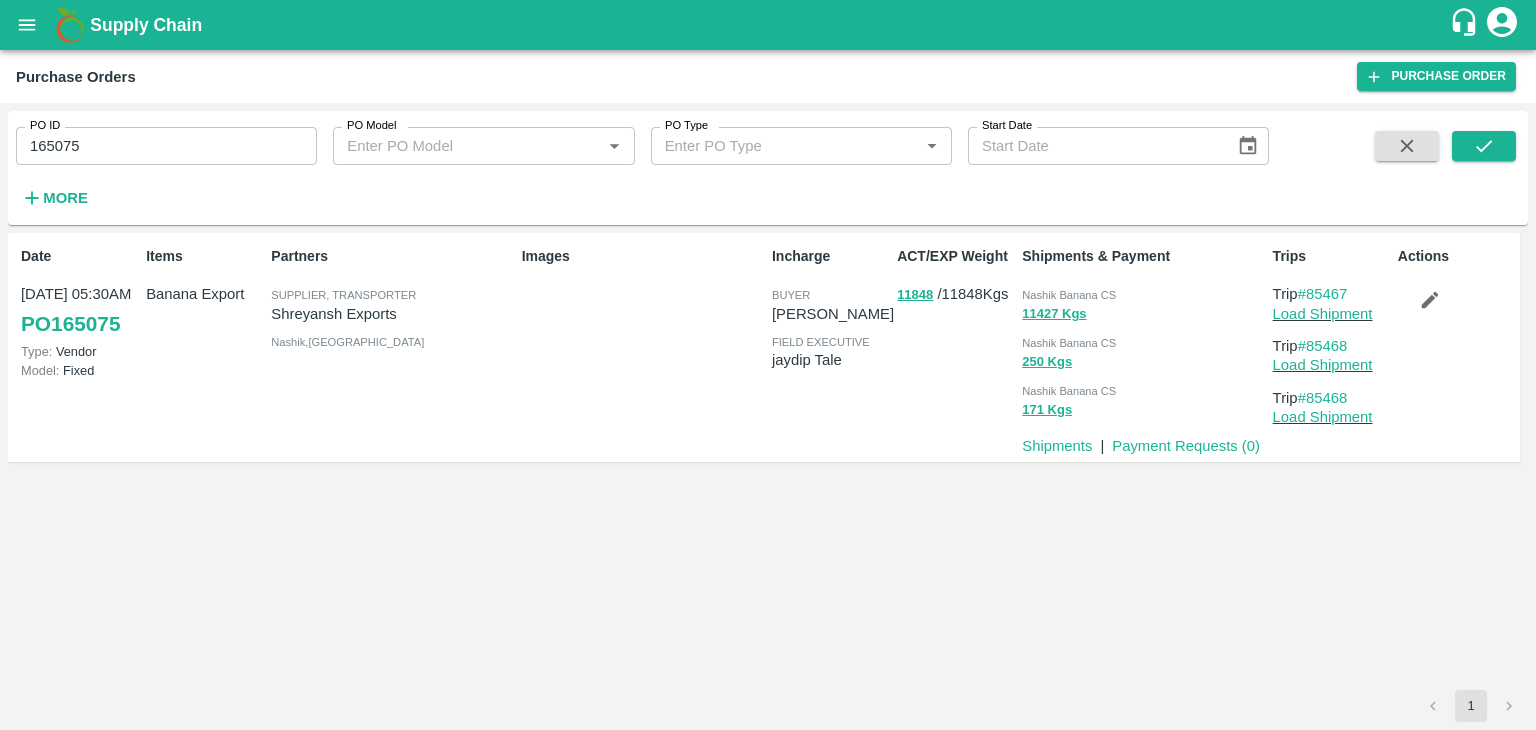 click on "165075" at bounding box center [166, 146] 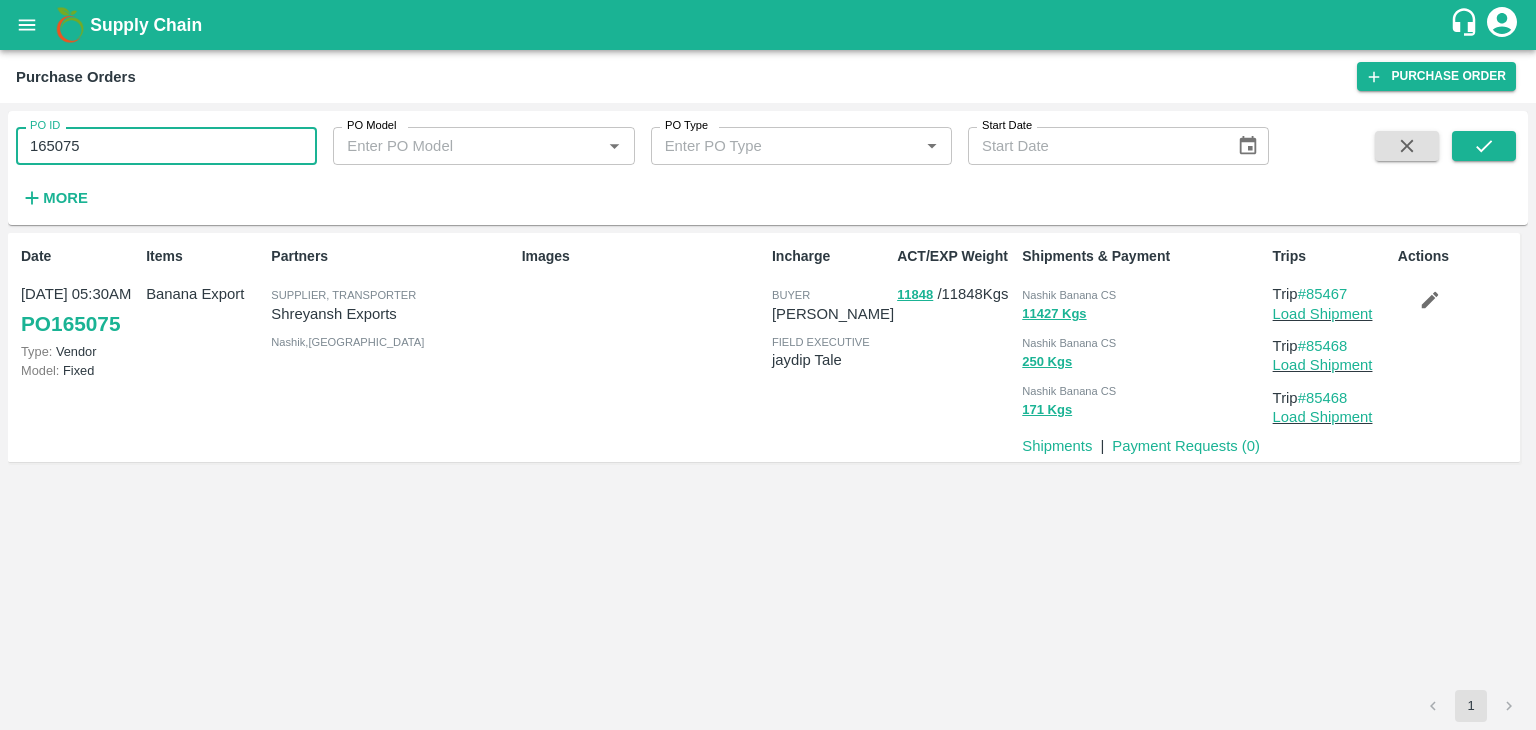 click on "165075" at bounding box center [166, 146] 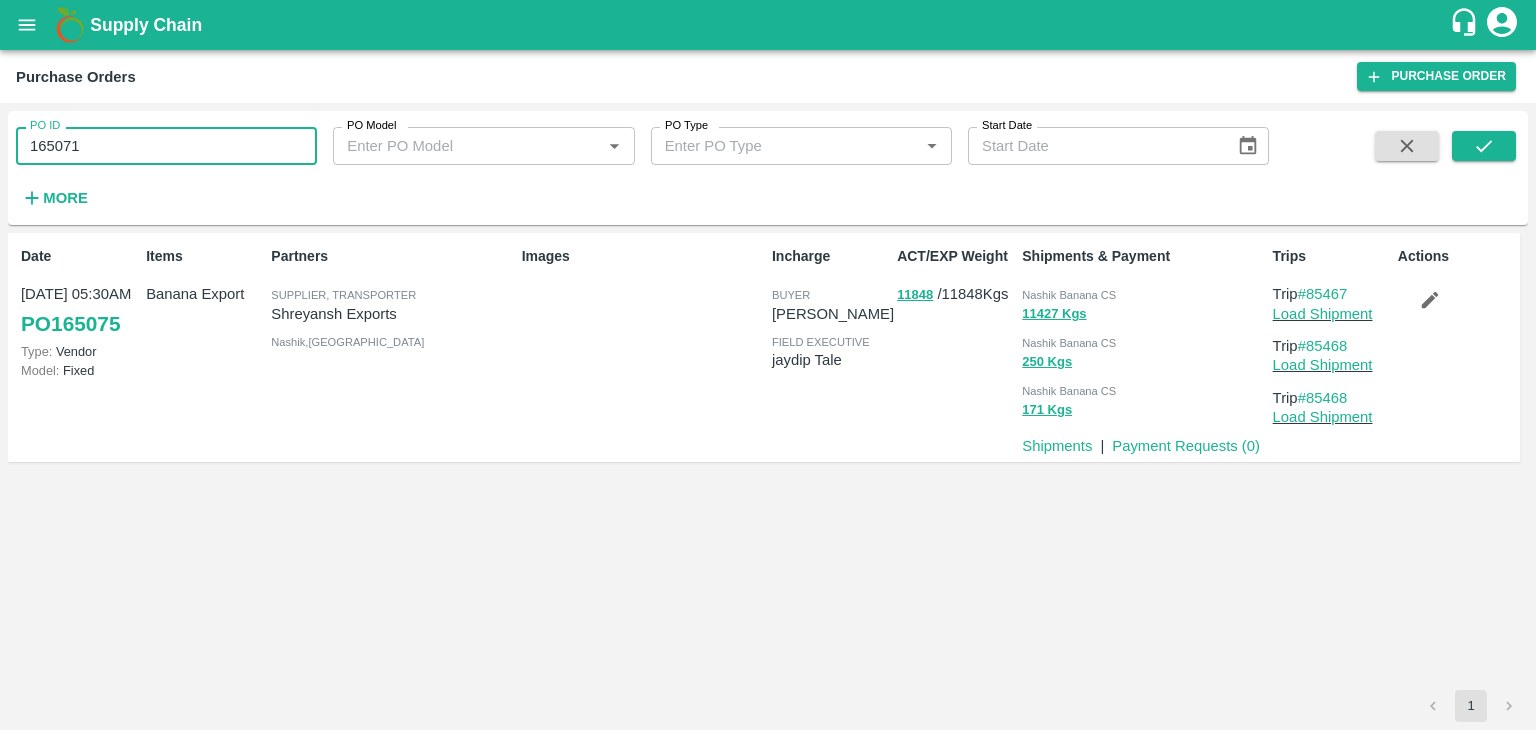type on "165071" 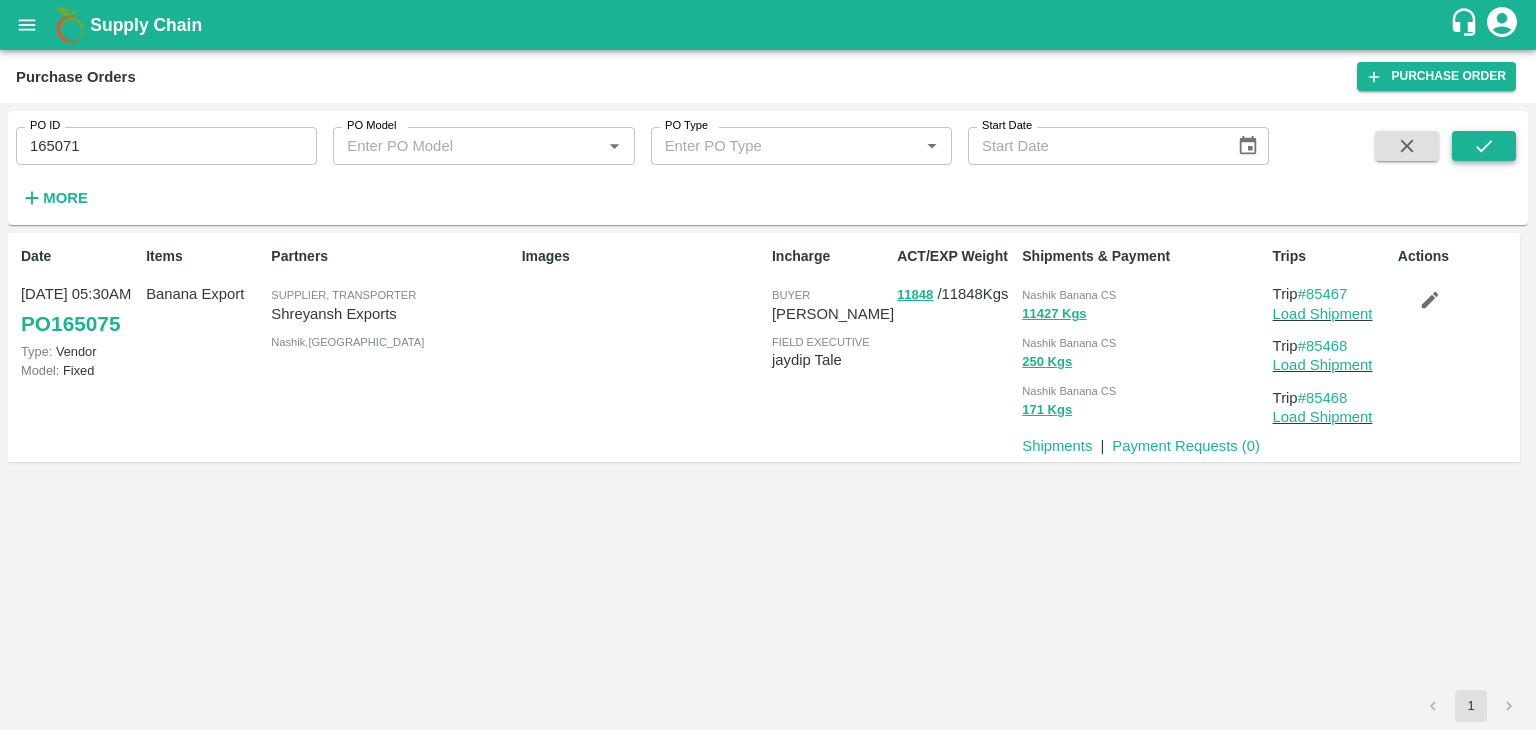 drag, startPoint x: 1444, startPoint y: 134, endPoint x: 1488, endPoint y: 147, distance: 45.88028 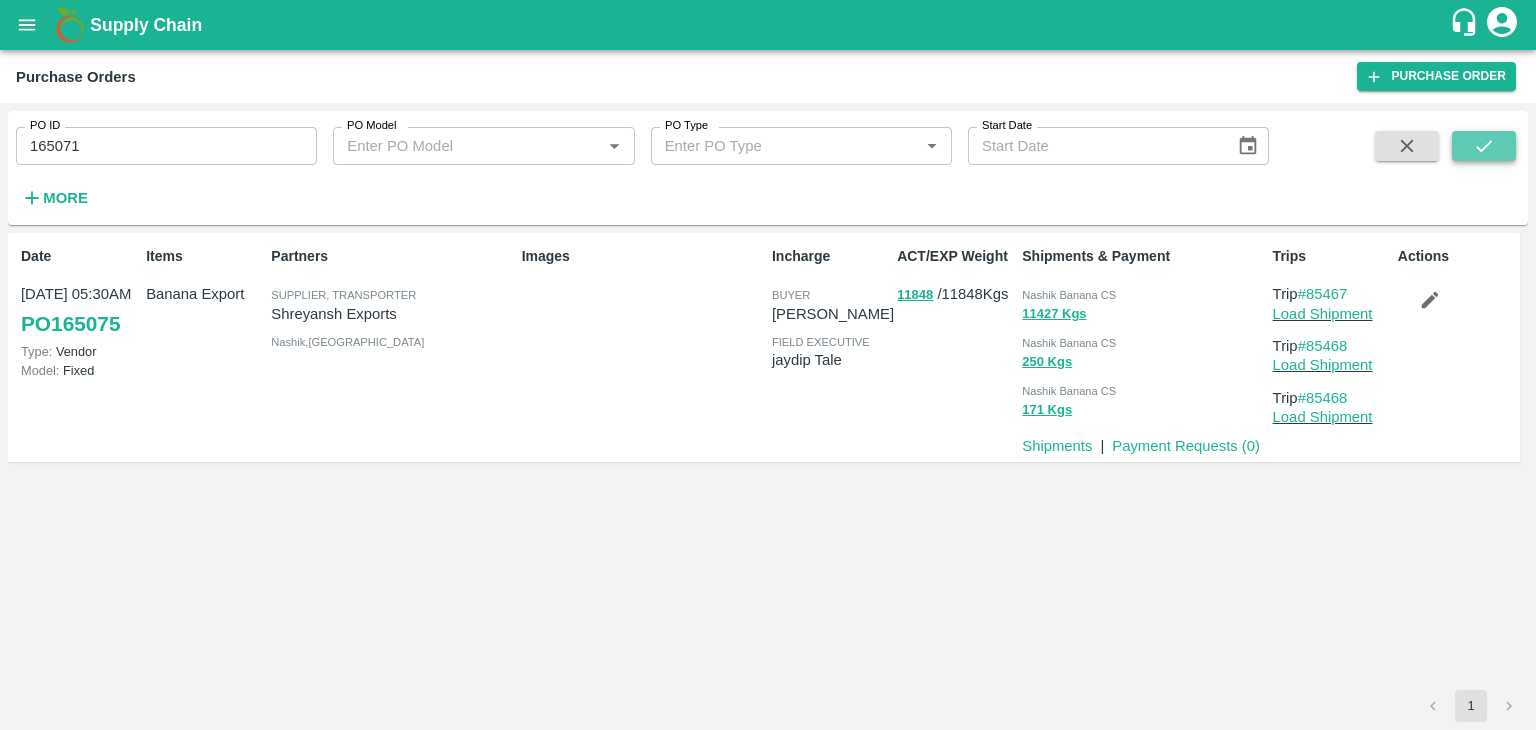 click 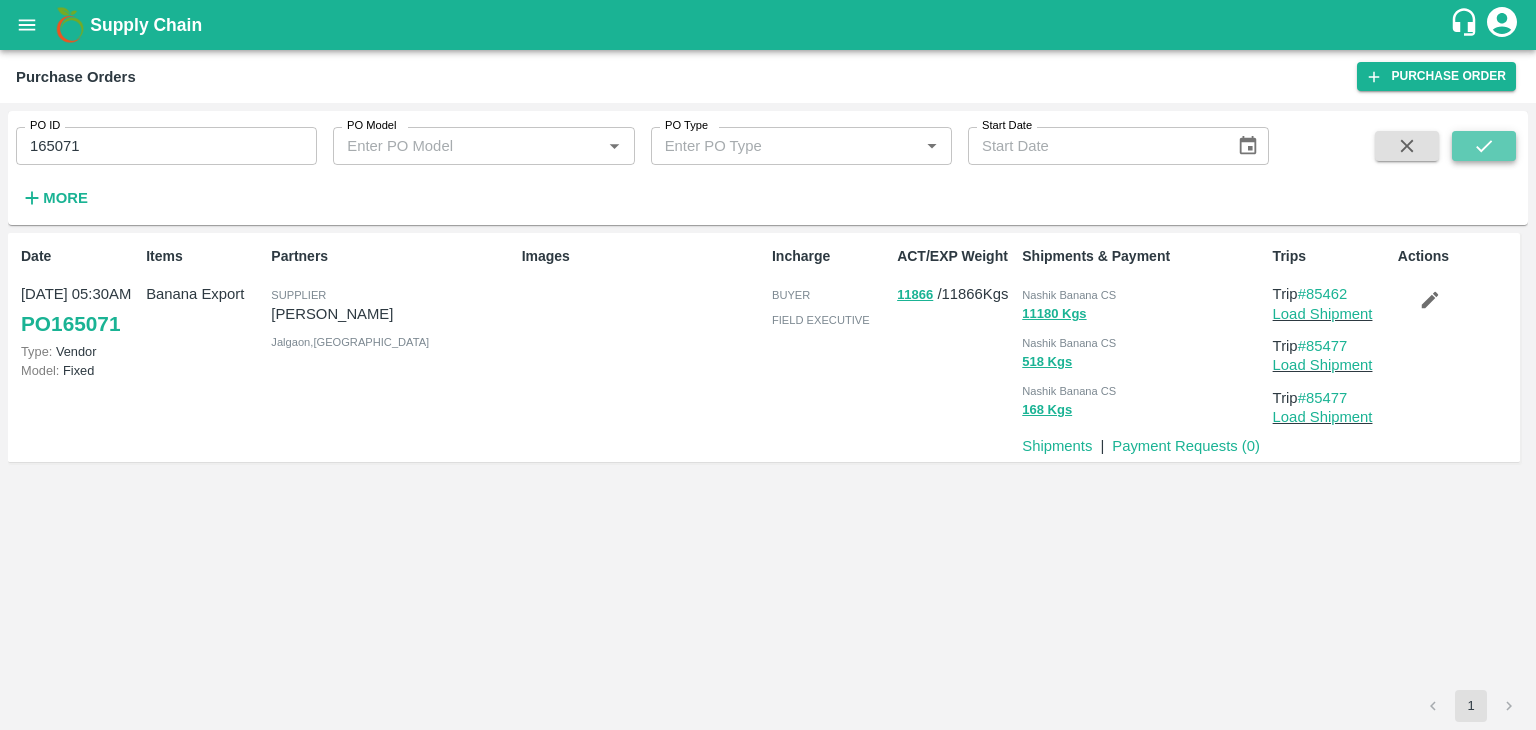 click at bounding box center [1484, 146] 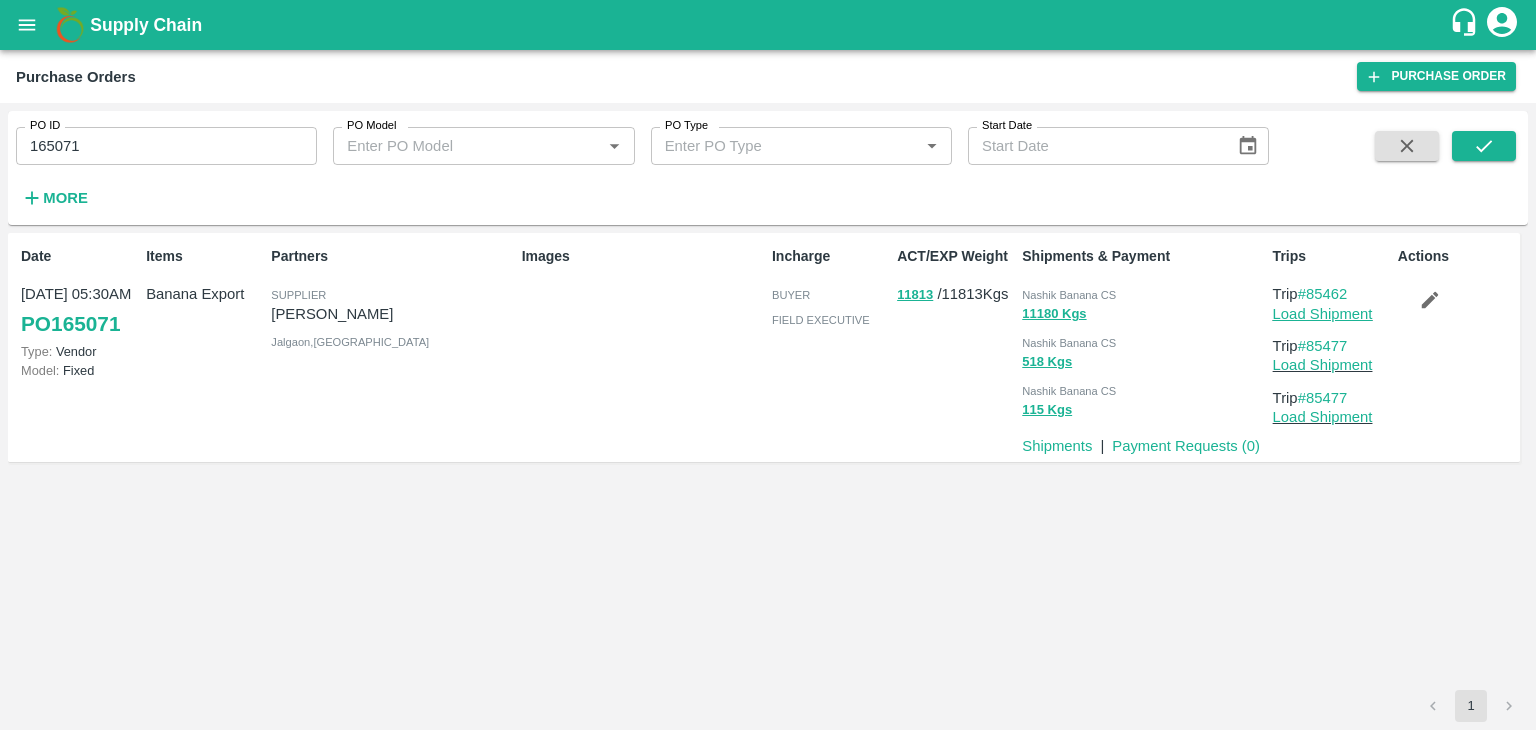 click on "Load Shipment" at bounding box center (1323, 314) 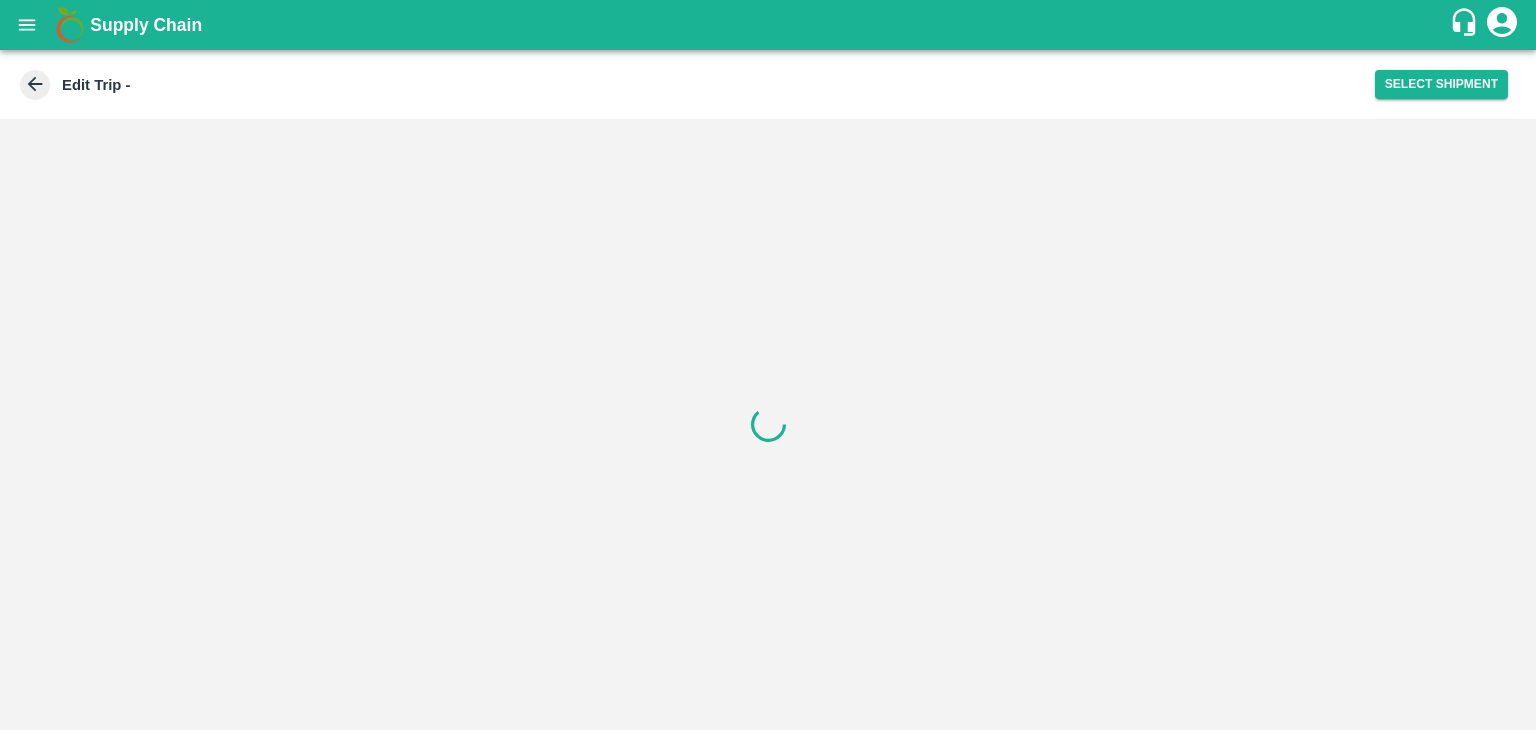 scroll, scrollTop: 0, scrollLeft: 0, axis: both 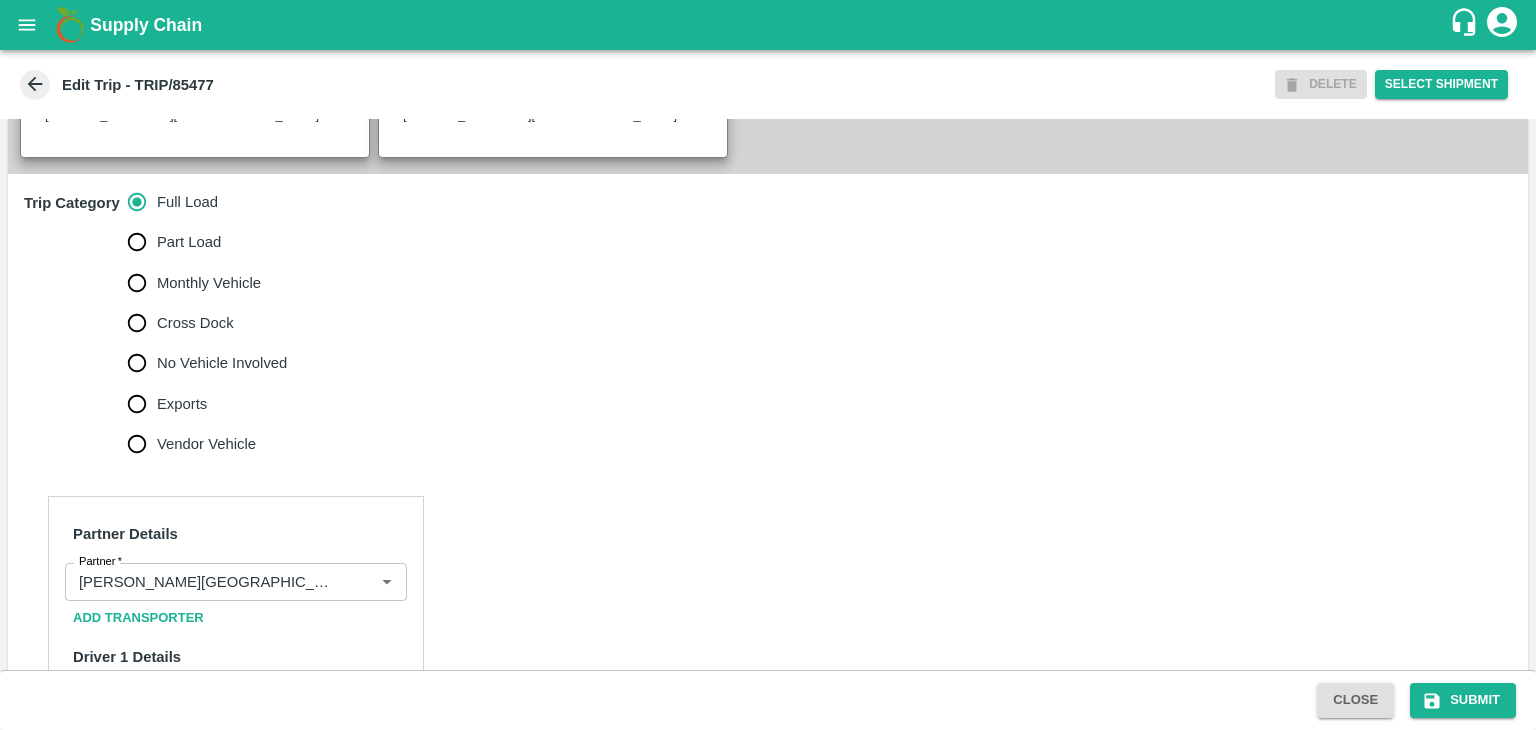 click on "No Vehicle Involved" at bounding box center [202, 363] 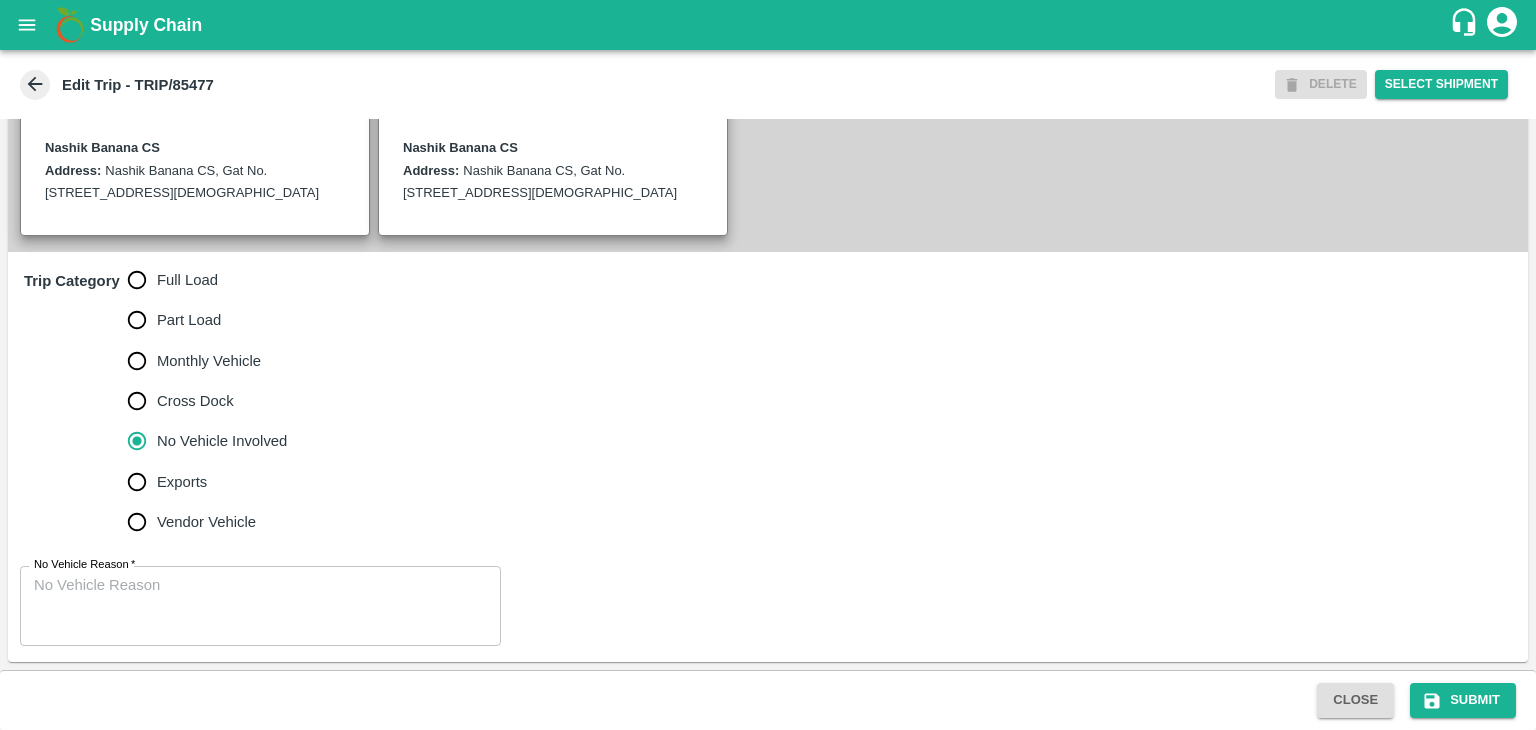 scroll, scrollTop: 468, scrollLeft: 0, axis: vertical 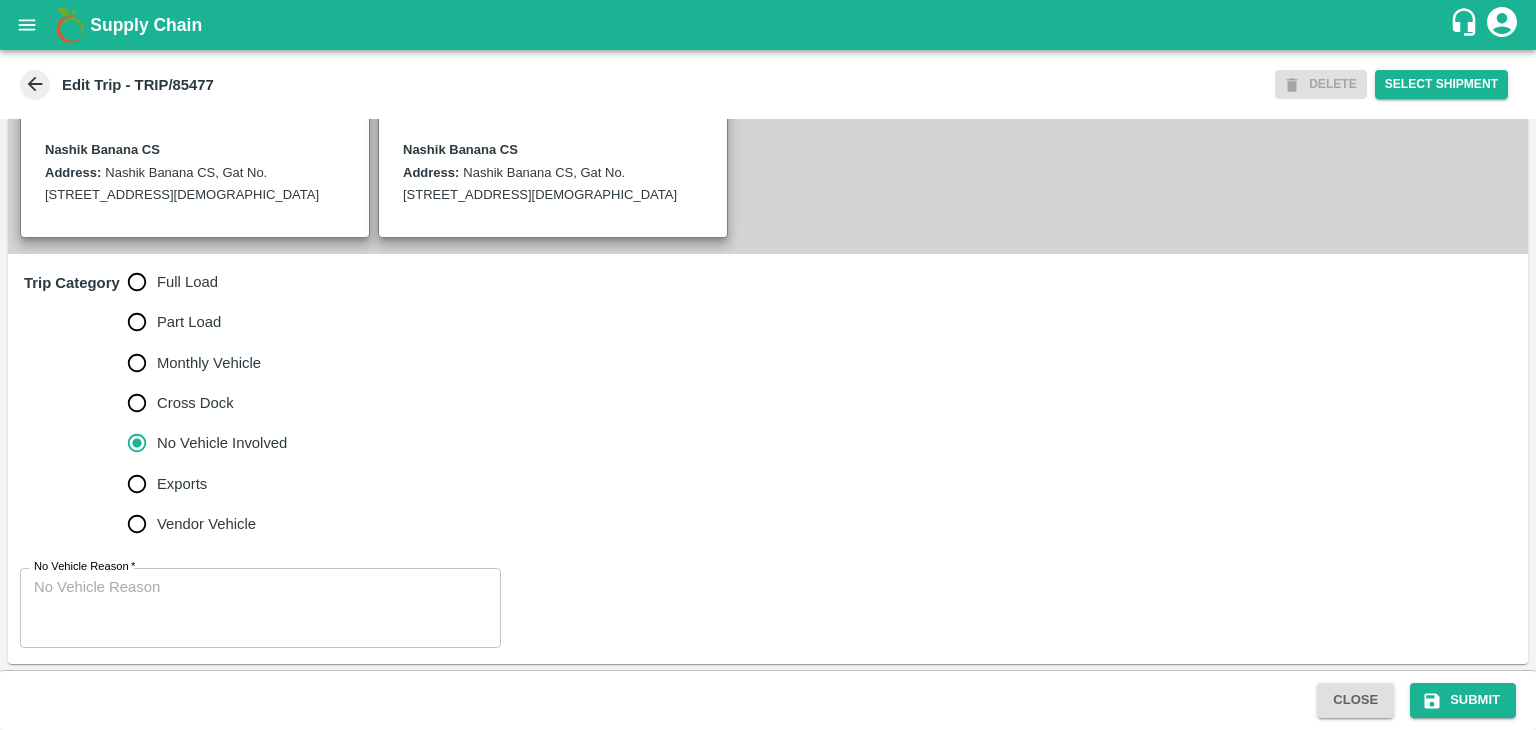 click on "No Vehicle Reason   *" at bounding box center (260, 608) 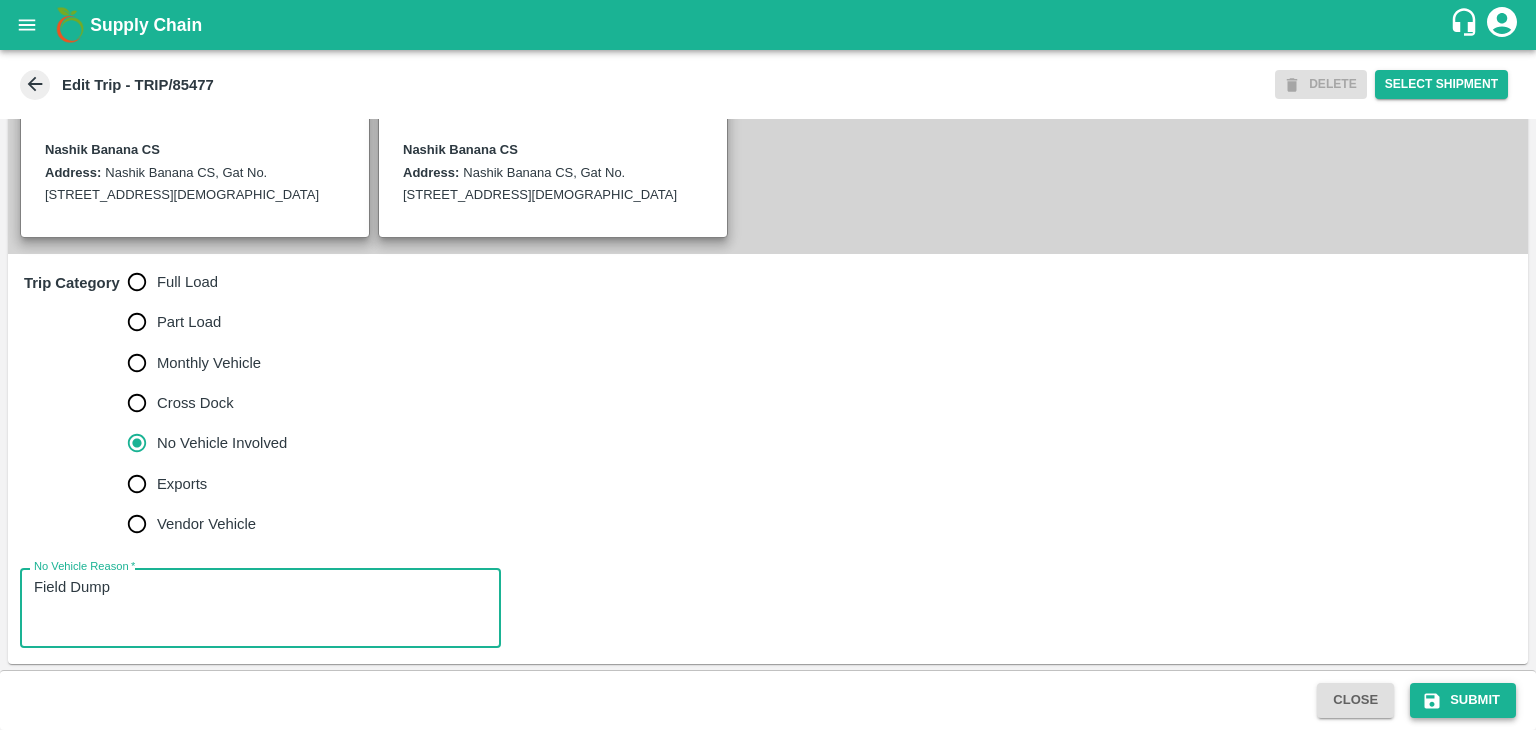type on "Field Dump" 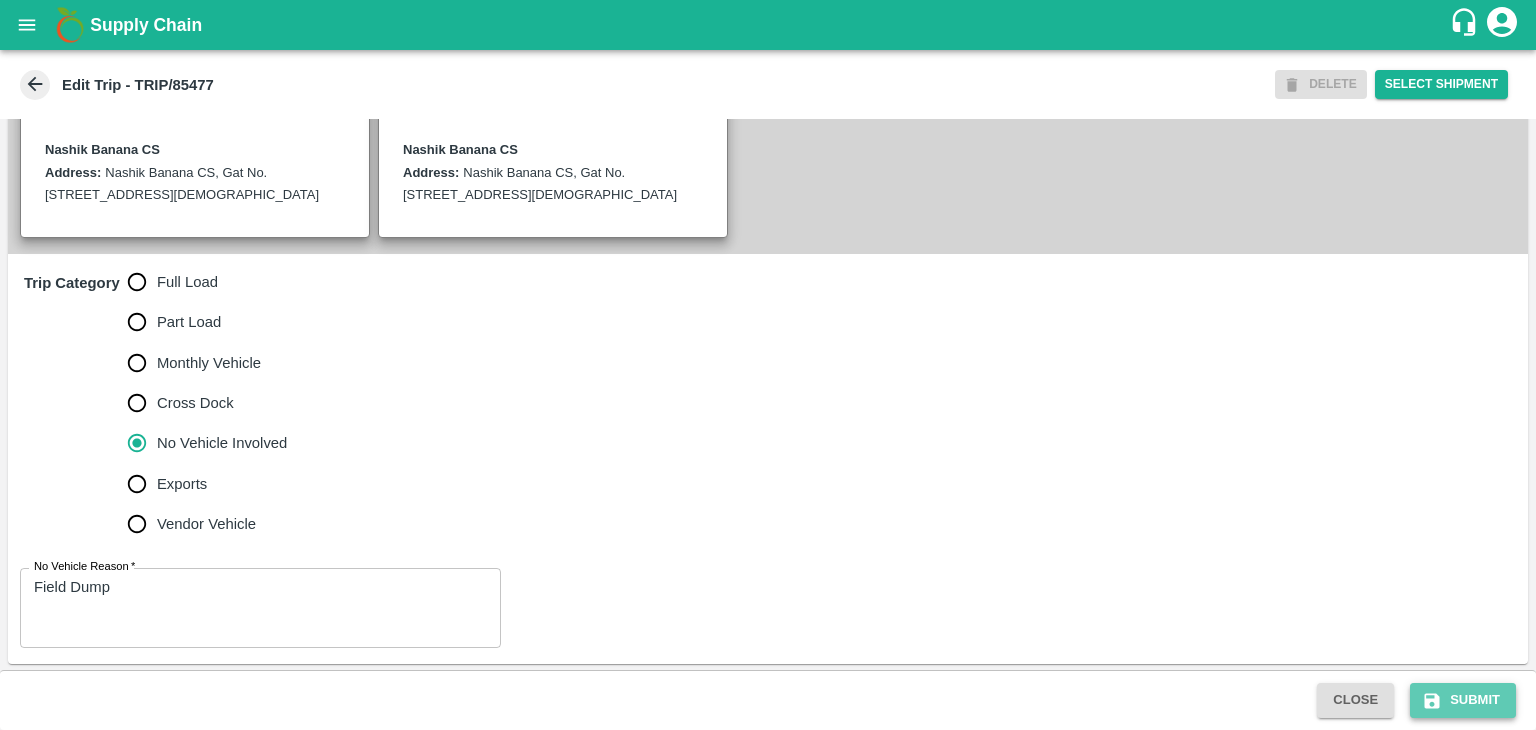 click on "Submit" at bounding box center (1463, 700) 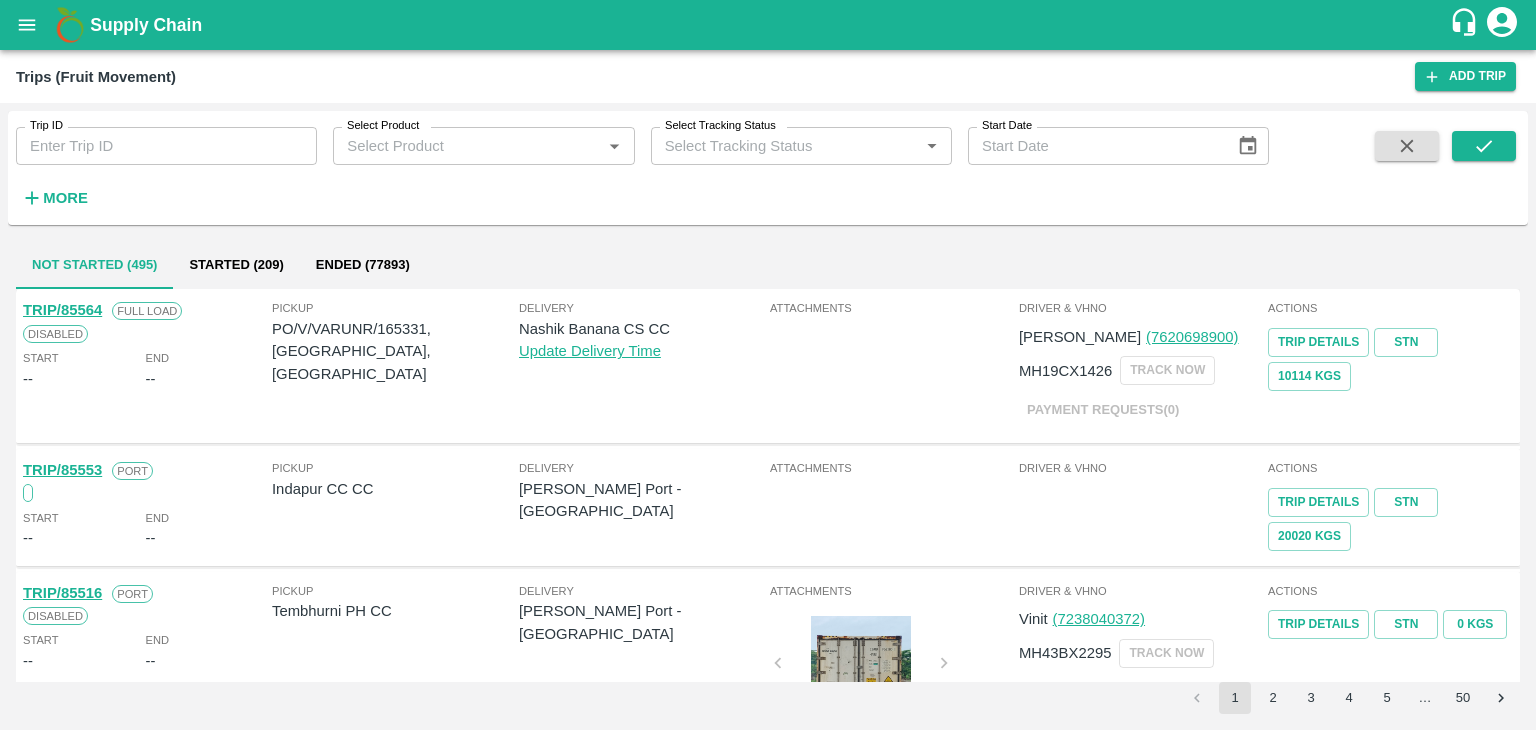 click on "Trip ID" at bounding box center [166, 146] 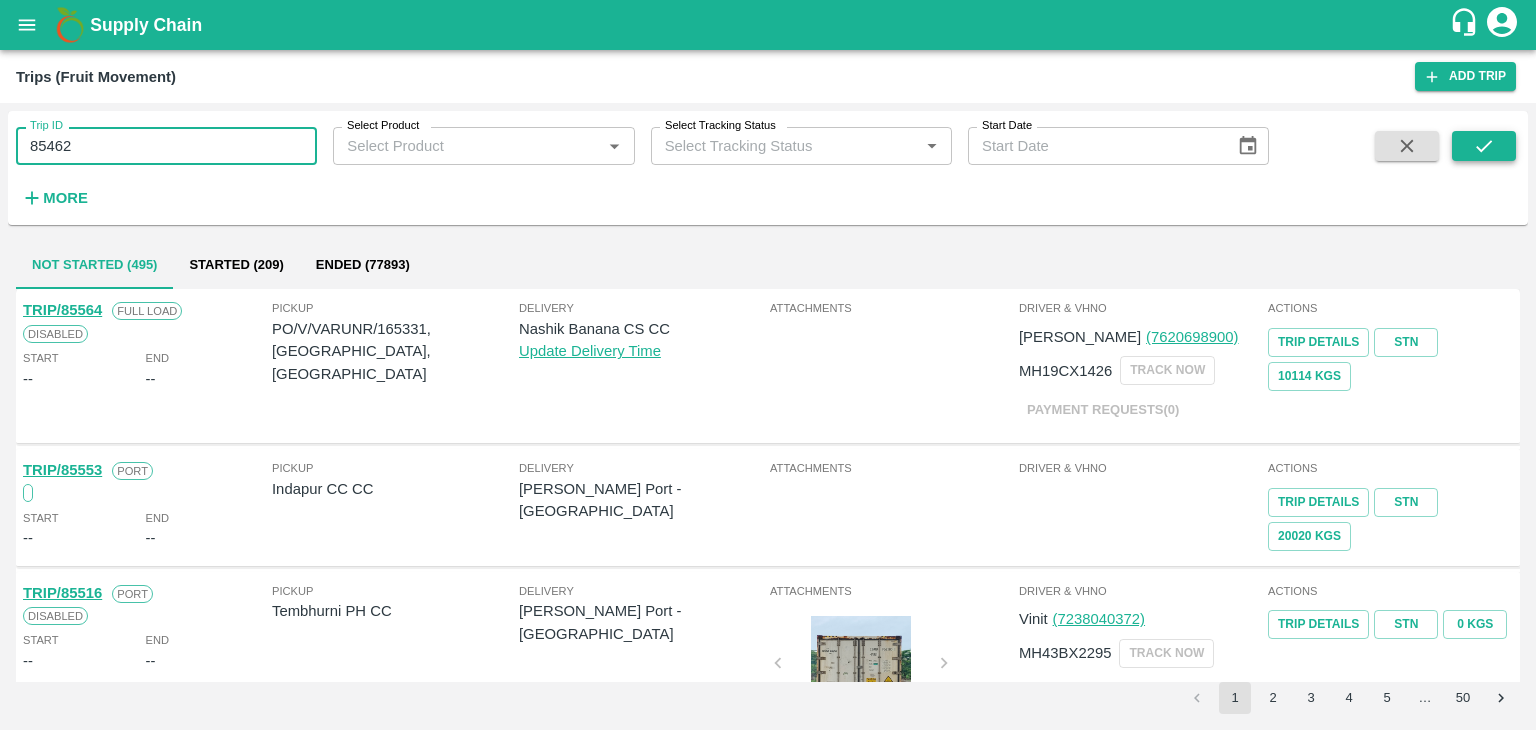 type on "85462" 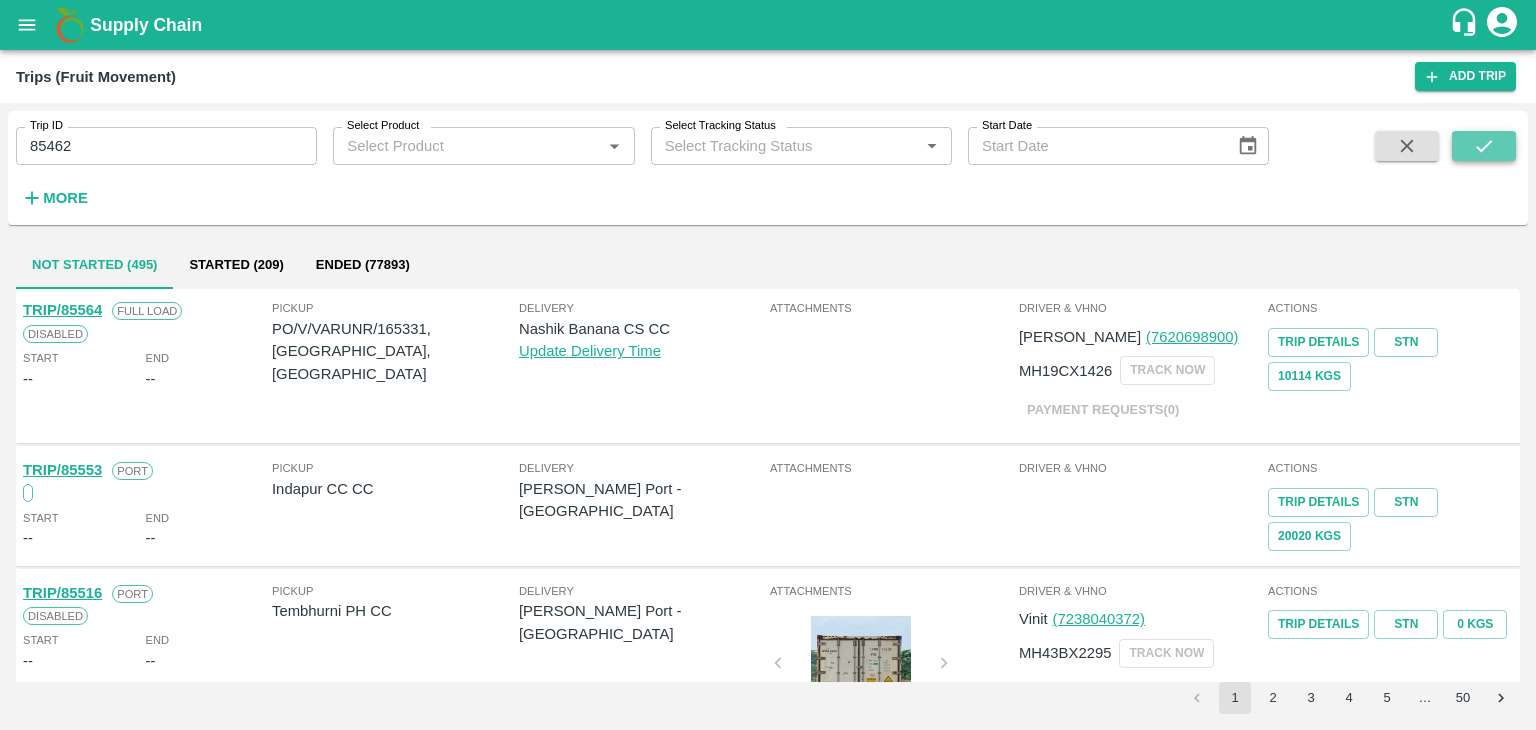 click at bounding box center (1484, 146) 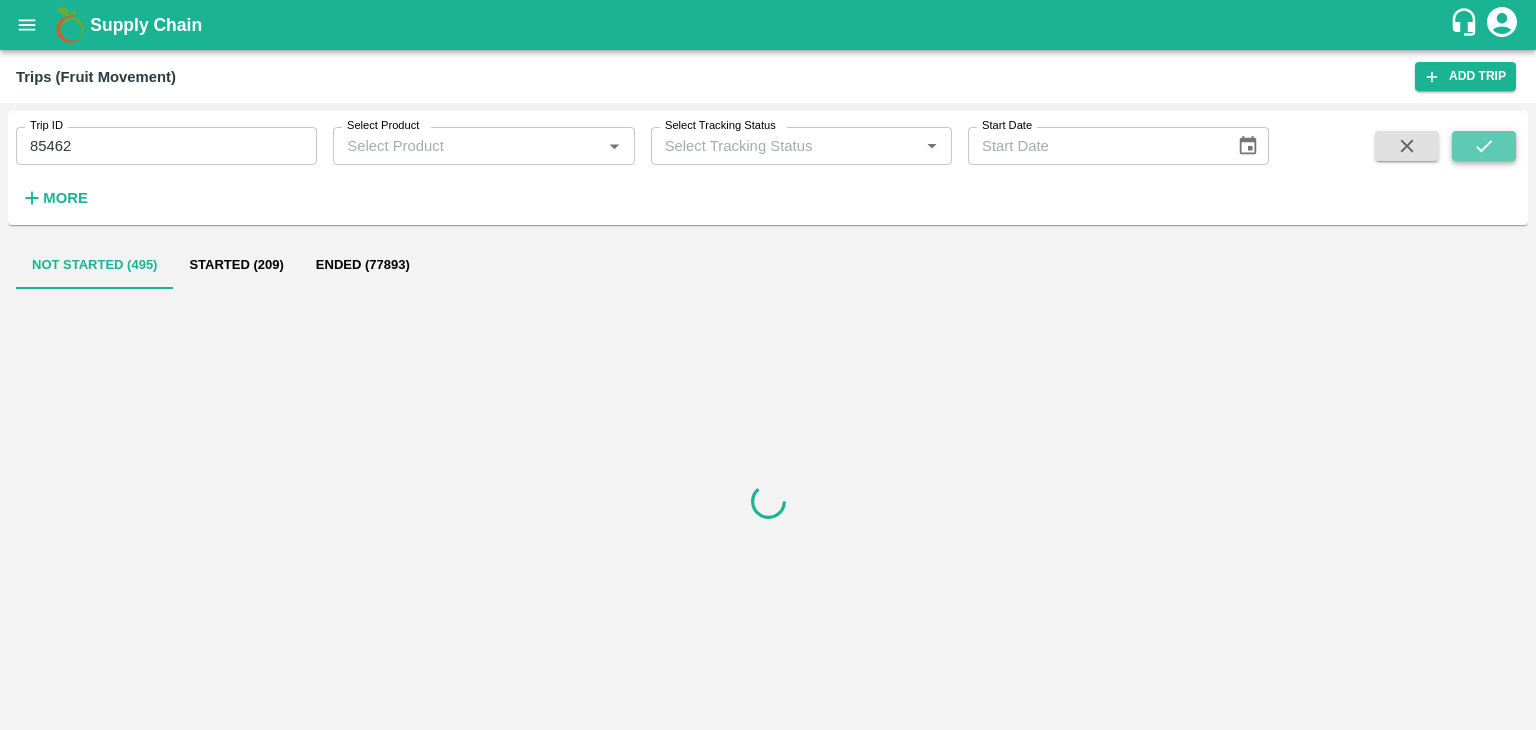 click at bounding box center (1484, 146) 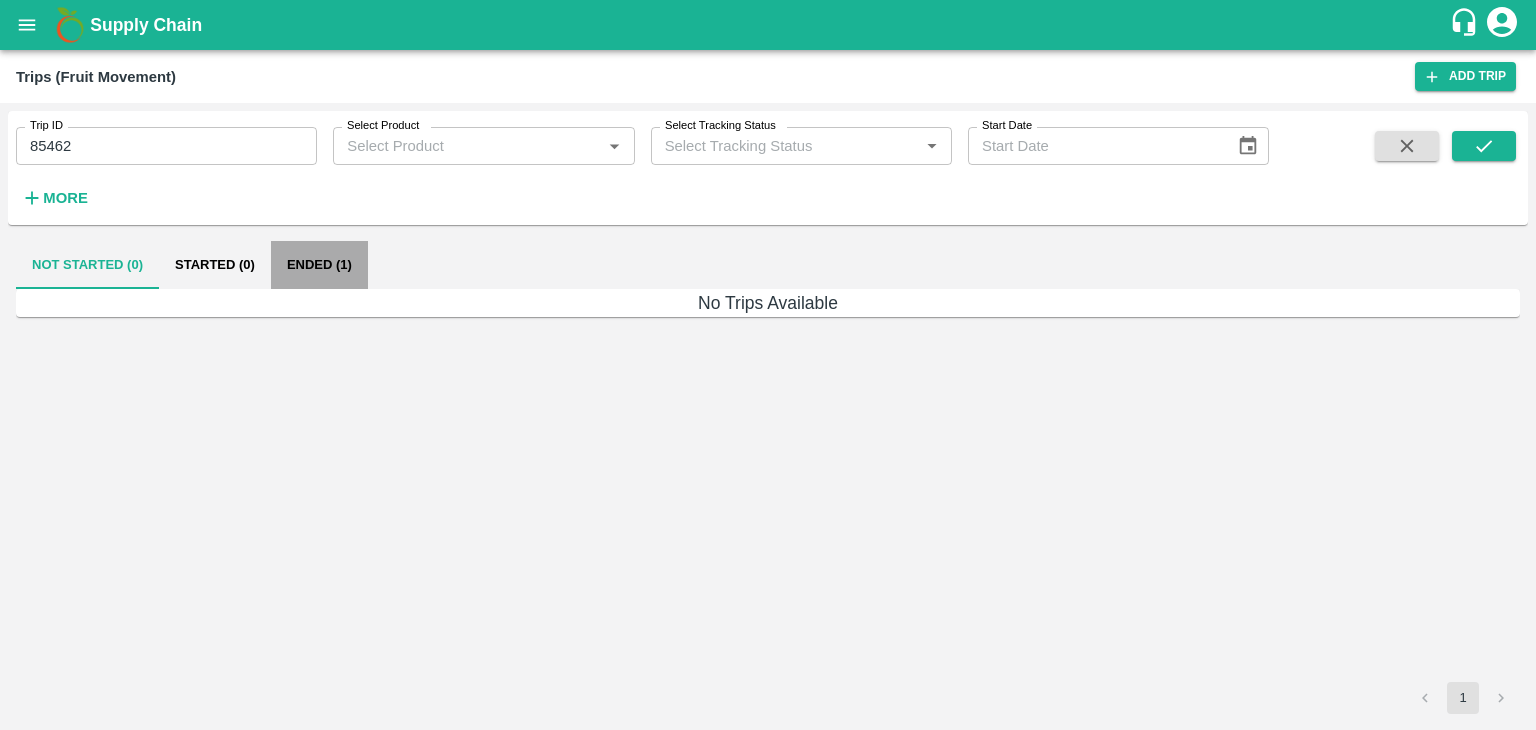 click on "Ended (1)" at bounding box center [319, 265] 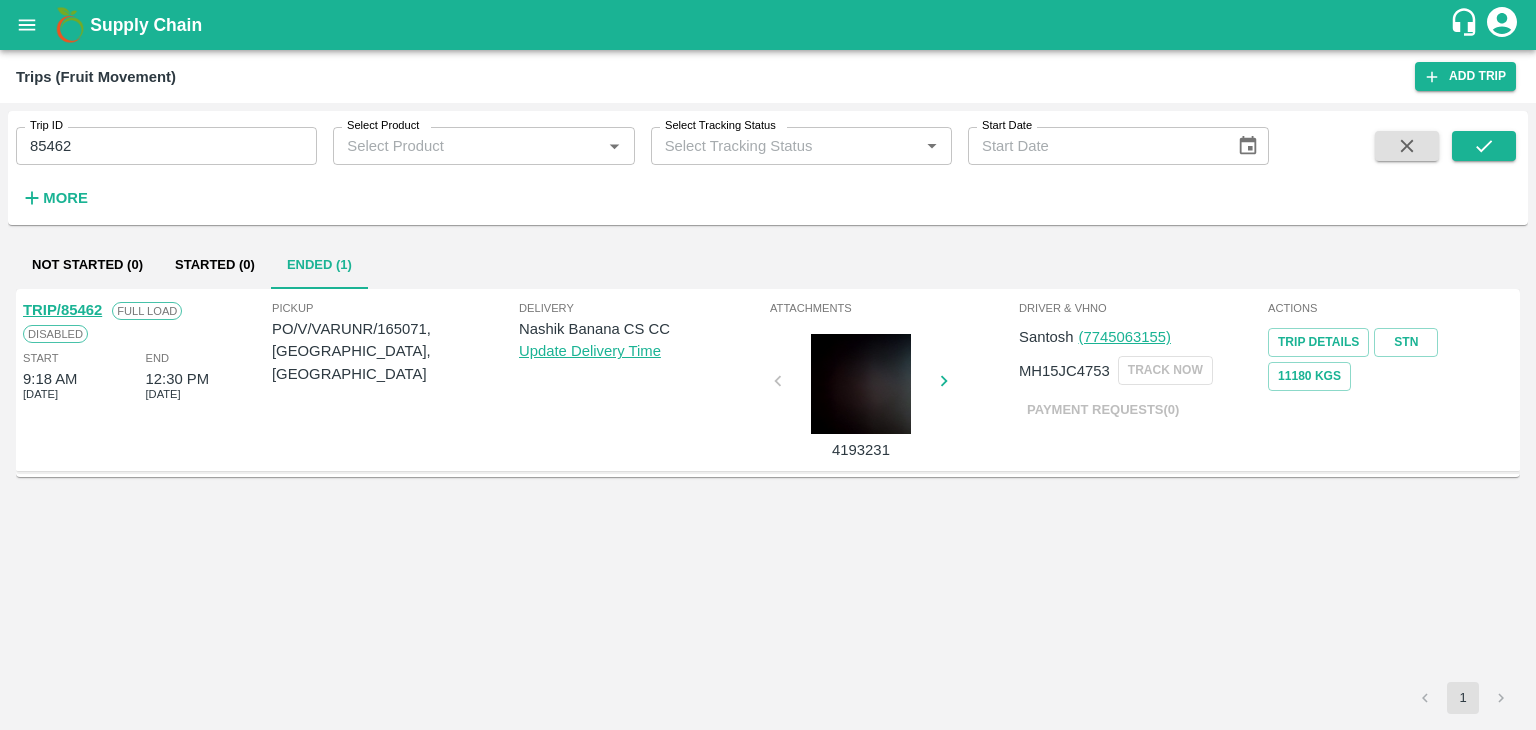 click on "TRIP/85462" at bounding box center [62, 310] 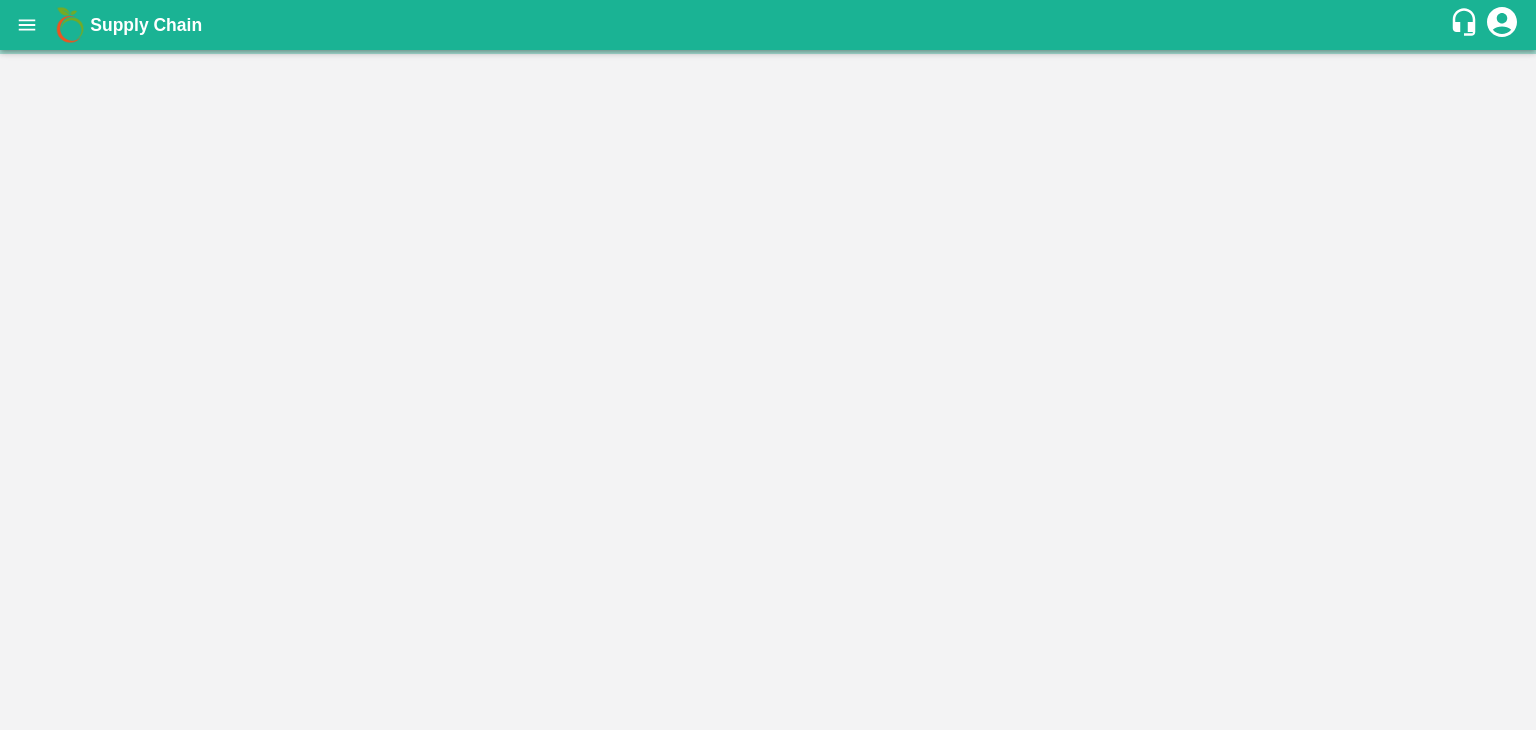 scroll, scrollTop: 0, scrollLeft: 0, axis: both 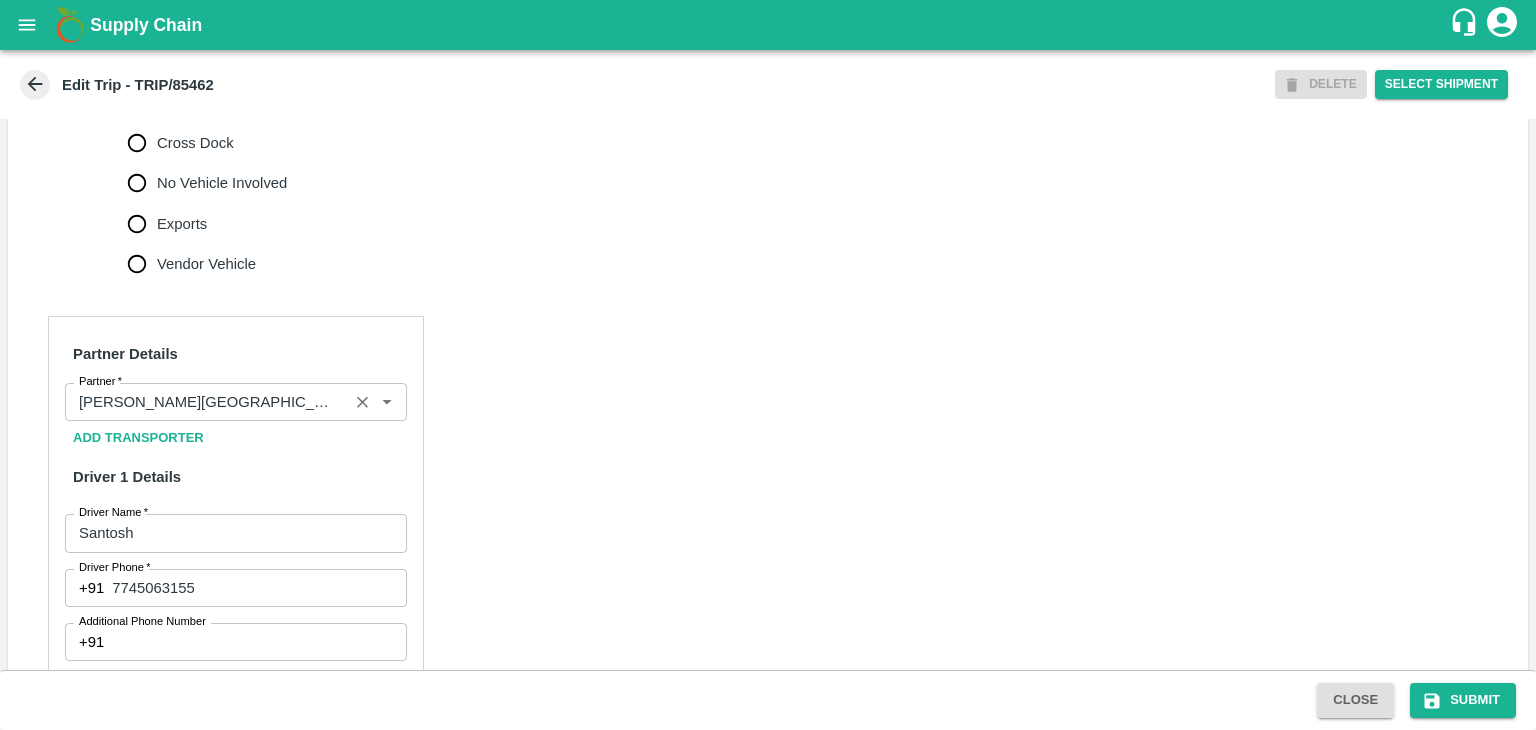click on "Partner" at bounding box center [236, 402] 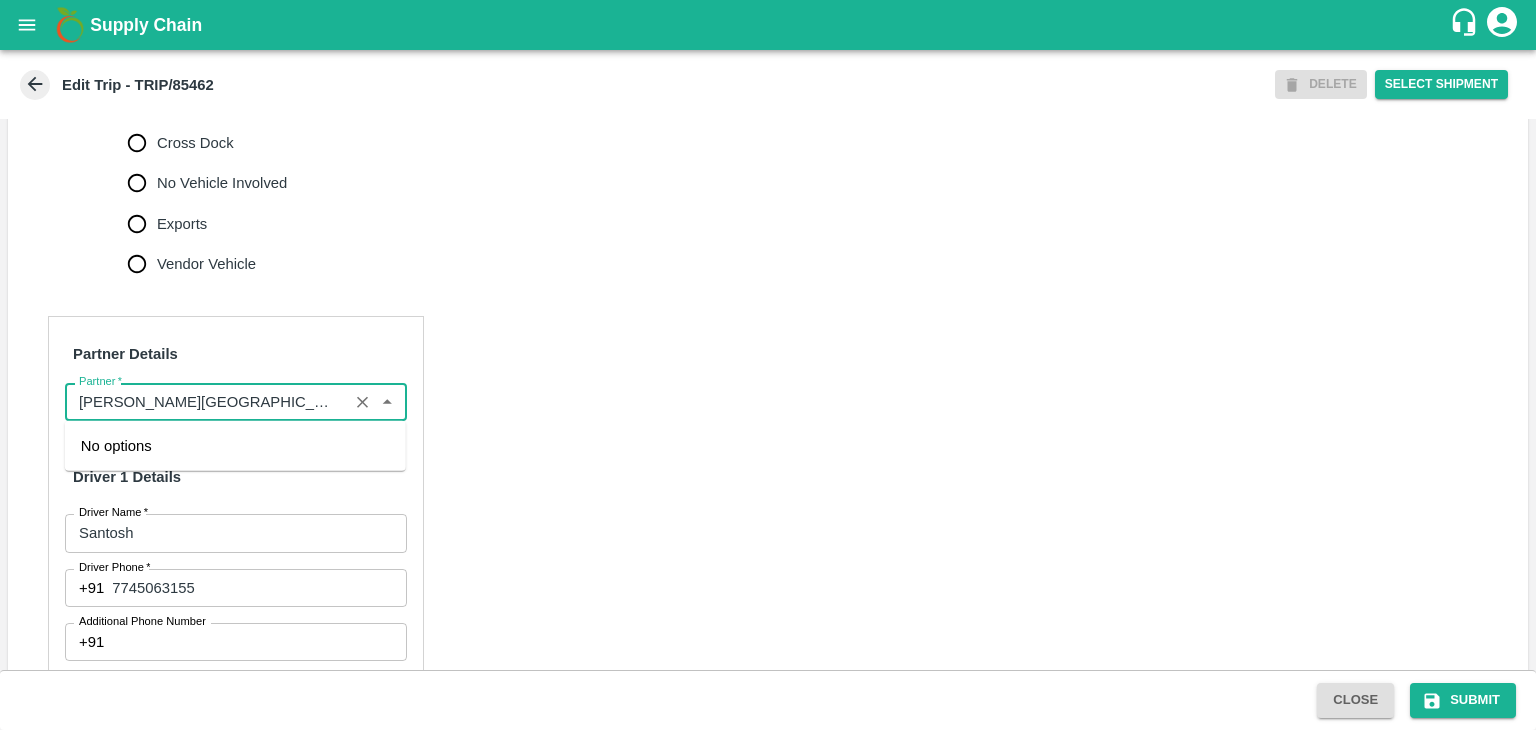 scroll, scrollTop: 0, scrollLeft: 227, axis: horizontal 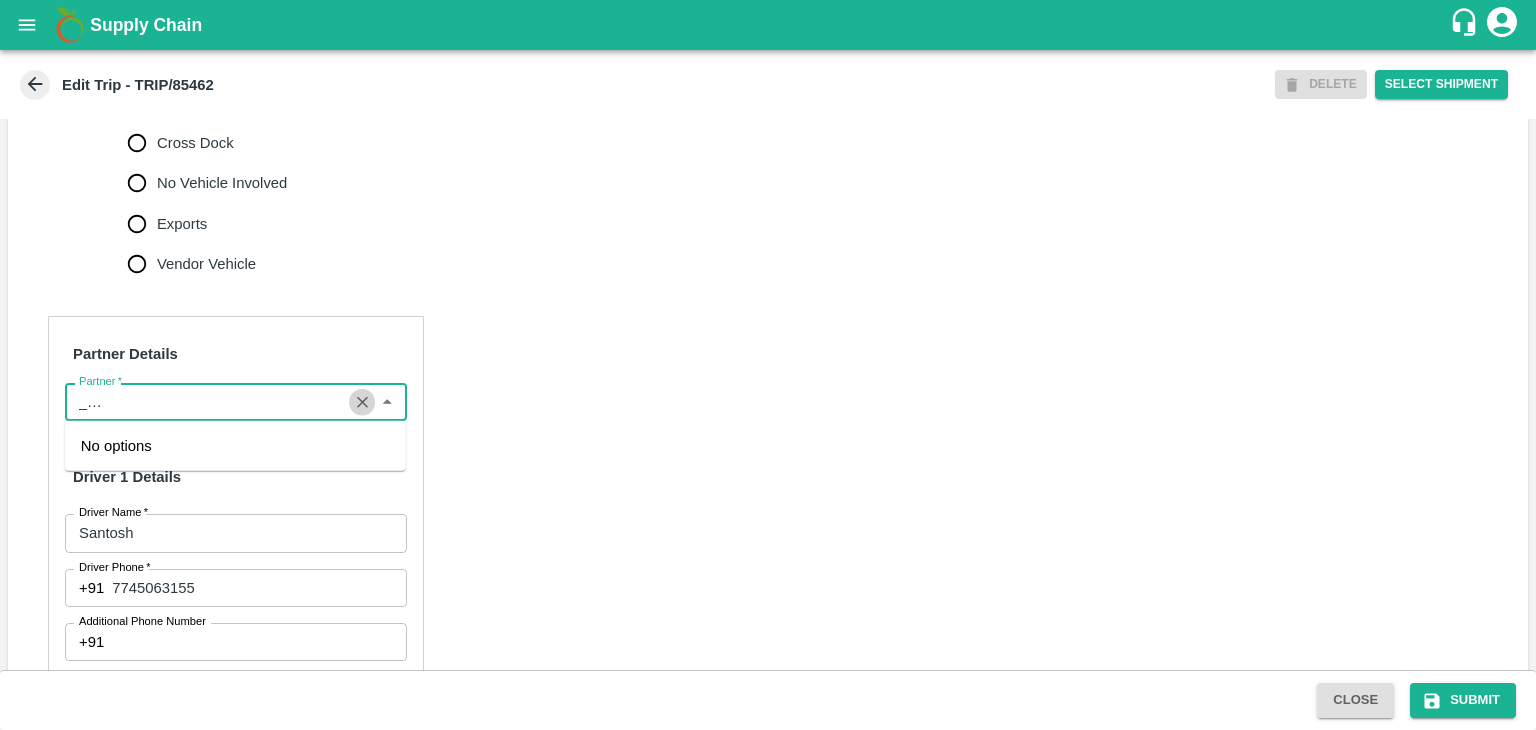 click 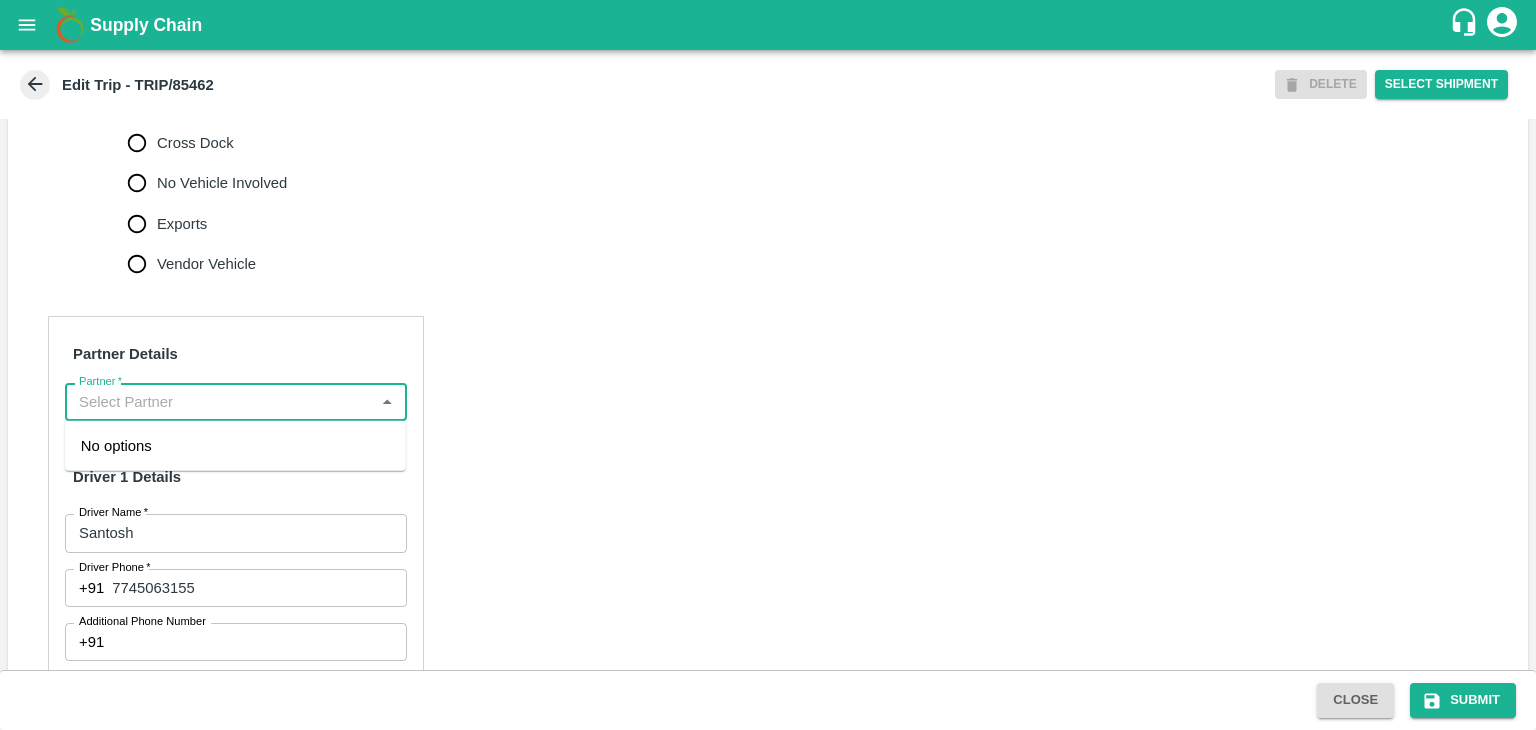 scroll, scrollTop: 0, scrollLeft: 0, axis: both 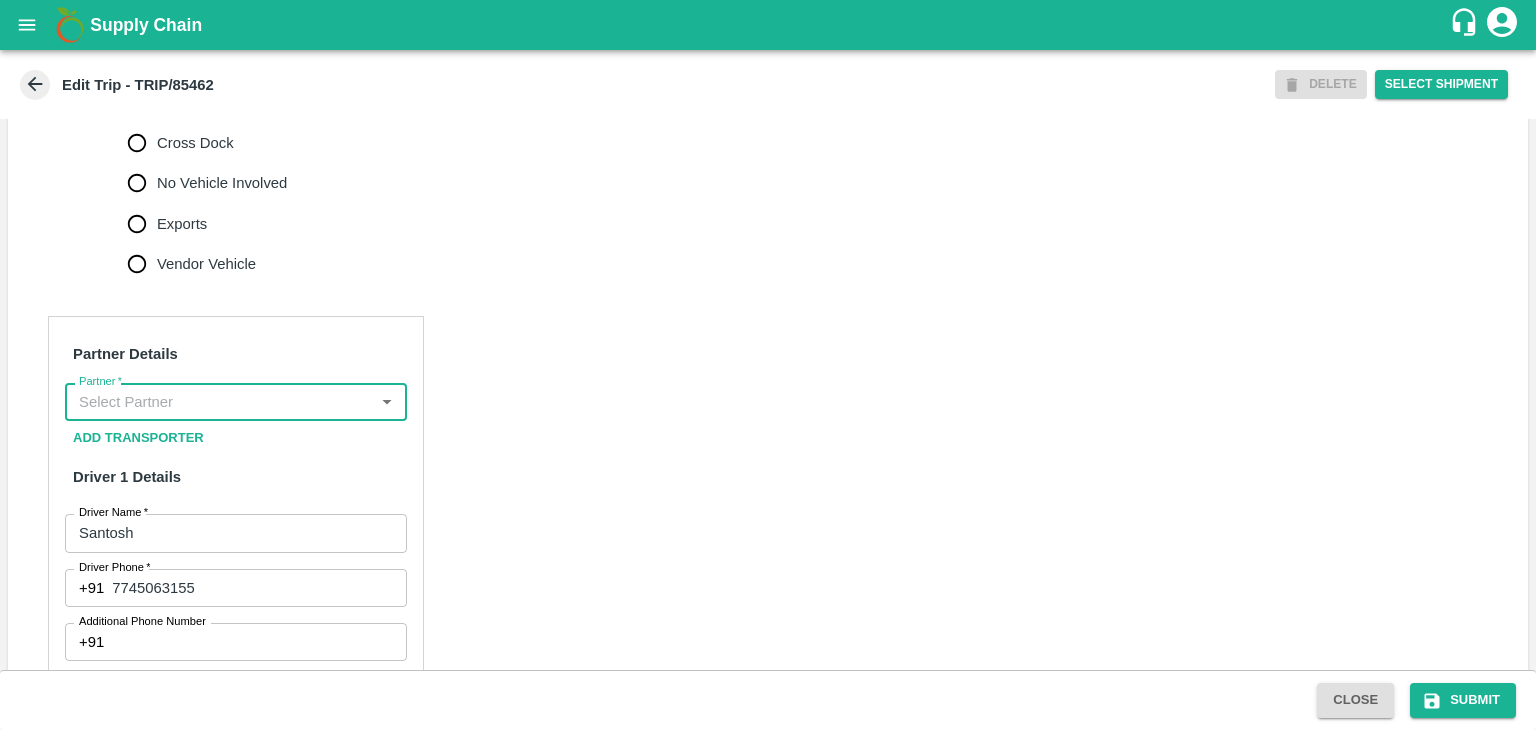 click on "Partner   *" at bounding box center (219, 402) 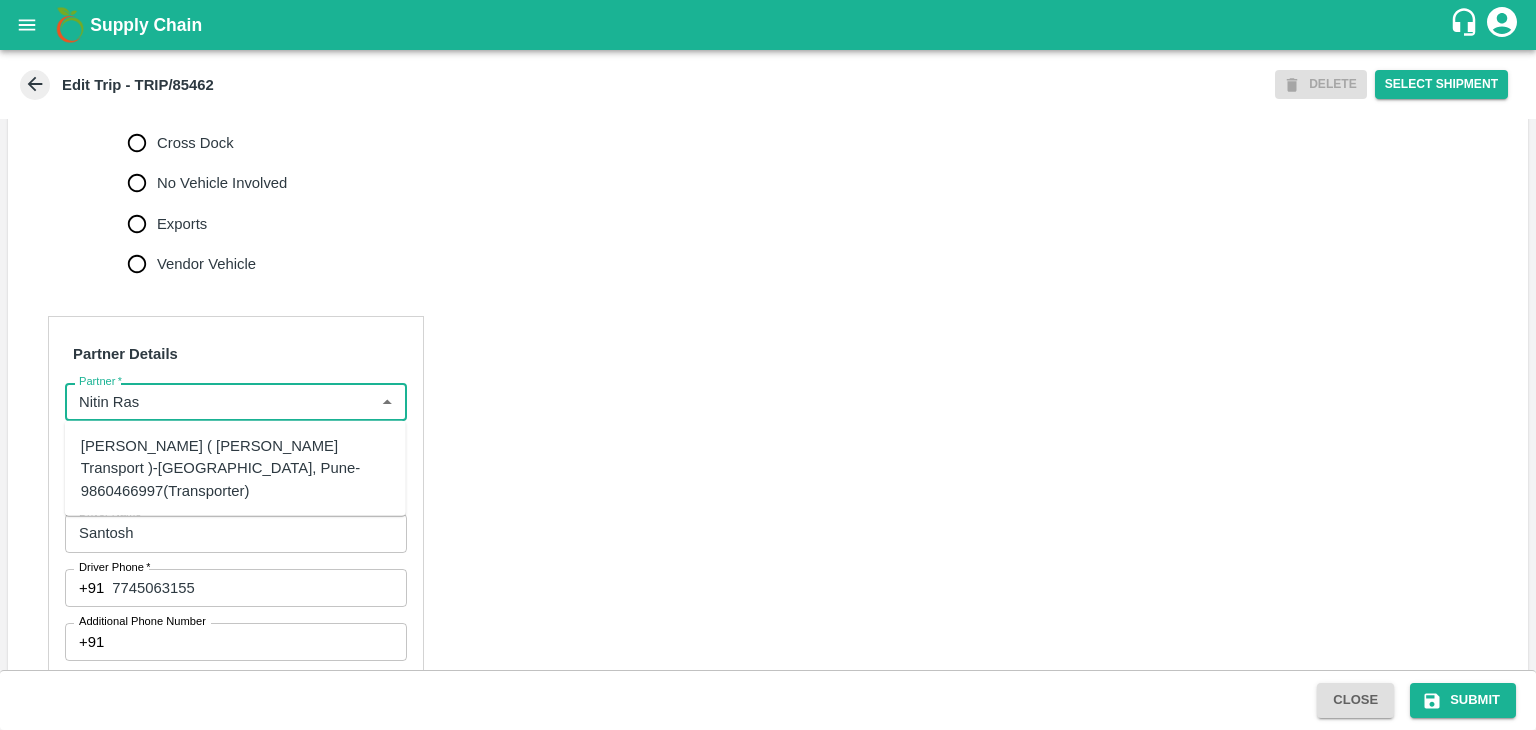 click on "Nitin Rasal ( Bhairavnath Transport )-Deulgaon, Pune-9860466997(Transporter)" at bounding box center (235, 468) 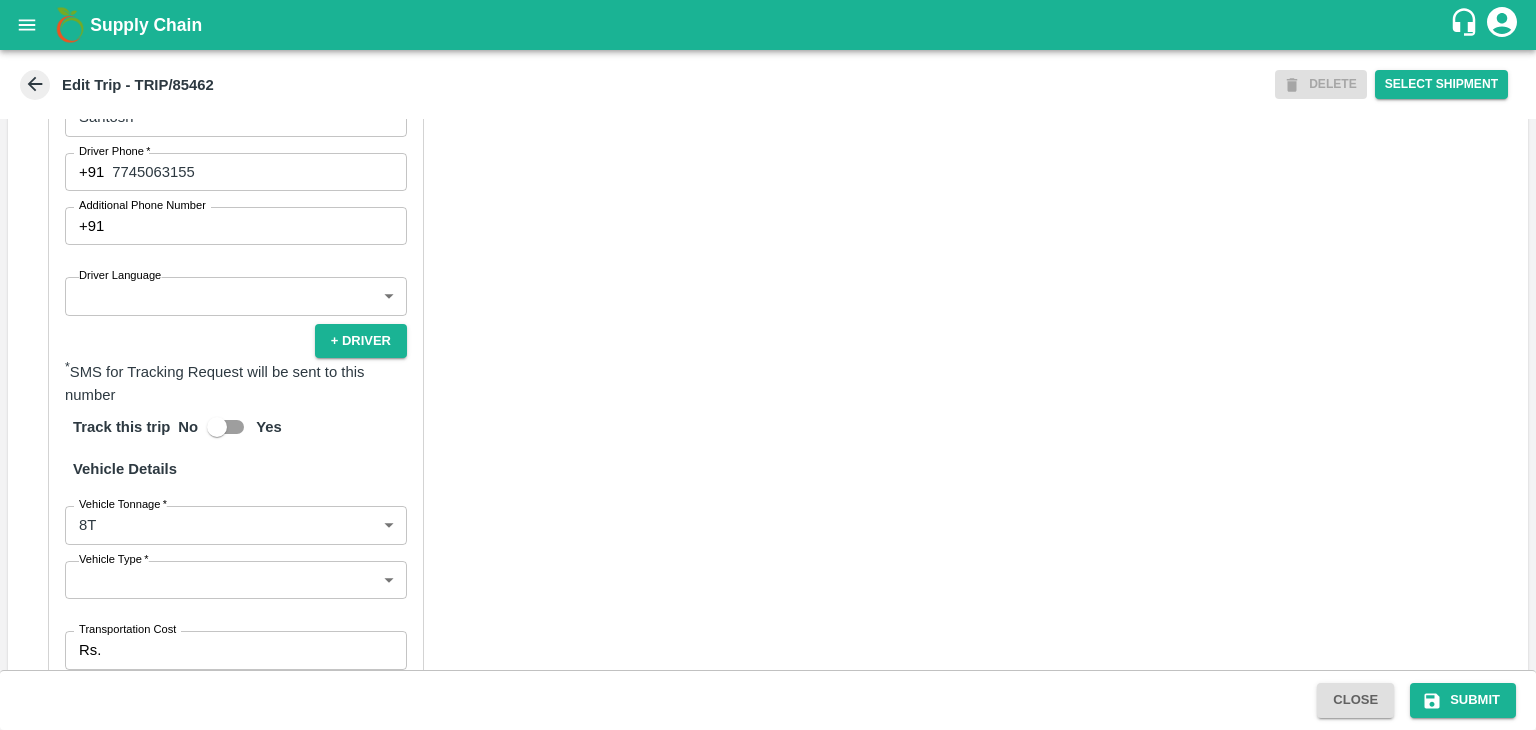 scroll, scrollTop: 1146, scrollLeft: 0, axis: vertical 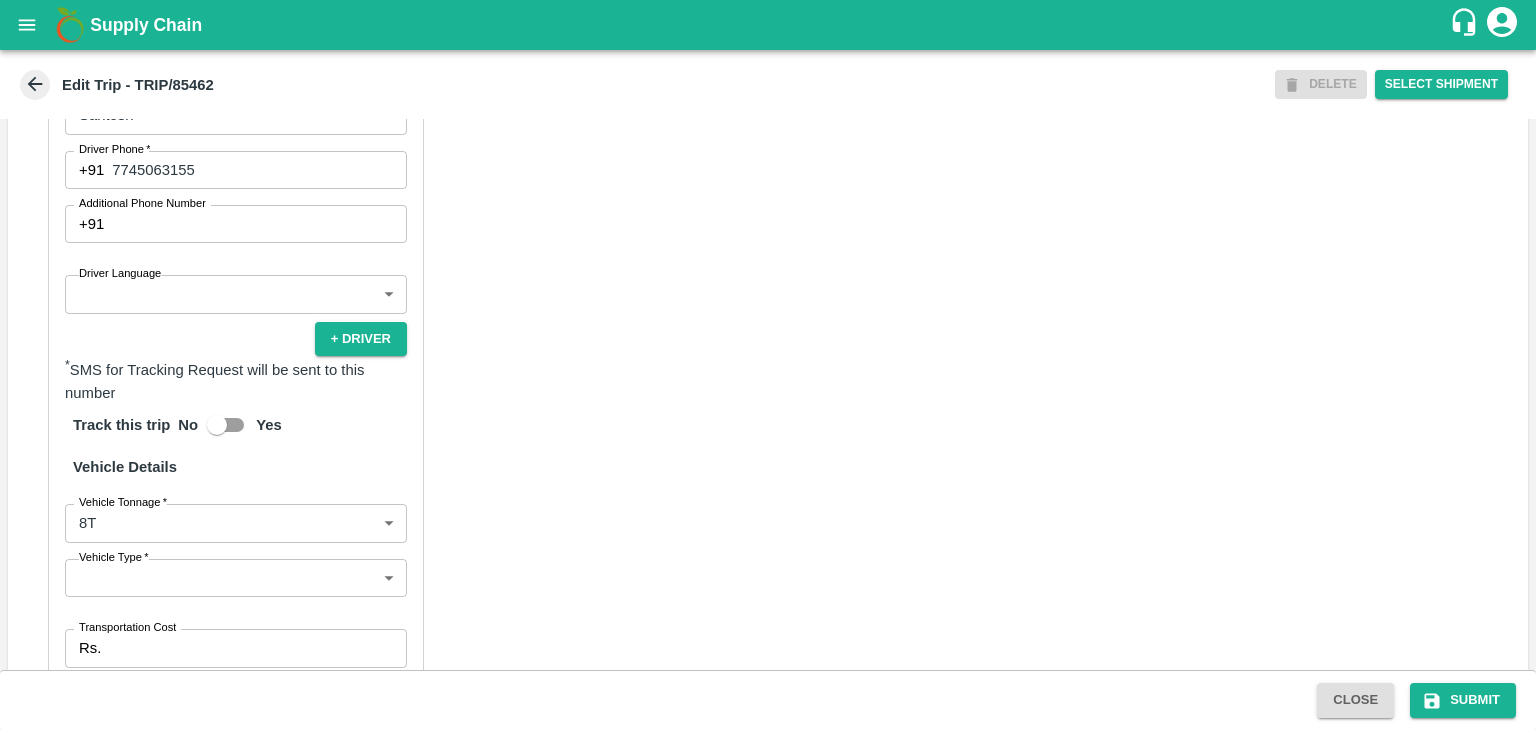 type on "Nitin Rasal ( Bhairavnath Transport )-Deulgaon, Pune-9860466997(Transporter)" 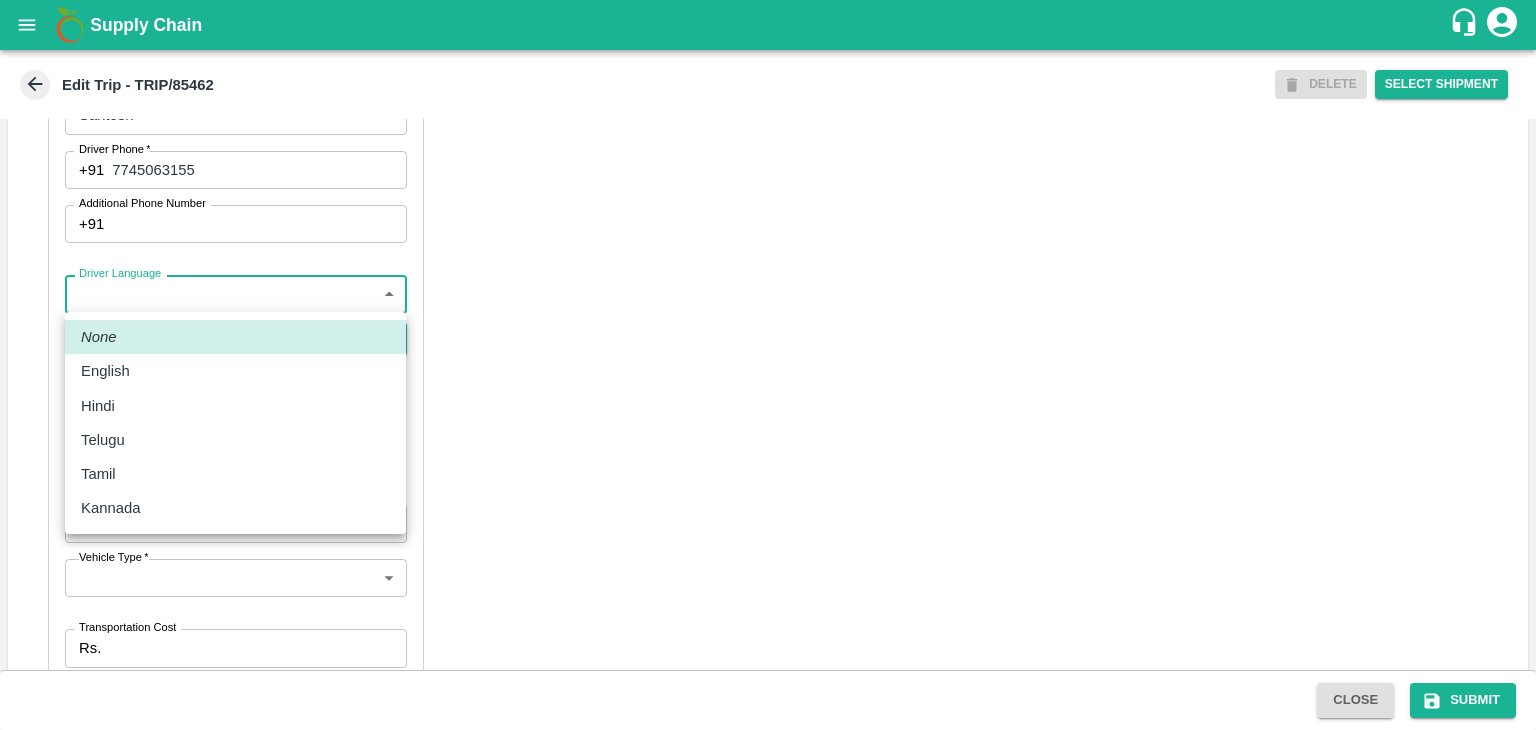 click on "Supply Chain Edit Trip - TRIP/85462 DELETE Select Shipment Trip Details Trip Type Fruit Movement 1 Trip Type Trip Pickup Order SHIP/NASH/348285 PO/V/VARUNR/165071 Address: Raver, Jalgaon, Raver, Maharashtra Trip Delivery Order SHIP/NASH/348285 Nashik Banana CS Address:  Nashik Banana CS, Gat No. 314/2/1, A/p- Mohadi, Tal- Dindori, Dist- Nashik 422207, Maharashtra, India., India Trip Category  Full Load Part Load Monthly Vehicle Cross Dock No Vehicle Involved Exports Vendor Vehicle Partner Details Partner   * Partner Add   Transporter Driver 1 Details Driver Name   * Santosh Driver Name Driver Phone   * +91 7745063155 Driver Phone Additional Phone Number +91 Additional Phone Number Driver Language ​ Driver Language + Driver * SMS for Tracking Request will be sent to this number Track this trip No Yes Vehicle Details Vehicle Tonnage   * 8T 8000 Vehicle Tonnage Vehicle Type   * ​ Vehicle Type Transportation Cost Rs. Transportation Cost Total cost to be paid inclusive of GST Vehicle Number Close" at bounding box center (768, 365) 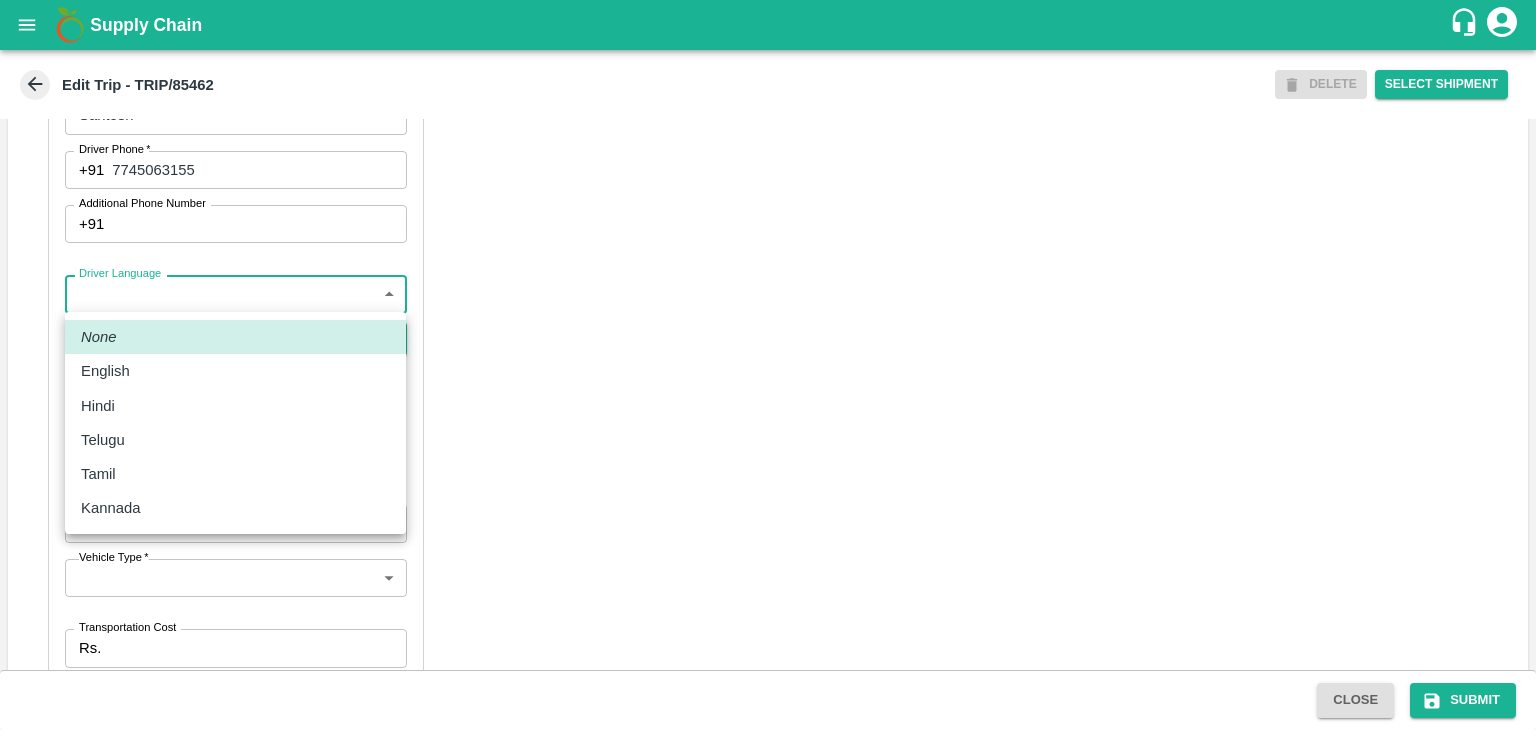 click on "Hindi" at bounding box center (235, 406) 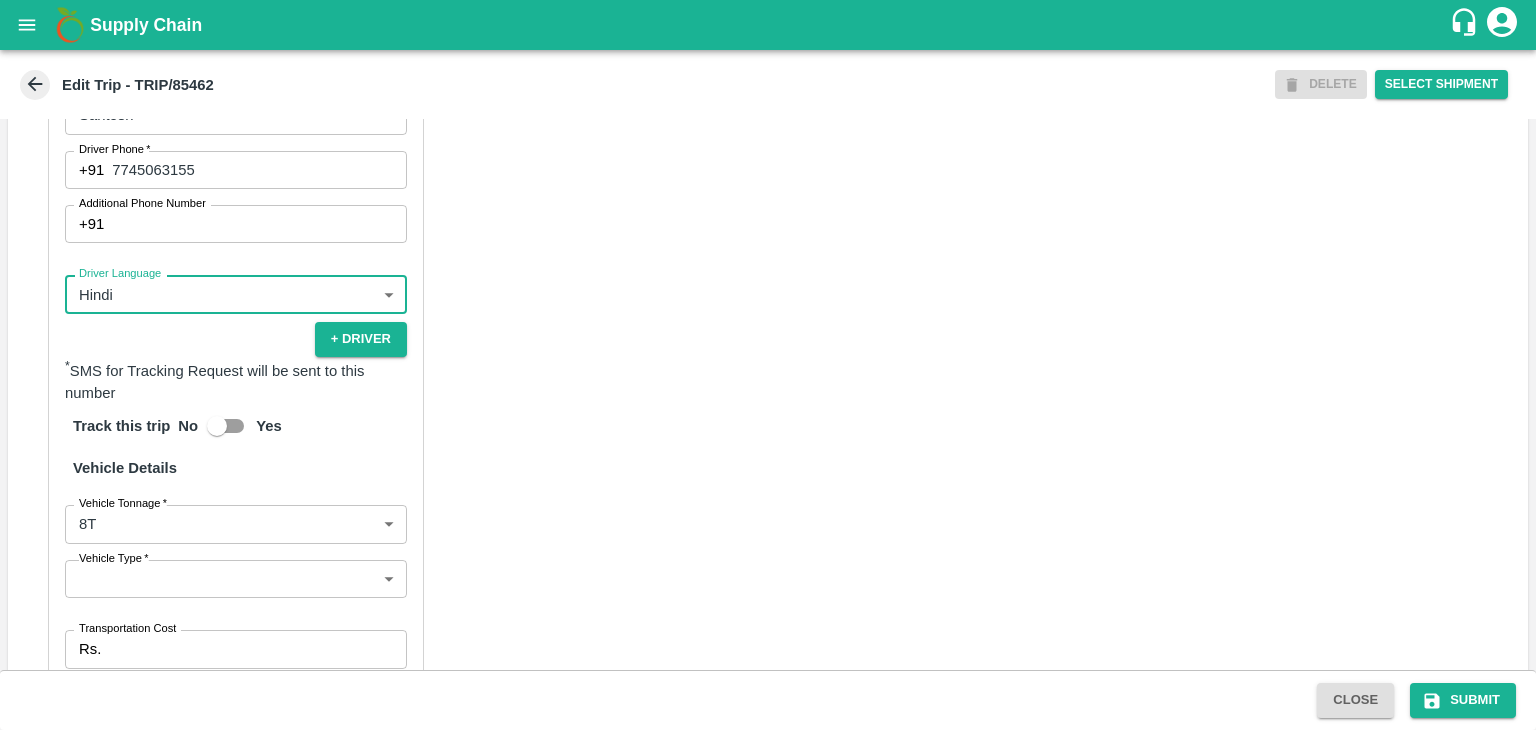 scroll, scrollTop: 1380, scrollLeft: 0, axis: vertical 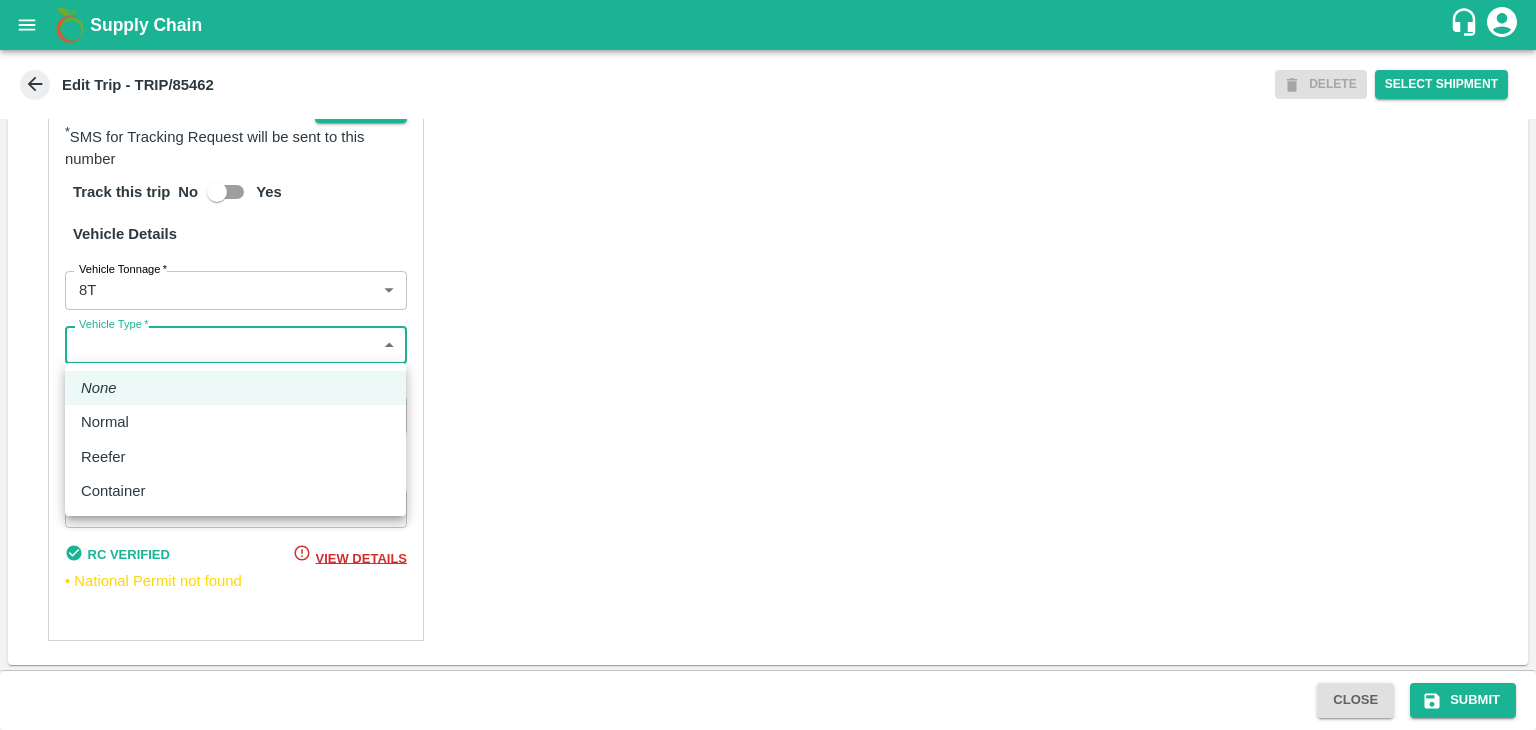 click on "Supply Chain Edit Trip - TRIP/85462 DELETE Select Shipment Trip Details Trip Type Fruit Movement 1 Trip Type Trip Pickup Order SHIP/NASH/348285 PO/V/VARUNR/165071 Address: Raver, Jalgaon, Raver, Maharashtra Trip Delivery Order SHIP/NASH/348285 Nashik Banana CS Address:  Nashik Banana CS, Gat No. 314/2/1, A/p- Mohadi, Tal- Dindori, Dist- Nashik 422207, Maharashtra, India., India Trip Category  Full Load Part Load Monthly Vehicle Cross Dock No Vehicle Involved Exports Vendor Vehicle Partner Details Partner   * Partner Add   Transporter Driver 1 Details Driver Name   * Santosh Driver Name Driver Phone   * +91 7745063155 Driver Phone Additional Phone Number +91 Additional Phone Number Driver Language Hindi hi Driver Language + Driver * SMS for Tracking Request will be sent to this number Track this trip No Yes Vehicle Details Vehicle Tonnage   * 8T 8000 Vehicle Tonnage Vehicle Type   * ​ Vehicle Type Transportation Cost Rs. Transportation Cost Total cost to be paid inclusive of GST Vehicle Number None" at bounding box center (768, 365) 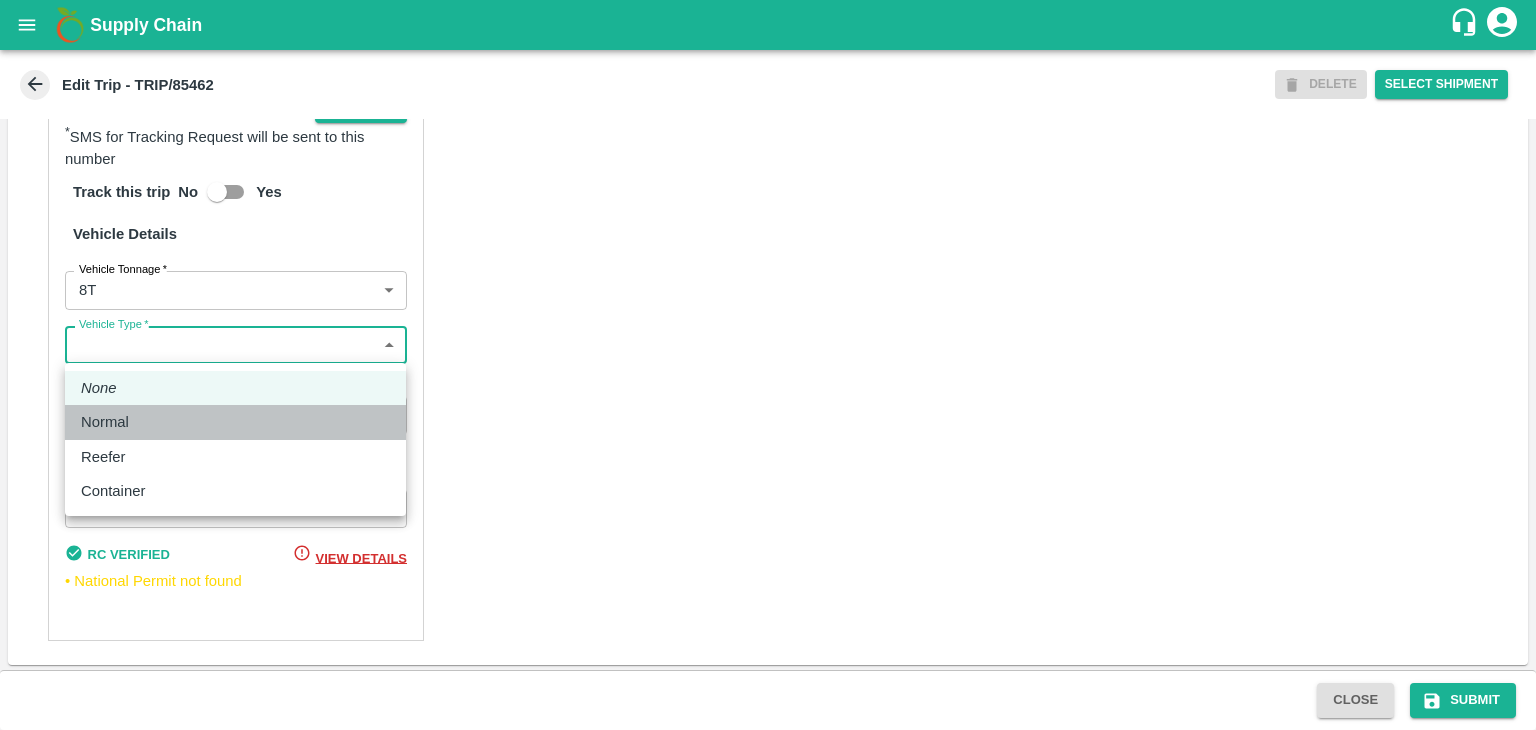 click on "Normal" at bounding box center [235, 422] 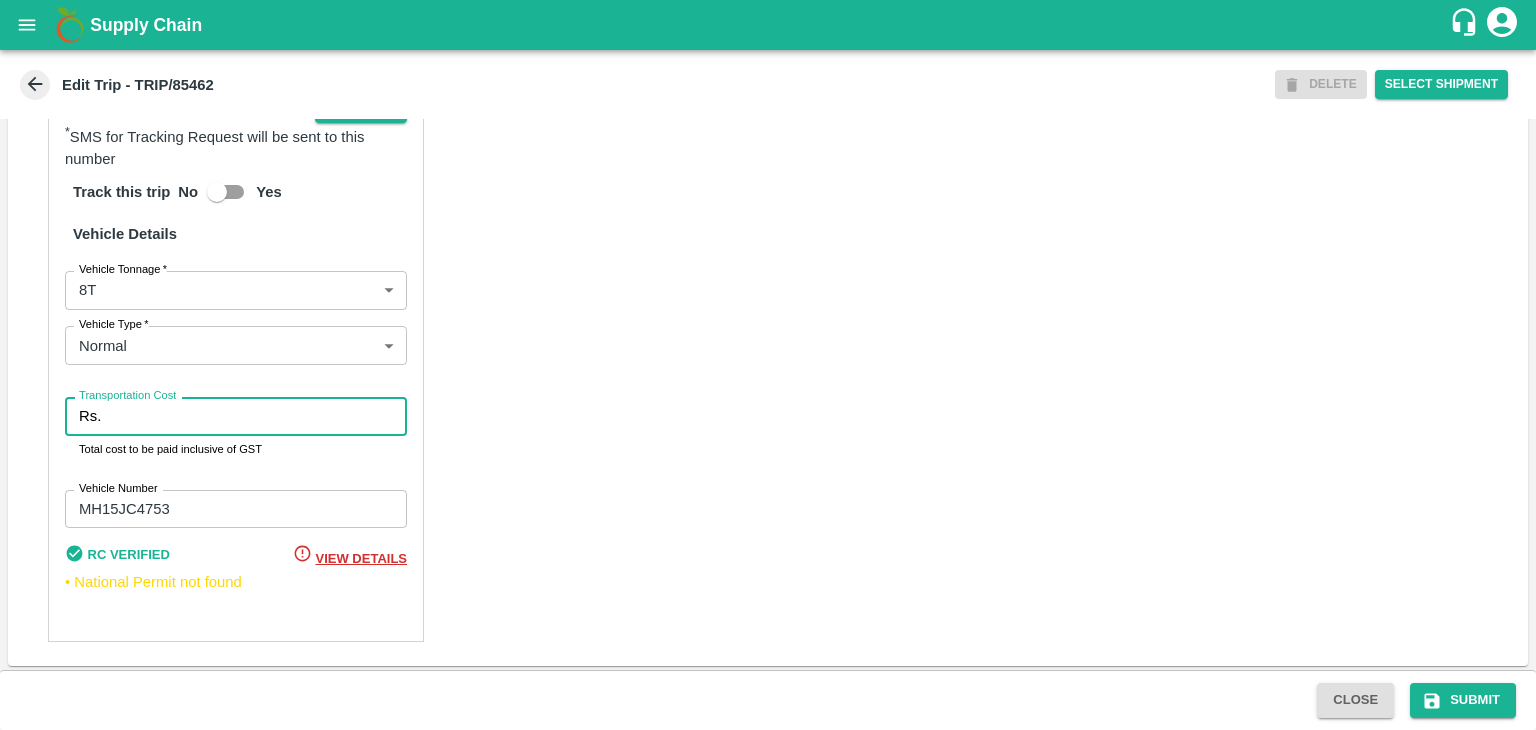 click on "Transportation Cost" at bounding box center (258, 416) 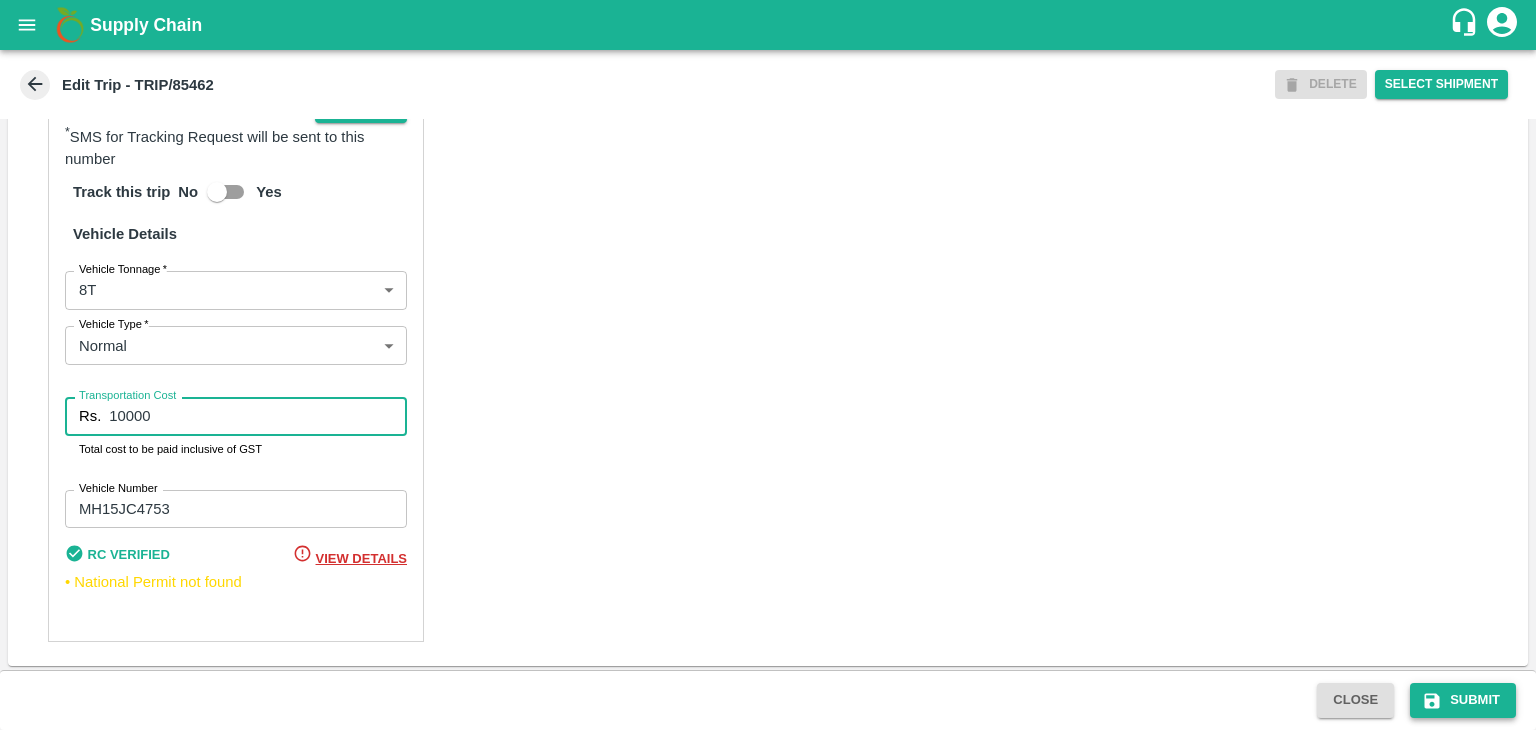type on "10000" 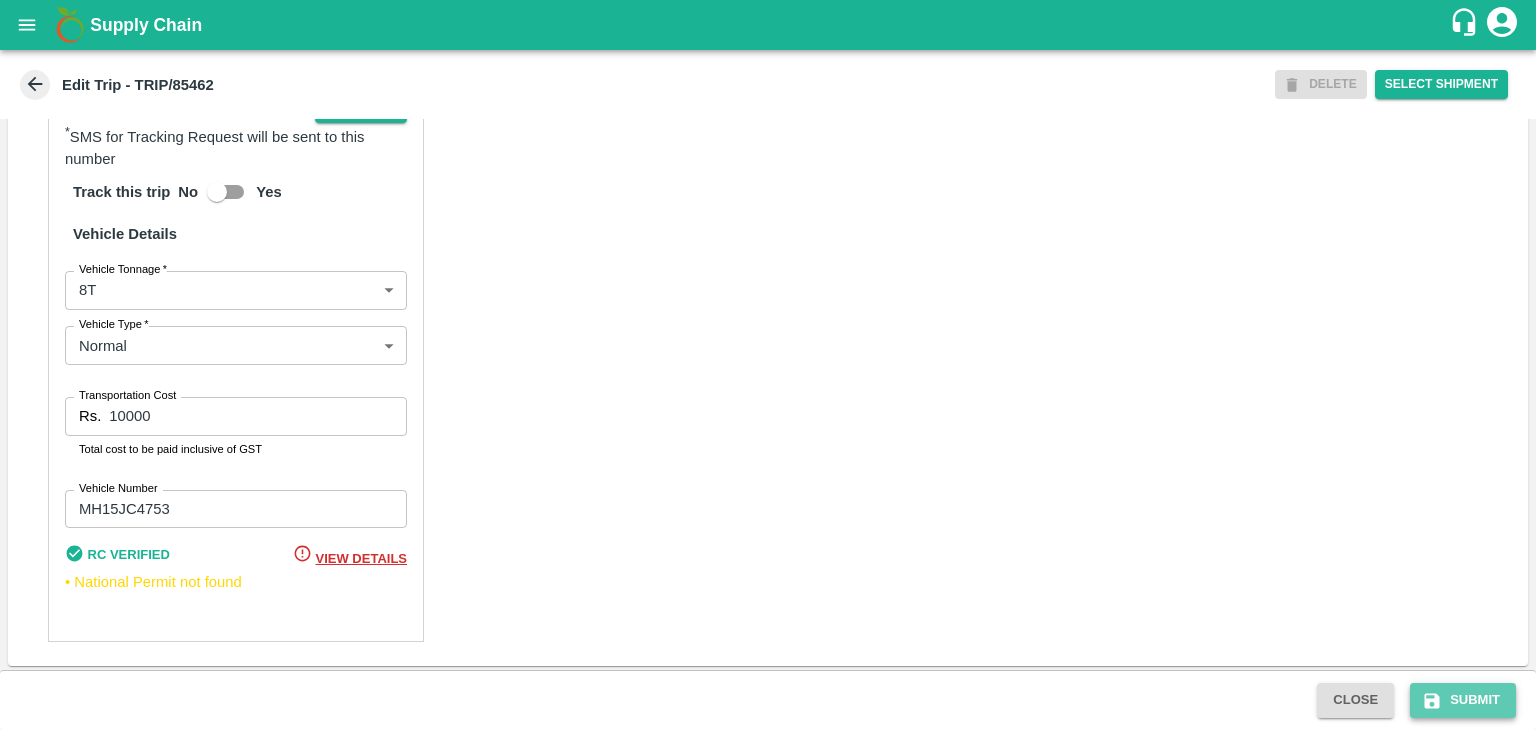 click on "Submit" at bounding box center [1463, 700] 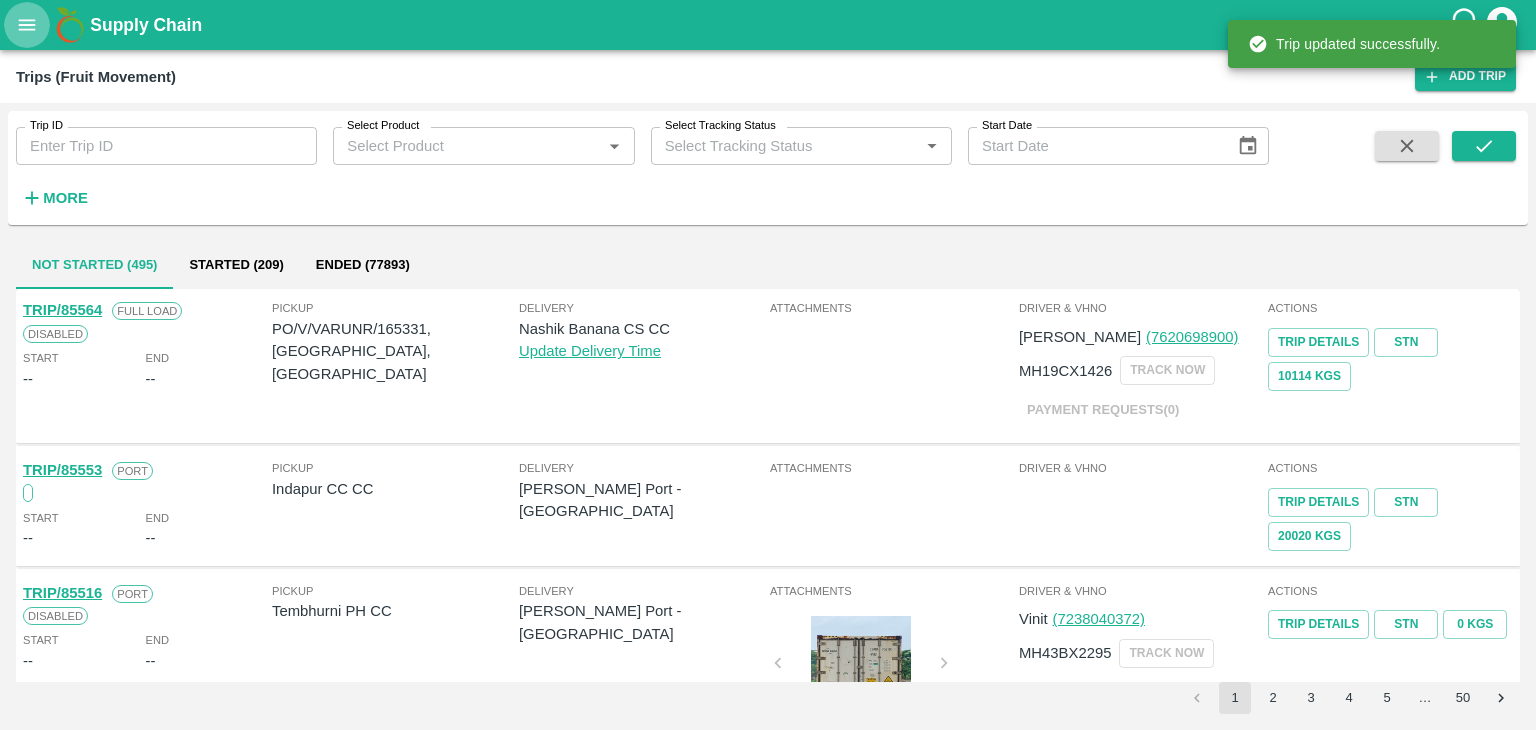 click at bounding box center (27, 25) 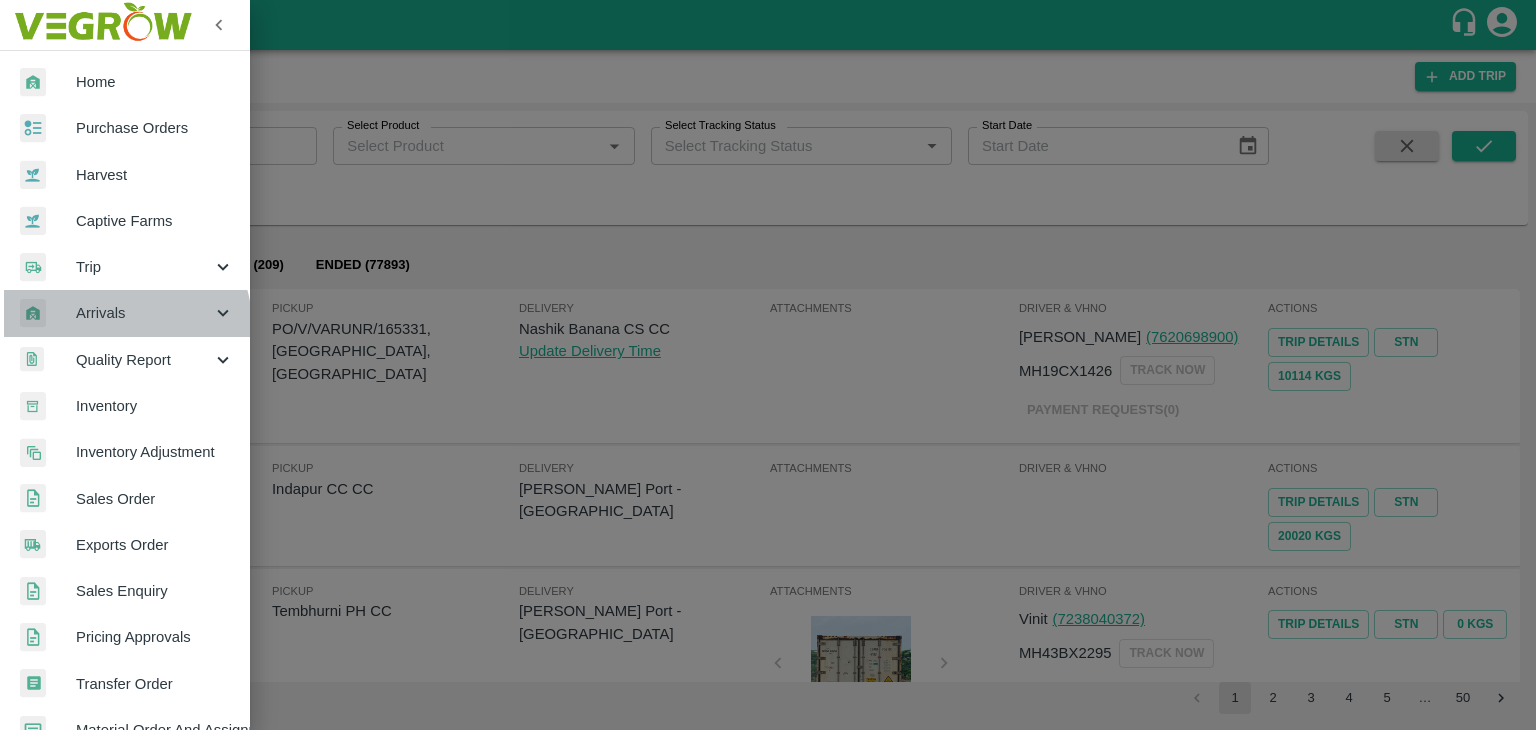 click on "Arrivals" at bounding box center [144, 313] 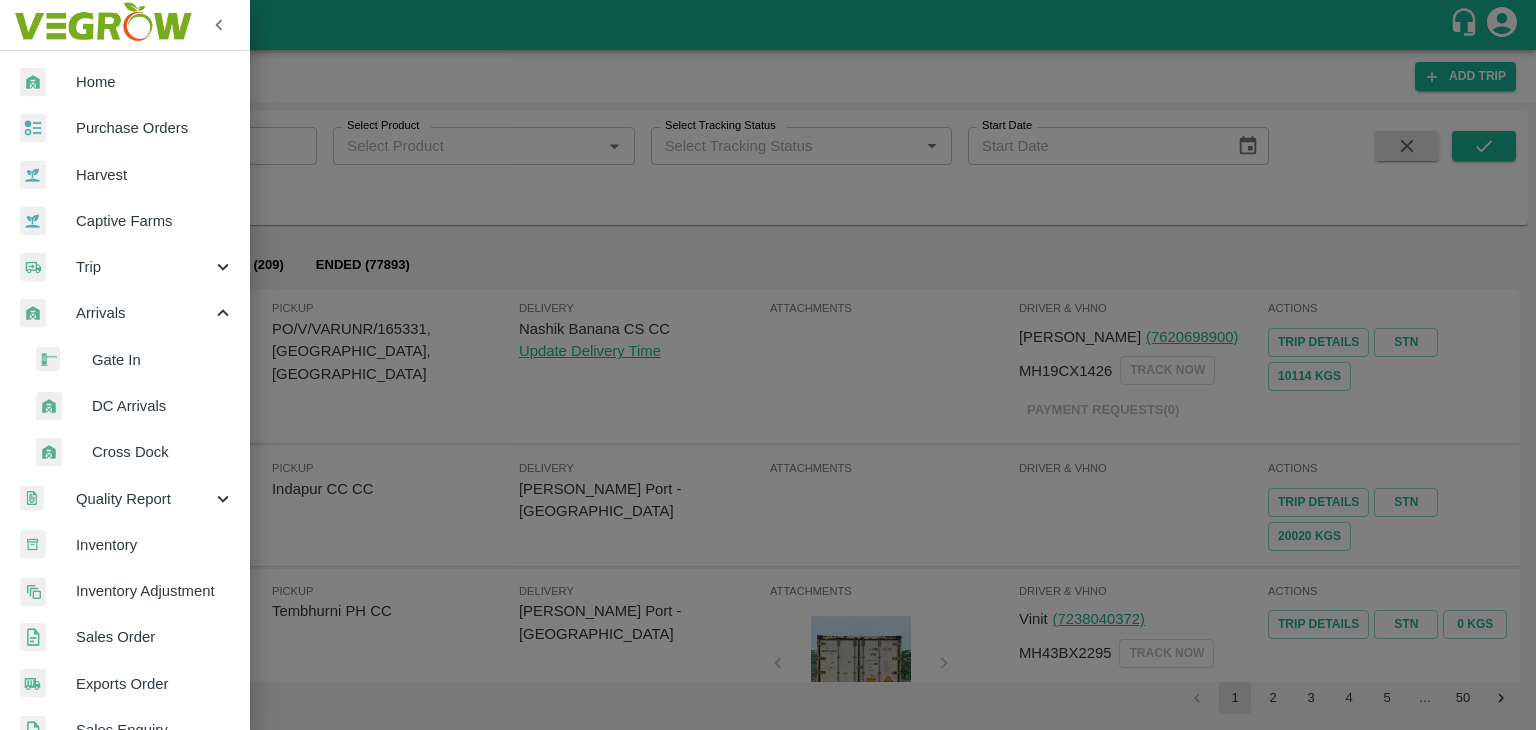 click on "DC Arrivals" at bounding box center [163, 406] 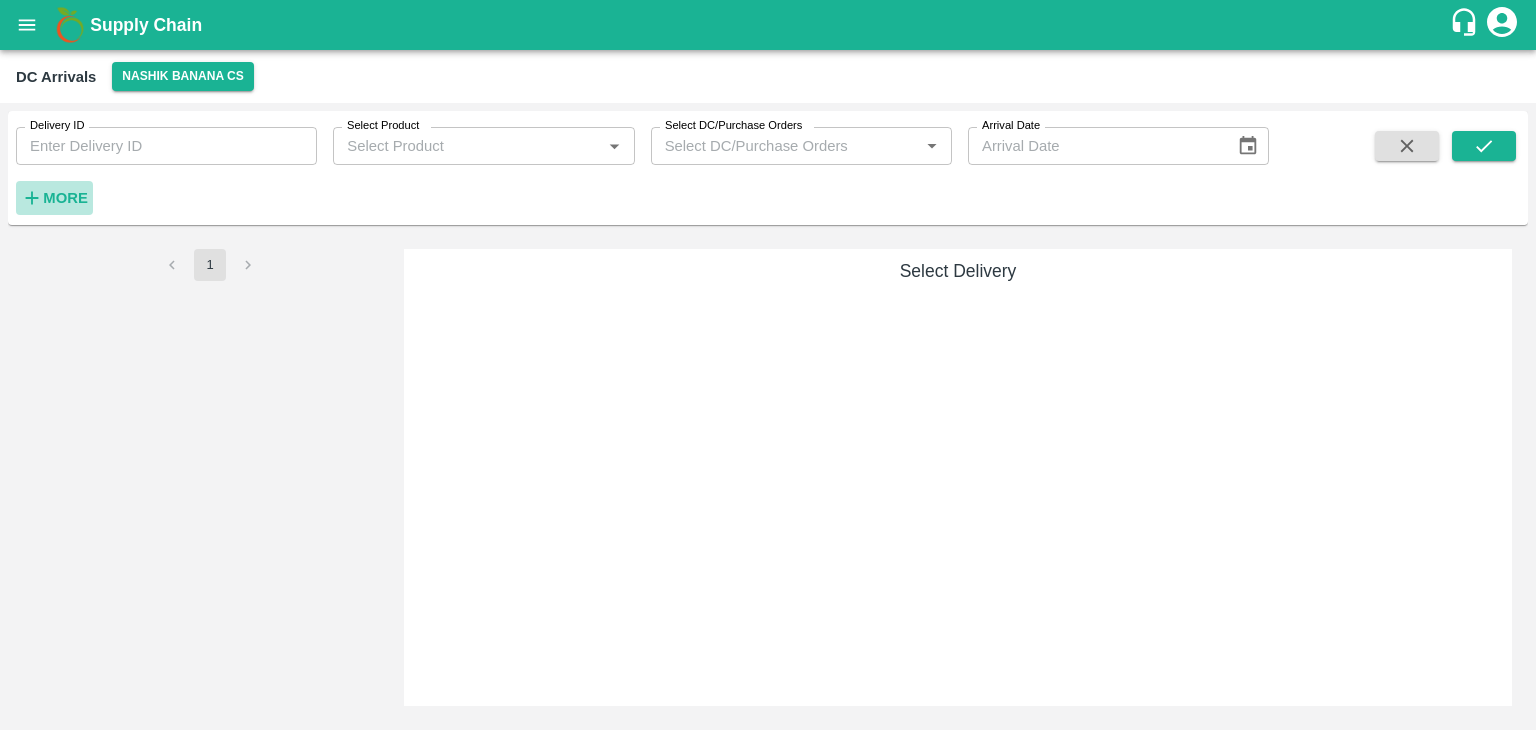 click on "More" at bounding box center [65, 198] 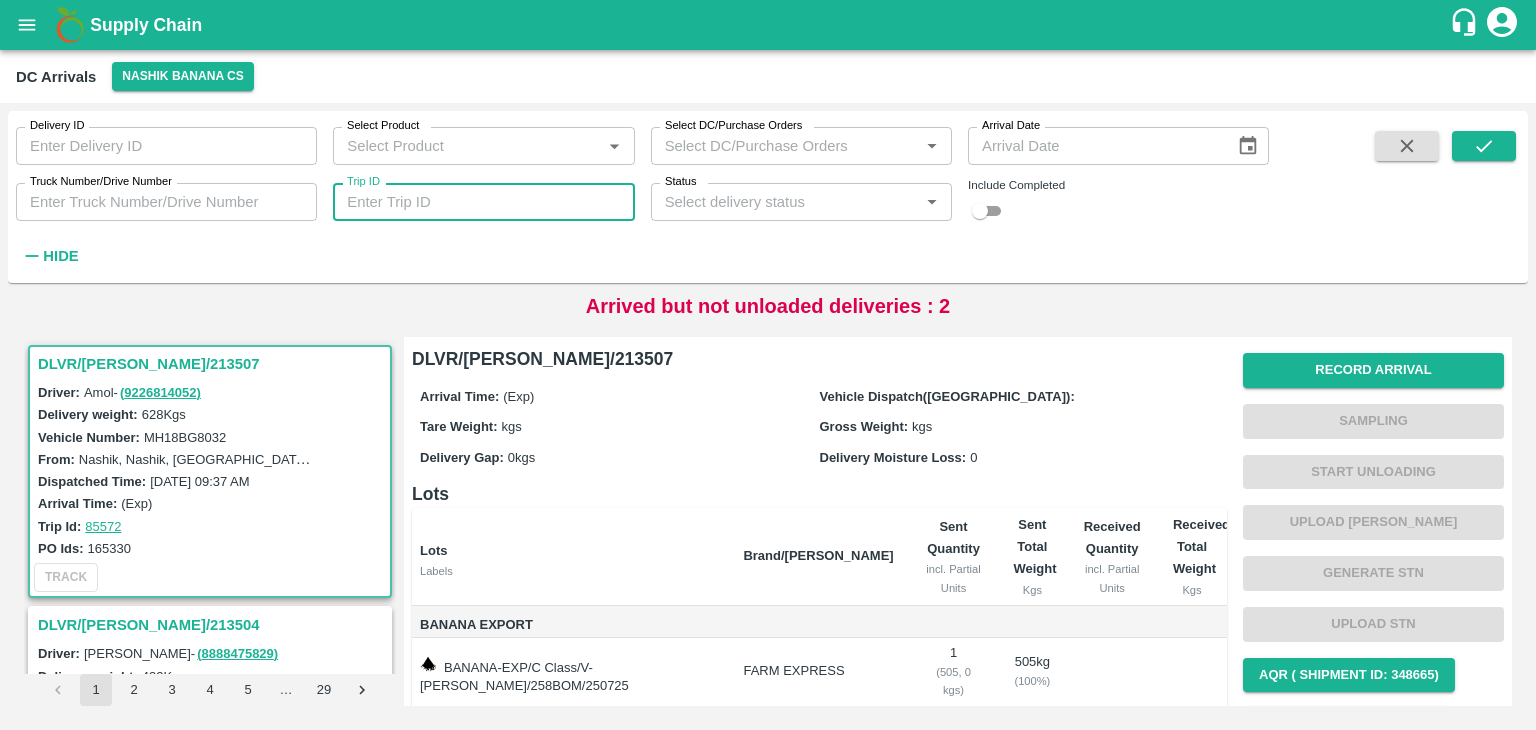 click on "Trip ID" at bounding box center [483, 202] 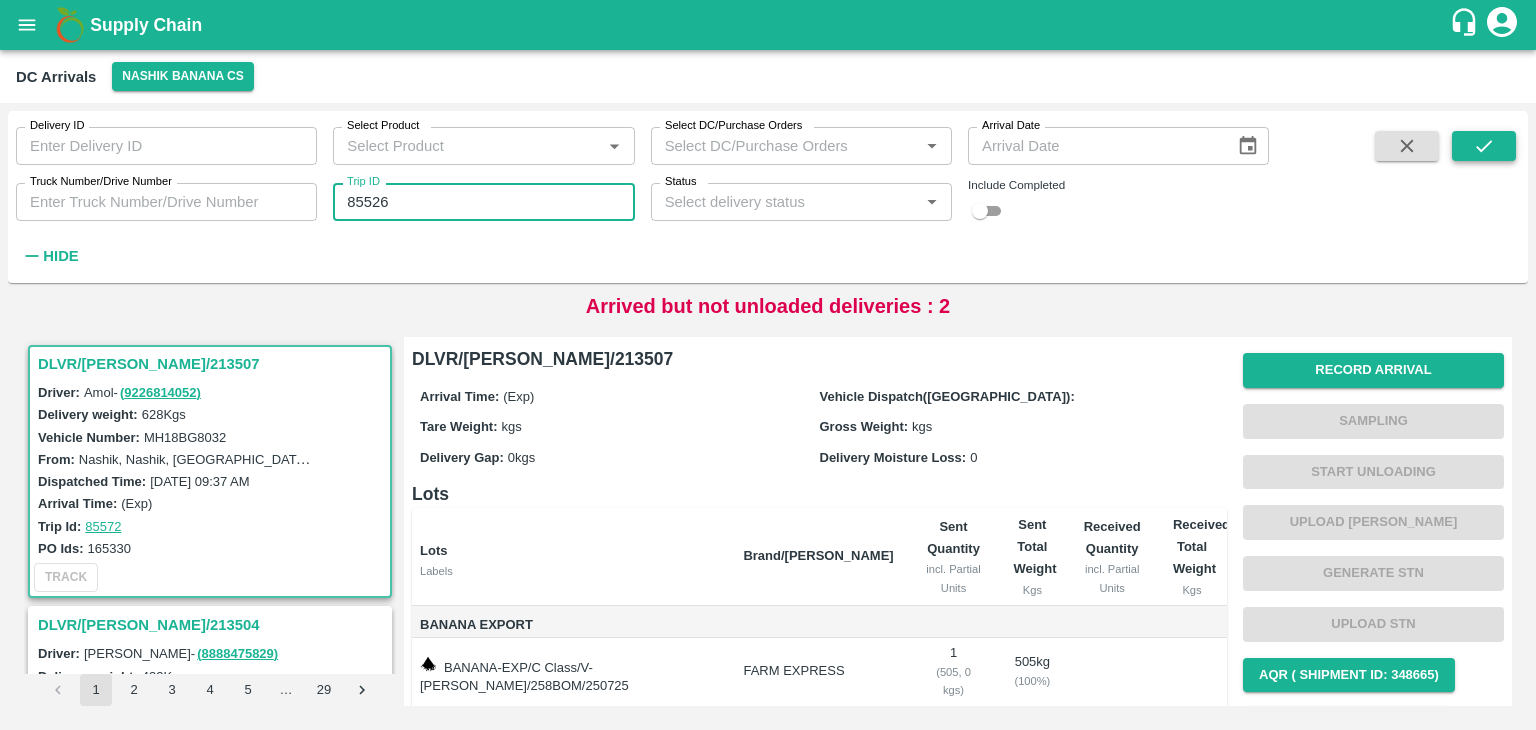 type on "85526" 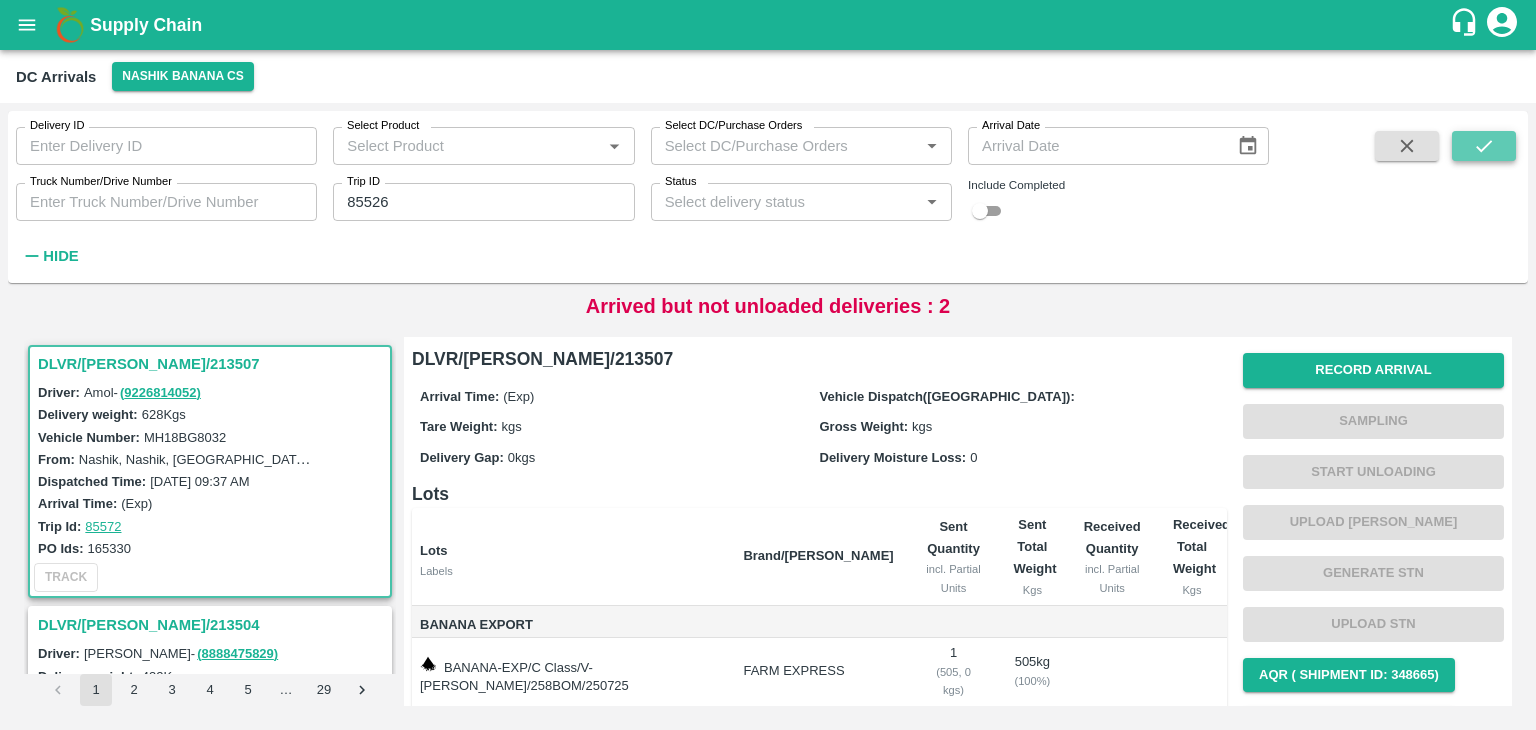 click 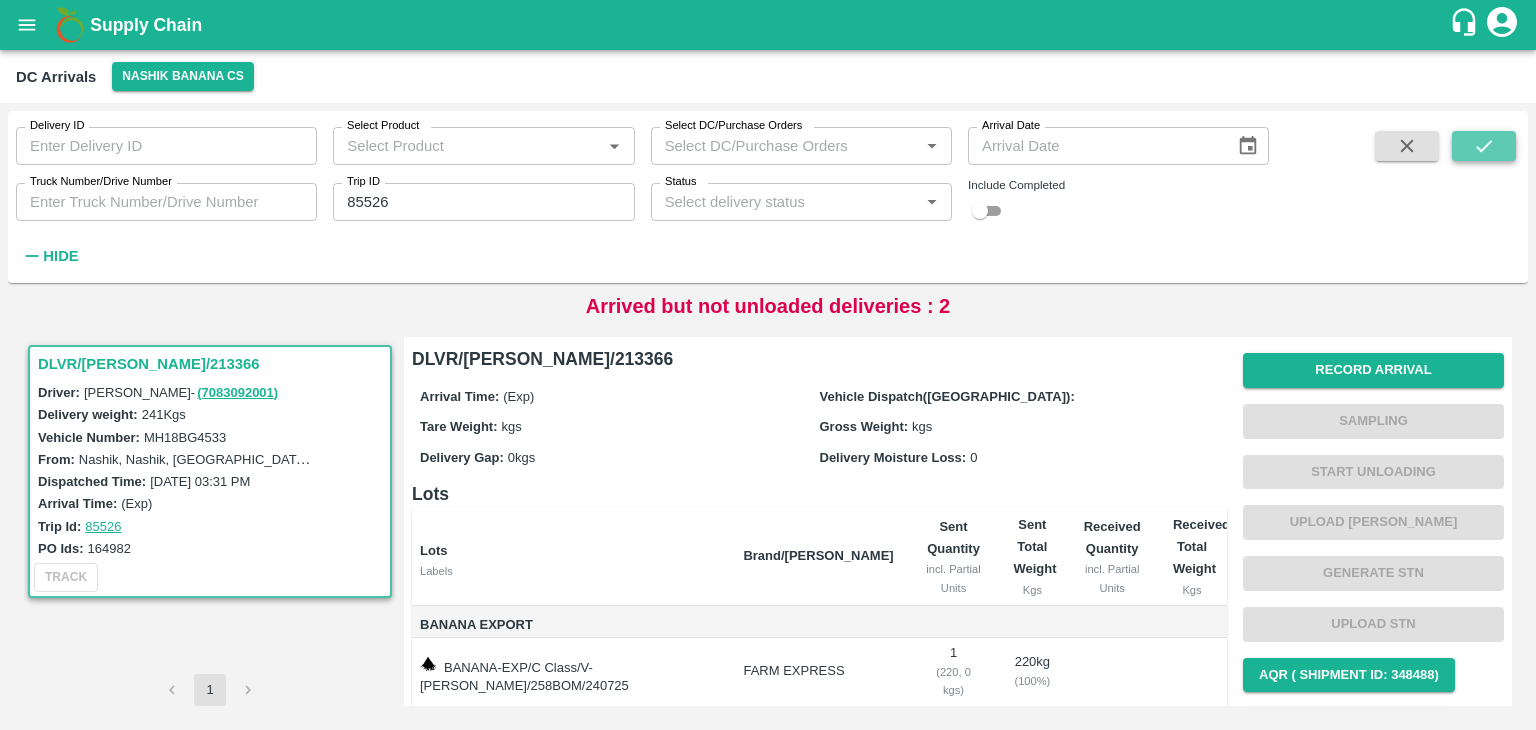 click 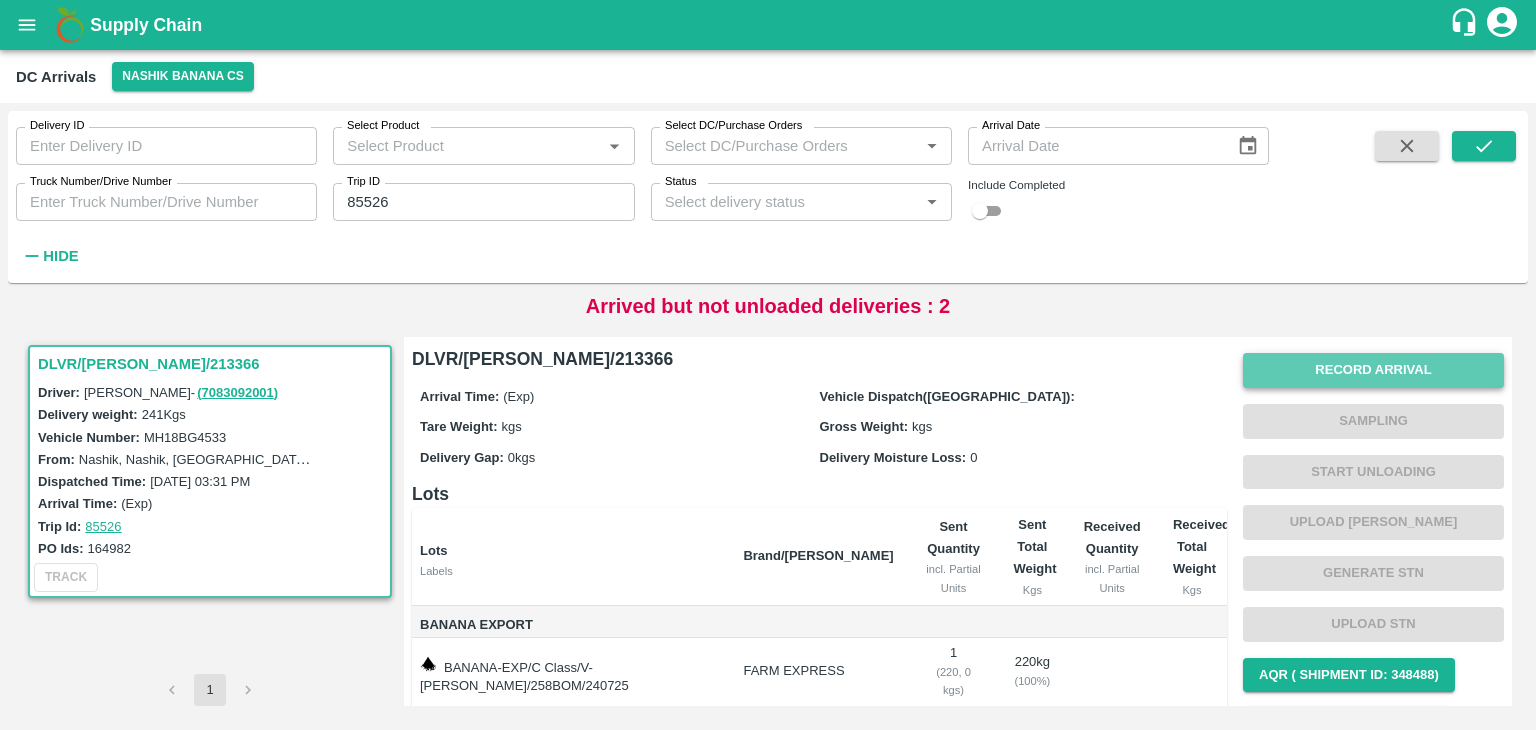 click on "Record Arrival" at bounding box center [1373, 370] 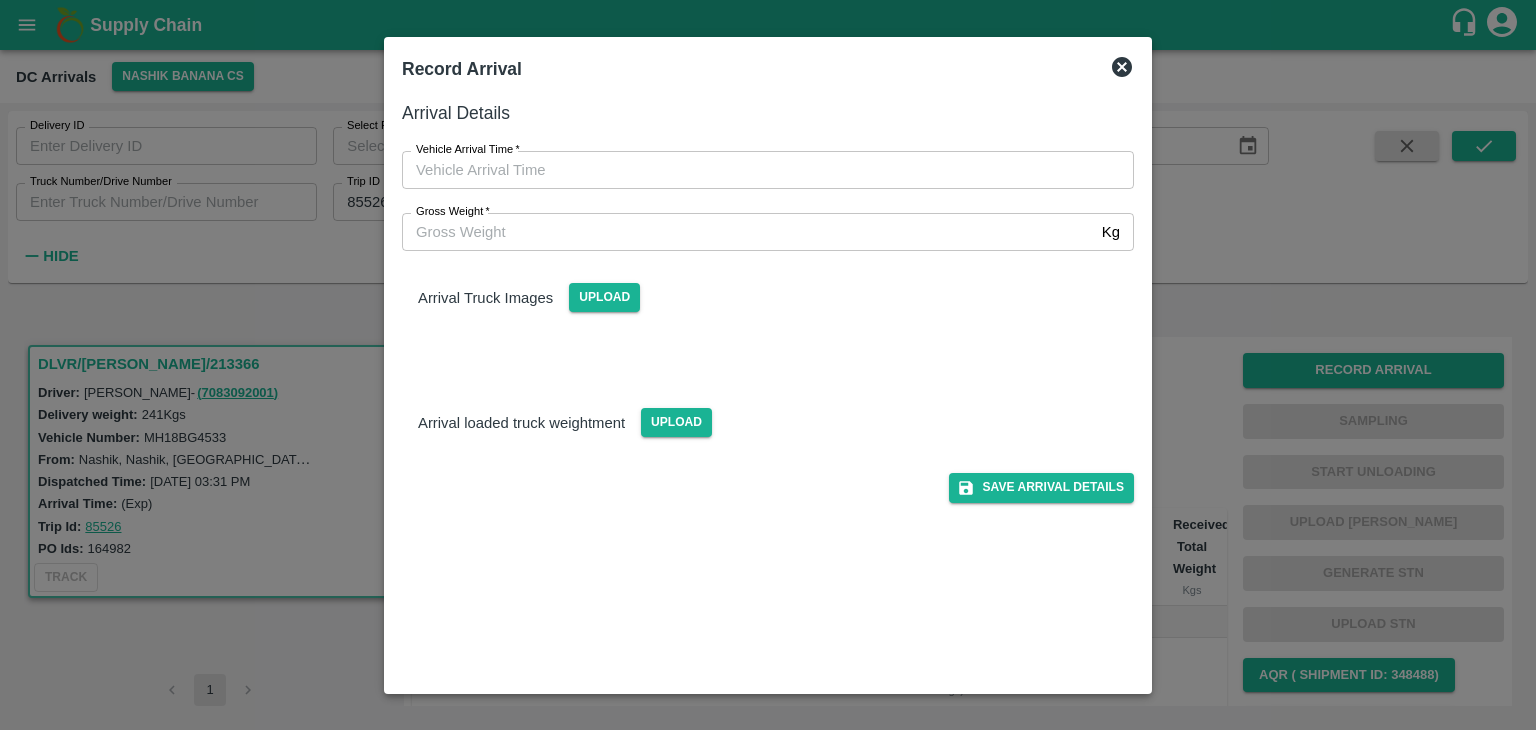 type on "DD/MM/YYYY hh:mm aa" 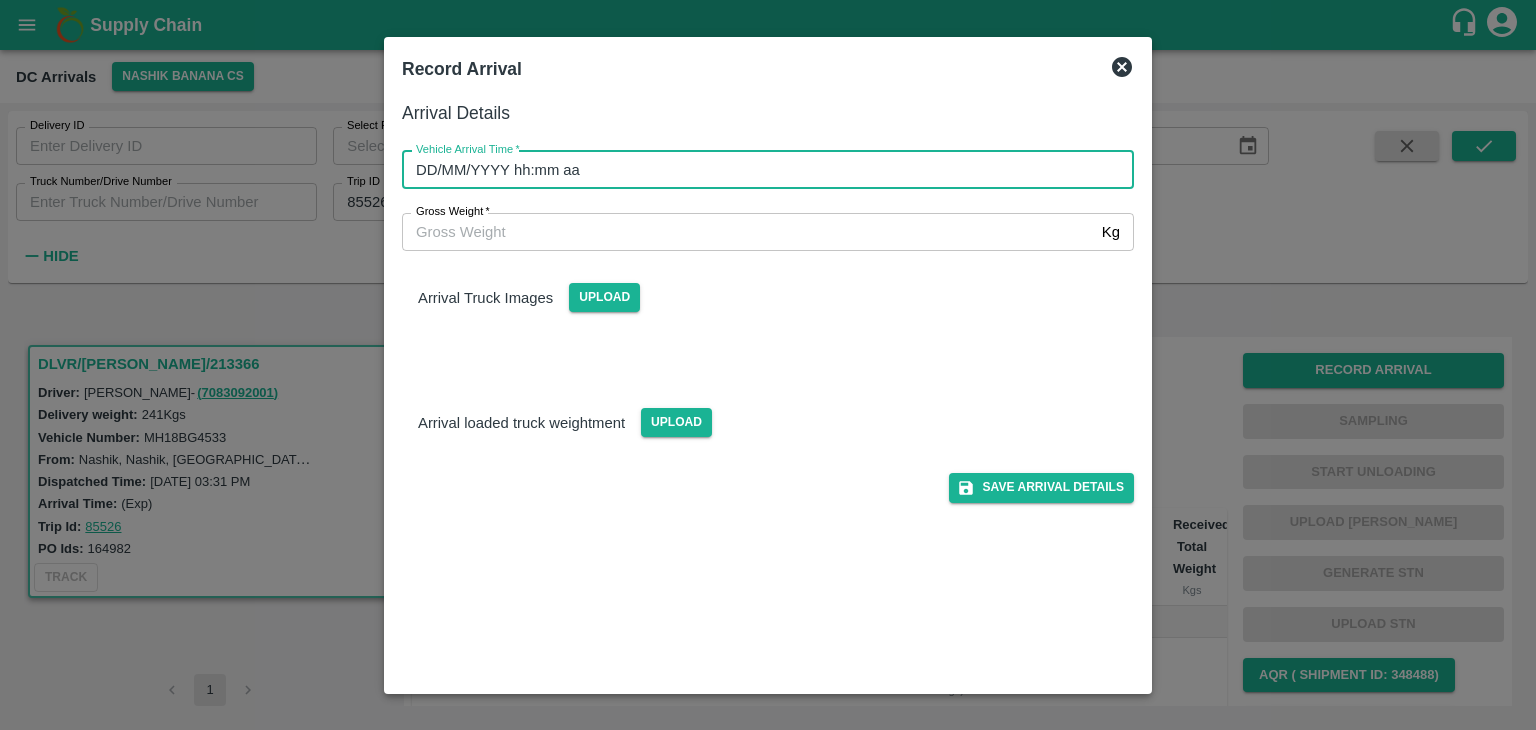 click on "DD/MM/YYYY hh:mm aa" at bounding box center (761, 170) 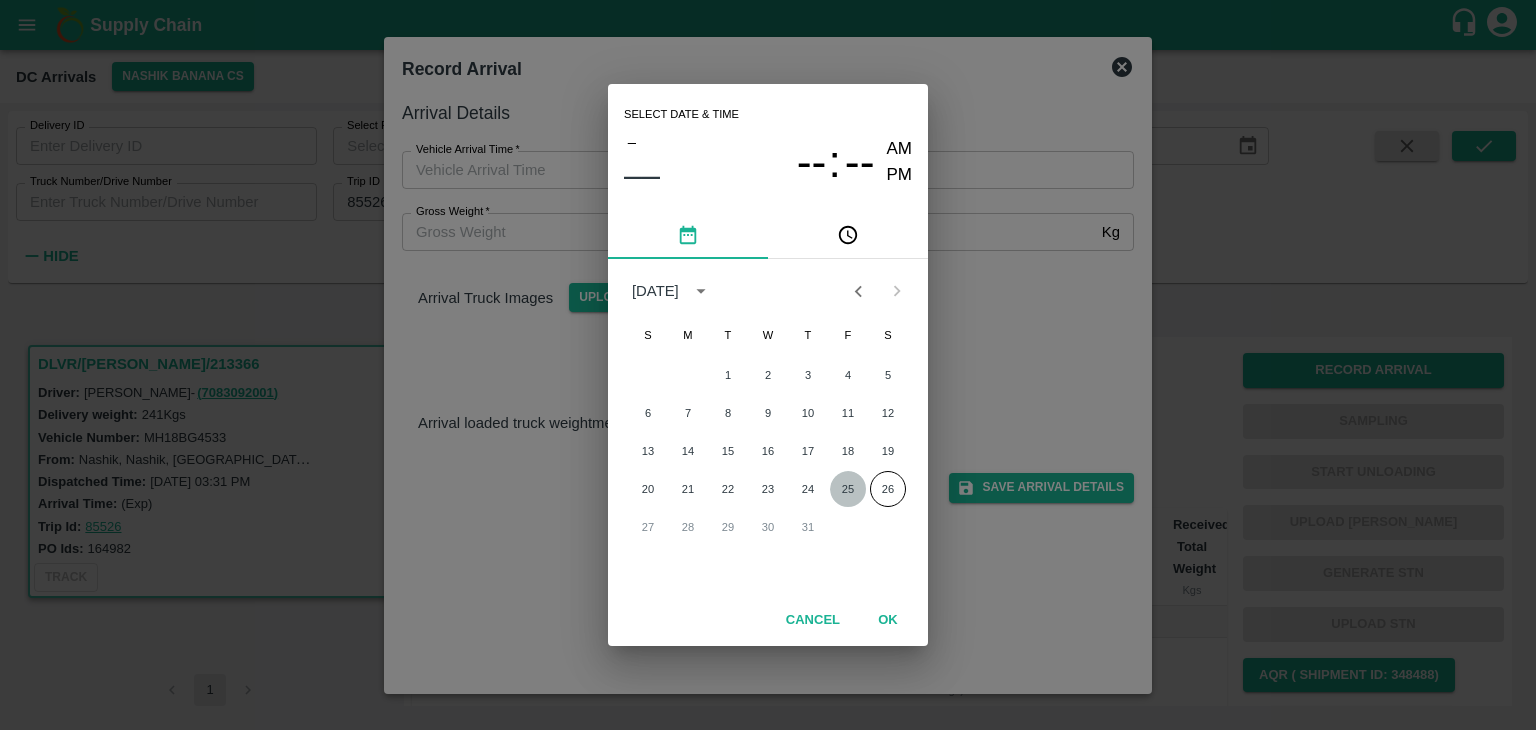 click on "25" at bounding box center [848, 489] 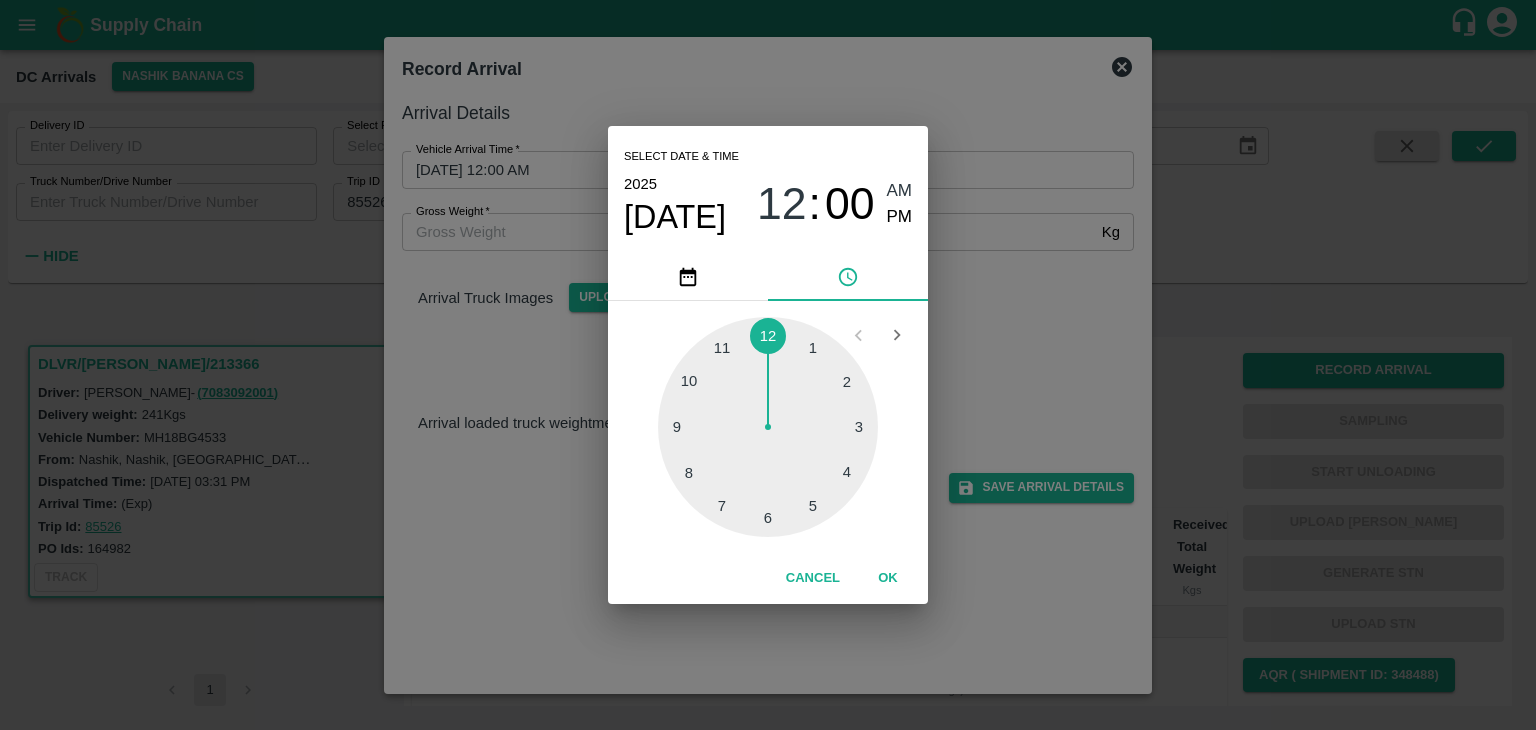 click at bounding box center (768, 427) 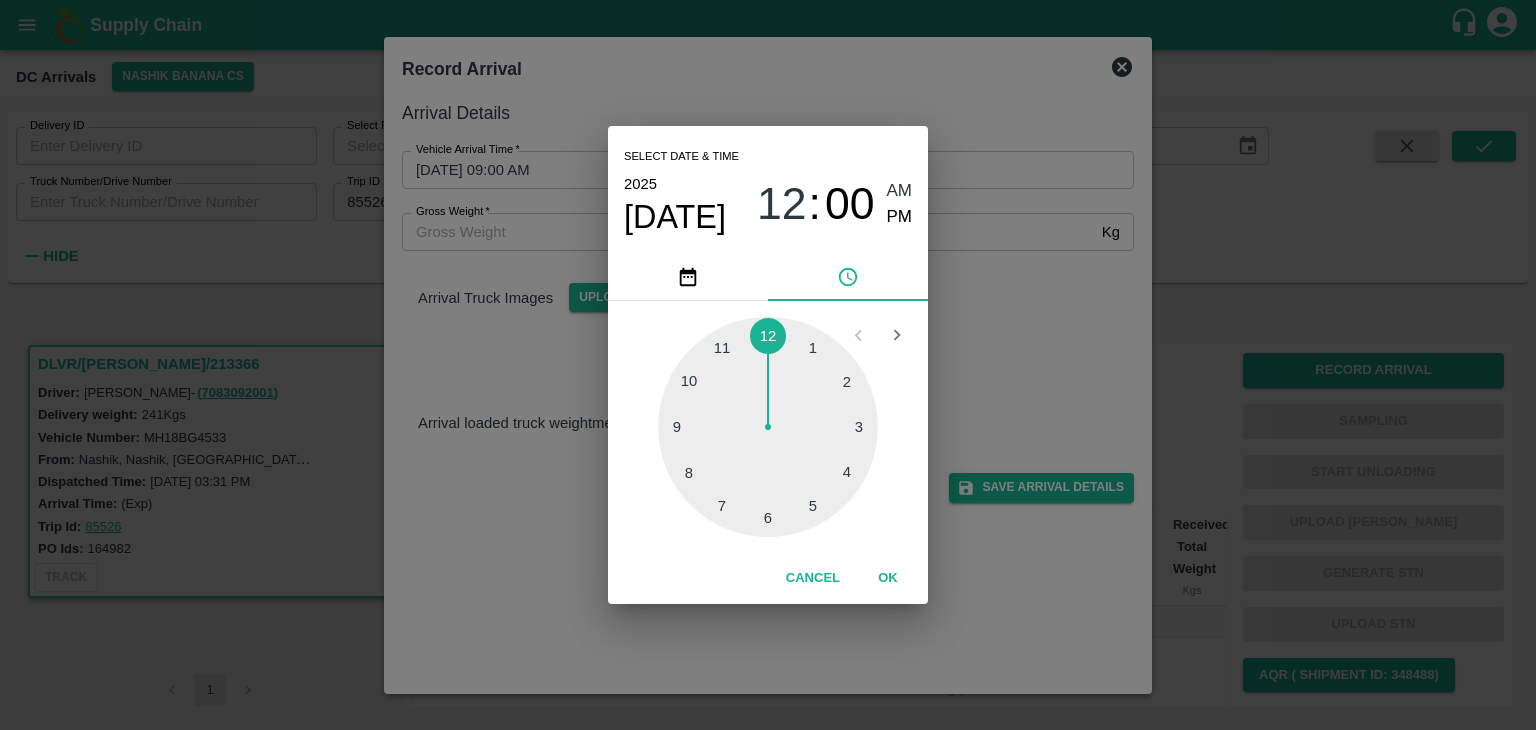 click at bounding box center (768, 427) 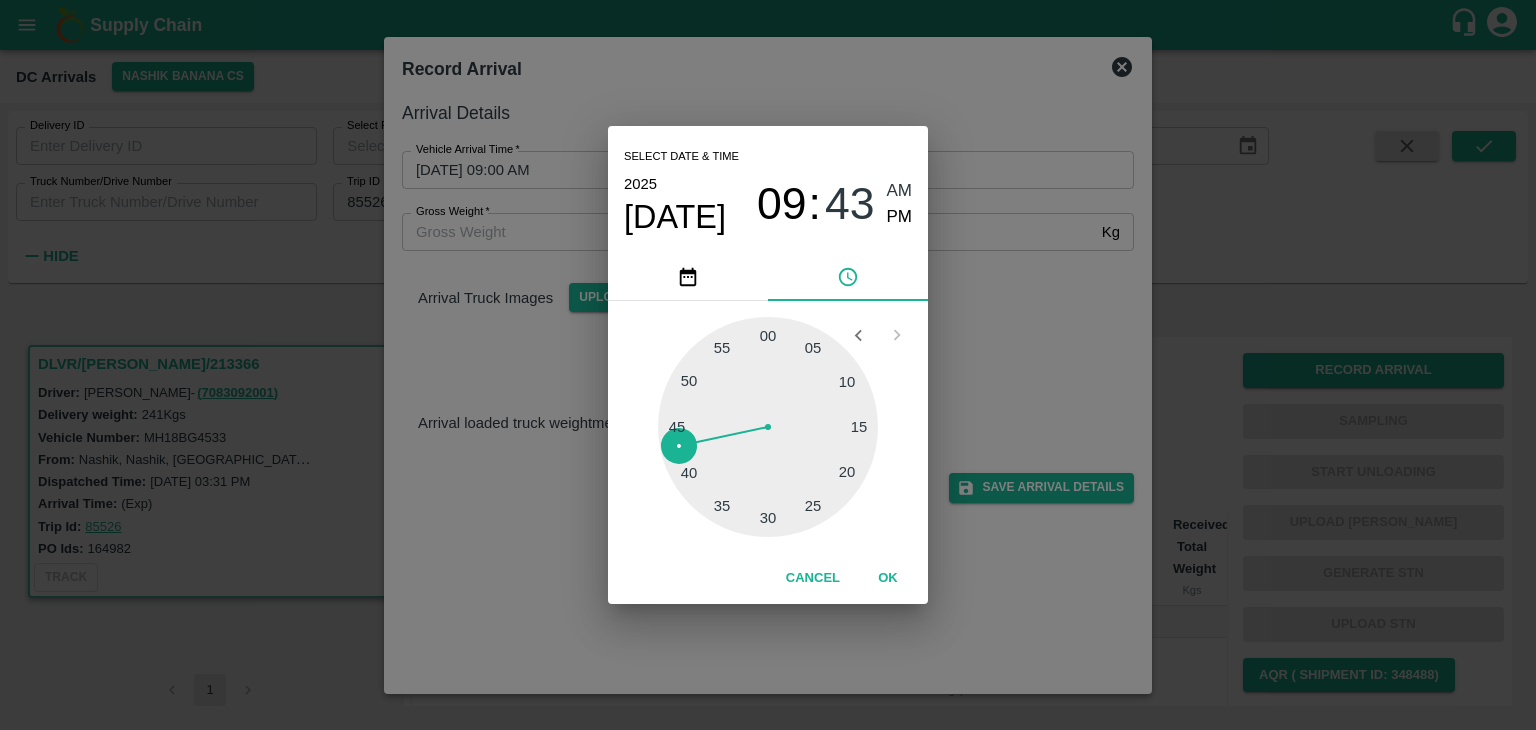 type on "25/07/2025 09:43 AM" 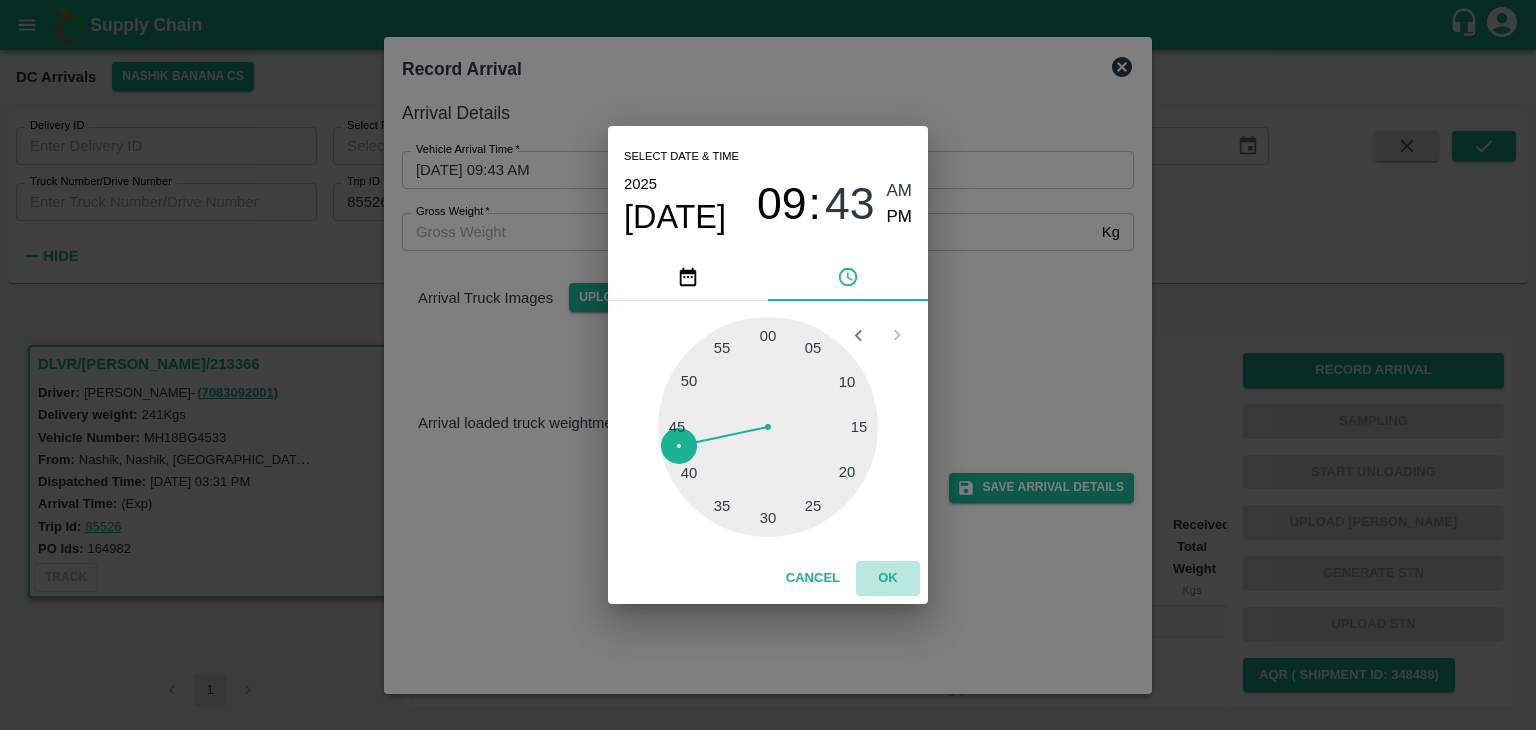 click on "OK" at bounding box center [888, 578] 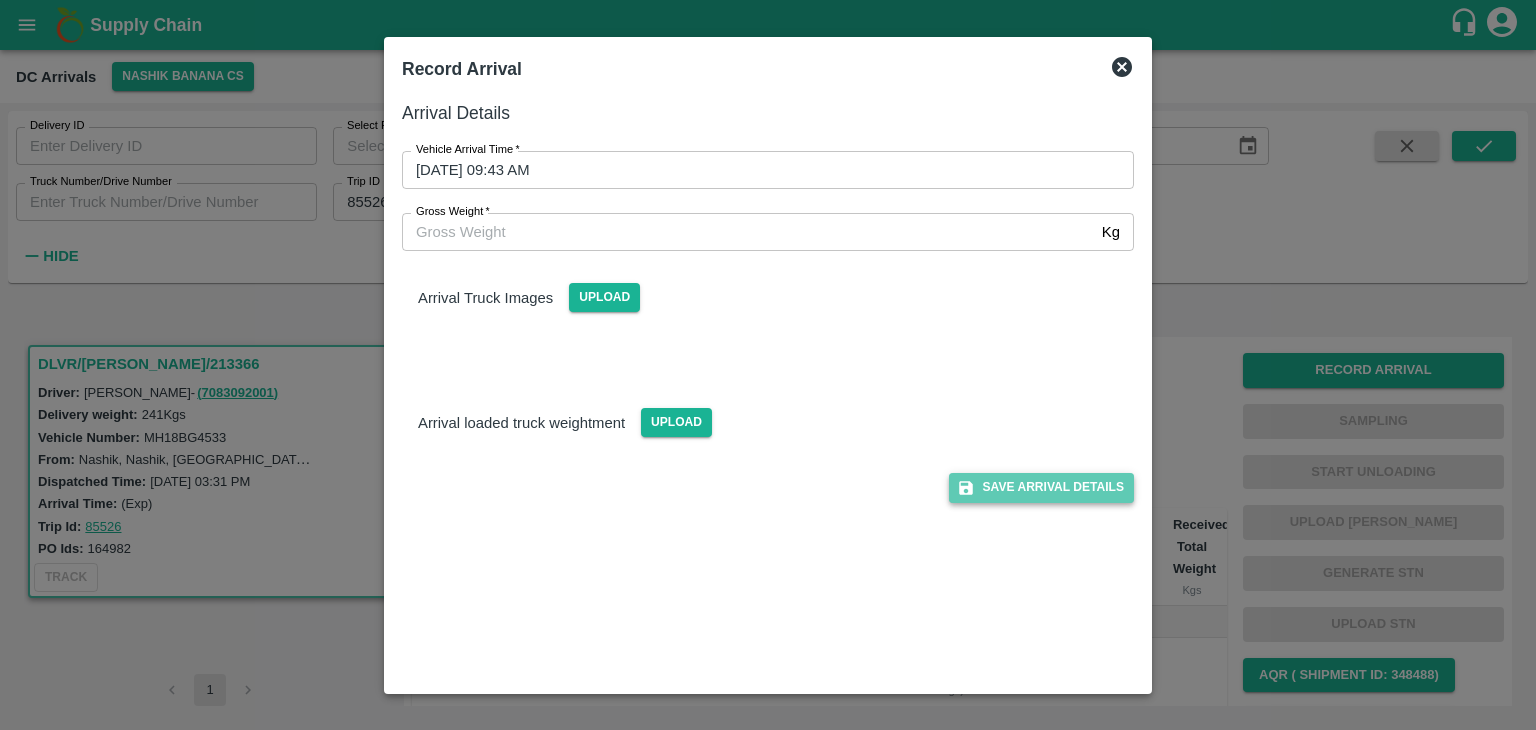 click on "Save Arrival Details" at bounding box center [1041, 487] 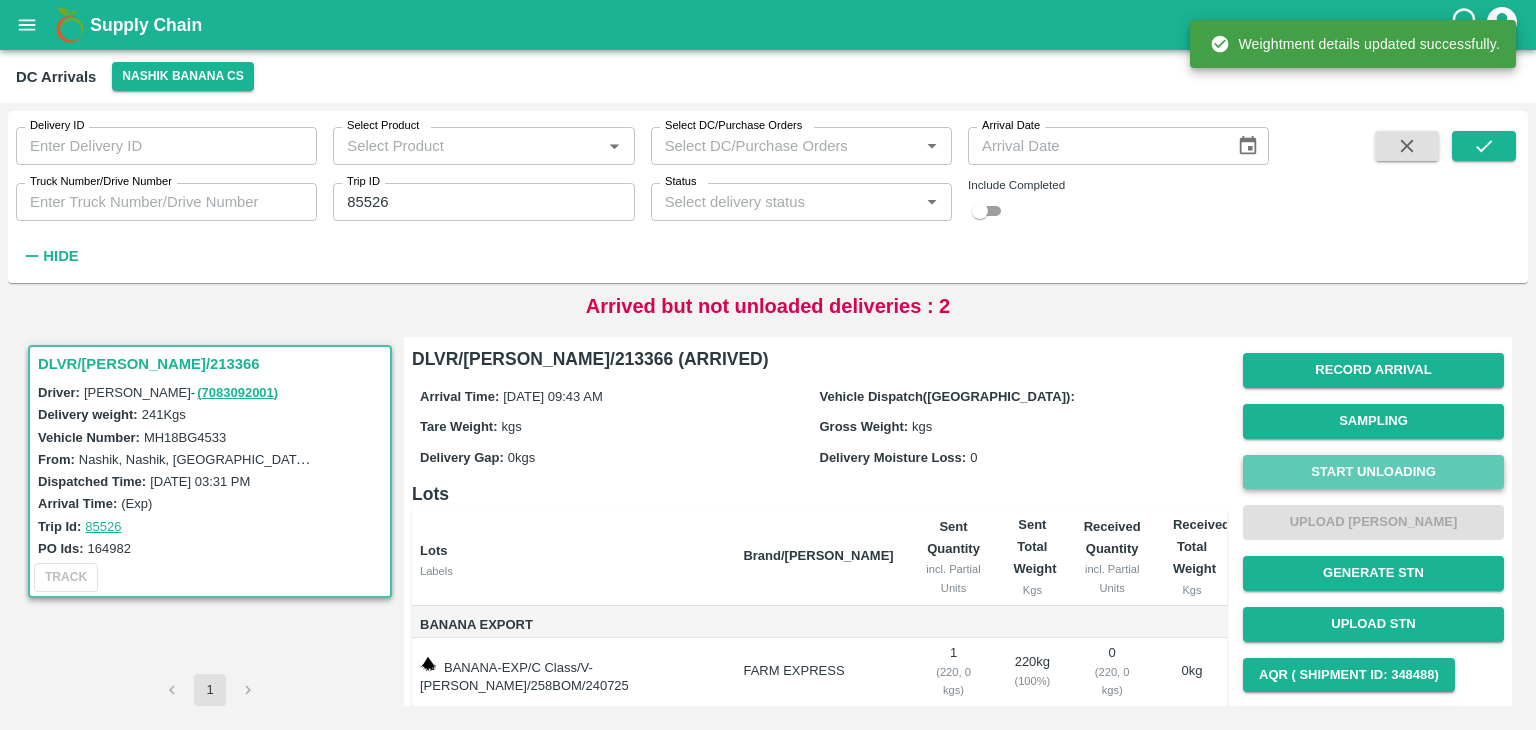 click on "Start Unloading" at bounding box center [1373, 472] 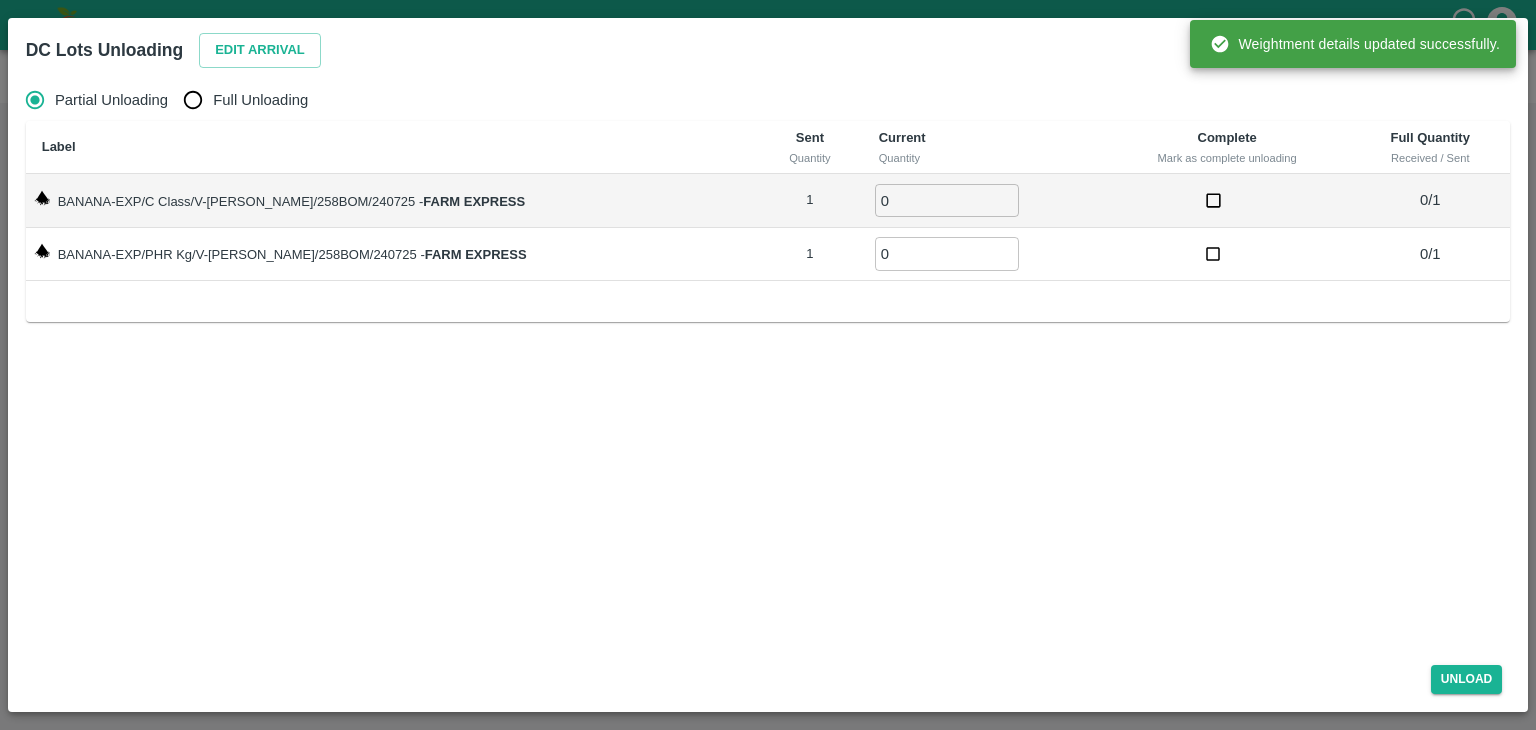 click on "Edit Arrival" at bounding box center [256, 46] 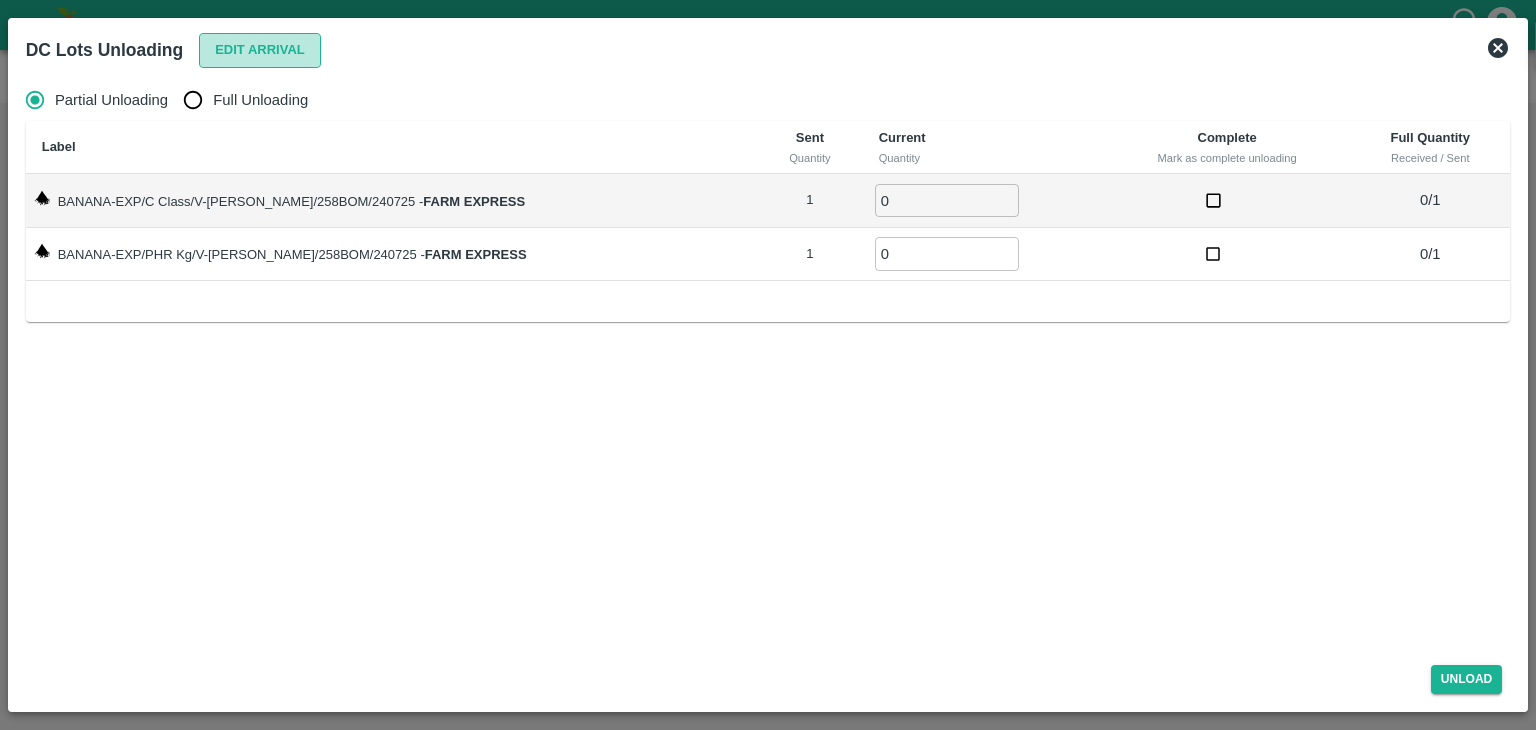 click on "Edit Arrival" at bounding box center (260, 50) 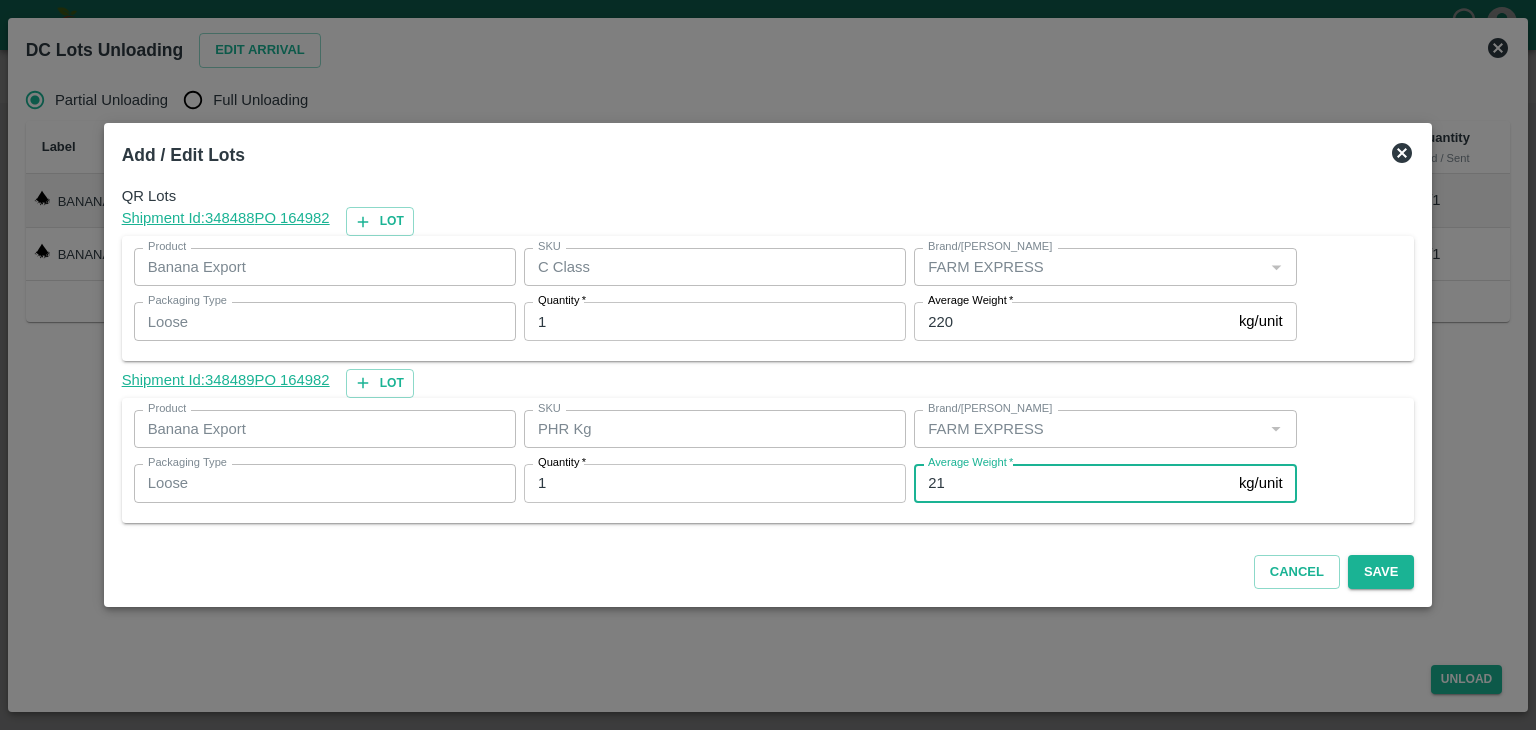 click on "21" at bounding box center [1072, 483] 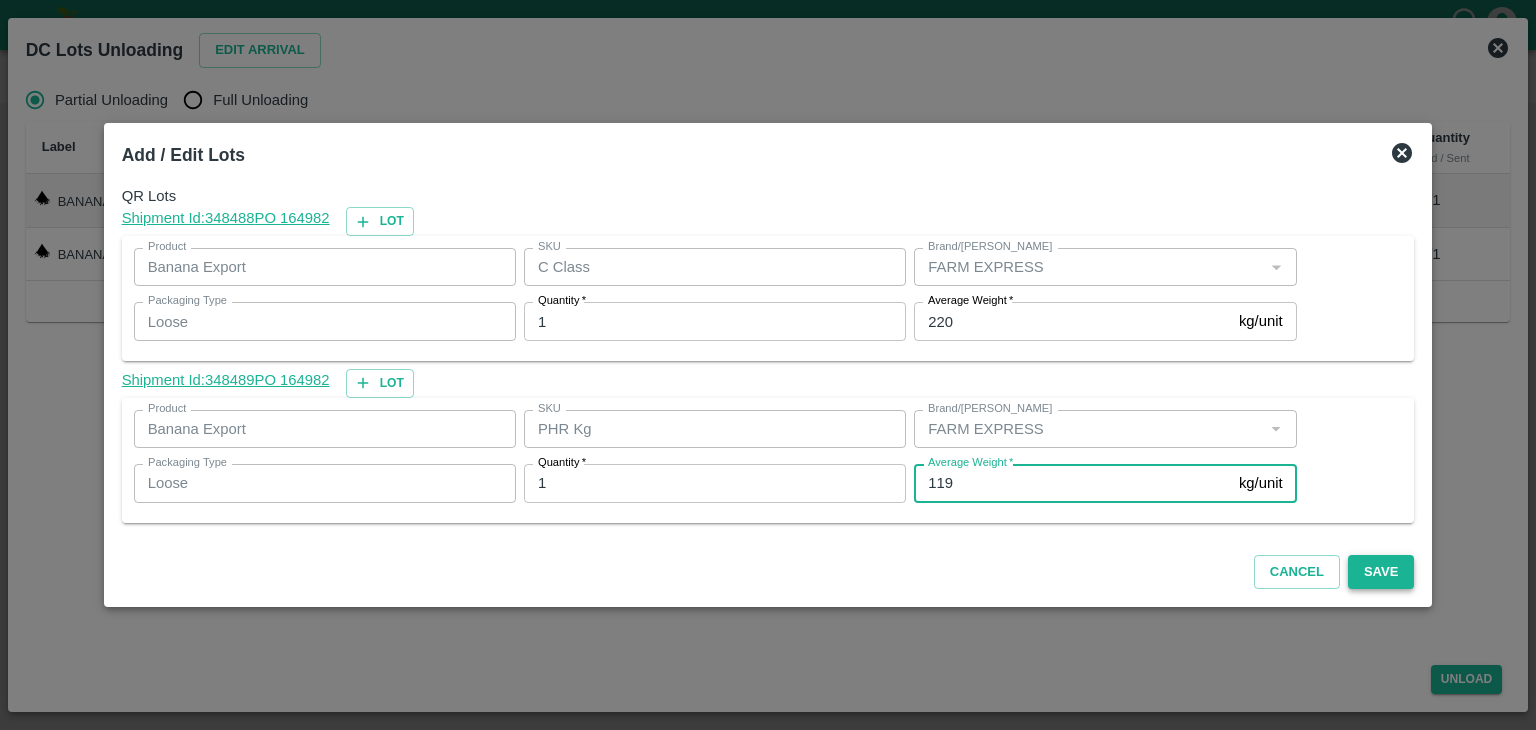 type on "119" 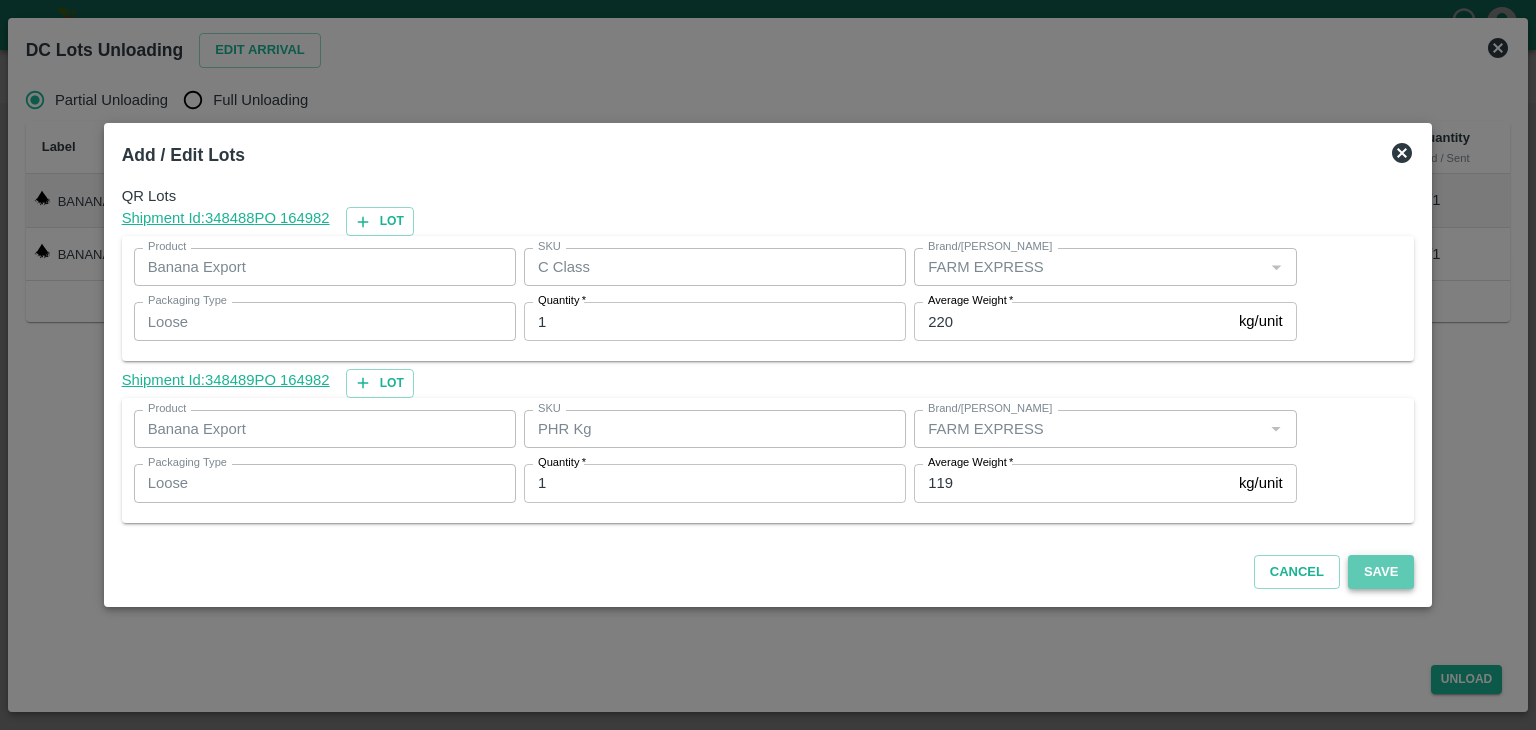 click on "Save" at bounding box center (1381, 572) 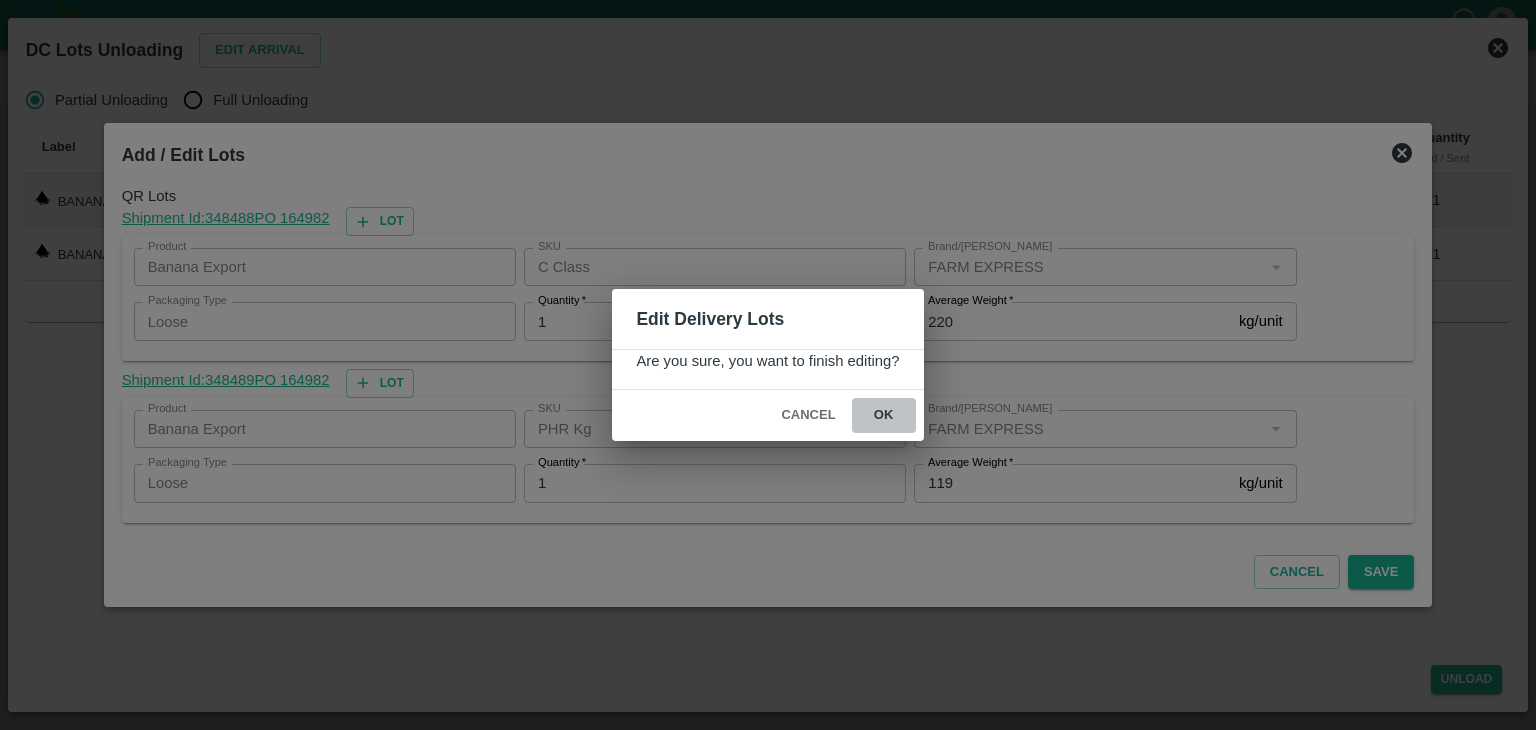 click on "ok" at bounding box center [884, 415] 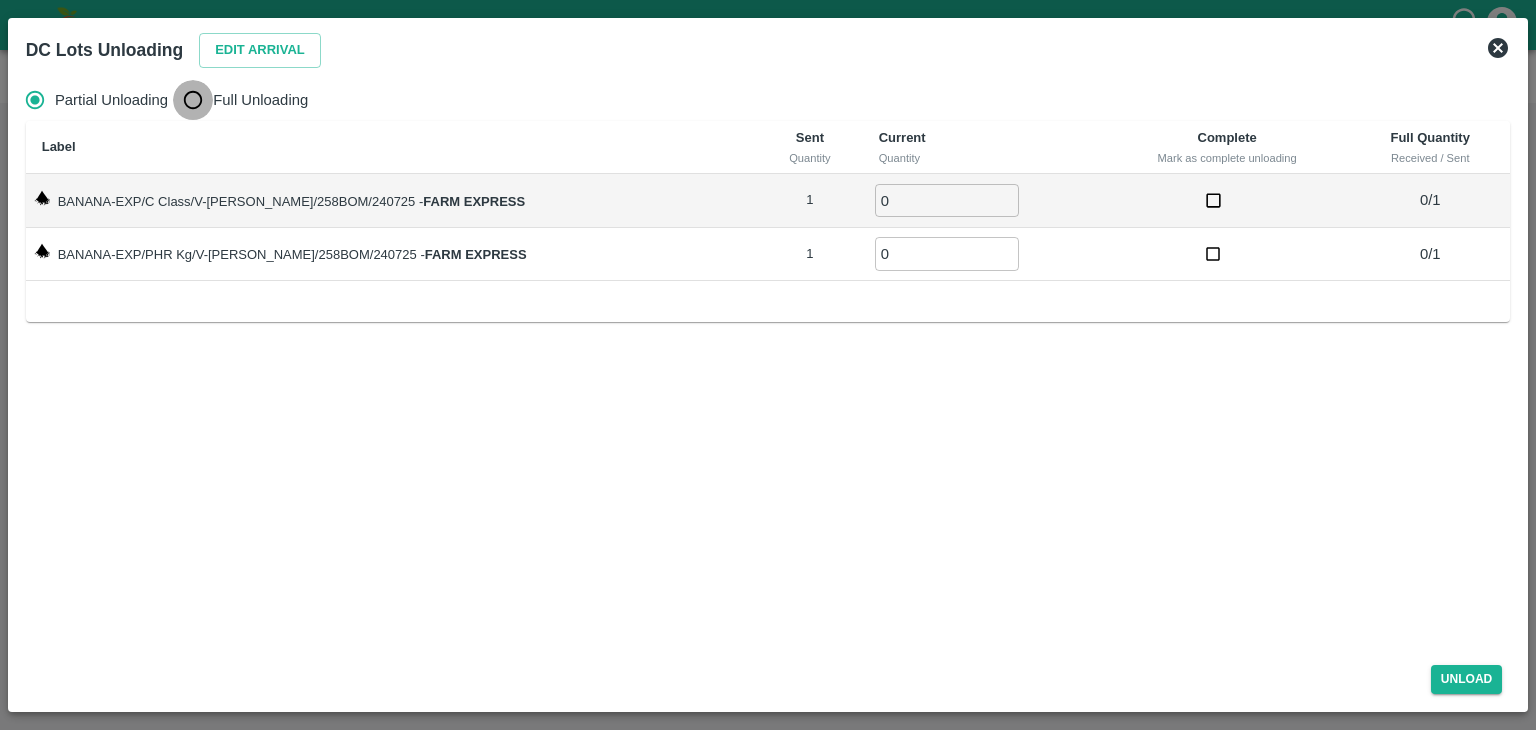 click on "Full Unloading" at bounding box center (193, 100) 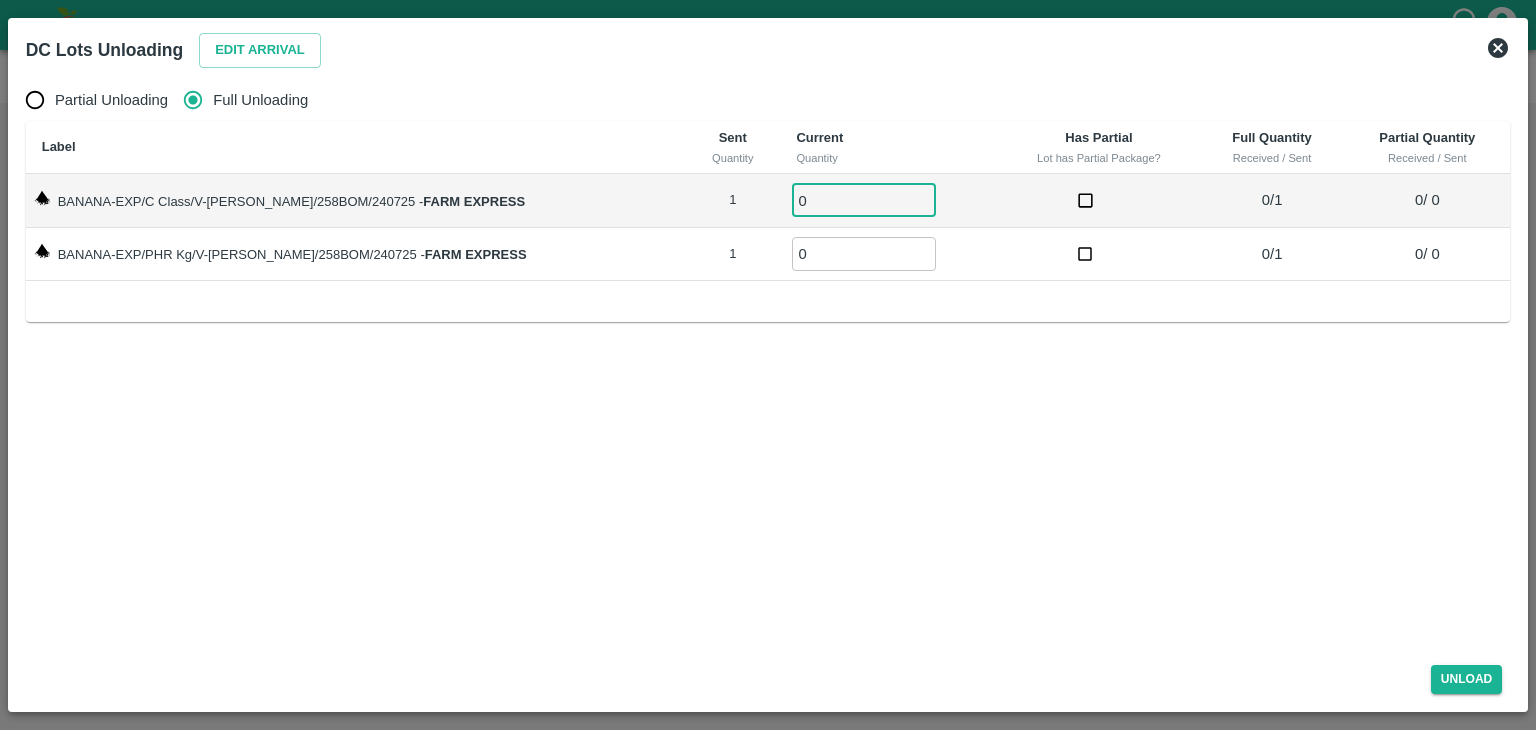 click on "0" at bounding box center [864, 200] 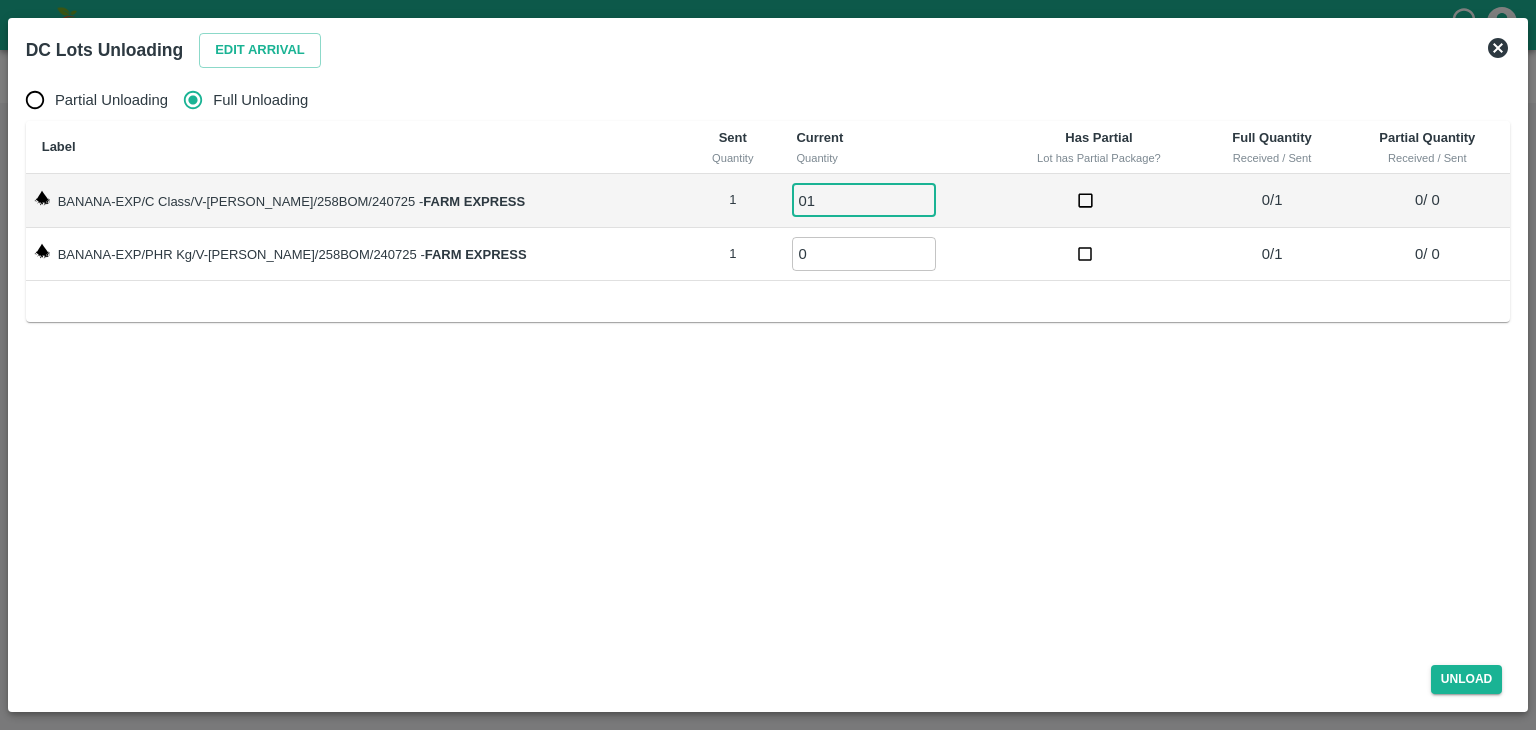 type on "01" 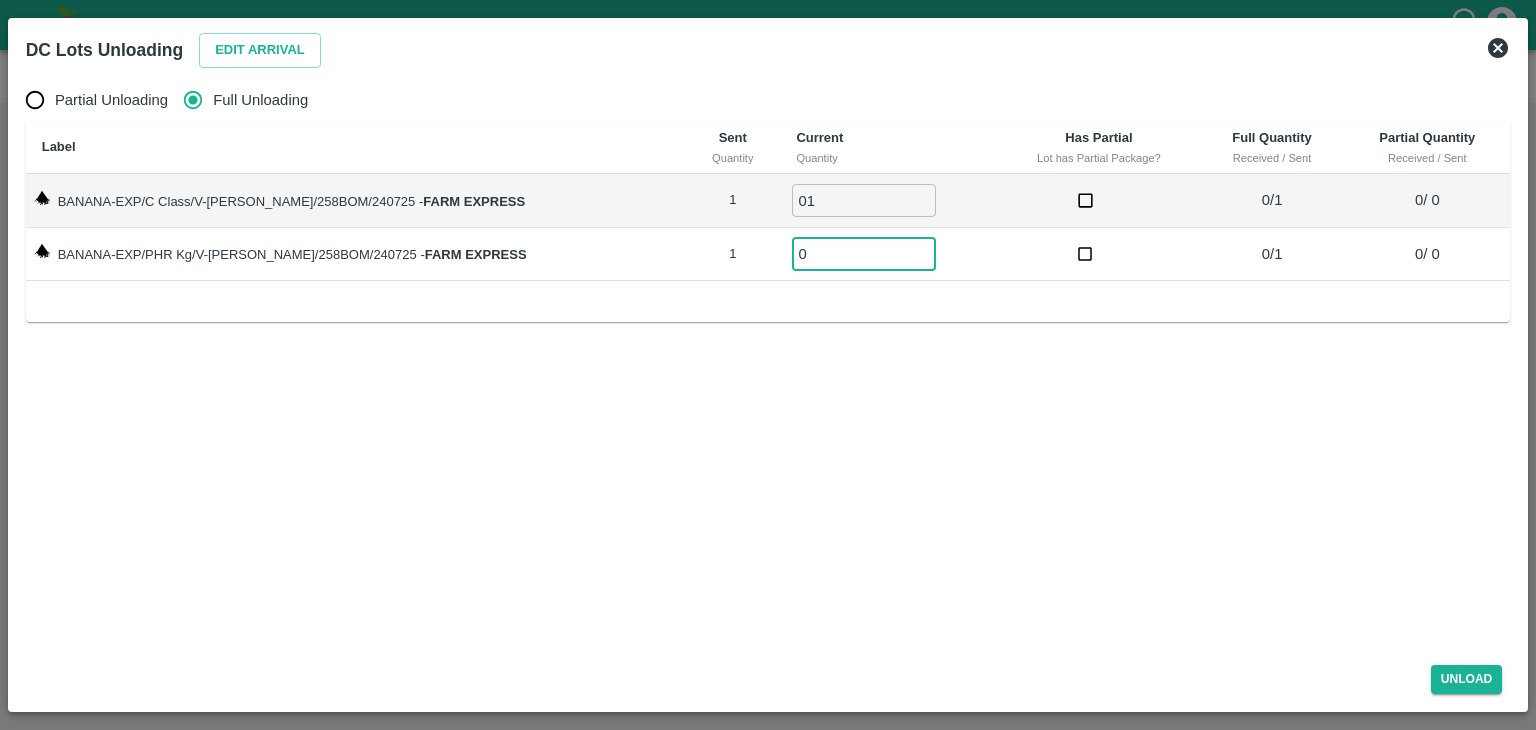 click on "0" at bounding box center (864, 253) 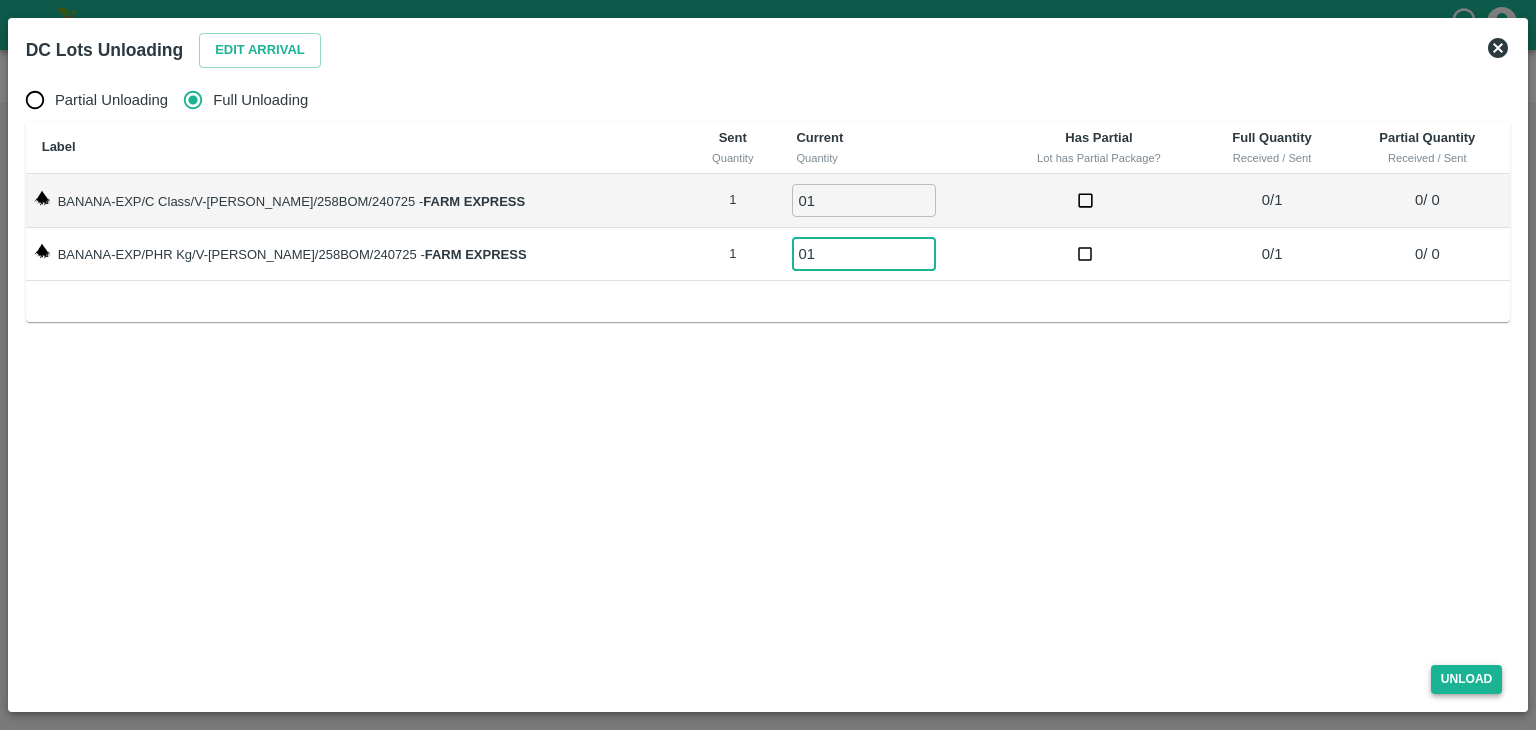 type on "01" 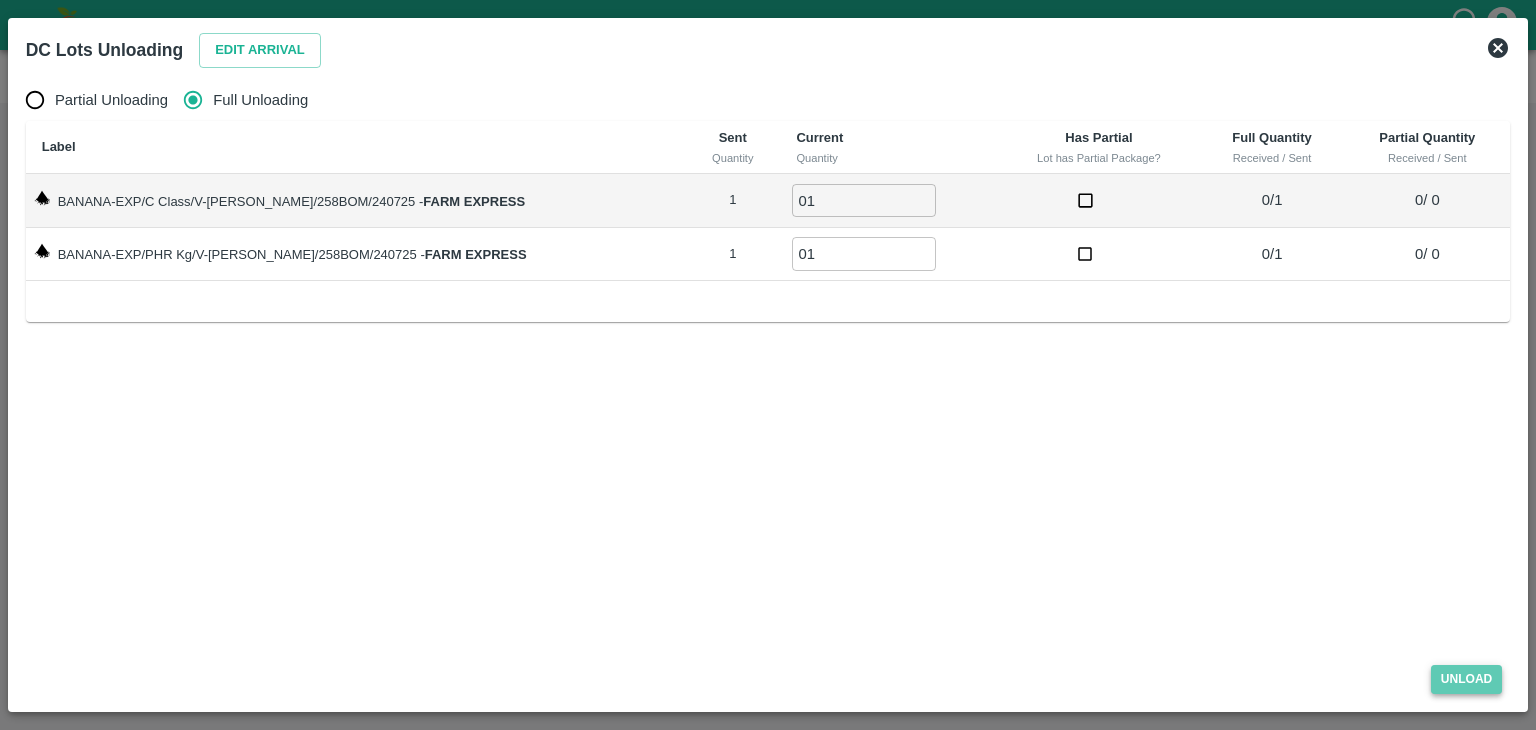click on "Unload" at bounding box center (1467, 679) 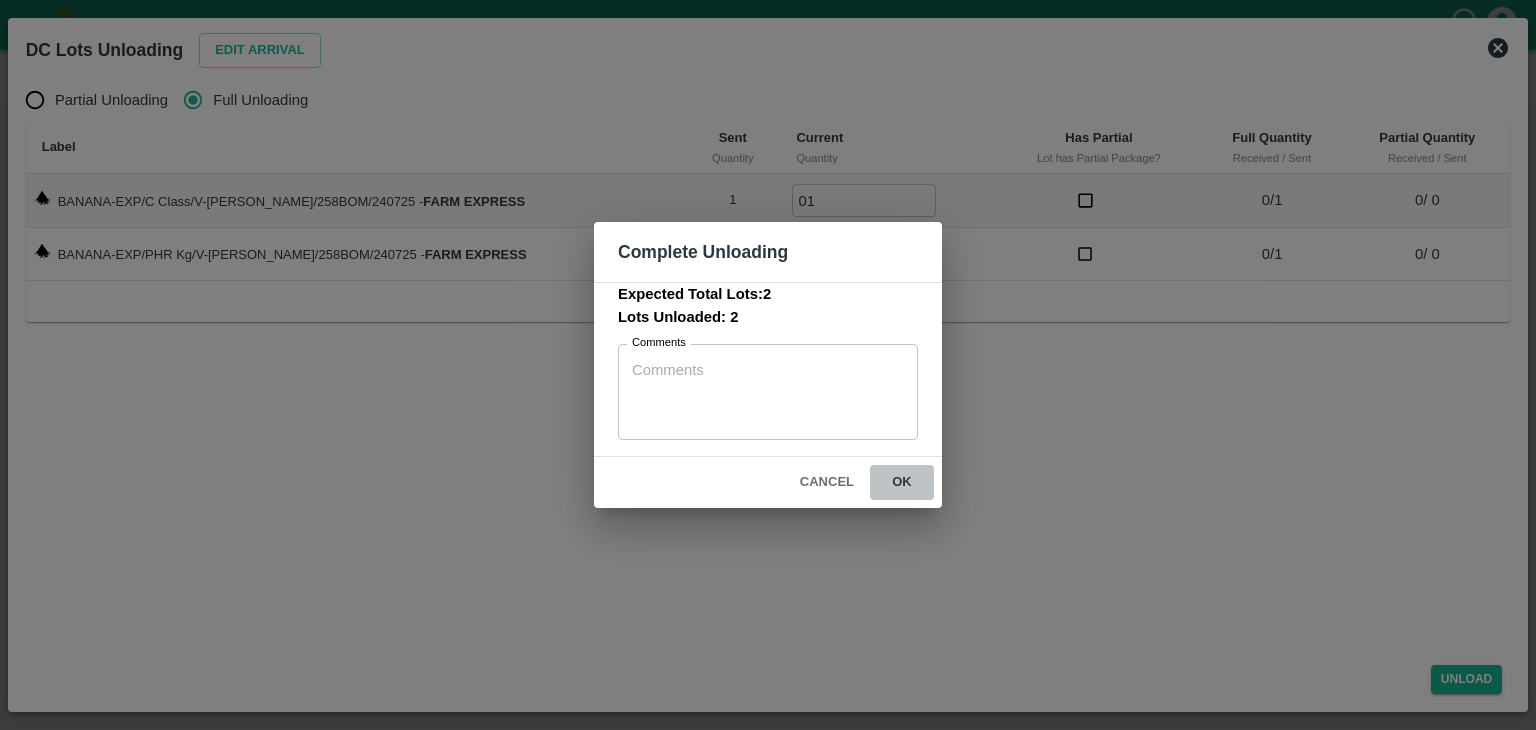 click on "ok" at bounding box center (902, 482) 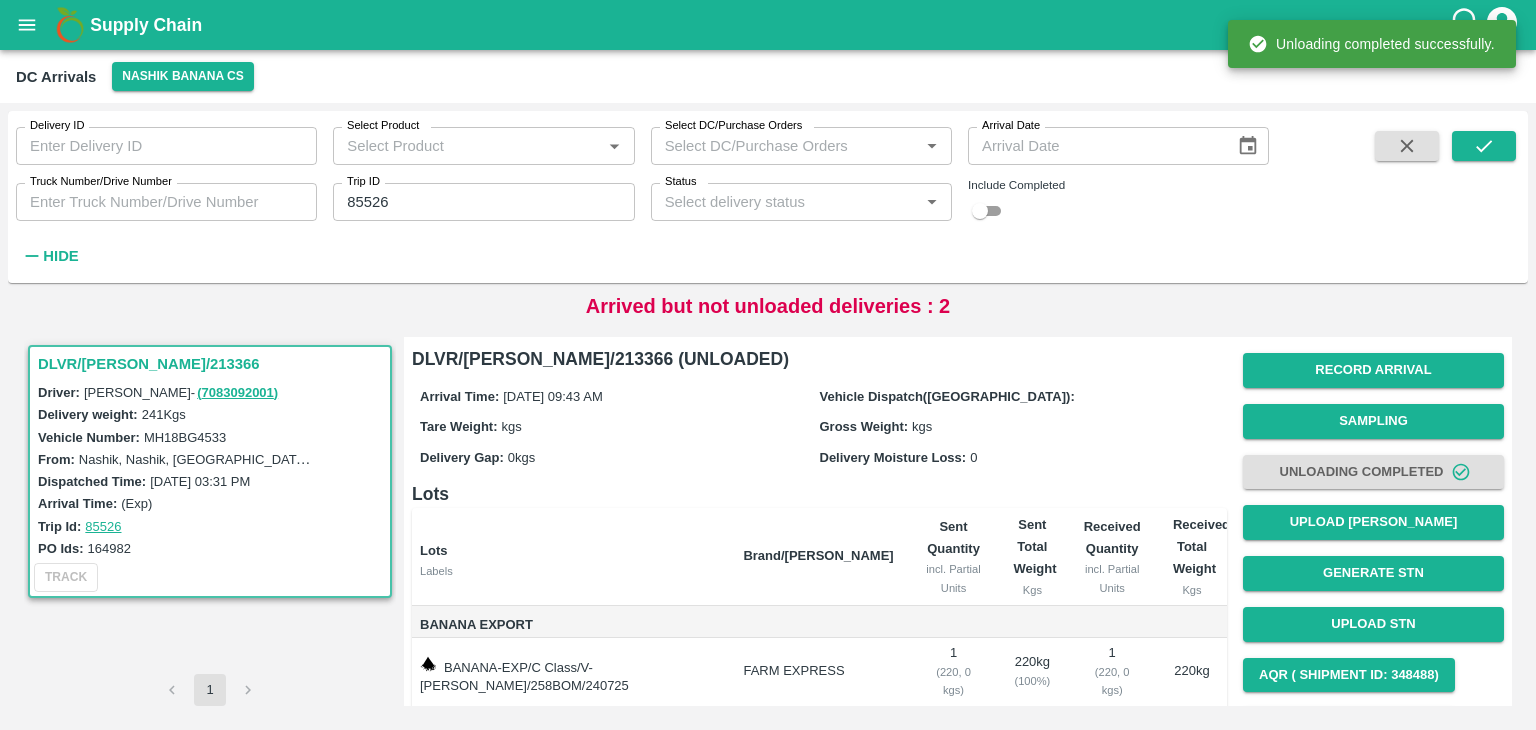 scroll, scrollTop: 124, scrollLeft: 0, axis: vertical 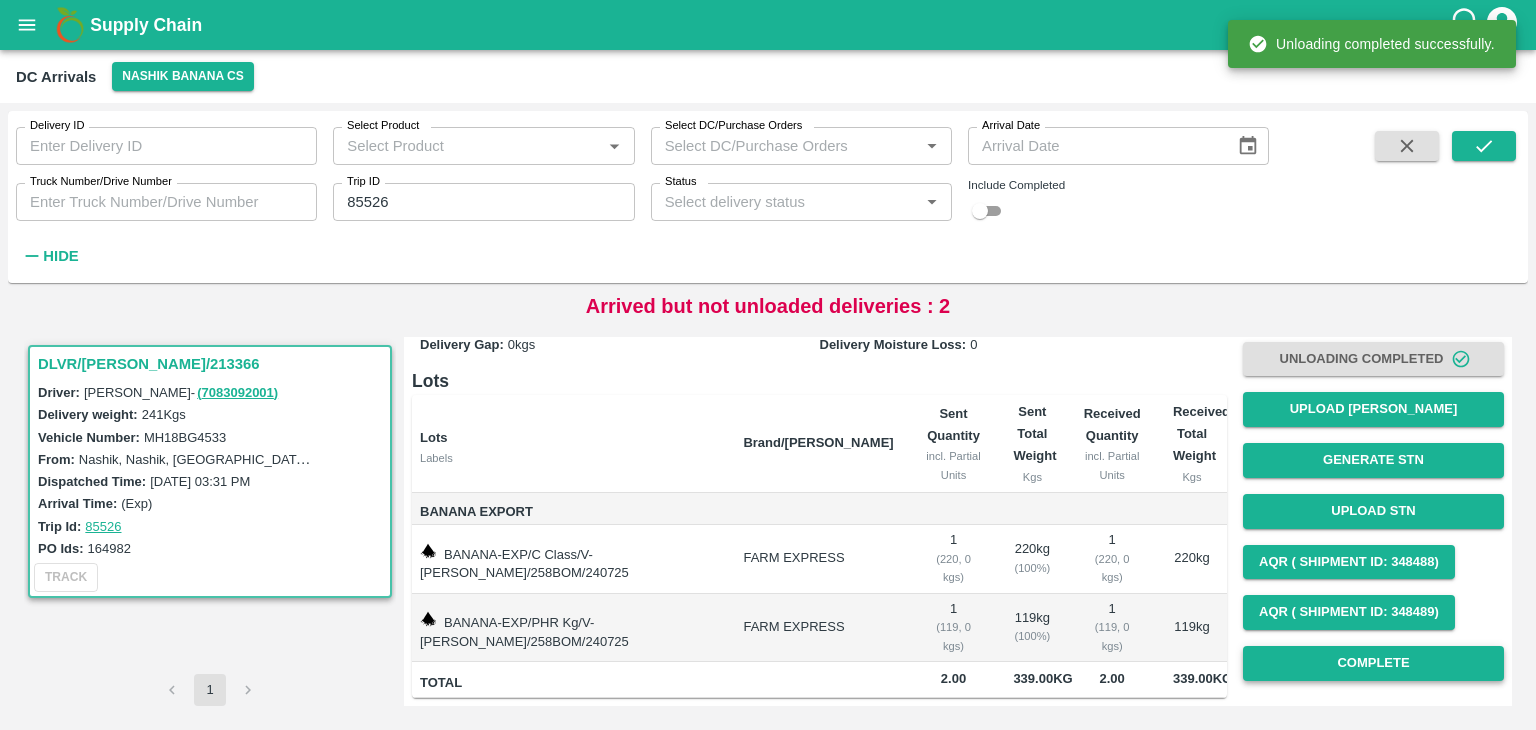click on "Complete" at bounding box center (1373, 663) 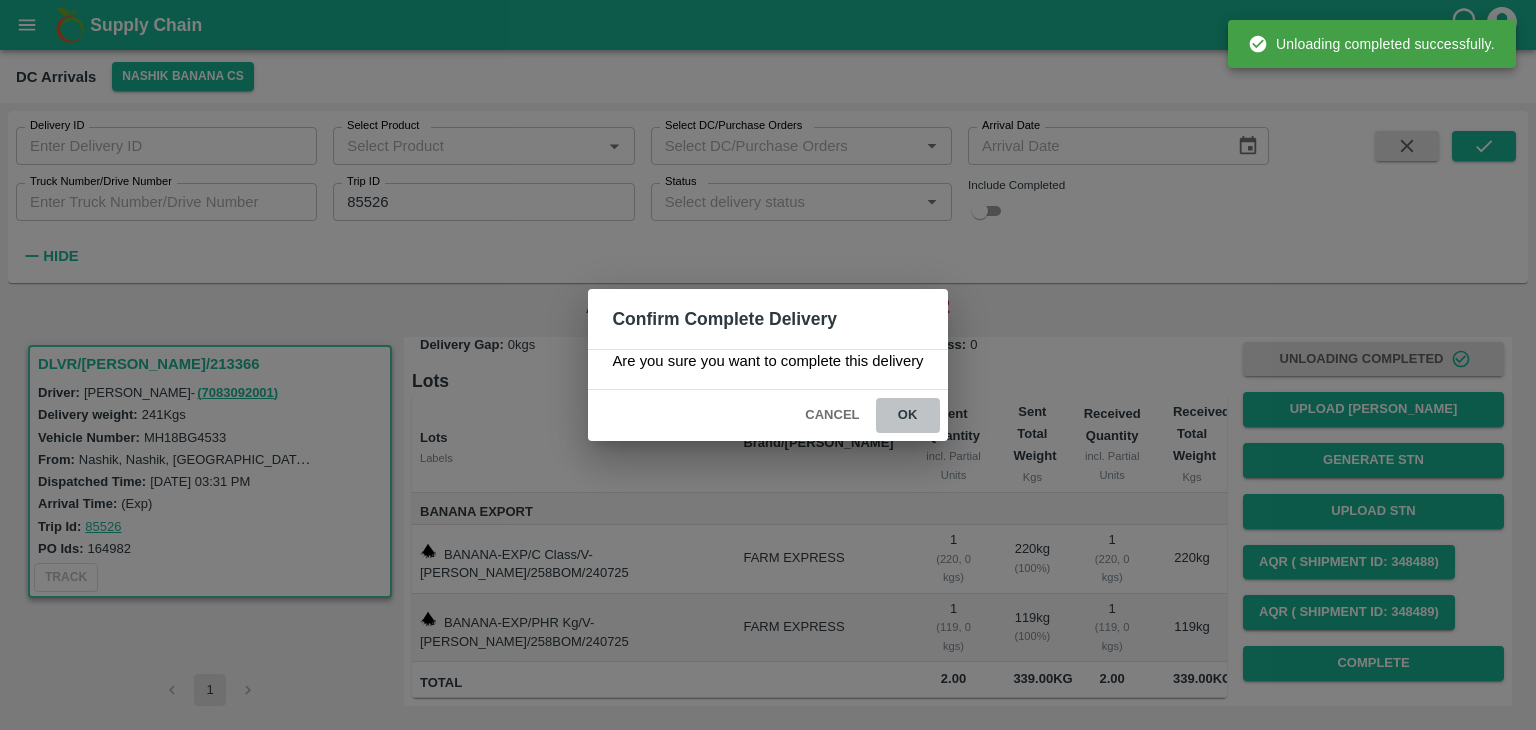 click on "ok" at bounding box center (908, 415) 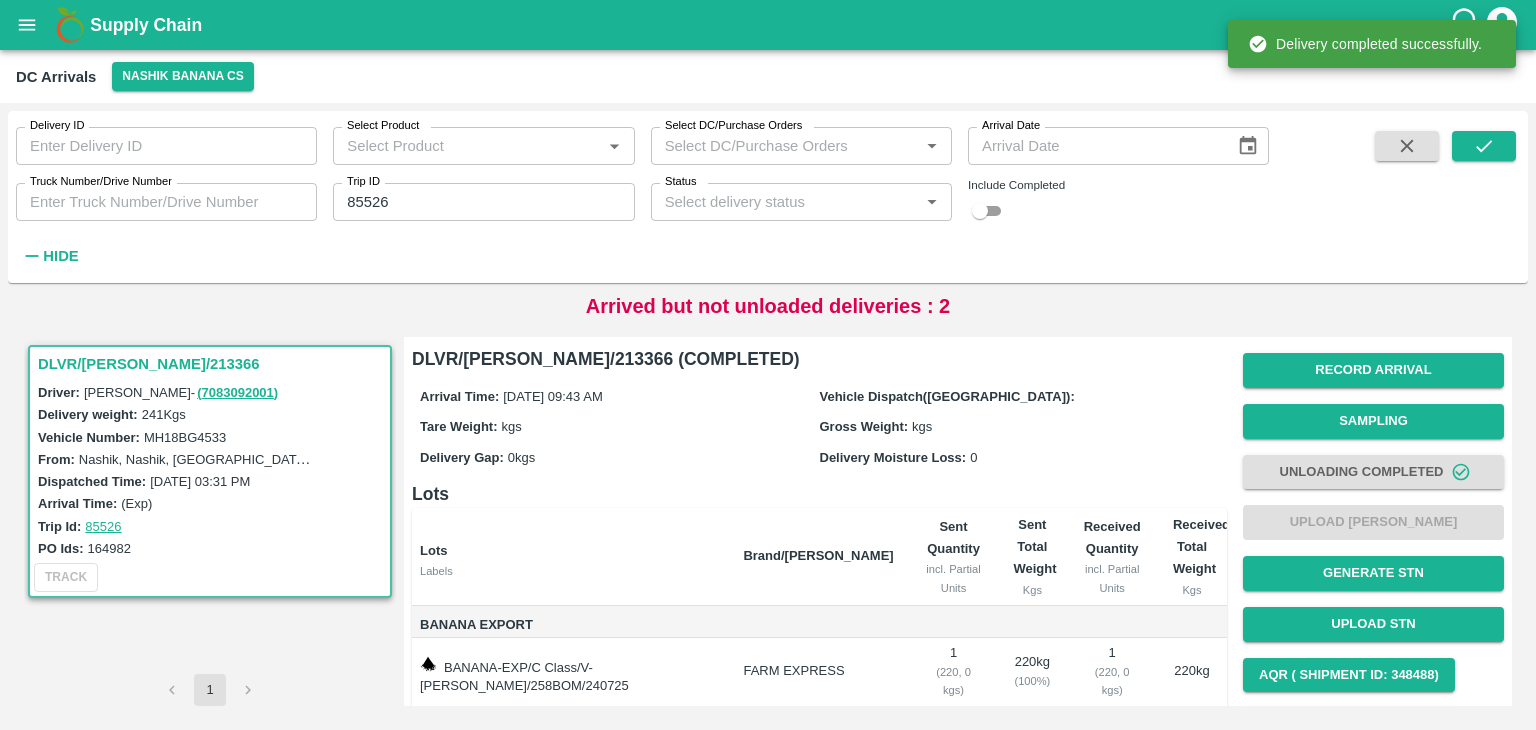 scroll, scrollTop: 124, scrollLeft: 0, axis: vertical 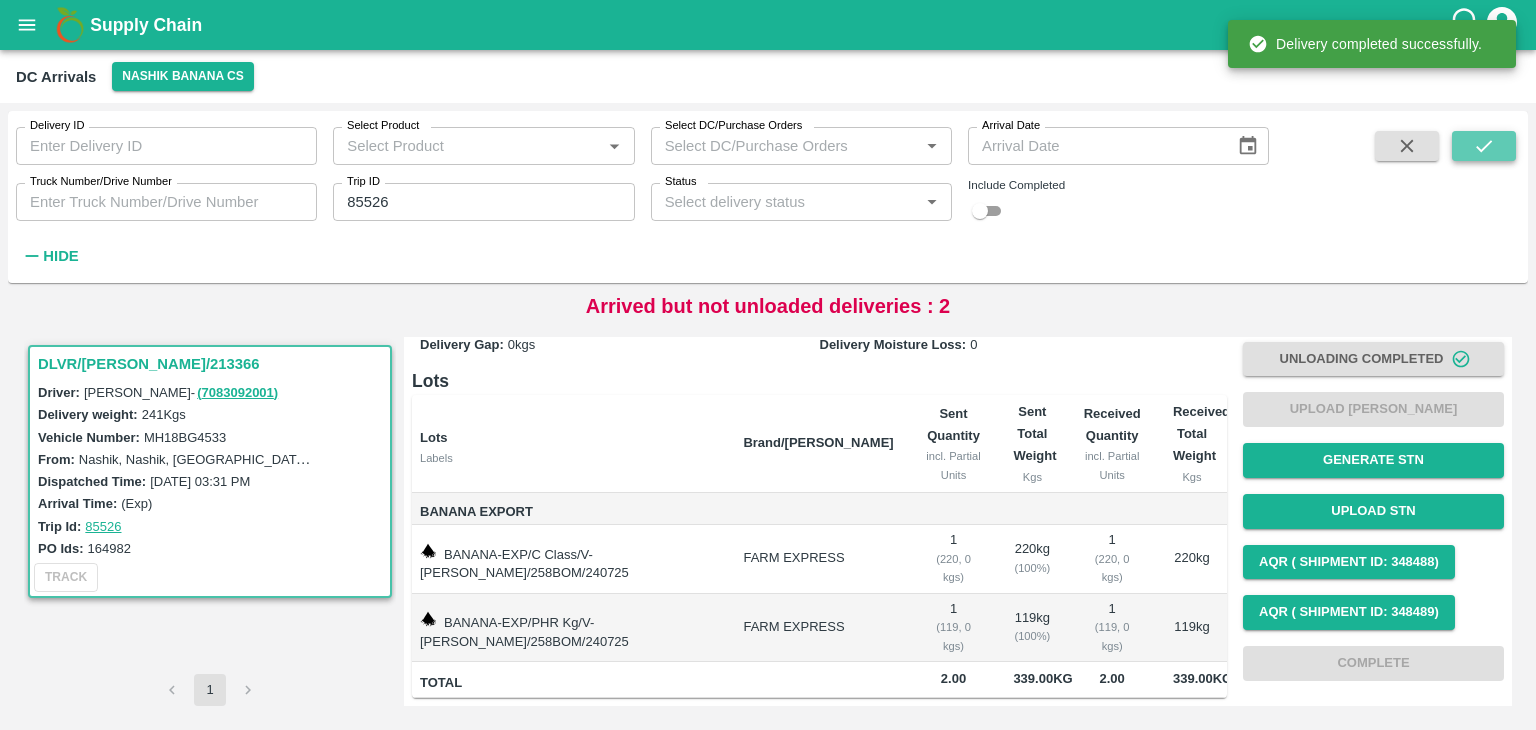 click 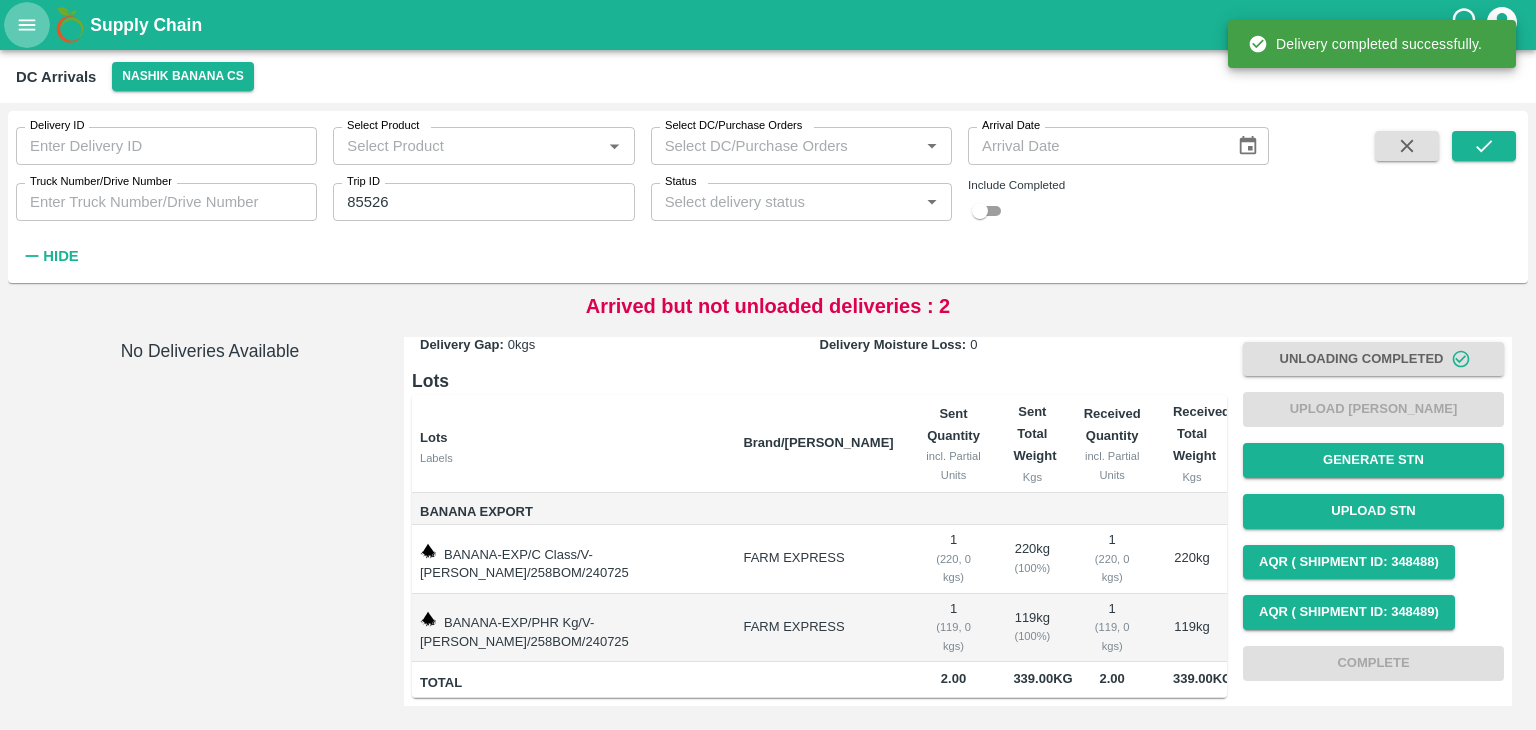 click 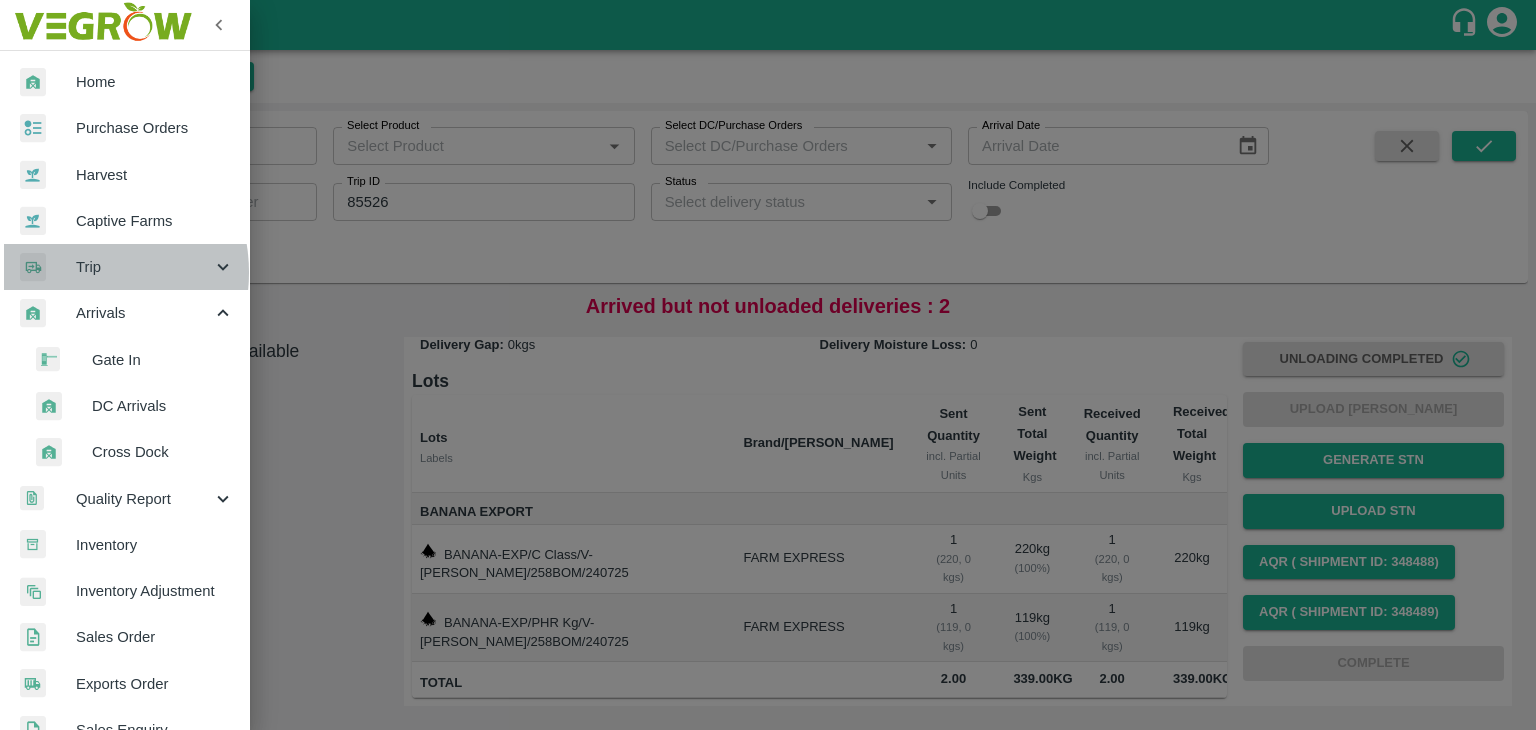 click on "Trip" at bounding box center [144, 267] 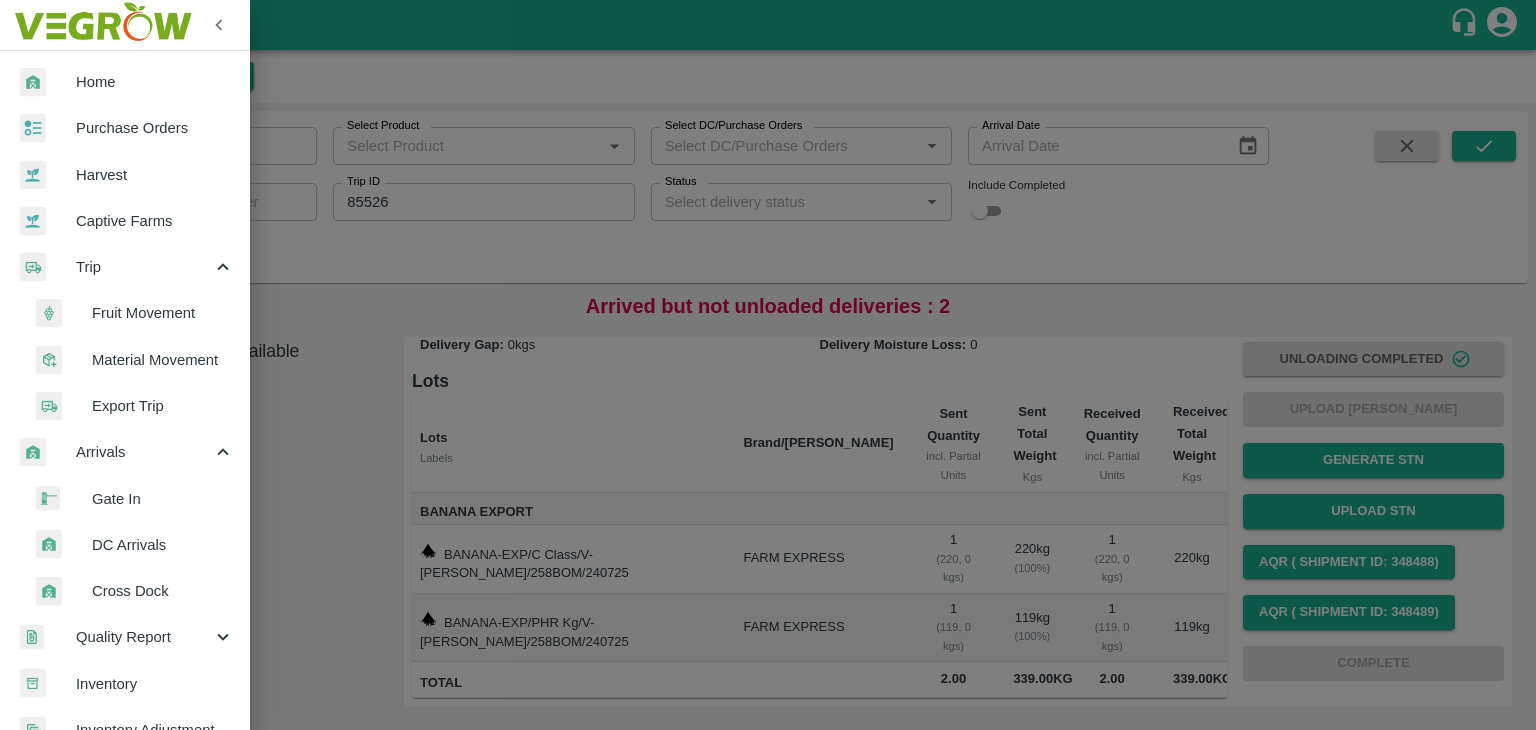 click on "Fruit Movement" at bounding box center [163, 313] 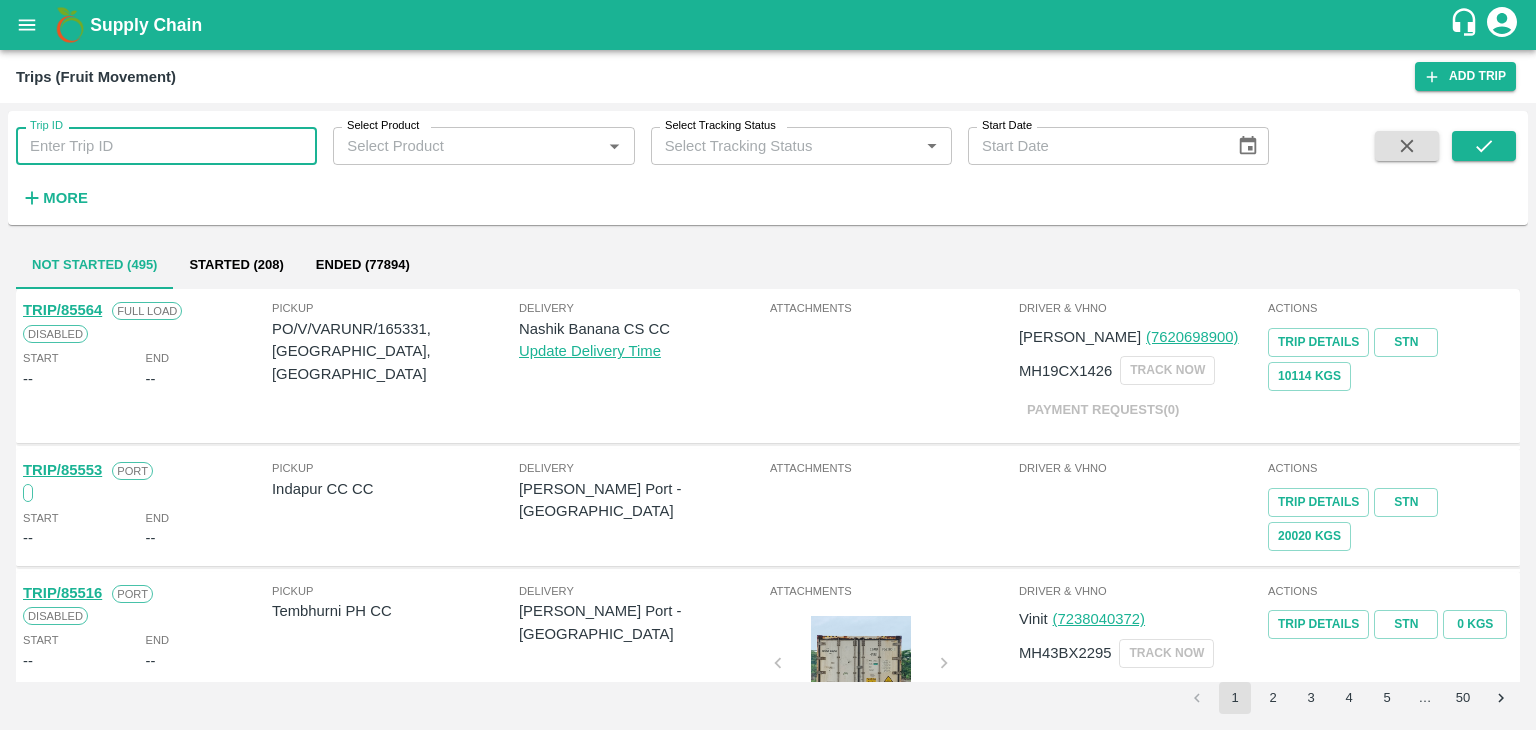 click on "Trip ID" at bounding box center (166, 146) 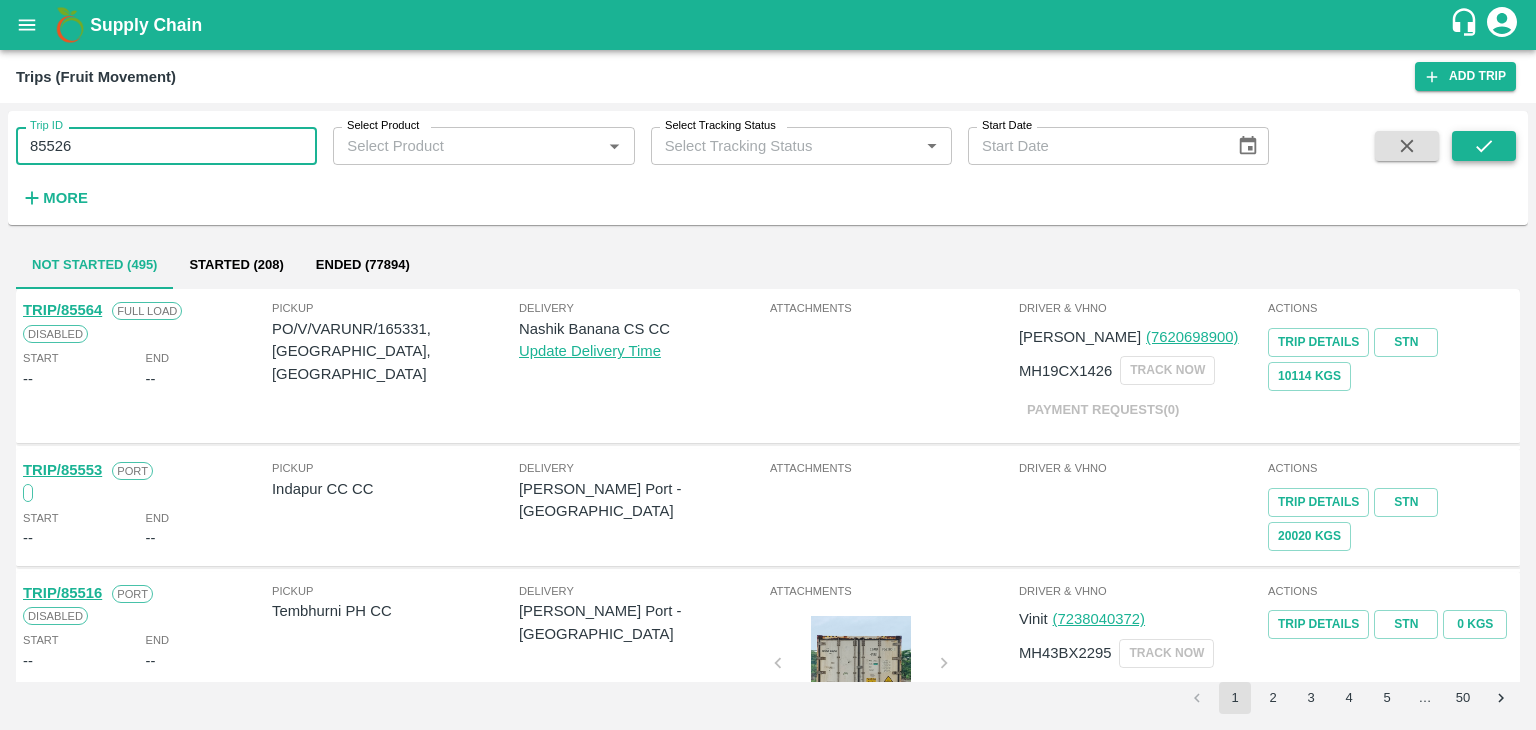 type on "85526" 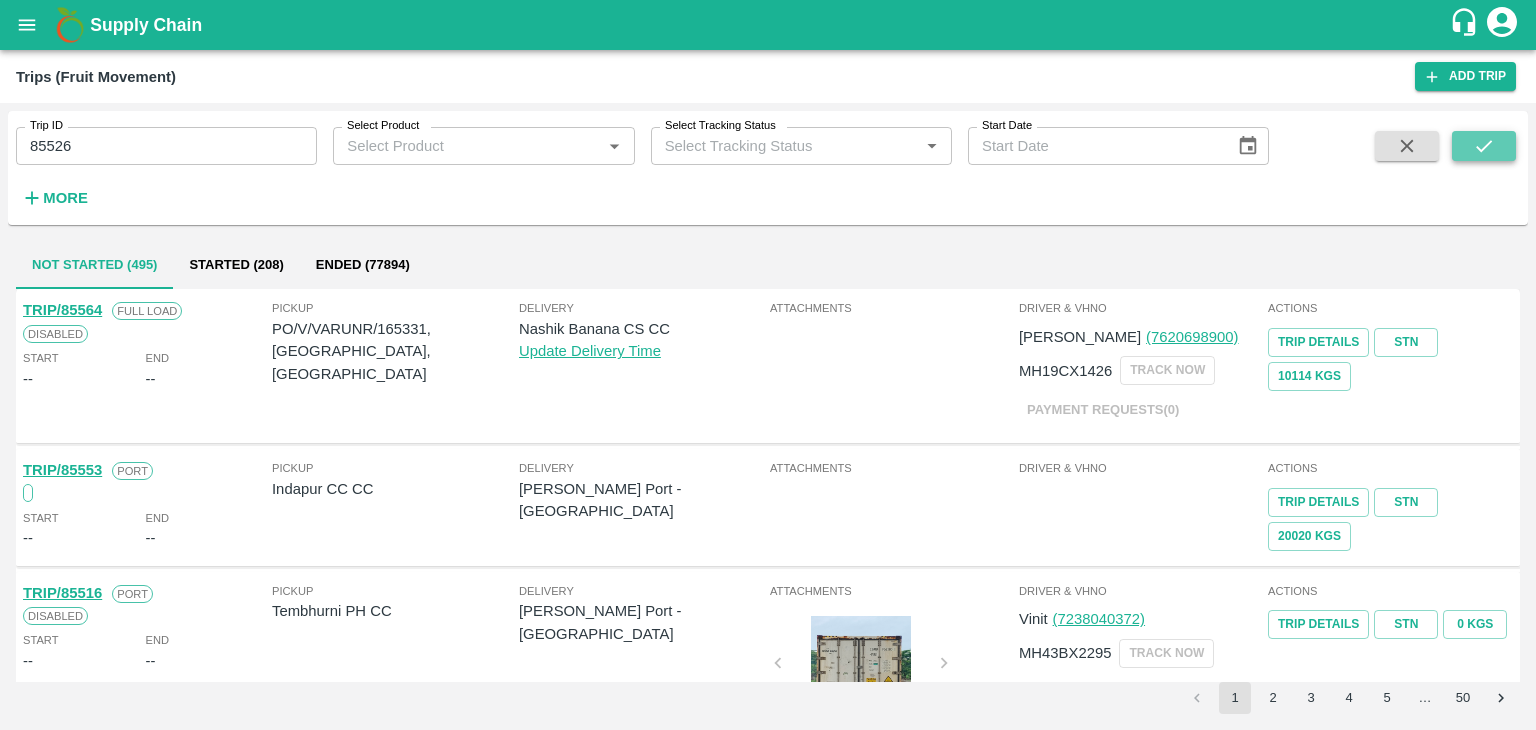 click at bounding box center (1484, 146) 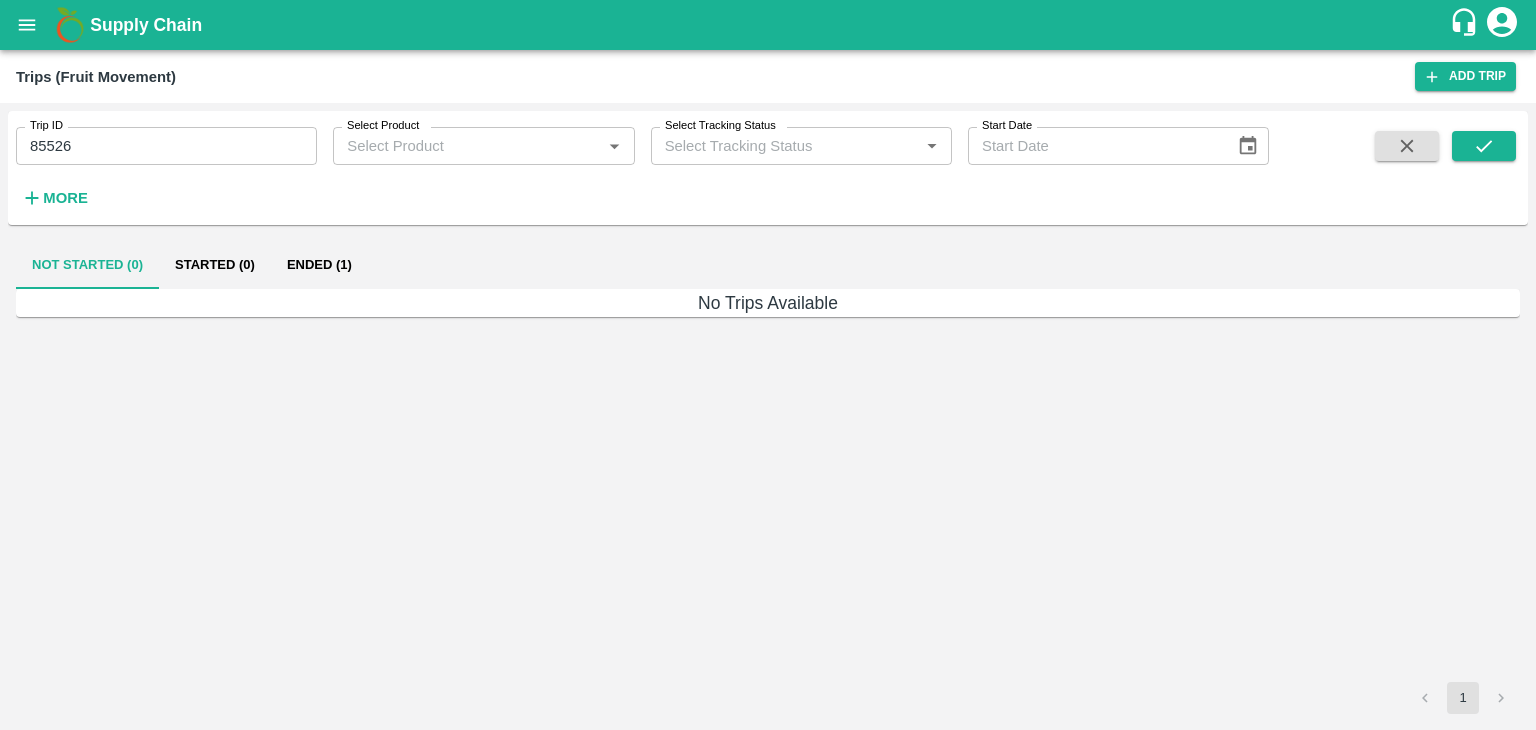 click on "Not Started (0) Started (0) Ended (1)" at bounding box center [768, 265] 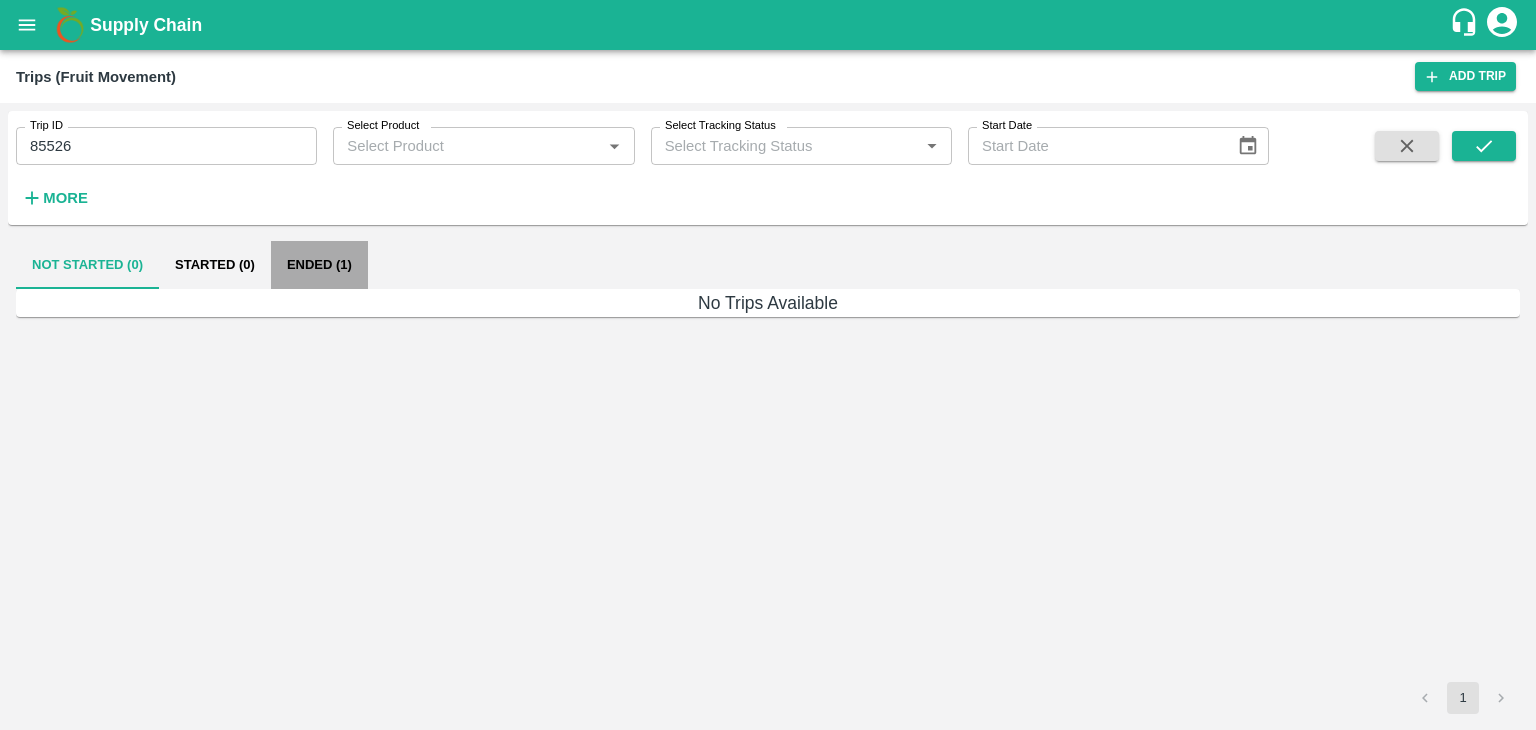 click on "Ended (1)" at bounding box center [319, 265] 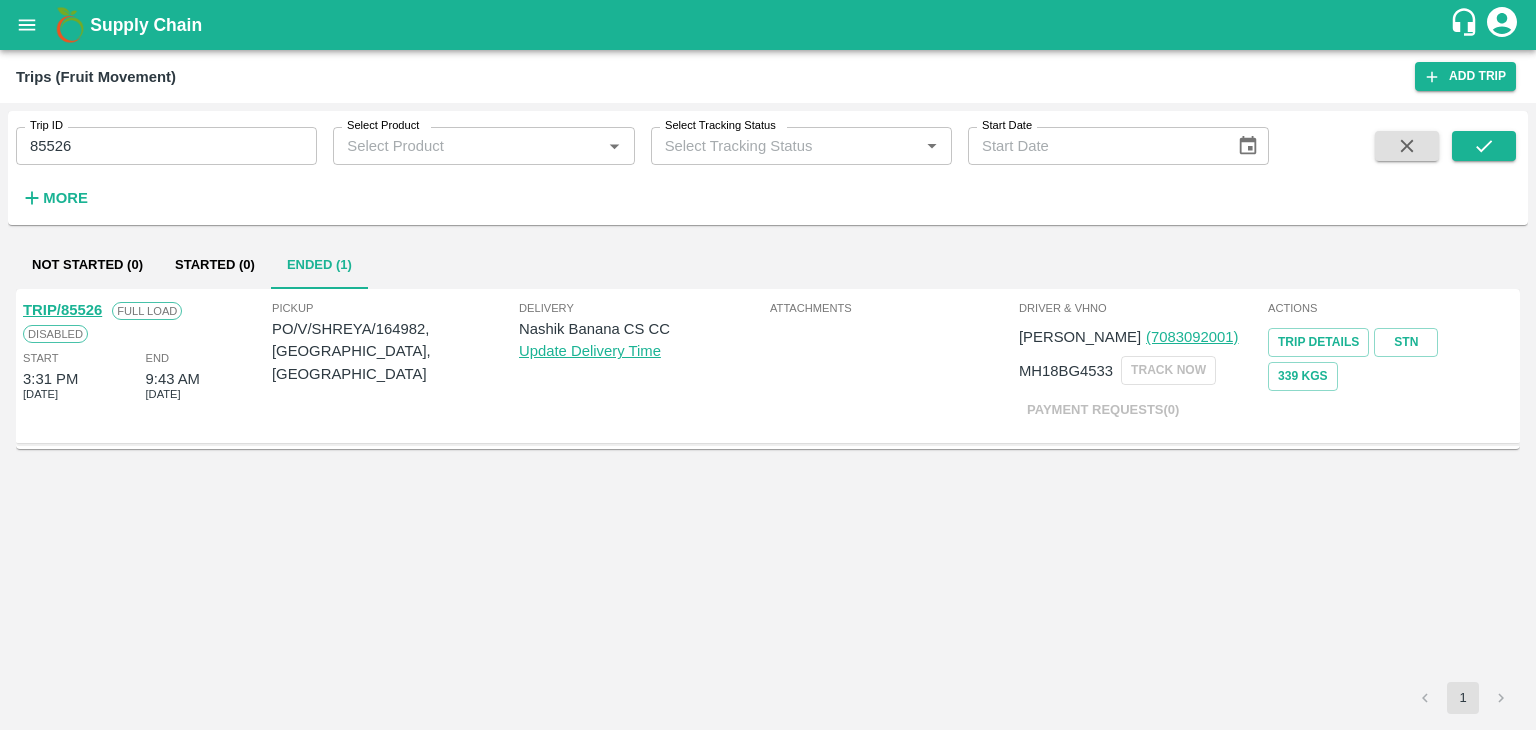 click on "TRIP/85526" at bounding box center (62, 310) 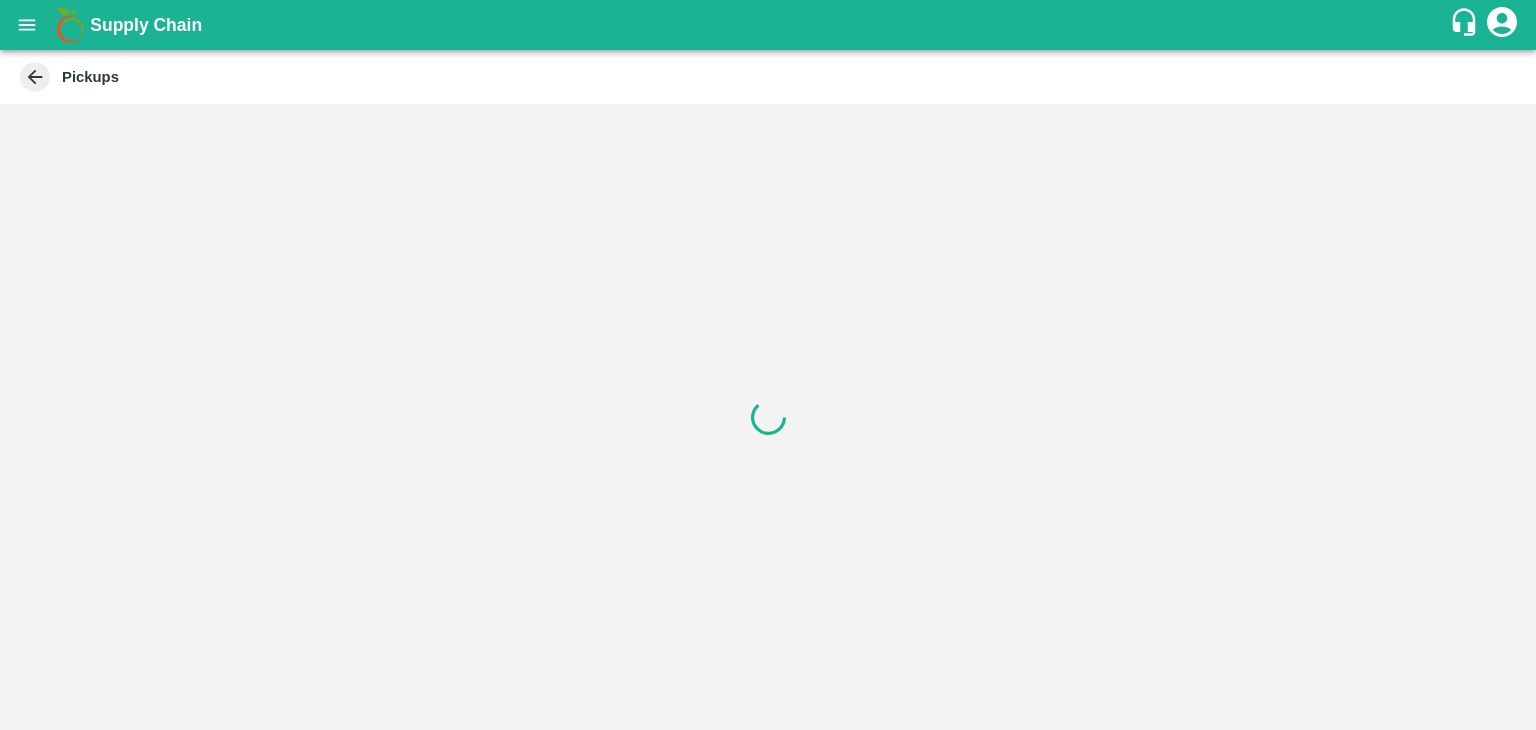 scroll, scrollTop: 0, scrollLeft: 0, axis: both 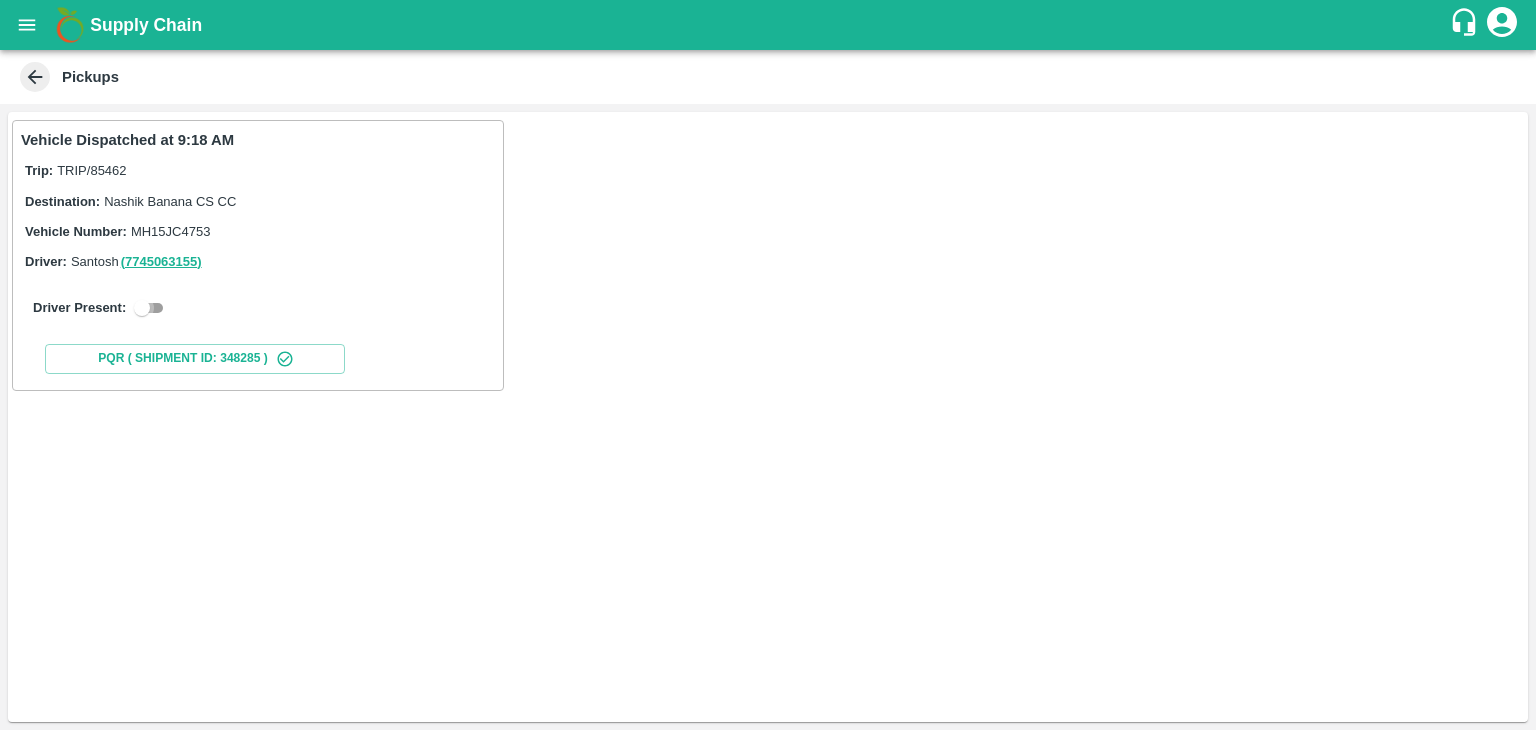 click at bounding box center (142, 308) 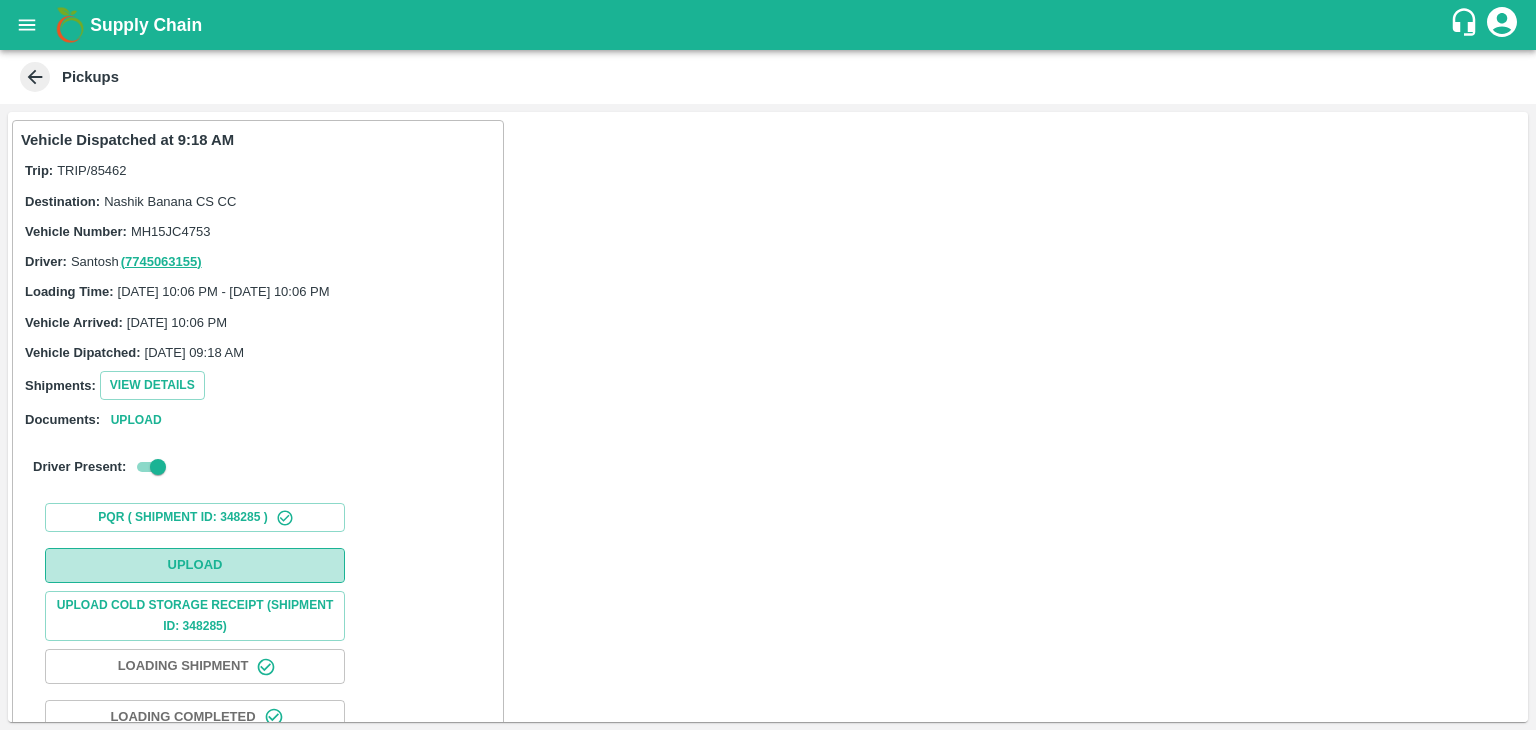 click on "Upload" at bounding box center (195, 565) 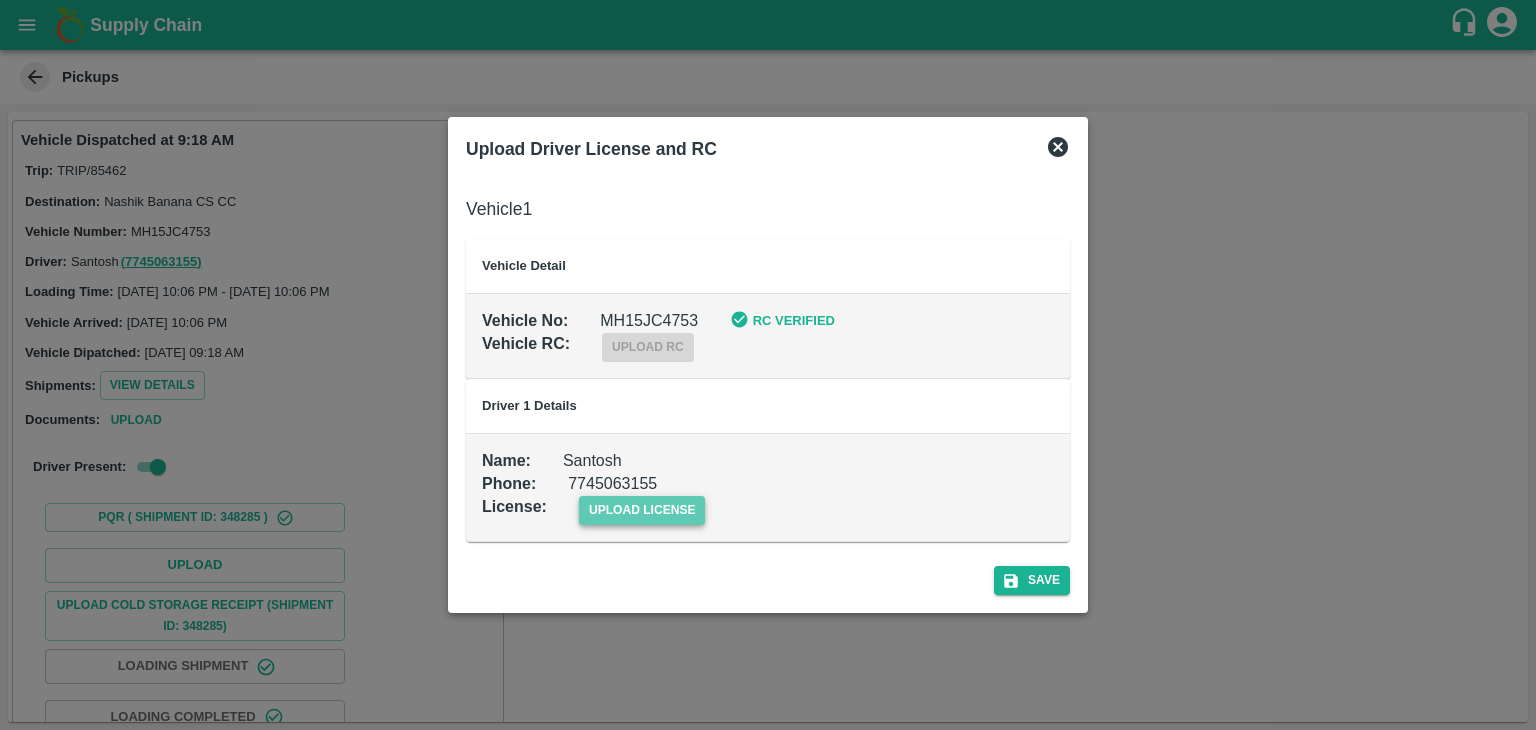 click on "upload license" at bounding box center (642, 510) 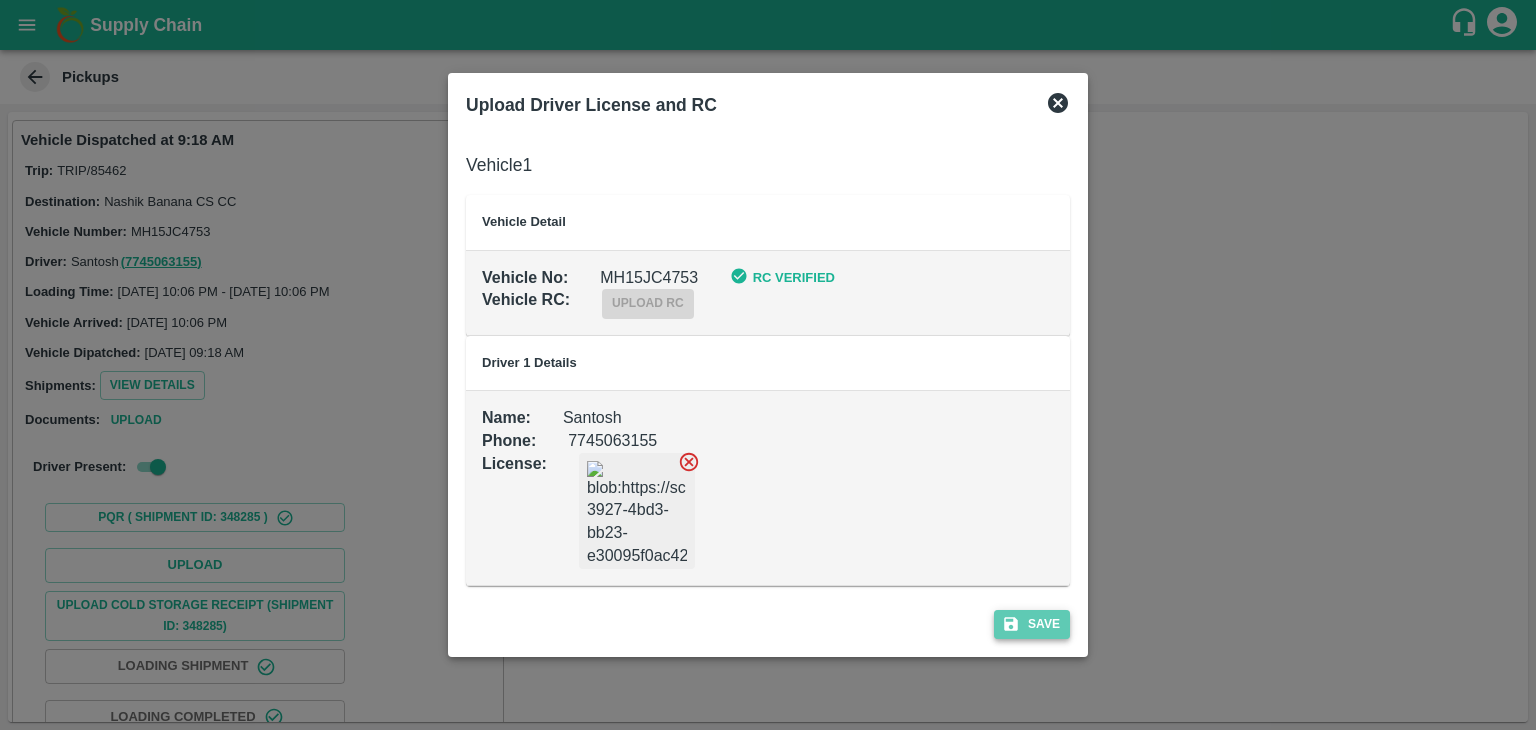 click on "Save" at bounding box center [1032, 624] 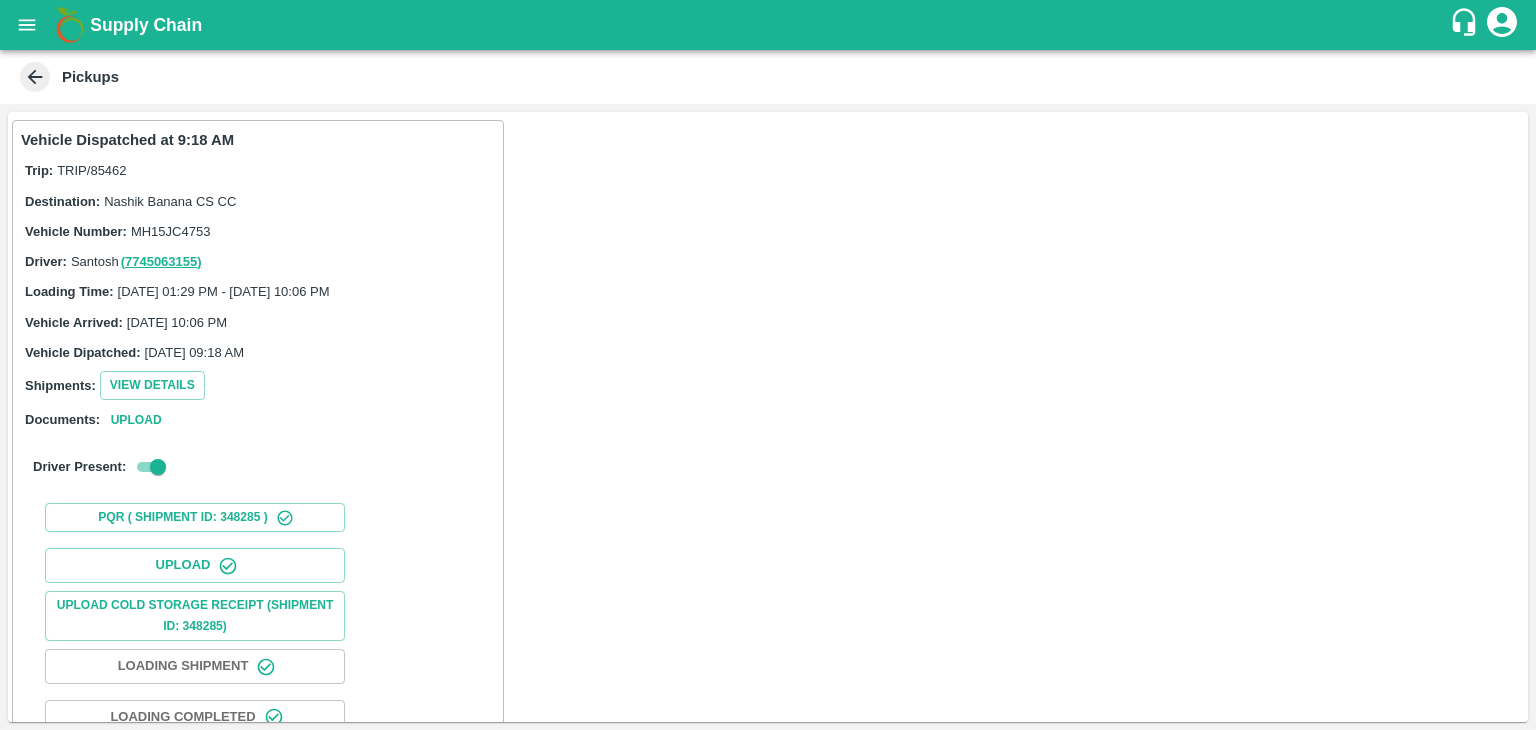 scroll, scrollTop: 209, scrollLeft: 0, axis: vertical 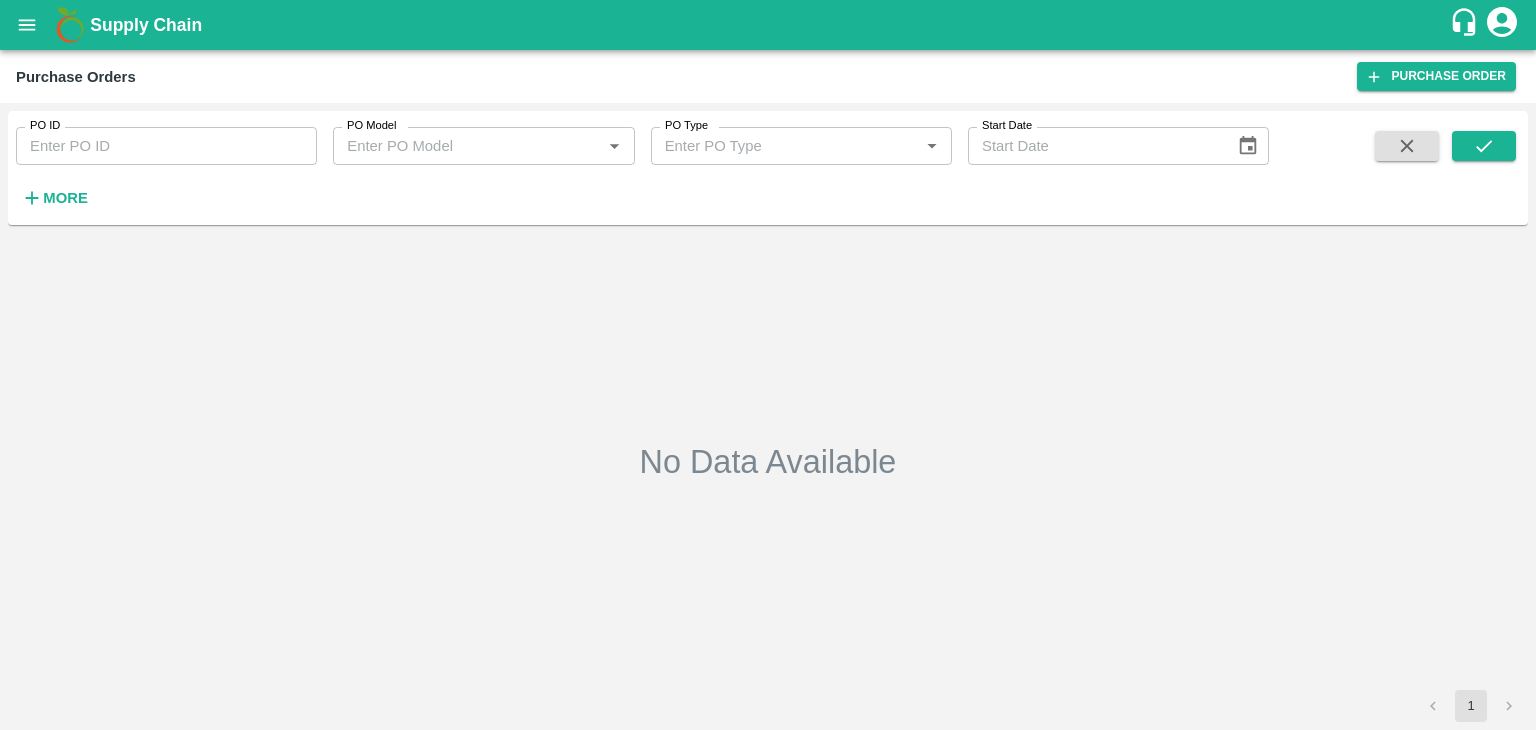 type on "165071" 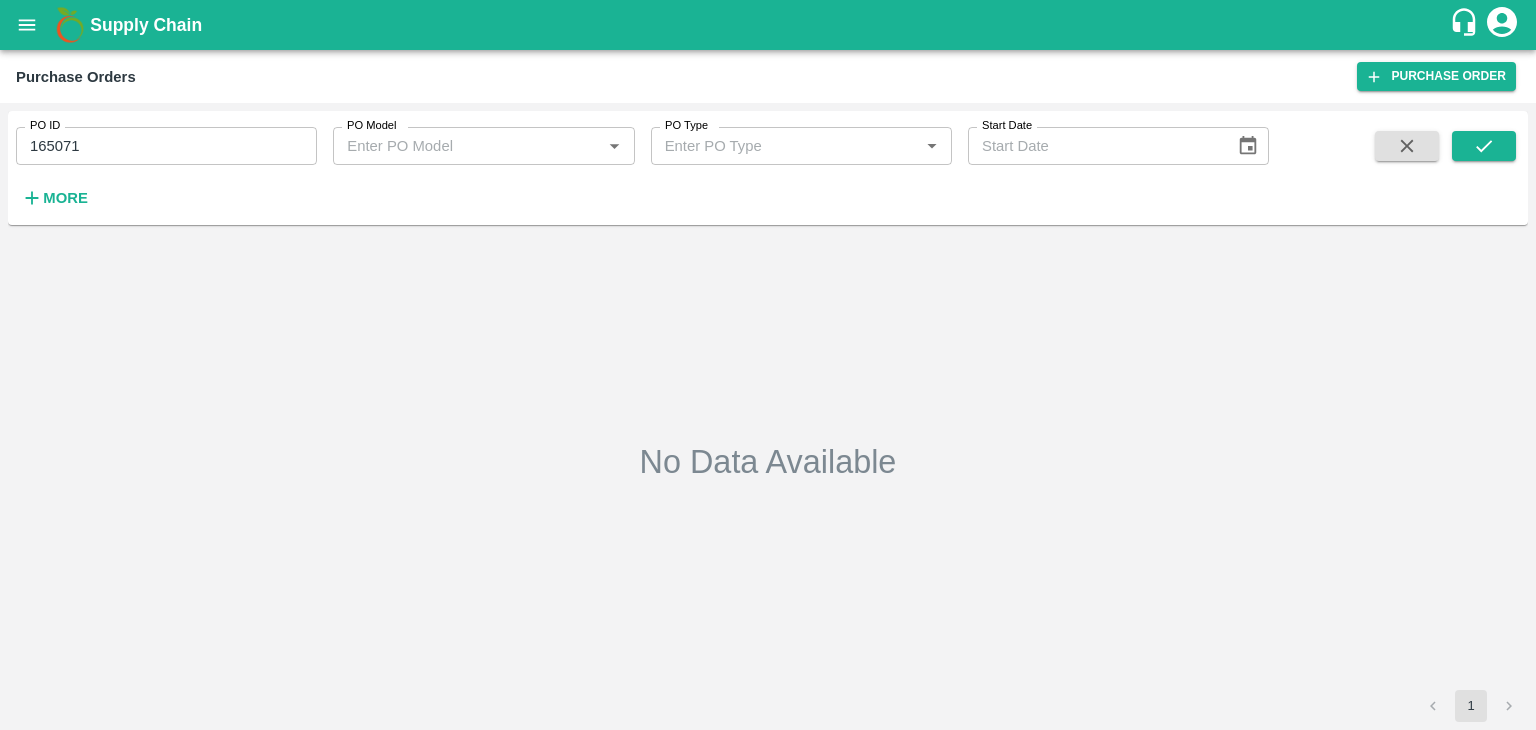 scroll, scrollTop: 0, scrollLeft: 0, axis: both 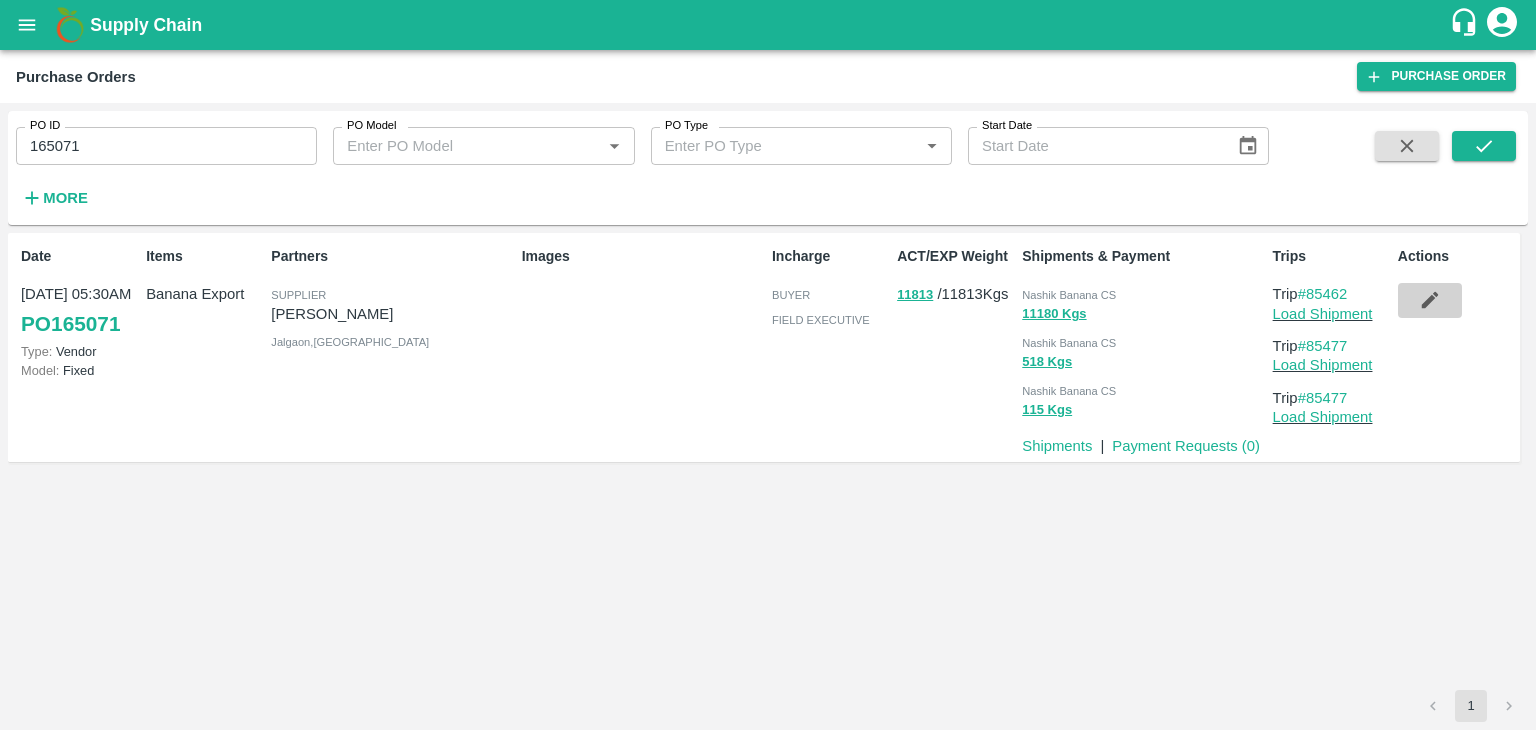 click at bounding box center [1430, 300] 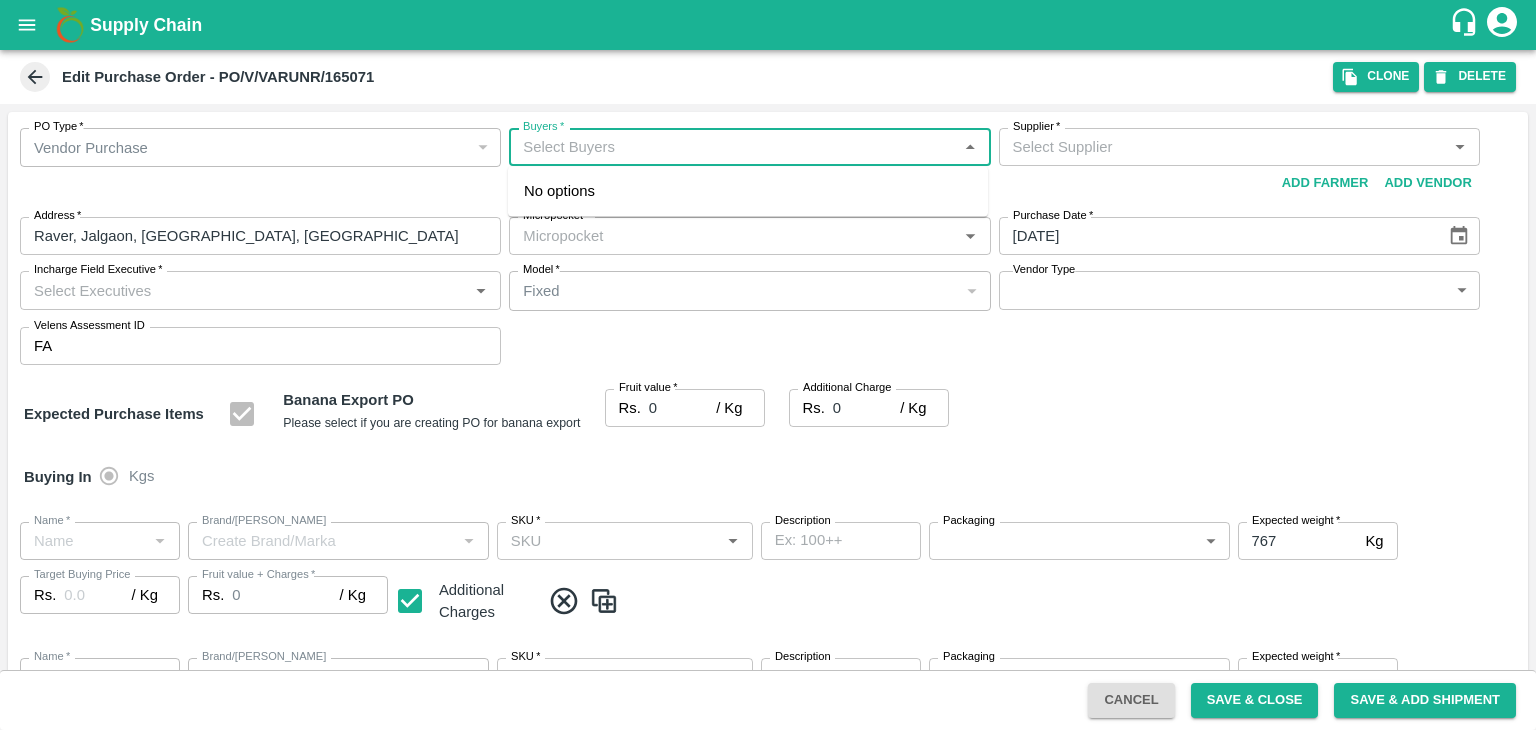 click on "Buyers   *" at bounding box center (733, 147) 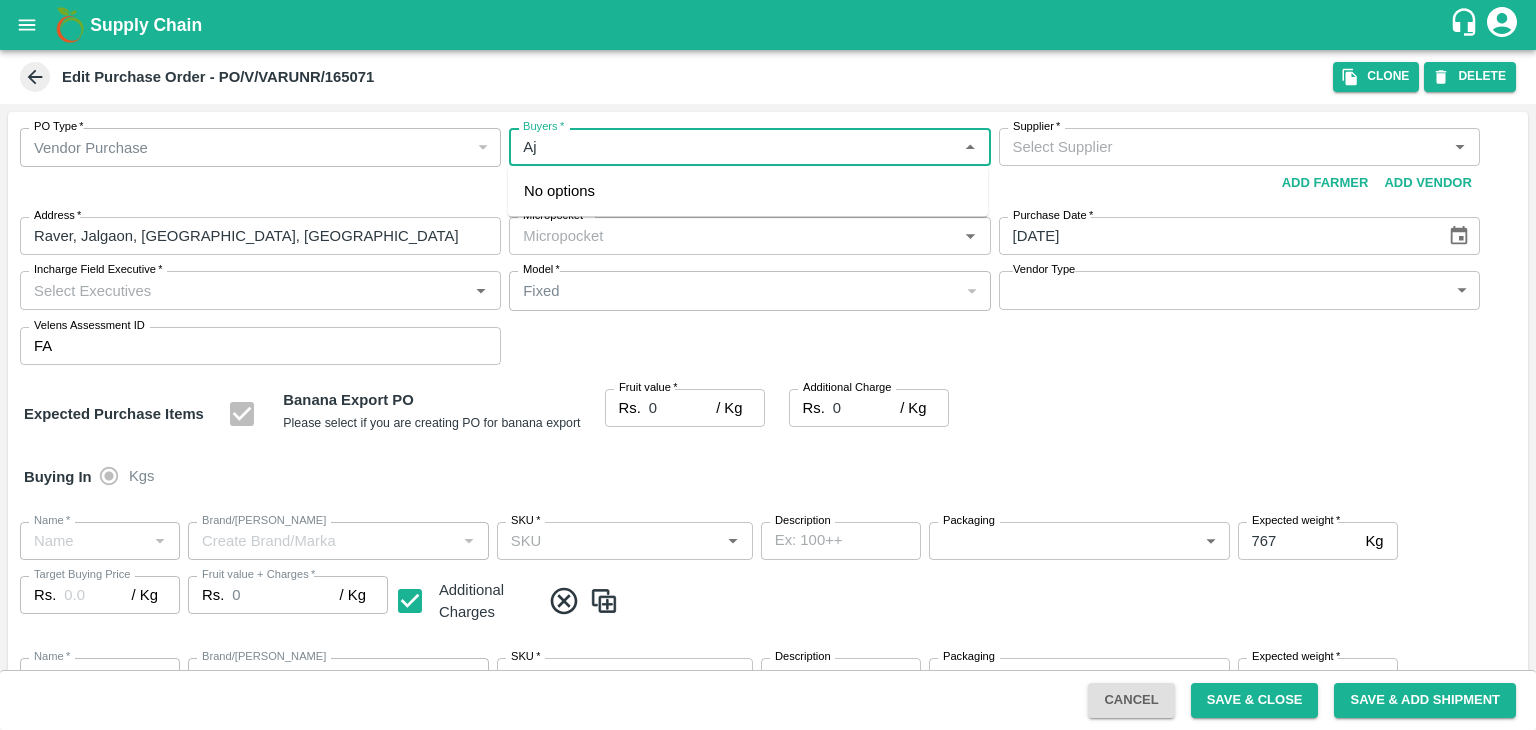 type on "Aji" 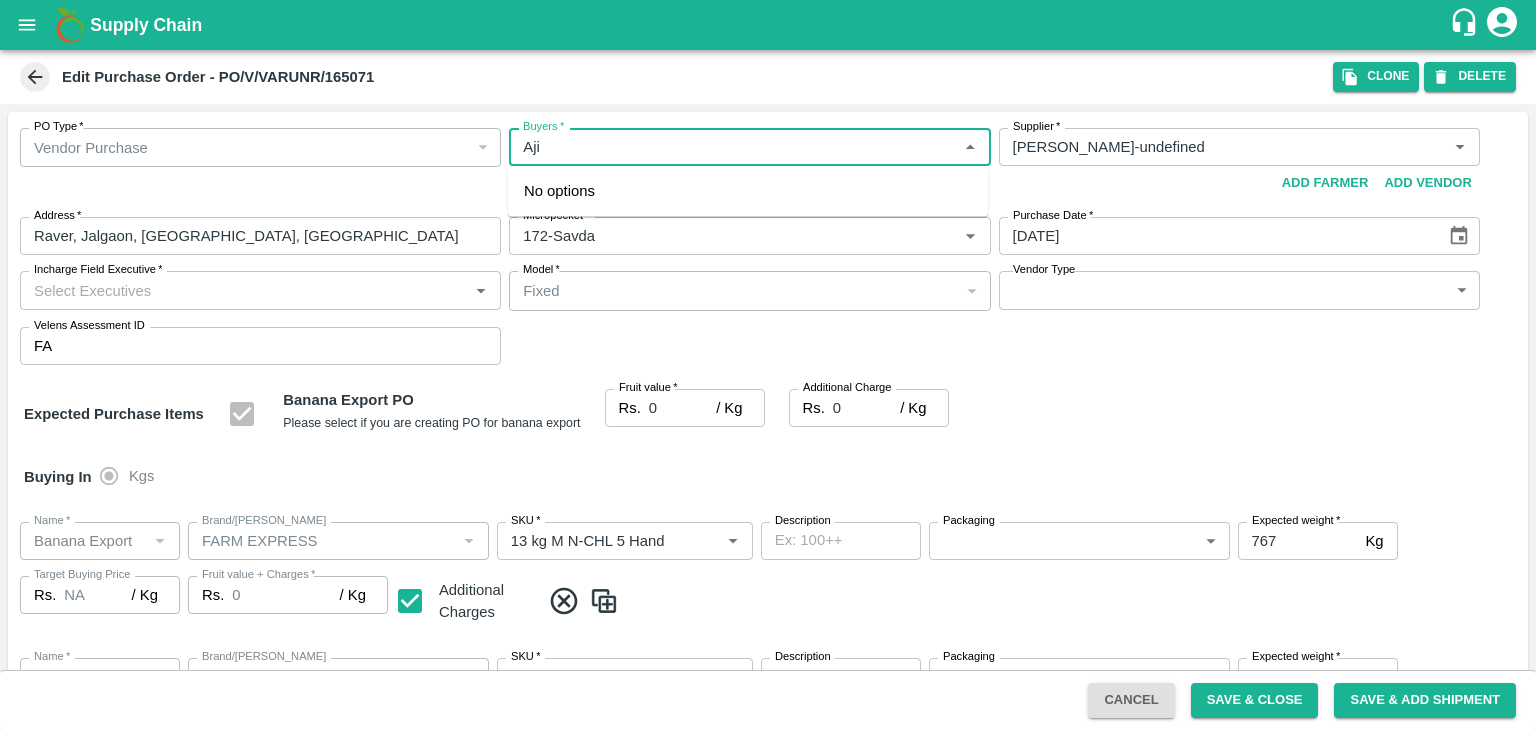 type on "[PERSON_NAME]-undefined" 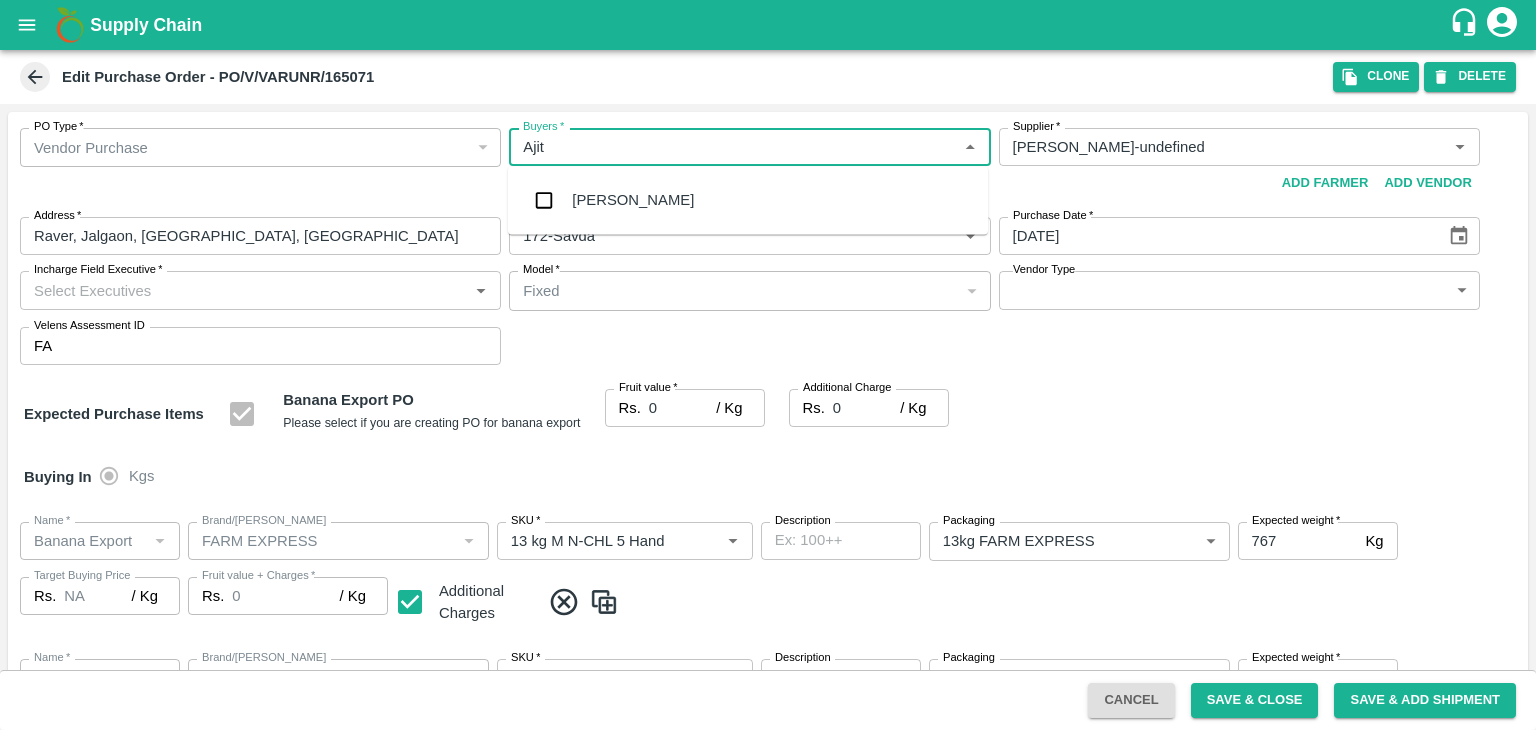 type on "Ajit" 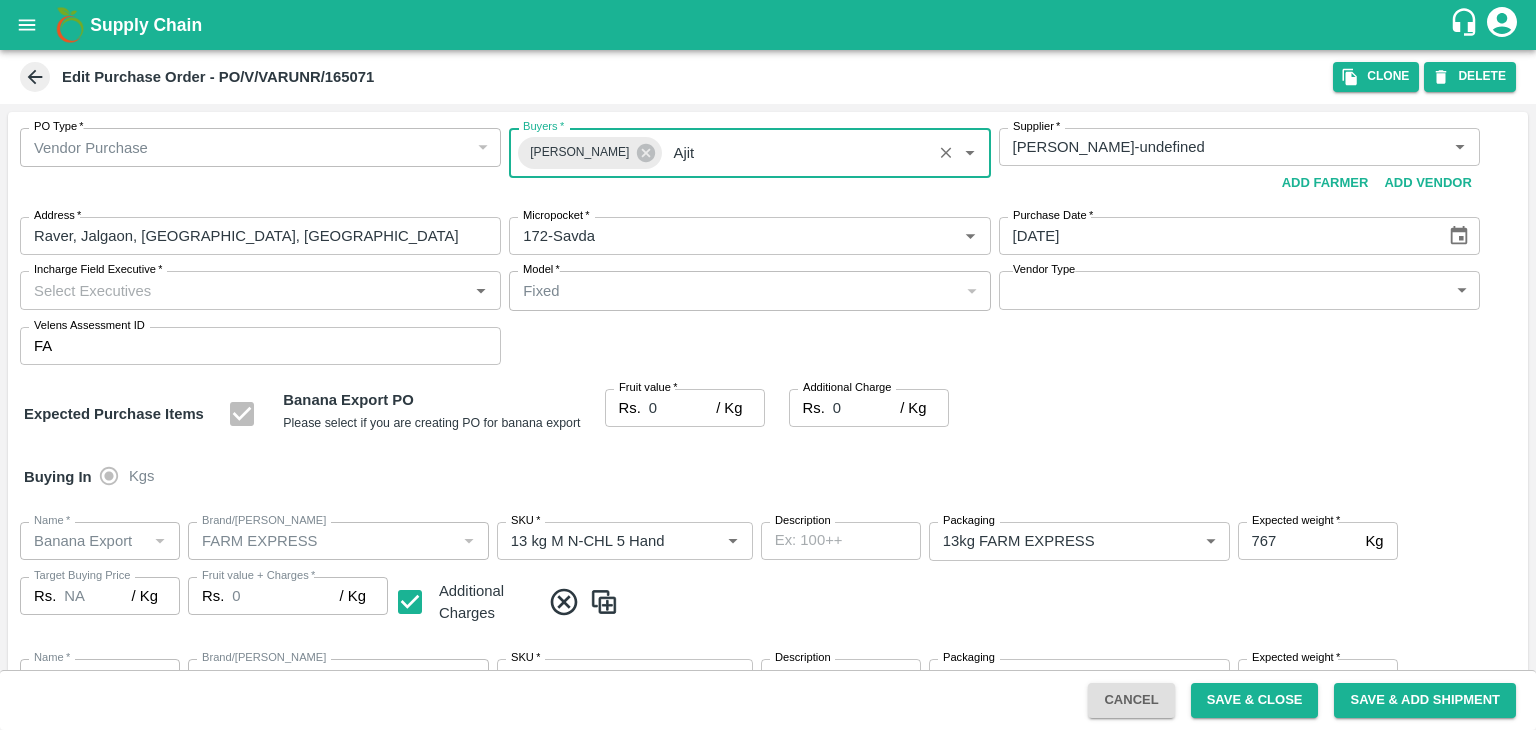 type 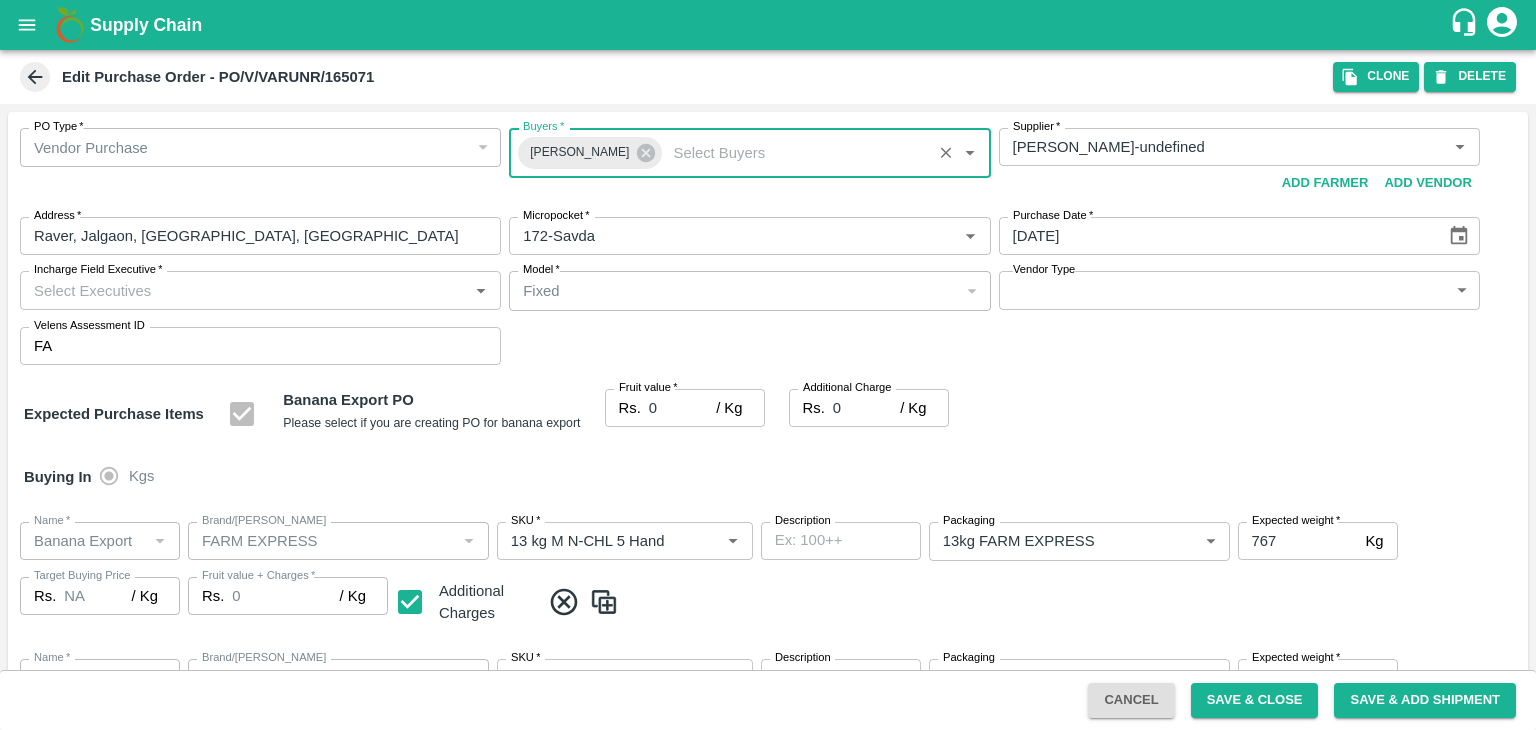 click on "Incharge Field Executive   *" at bounding box center (260, 290) 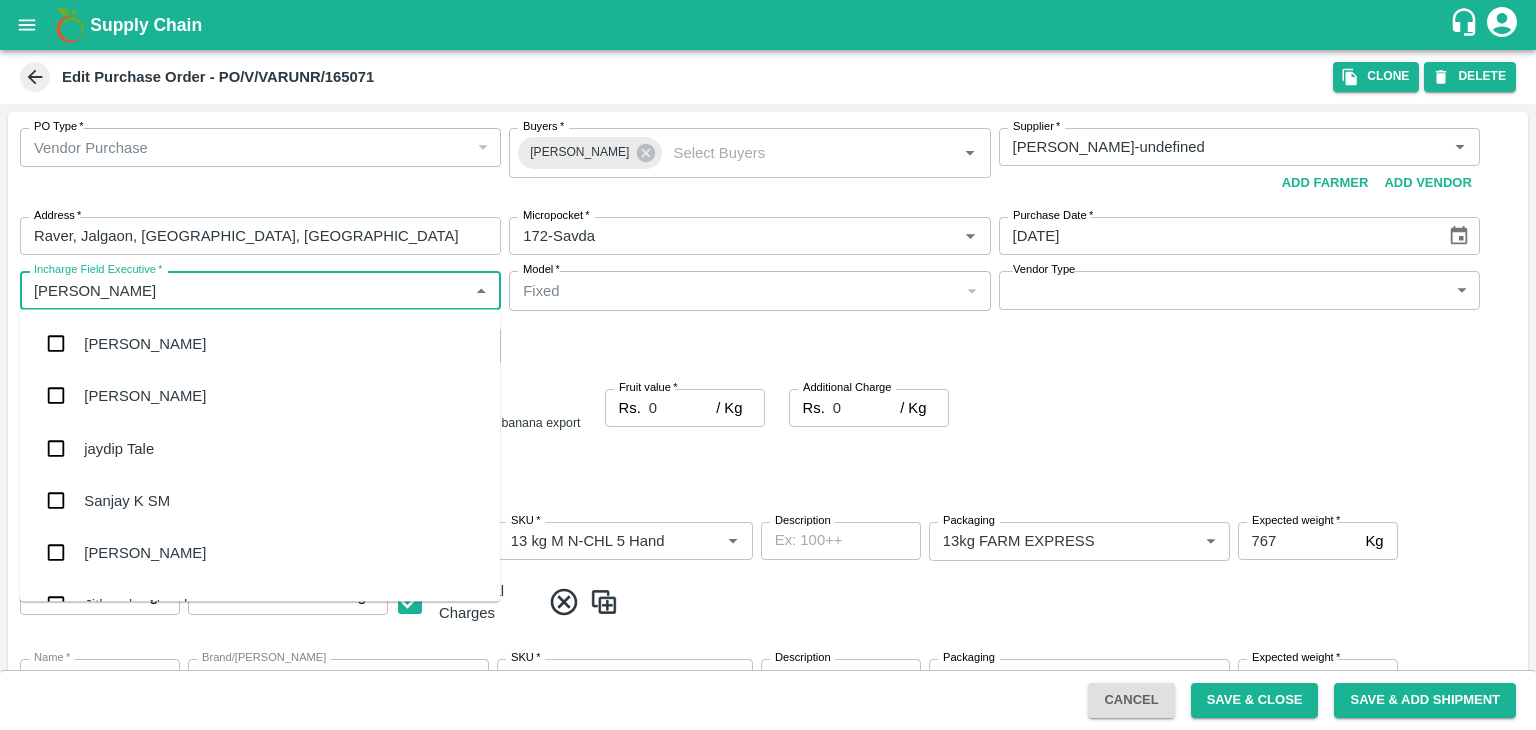 type on "Jay" 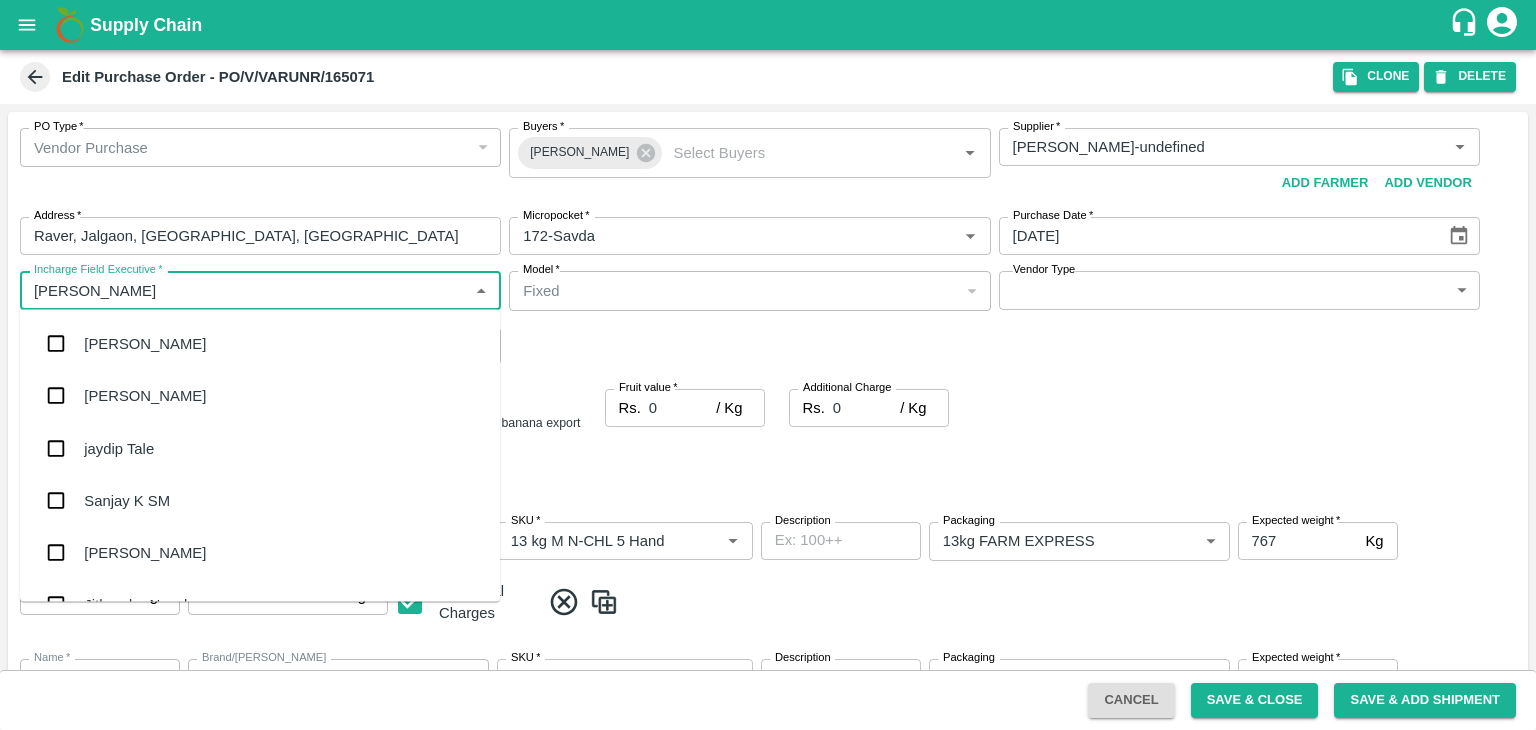 click on "jaydip Tale" at bounding box center (260, 448) 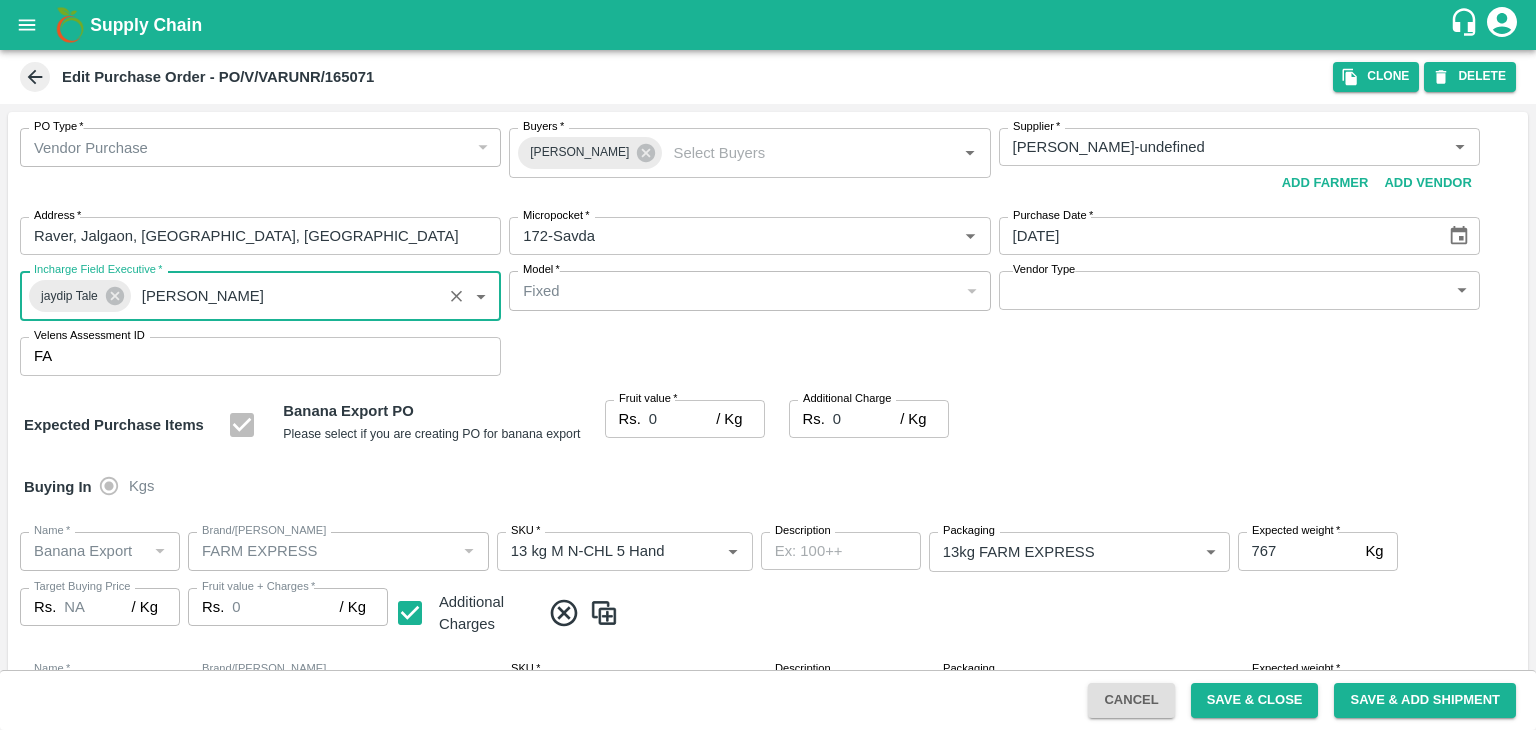 type 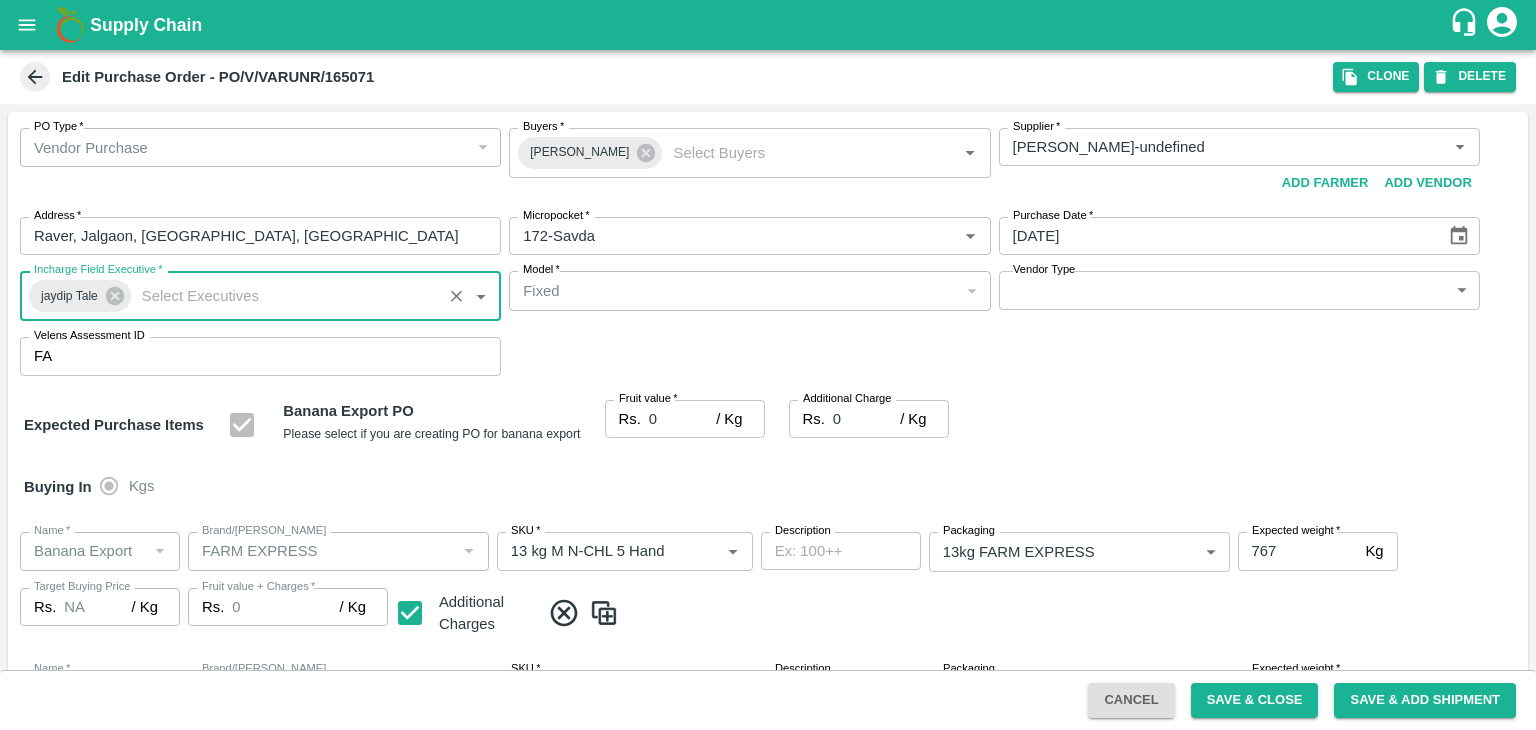 click on "Supply Chain Edit Purchase Order - PO/V/VARUNR/165071 Clone DELETE PO Type   * Vendor Purchase 2 PO Type Buyers   * Ajit Otari Buyers   * Supplier   * Supplier   * Add Vendor Add Farmer Address   * Raver, Jalgaon, Raver, Maharashtra Address Micropocket   * Micropocket   * Purchase Date   * 24/07/2025 Purchase Date Incharge Field Executive   * jaydip Tale Incharge Field Executive   * Model   * Fixed Fixed Model Vendor Type ​ Vendor Type Velens Assessment ID FA Velens Assessment ID Expected Purchase Items Banana Export PO Please select if you are creating PO for banana export Fruit value   * Rs. 0 / Kg Fruit value Additional Charge Rs. 0 / Kg Additional Charge Buying In Kgs Name   * Name   * Brand/Marka Brand/Marka SKU   * SKU   * Description x Description Packaging 13kg FARM EXPRESS 468 Packaging Expected weight   * 767 Kg Expected weight Target Buying Price Rs. NA / Kg Target Buying Price Fruit value + Charges   * Rs. 0 / Kg Fruit value + Charges Additional Charges Name" at bounding box center (768, 365) 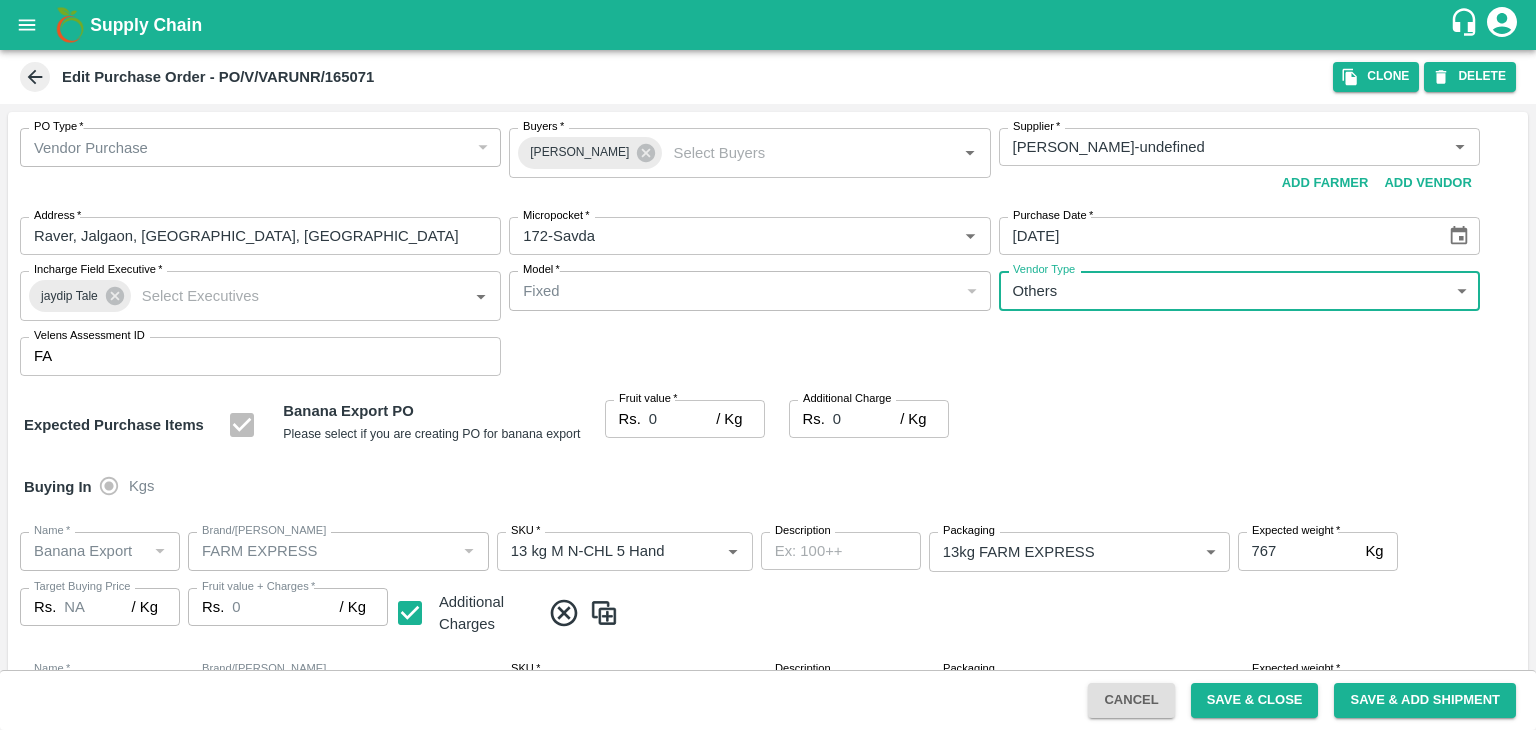 type on "OTHER" 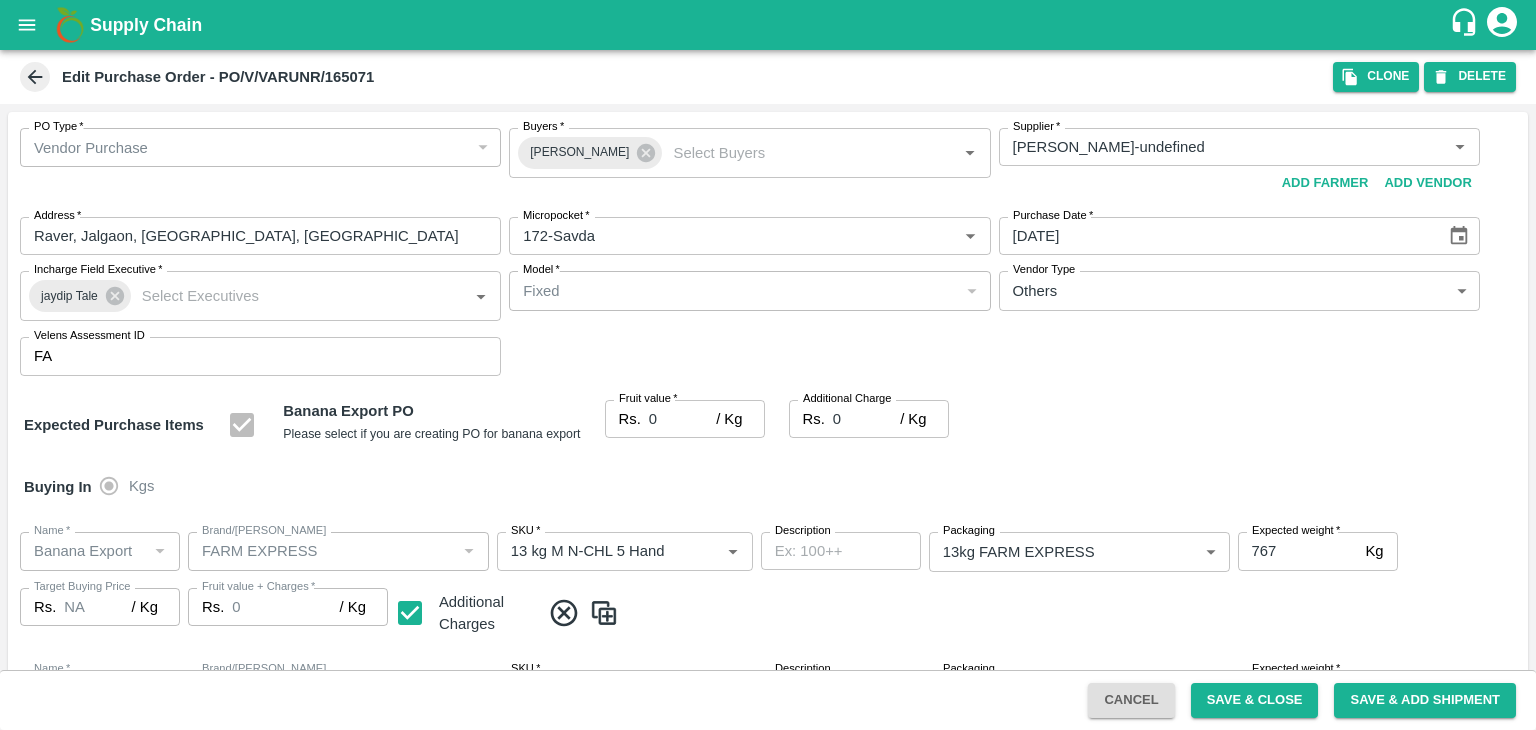 click at bounding box center (768, 365) 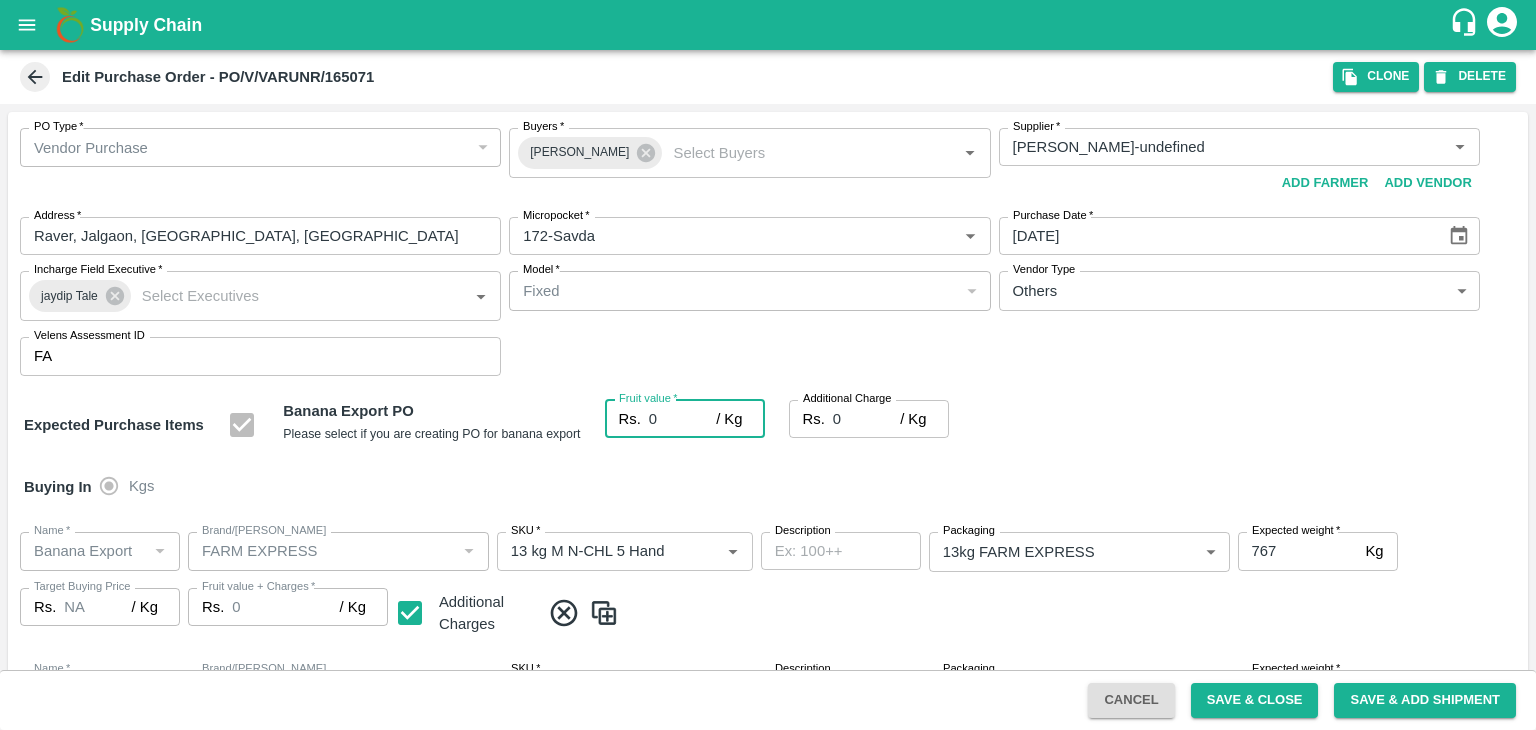 click on "0" at bounding box center (682, 419) 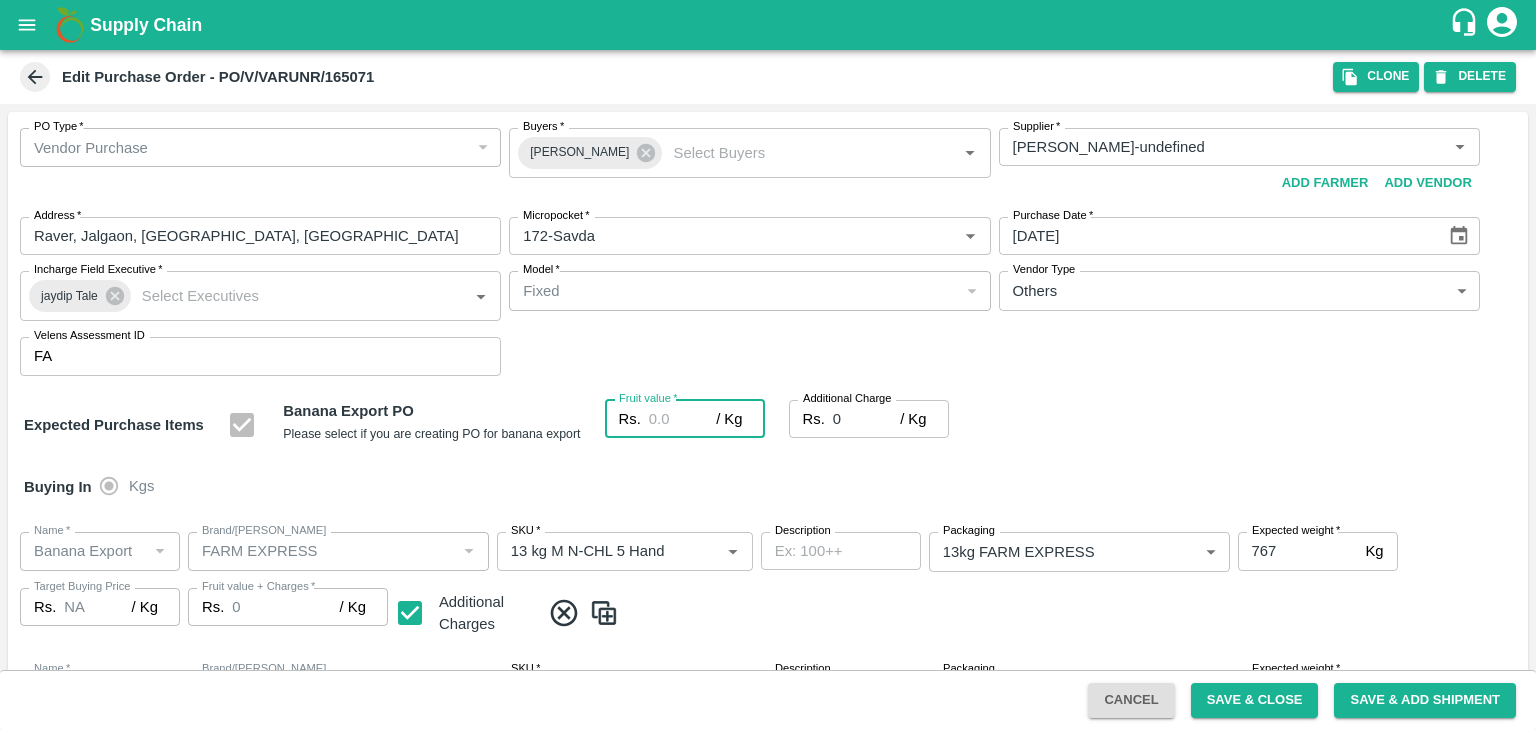type on "2" 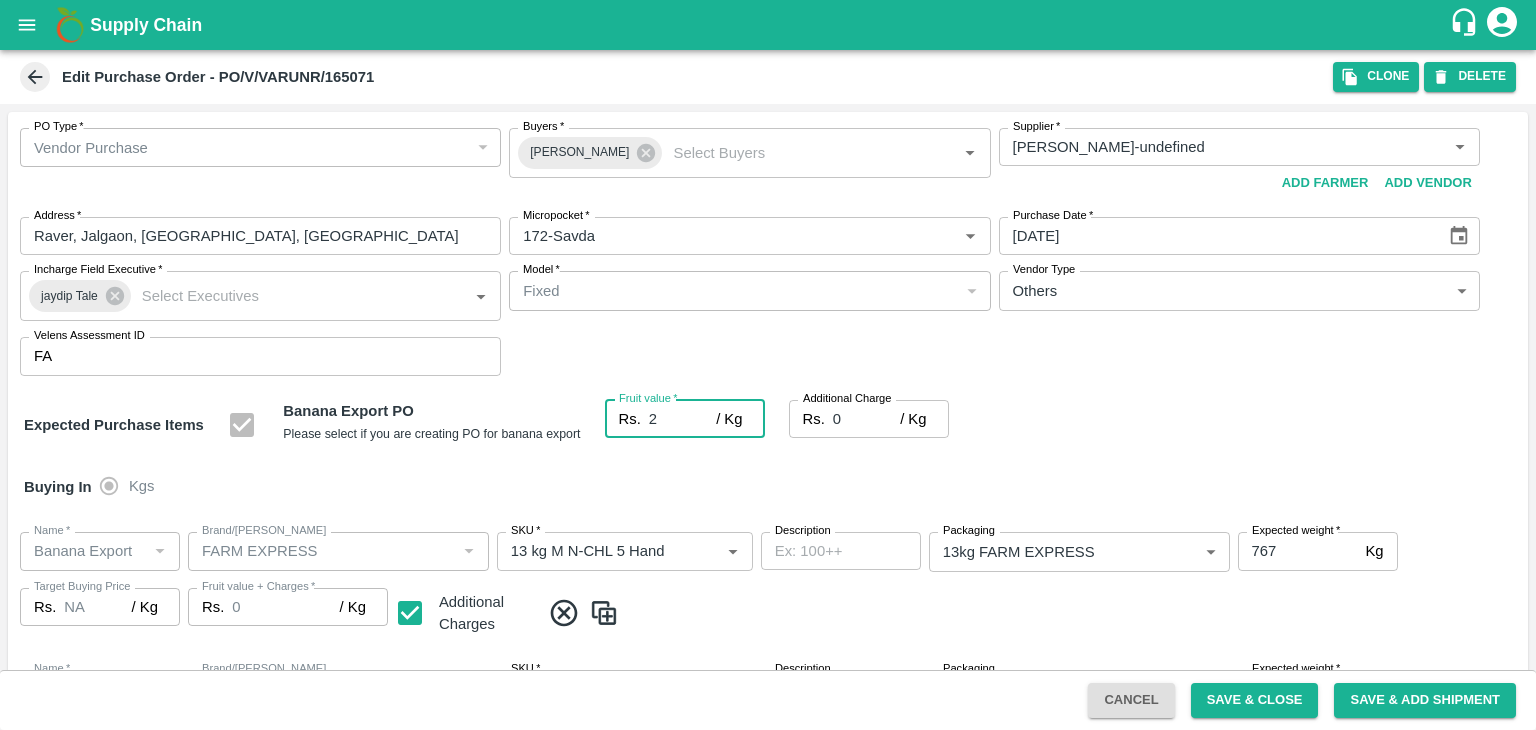 type on "2" 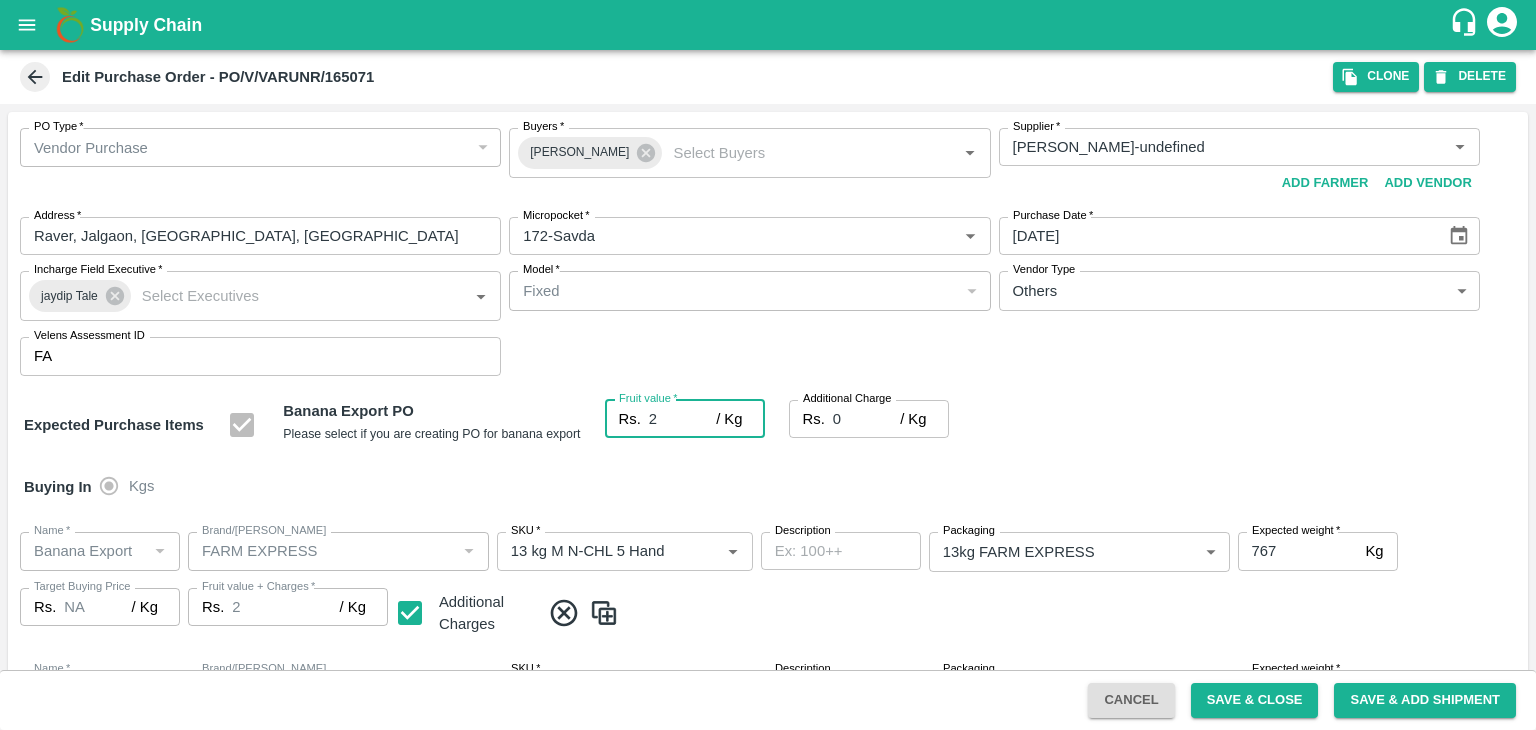 type on "22" 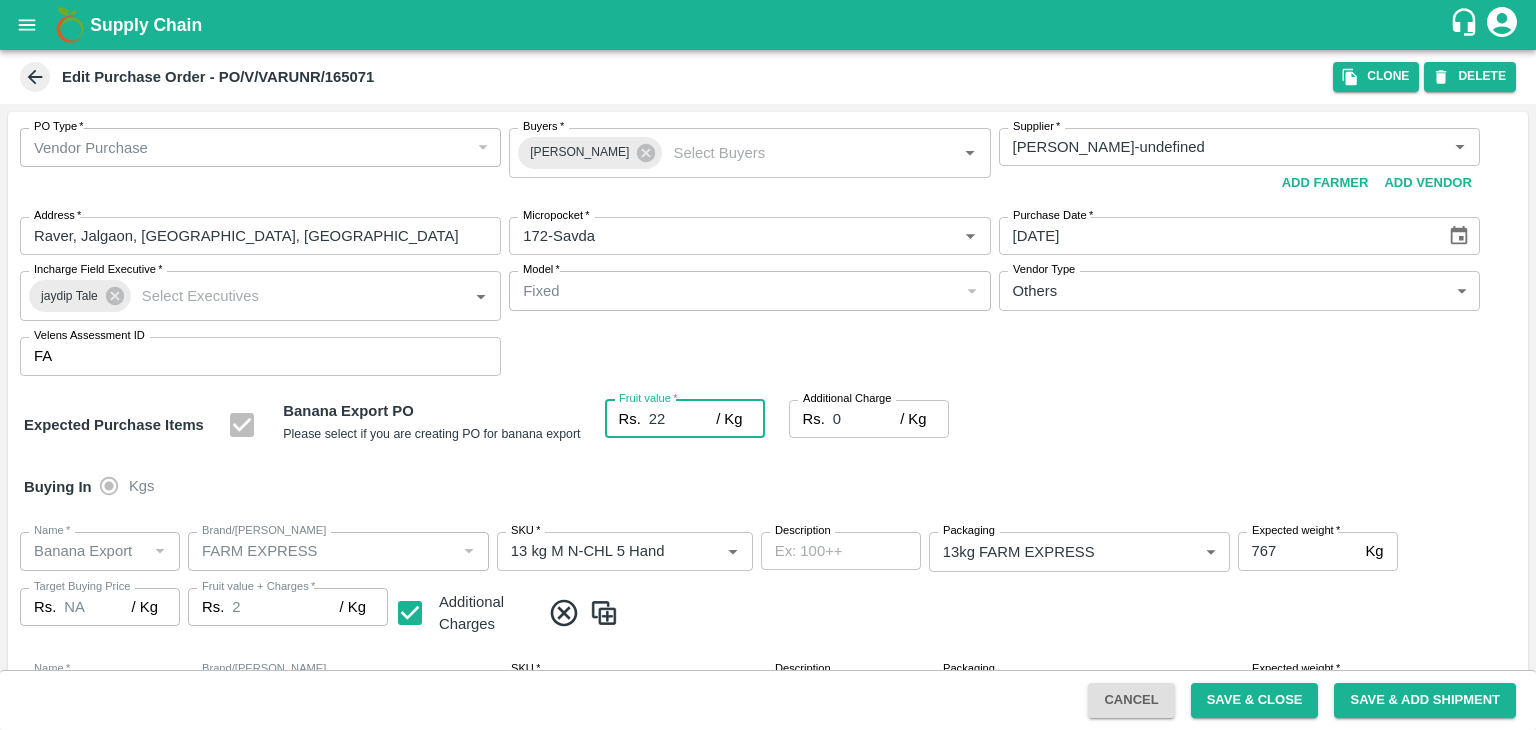 type on "22" 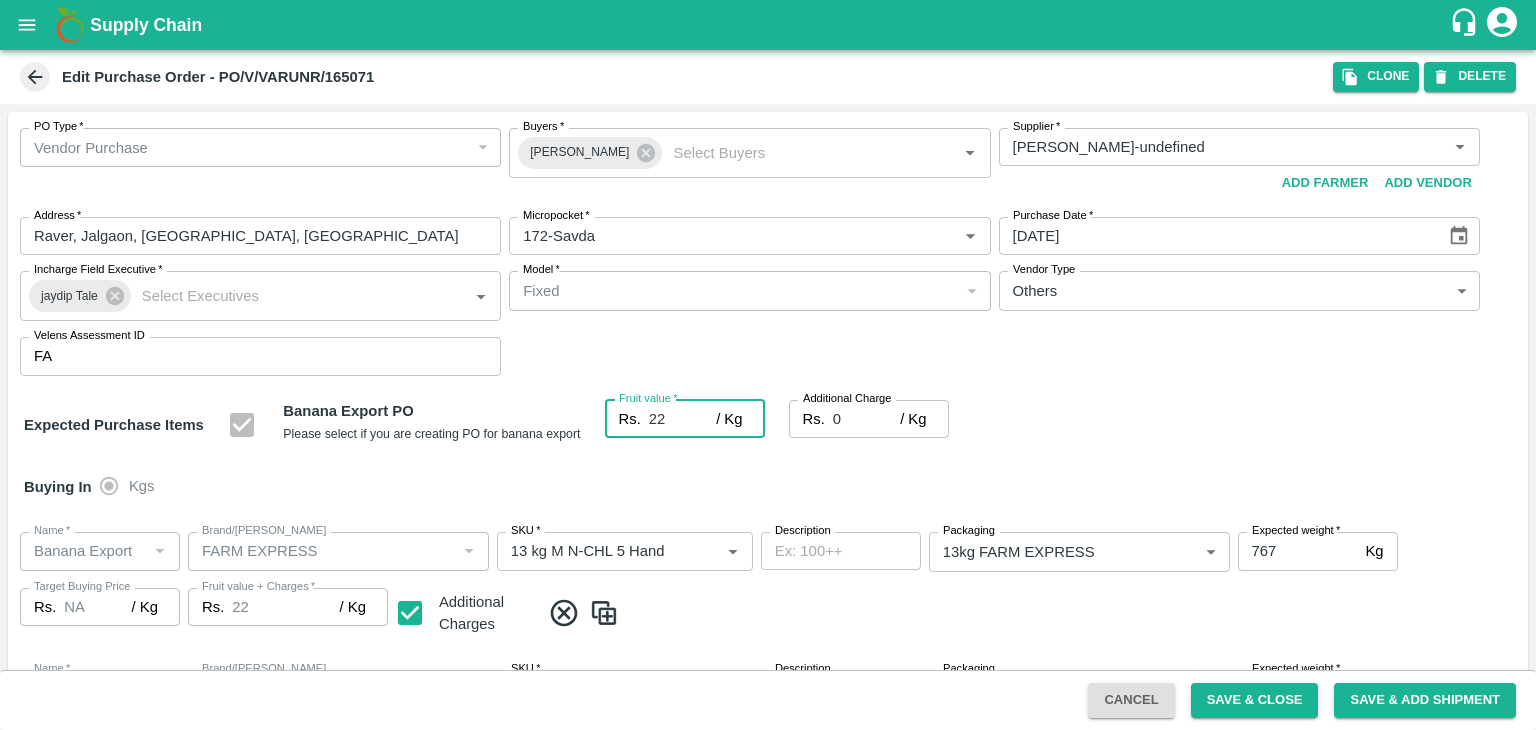 type on "22" 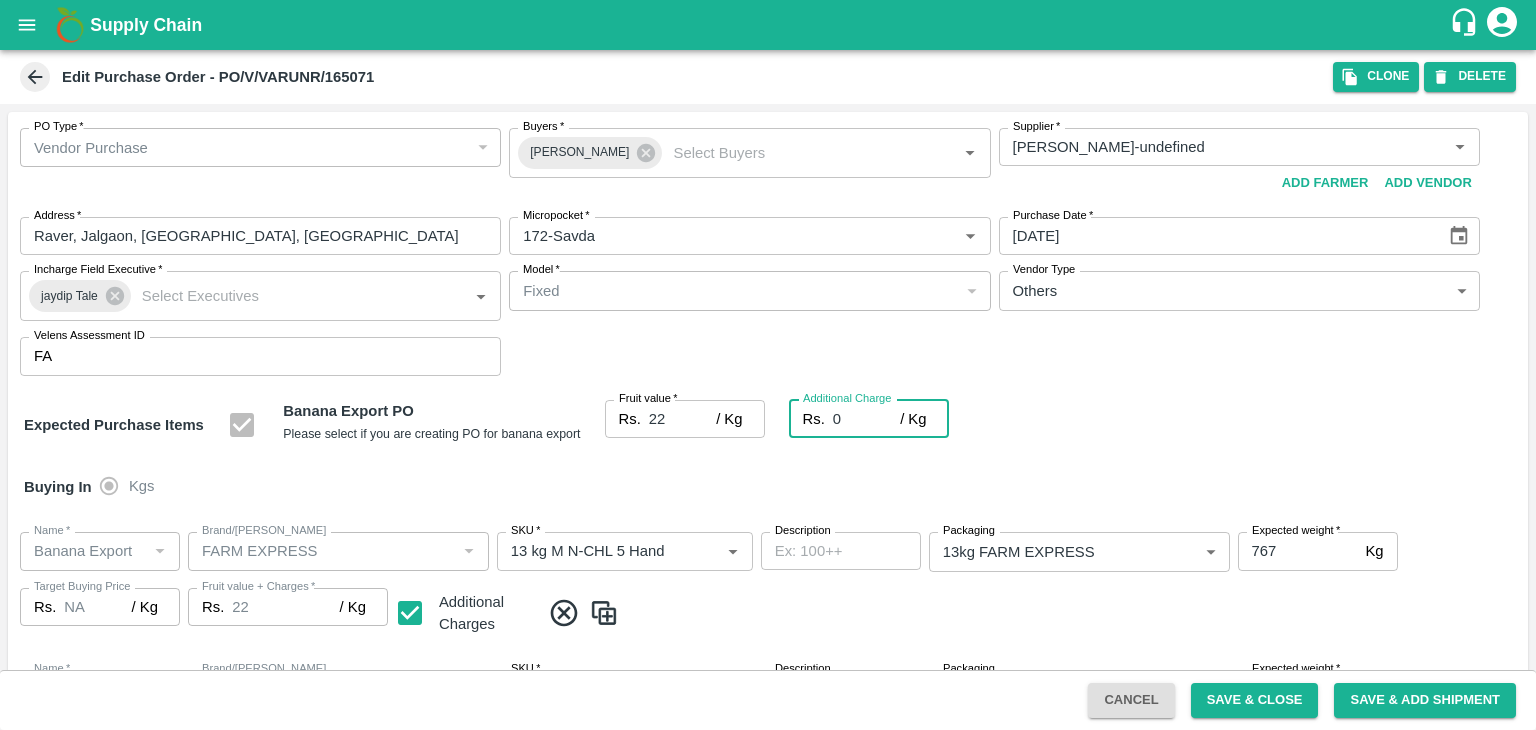 type on "2" 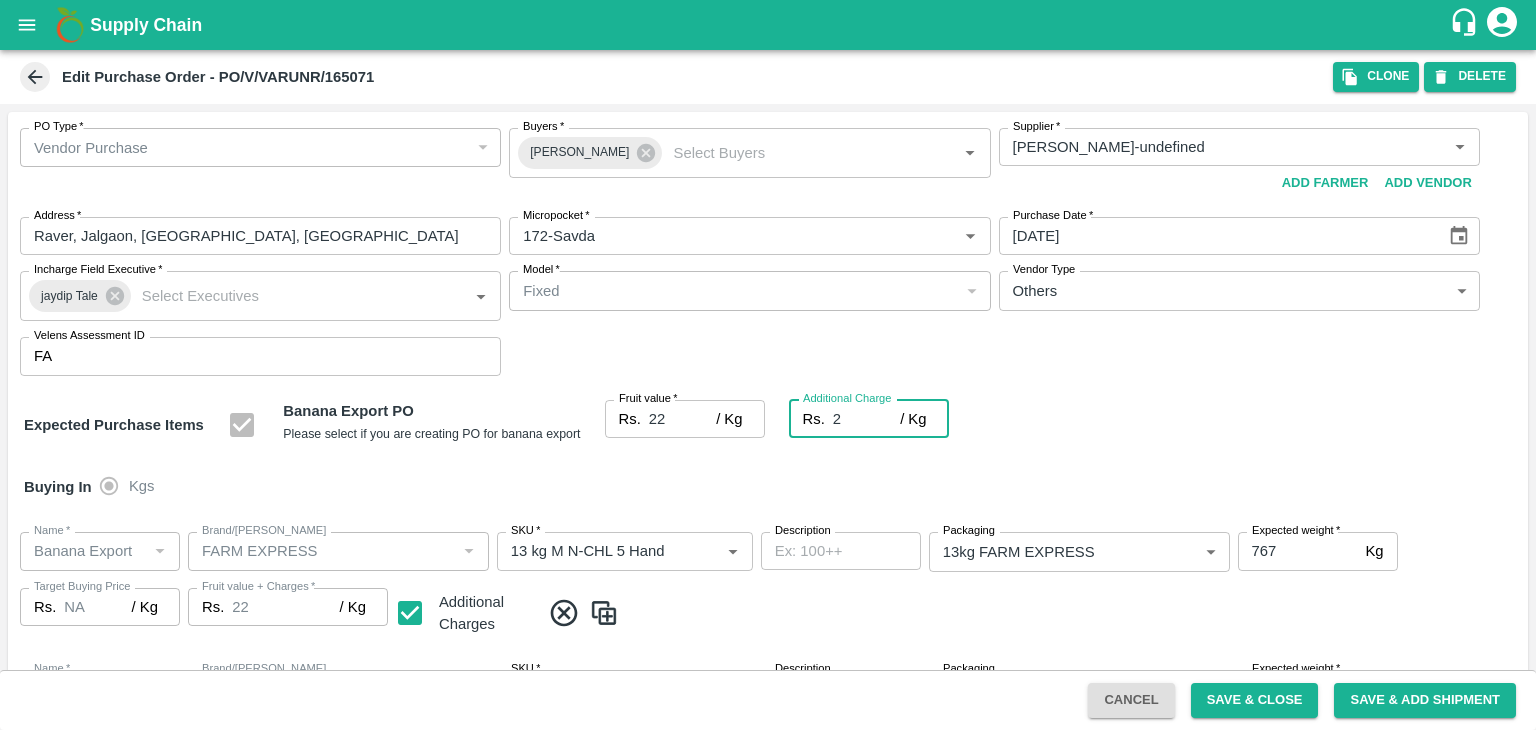 type on "24" 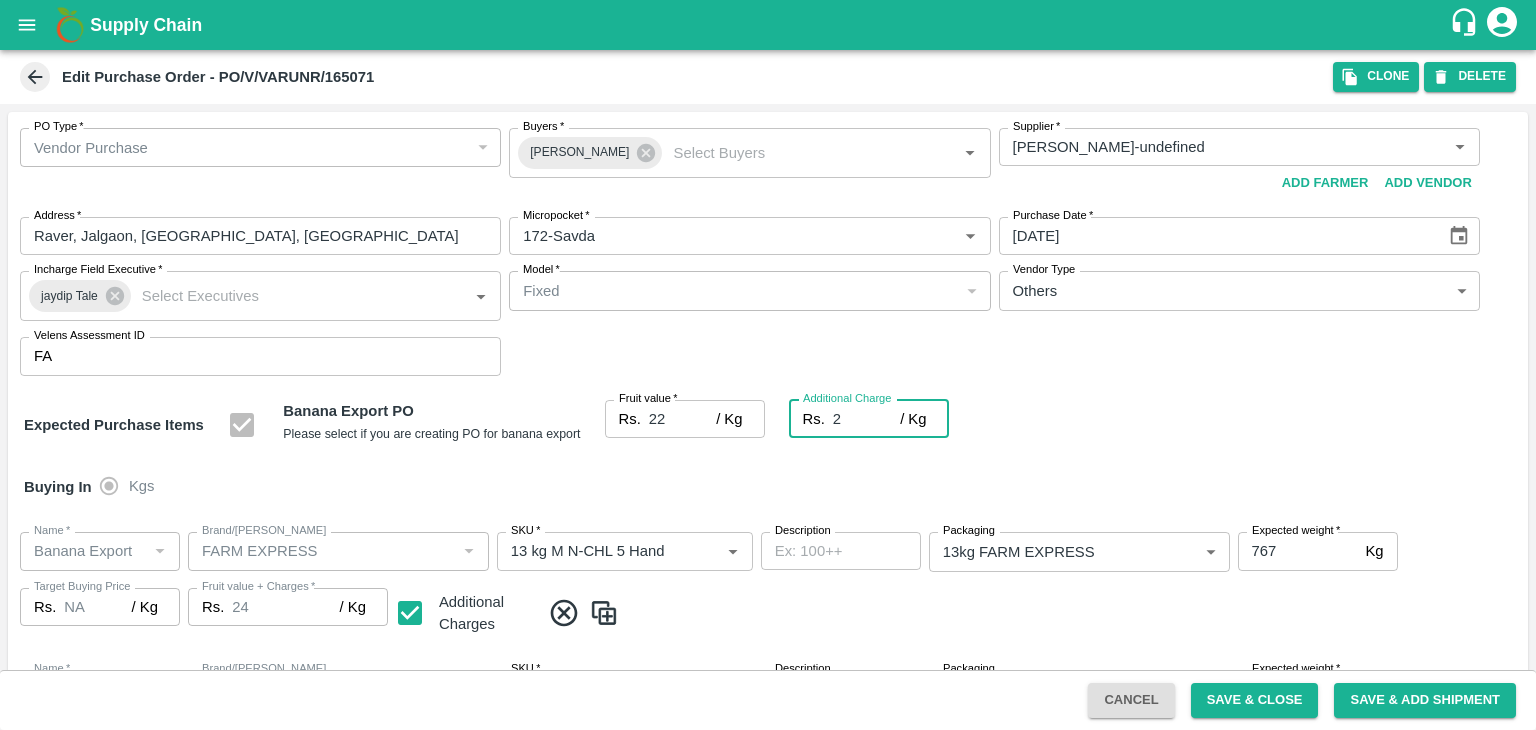 type on "2.7" 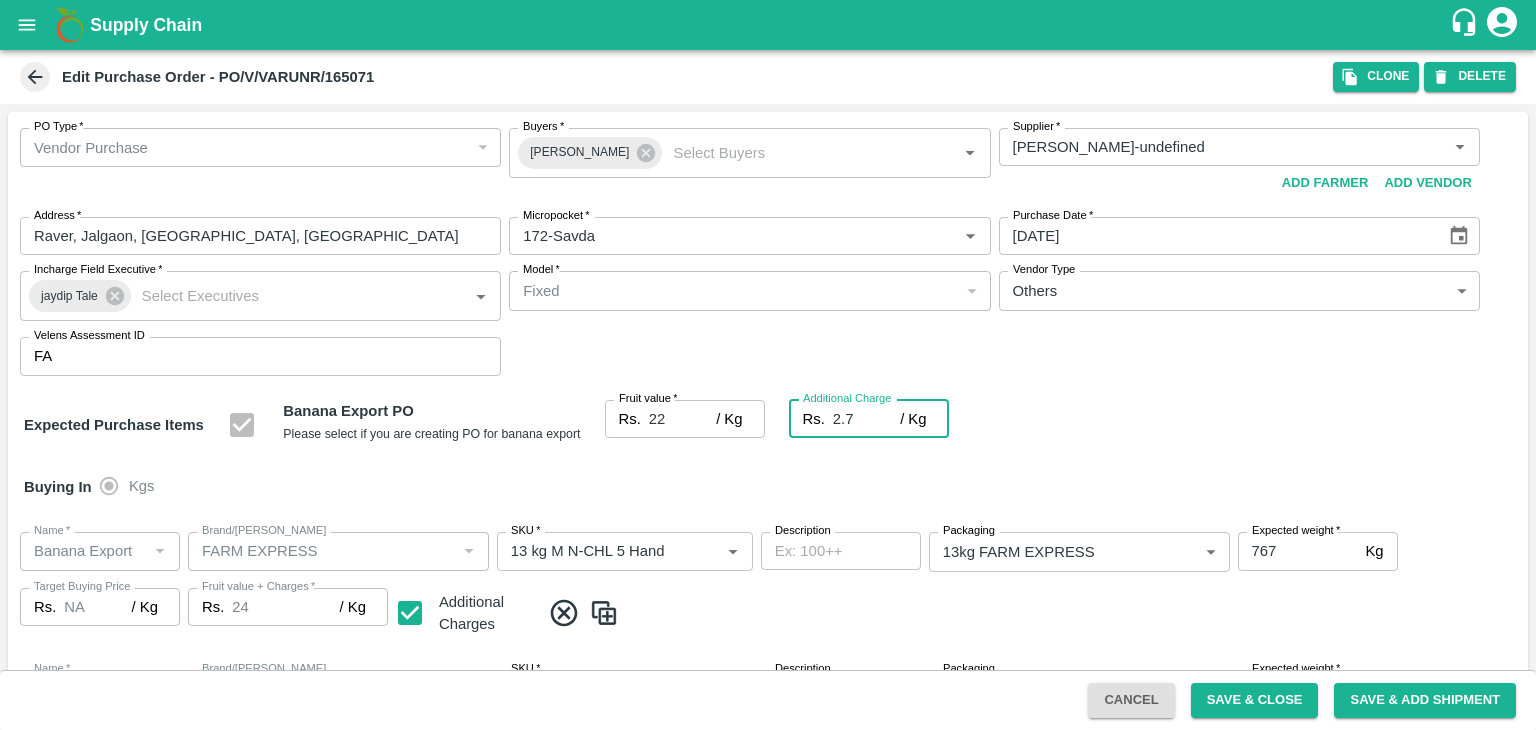 type on "24.7" 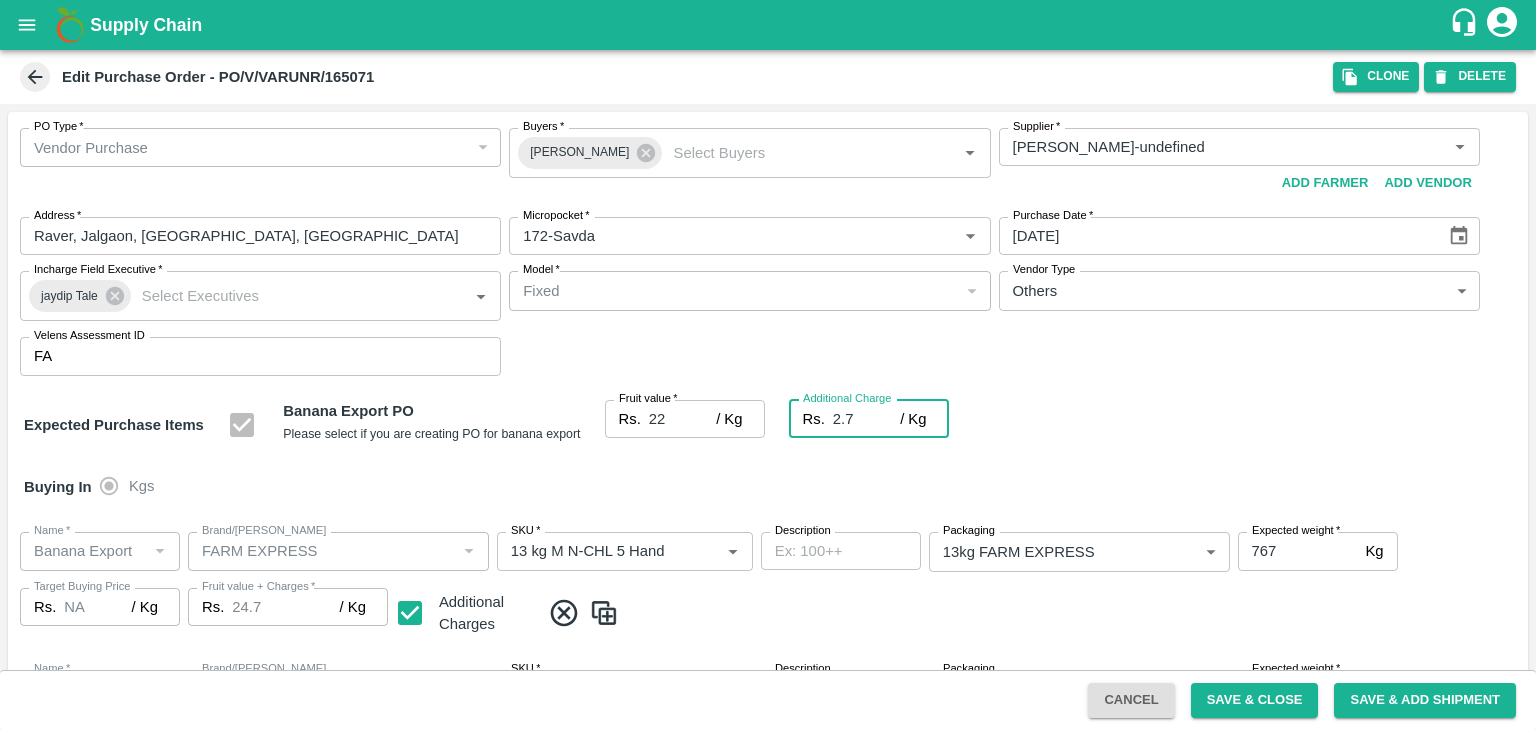 type on "2.75" 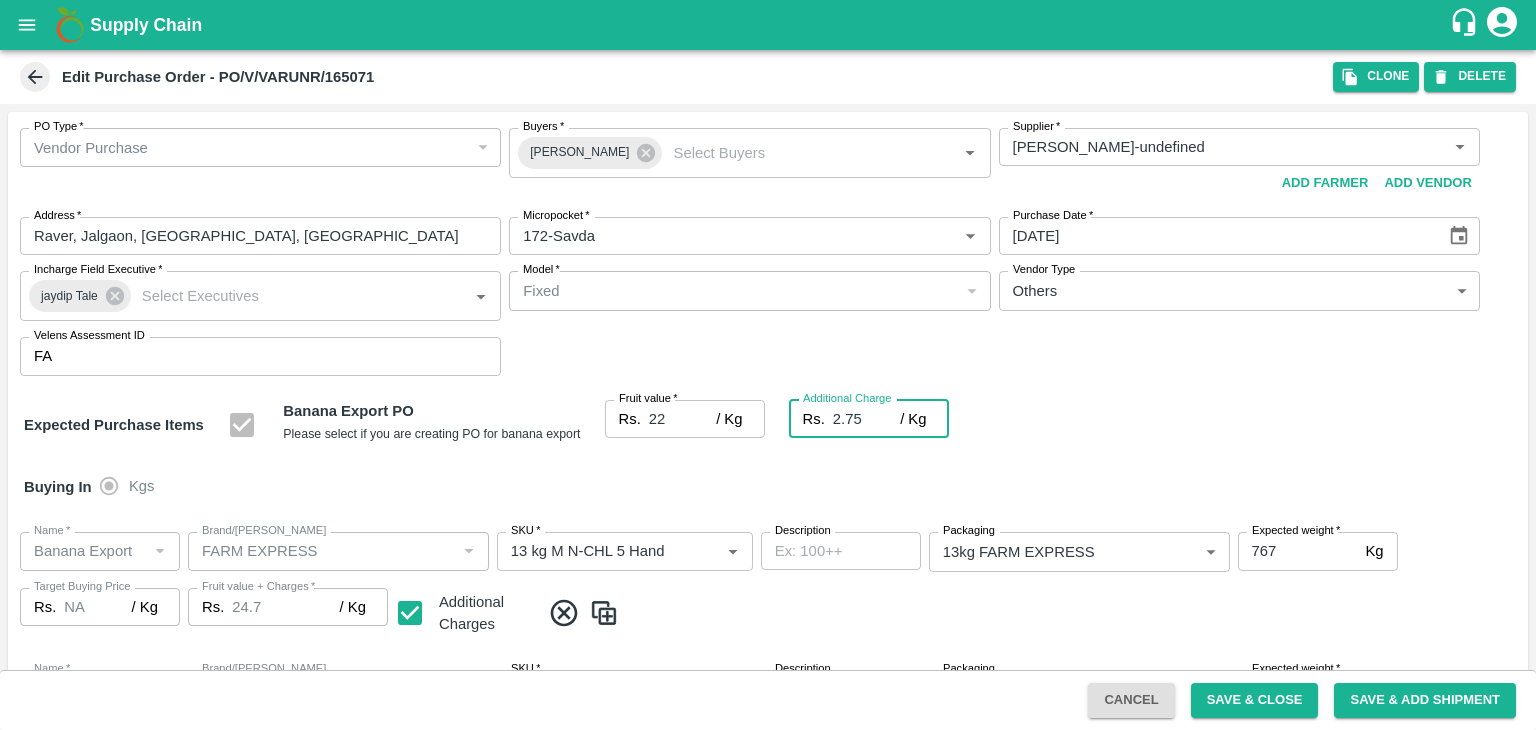 type on "24.75" 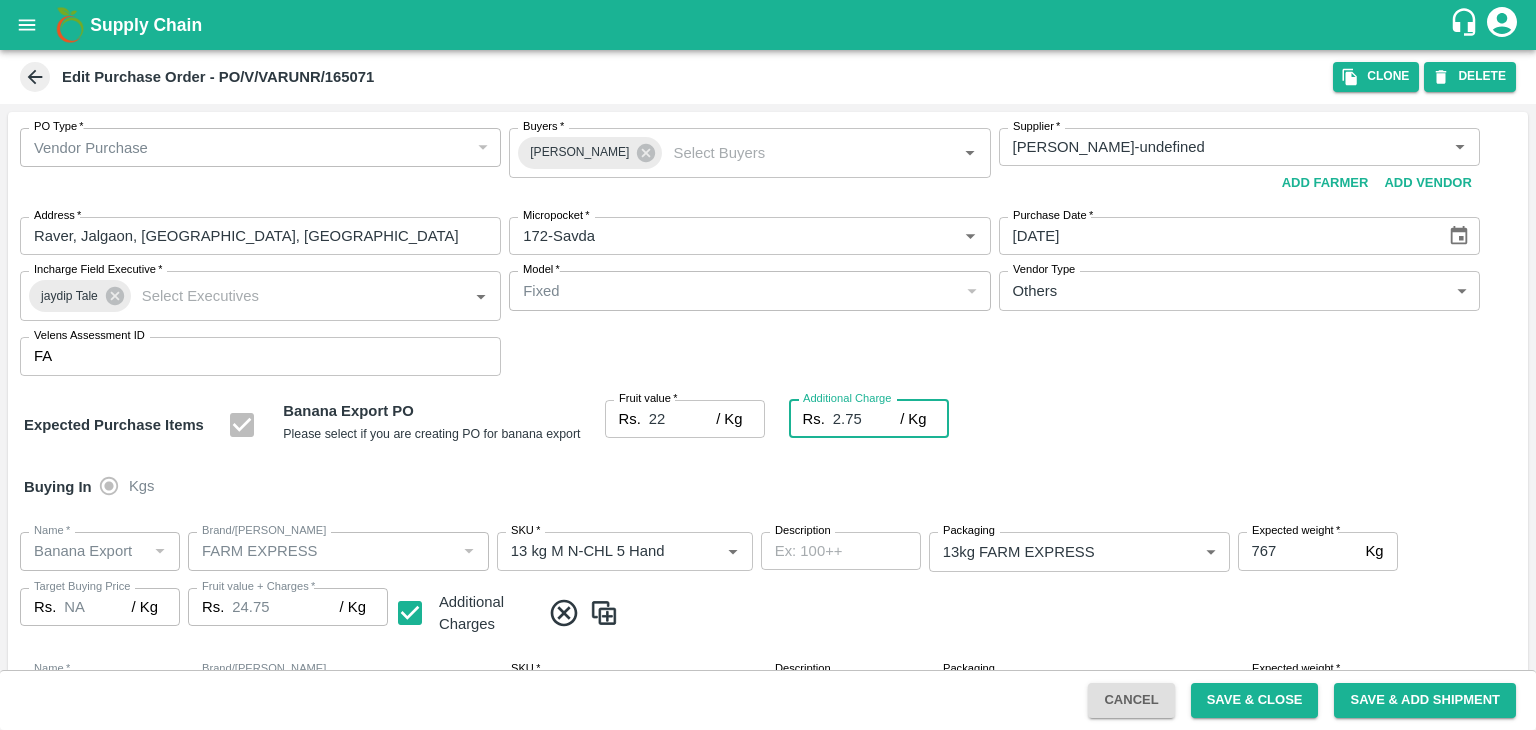 type on "2.75" 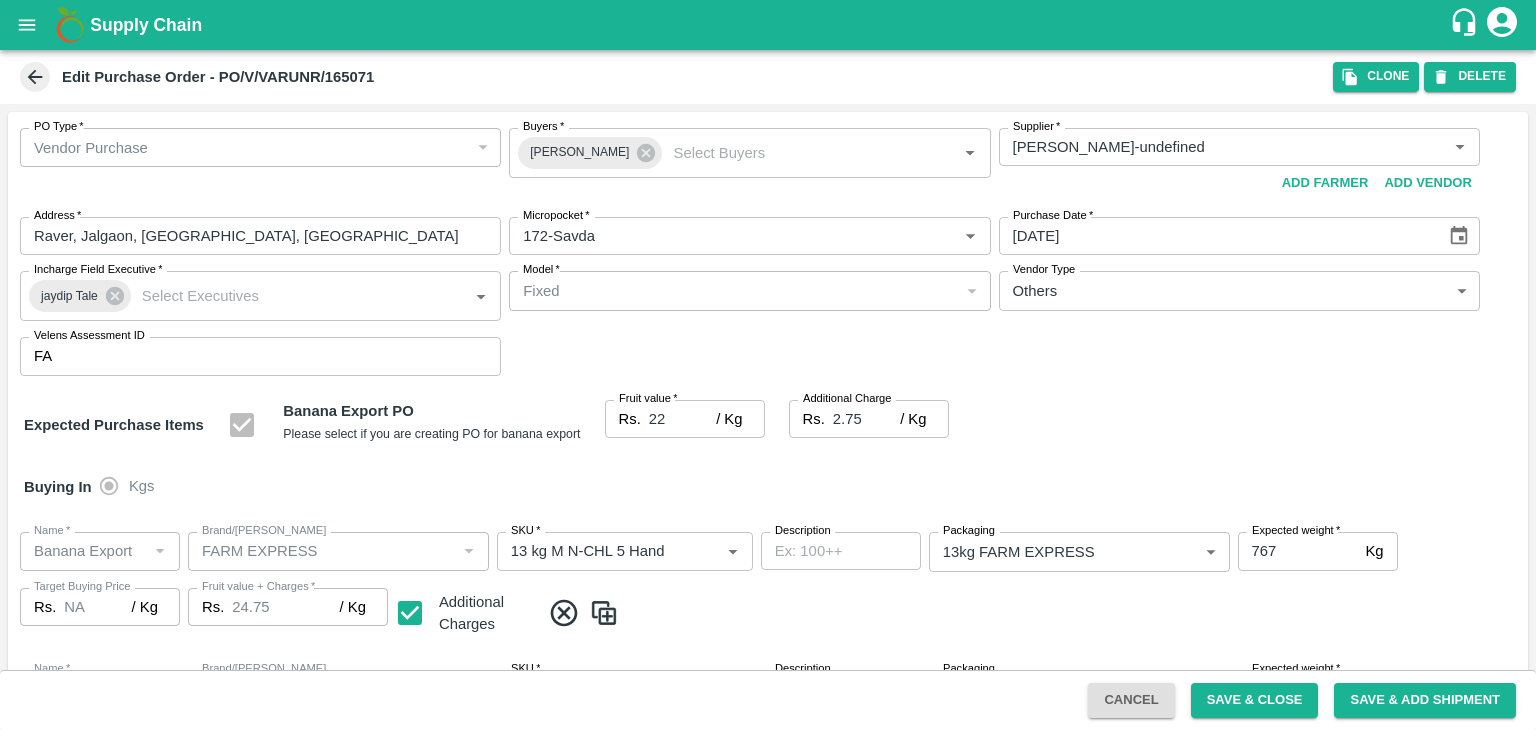 scroll, scrollTop: 923, scrollLeft: 0, axis: vertical 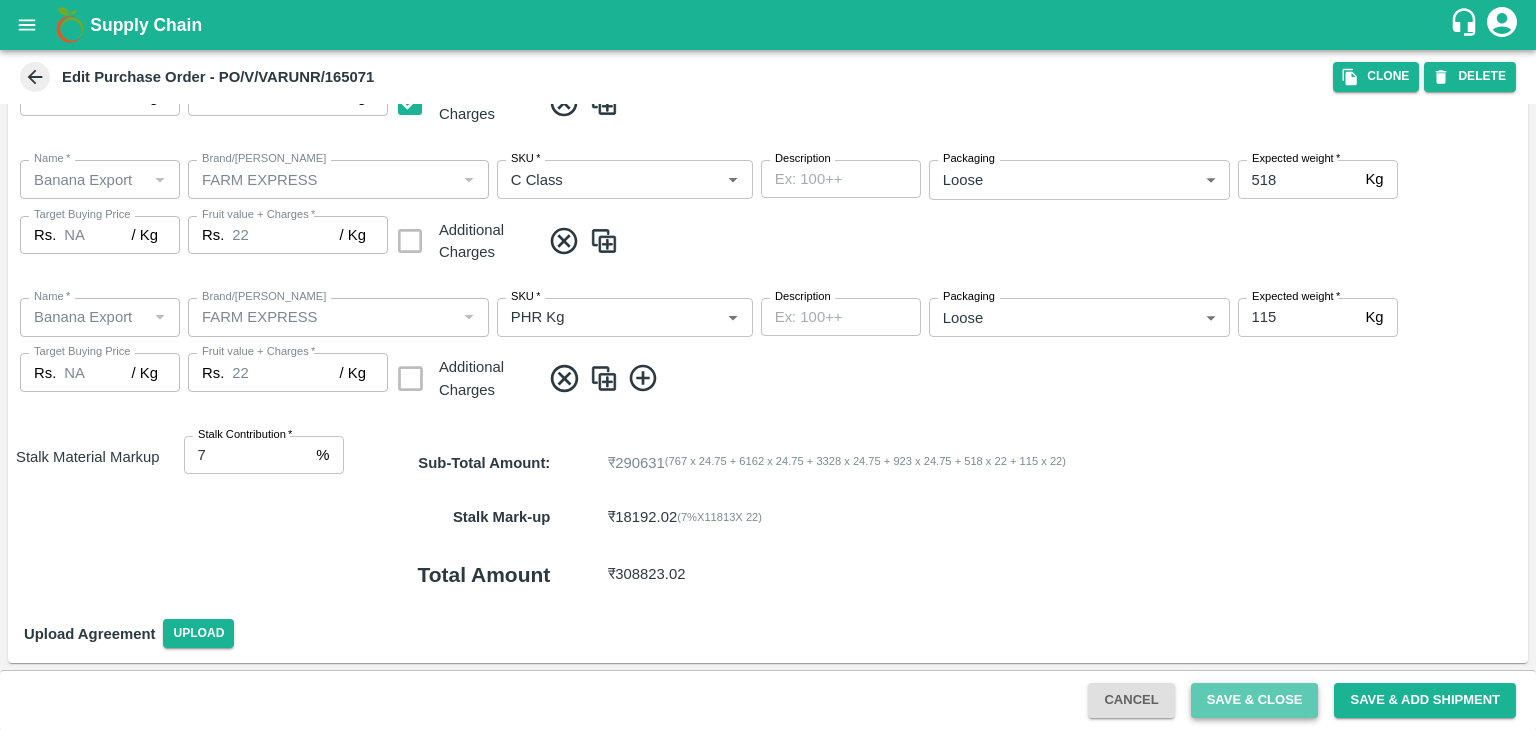 click on "Save & Close" at bounding box center (1255, 700) 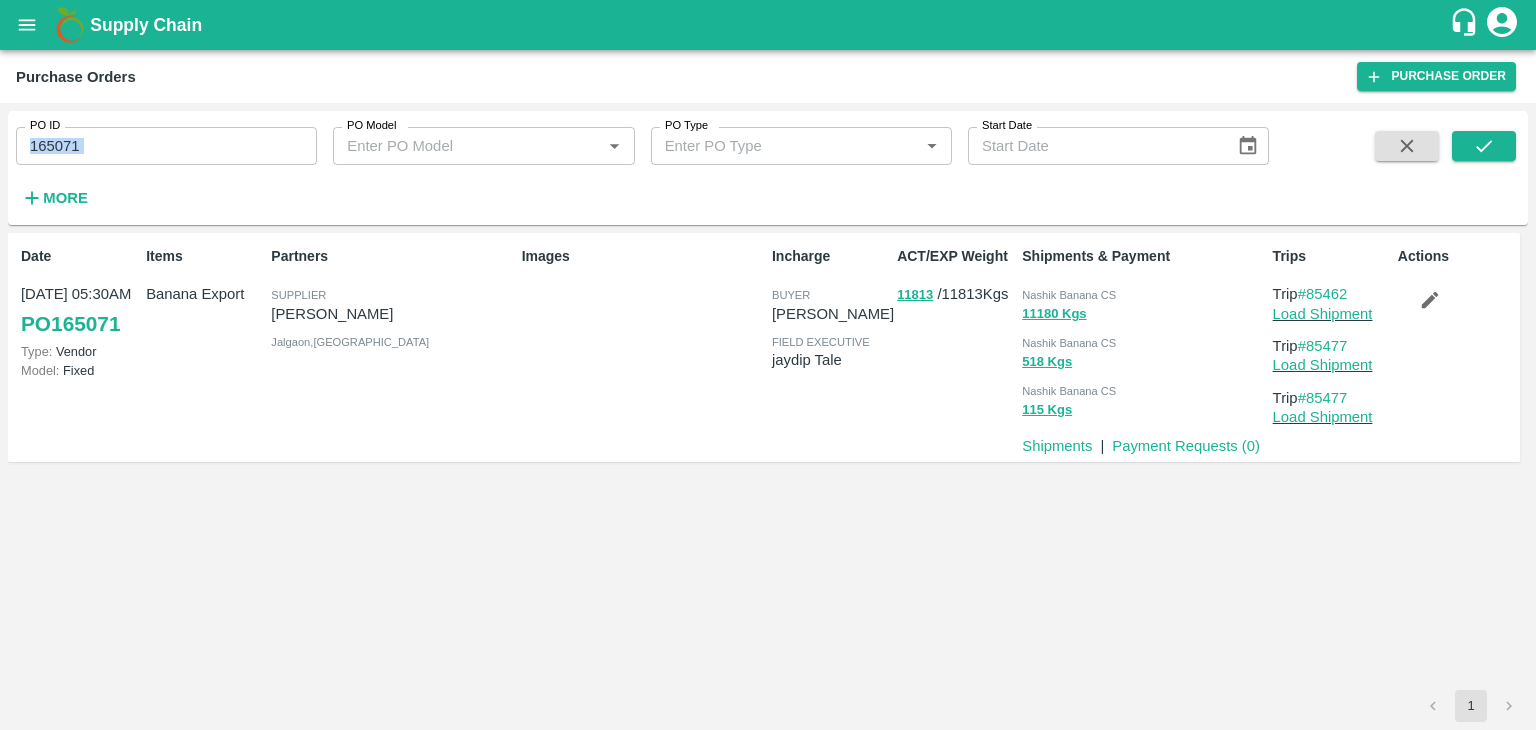 drag, startPoint x: 138, startPoint y: 169, endPoint x: 177, endPoint y: 137, distance: 50.447994 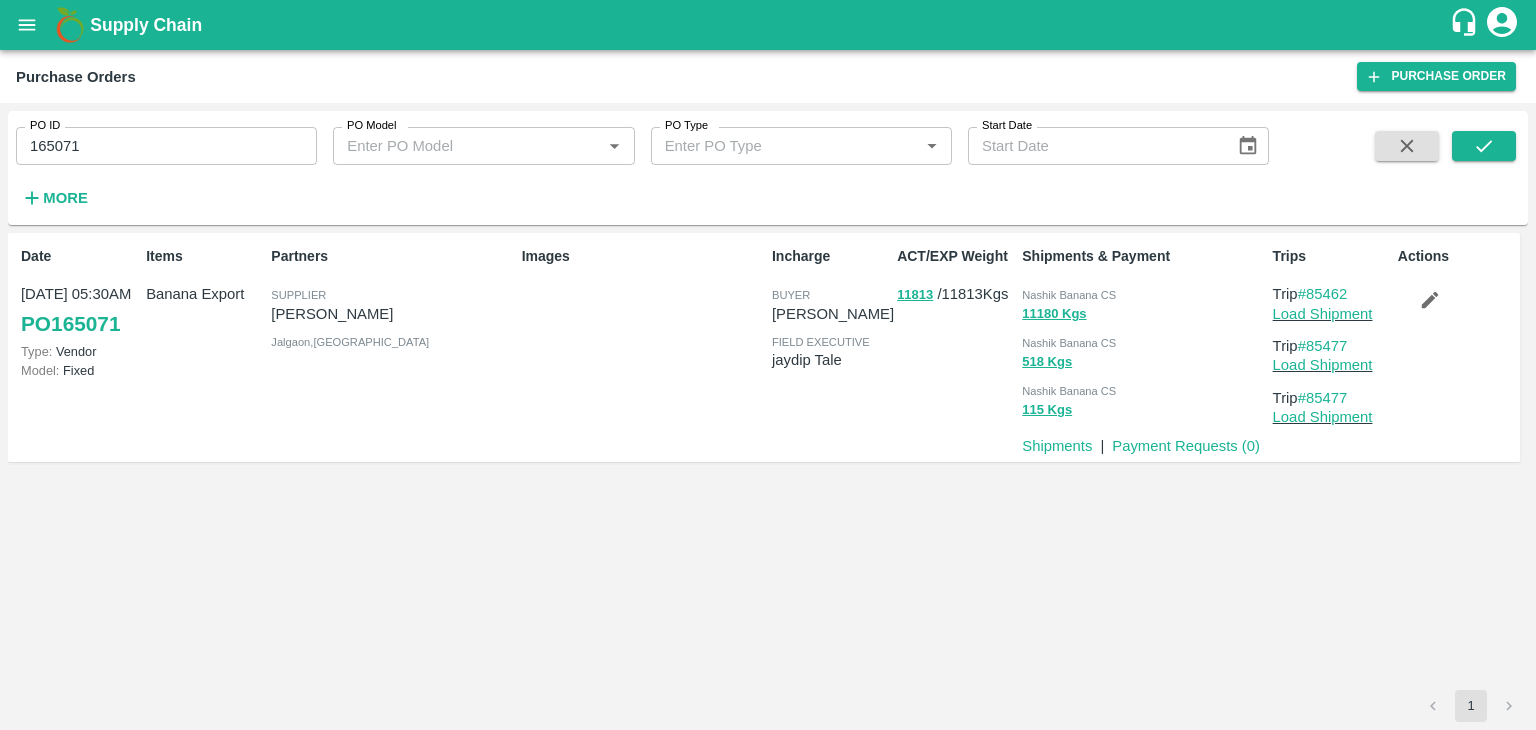 click on "165071" at bounding box center [166, 146] 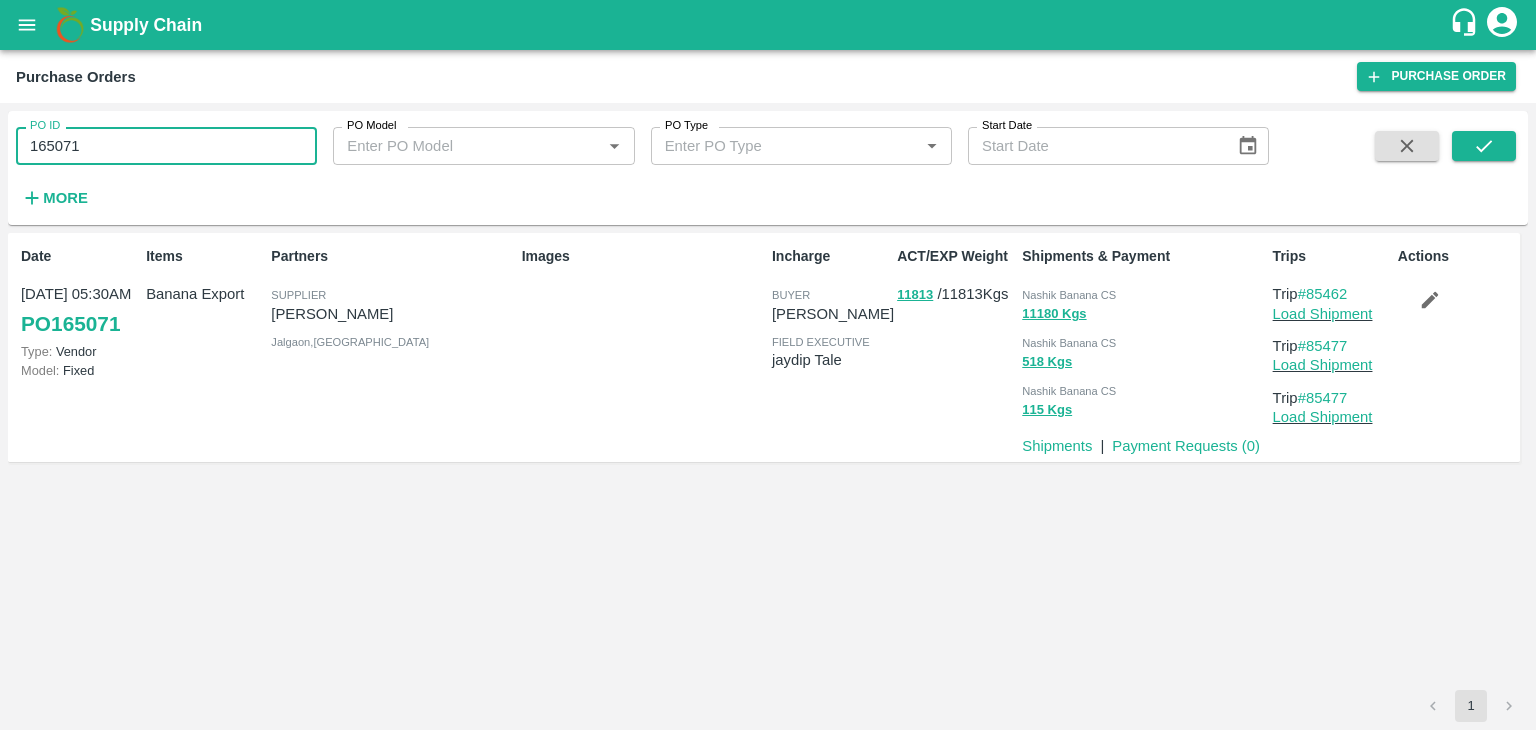 click on "165071" at bounding box center (166, 146) 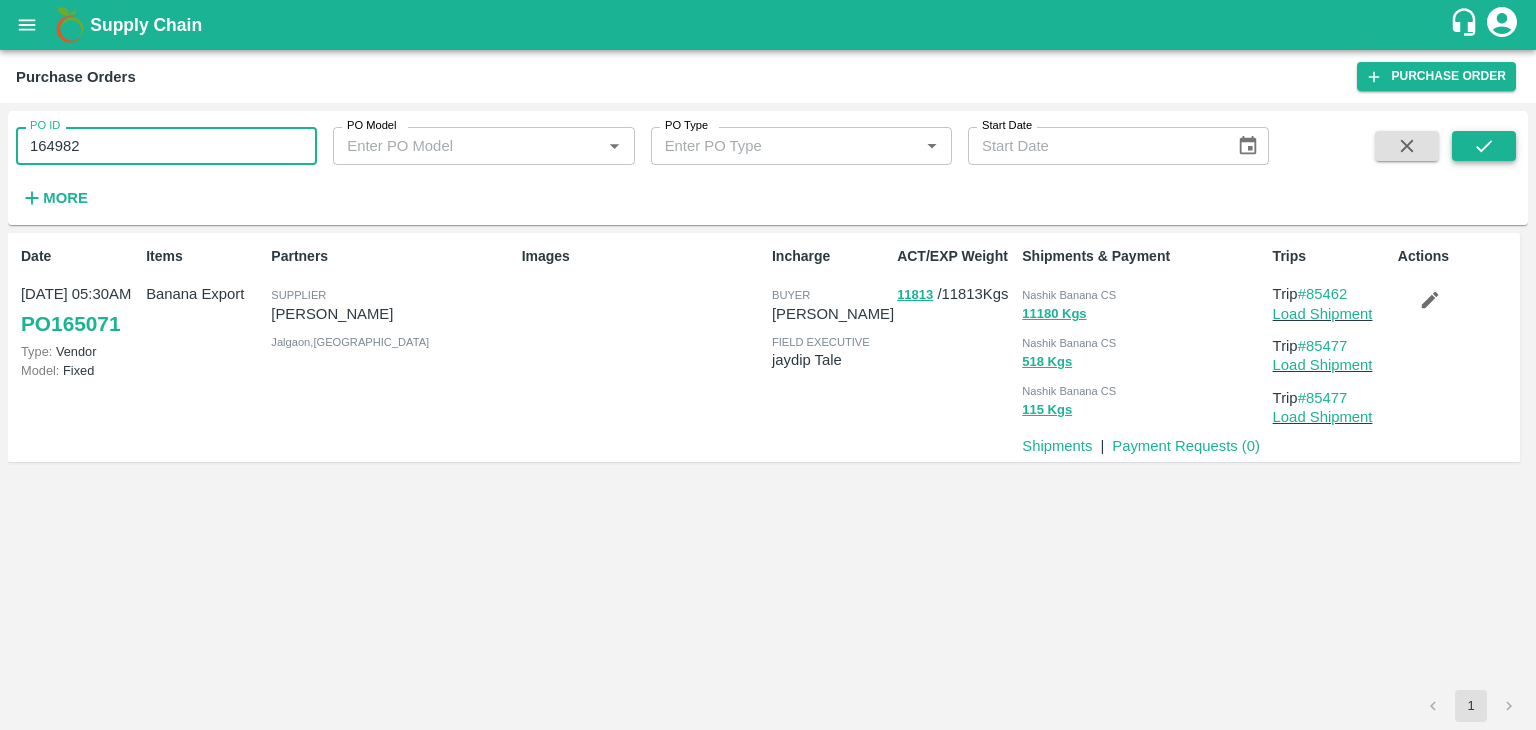 type on "164982" 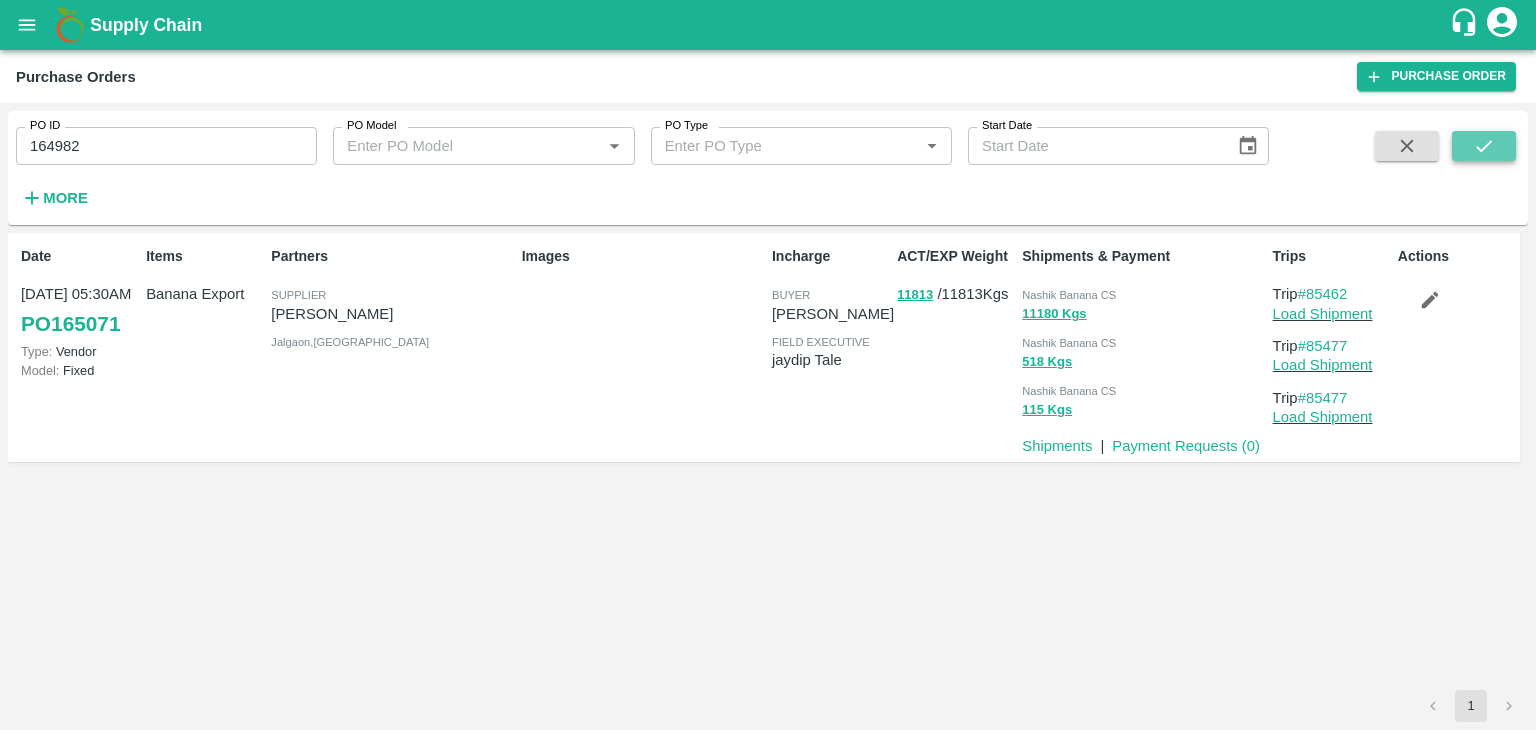 click 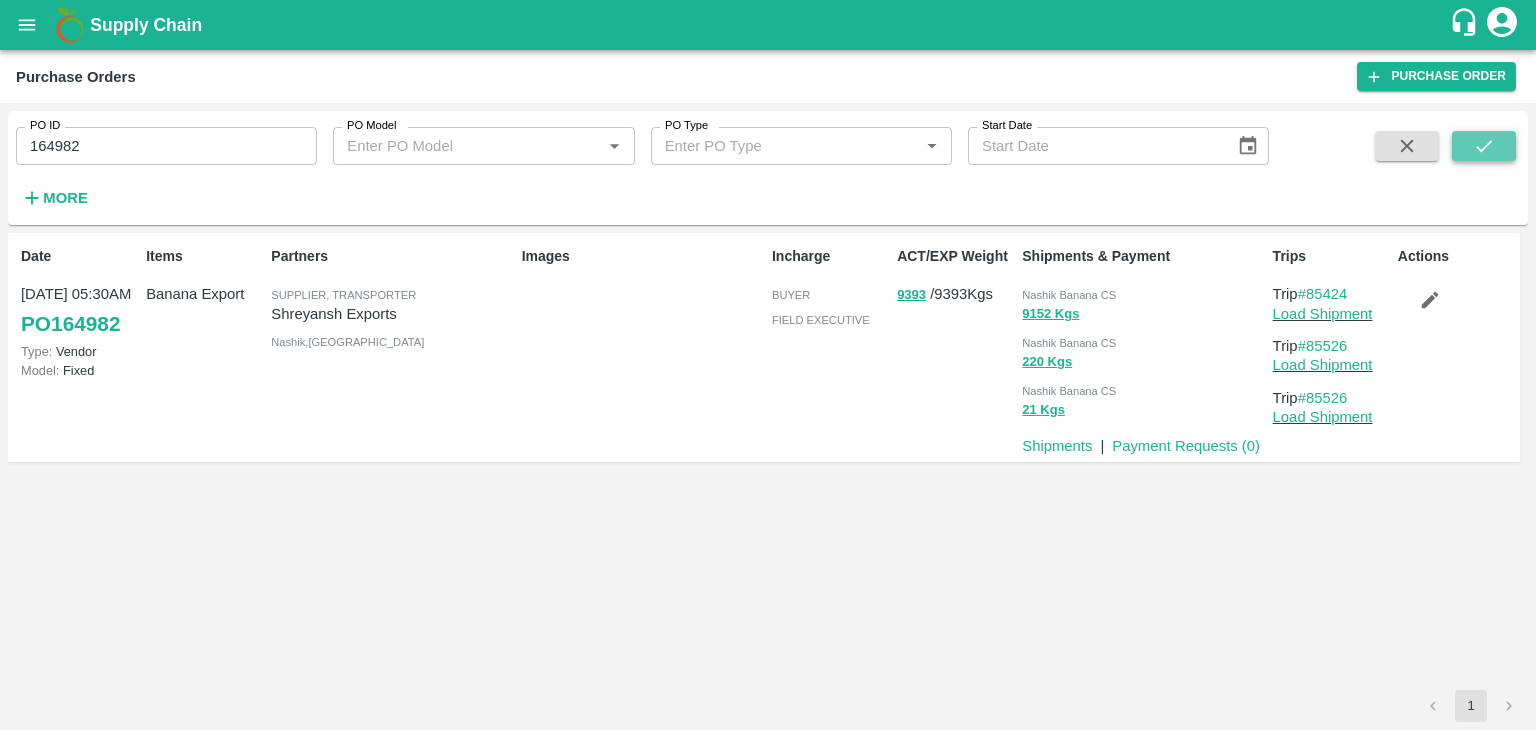 click at bounding box center (1484, 146) 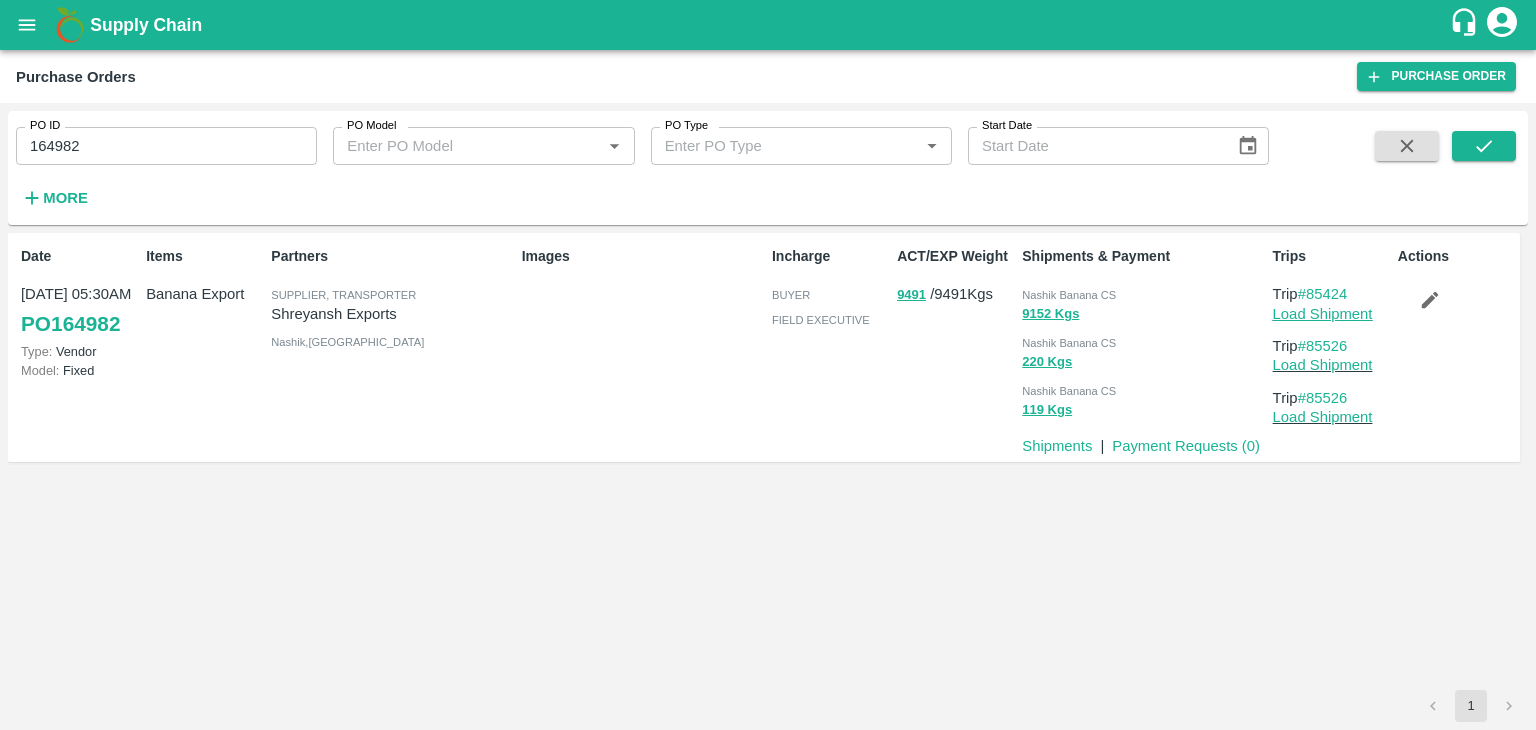 click on "Load Shipment" at bounding box center [1323, 314] 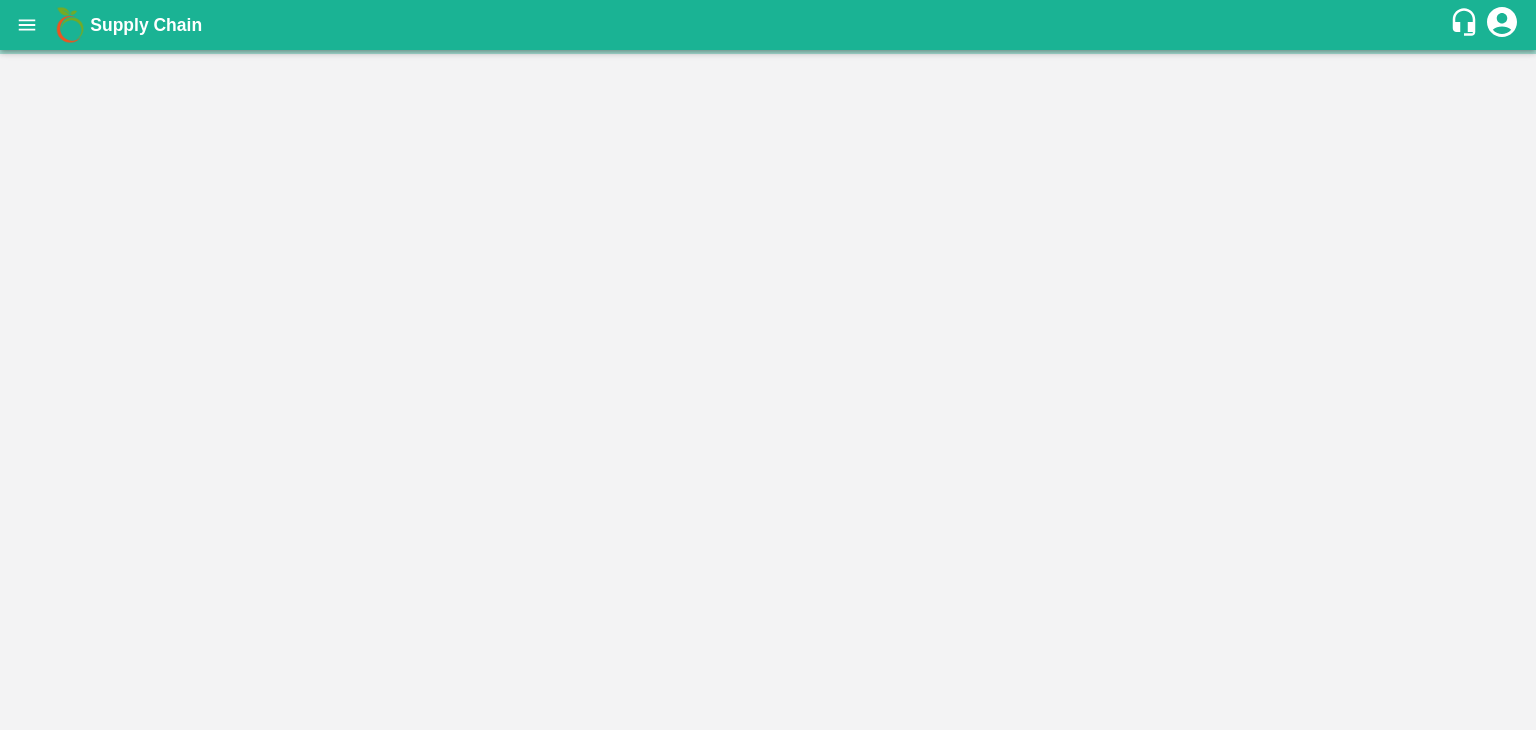 scroll, scrollTop: 0, scrollLeft: 0, axis: both 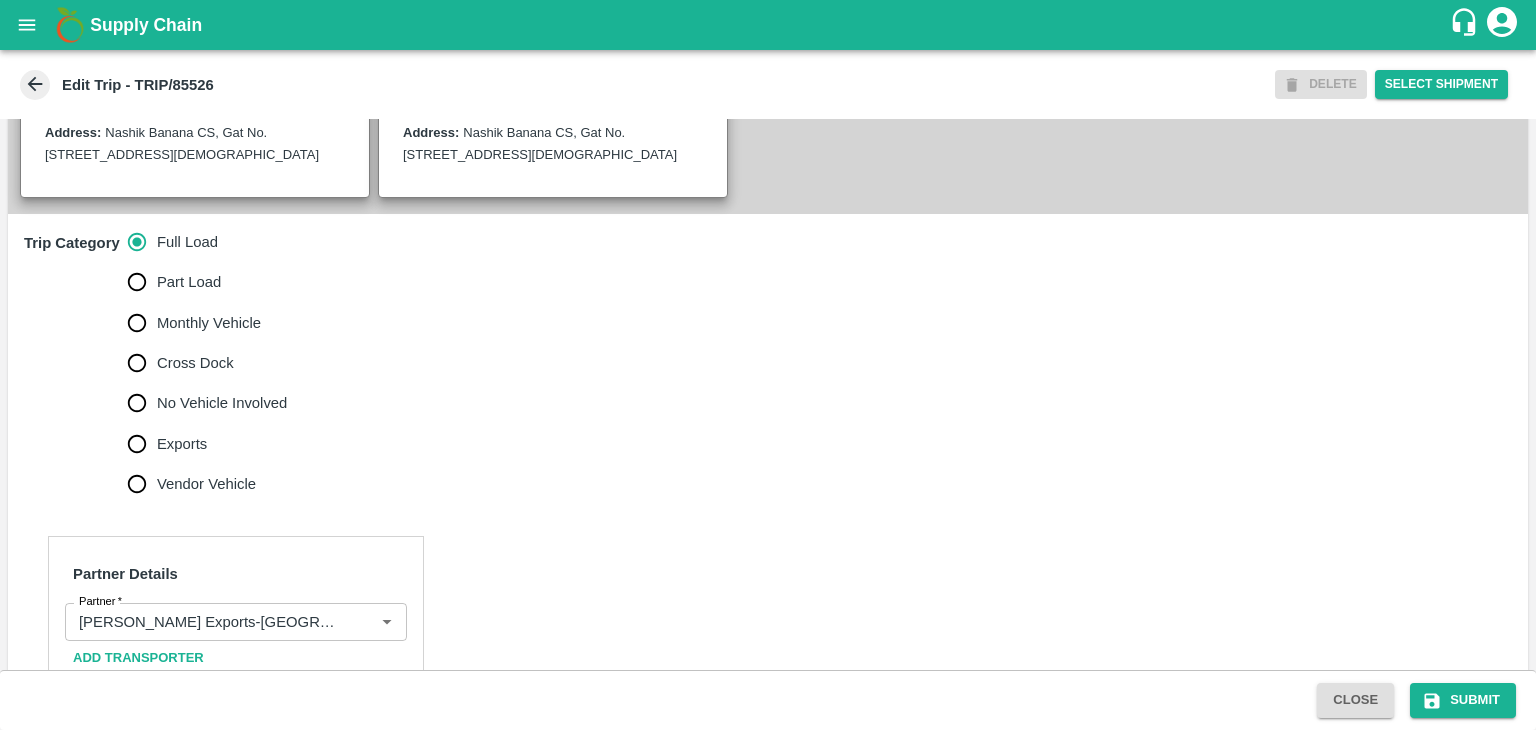 click on "No Vehicle Involved" at bounding box center (222, 403) 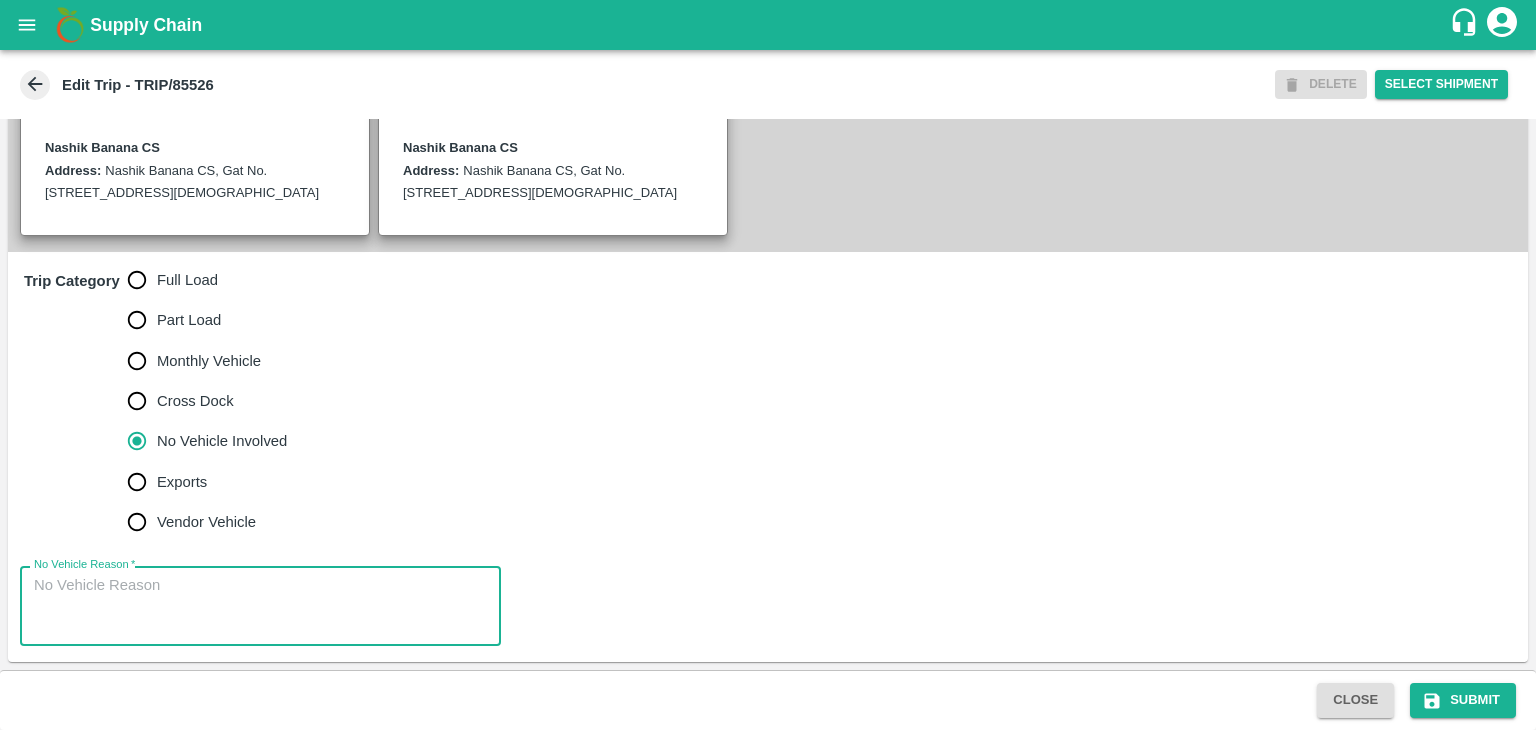 click on "No Vehicle Reason   *" at bounding box center [260, 606] 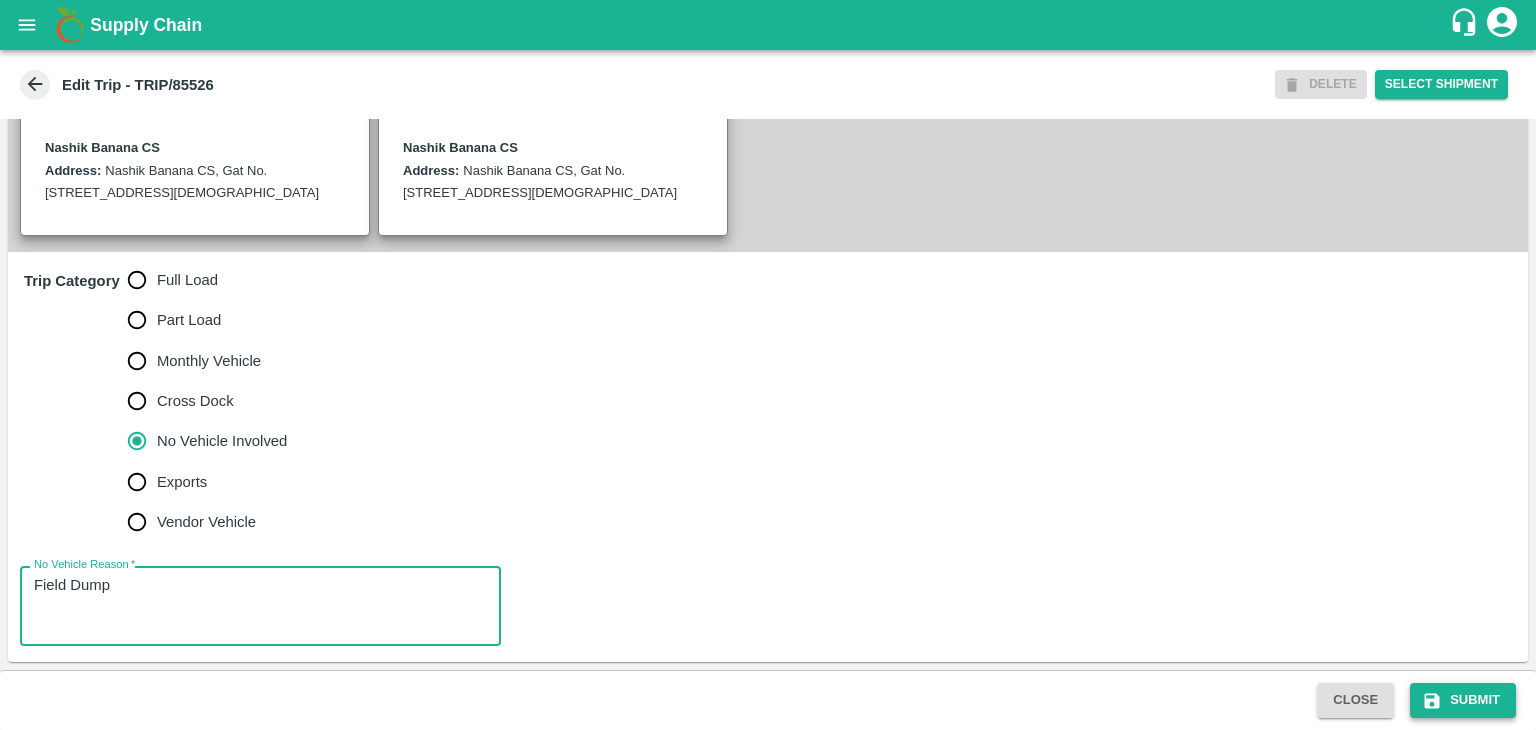 type on "Field Dump" 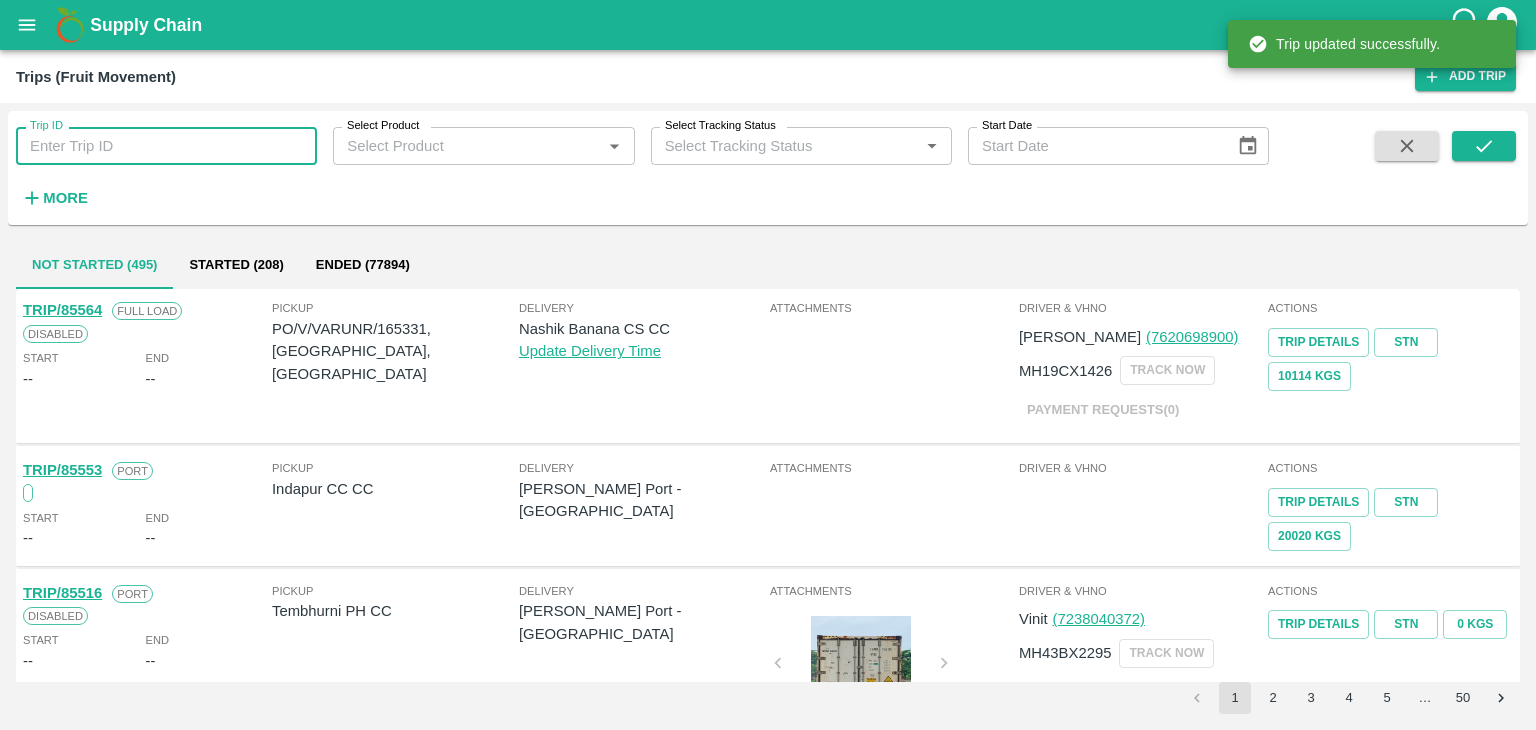 click on "Trip ID" at bounding box center [166, 146] 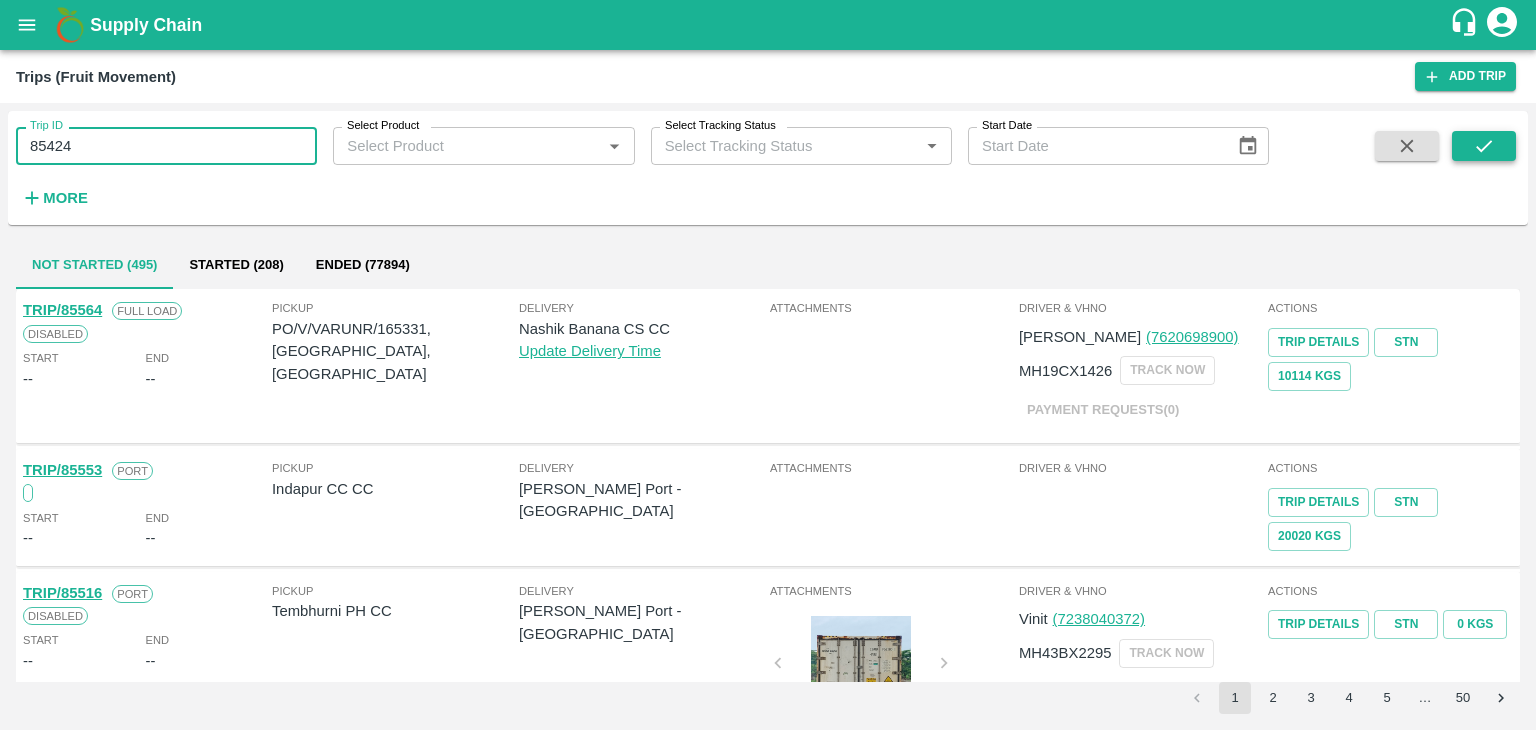 type on "85424" 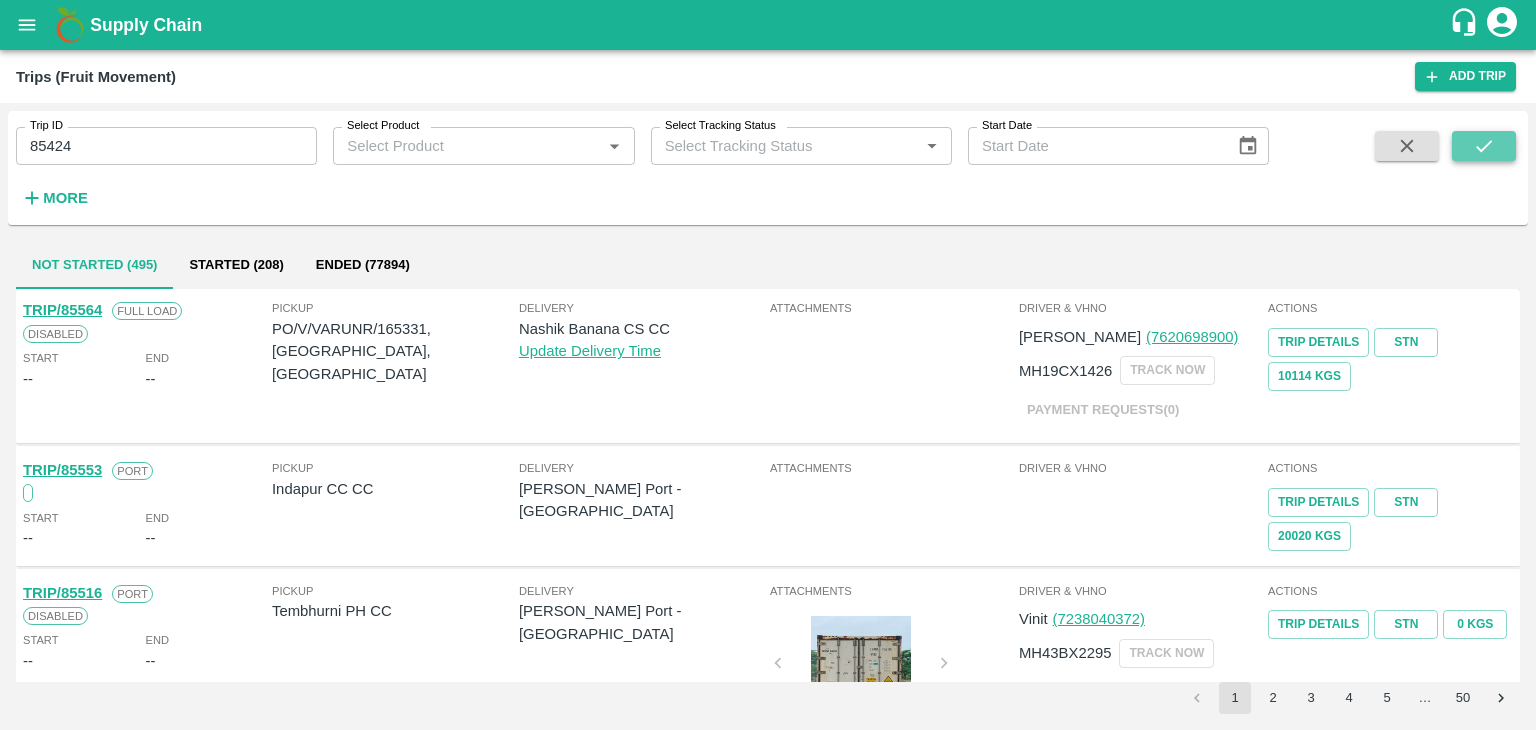 click at bounding box center (1484, 146) 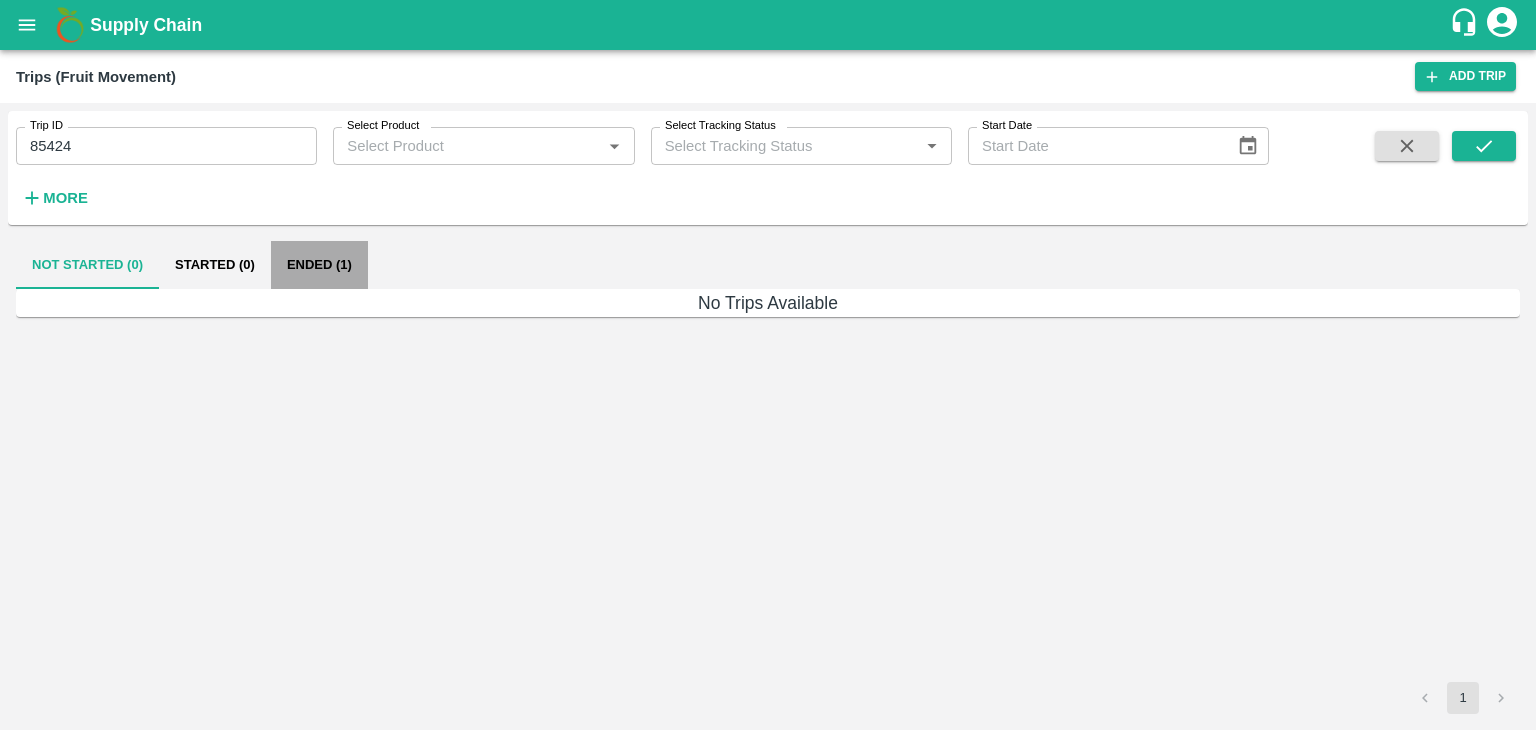 click on "Ended (1)" at bounding box center (319, 265) 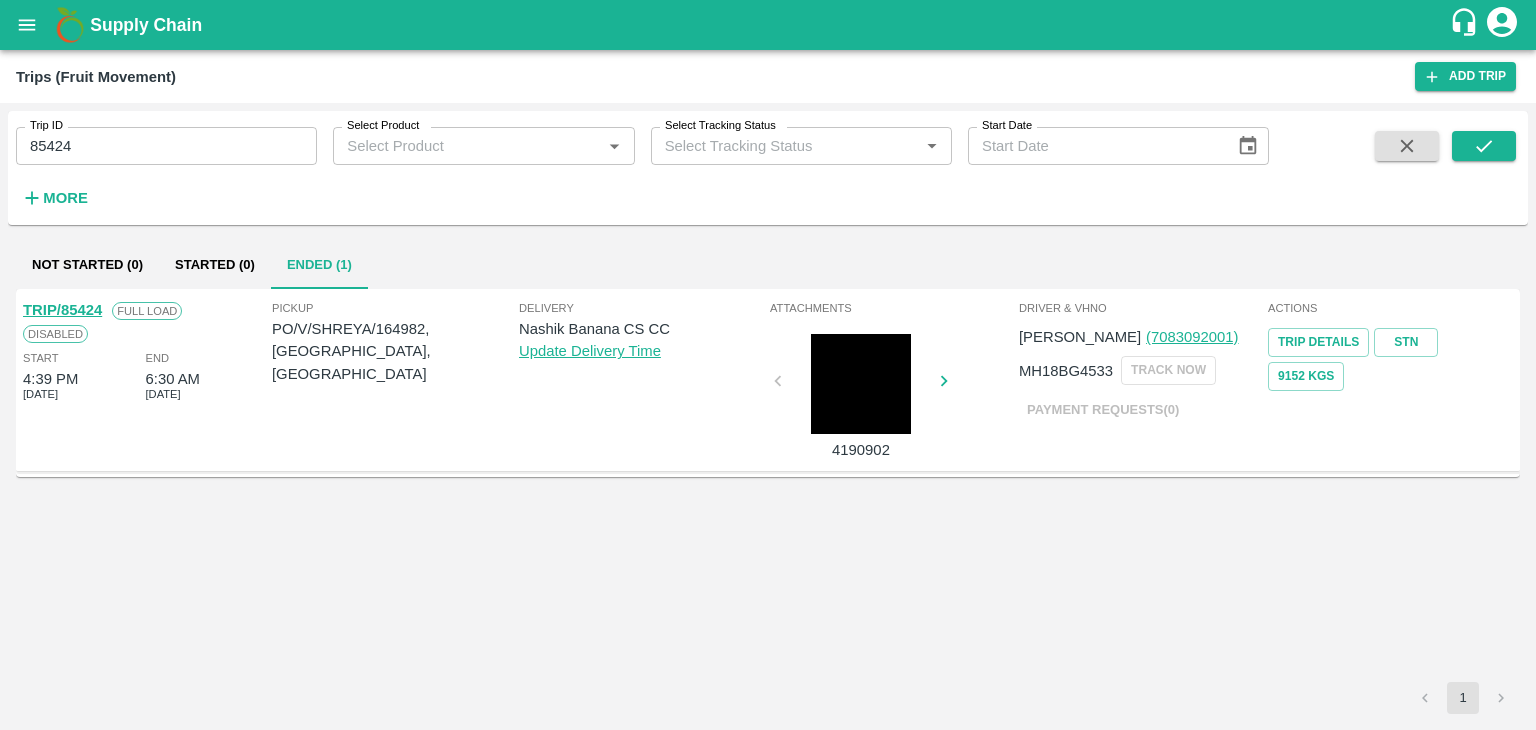 click on "TRIP/85424" at bounding box center (62, 310) 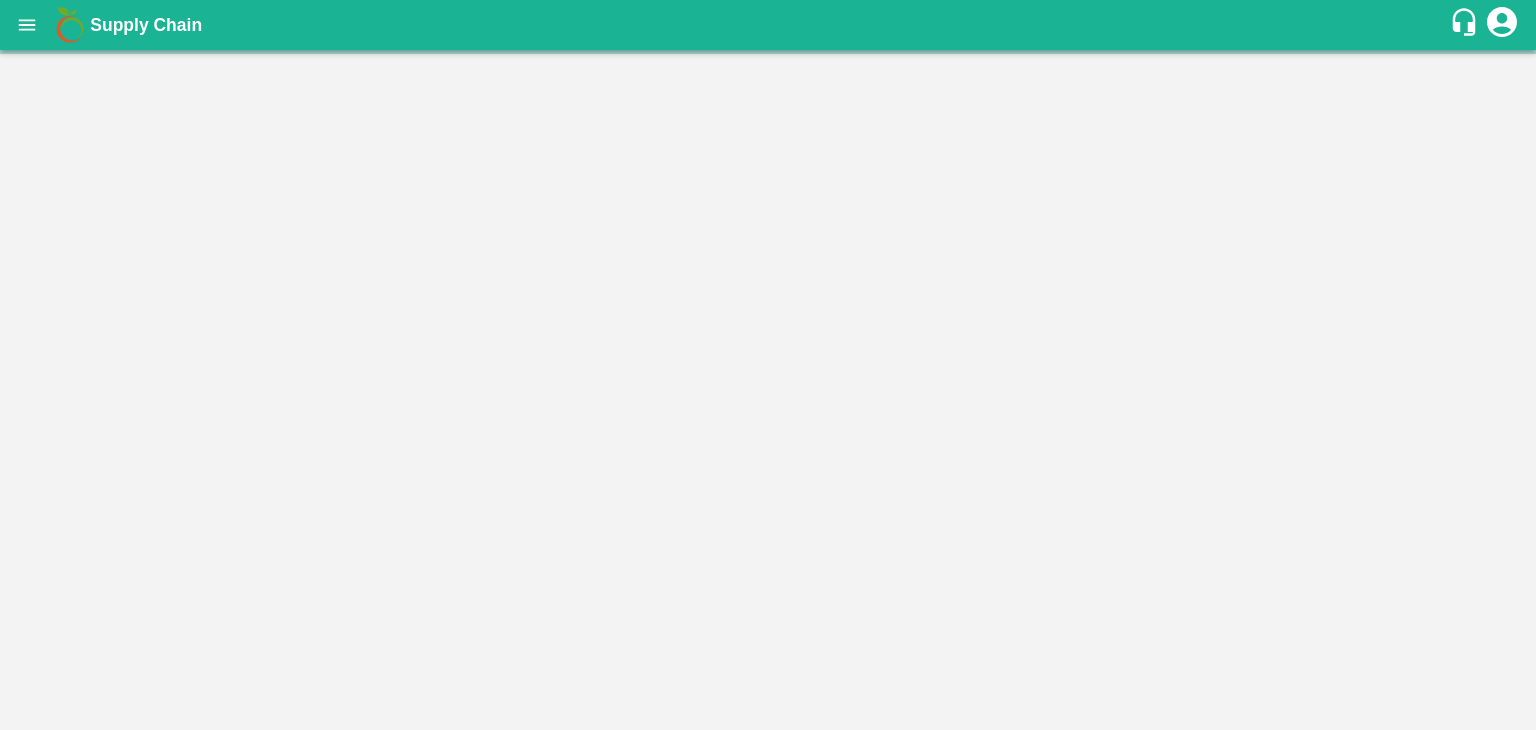 scroll, scrollTop: 0, scrollLeft: 0, axis: both 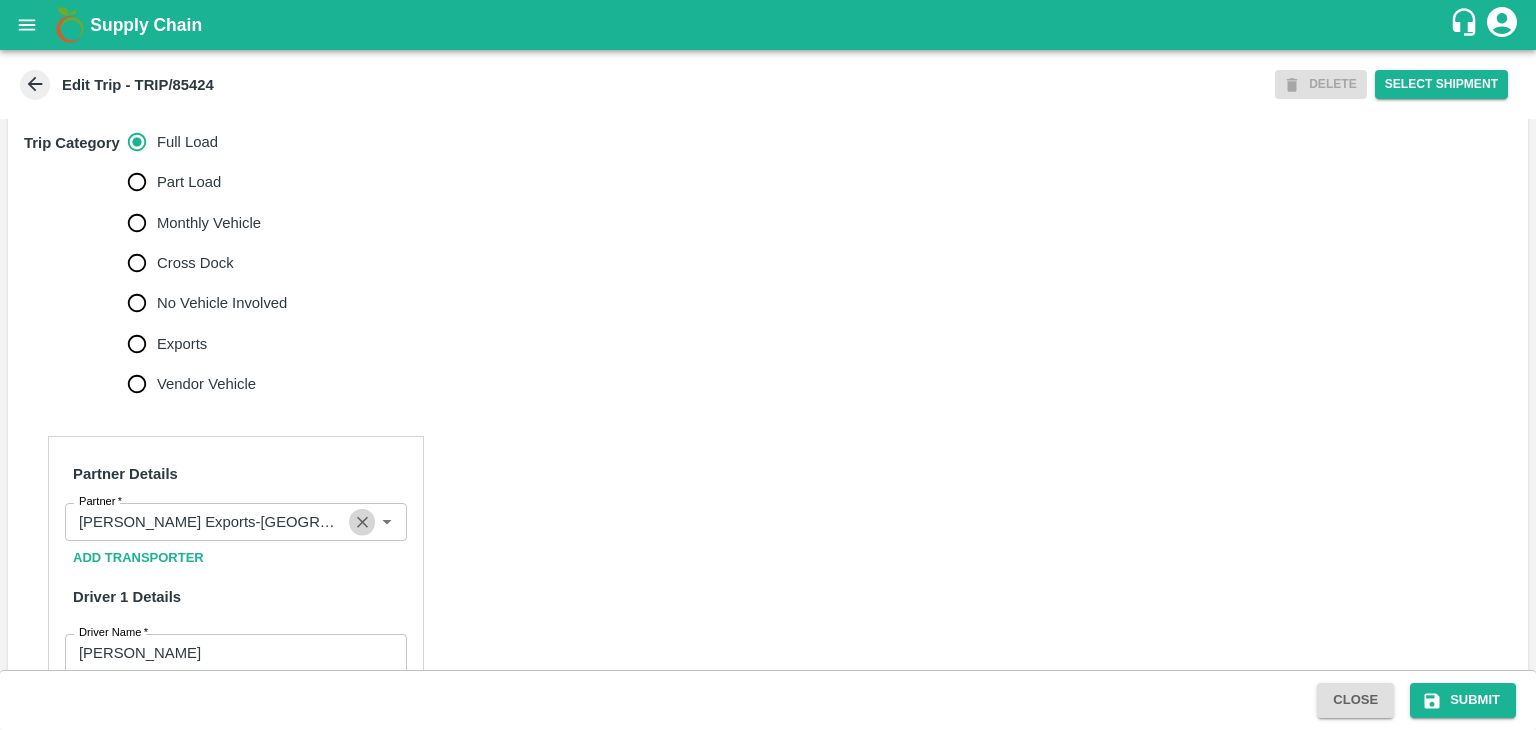 click 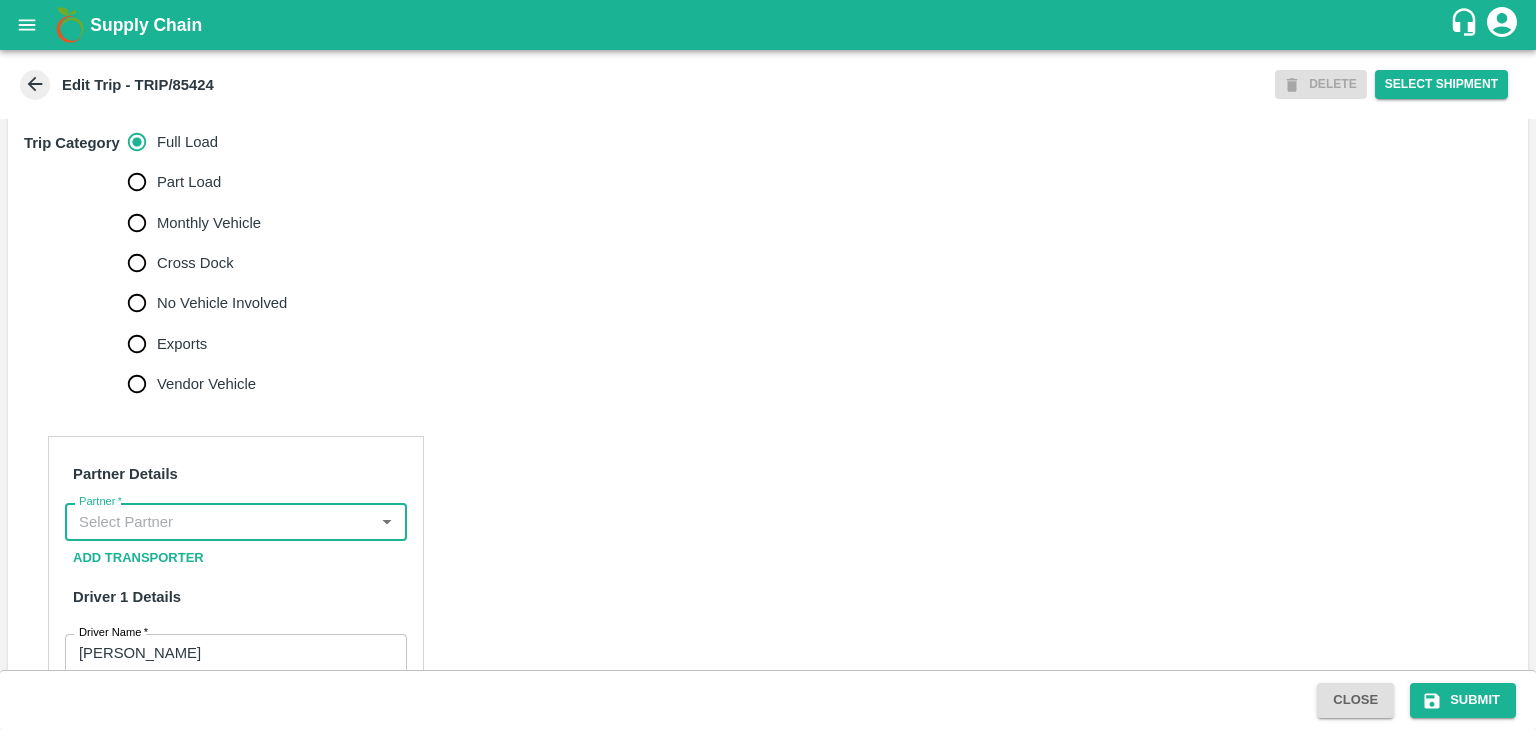 scroll, scrollTop: 0, scrollLeft: 0, axis: both 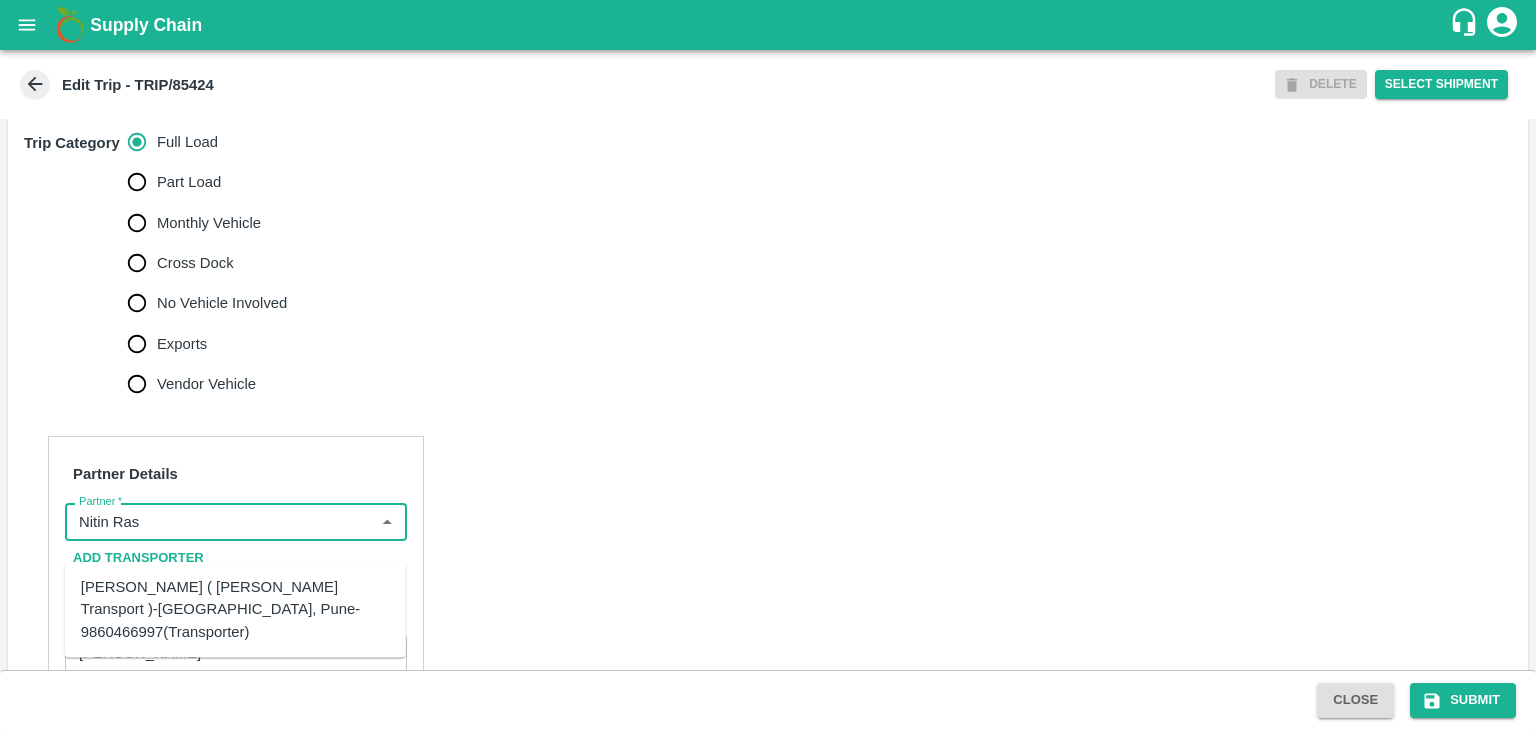 click on "Nitin Rasal ( Bhairavnath Transport )-Deulgaon, Pune-9860466997(Transporter)" at bounding box center [235, 609] 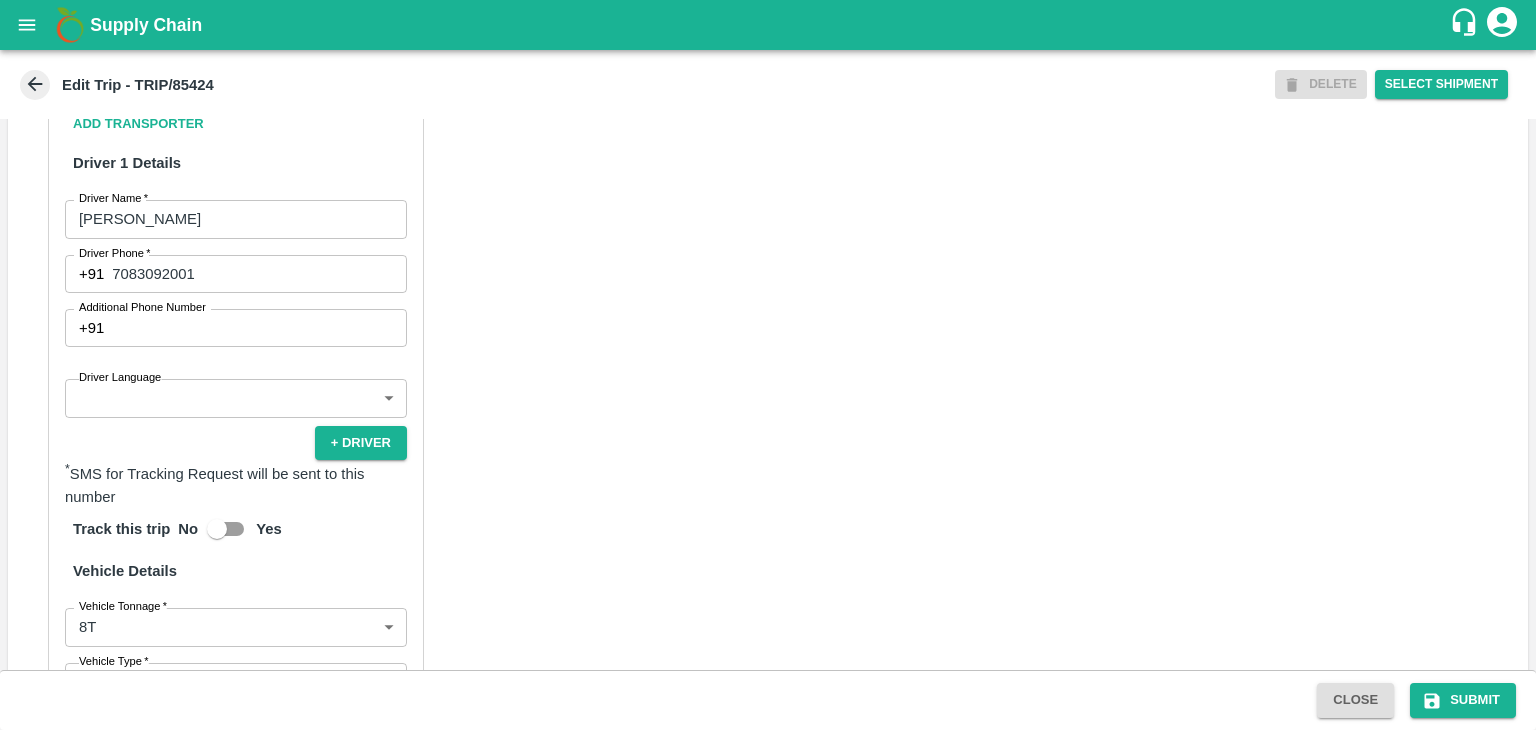scroll, scrollTop: 1050, scrollLeft: 0, axis: vertical 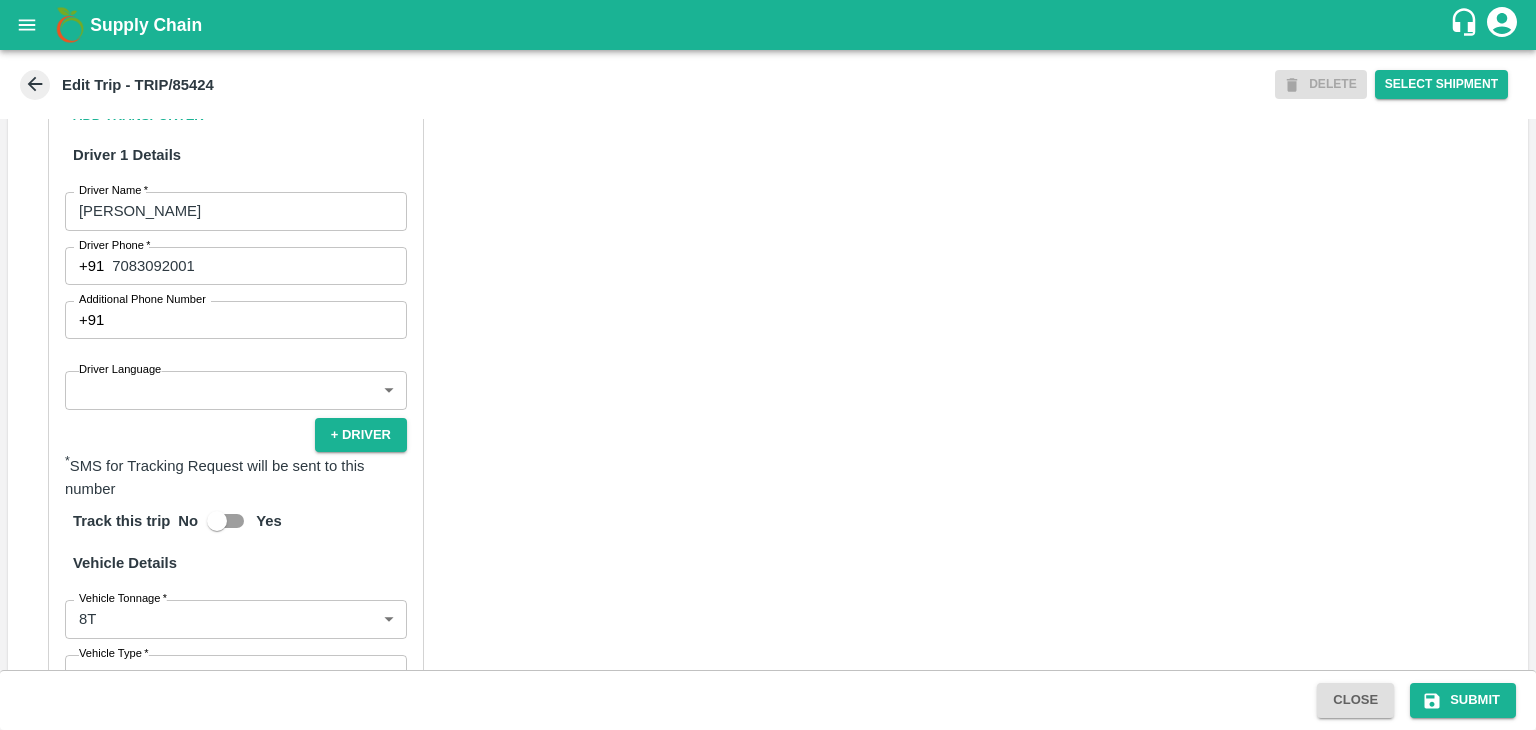 type on "Nitin Rasal ( Bhairavnath Transport )-Deulgaon, Pune-9860466997(Transporter)" 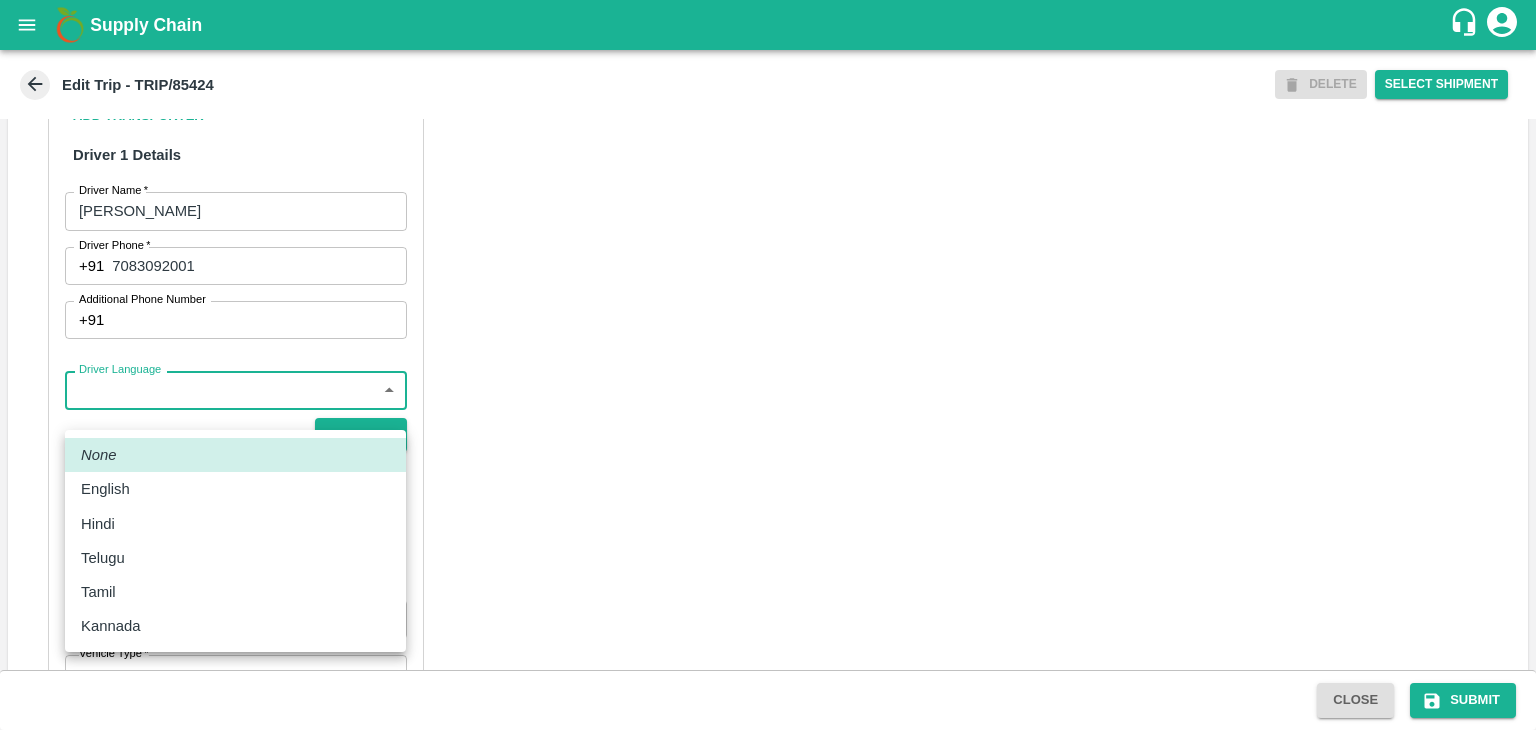 click on "Supply Chain Edit Trip - TRIP/85424 DELETE Select Shipment Trip Details Trip Type Fruit Movement 1 Trip Type Trip Pickup Order SHIP/NASH/348076 PO/V/SHREYA/164982 Address: Nashik, Nashik, Nashik, Maharashtra, India Trip Delivery Order SHIP/NASH/348076 Nashik Banana CS Address:  Nashik Banana CS, Gat No. 314/2/1, A/p- Mohadi, Tal- Dindori, Dist- Nashik 422207, Maharashtra, India., India Trip Category  Full Load Part Load Monthly Vehicle Cross Dock No Vehicle Involved Exports Vendor Vehicle Partner Details Partner   * Partner Add   Transporter Driver 1 Details Driver Name   * Bhatu Driver Name Driver Phone   * +91 7083092001 Driver Phone Additional Phone Number +91 Additional Phone Number Driver Language ​ Driver Language + Driver * SMS for Tracking Request will be sent to this number Track this trip No Yes Vehicle Details Vehicle Tonnage   * 8T 8000 Vehicle Tonnage Vehicle Type   * ​ Vehicle Type Transportation Cost Rs. Transportation Cost Total cost to be paid inclusive of GST Vehicle Number" at bounding box center [768, 365] 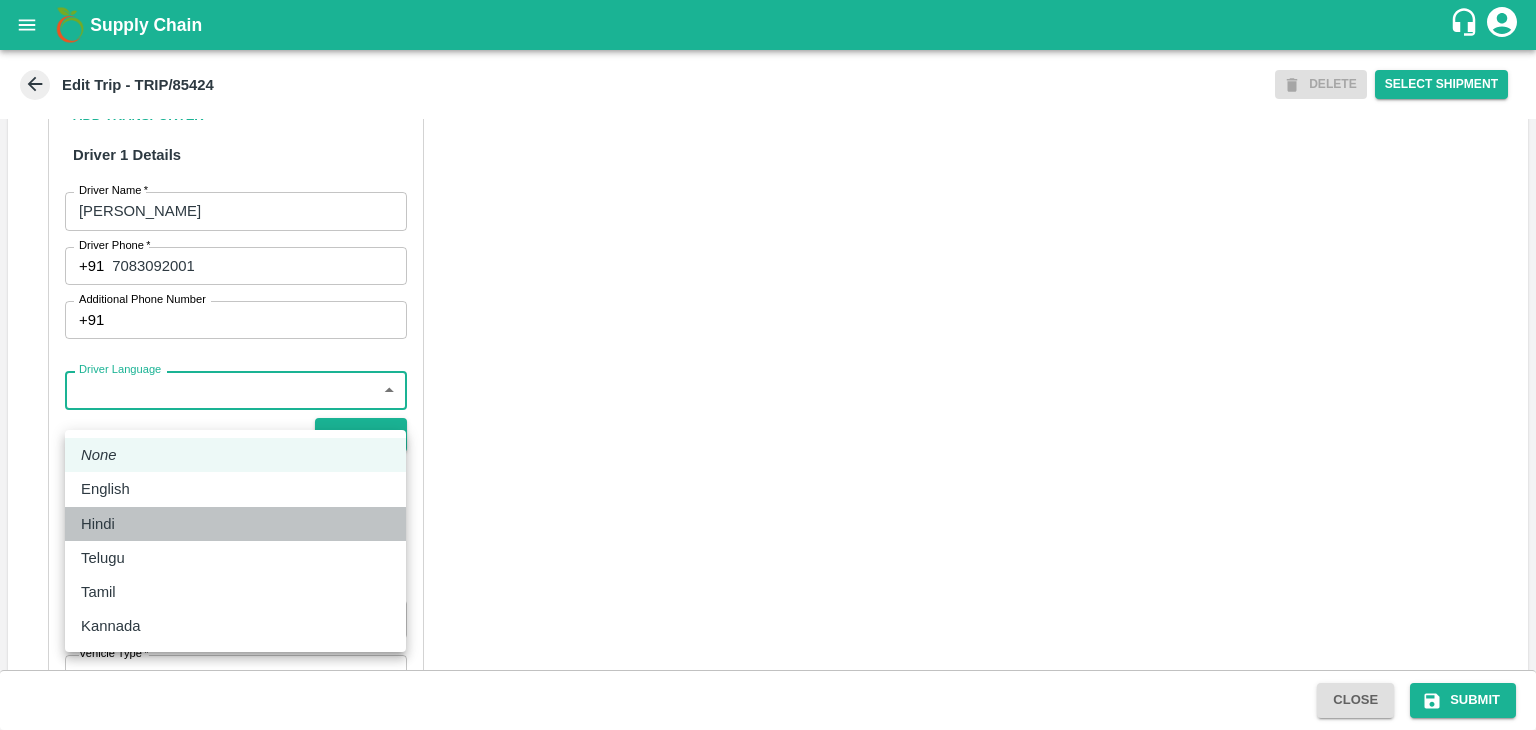 click on "Hindi" at bounding box center (235, 524) 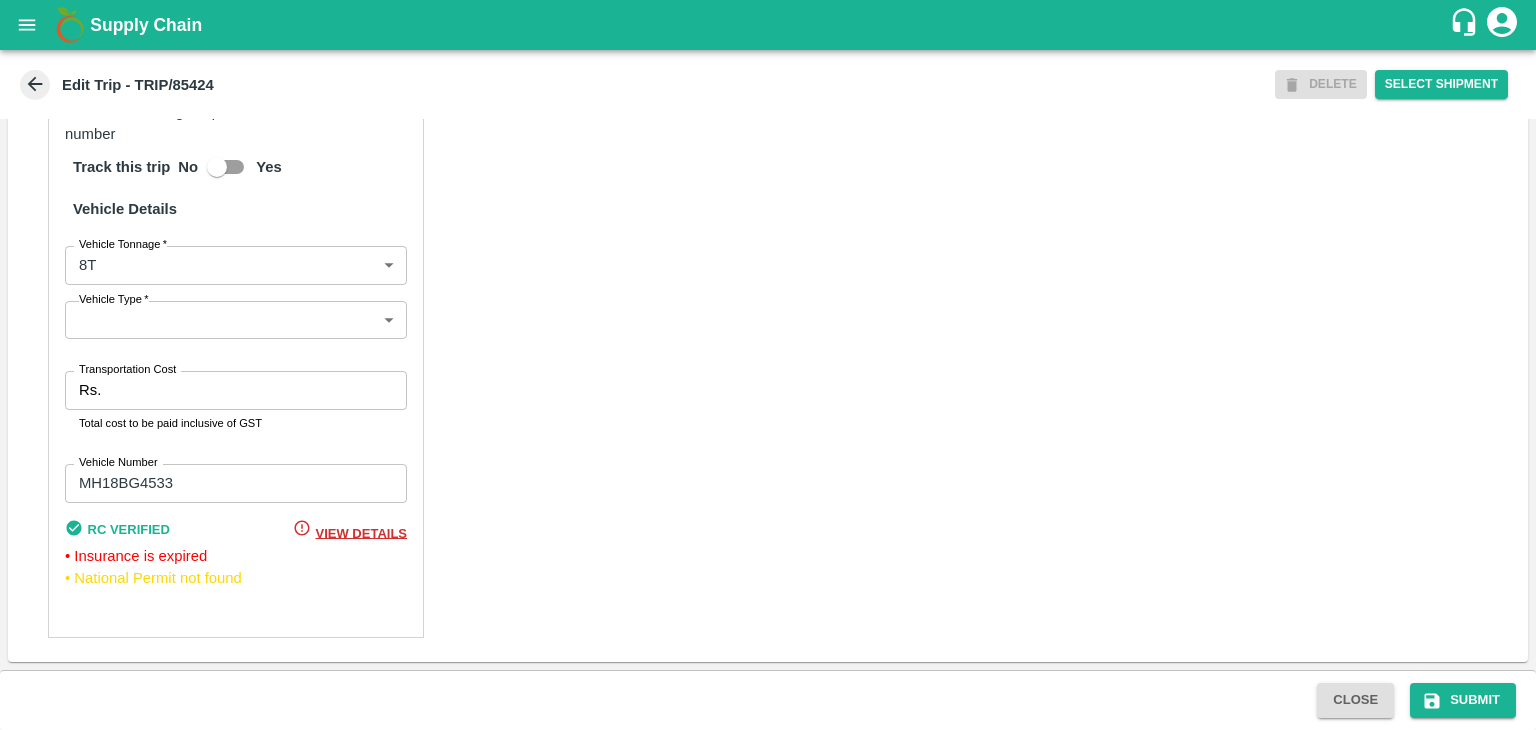 scroll, scrollTop: 1425, scrollLeft: 0, axis: vertical 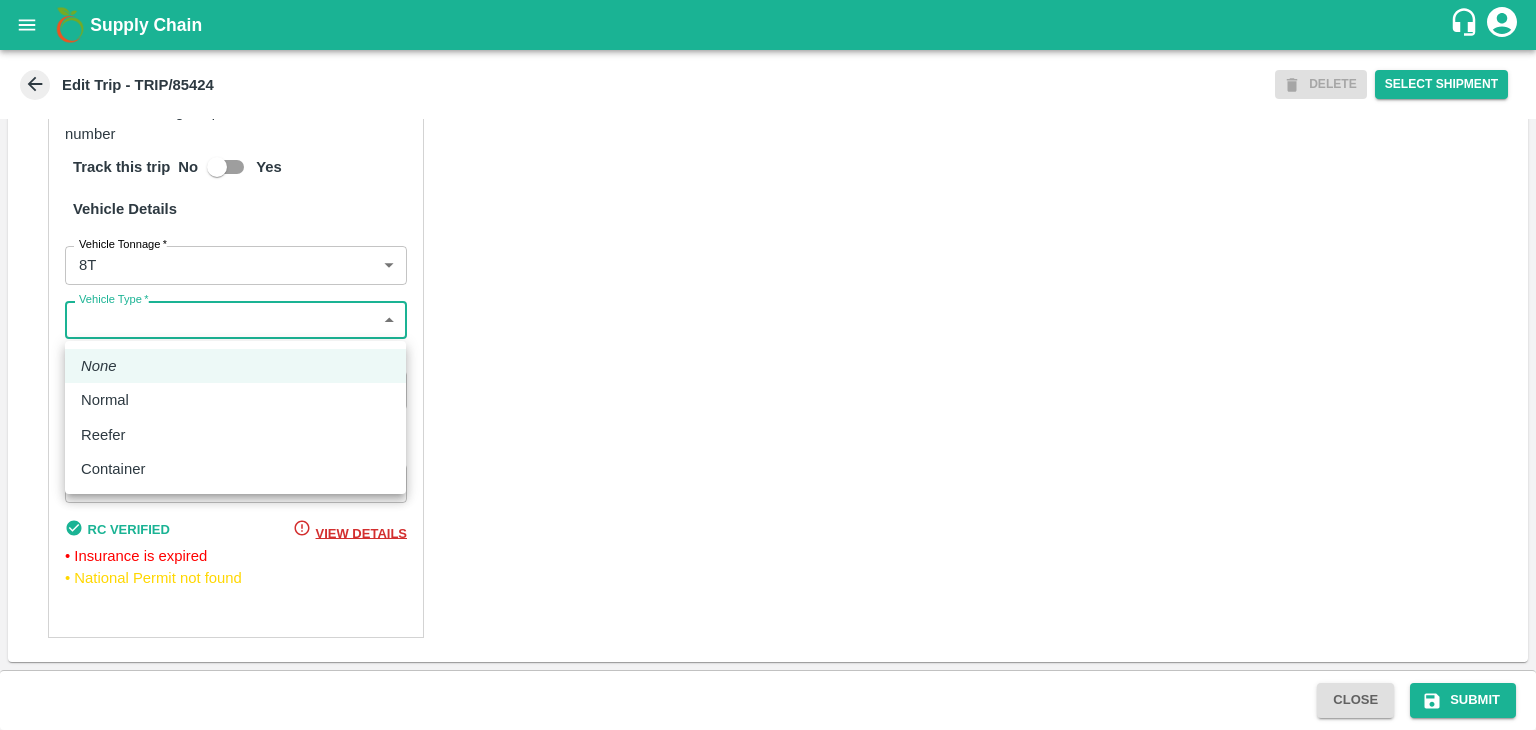 click on "Supply Chain Edit Trip - TRIP/85424 DELETE Select Shipment Trip Details Trip Type Fruit Movement 1 Trip Type Trip Pickup Order SHIP/NASH/348076 PO/V/SHREYA/164982 Address: Nashik, Nashik, Nashik, Maharashtra, India Trip Delivery Order SHIP/NASH/348076 Nashik Banana CS Address:  Nashik Banana CS, Gat No. 314/2/1, A/p- Mohadi, Tal- Dindori, Dist- Nashik 422207, Maharashtra, India., India Trip Category  Full Load Part Load Monthly Vehicle Cross Dock No Vehicle Involved Exports Vendor Vehicle Partner Details Partner   * Partner Add   Transporter Driver 1 Details Driver Name   * Bhatu Driver Name Driver Phone   * +91 7083092001 Driver Phone Additional Phone Number +91 Additional Phone Number Driver Language Hindi hi Driver Language + Driver * SMS for Tracking Request will be sent to this number Track this trip No Yes Vehicle Details Vehicle Tonnage   * 8T 8000 Vehicle Tonnage Vehicle Type   * ​ Vehicle Type Transportation Cost Rs. Transportation Cost Total cost to be paid inclusive of GST MH18BG4533" at bounding box center [768, 365] 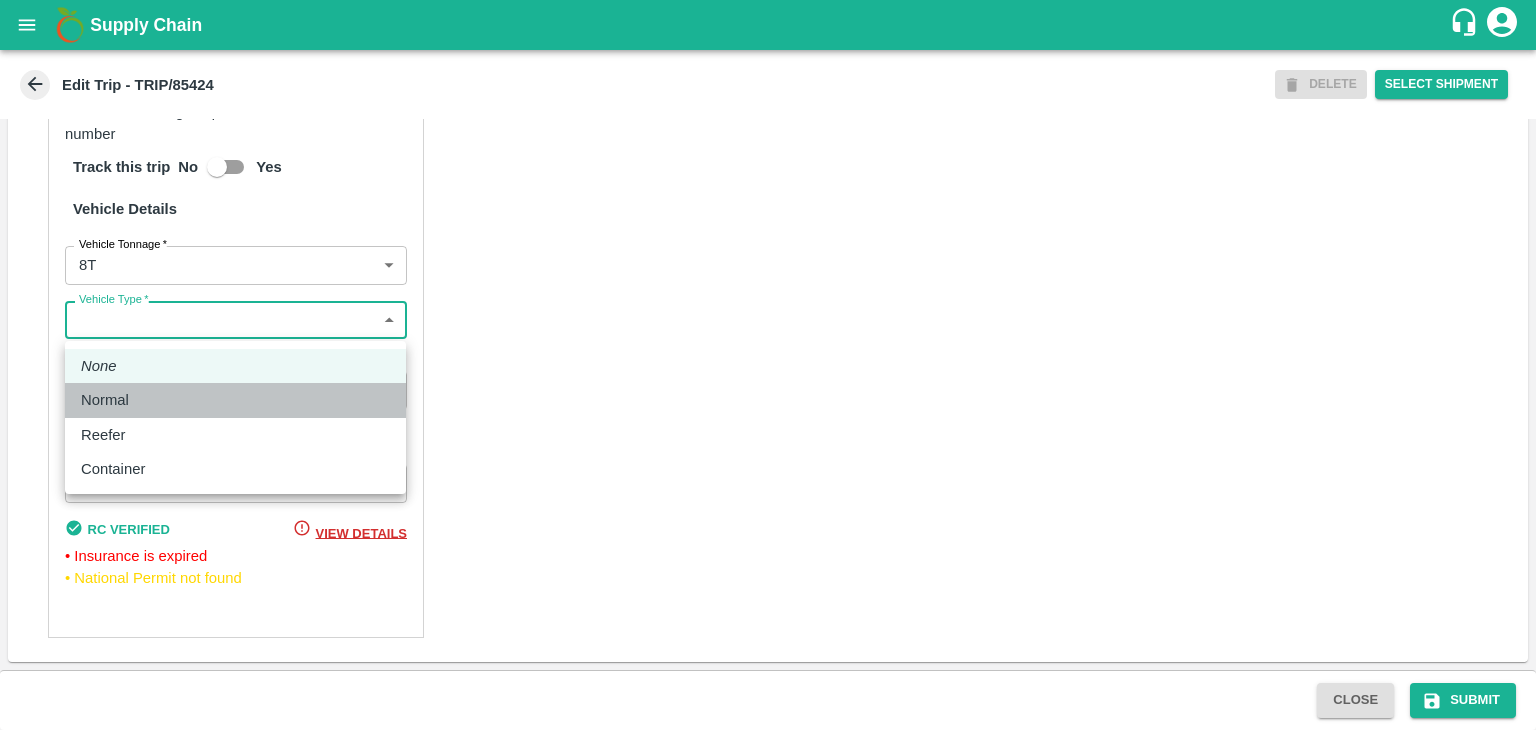 click on "Normal" at bounding box center [235, 400] 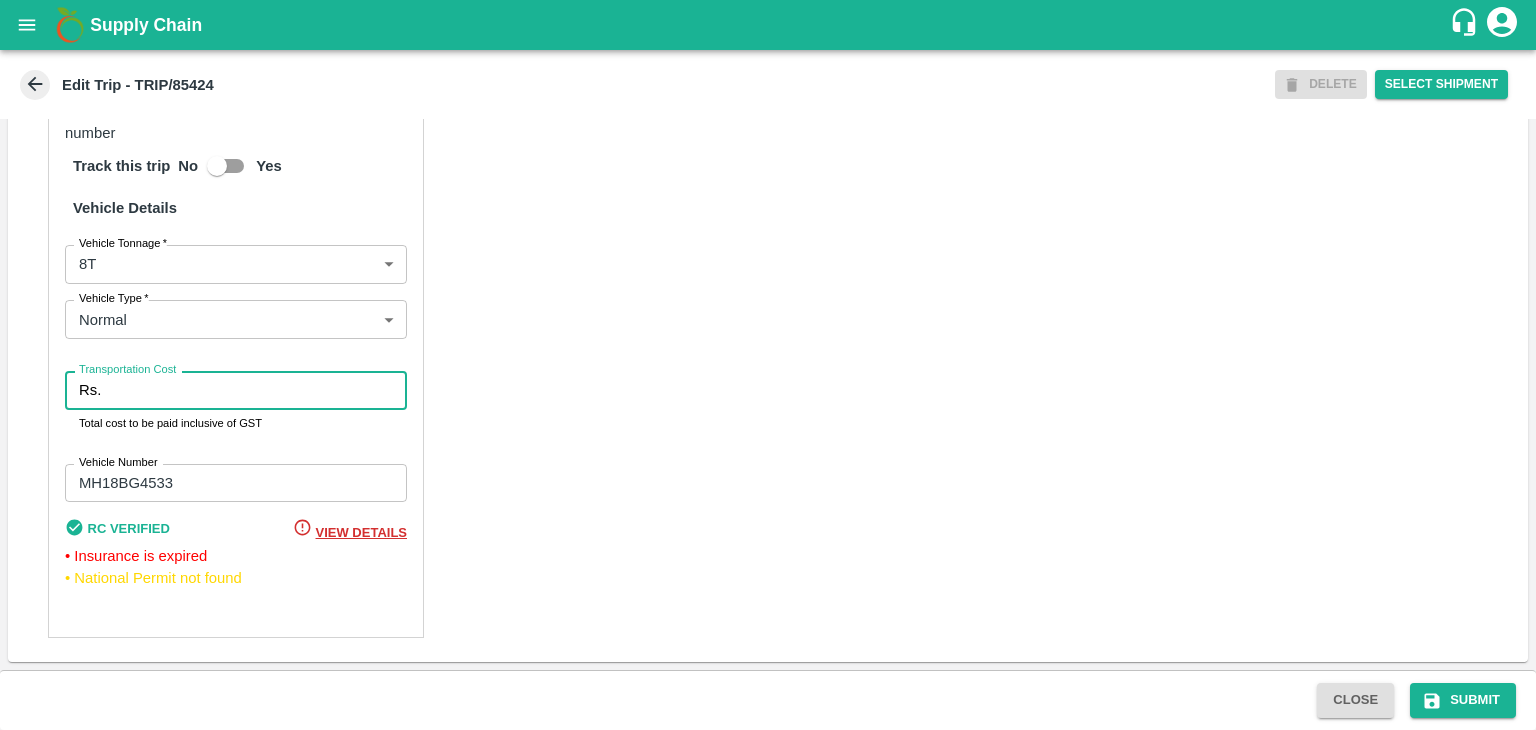 click on "Transportation Cost" at bounding box center [258, 390] 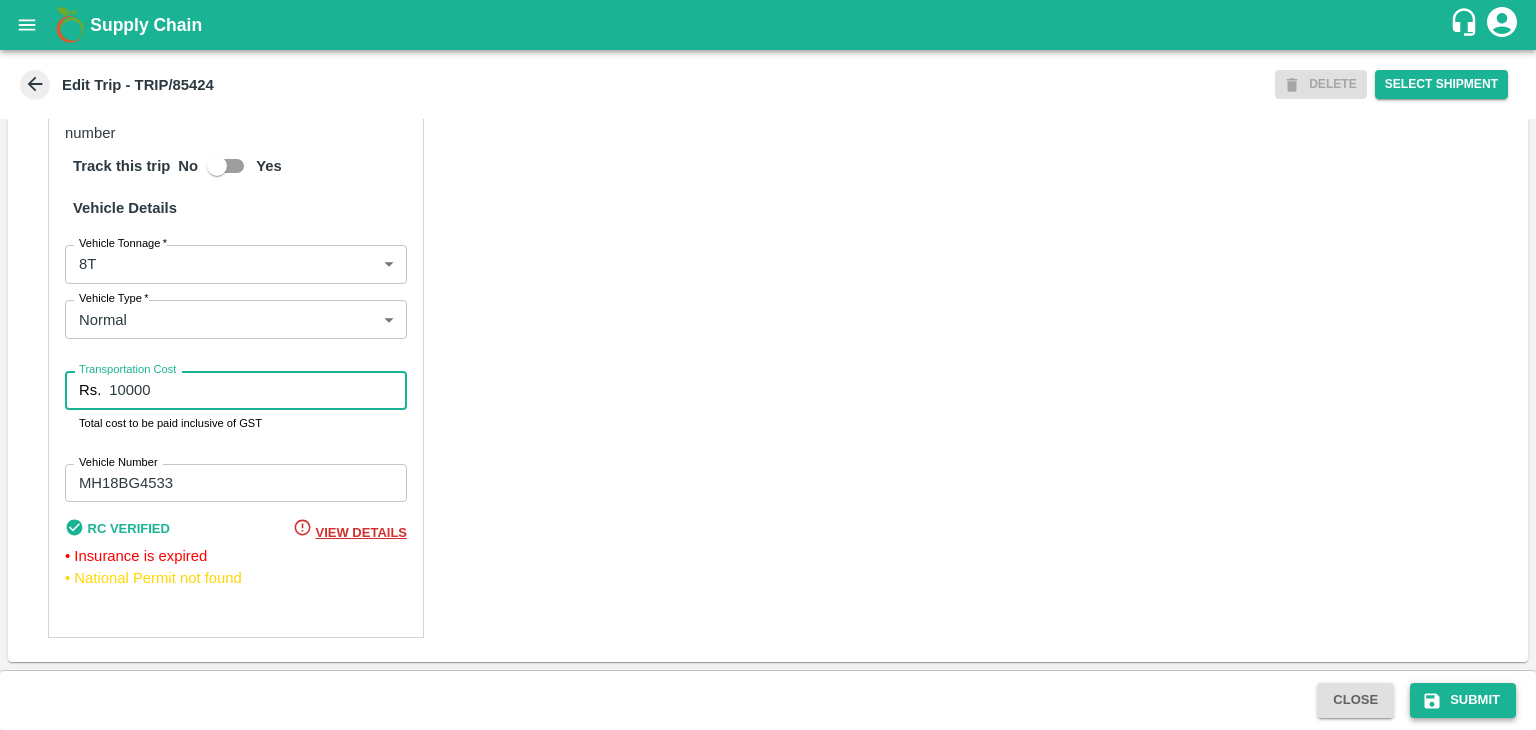 type on "10000" 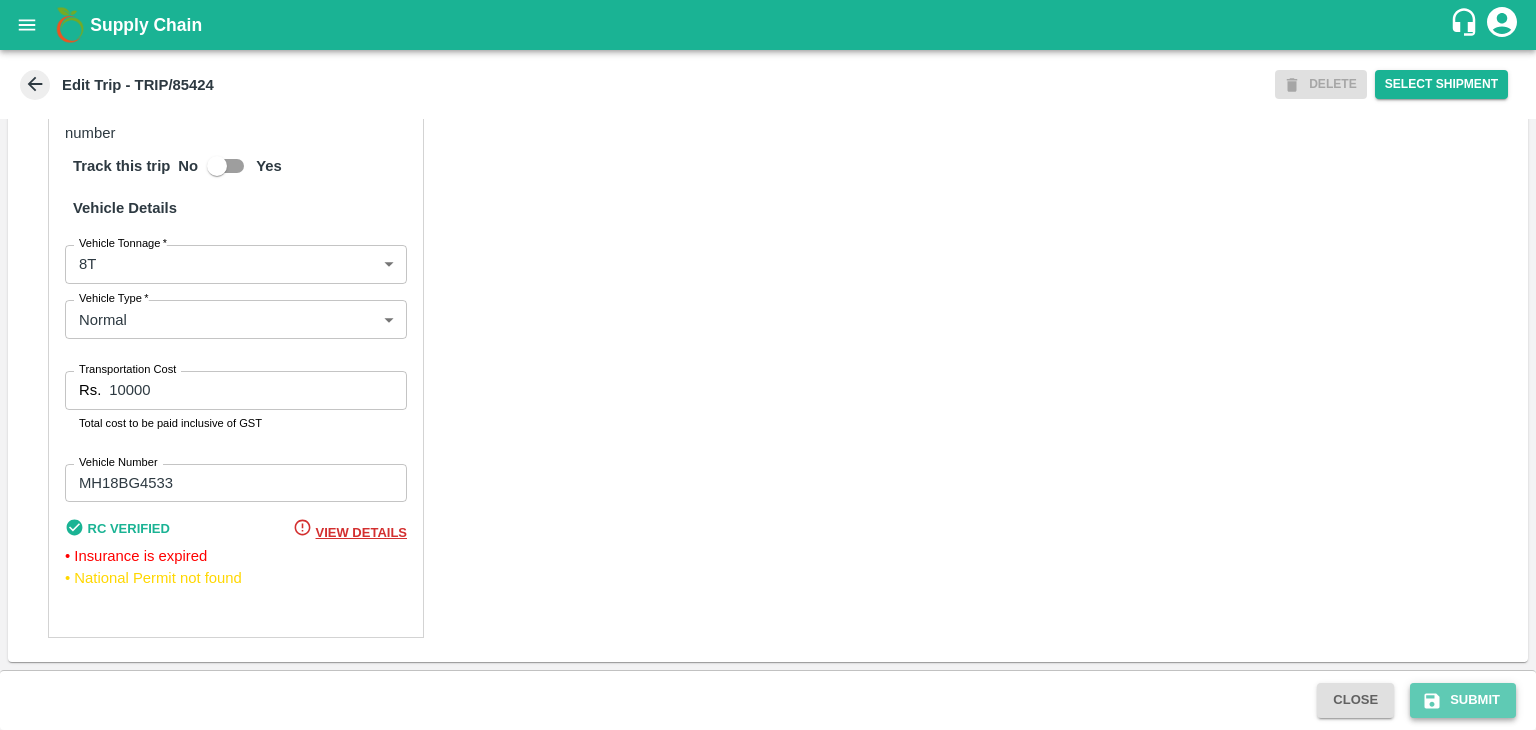 click on "Submit" at bounding box center [1463, 700] 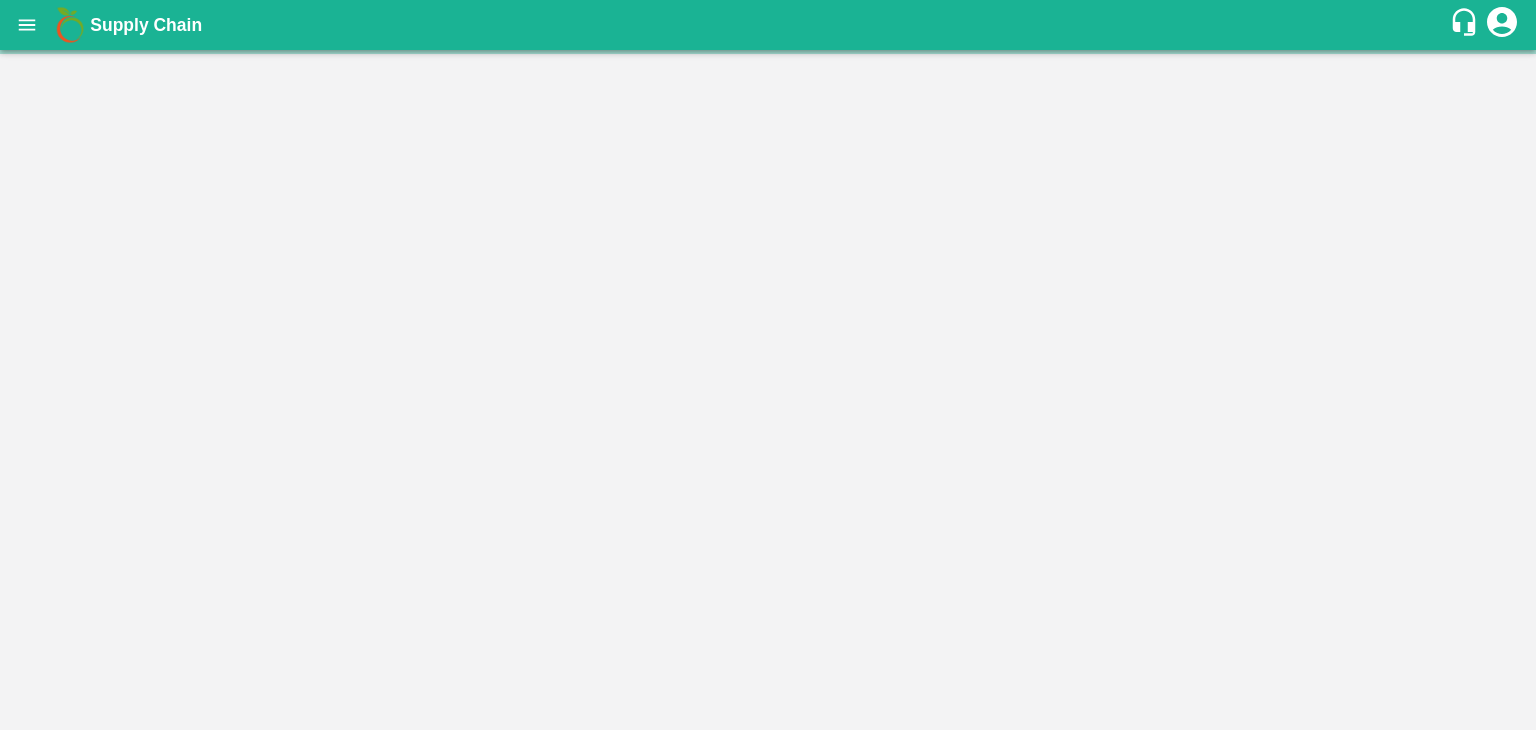scroll, scrollTop: 0, scrollLeft: 0, axis: both 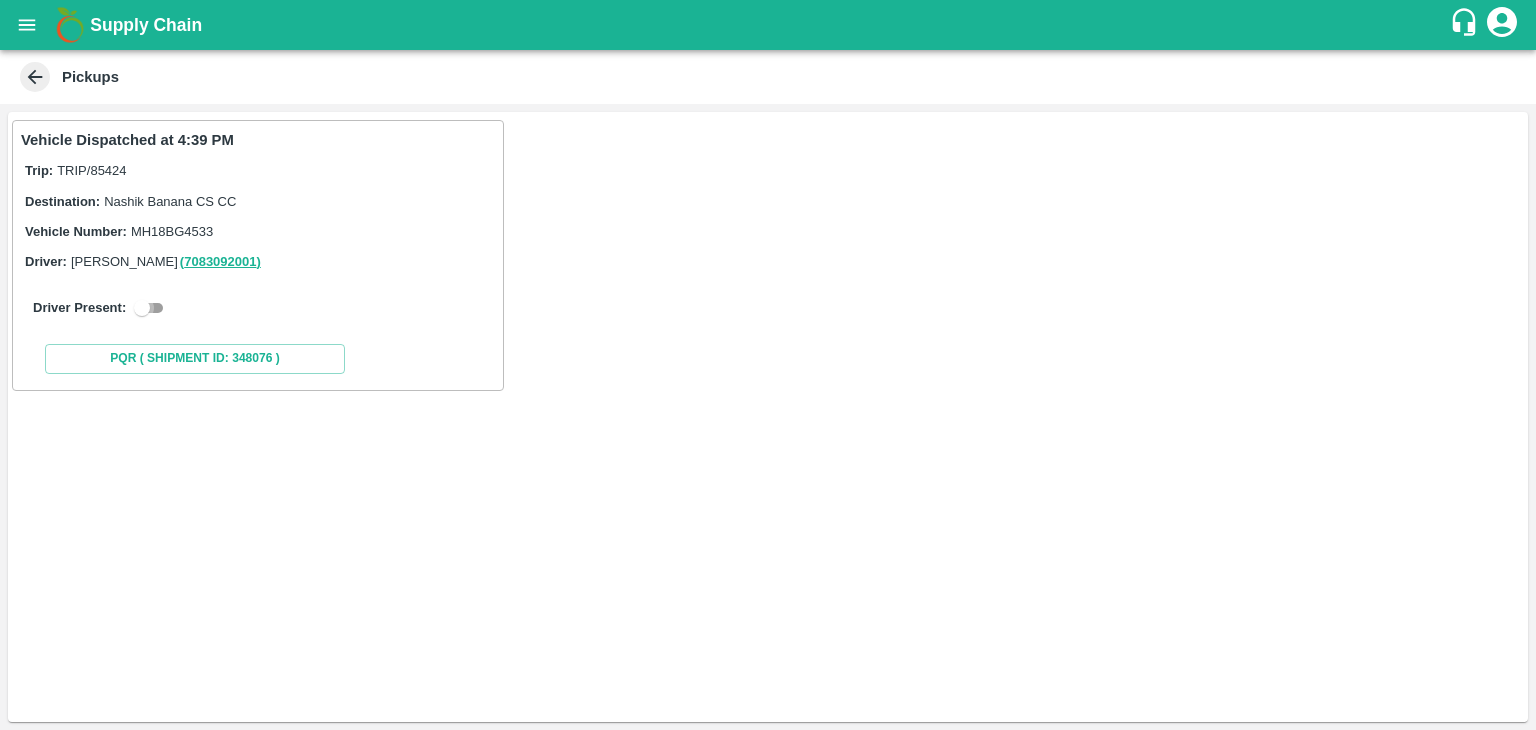 click at bounding box center (142, 308) 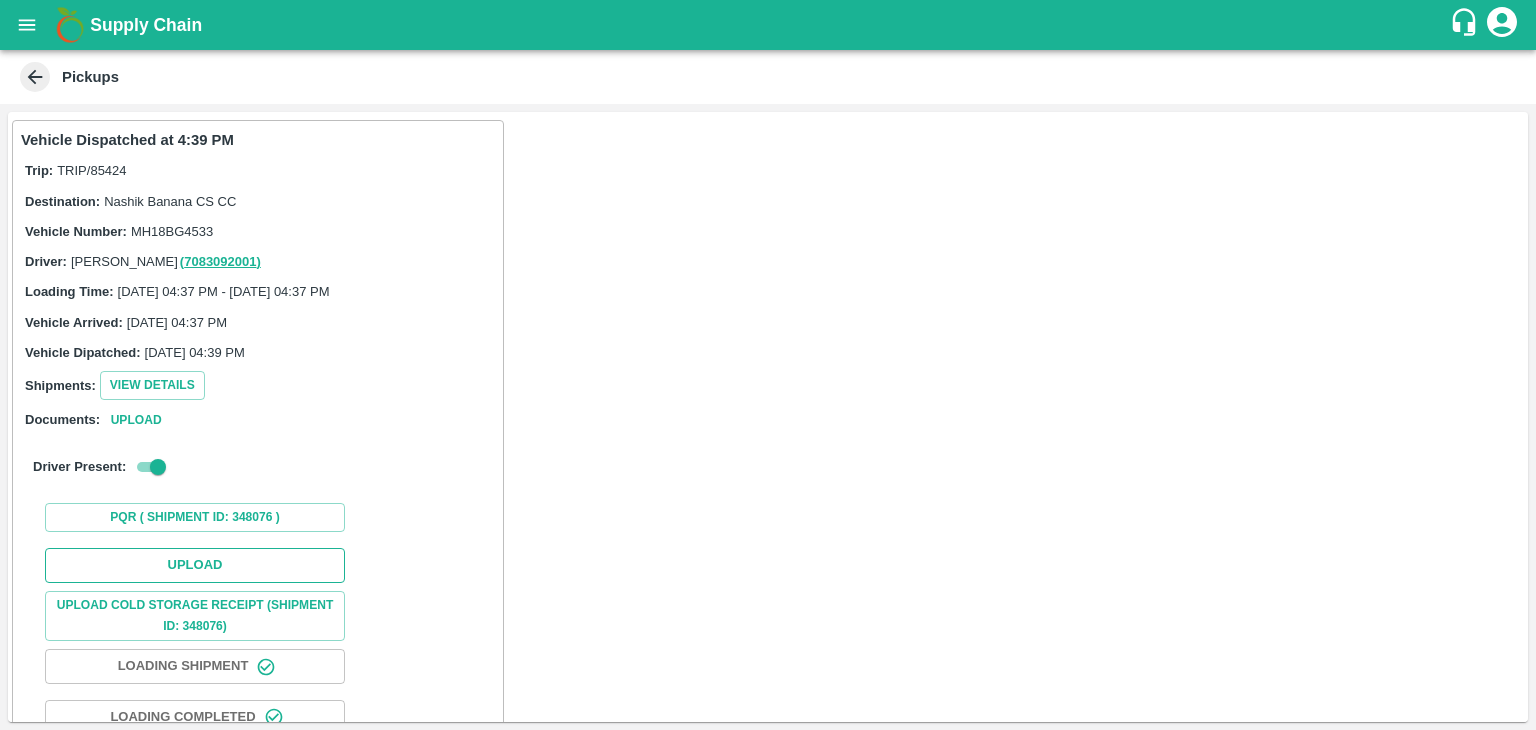 click on "Upload" at bounding box center [195, 565] 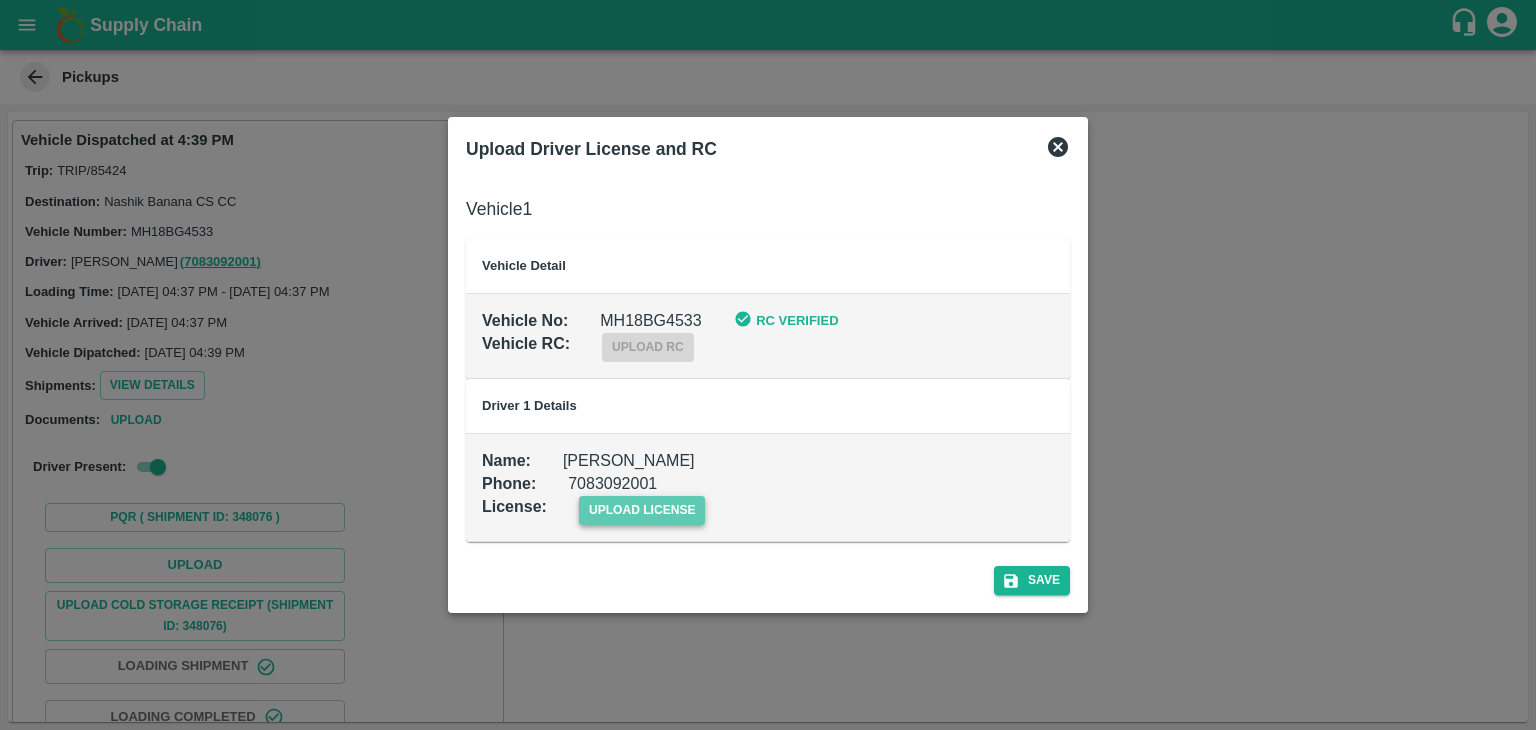 click on "upload license" at bounding box center (642, 510) 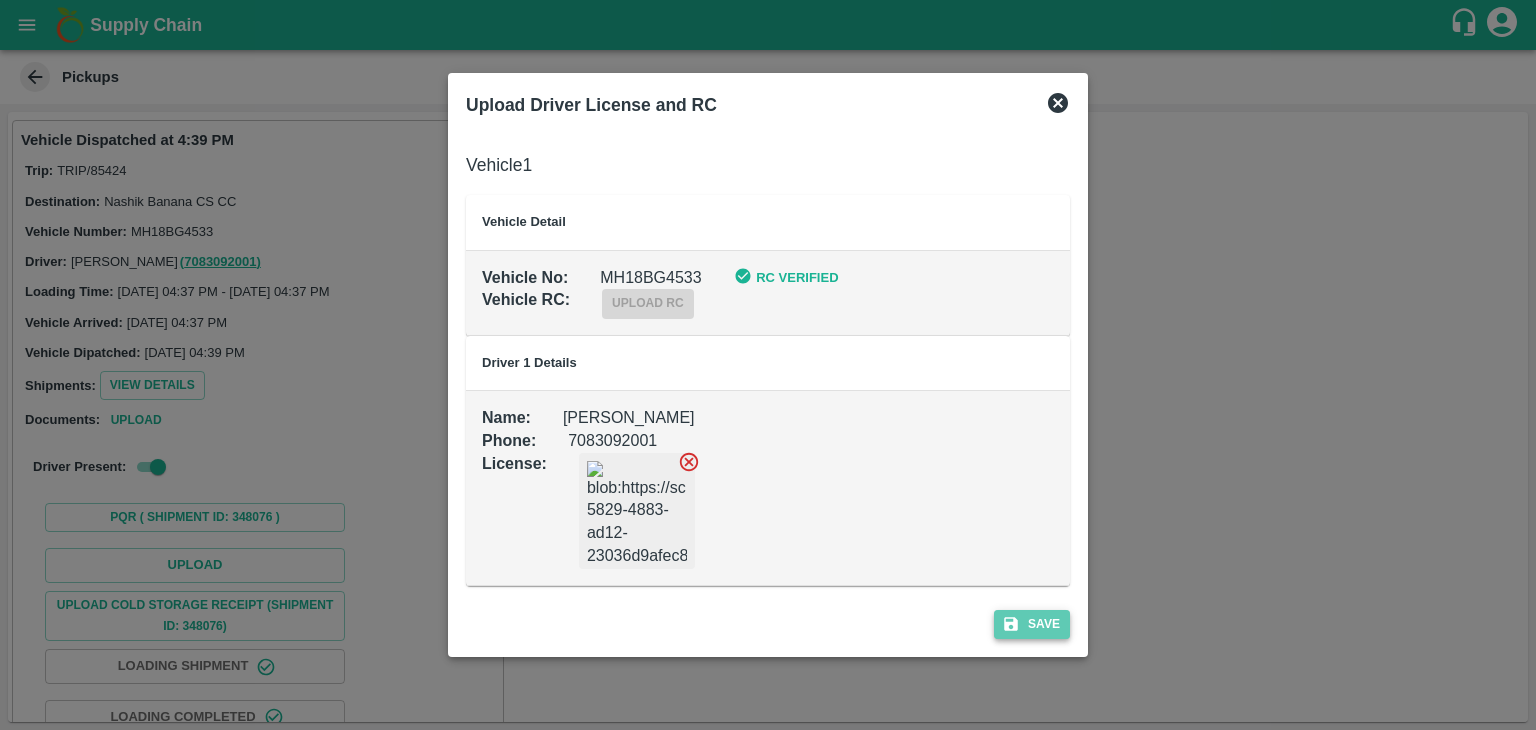 click on "Save" at bounding box center [1032, 624] 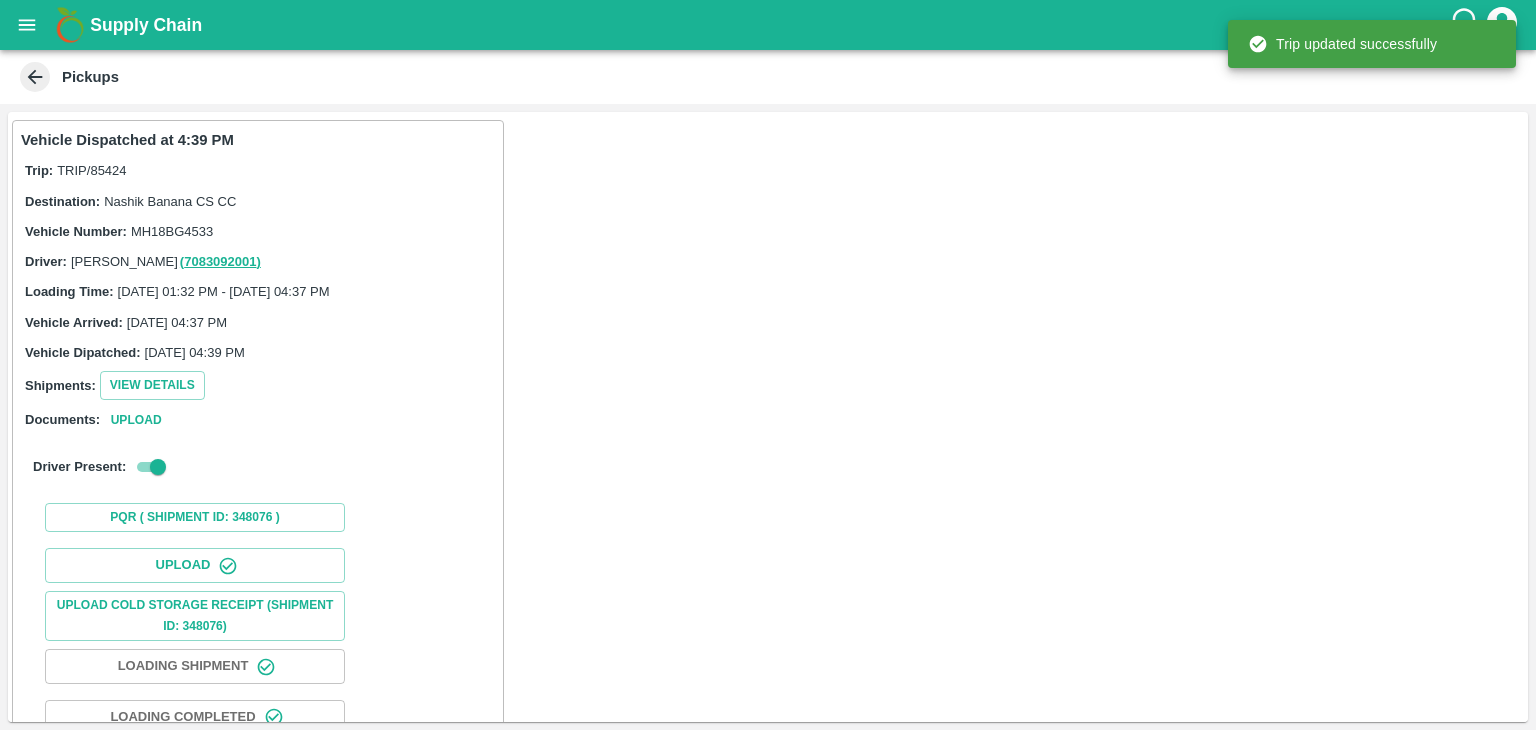 scroll, scrollTop: 209, scrollLeft: 0, axis: vertical 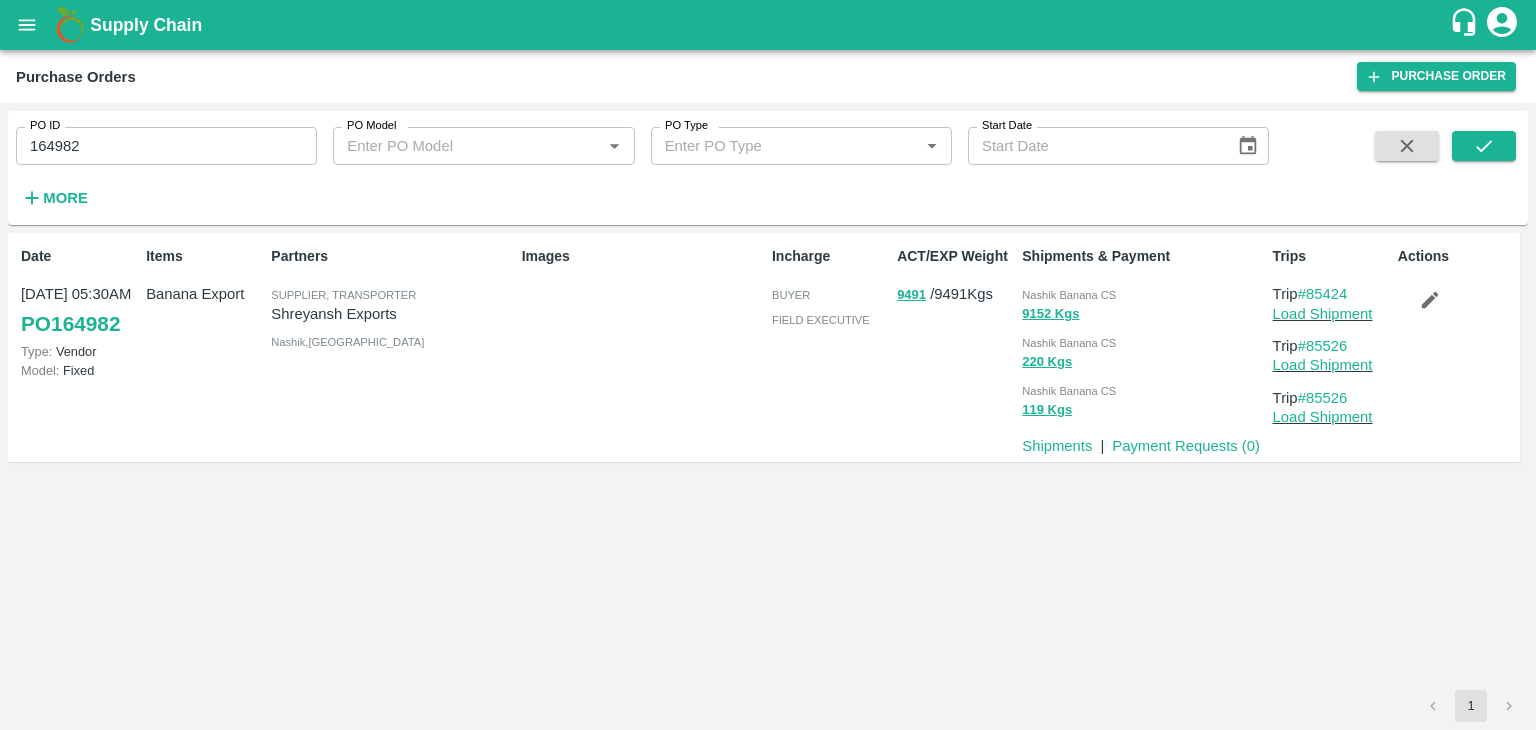 click 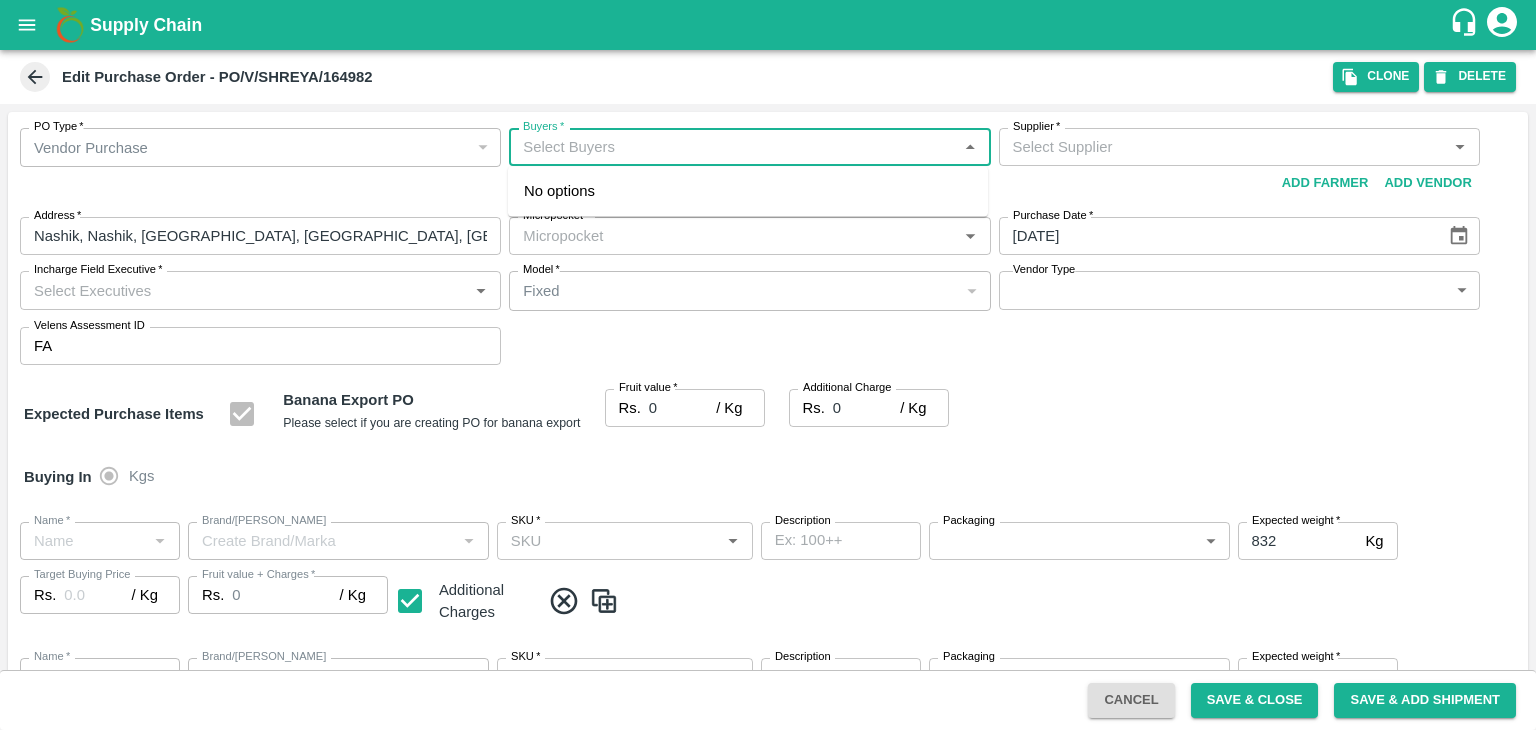 click on "Buyers   *" at bounding box center [733, 147] 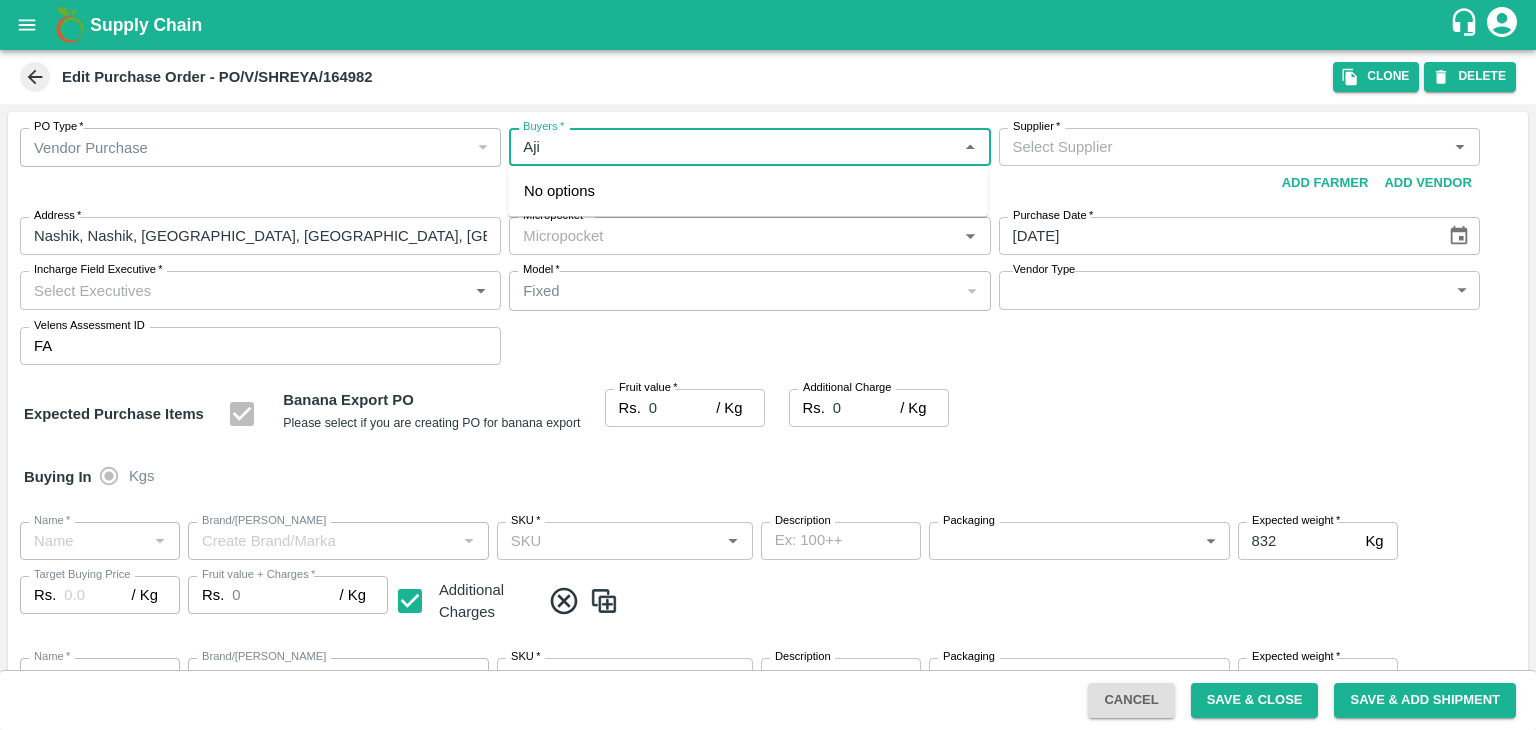 type on "Ajit" 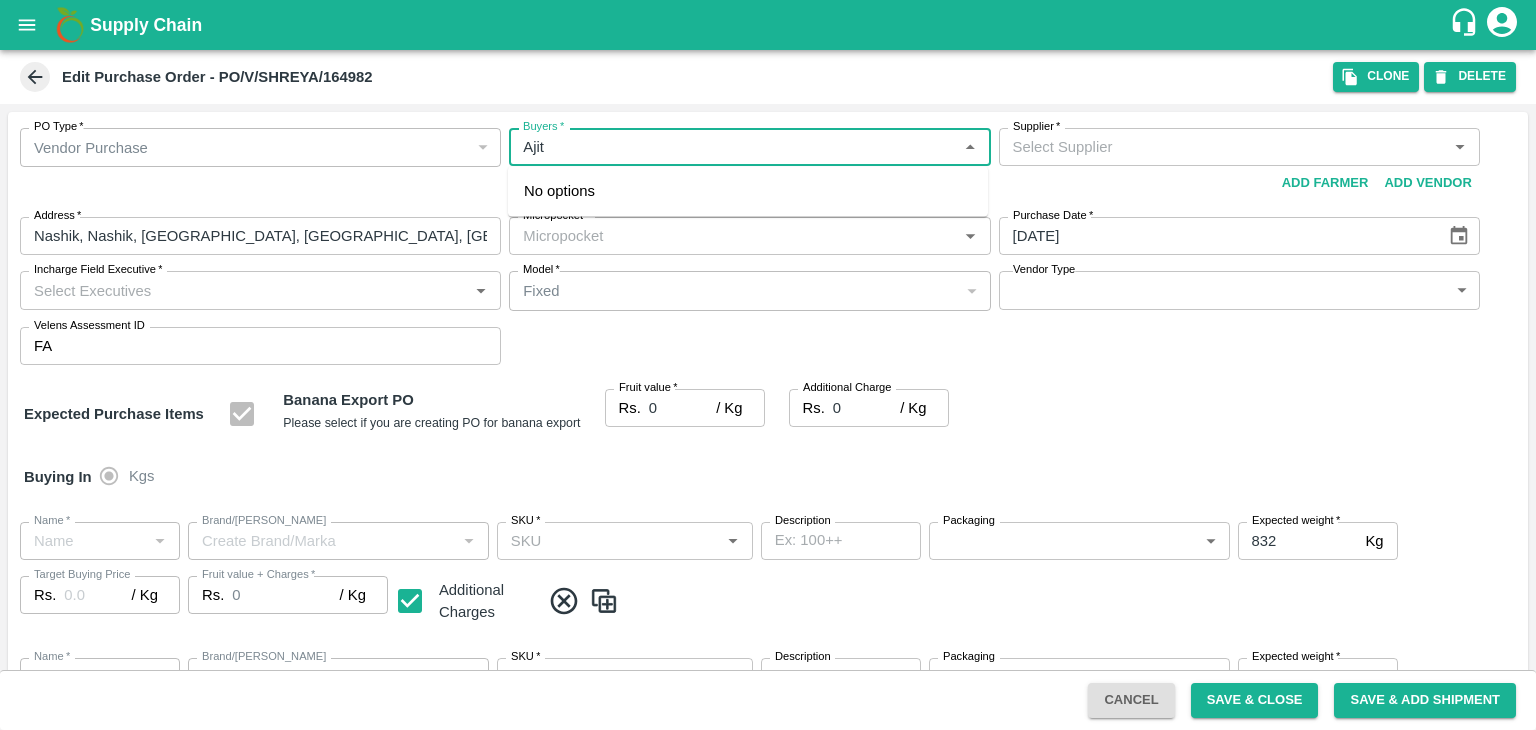 type on "Shreyansh Exports-undefined" 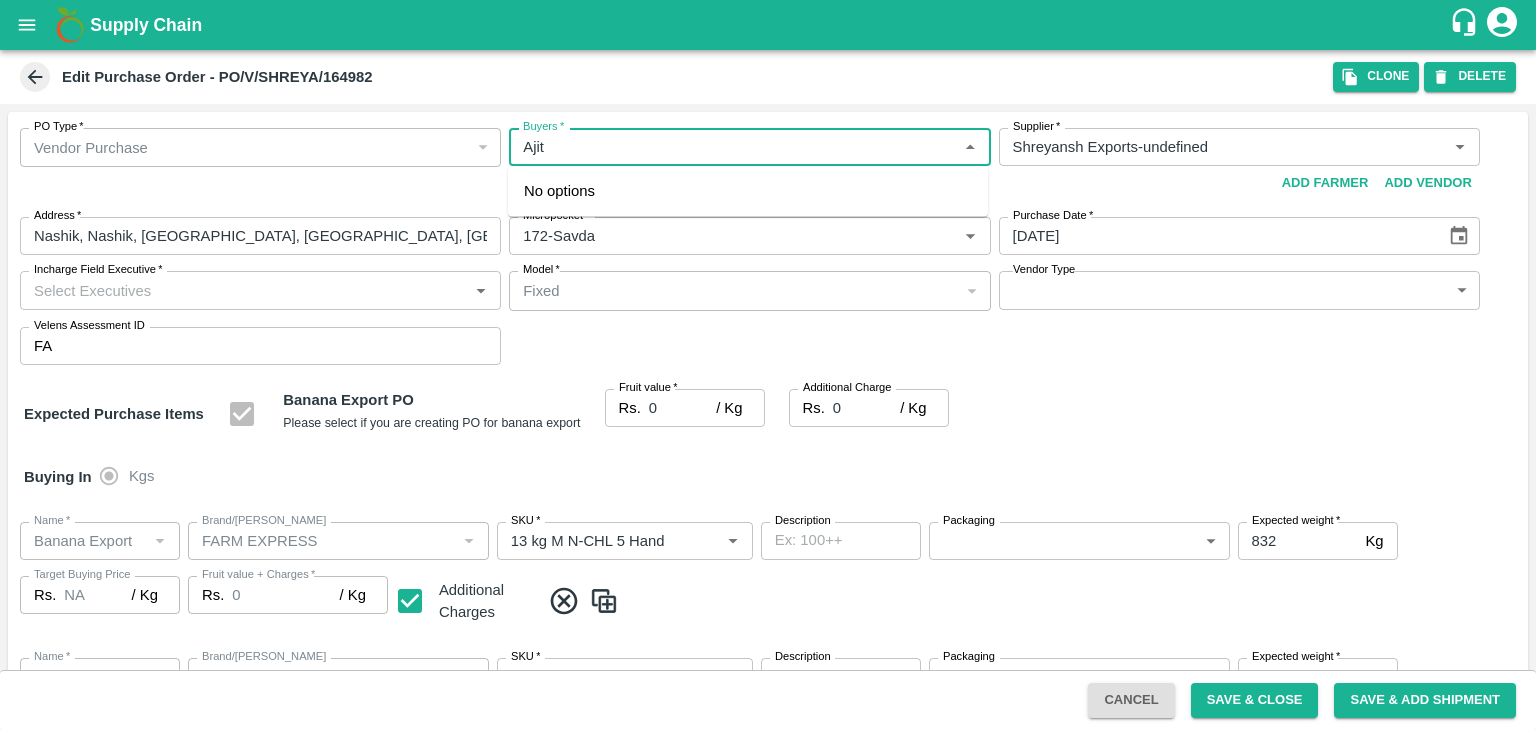 type on "172-Savda" 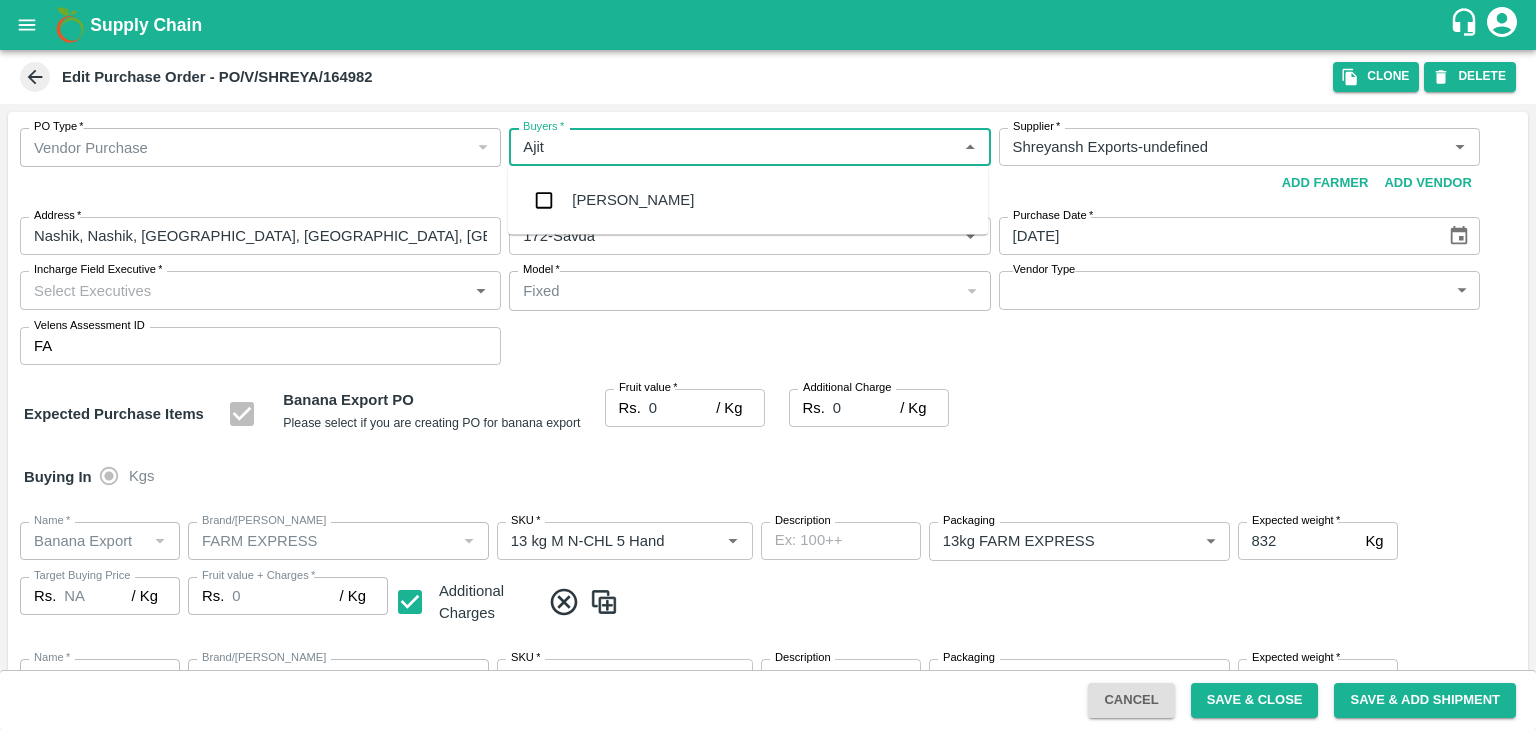 click on "Ajit Otari" at bounding box center (748, 200) 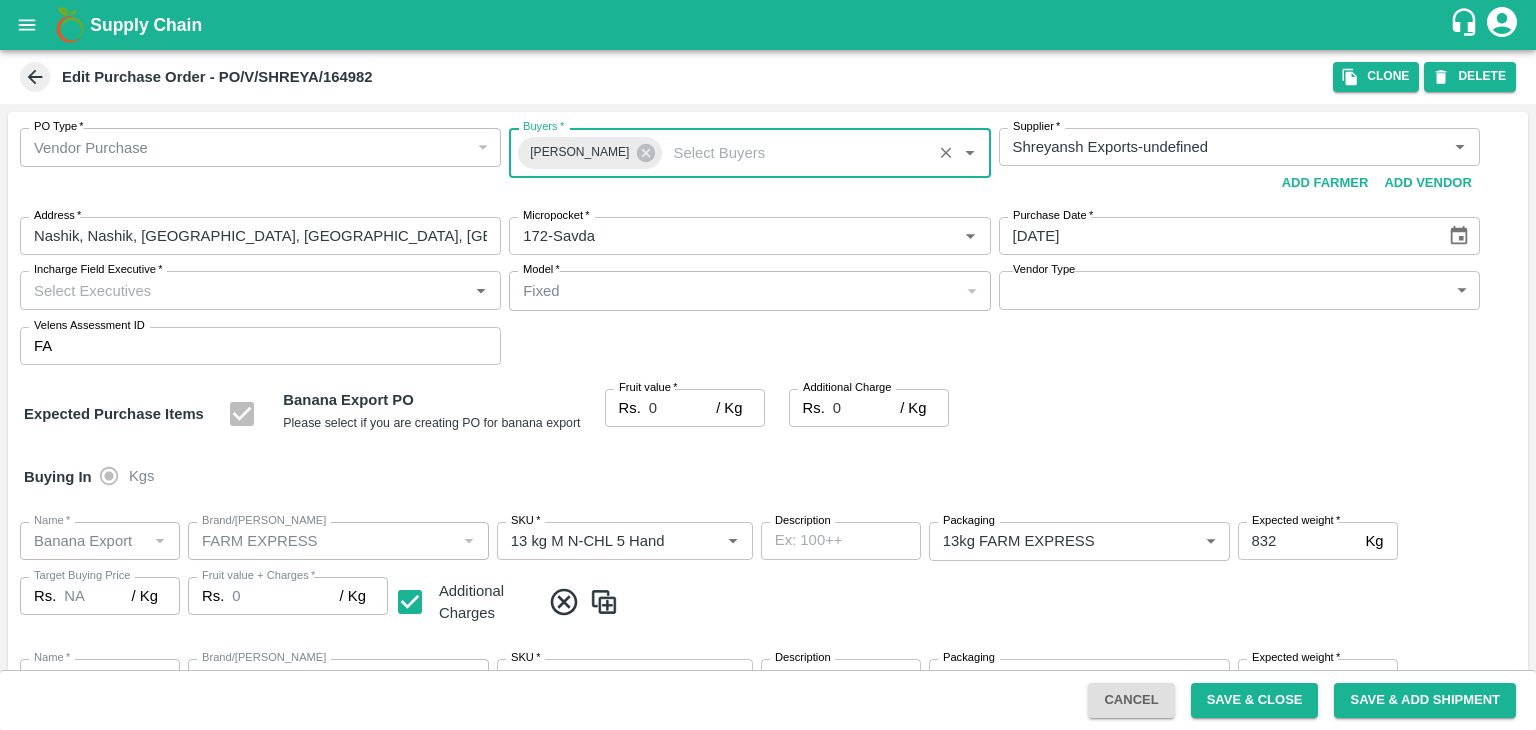 click on "Incharge Field Executive   *" at bounding box center [244, 290] 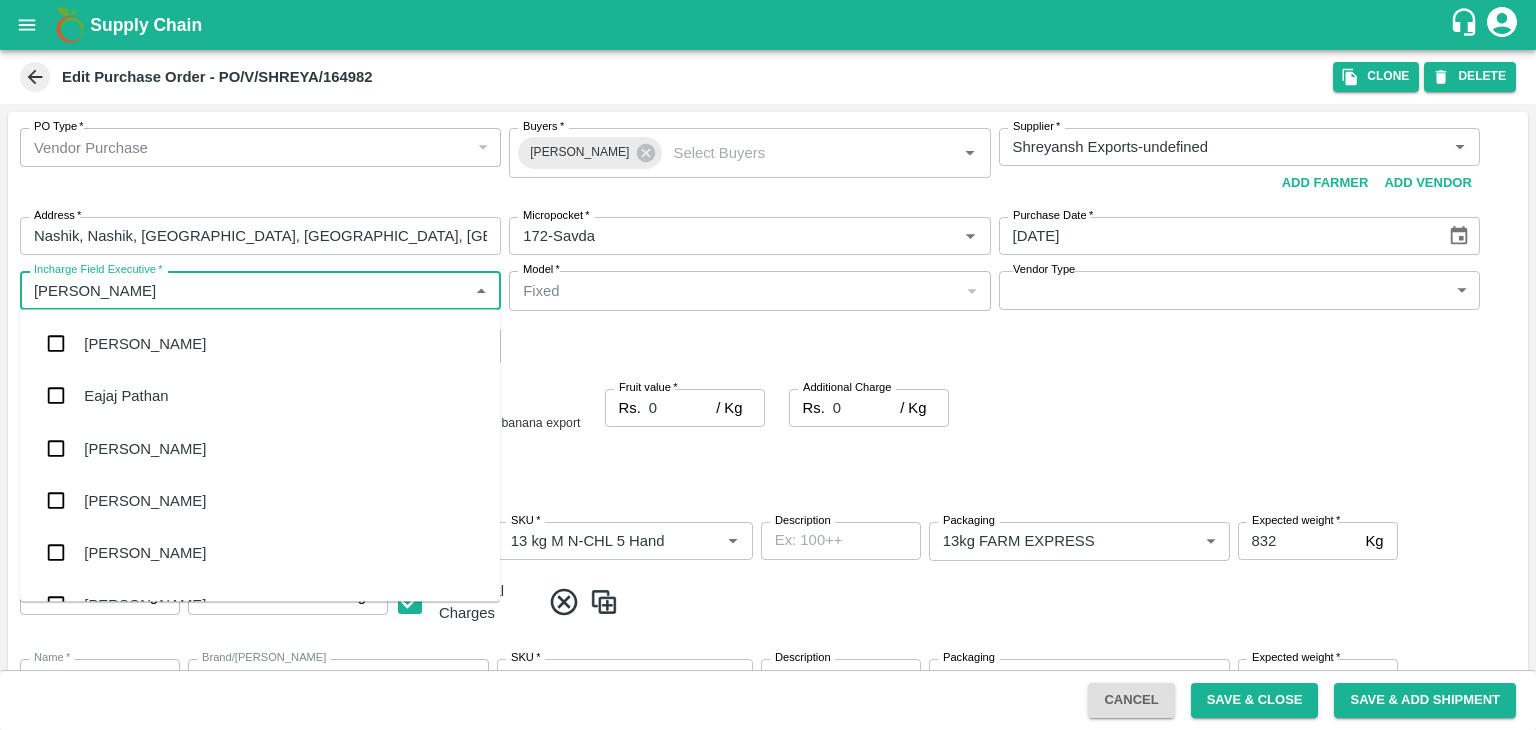 type on "Jay" 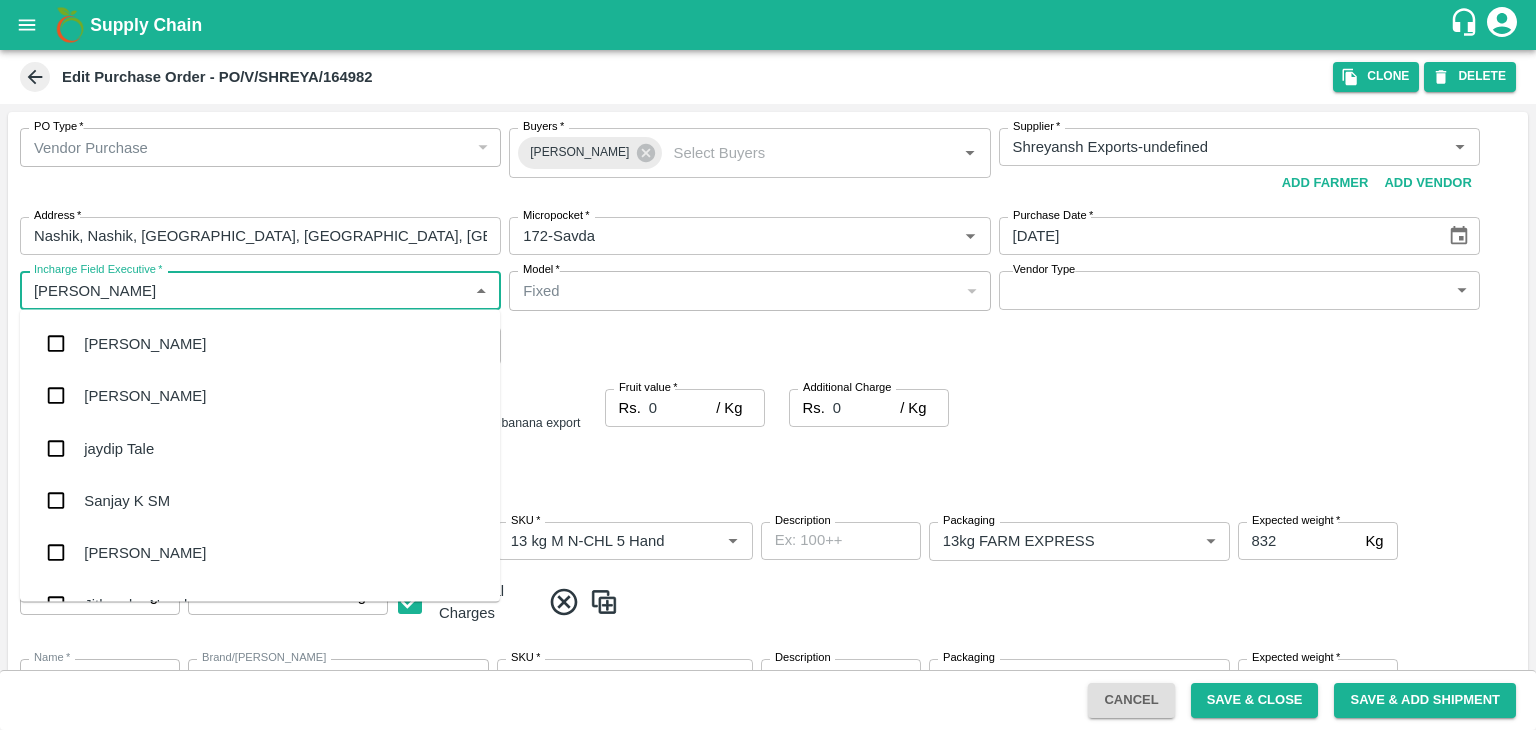 click on "jaydip Tale" at bounding box center [260, 448] 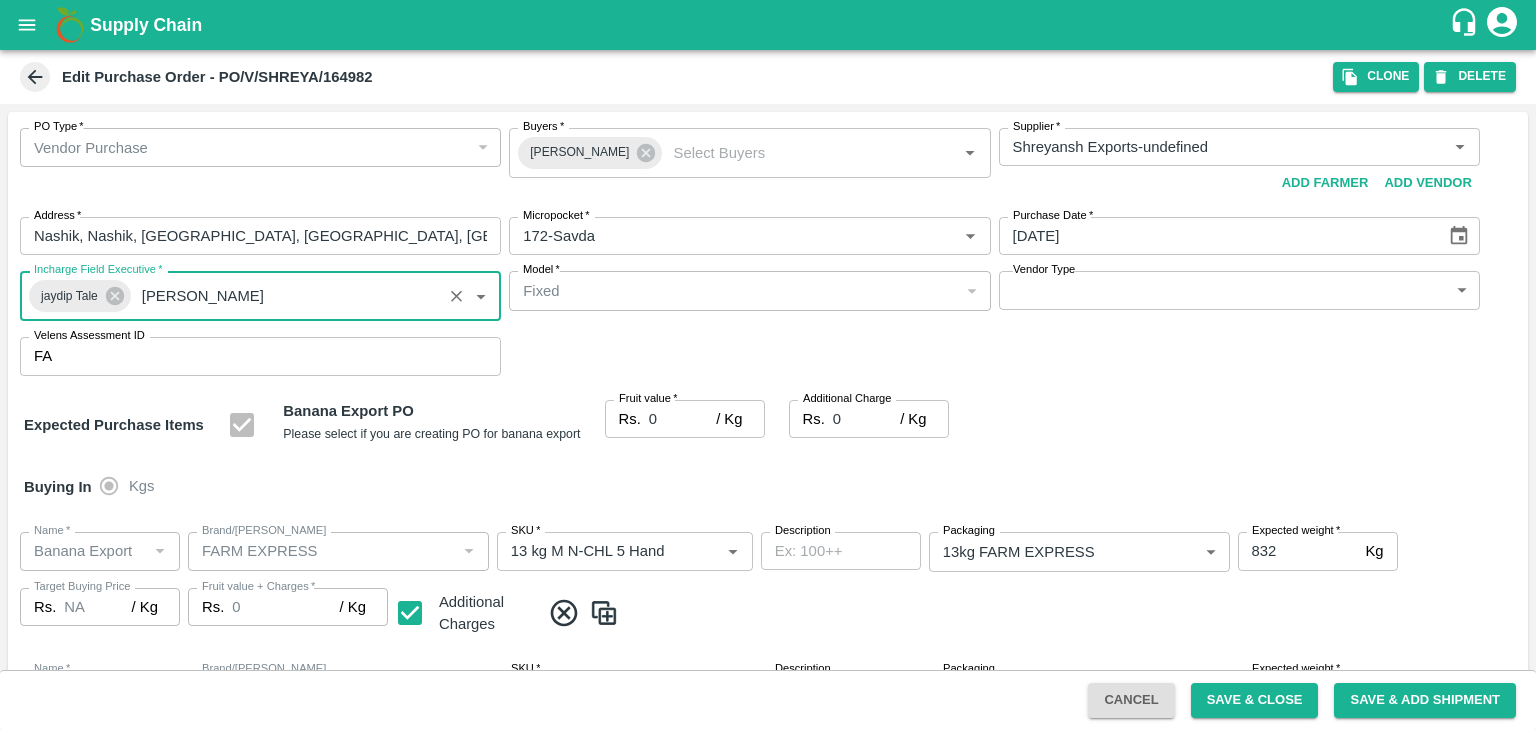 type 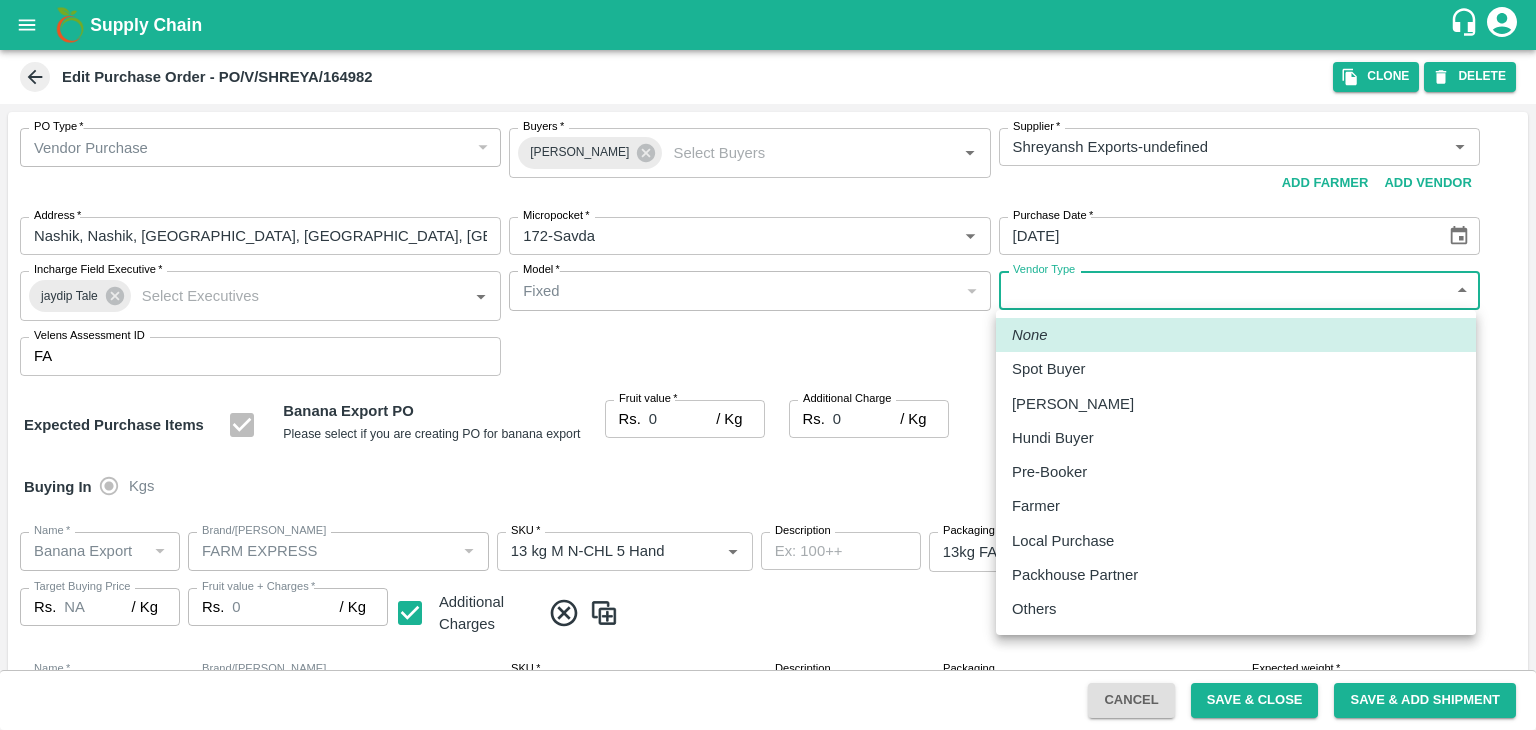 click on "Supply Chain Edit Purchase Order - PO/V/SHREYA/164982 Clone DELETE PO Type   * Vendor Purchase 2 PO Type Buyers   * Ajit Otari Buyers   * Supplier   * Supplier   * Add Vendor Add Farmer Address   * Nashik, Nashik, Nashik, Maharashtra, India Address Micropocket   * Micropocket   * Purchase Date   * 24/07/2025 Purchase Date Incharge Field Executive   * jaydip Tale Incharge Field Executive   * Model   * Fixed Fixed Model Vendor Type ​ Vendor Type Velens Assessment ID FA Velens Assessment ID Expected Purchase Items Banana Export PO Please select if you are creating PO for banana export Fruit value   * Rs. 0 / Kg Fruit value Additional Charge Rs. 0 / Kg Additional Charge Buying In Kgs Name   * Name   * Brand/Marka Brand/Marka SKU   * SKU   * Description x Description Packaging 13kg FARM EXPRESS 468 Packaging Expected weight   * 832 Kg Expected weight Target Buying Price Rs. NA / Kg Target Buying Price Fruit value + Charges   * Rs. 0 / Kg Fruit value + Charges Name   * Name" at bounding box center [768, 365] 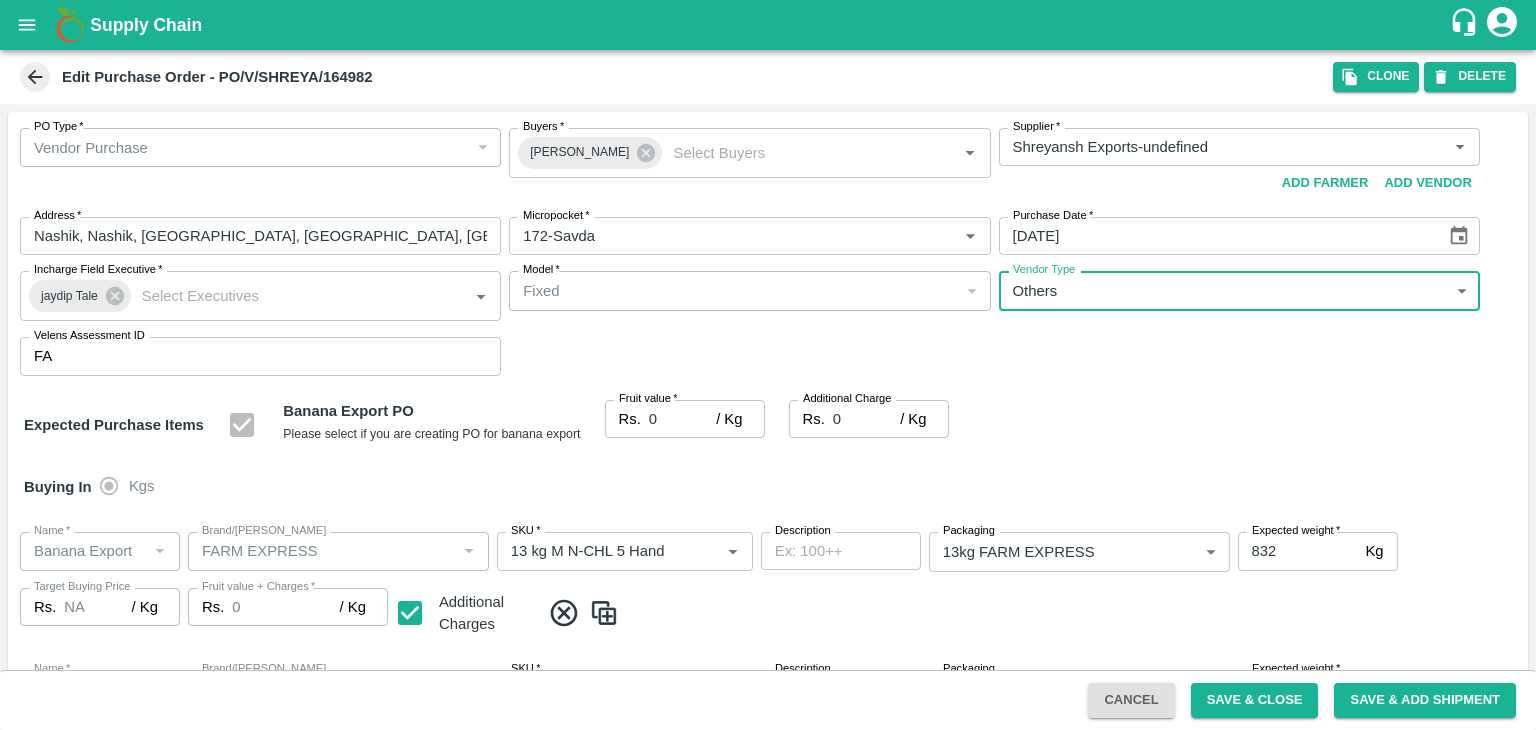 type on "OTHER" 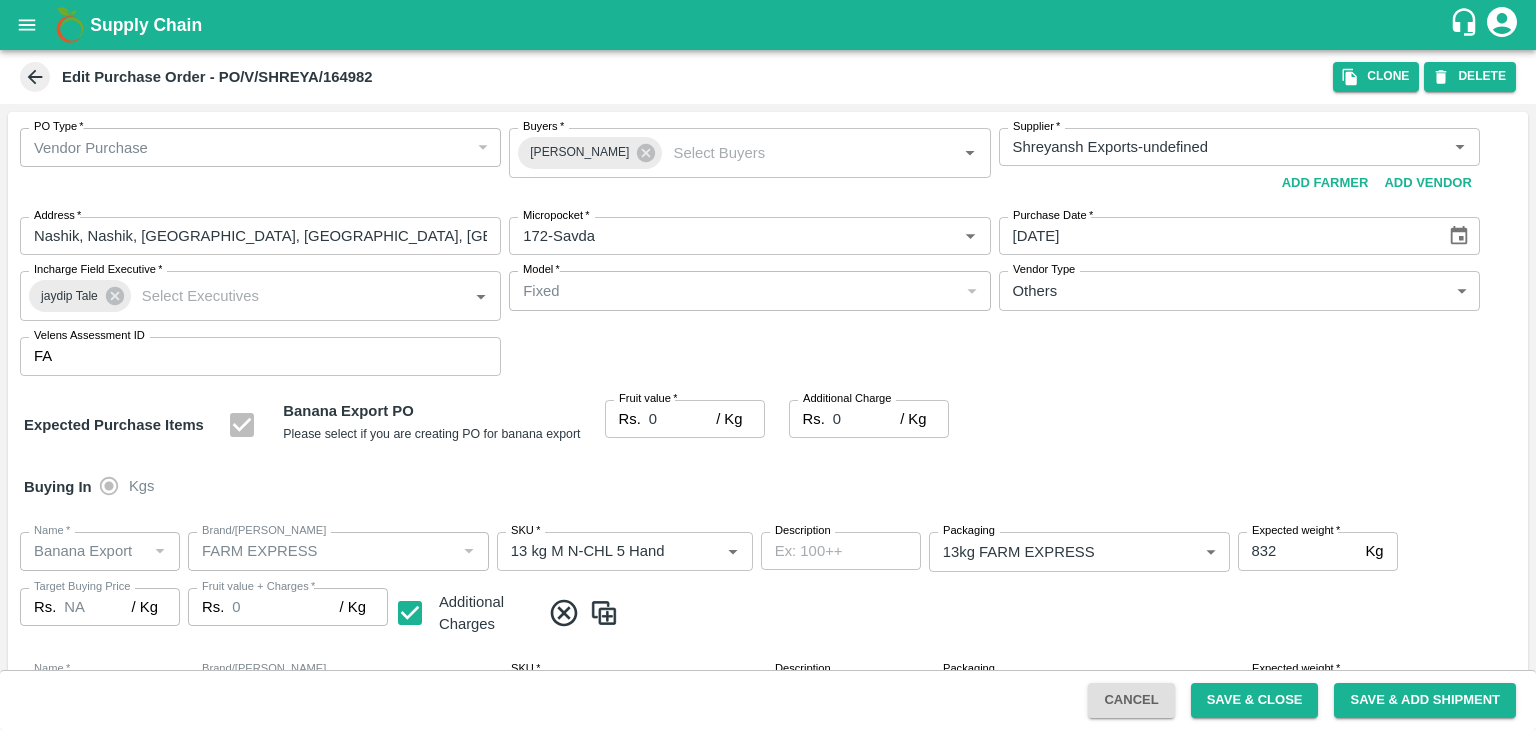 click at bounding box center (768, 365) 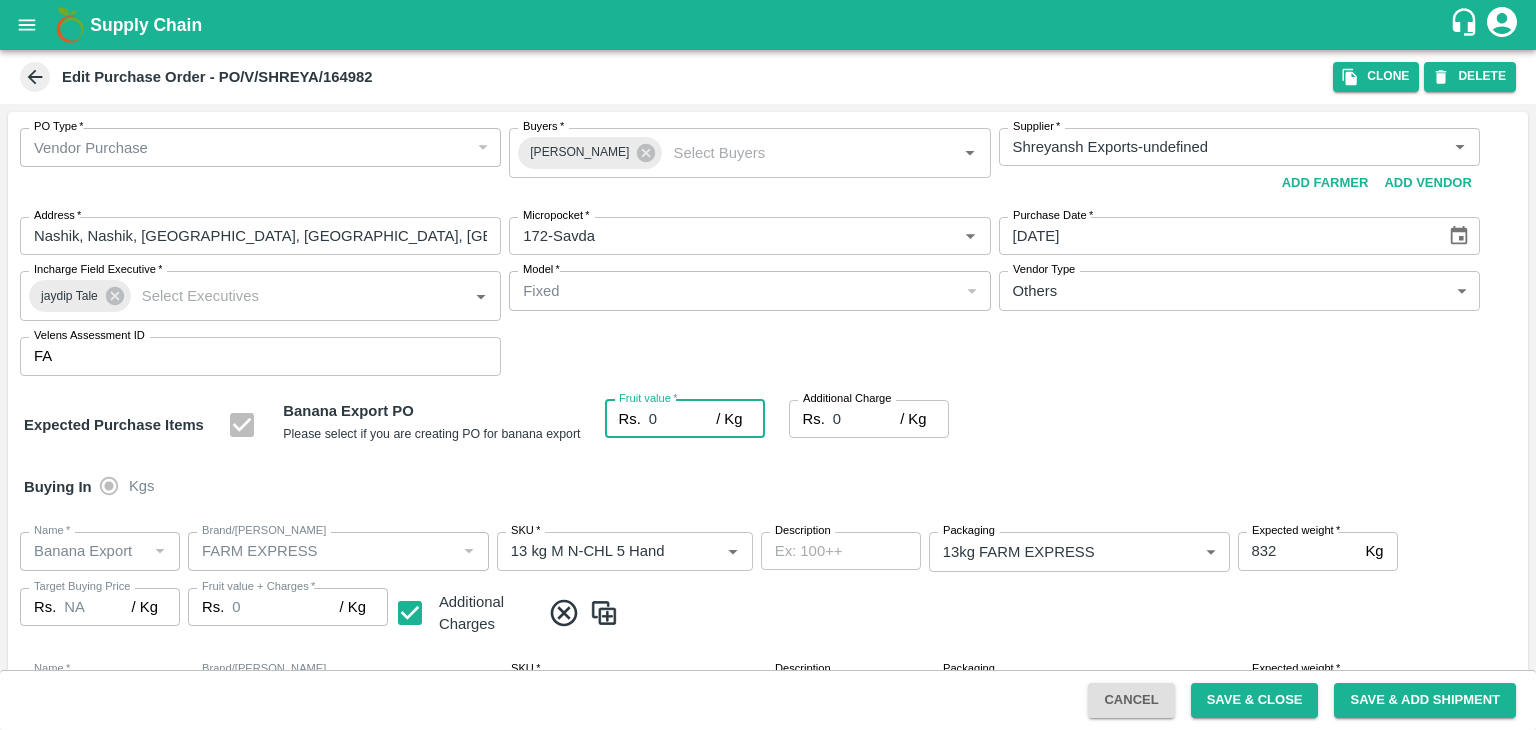click on "0" at bounding box center (682, 419) 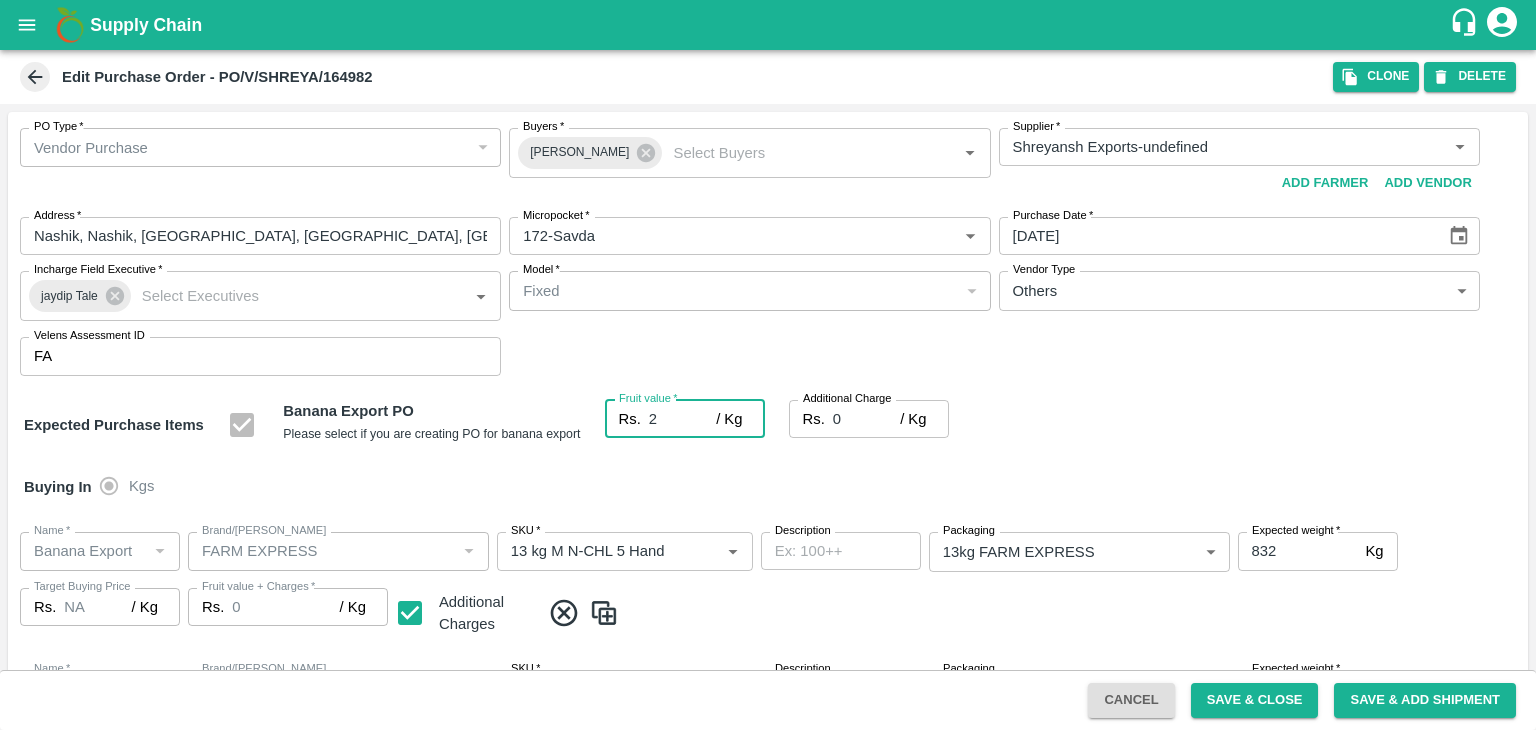 type on "22" 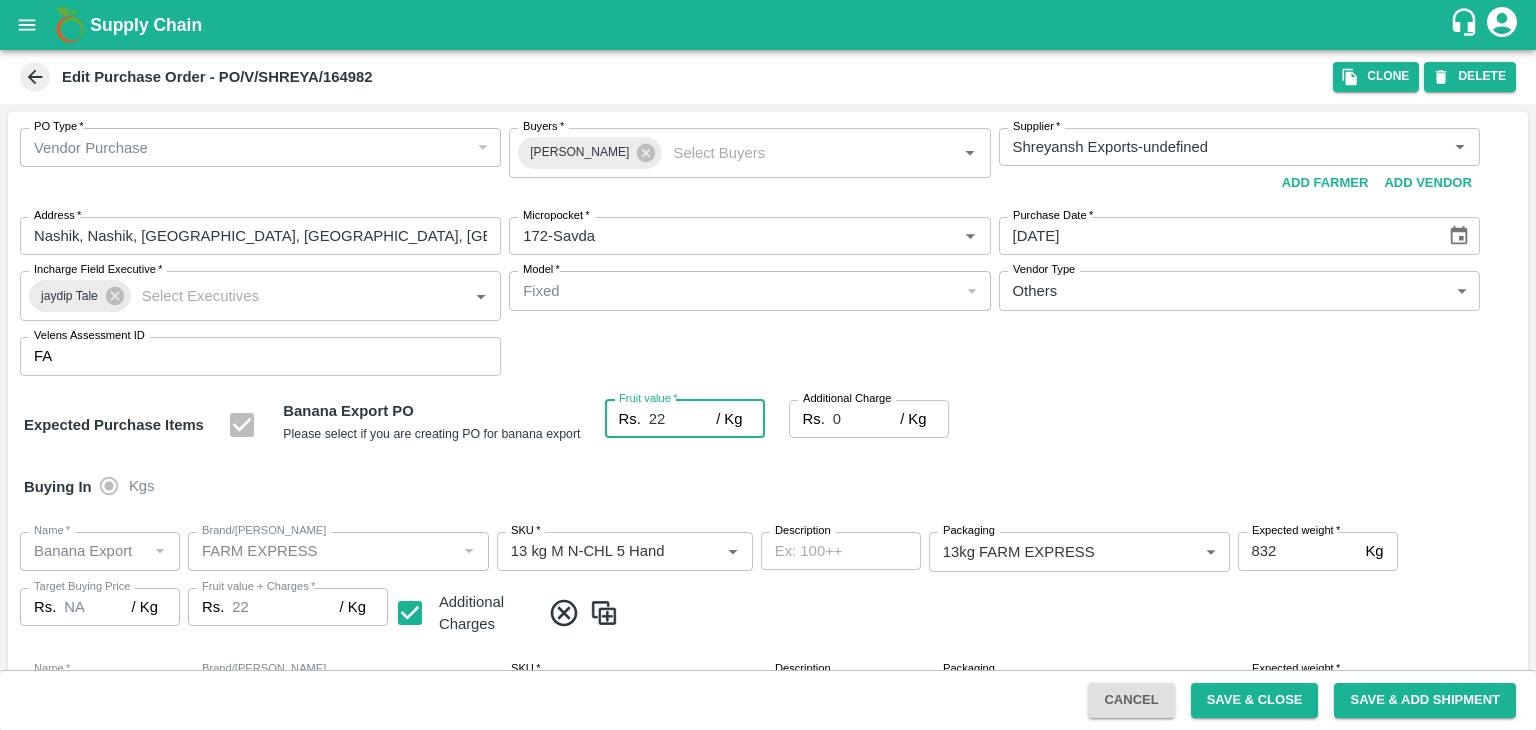 type on "22" 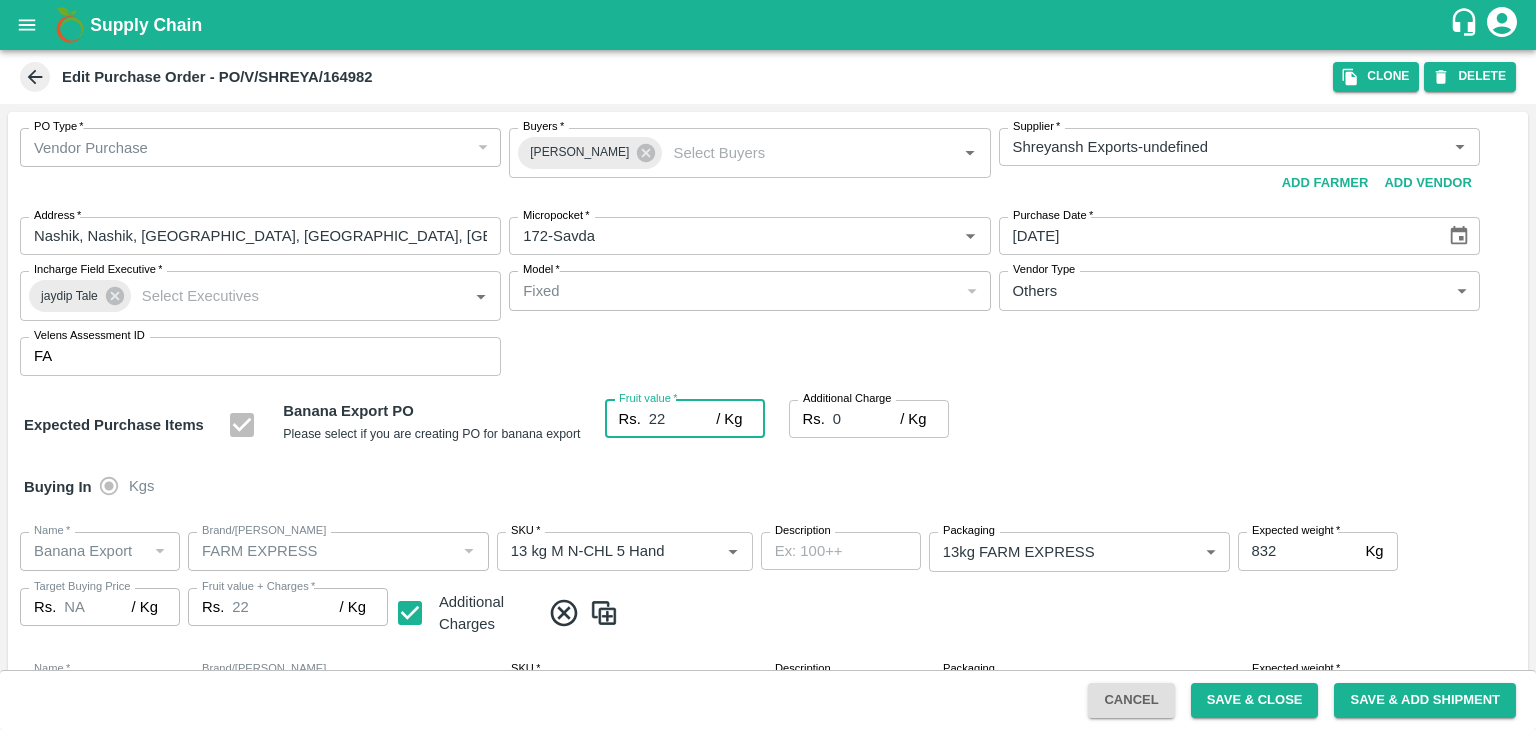 type on "22" 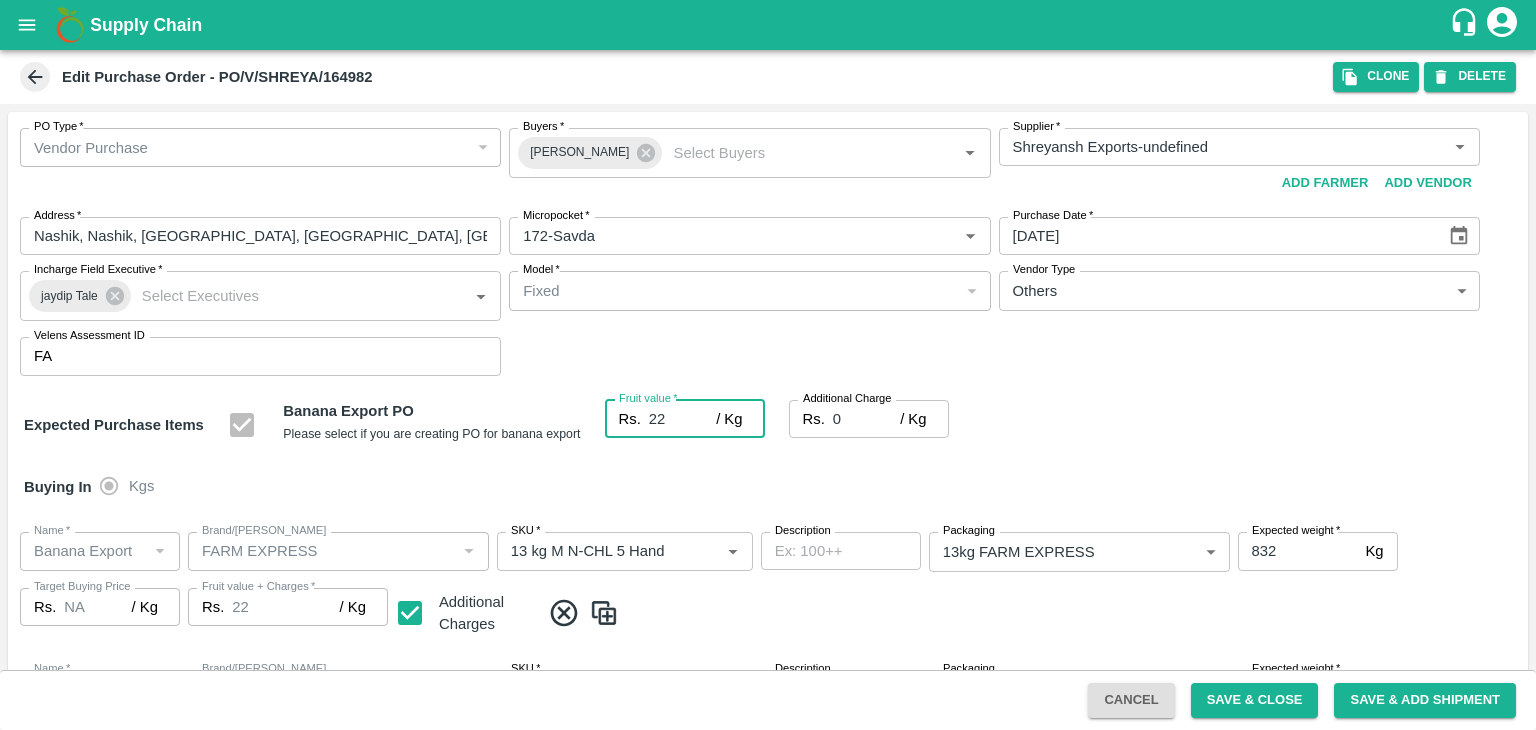 type on "22" 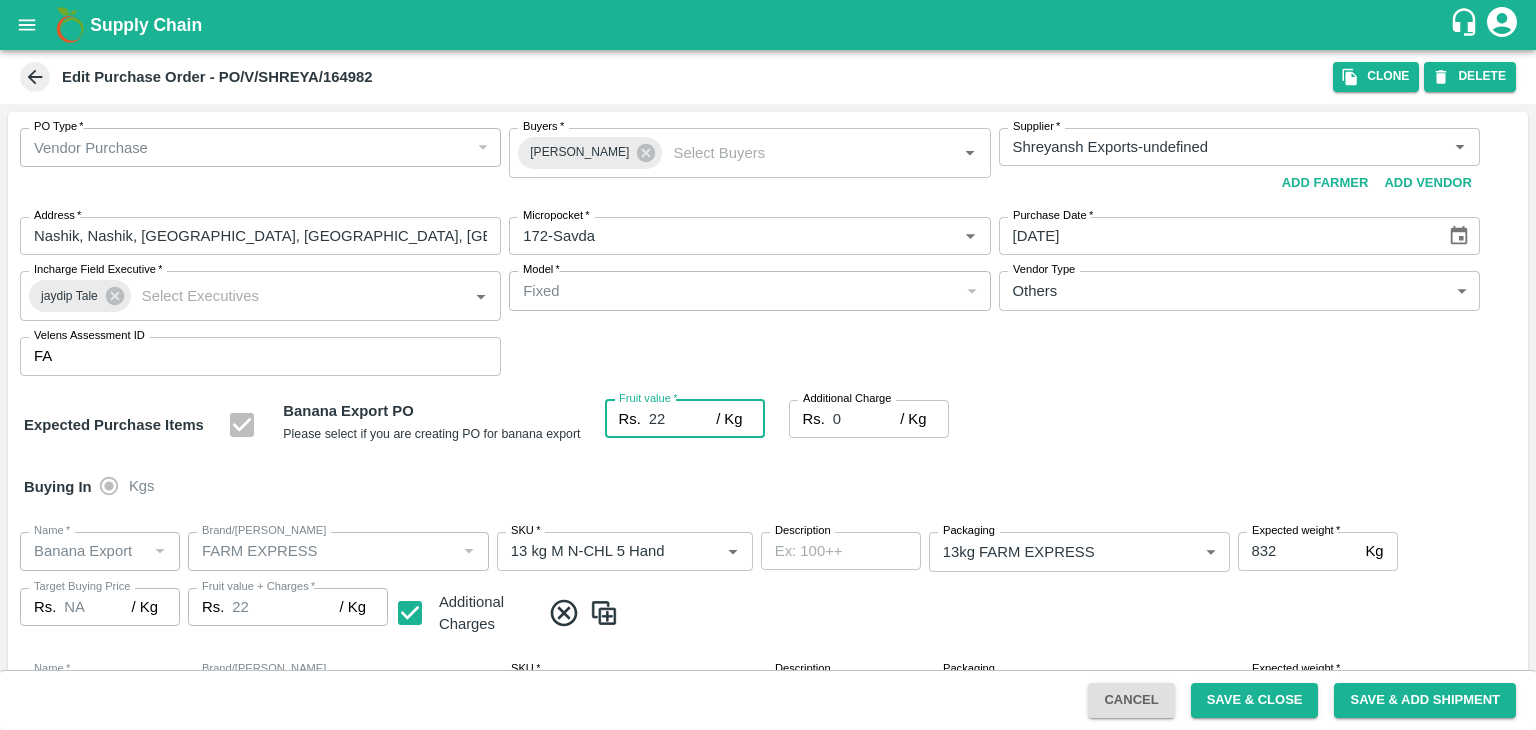 type on "22" 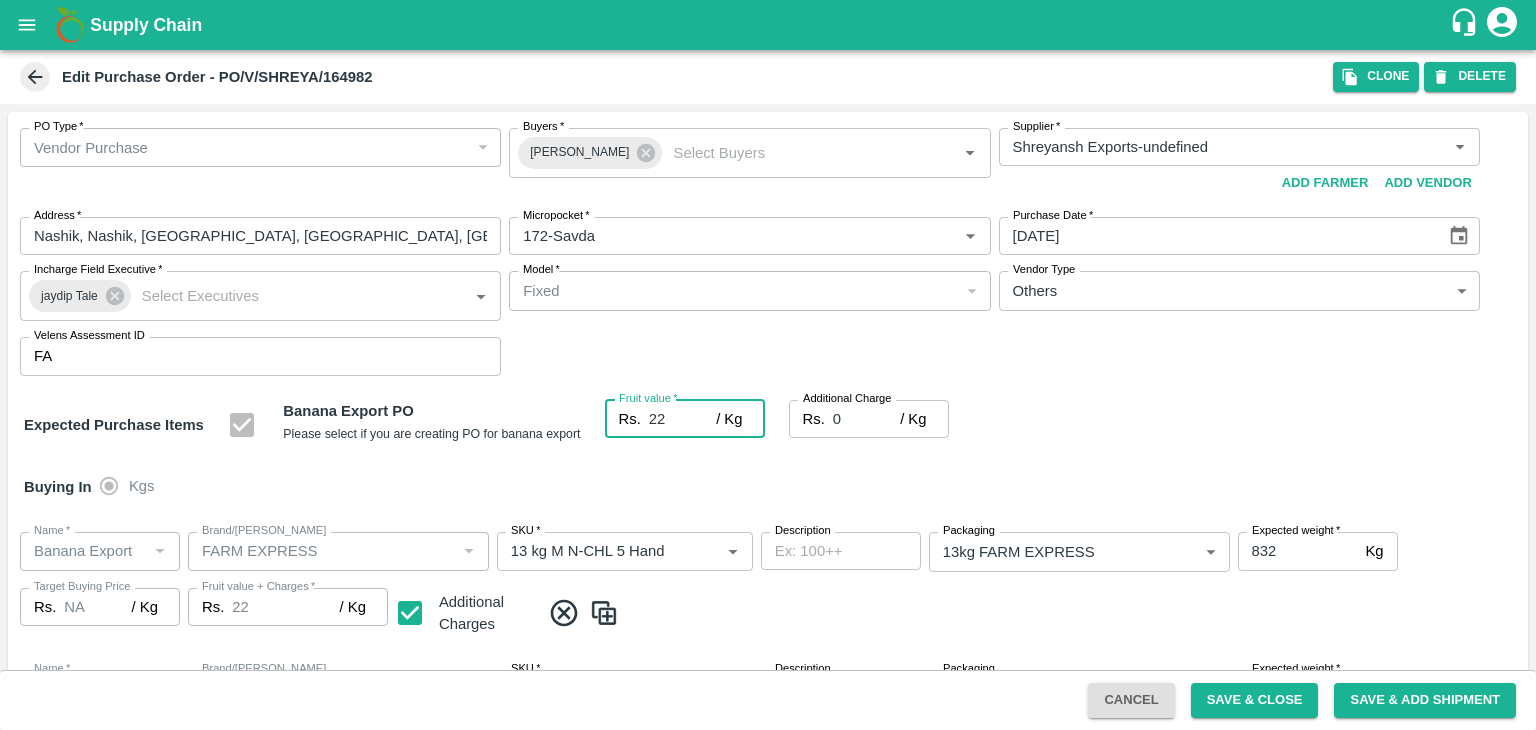 type on "22" 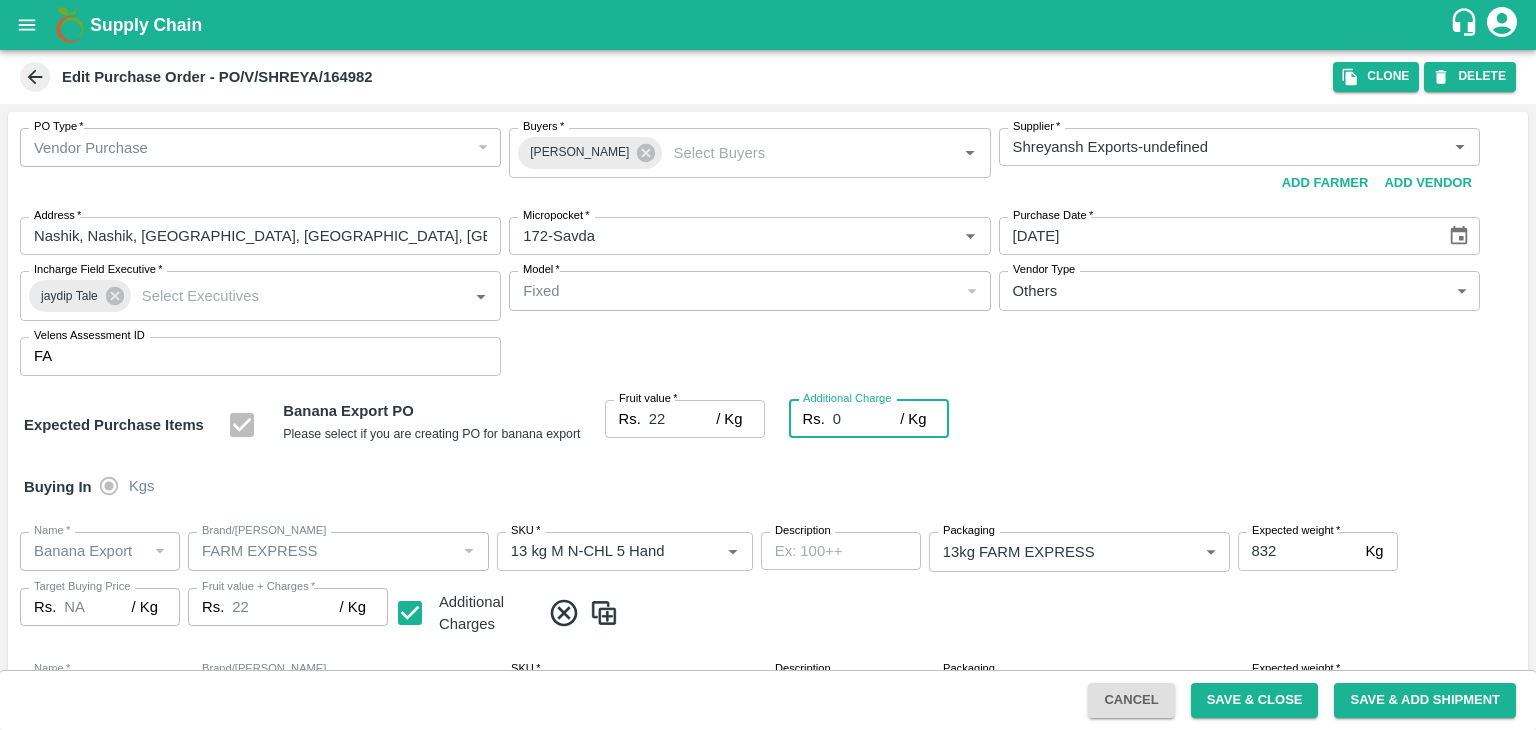 type on "2" 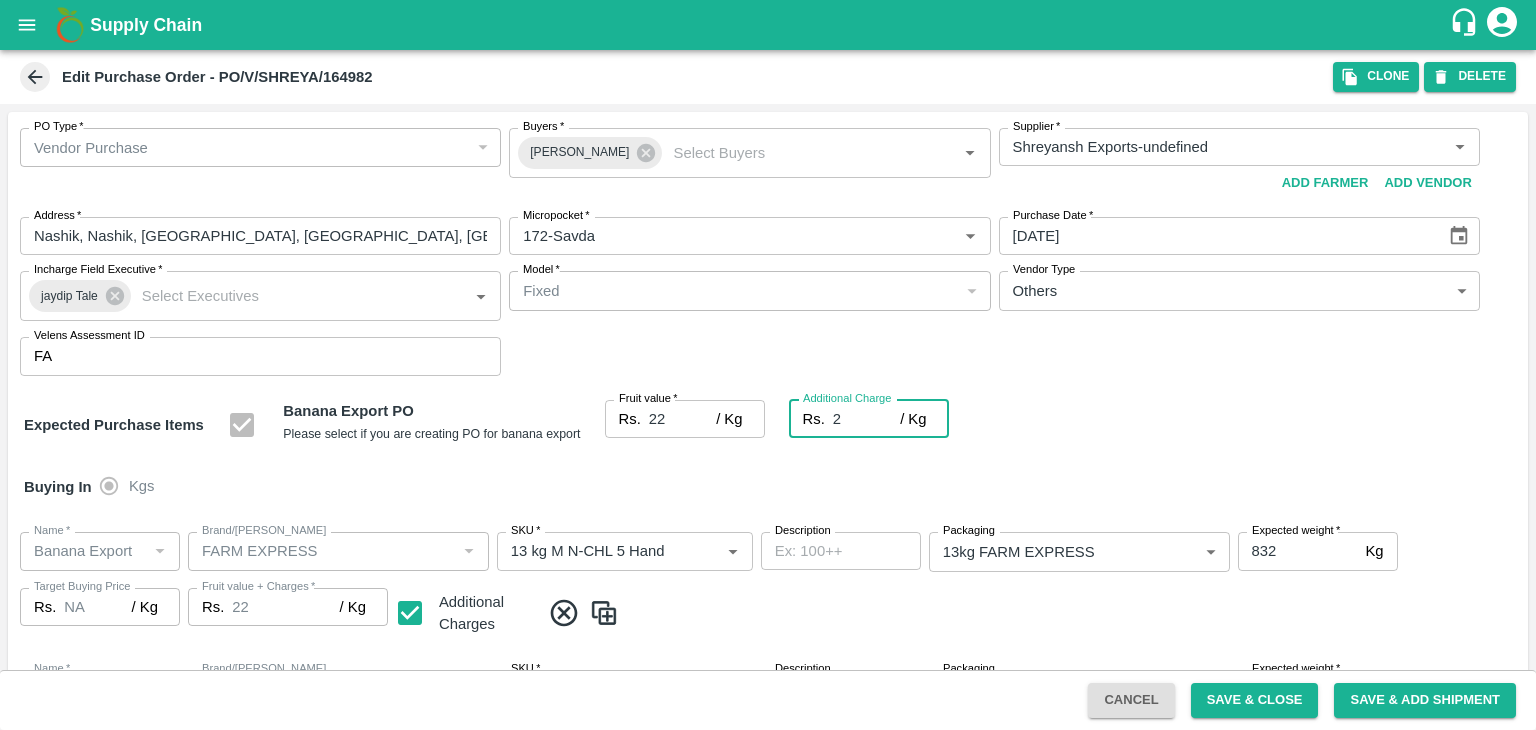 type on "24" 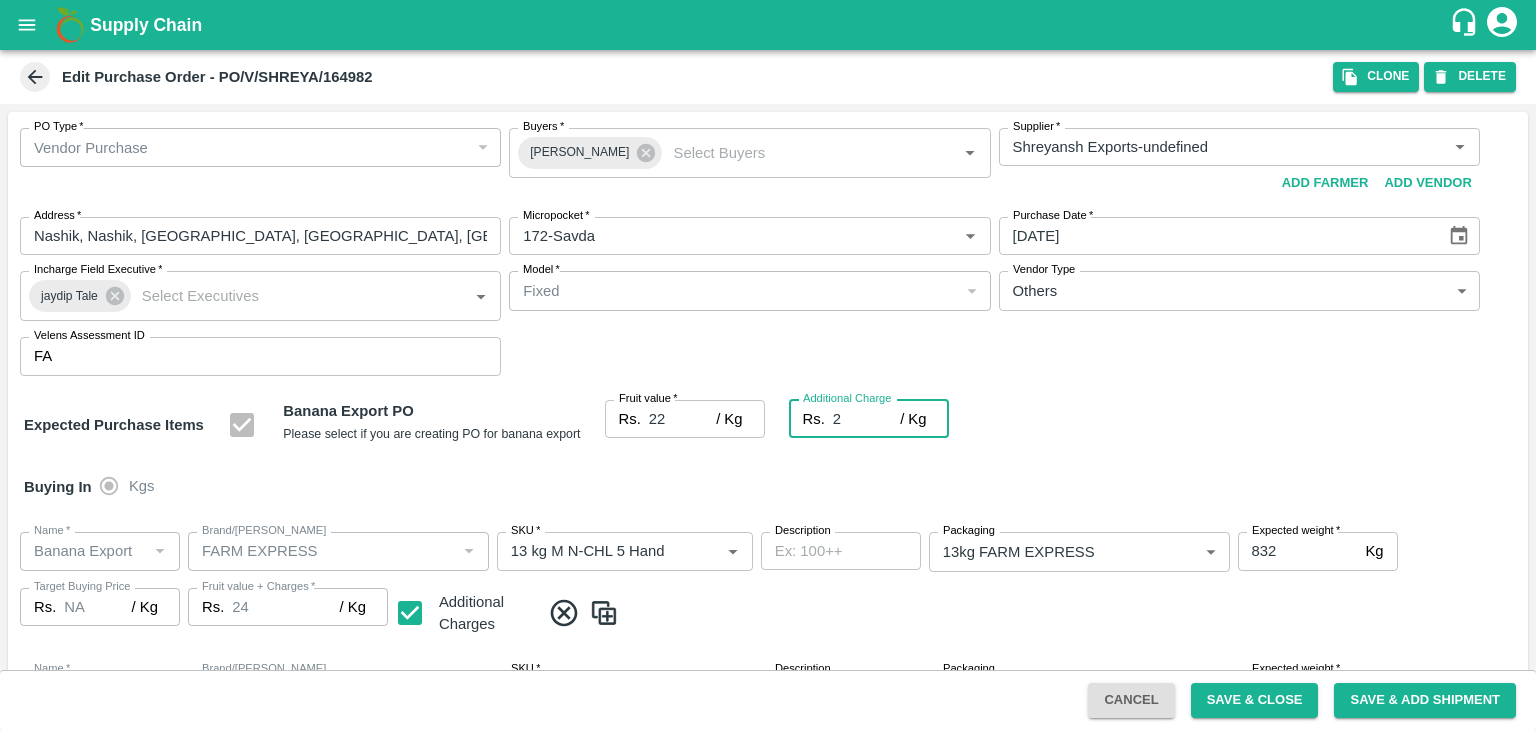 type on "2.7" 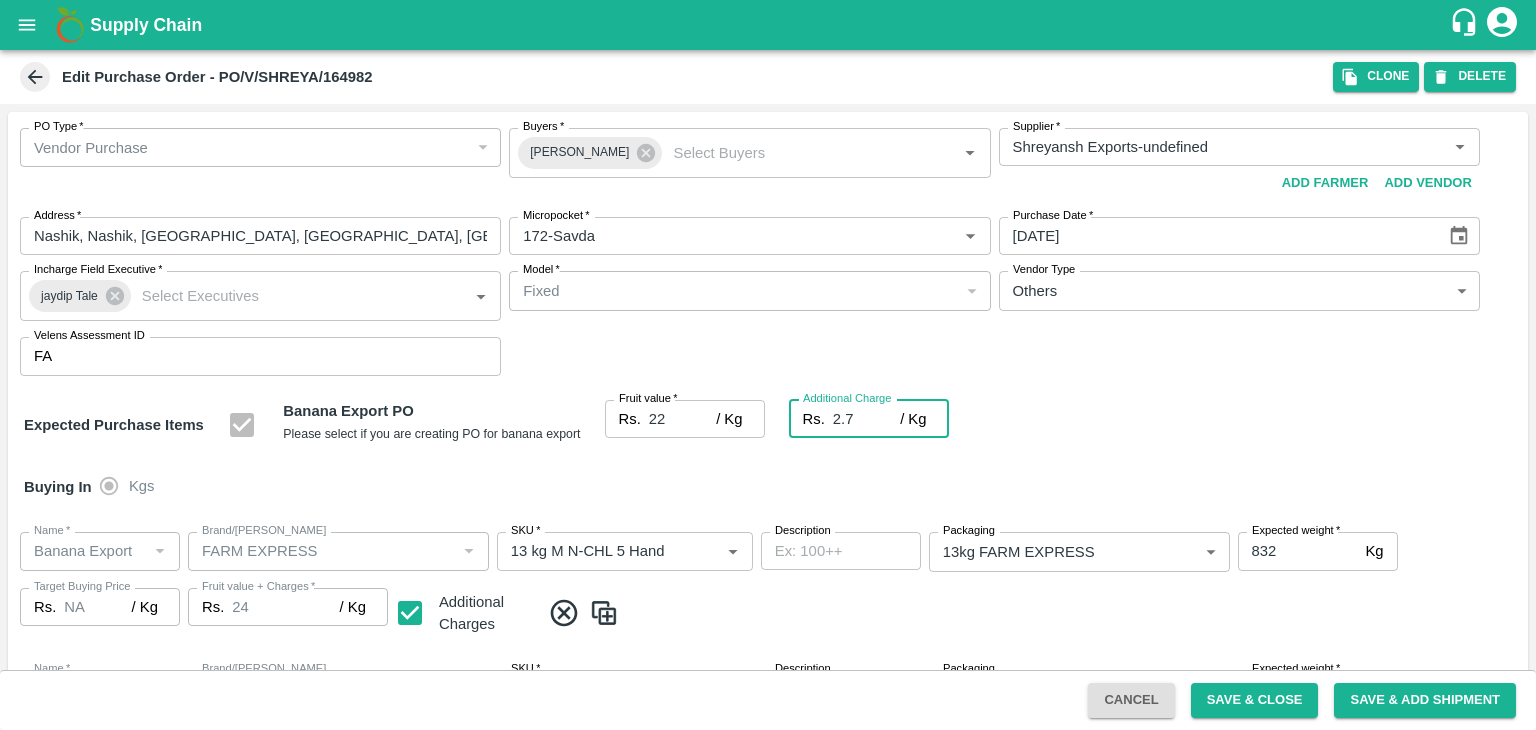 type on "24.7" 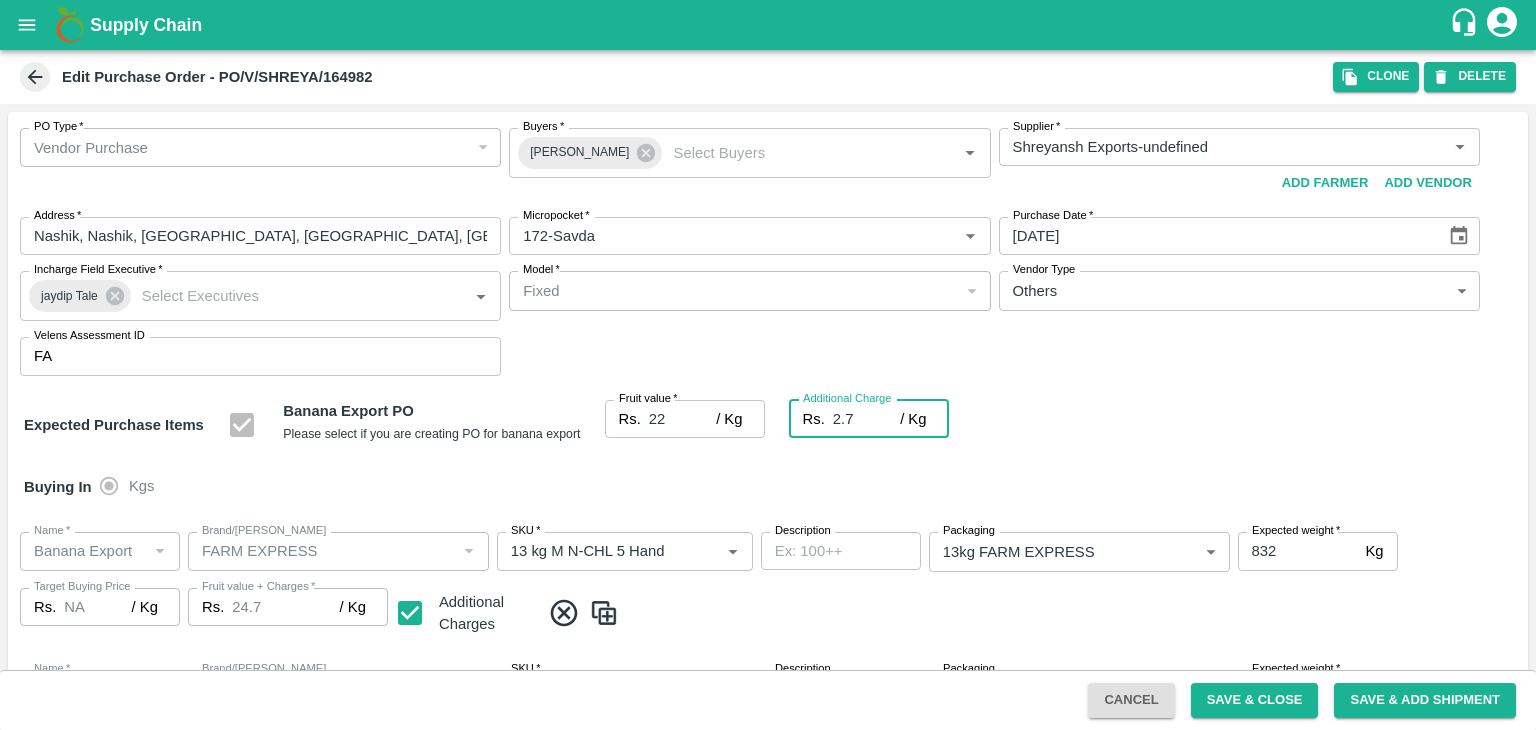 type on "2.75" 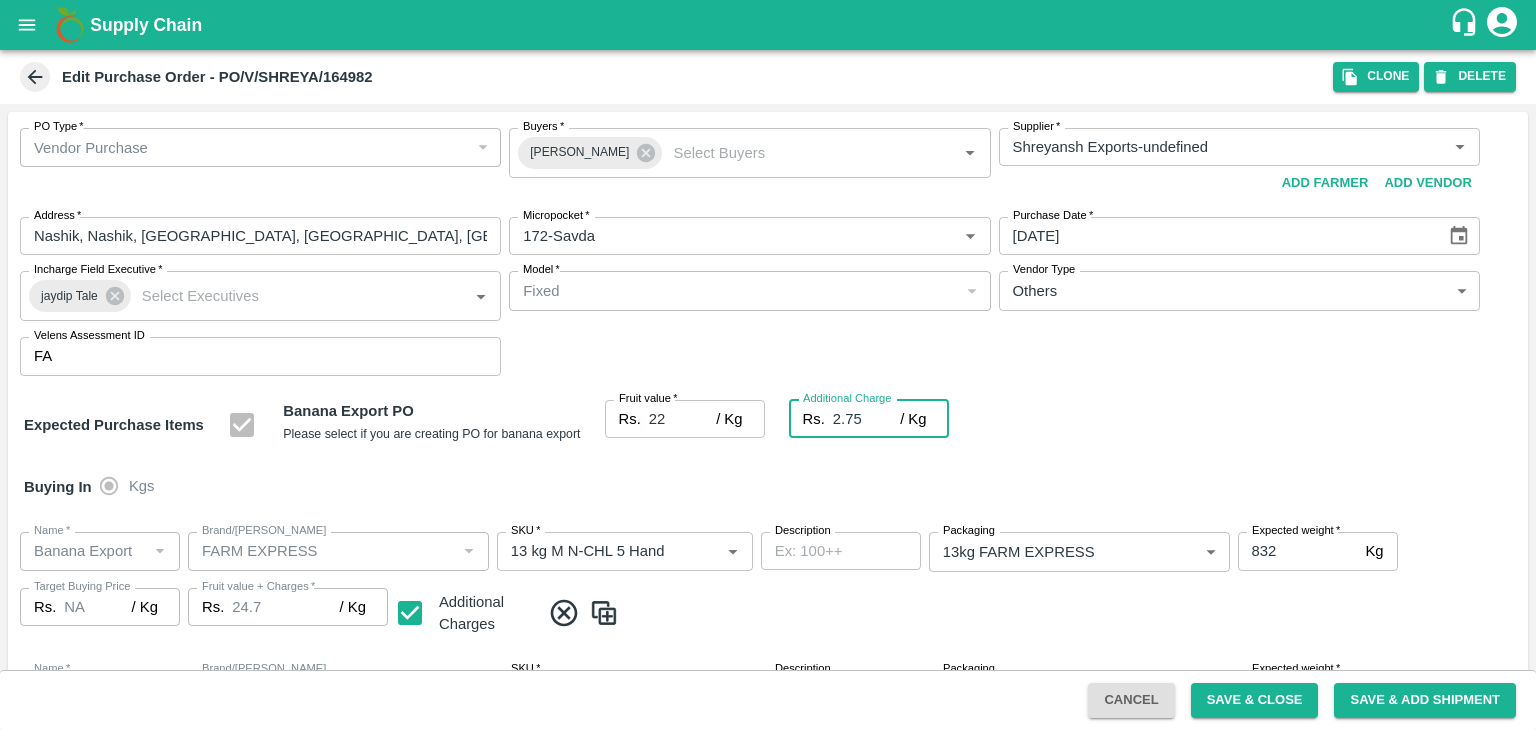 type on "24.75" 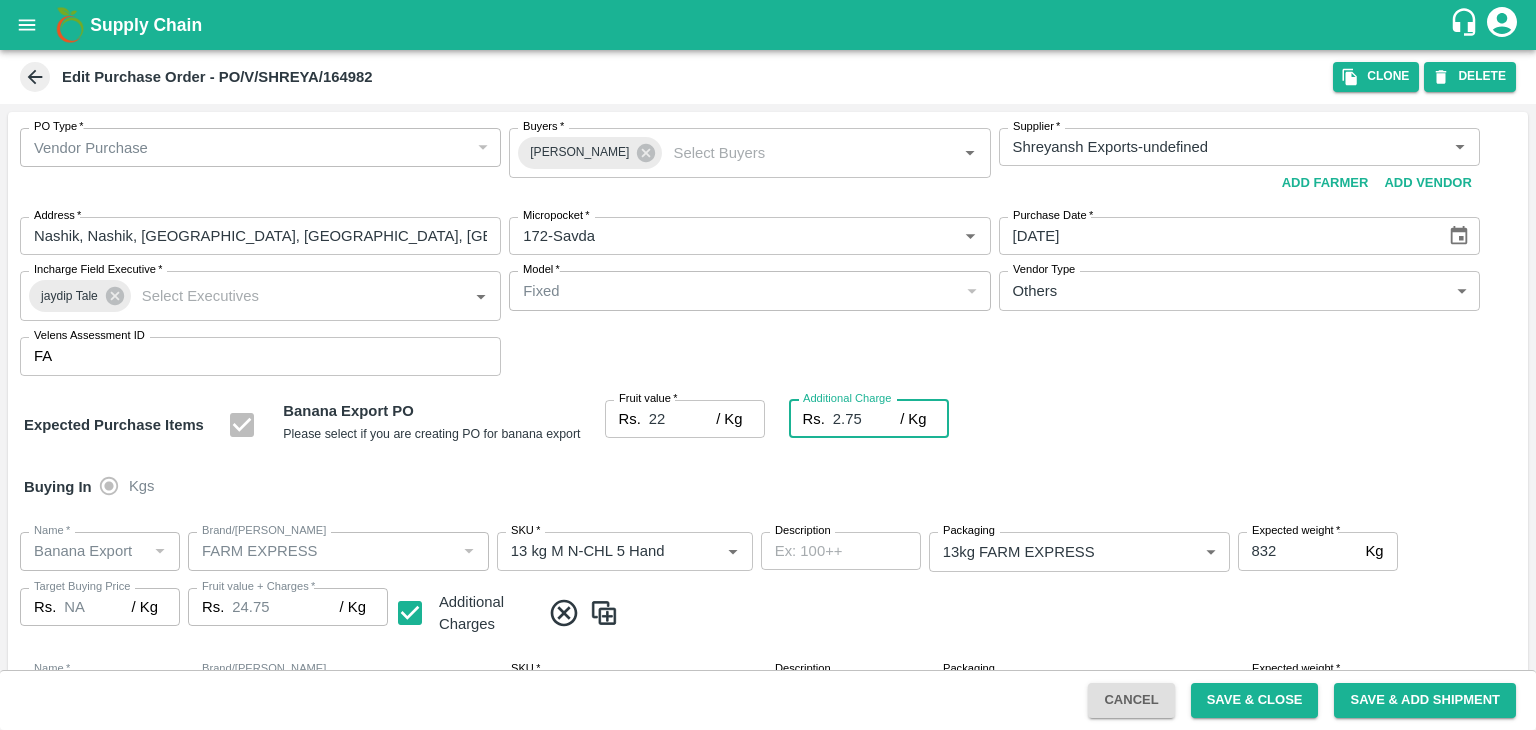 type on "2.75" 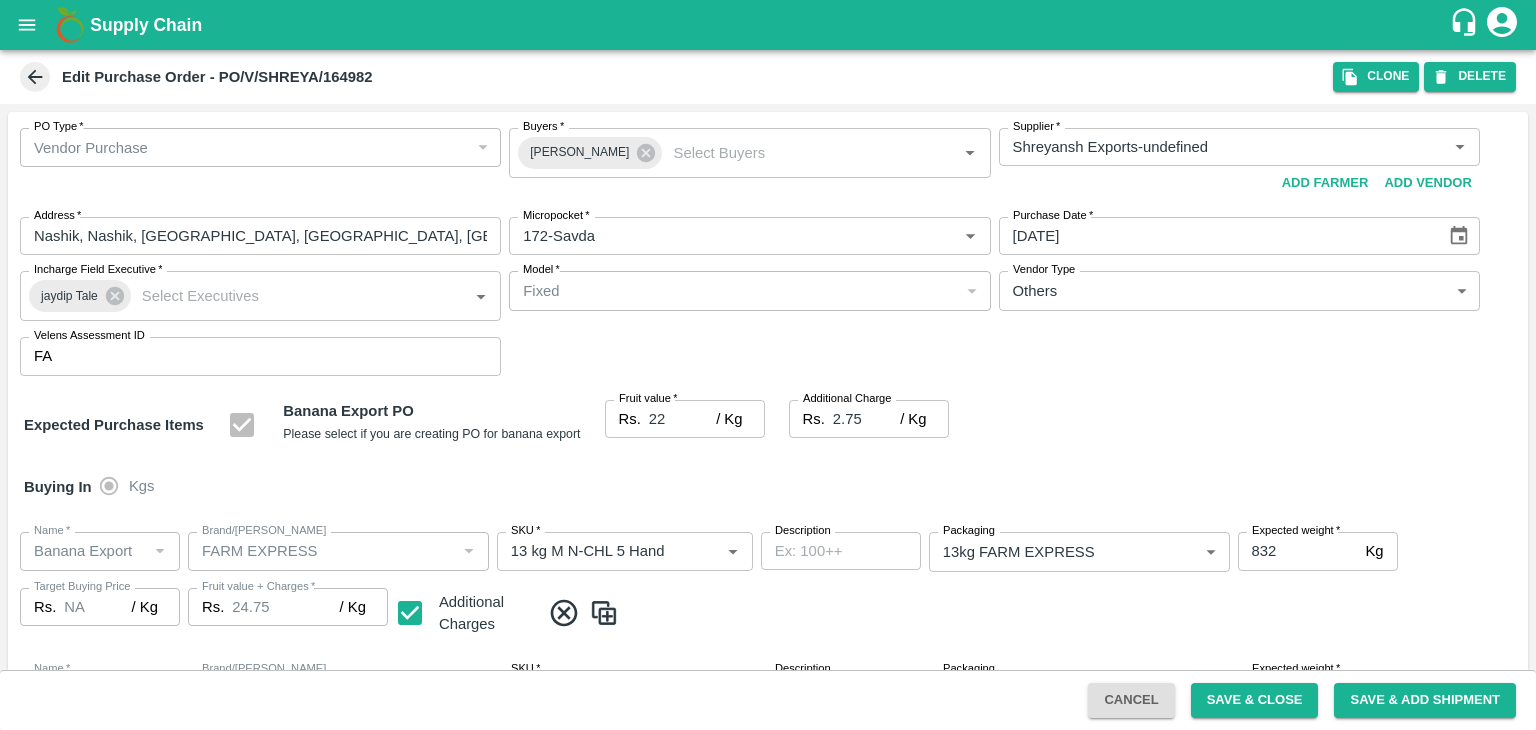 scroll, scrollTop: 923, scrollLeft: 0, axis: vertical 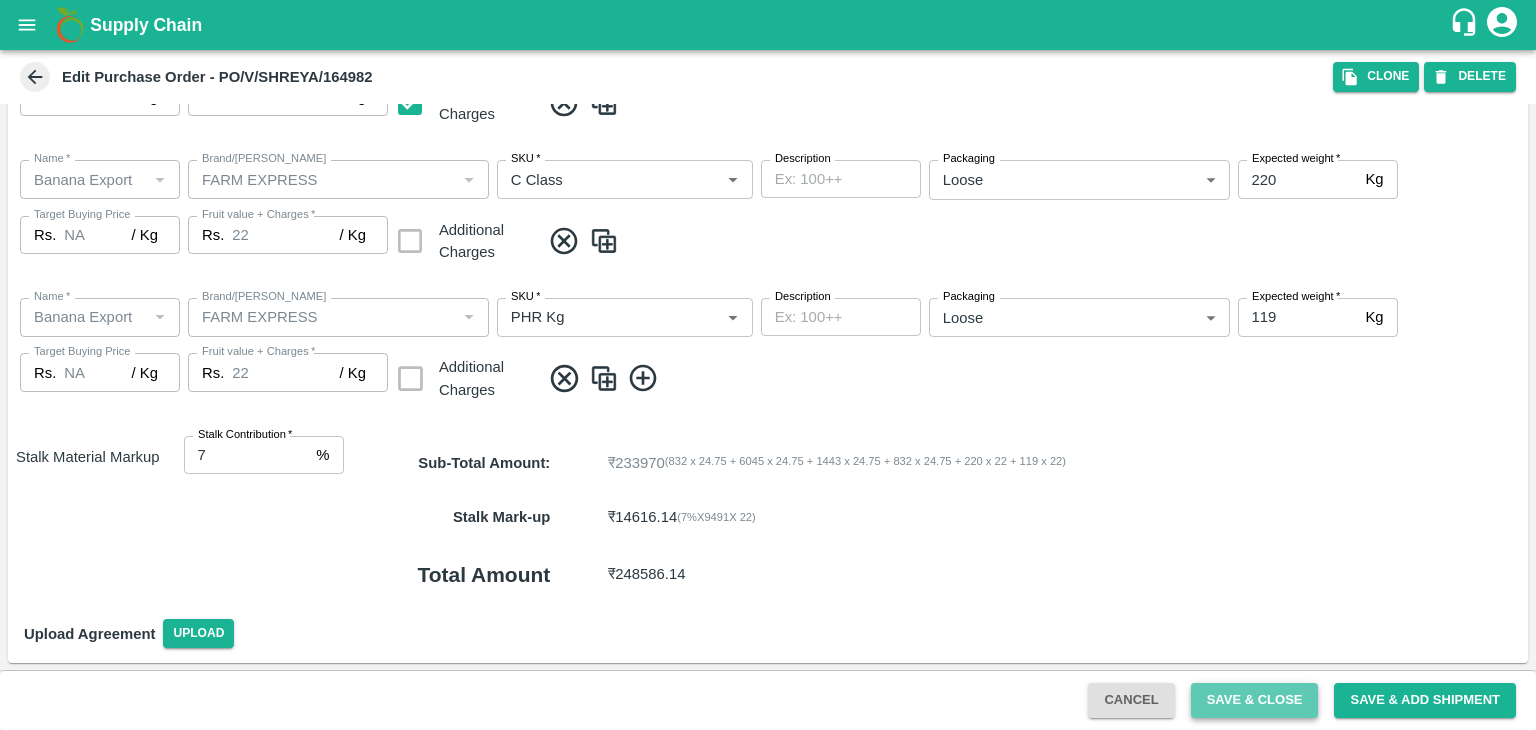 click on "Save & Close" at bounding box center [1255, 700] 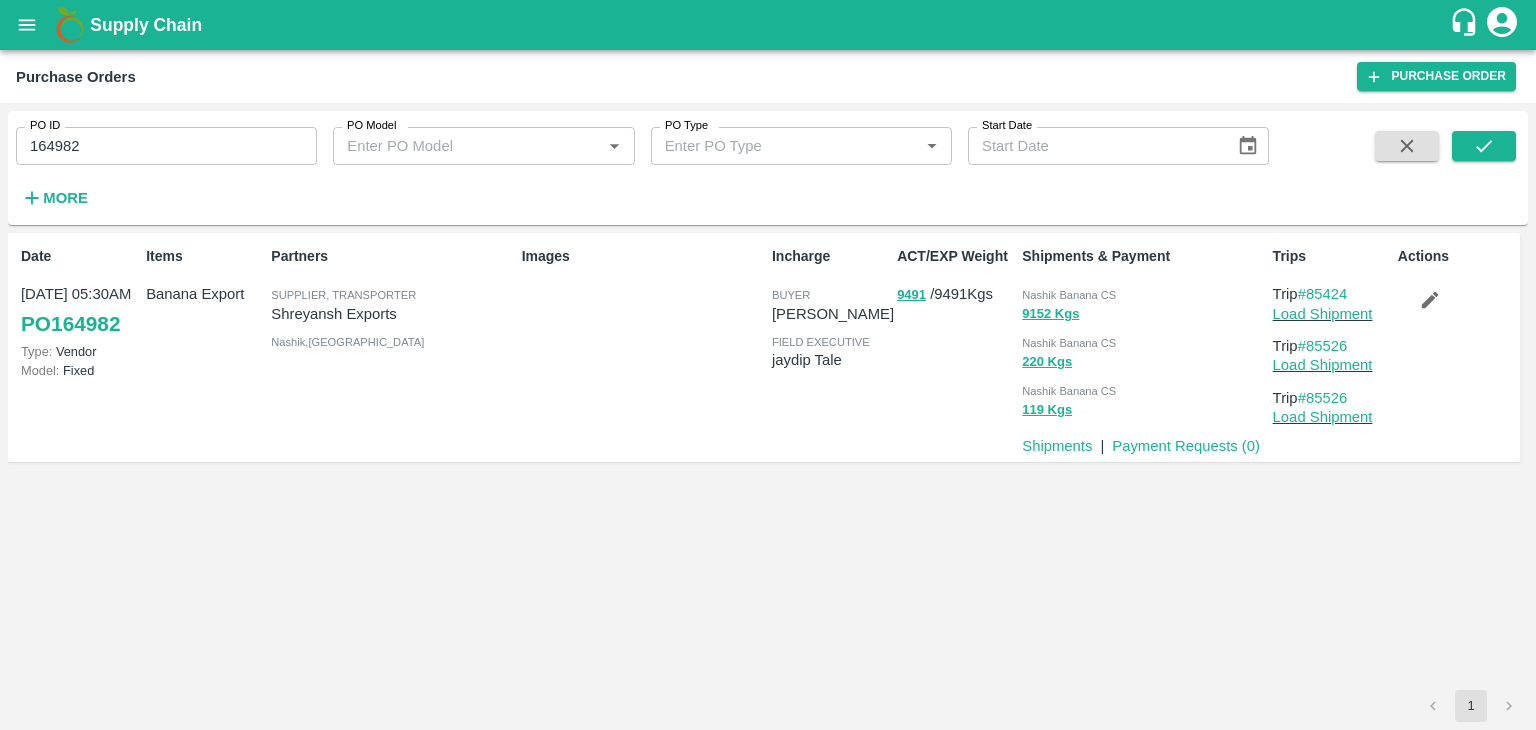 click on "164982" at bounding box center (166, 146) 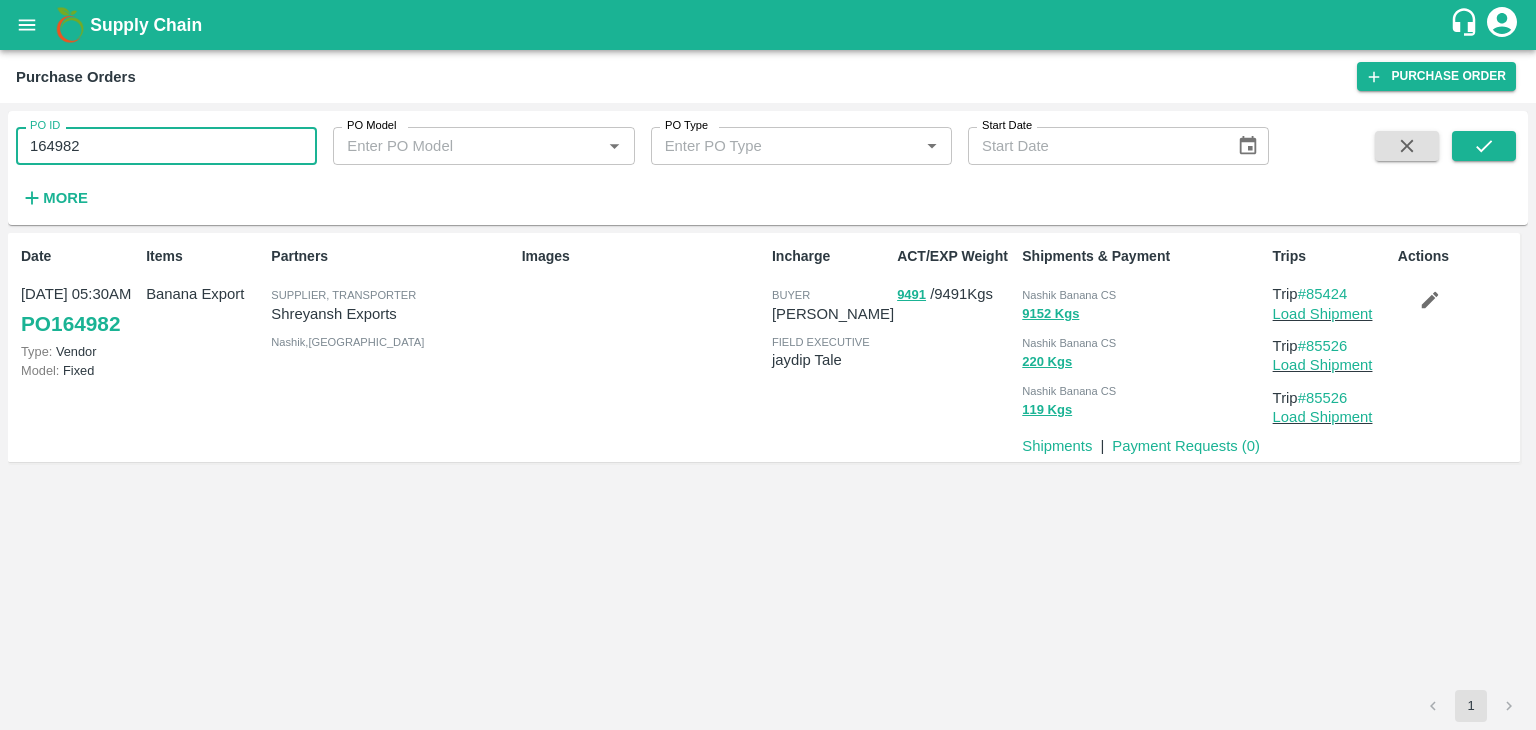 click on "164982" at bounding box center [166, 146] 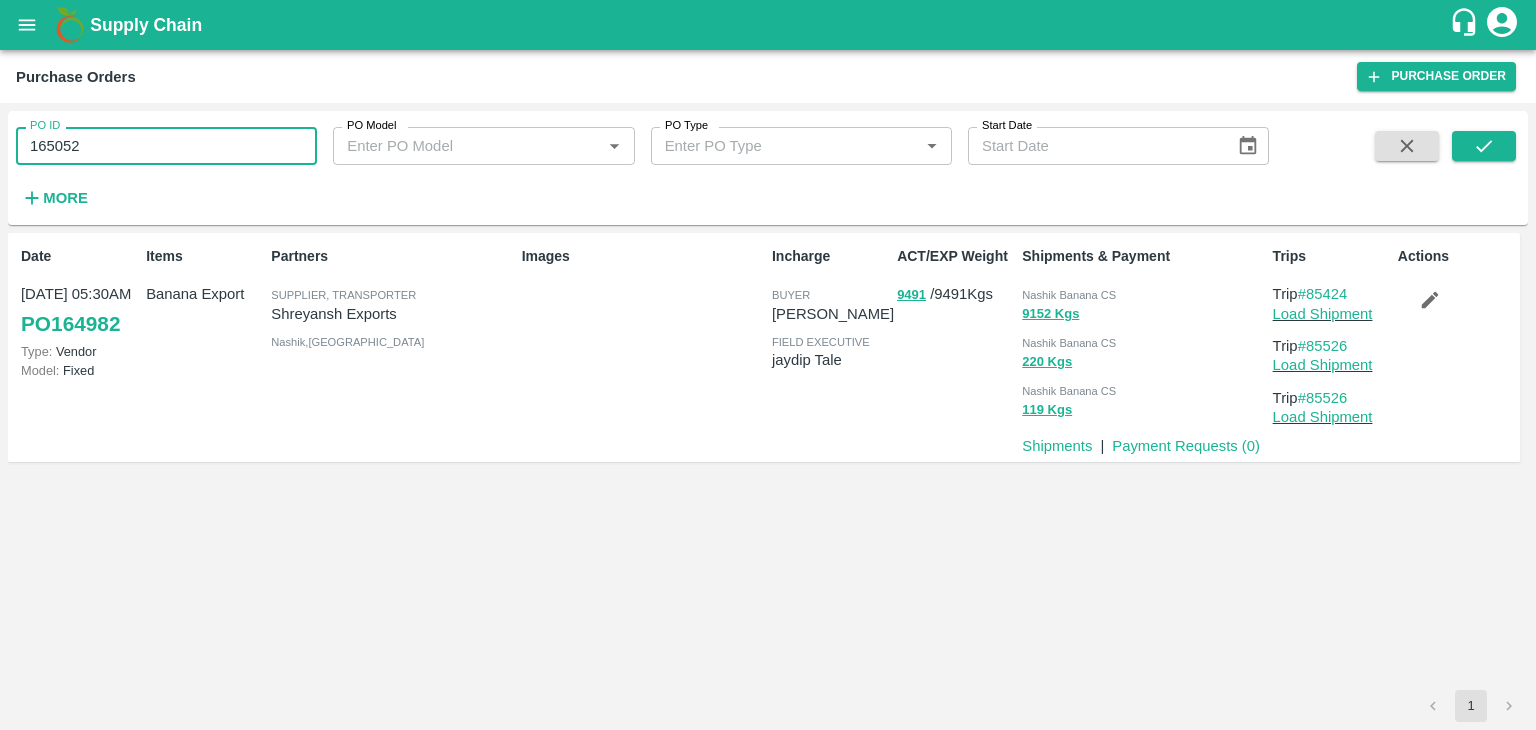 type on "165052" 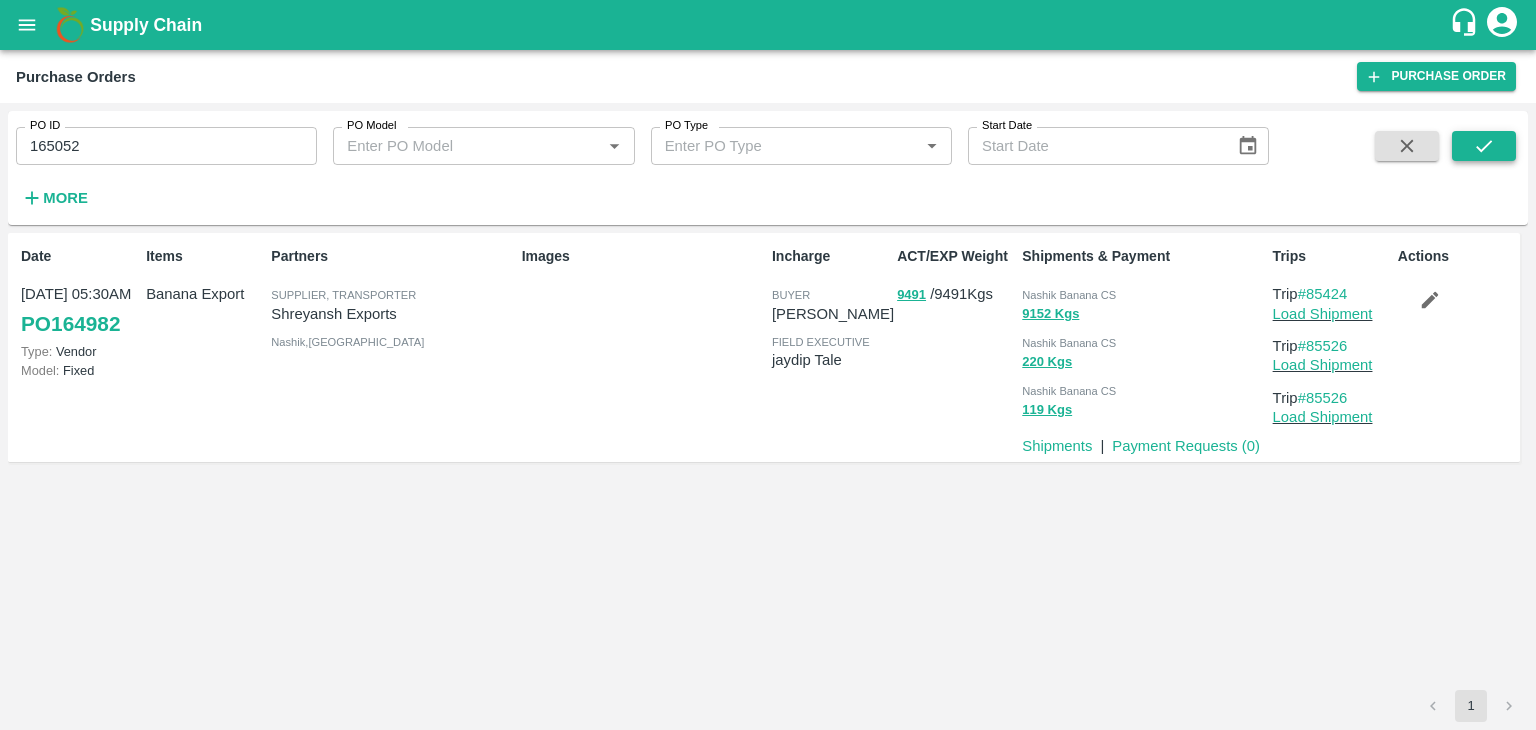 drag, startPoint x: 1519, startPoint y: 142, endPoint x: 1500, endPoint y: 143, distance: 19.026299 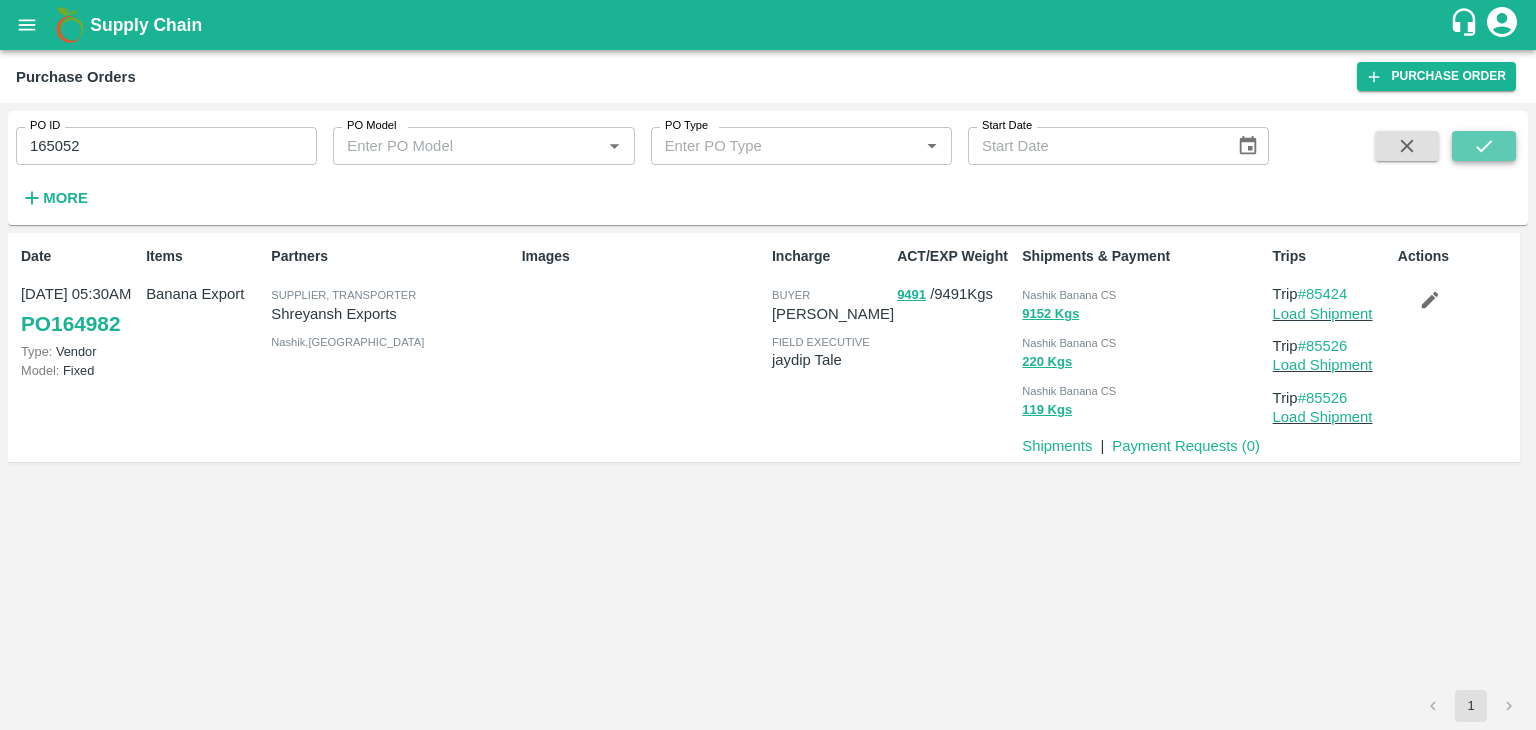 click at bounding box center (1484, 146) 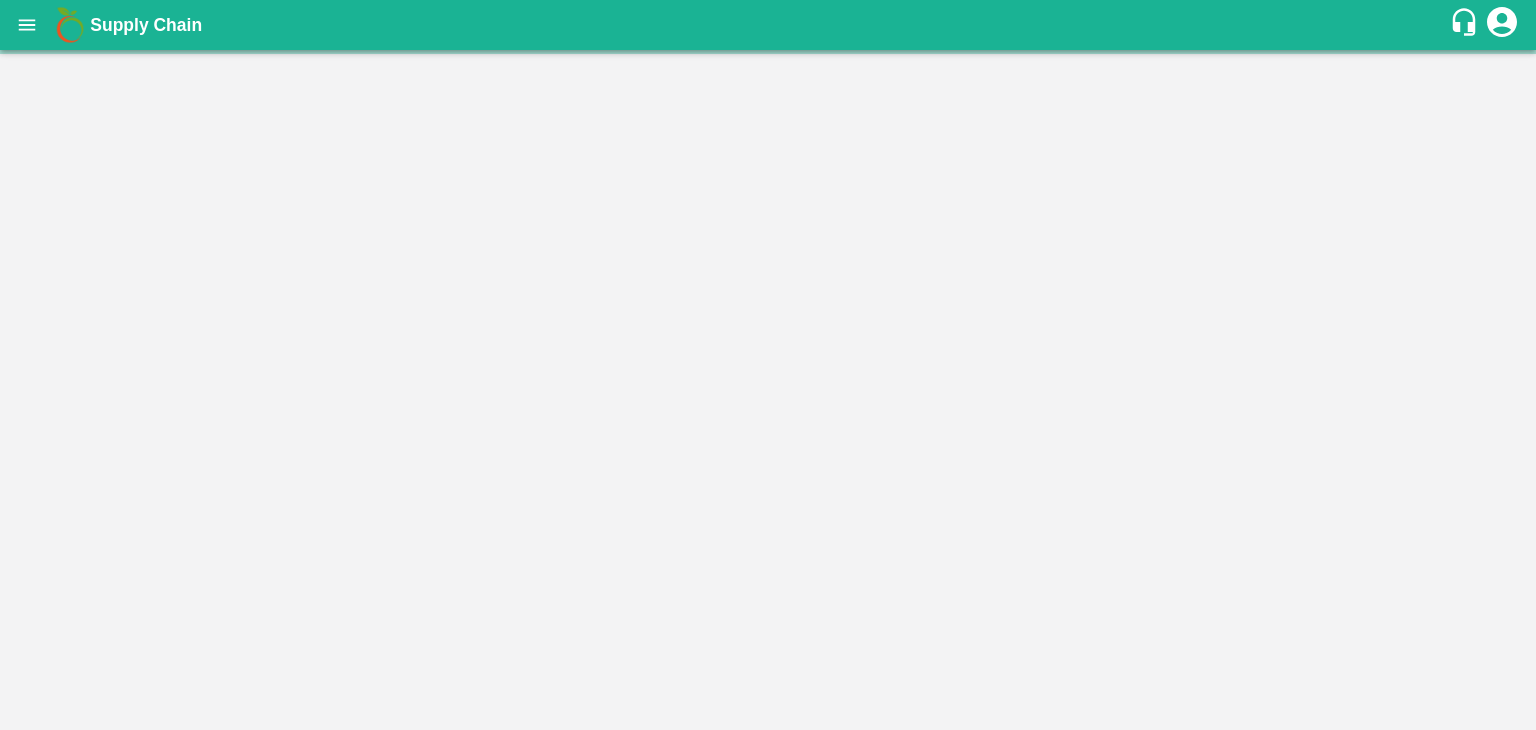 scroll, scrollTop: 0, scrollLeft: 0, axis: both 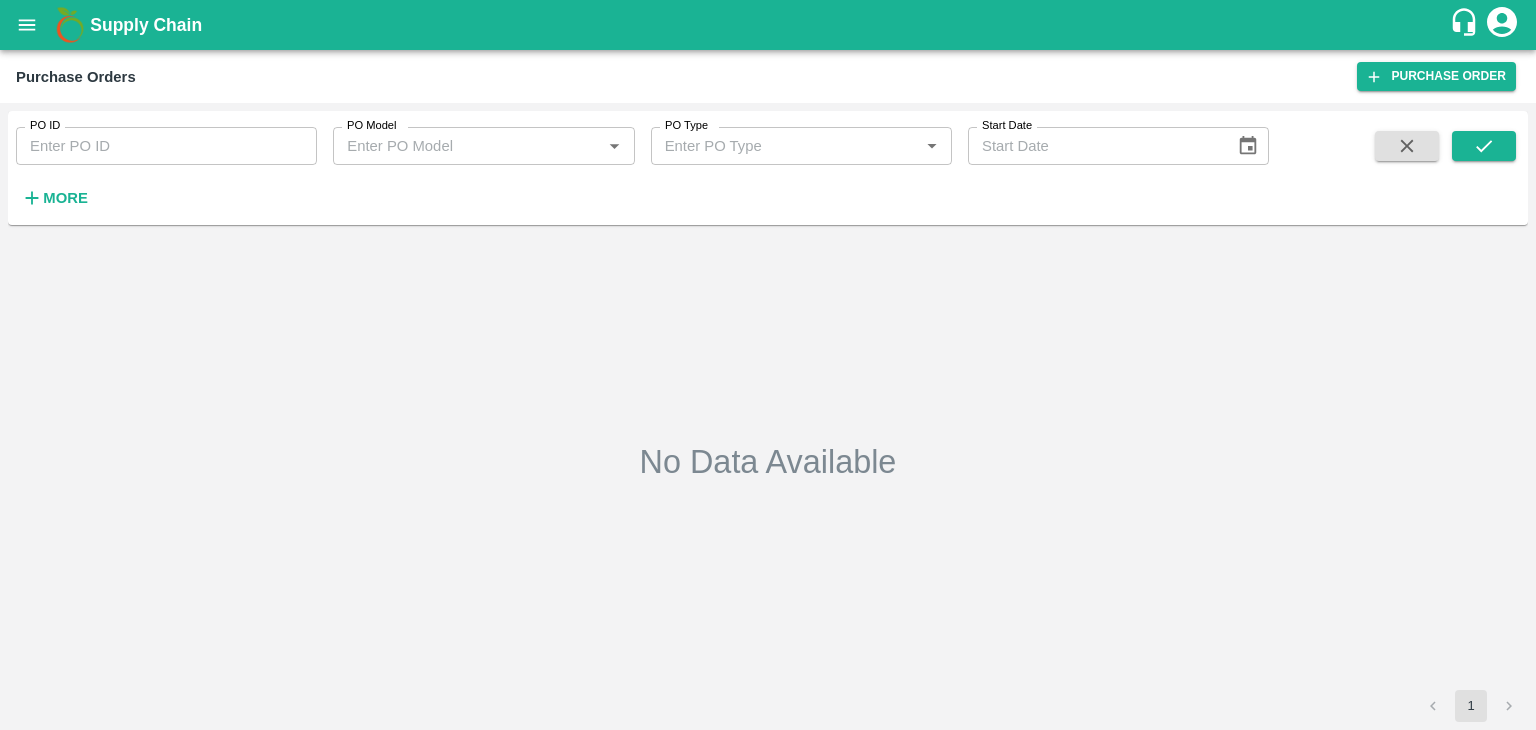 type on "165052" 